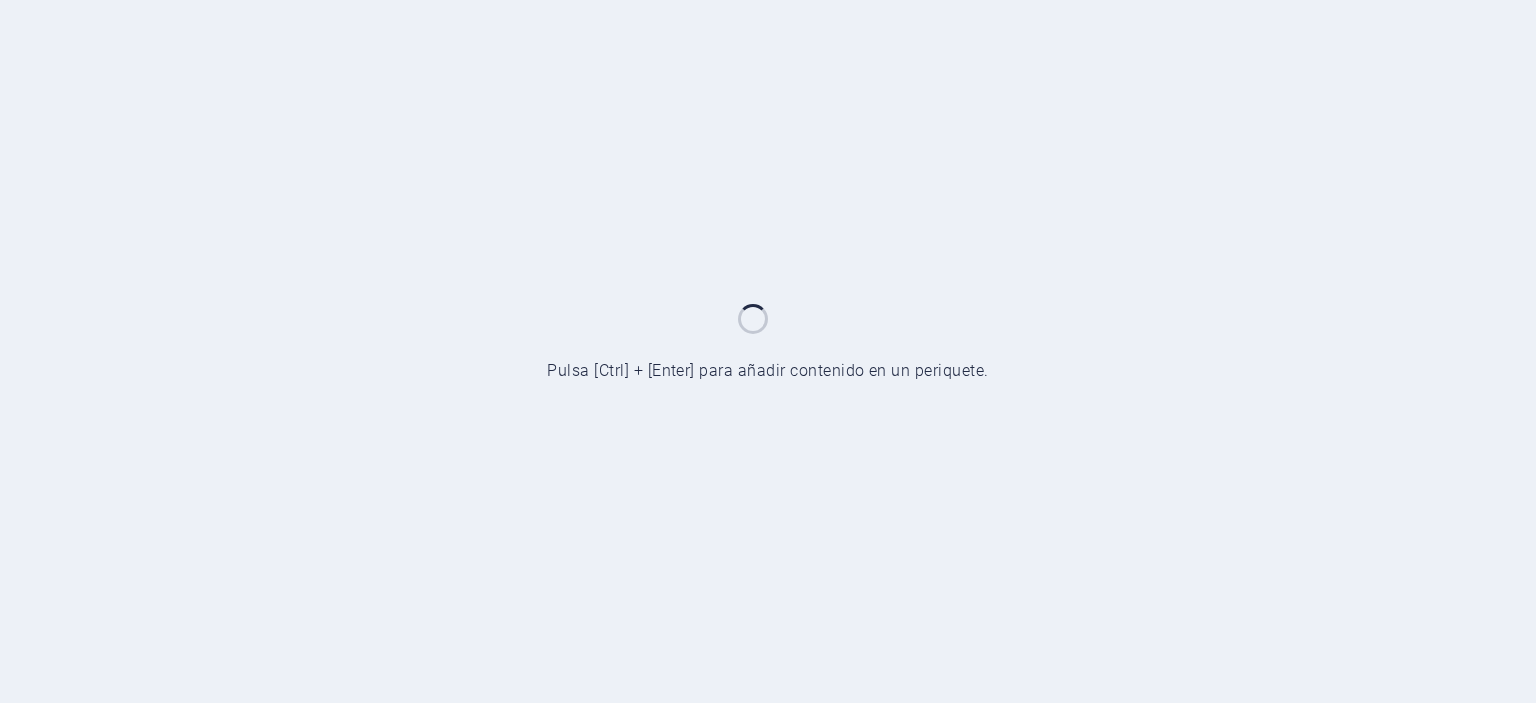 scroll, scrollTop: 0, scrollLeft: 0, axis: both 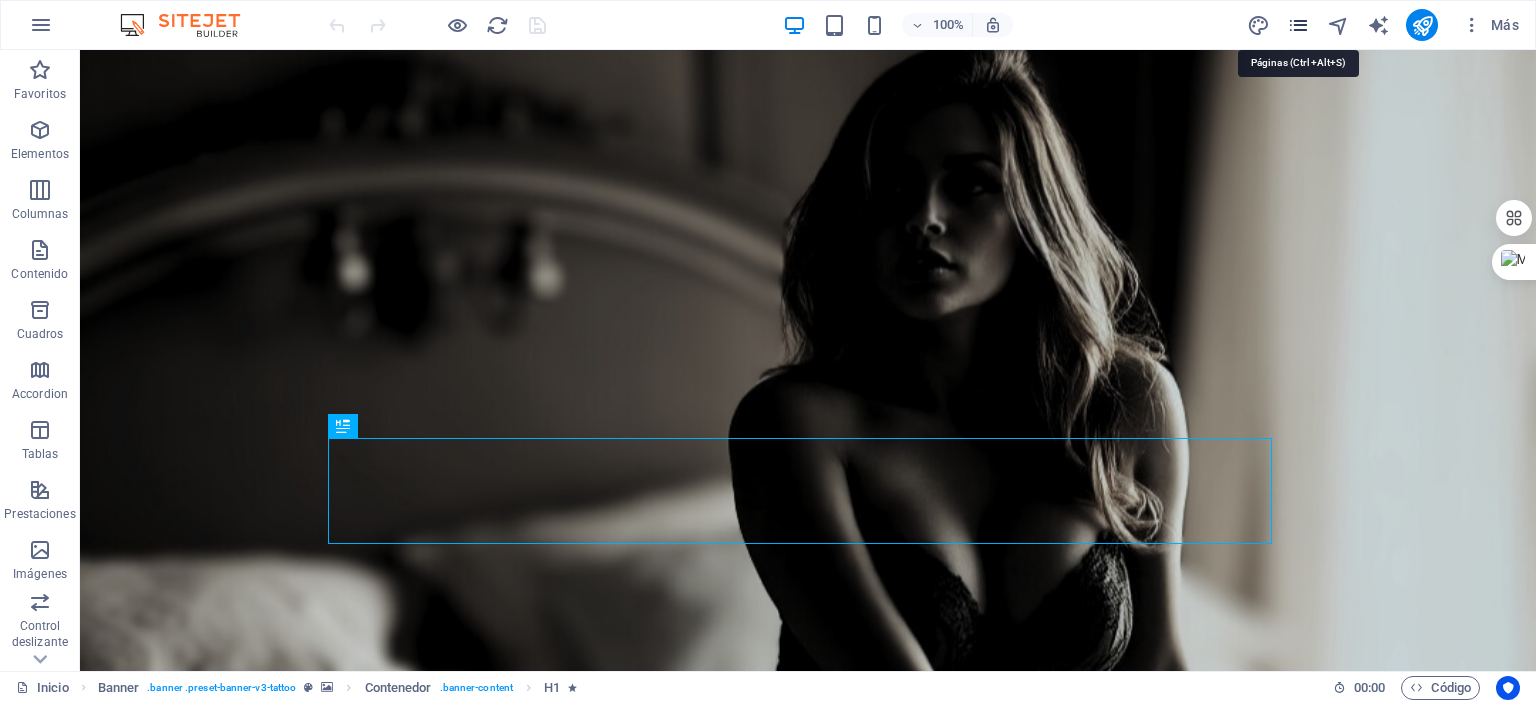 click at bounding box center (1298, 25) 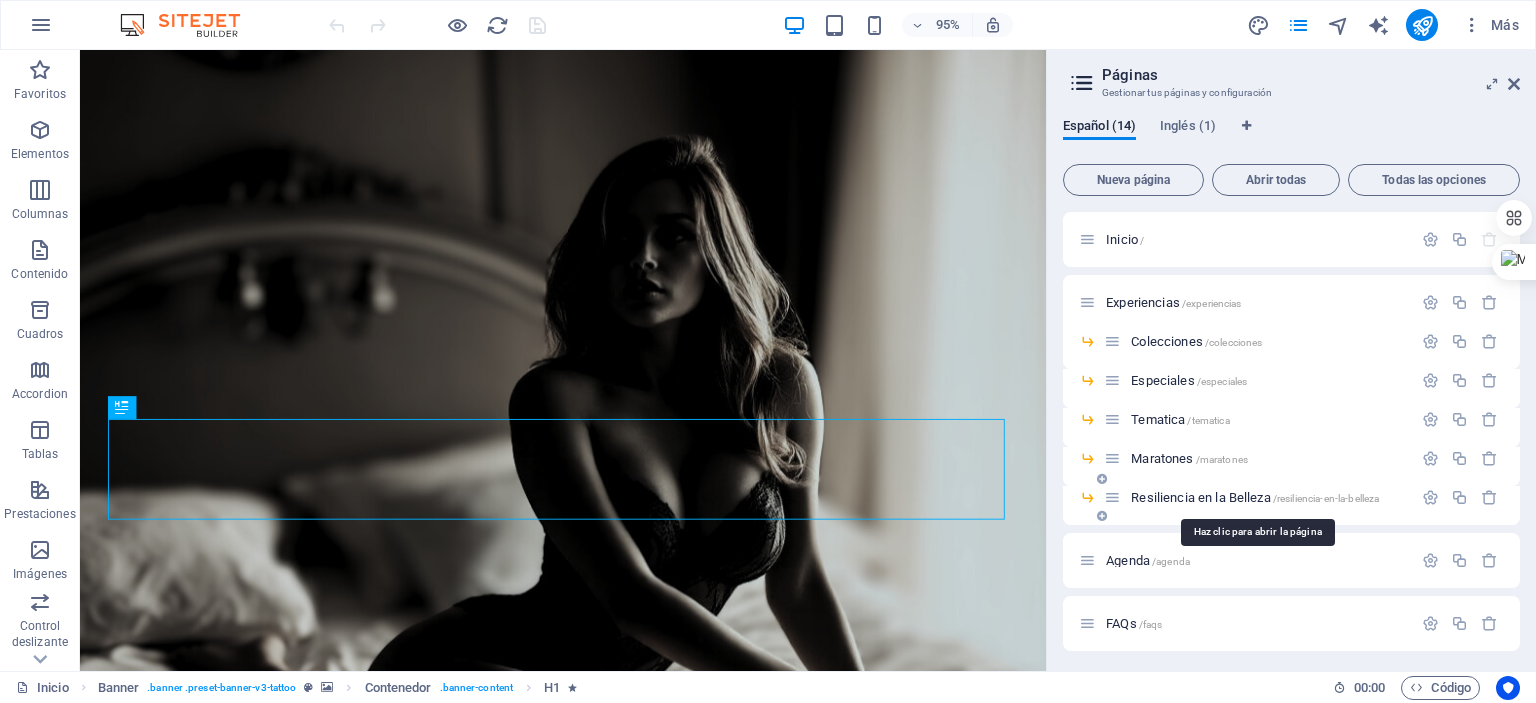 click on "Resiliencia en la Belleza /resiliencia-en-la-belleza" at bounding box center (1255, 497) 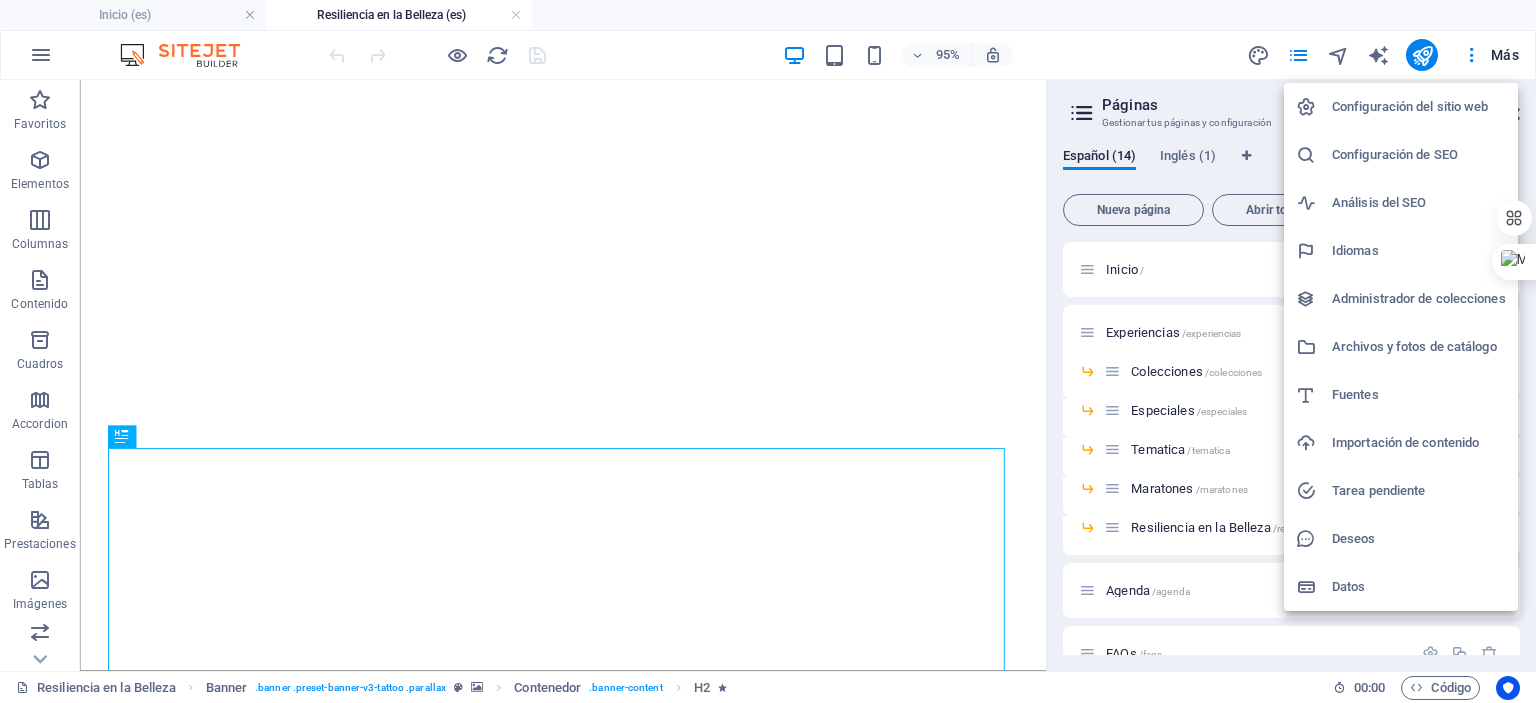 click at bounding box center [768, 351] 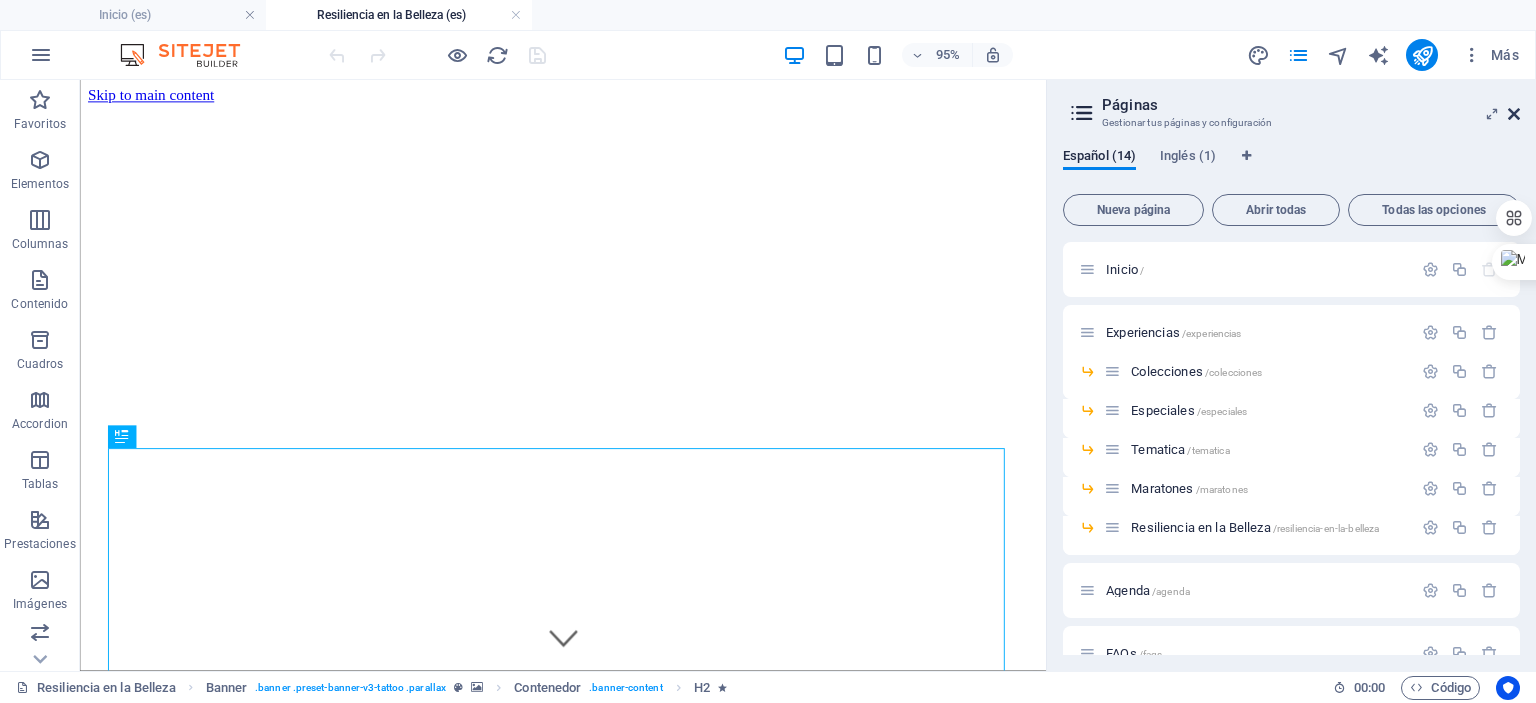 scroll, scrollTop: 0, scrollLeft: 0, axis: both 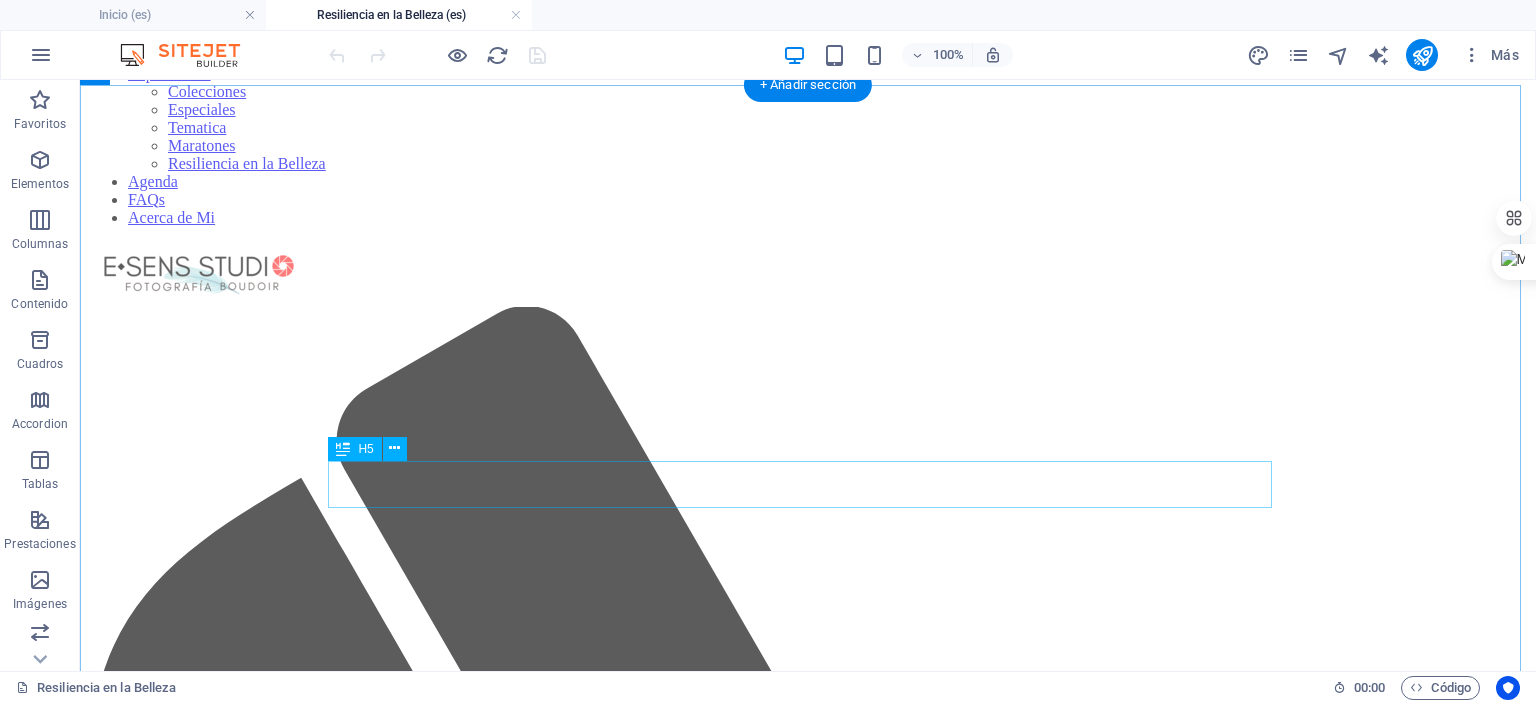 click on "Visión General del Proyecto" at bounding box center (808, 10767) 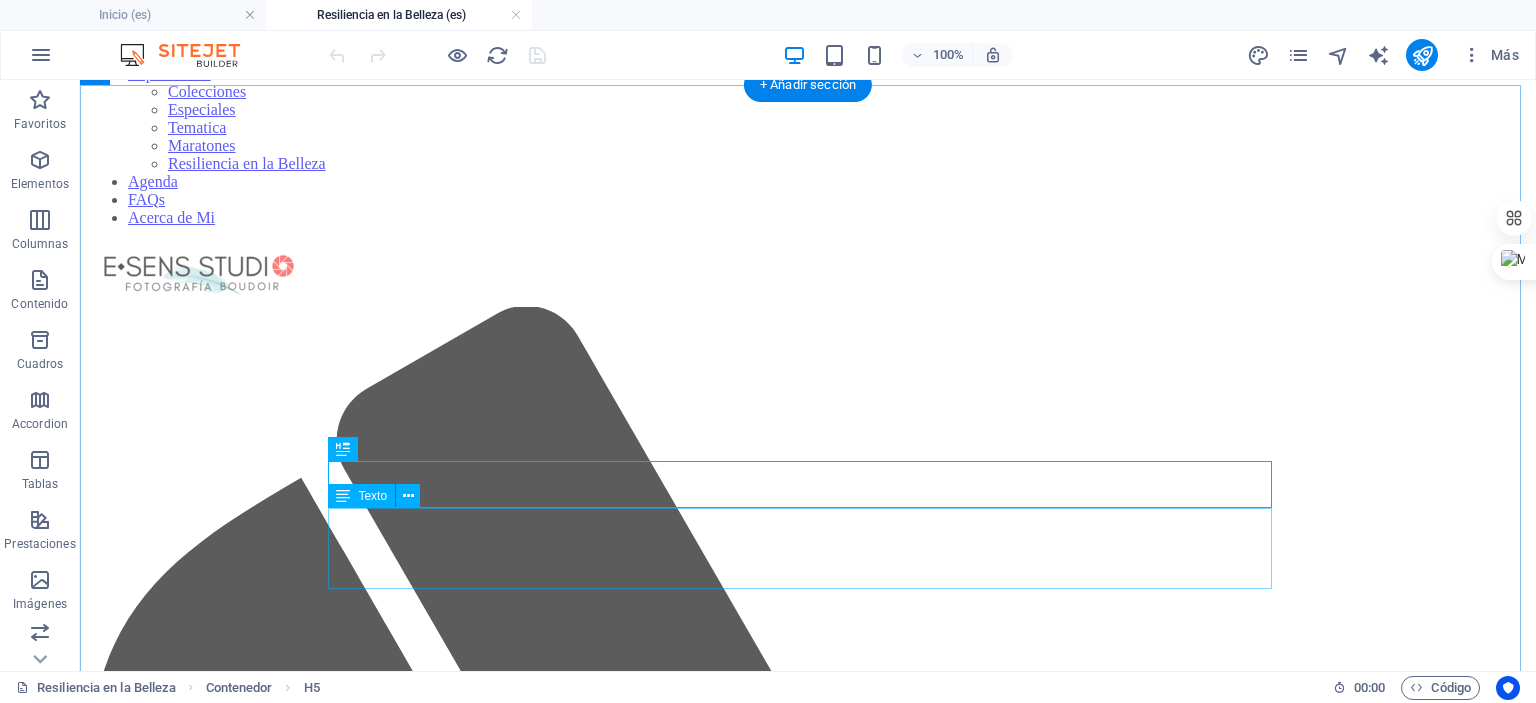 scroll, scrollTop: 3478, scrollLeft: 0, axis: vertical 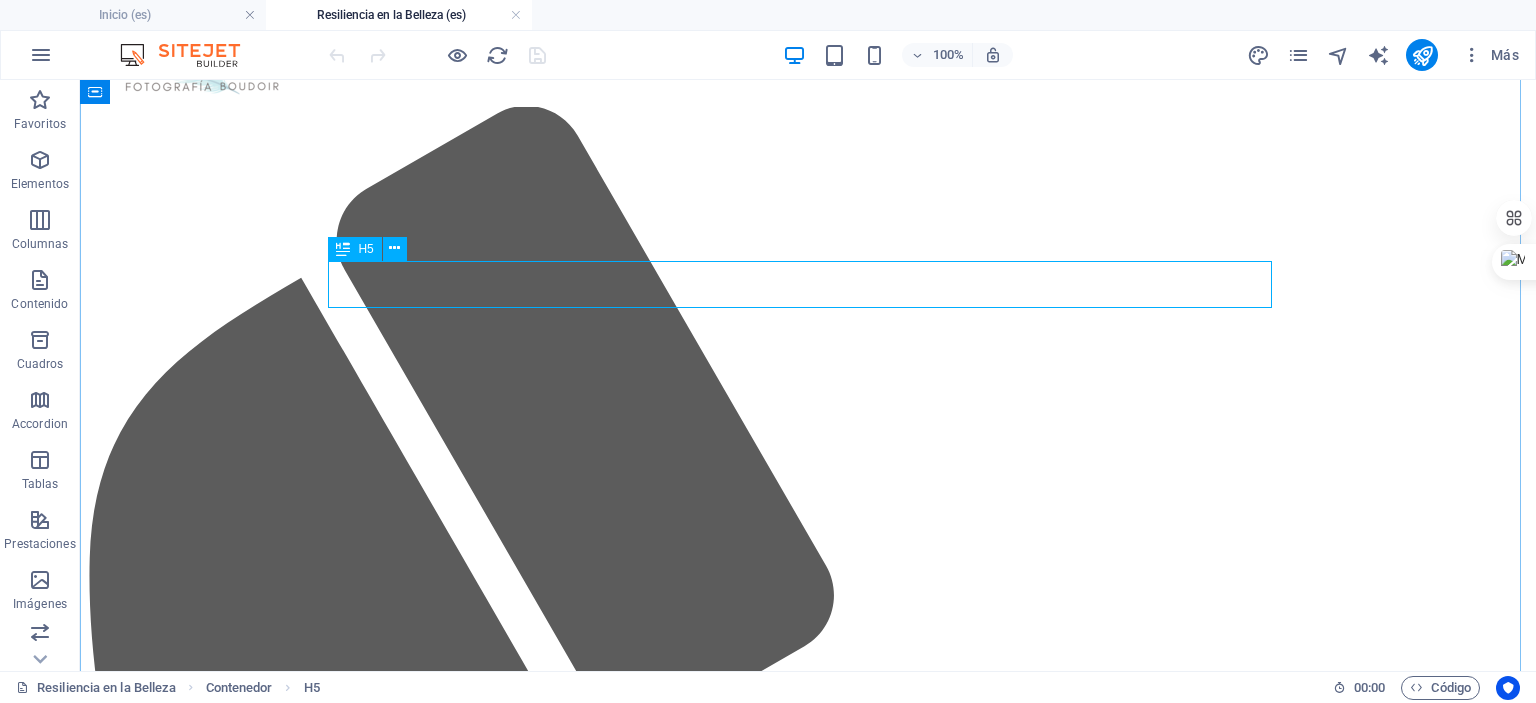 click on "Visión General del Proyecto" at bounding box center [808, 10567] 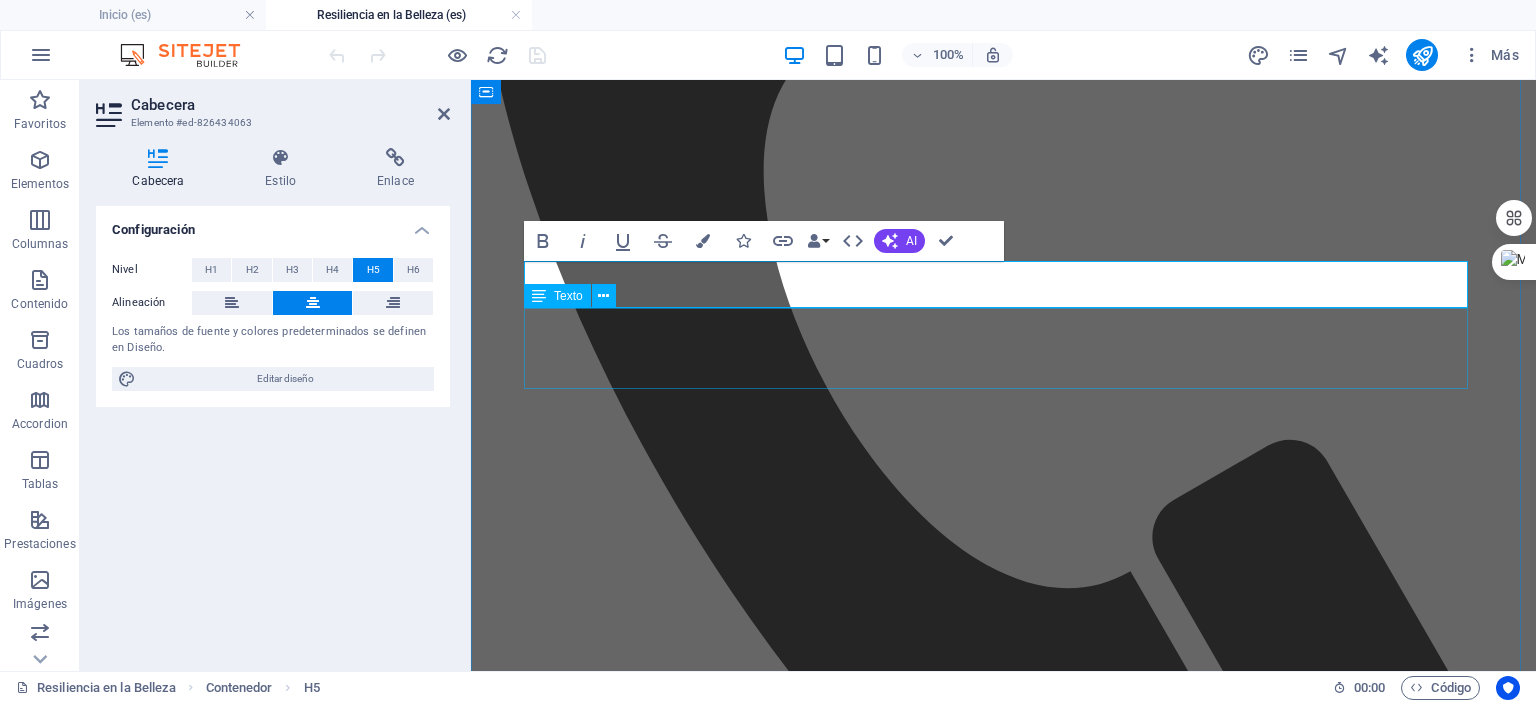 type 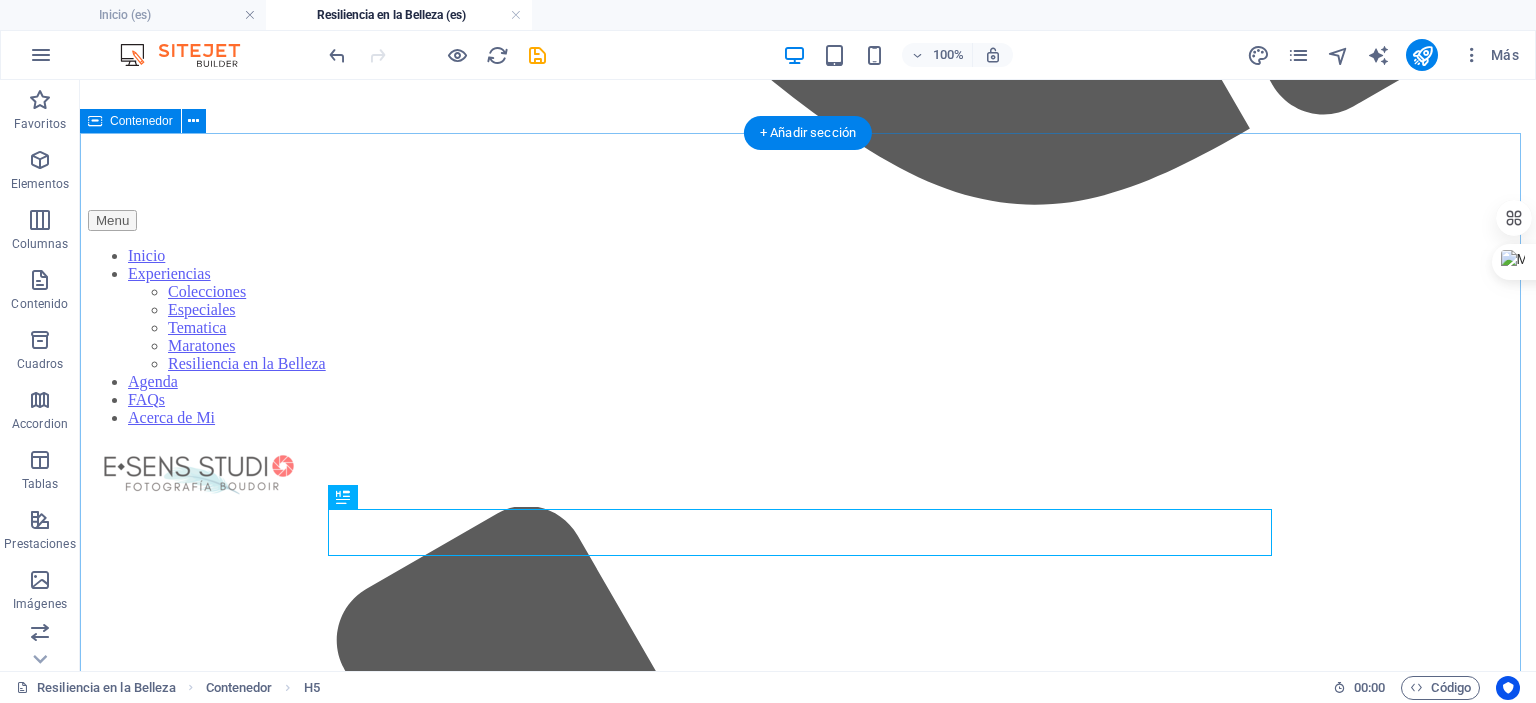 scroll, scrollTop: 3491, scrollLeft: 0, axis: vertical 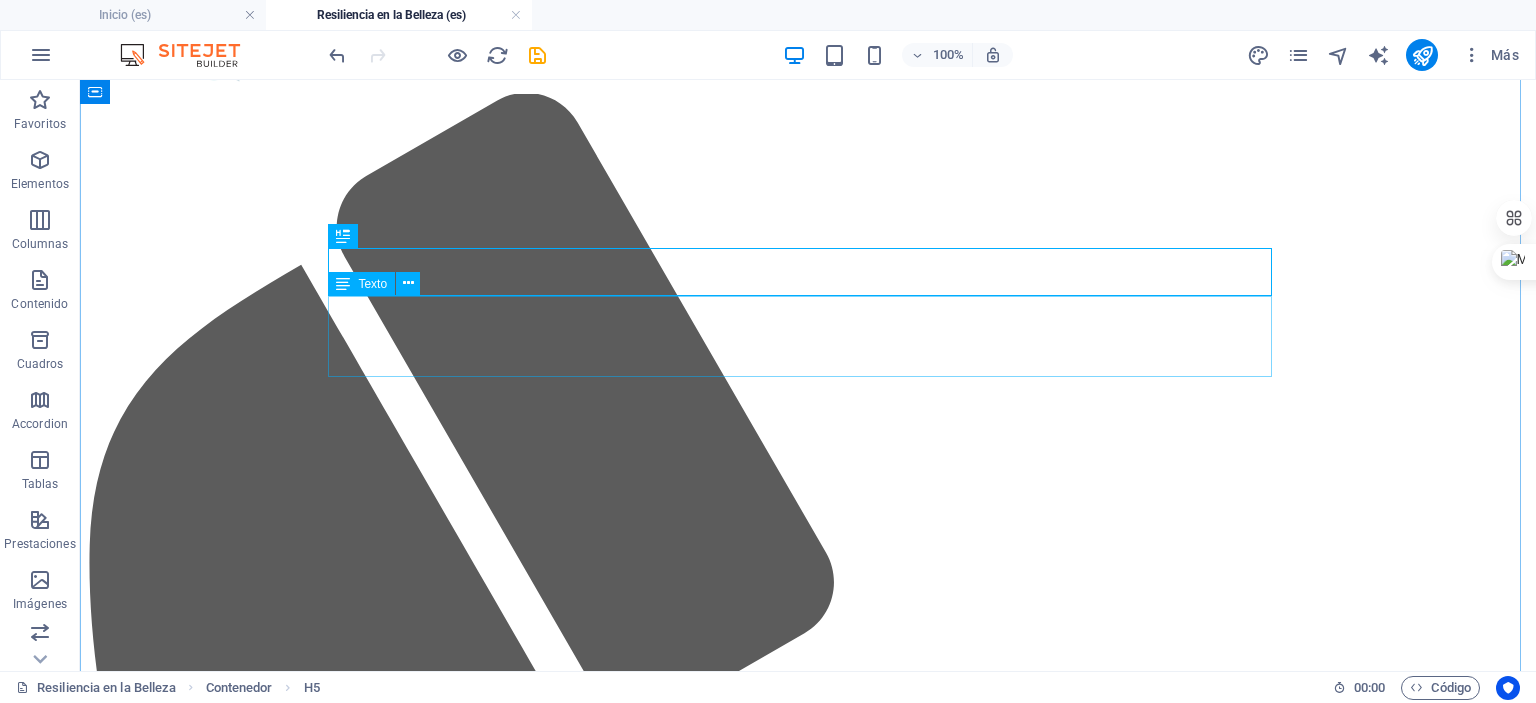 click on "Hemos diseñado un paquete especial y accesible, centrado en la esencia de este proyecto, para hacer de la experiencia una celebración genuina de tu viaje." at bounding box center (808, 10638) 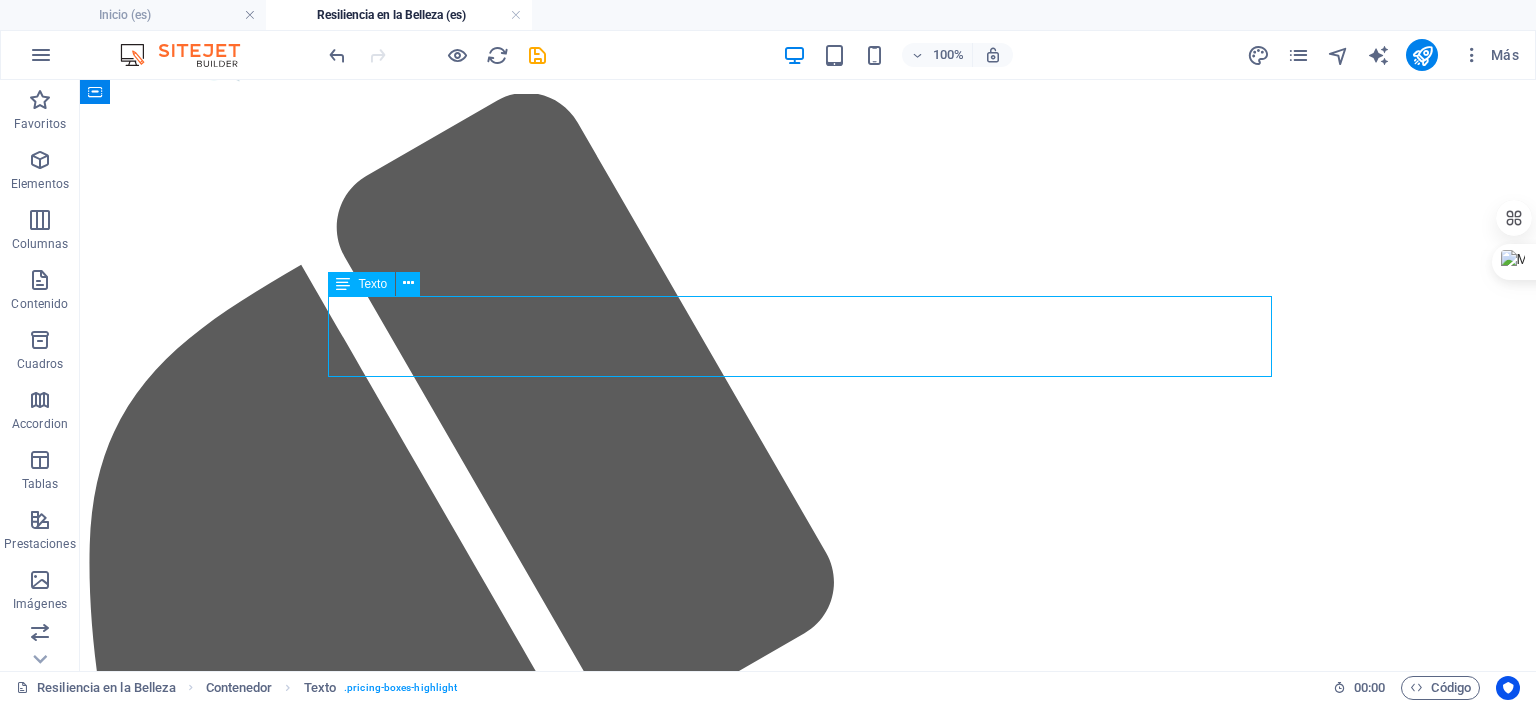 click on "Hemos diseñado un paquete especial y accesible, centrado en la esencia de este proyecto, para hacer de la experiencia una celebración genuina de tu viaje." at bounding box center [808, 10638] 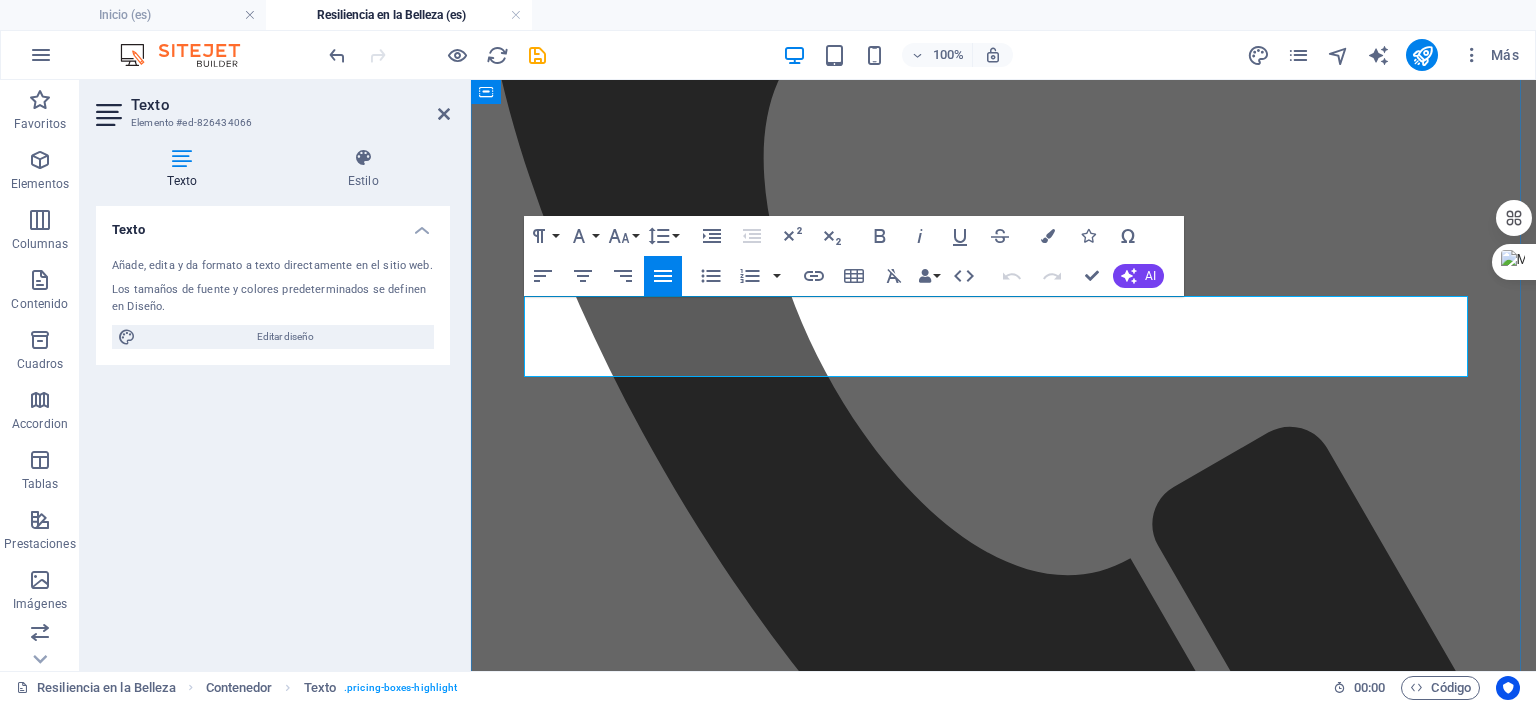 click on "Hemos diseñado un paquete especial y accesible, centrado en la esencia de este proyecto, para hacer de la experiencia una celebración genuina de tu viaje." at bounding box center (1003, 8623) 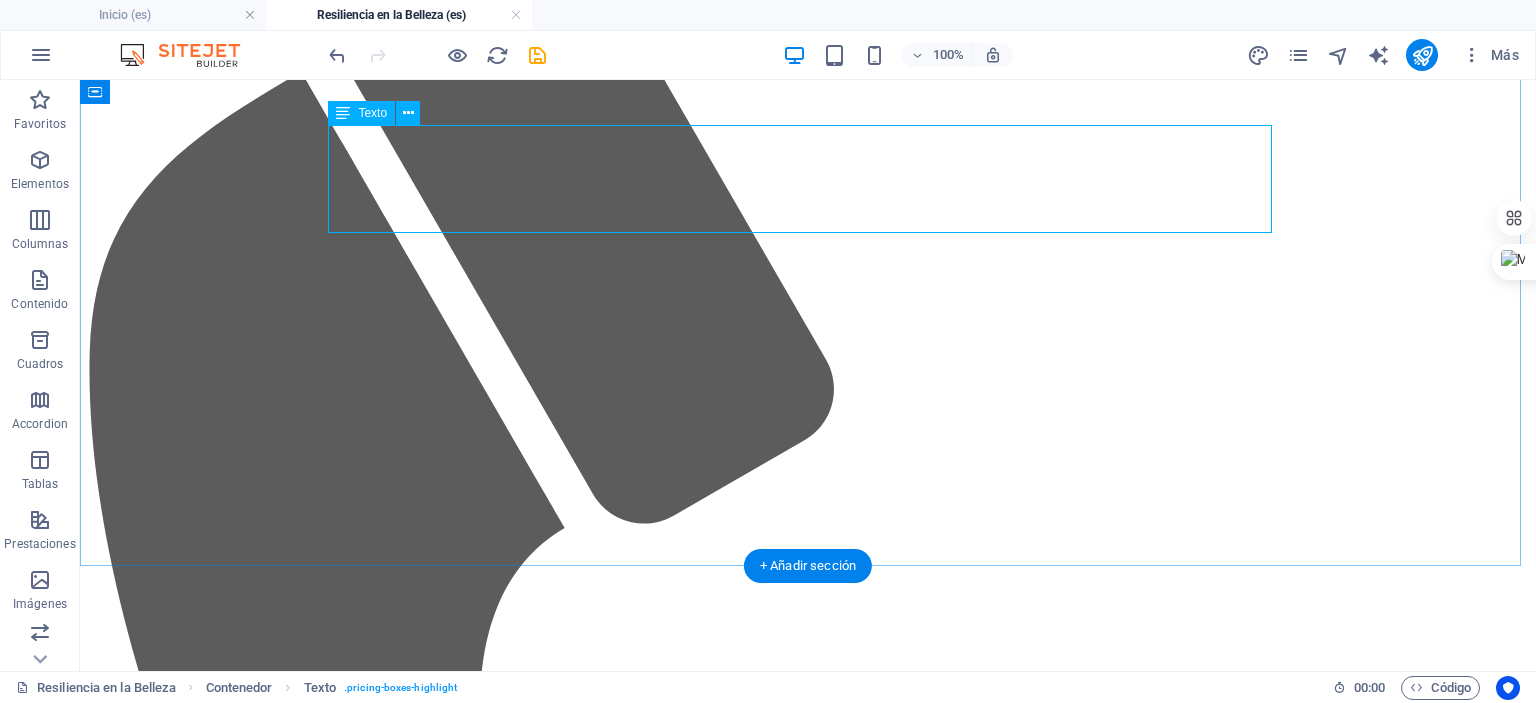 scroll, scrollTop: 3697, scrollLeft: 0, axis: vertical 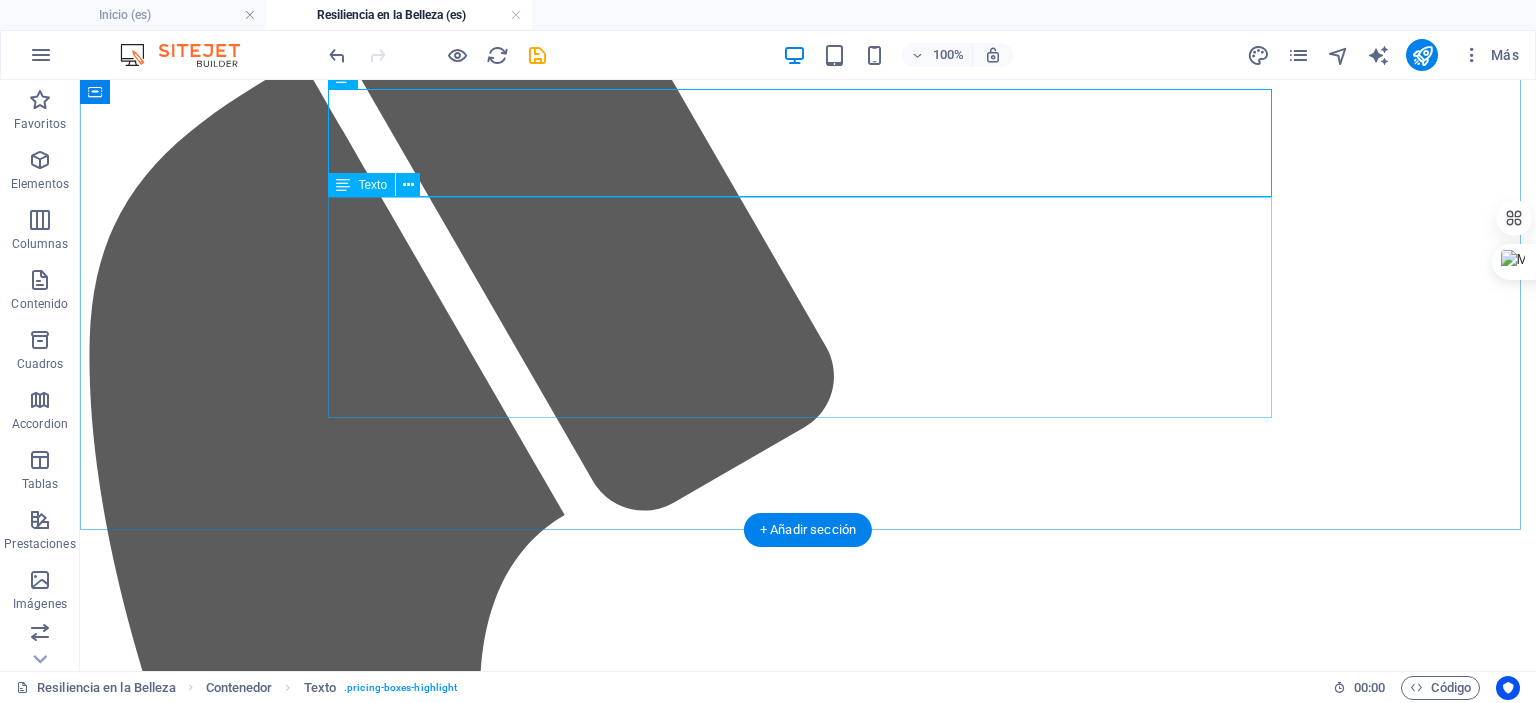 click on "Crear un Espacio Sagrado:  La seguridad, la privacidad y la confianza son nuestras máximas prioridades. Tu sesión es un santuario libre de juicios, donde la vulnerabilidad es vista como una fortaleza y cada emoción es bienvenida.
Honrar la Historia de tu Cuerpo:  Vemos las cicatrices, no como marcas de una enfermedad, sino como símbolos de la increíble resiliencia de un cuerpo que luchó y sanó. Cada línea y cada curva son parte de tu narrativa, y las celebramos con arte.
Enfoque Holístico:  La sesión boudoir es una forma de terapia. Buscamos ayudarte a reconectar contigo misma, a sentirte hermosa y poderosa desde tu interior, para que esa confianza se irradie en cada imagen.
Respeto y Control Total:  La Ley Olimpia es el pilar de nuestra práctica. Te damos el control total sobre la privacidad y el uso de tus imágenes. Cada decisión es tuya, y tu comodidad es innegociable." at bounding box center (808, 10595) 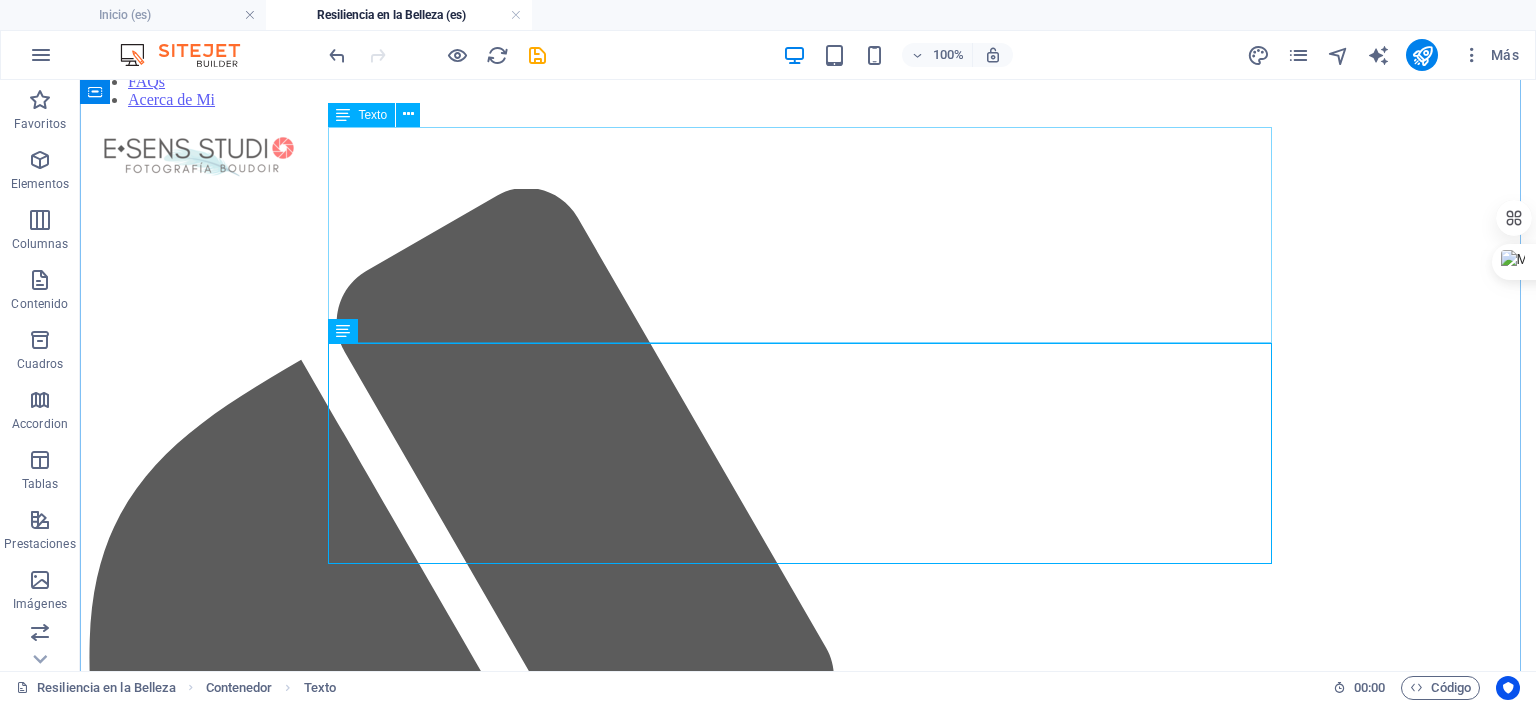 scroll, scrollTop: 3396, scrollLeft: 0, axis: vertical 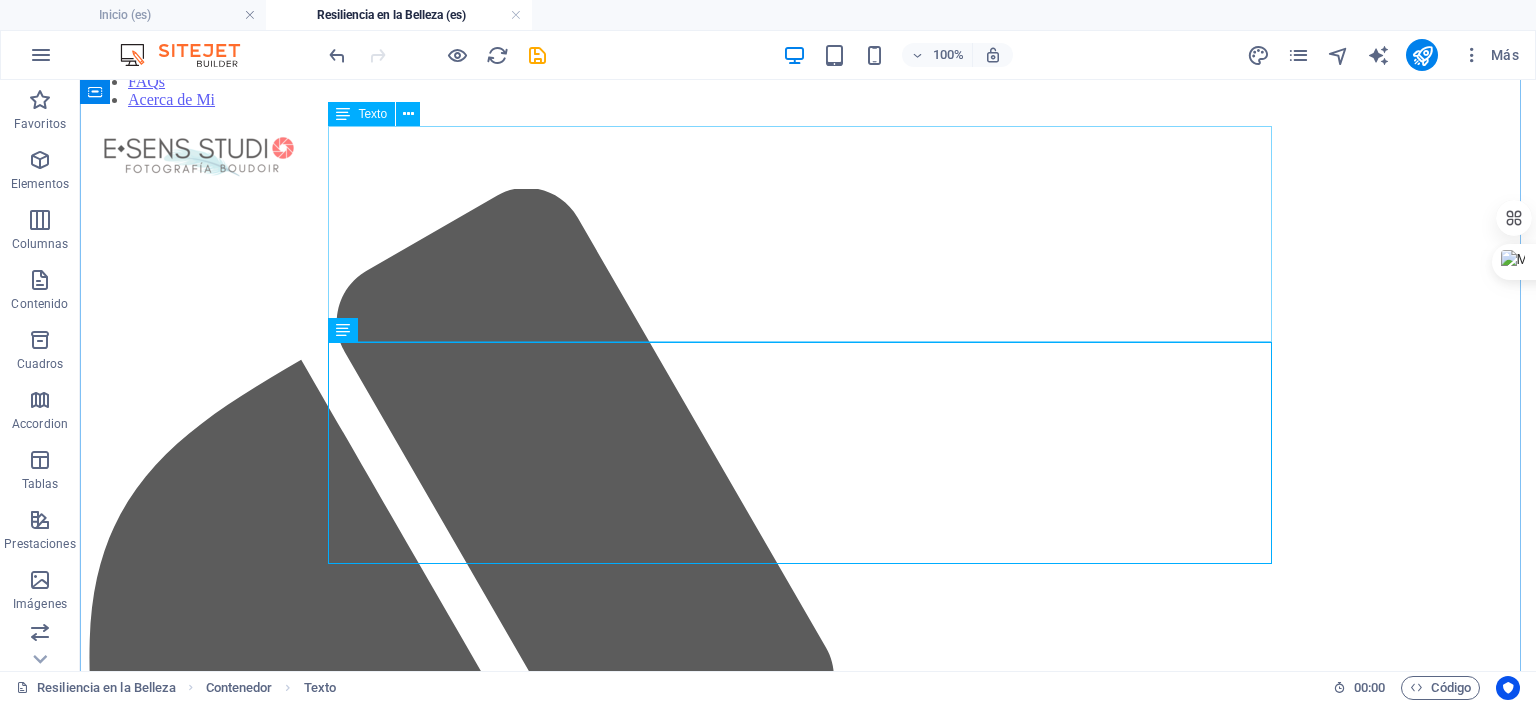 click on "En E•SENS STUDIO, creemos que la fotografía boudoir es una poderosa herramienta de sanación. Nuestro proyecto "Resiliencia en la Belleza" está diseñado para acompañar a las mujeres en cada etapa de su viaje contra el cáncer. Reconocemos que la belleza no reside solo en la superación, sino también en la valentía de enfrentar un cambio inminente. Este proyecto está dedicado a las mujeres que desean inmortalizar su cuerpo antes de un procedimiento, así como a las sobrevivientes que buscan celebrar su nuevo yo y su fuerza inquebrantable. Se trata de honrar la historia de su cuerpo, redescubrir su sensualidad y recordarse que su belleza y fuerza son inquebrantables." at bounding box center (808, 10507) 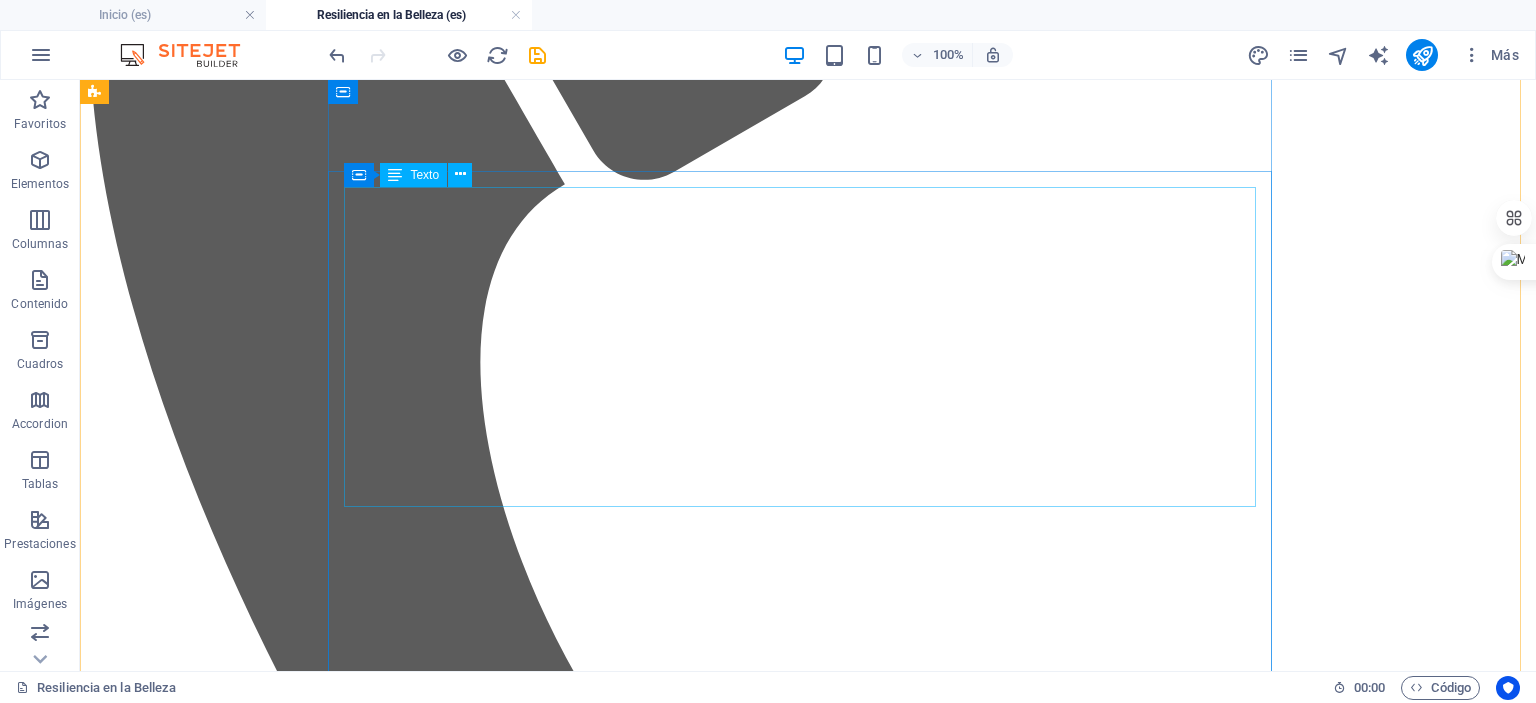 scroll, scrollTop: 1905, scrollLeft: 0, axis: vertical 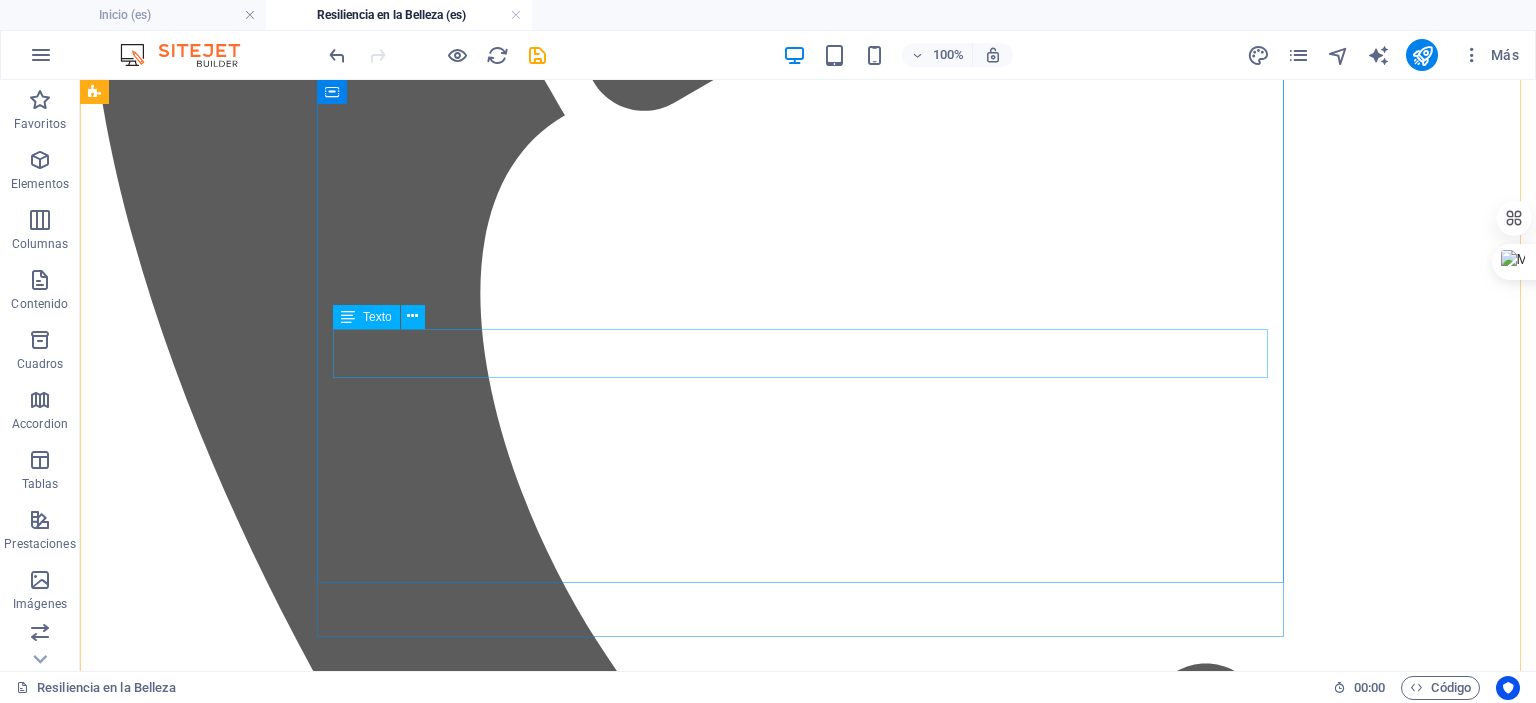 click on "$3,000" at bounding box center (808, 6771) 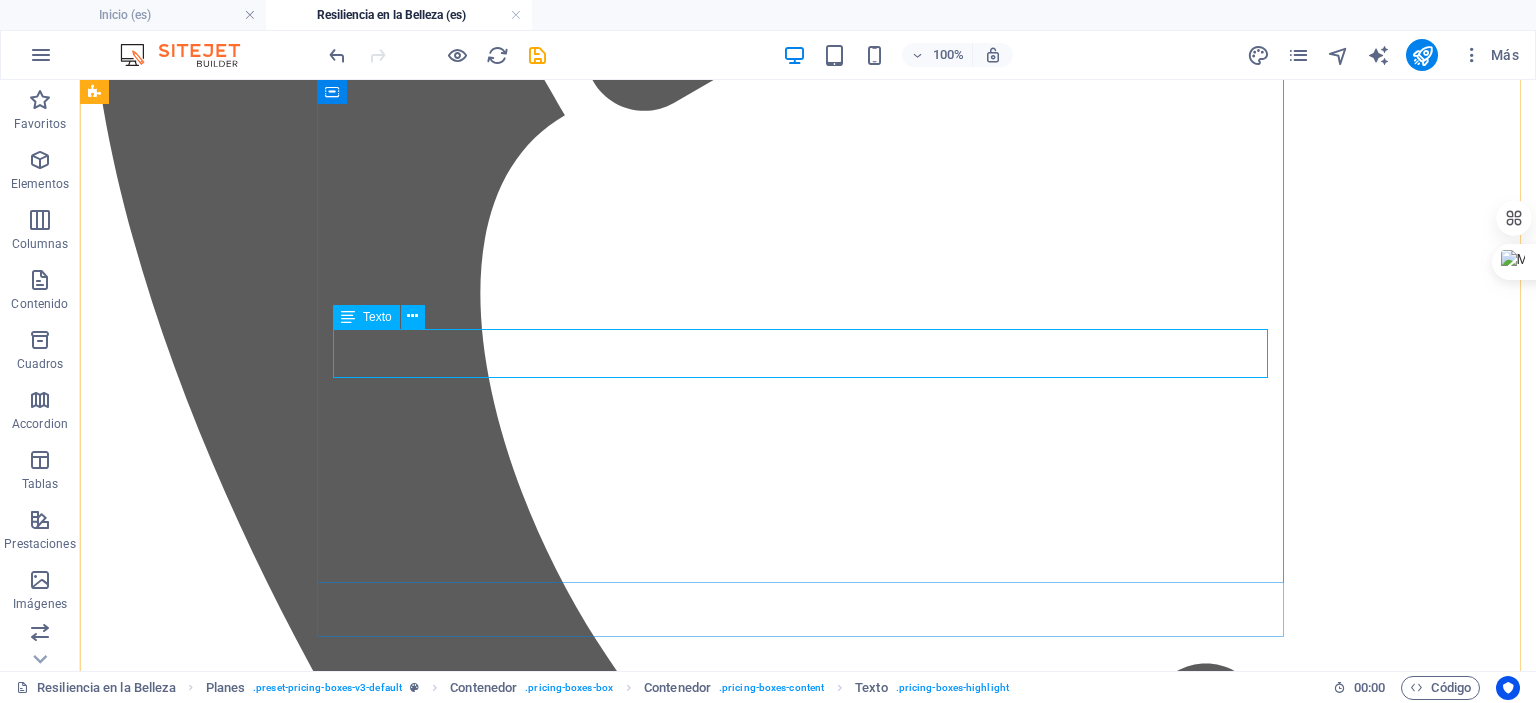 click on "$3,000" at bounding box center (808, 6771) 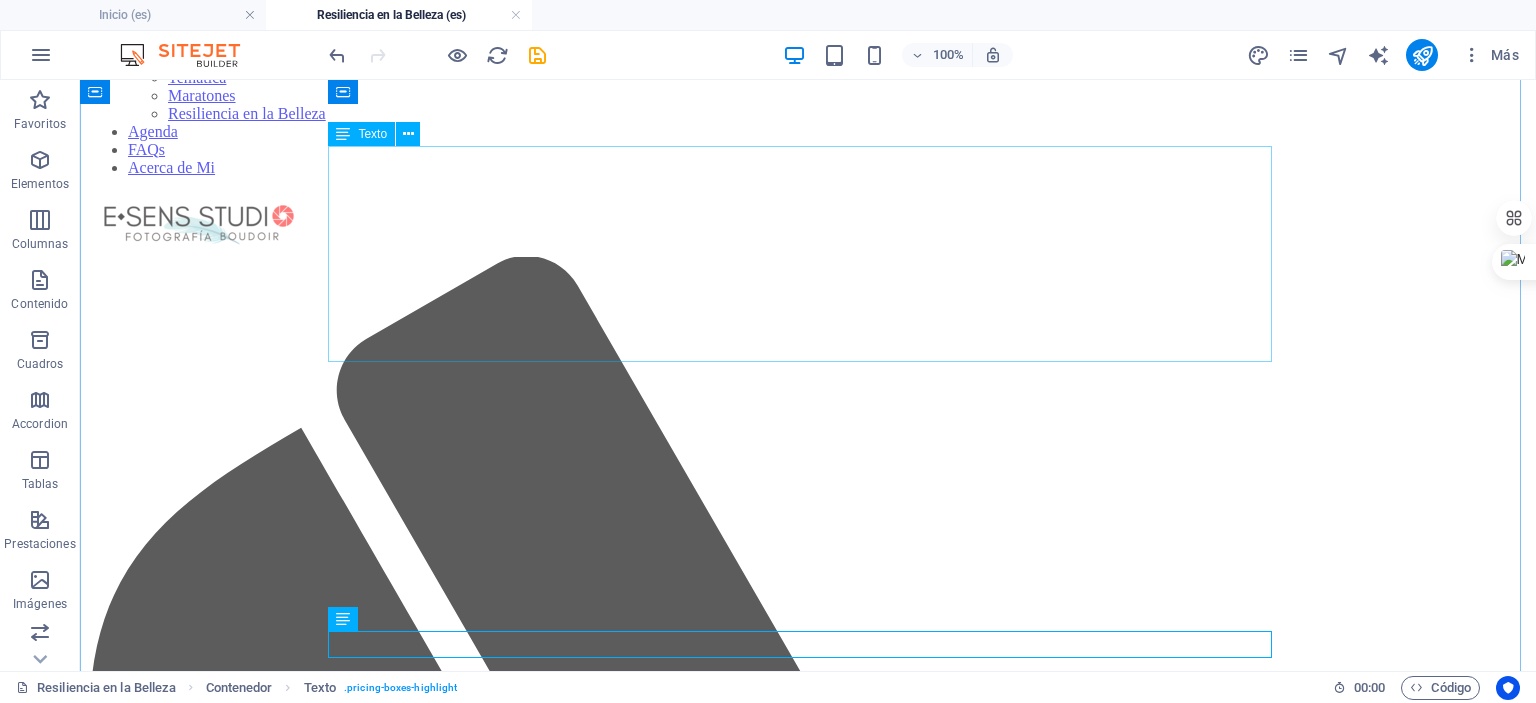 scroll, scrollTop: 3705, scrollLeft: 0, axis: vertical 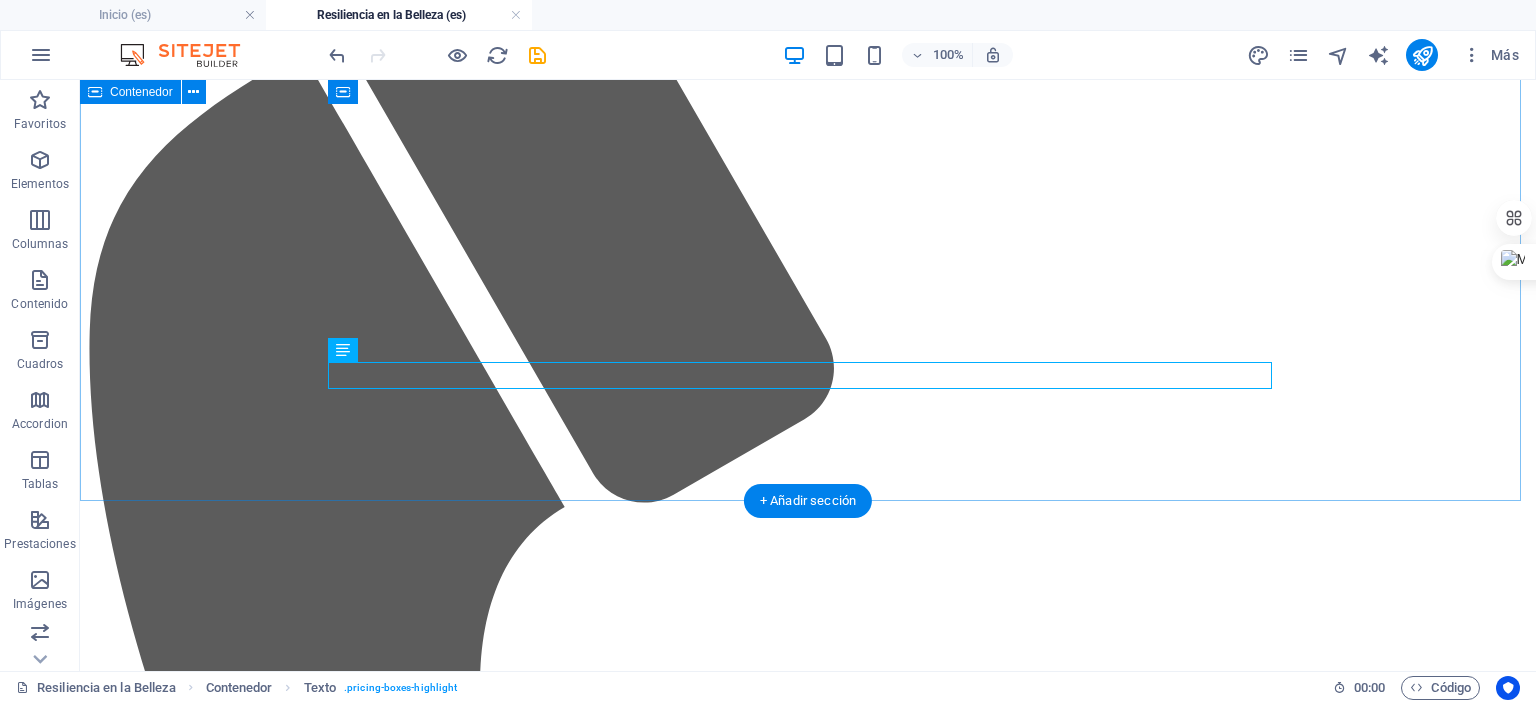 click on "Visión General del Proyecto En E•SENS STUDIO, creemos que la fotografía boudoir es una poderosa herramienta de sanación. Nuestro proyecto "Resiliencia en la Belleza"  está diseñado para acompañar a las mujeres en cada etapa de su viaje contra el cáncer.  Reconocemos que la belleza no reside solo en la superación, sino también en la valentía de enfrentar un cambio inminente.  Este proyecto está dedicado a las mujeres que desean inmortalizar su cuerpo antes de un procedimiento, así como a las sobrevivientes que buscan celebrar su nuevo yo y su fuerza inquebrantable. Se trata de honrar la historia de su cuerpo, redescubrir su sensualidad y recordarse que su belleza y fuerza son inquebrantables.
Crear un Espacio Sagrado:  La seguridad, la privacidad y la confianza son nuestras máximas prioridades. Tu sesión es un santuario libre de juicios, donde la vulnerabilidad es vista como una fortaleza y cada emoción es bienvenida.
Honrar la Historia de tu Cuerpo:
Enfoque Holístico:
$3,000" at bounding box center (808, 10327) 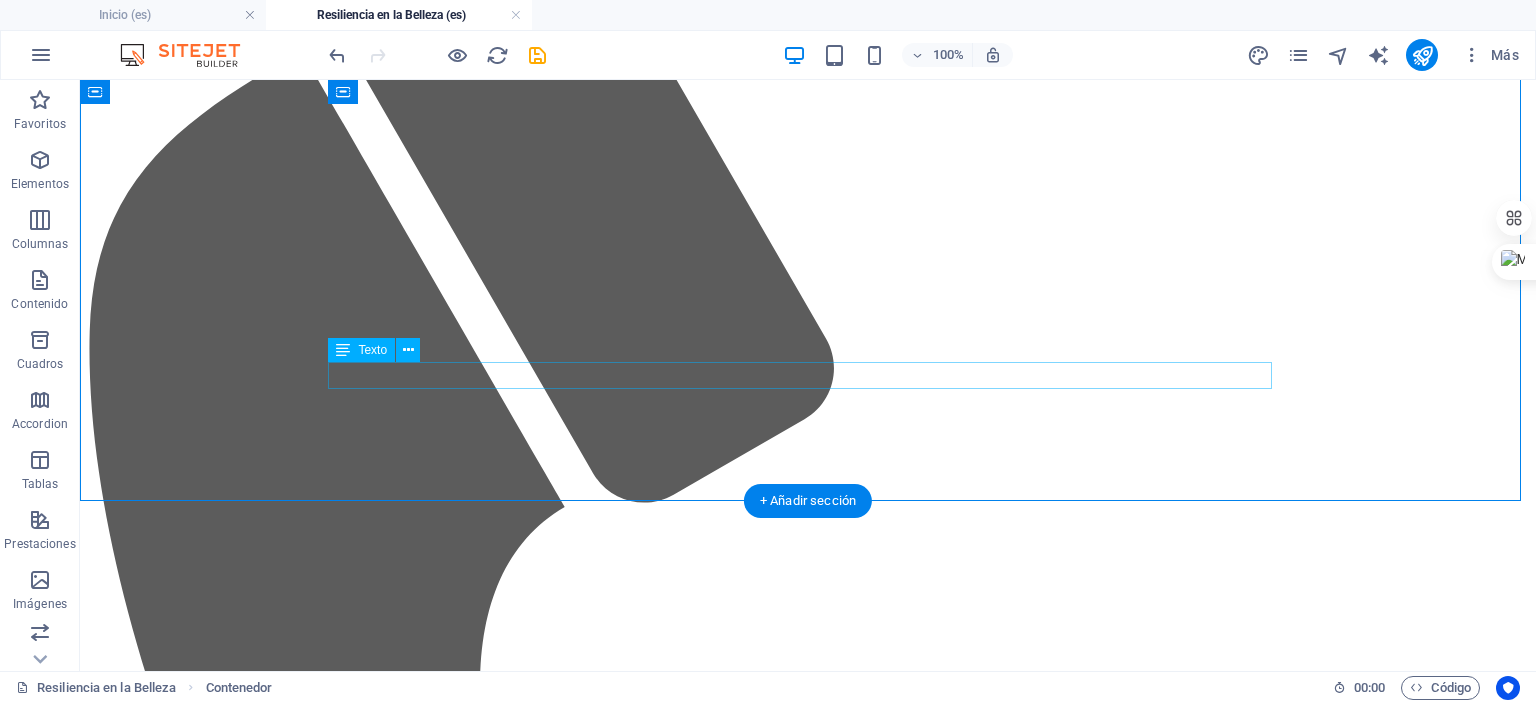 click on "$3,000" at bounding box center [808, 10665] 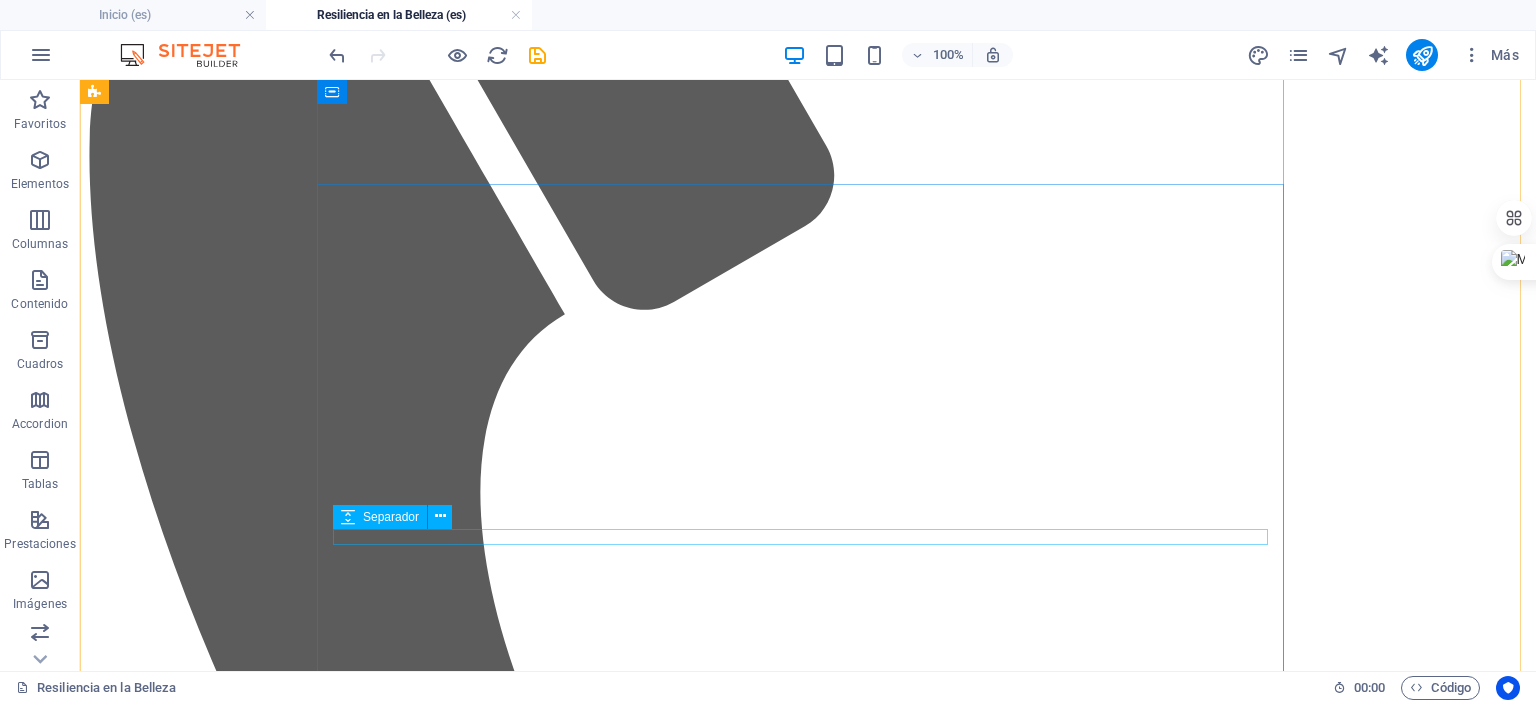 scroll, scrollTop: 1806, scrollLeft: 0, axis: vertical 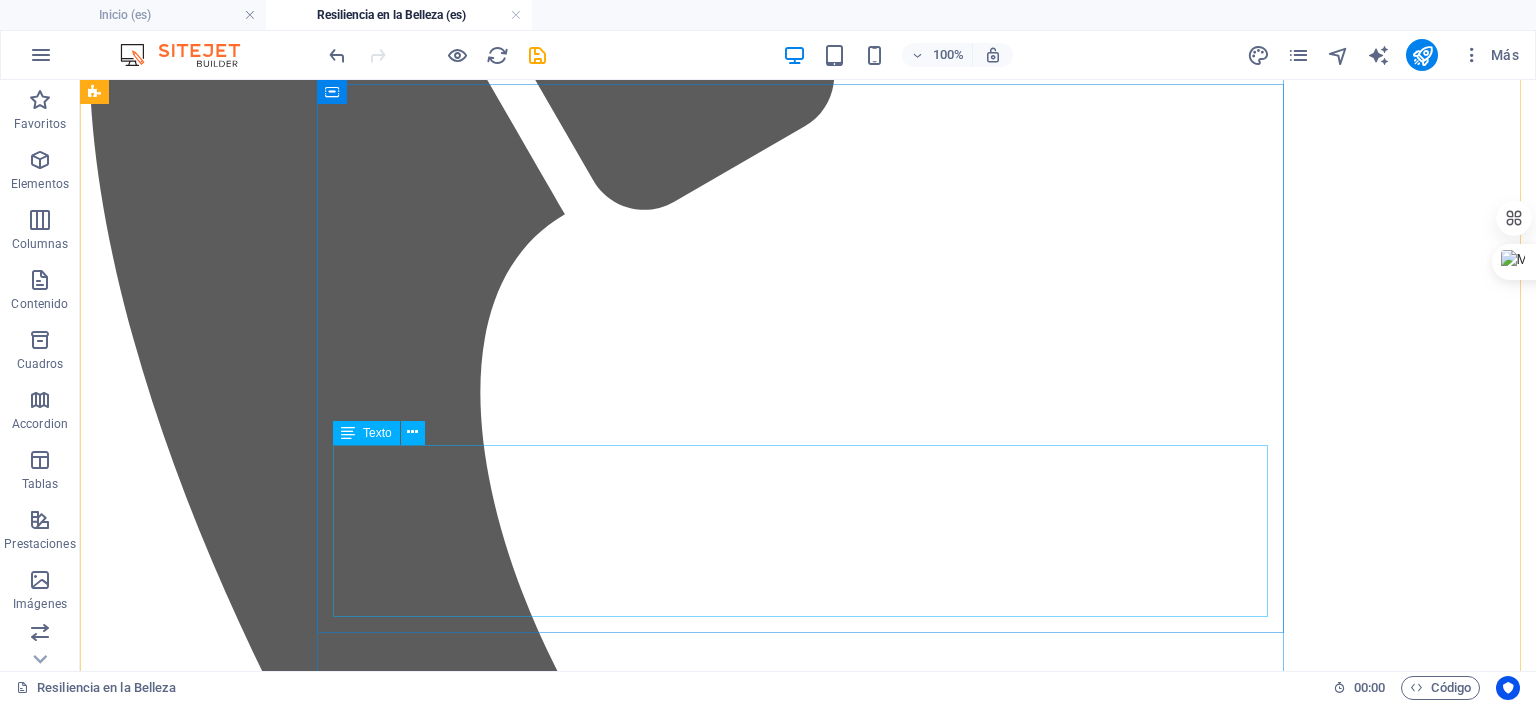 click on "90 minutos 15 fotografías HD Pro Digitales Orientación de vestuario Guía Boudoir 2 cambios de vestuario" at bounding box center (808, 6955) 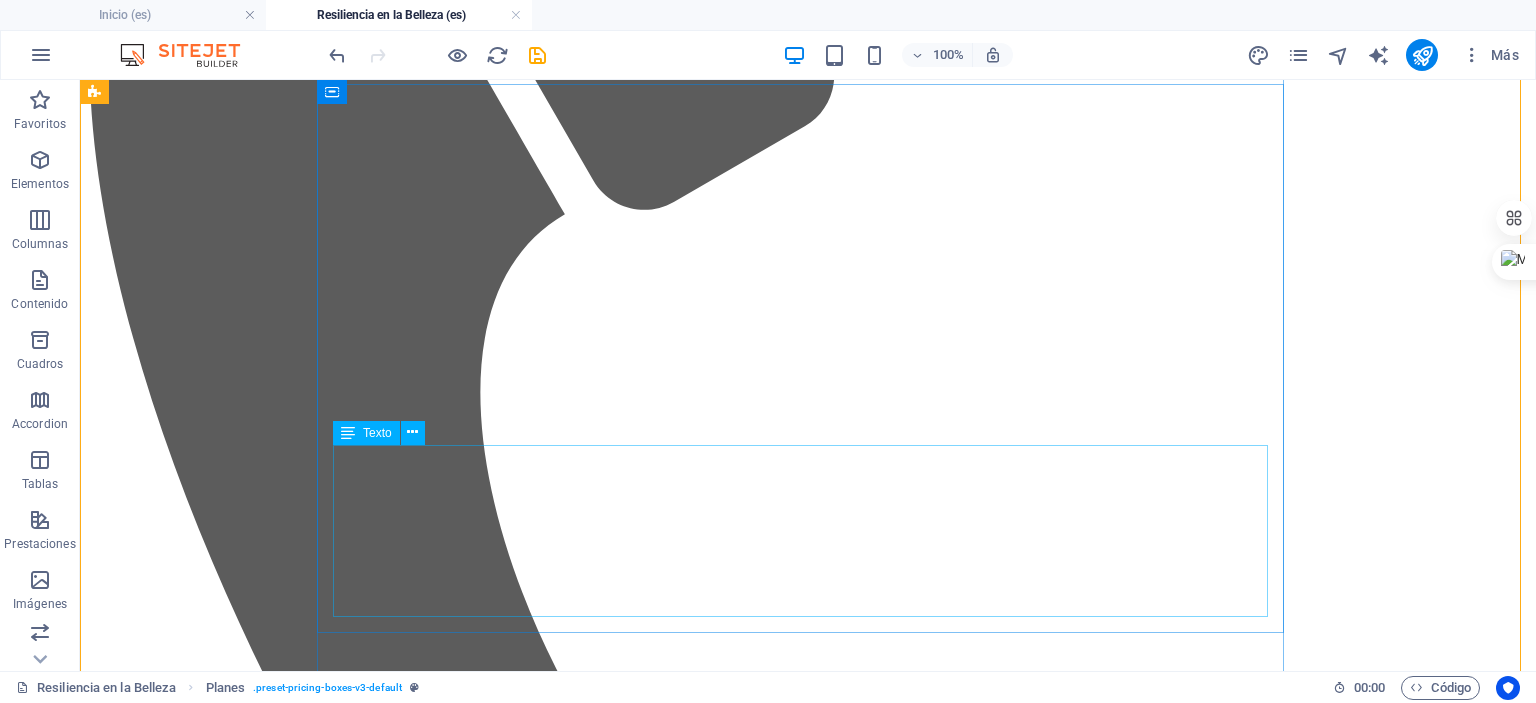 click on "Texto" at bounding box center [366, 433] 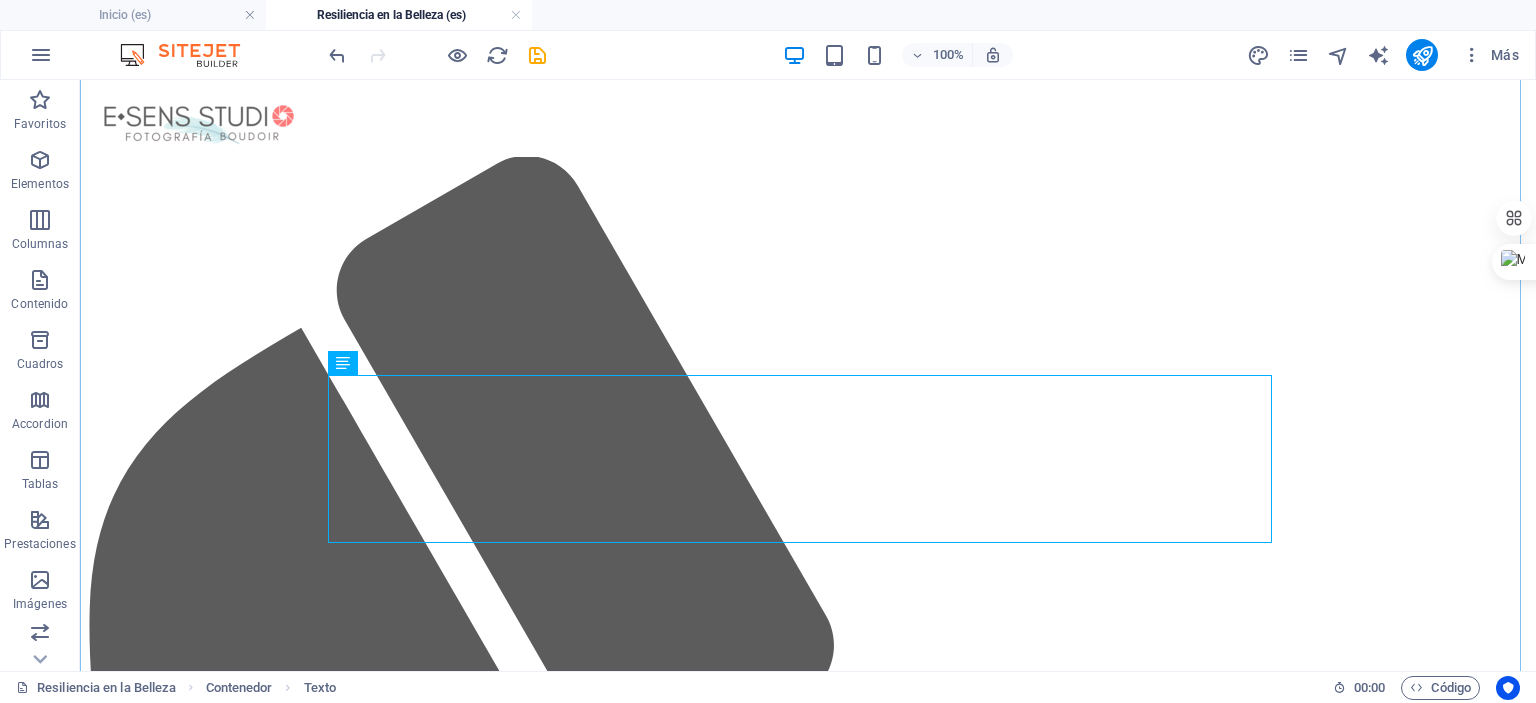 scroll, scrollTop: 3452, scrollLeft: 0, axis: vertical 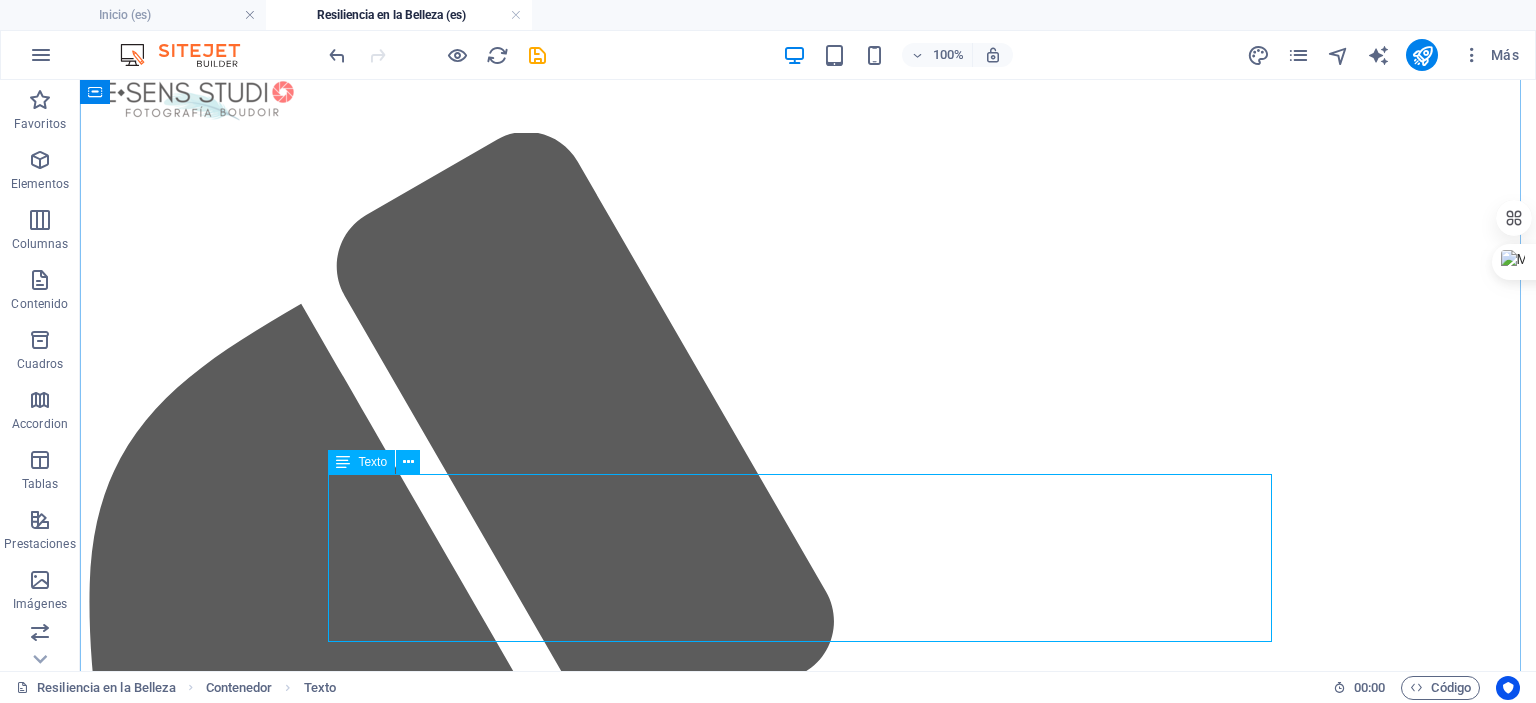 click on "90 minutos 15 fotografías HD Pro Digitales Orientación de vestuario Guía Boudoir 2 cambios de vestuario" at bounding box center (808, 10865) 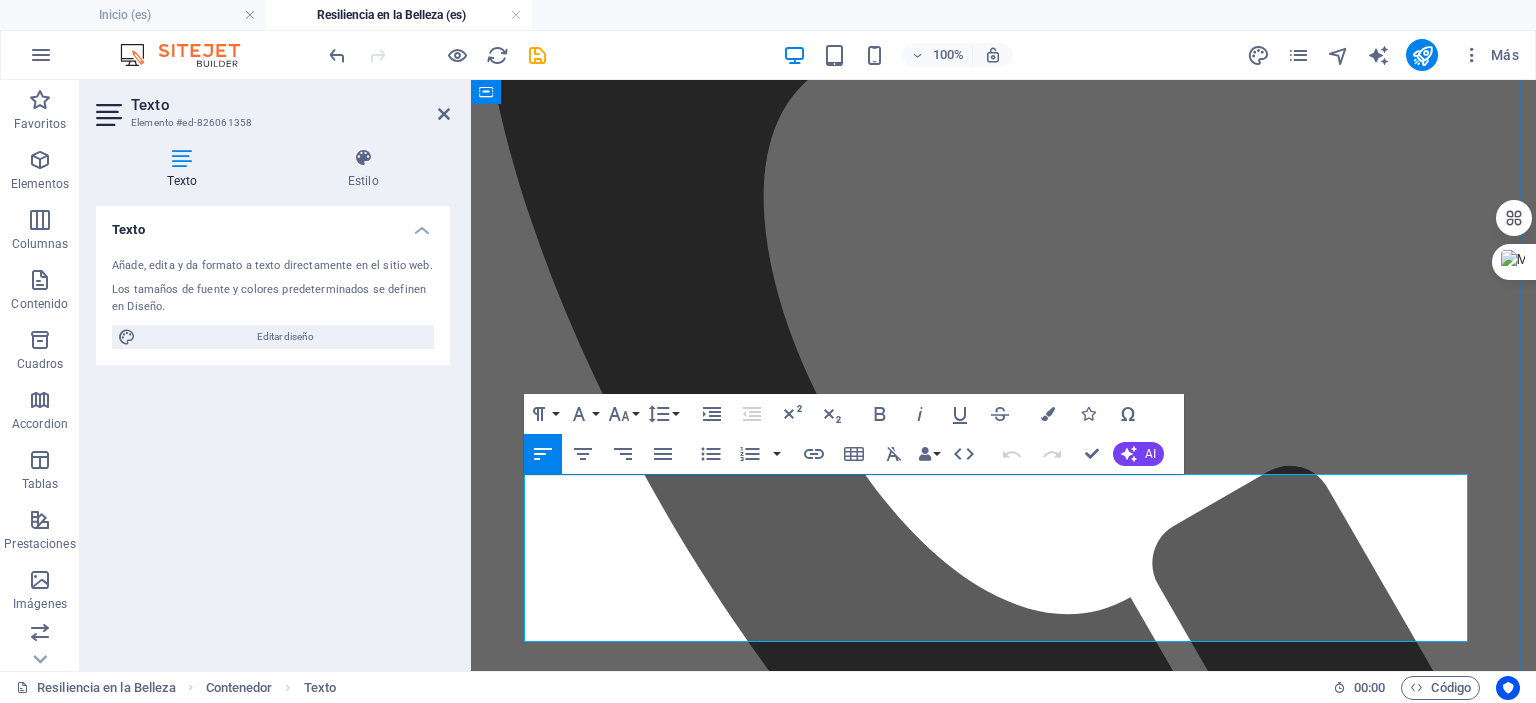 click on "minutos" at bounding box center [528, 8798] 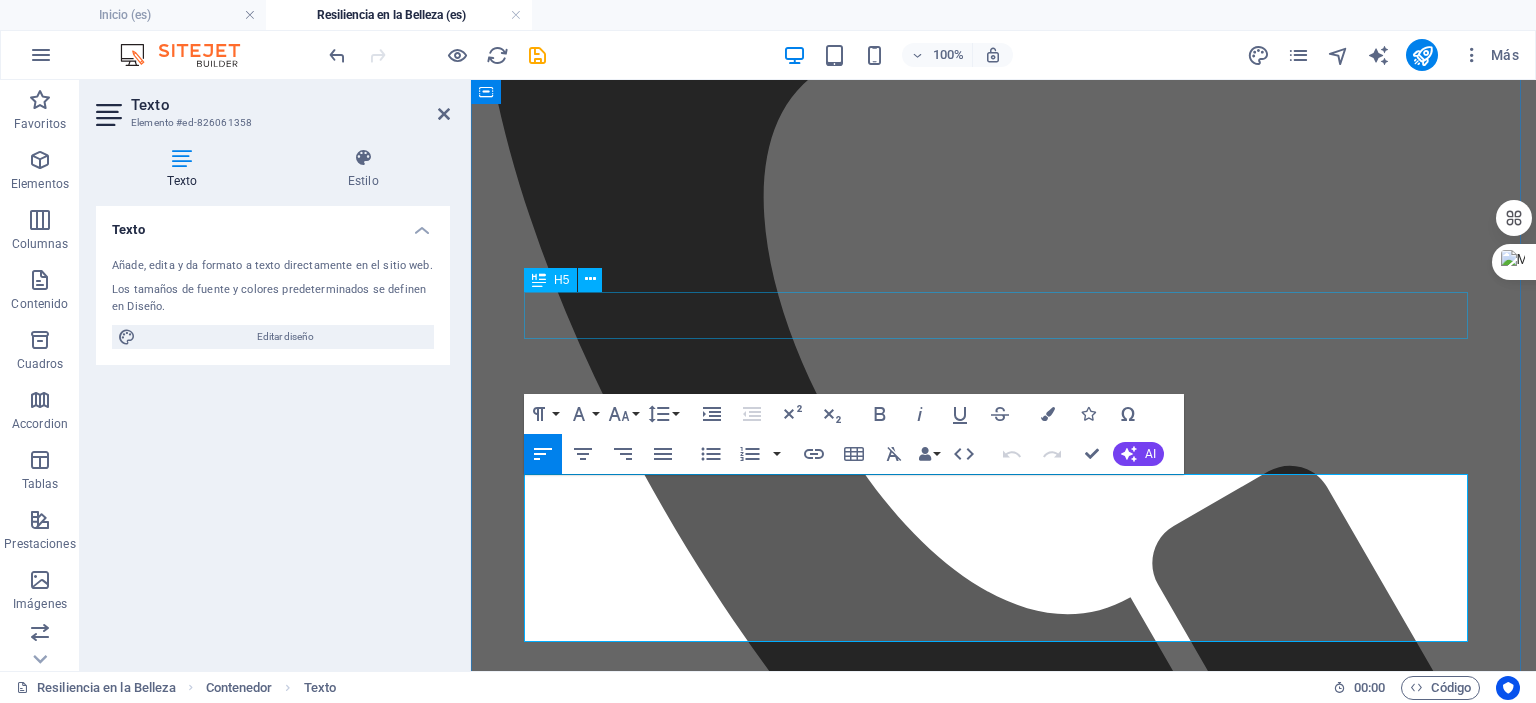 click on "Quiero Apoyar la Causa y Vivir la Experiencia" at bounding box center (1003, 8611) 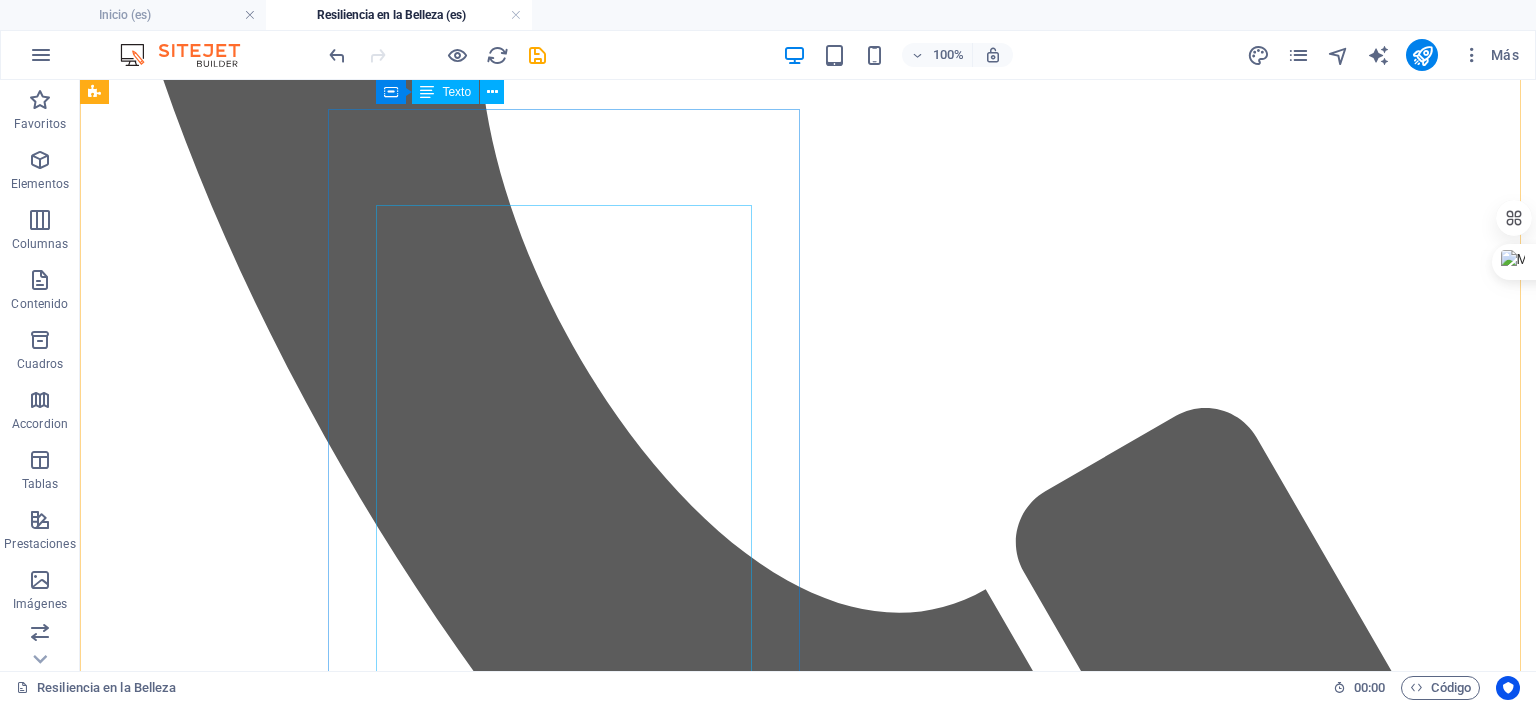 scroll, scrollTop: 4052, scrollLeft: 0, axis: vertical 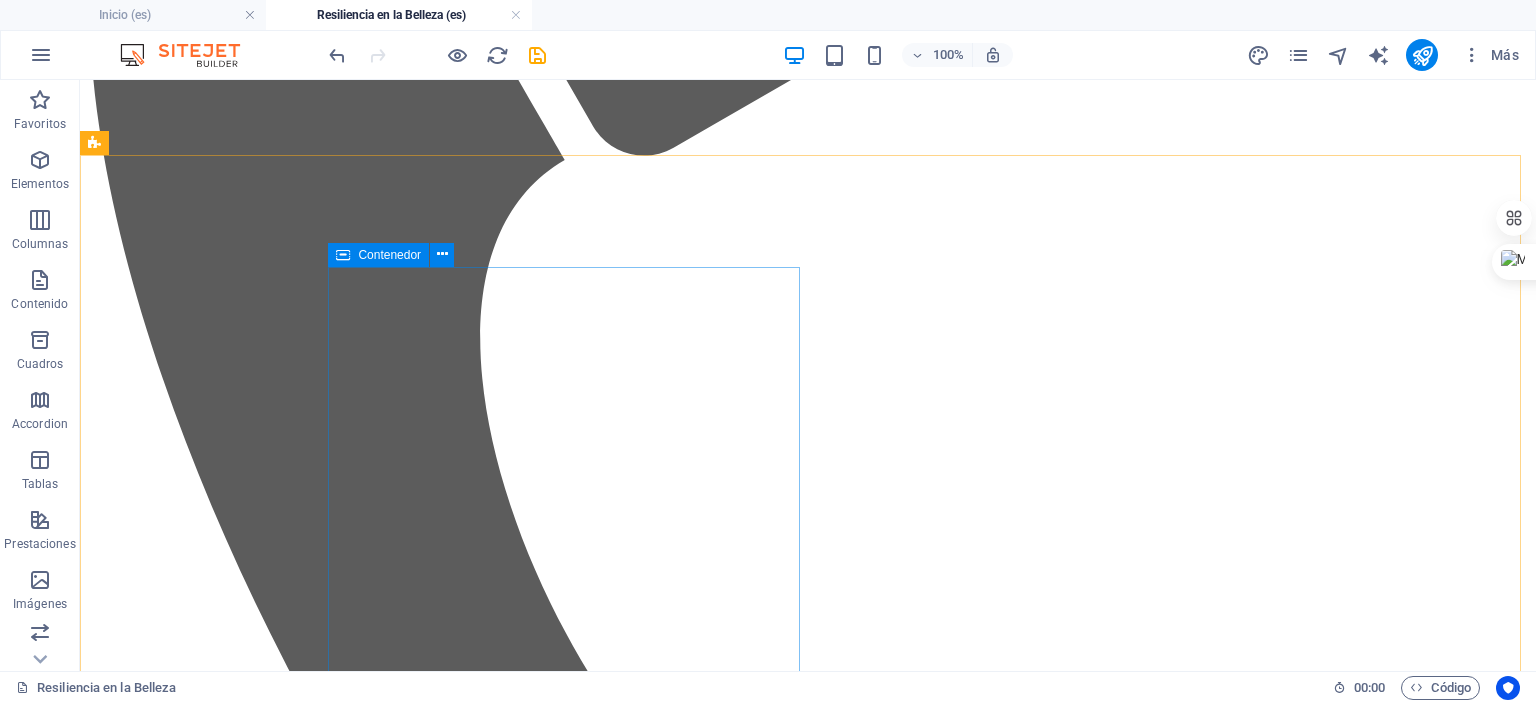 click on "Contenedor" at bounding box center [389, 255] 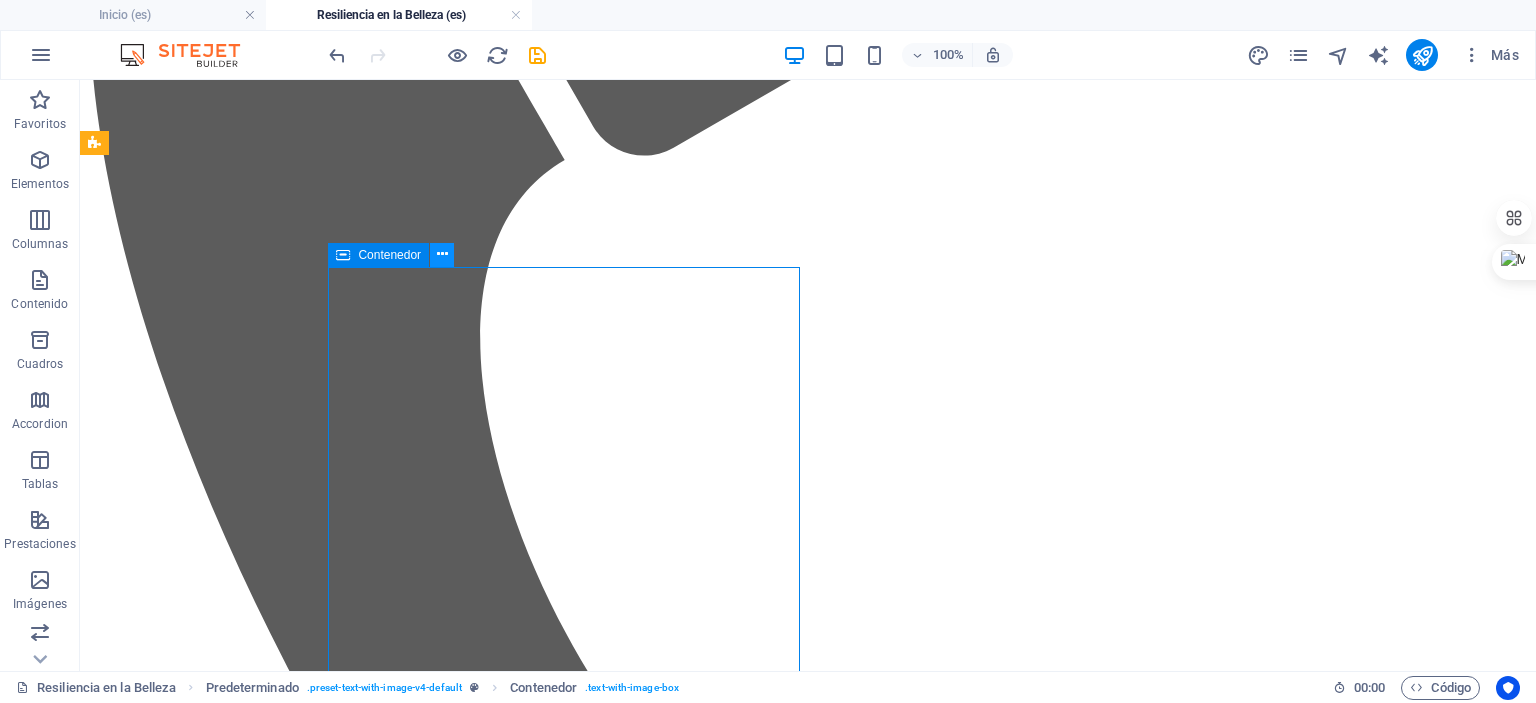 click at bounding box center [442, 254] 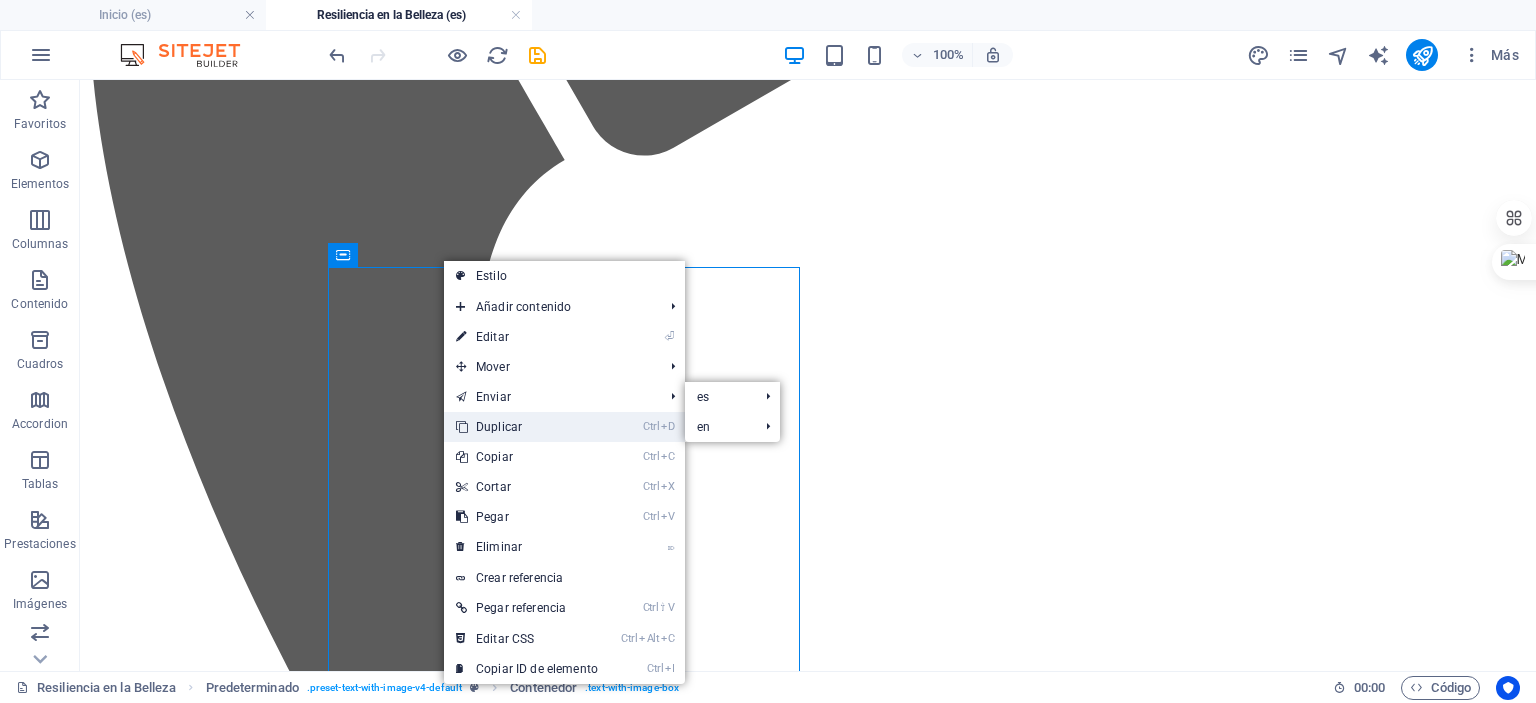 click on "Ctrl D  Duplicar" at bounding box center (527, 427) 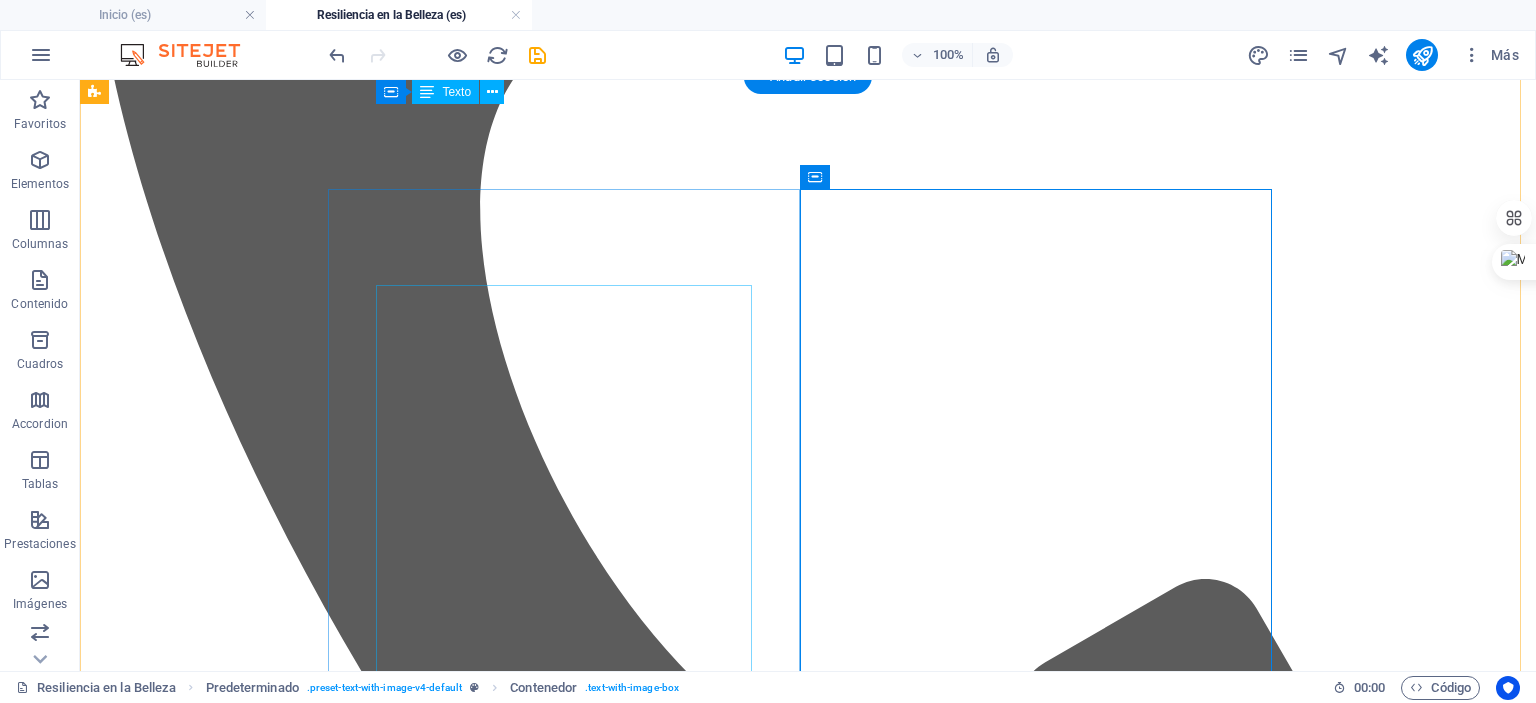 scroll, scrollTop: 4048, scrollLeft: 0, axis: vertical 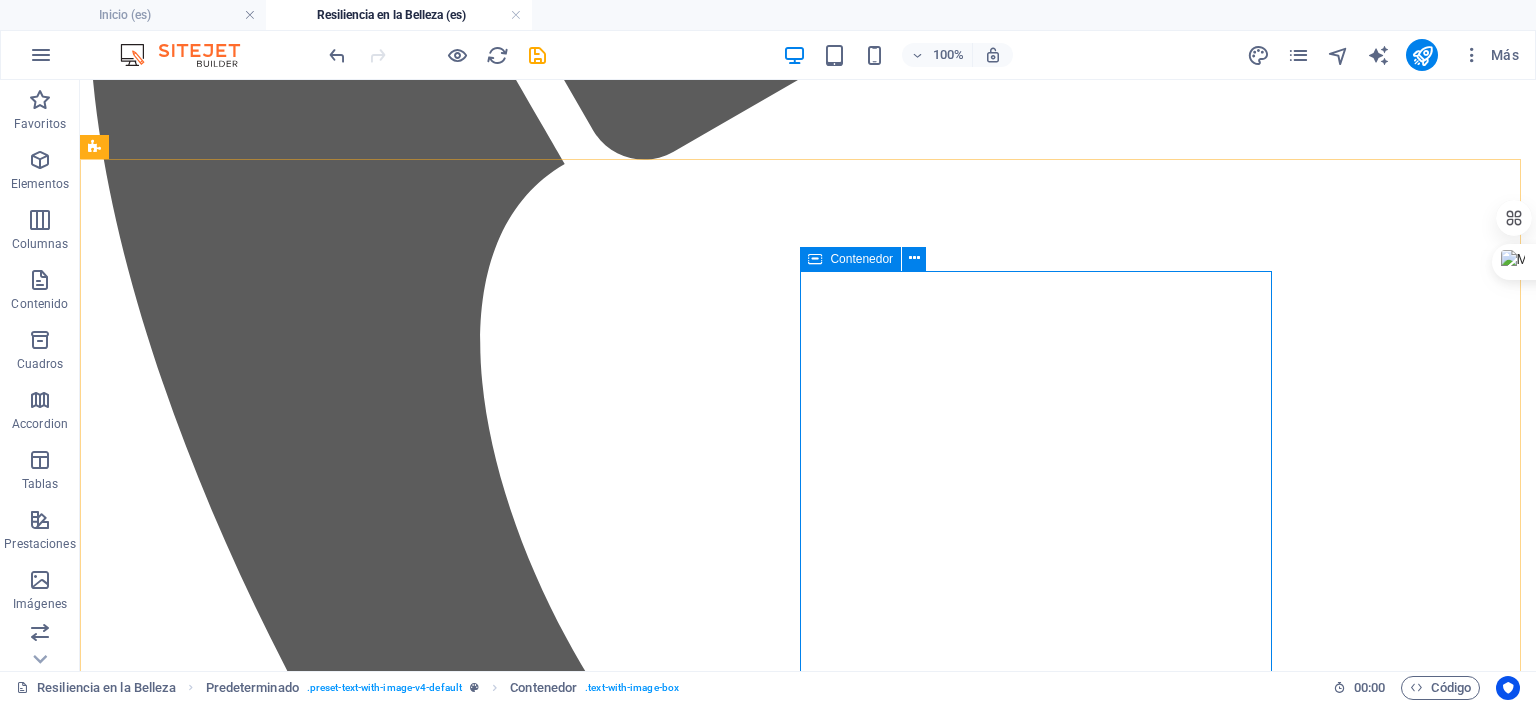 click on "Contenedor" at bounding box center [850, 259] 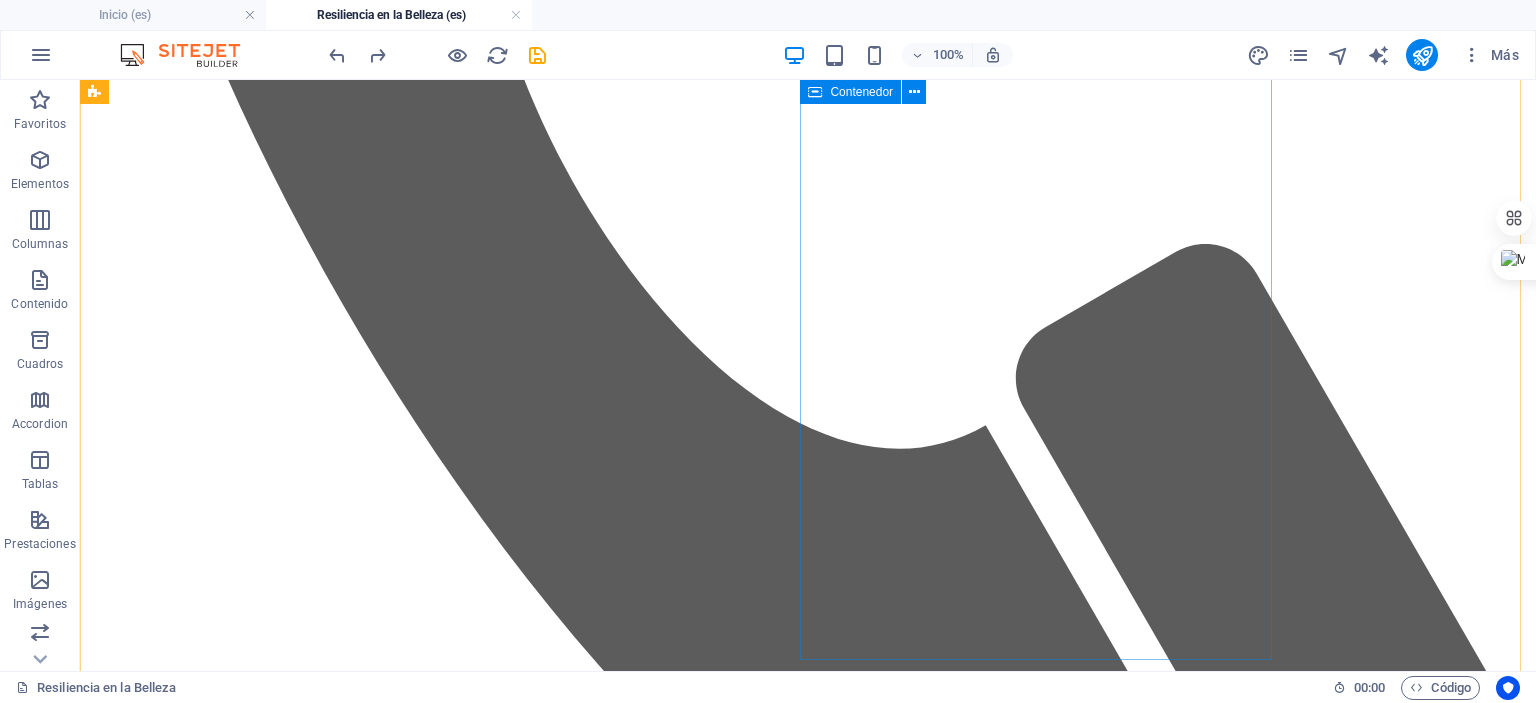 scroll, scrollTop: 4522, scrollLeft: 0, axis: vertical 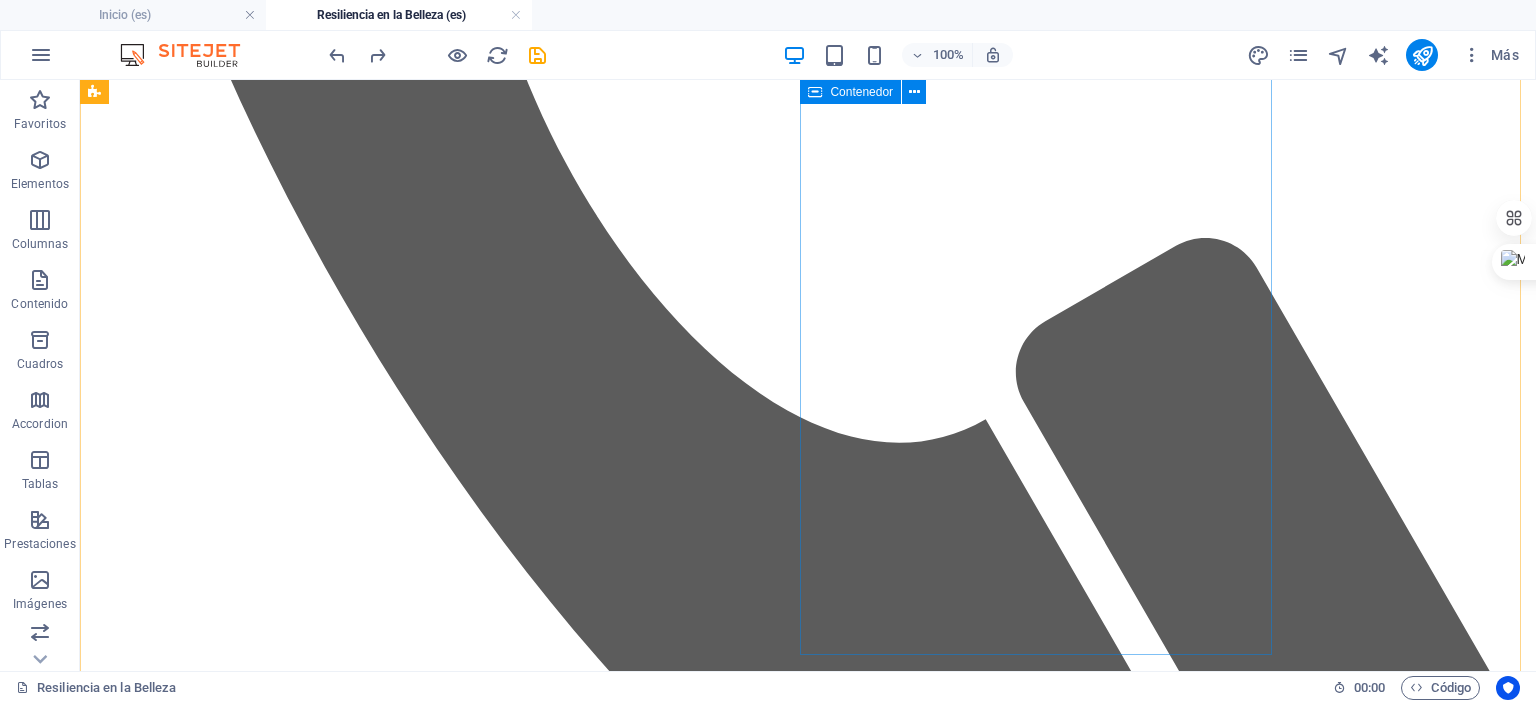 click on "Contenedor" at bounding box center [861, 92] 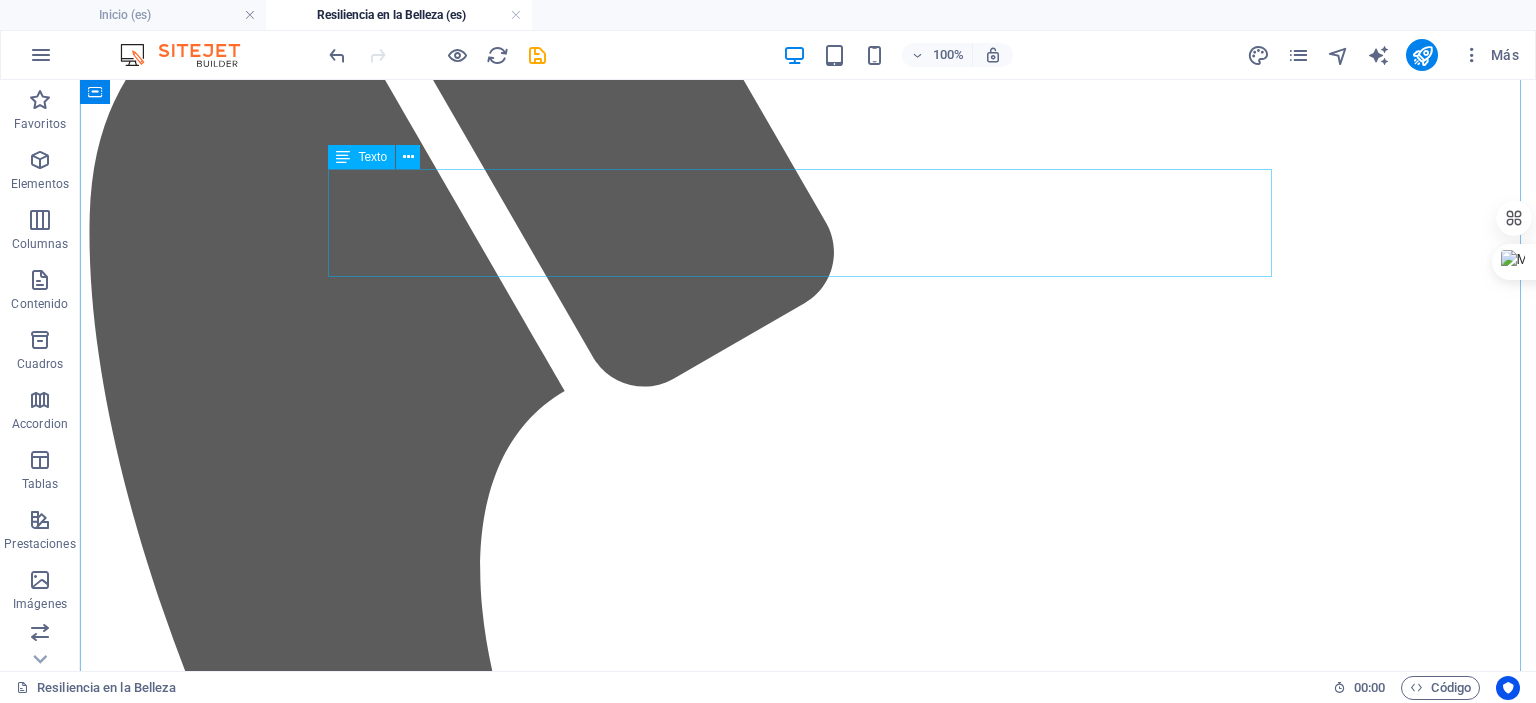 scroll, scrollTop: 3521, scrollLeft: 0, axis: vertical 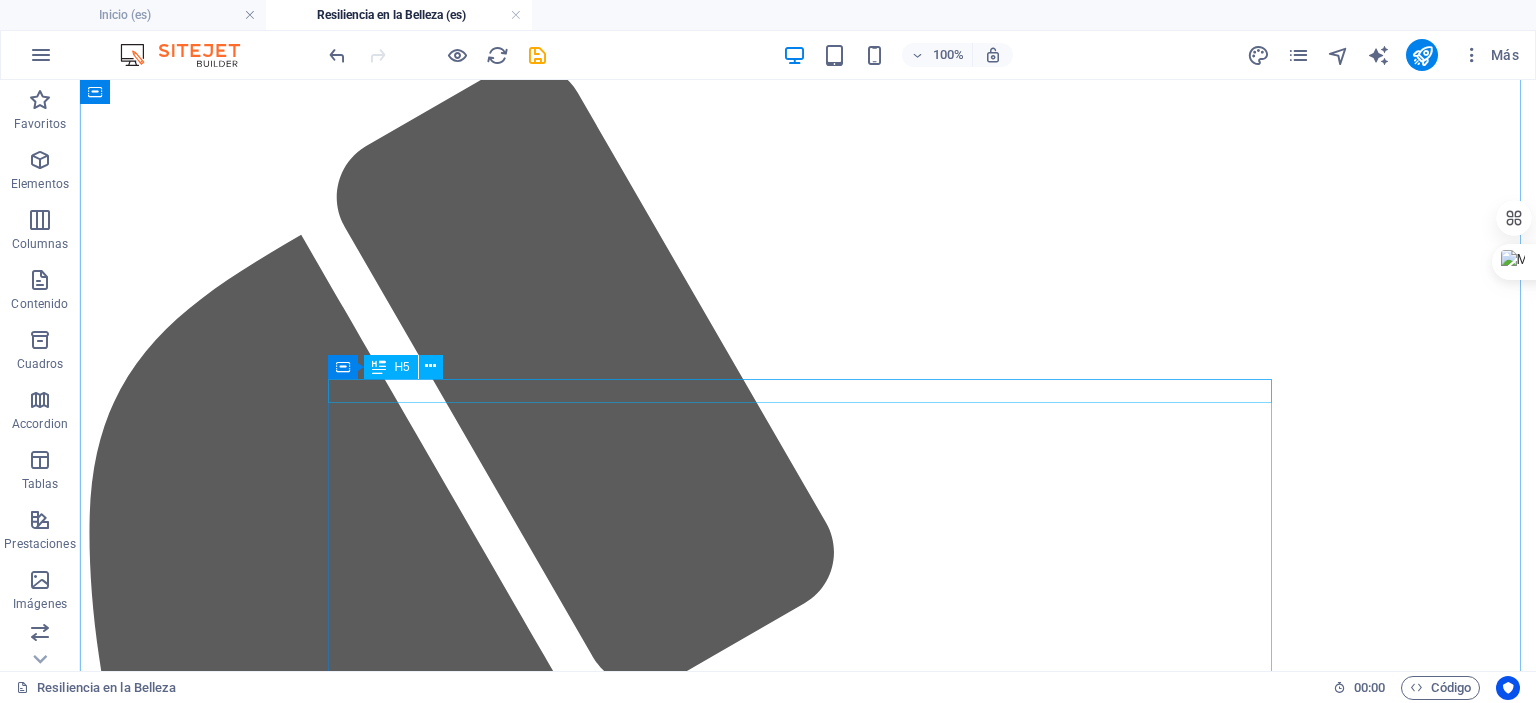 click on "Un acto de amor propio con un impacto emocional significativo" at bounding box center [808, 10698] 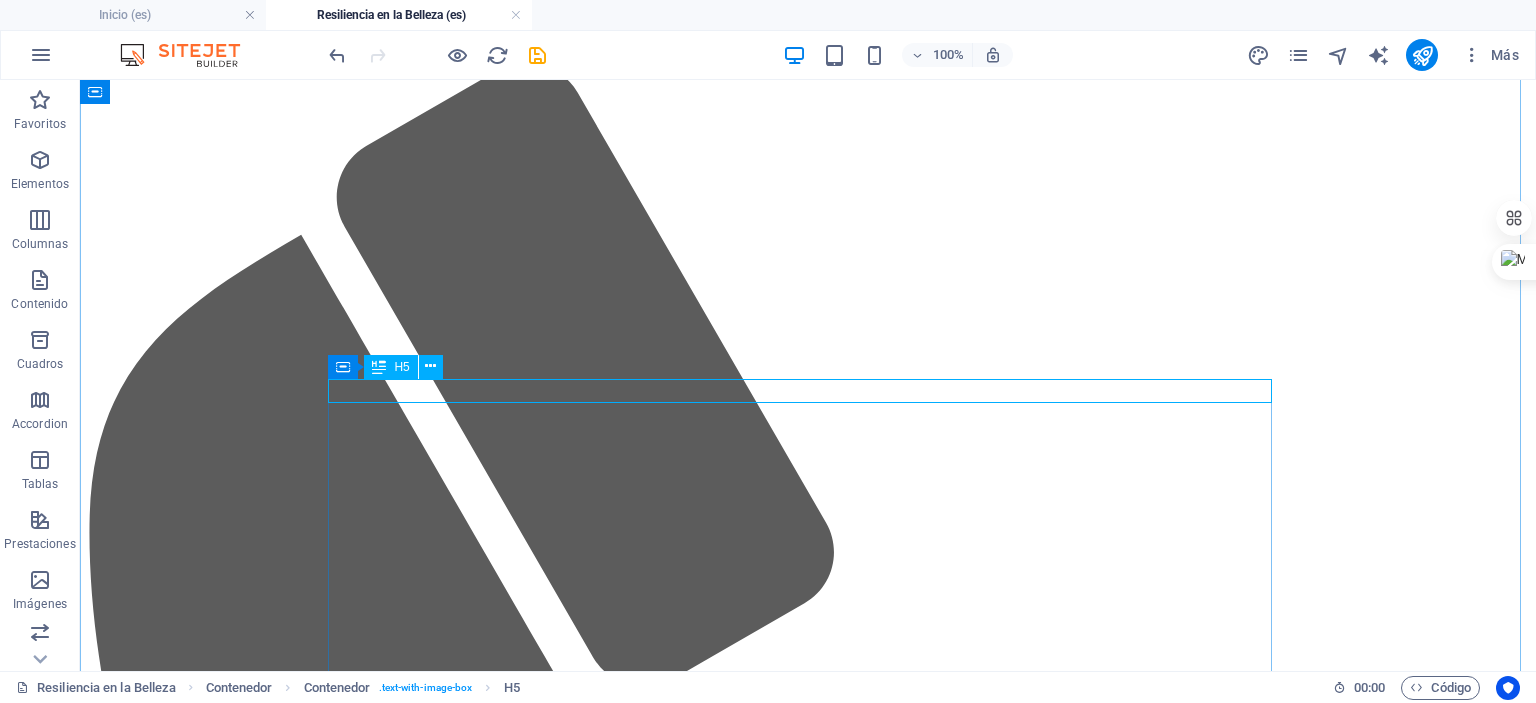click on "H5" at bounding box center (390, 367) 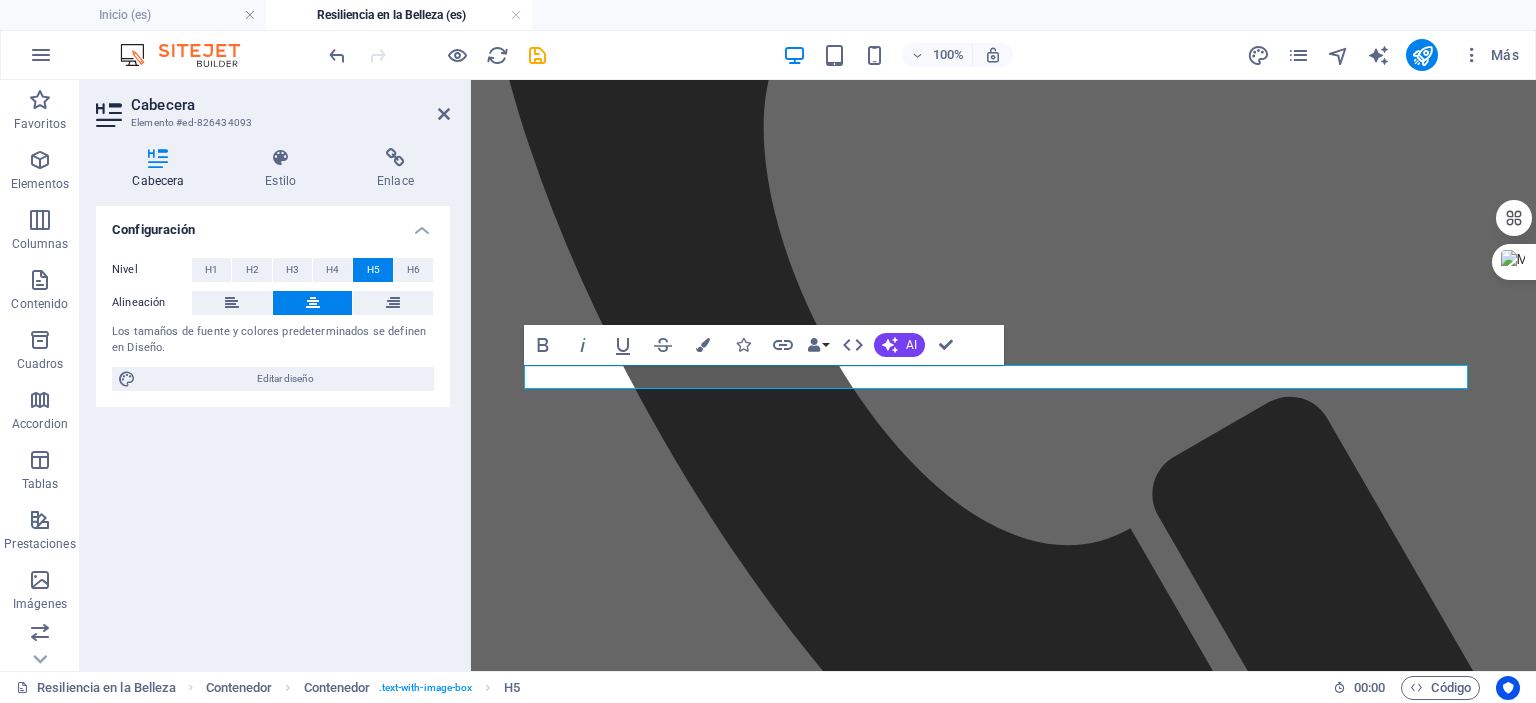 scroll, scrollTop: 3535, scrollLeft: 0, axis: vertical 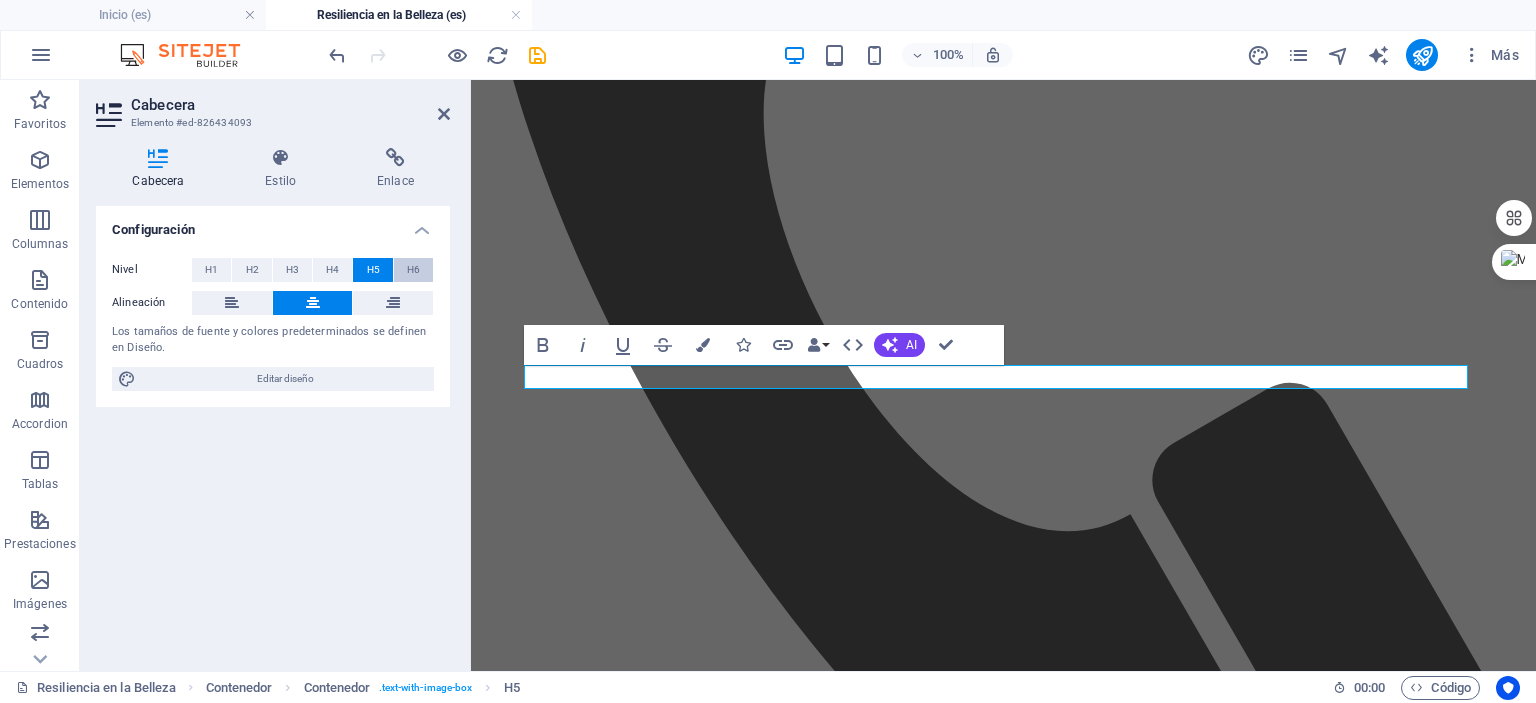 click on "H6" at bounding box center (413, 270) 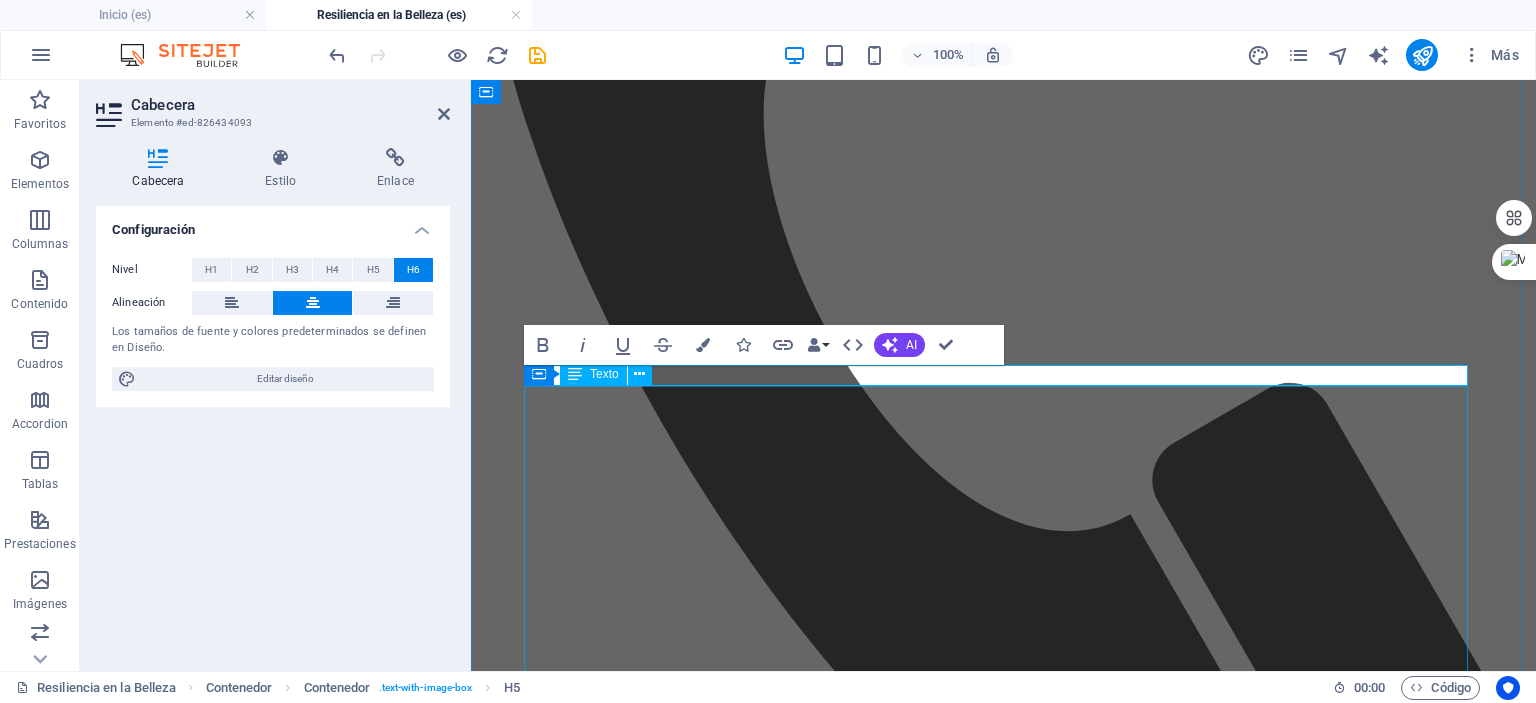 type 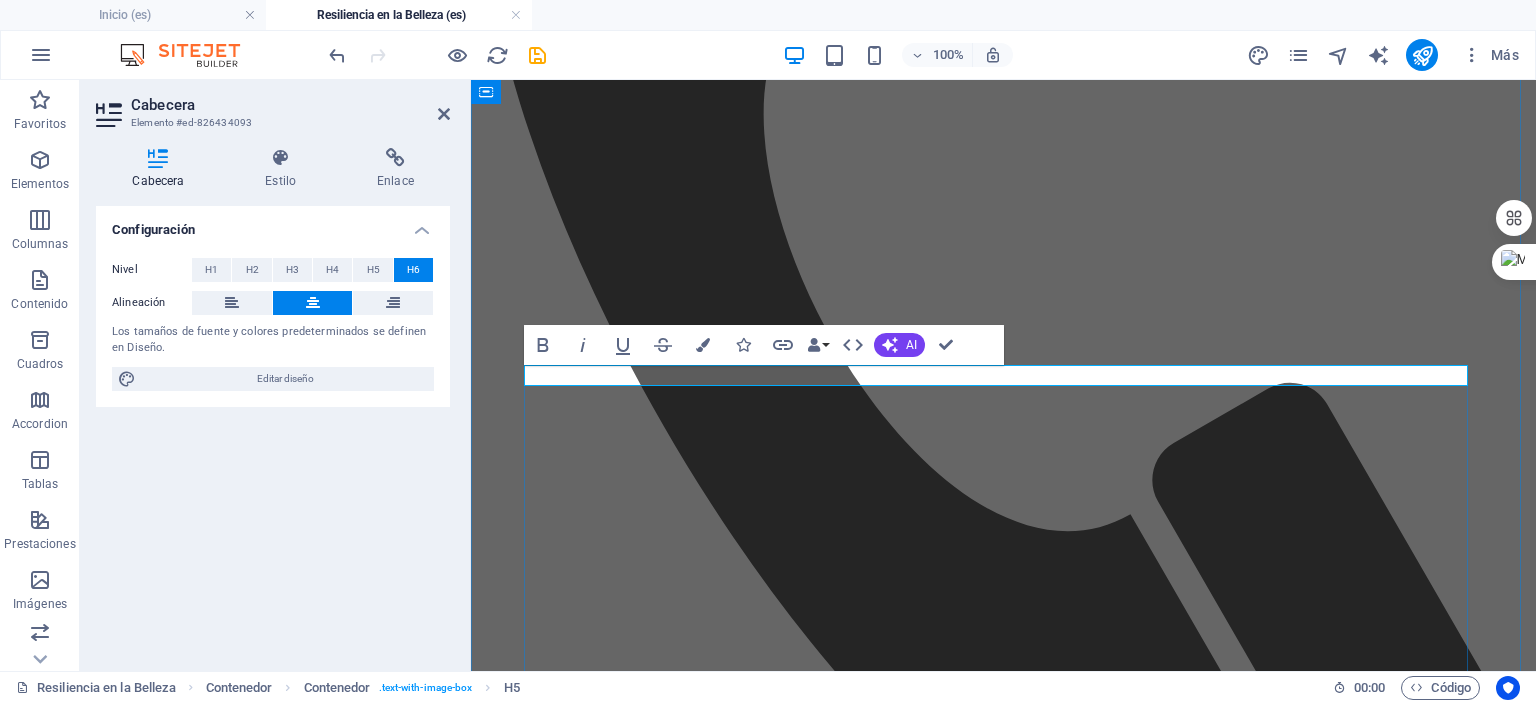 click on "Un acto de amor propio con un impacto emocional significativo" at bounding box center (1003, 8687) 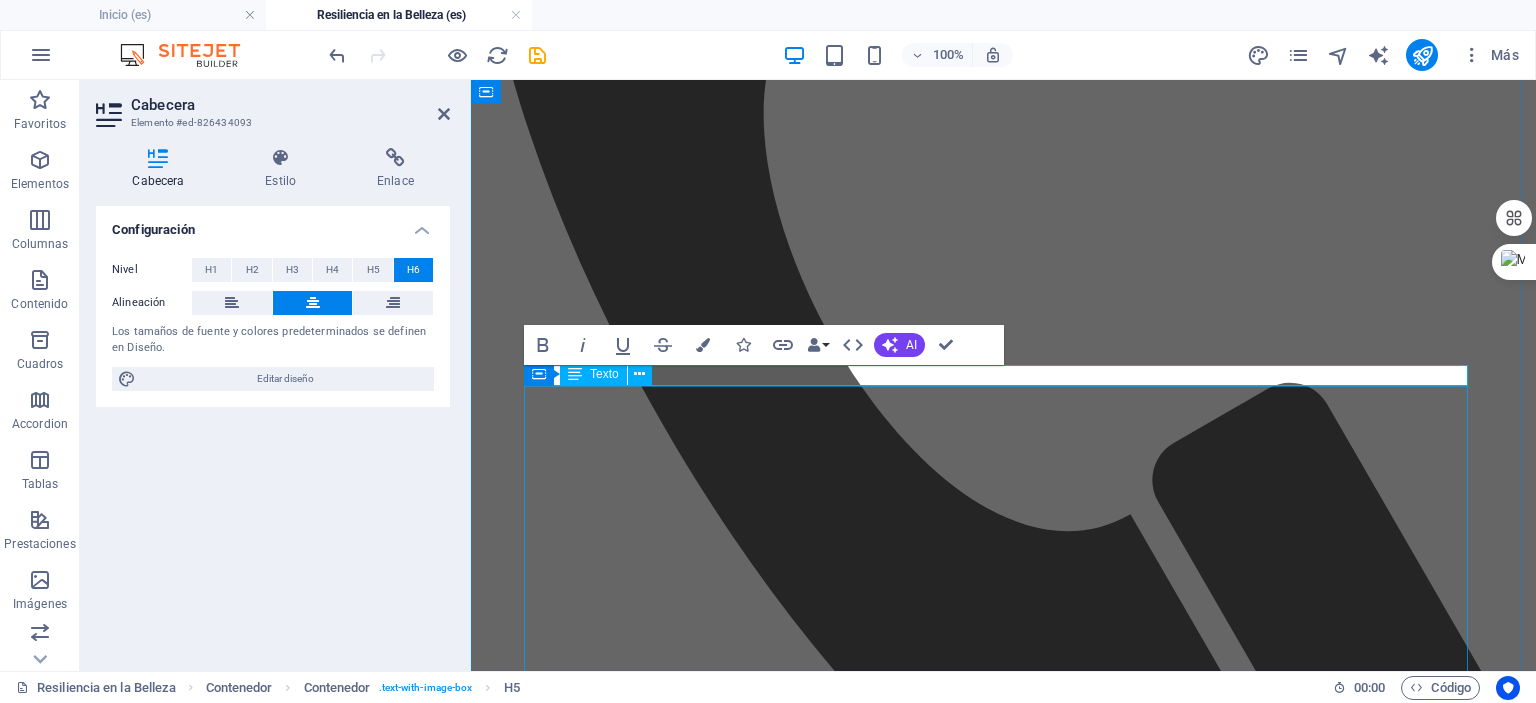 drag, startPoint x: 554, startPoint y: 418, endPoint x: 942, endPoint y: 418, distance: 388 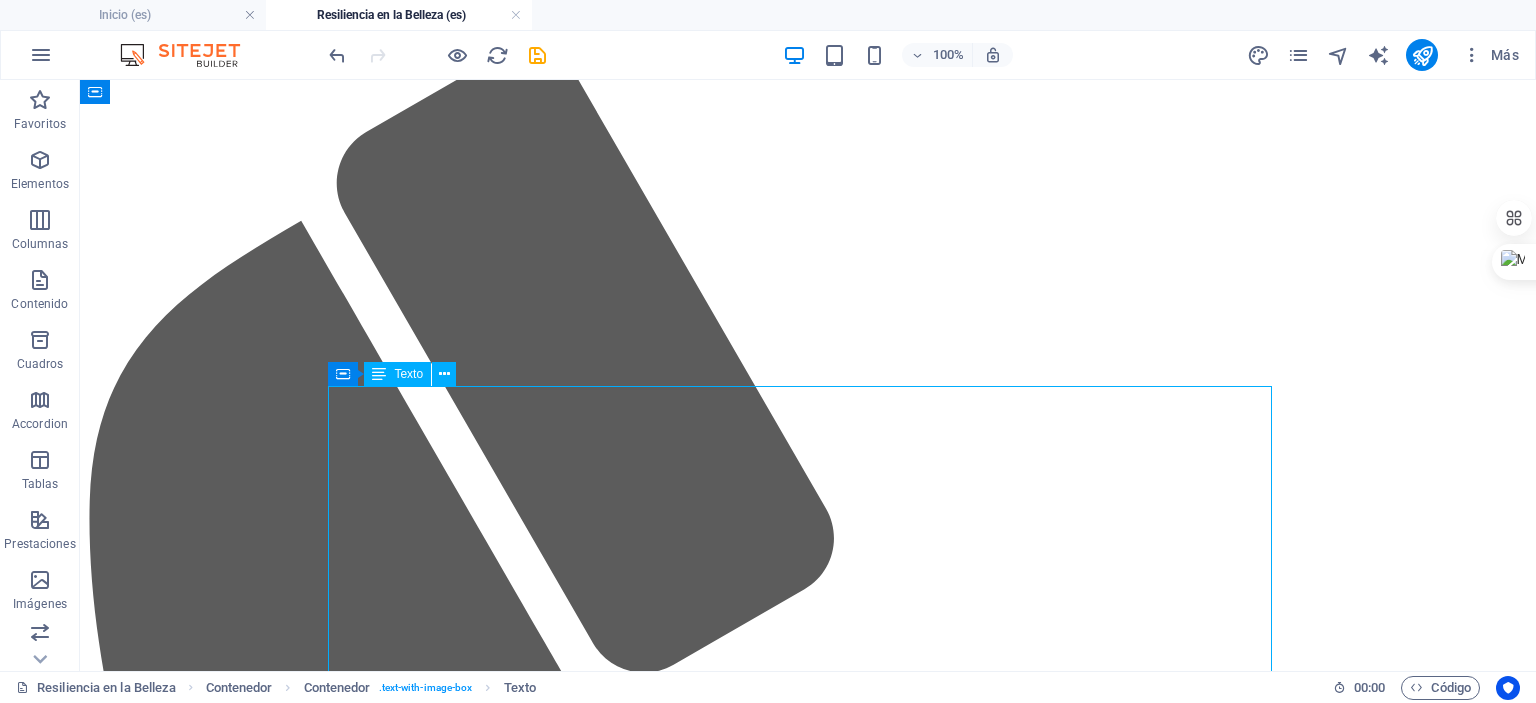 click on "Rito de Paso: Para quienes se van a someter a una intervención, esta sesión es un acto de celebración de tu Yo actual, inmortalizando tu belleza y fuerza antes del cambio. Es una oportunidad para honrar tu cuerpo tal como es hoy. Reconexión Emocional: Reafirmar la conexión con tu cuerpo, incluso después de los cambios físicos que trae el cáncer, es un paso fundamental para la sanación. Empoderamiento y Confianza: La experiencia te permite verte bajo una nueva luz, reconociendo la belleza y la fuerza que siempre han estado ahí. Celebración de la Supervivencia: Las fotografías se convierten en un poderoso testimonio de tu victoria, una celebración visual de la vida y el coraje. Creación de un Legado: Las imágenes son un regalo para ti misma, un recordatorio tangible de tu poder personal y tu historia, que perdurará por siempre." at bounding box center (808, 10815) 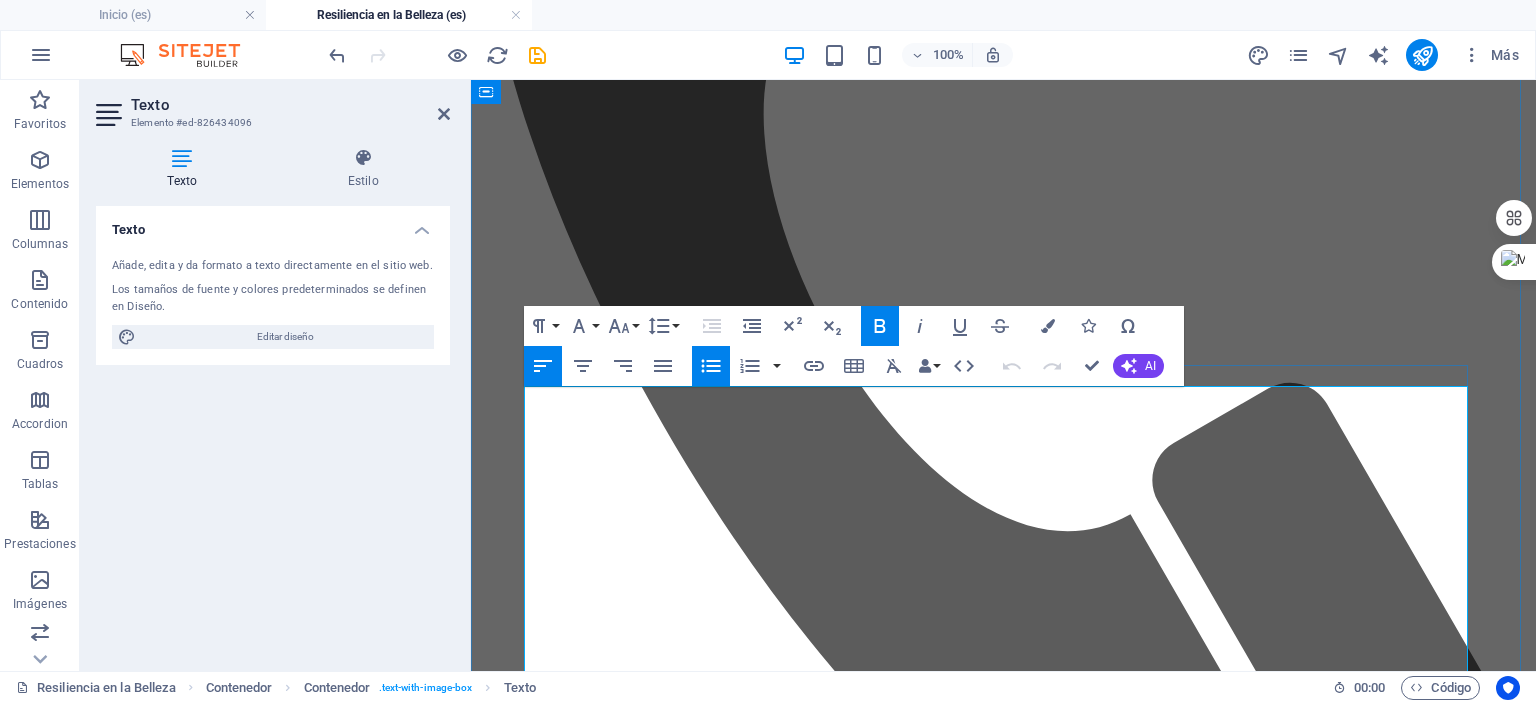drag, startPoint x: 558, startPoint y: 415, endPoint x: 656, endPoint y: 411, distance: 98.0816 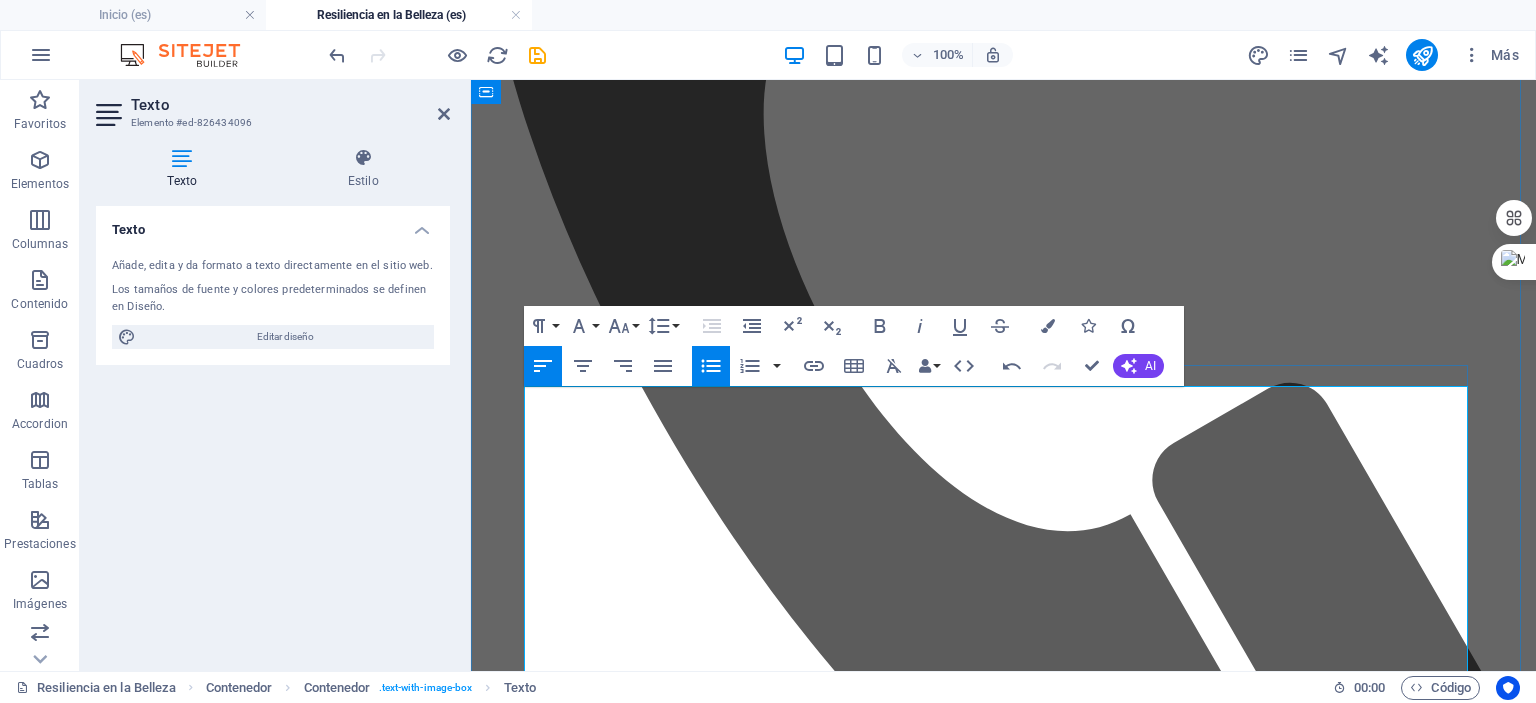 click on "Precio:  Para quienes se van a someter a una intervención, esta sesión es un acto de celebración de tu Yo actual, inmortalizando tu belleza y fuerza antes del cambio. Es una oportunidad para honrar tu cuerpo tal como es hoy." at bounding box center (1024, 8773) 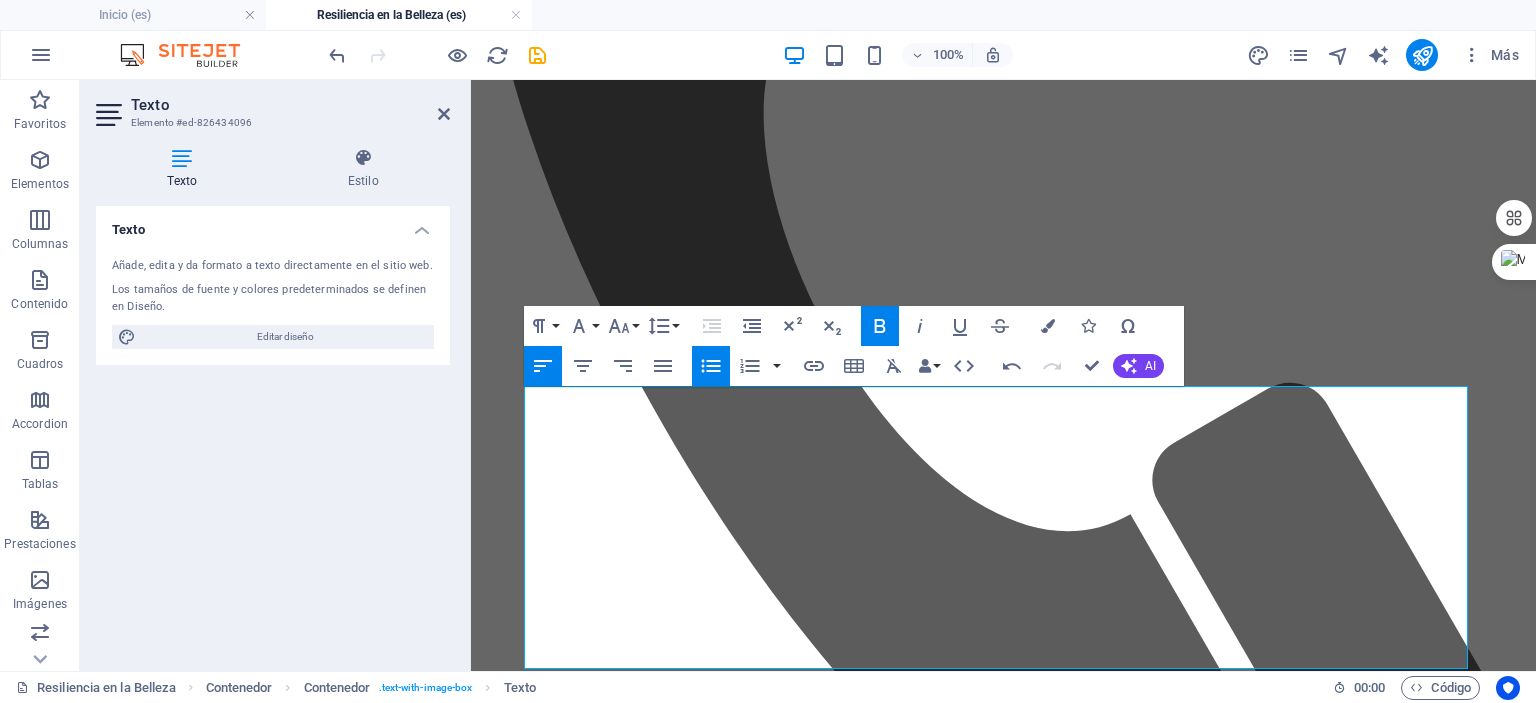 click 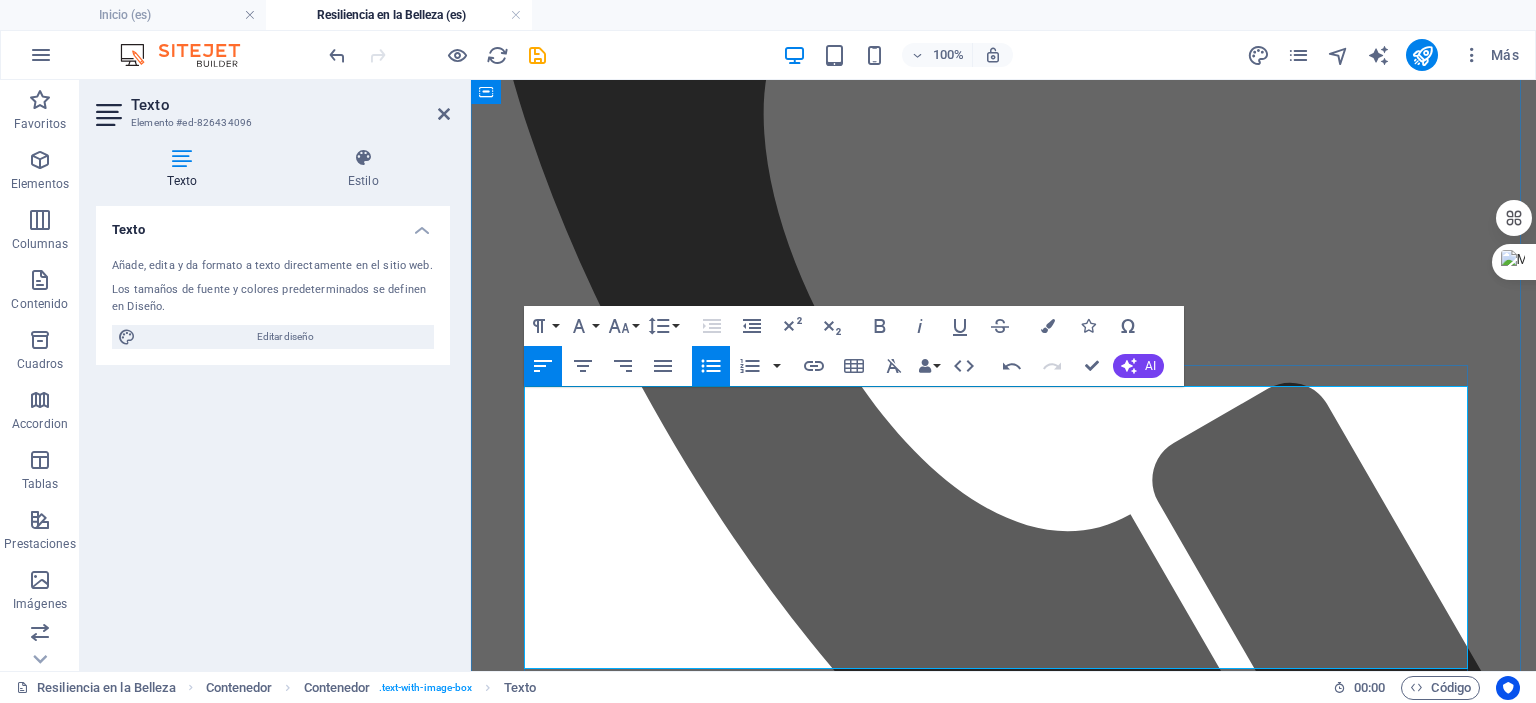 drag, startPoint x: 559, startPoint y: 445, endPoint x: 738, endPoint y: 443, distance: 179.01117 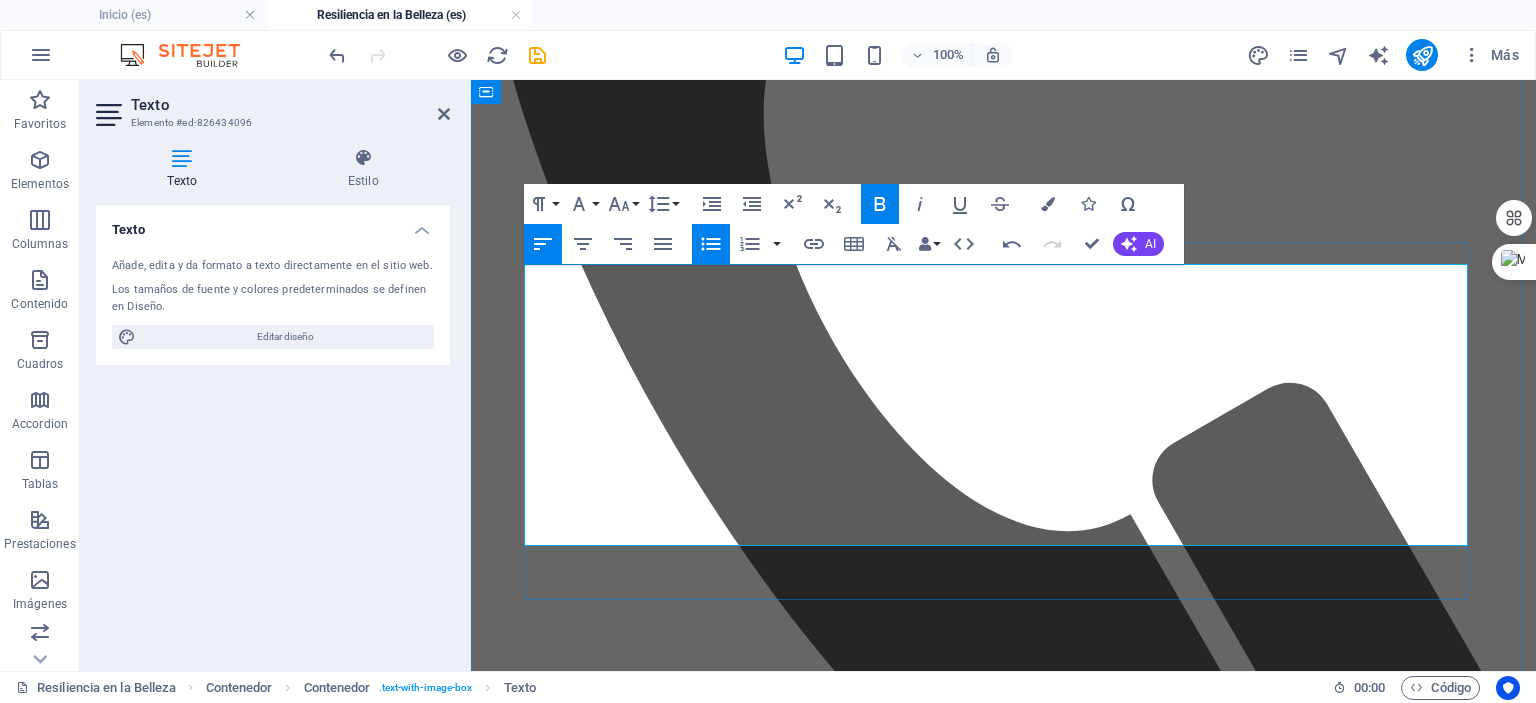 scroll, scrollTop: 3735, scrollLeft: 0, axis: vertical 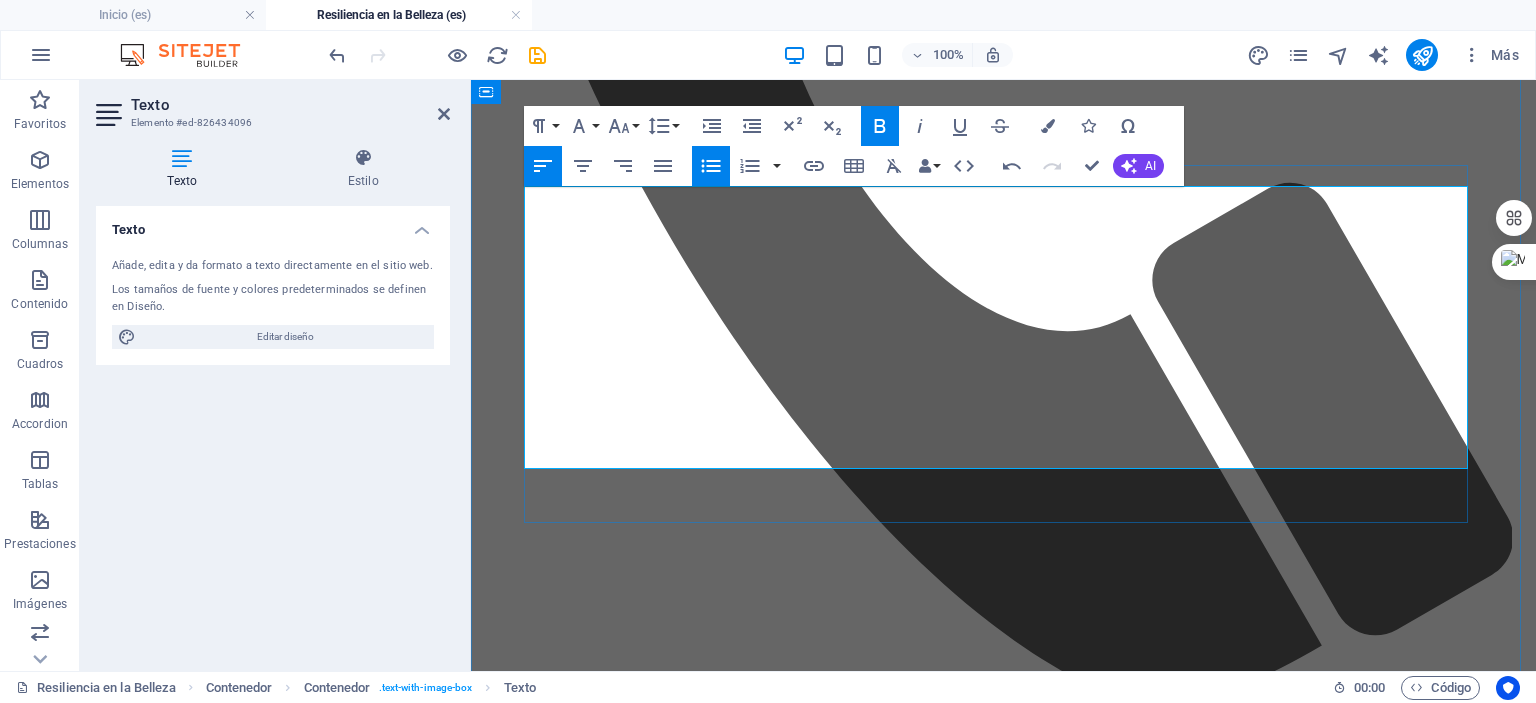 drag, startPoint x: 851, startPoint y: 442, endPoint x: 538, endPoint y: 311, distance: 339.3081 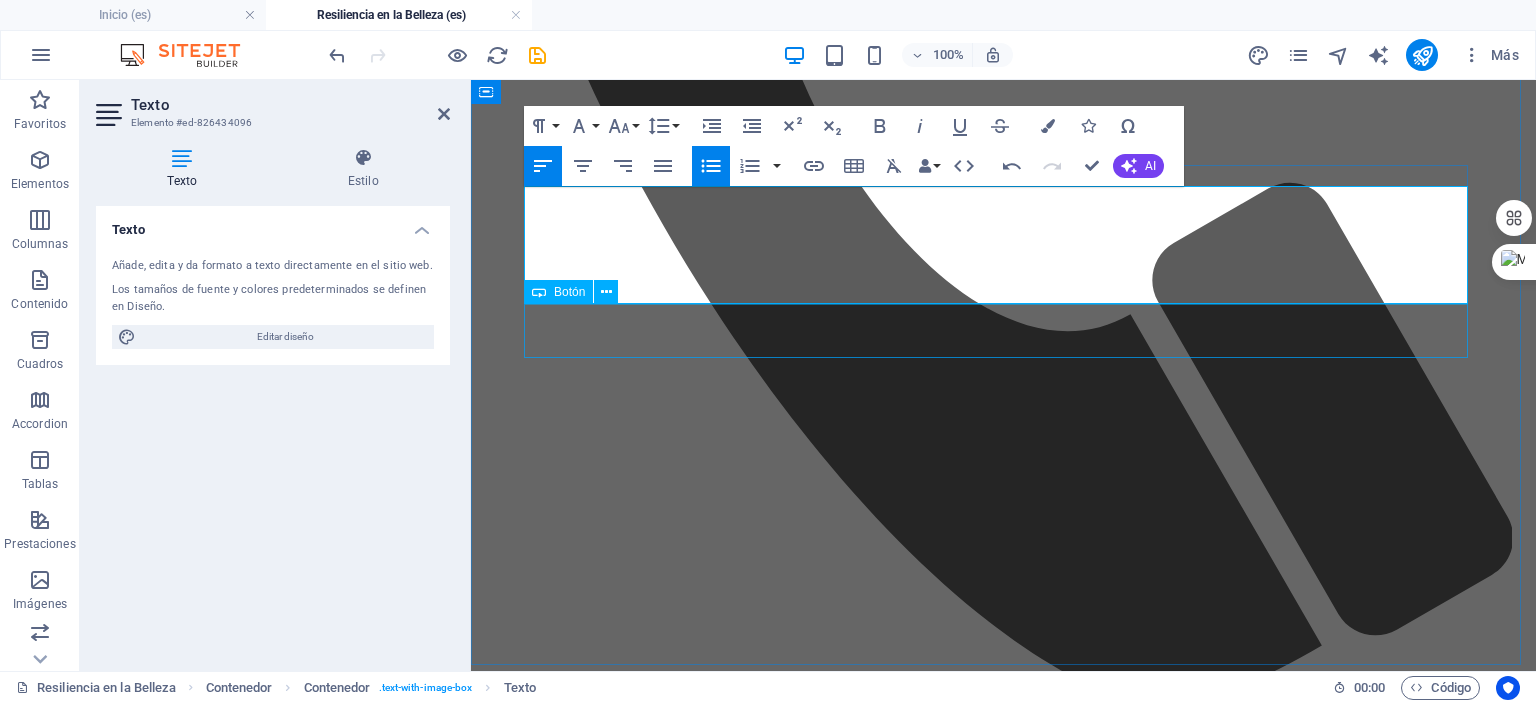 click on "Soy sobreviviente y quiero aplicar a una sesión altruista" at bounding box center [1003, 8660] 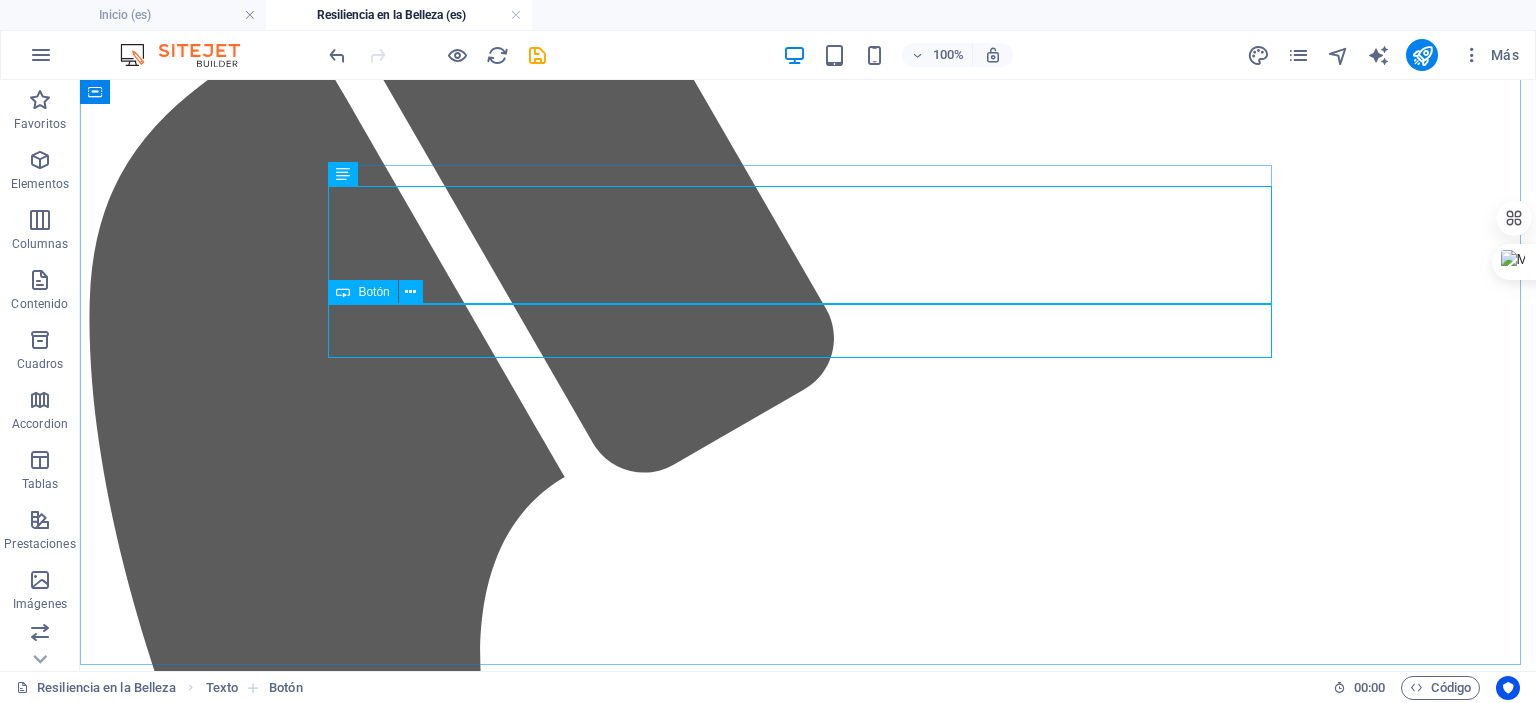 click on "Botón" at bounding box center [373, 292] 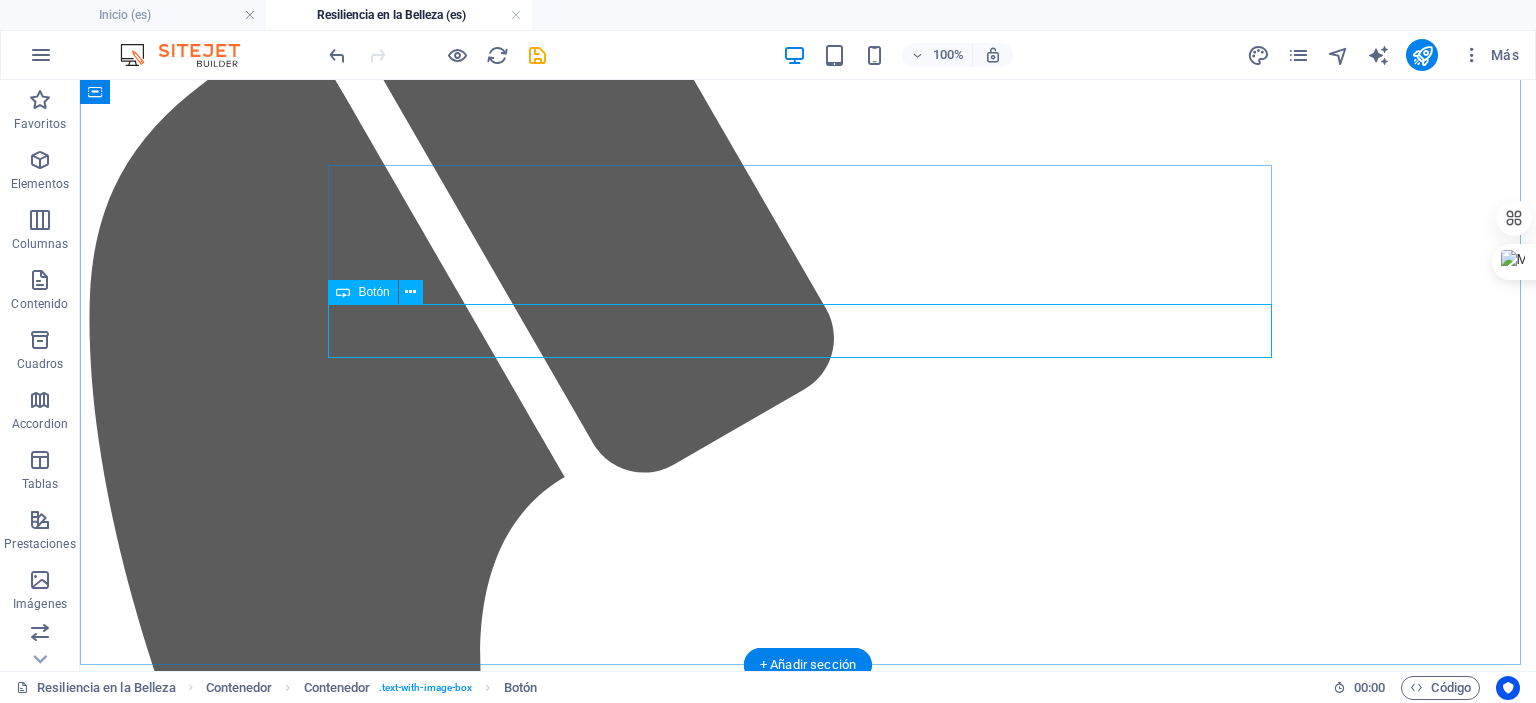 click on "Soy sobreviviente y quiero aplicar a una sesión altruista" at bounding box center (808, 10637) 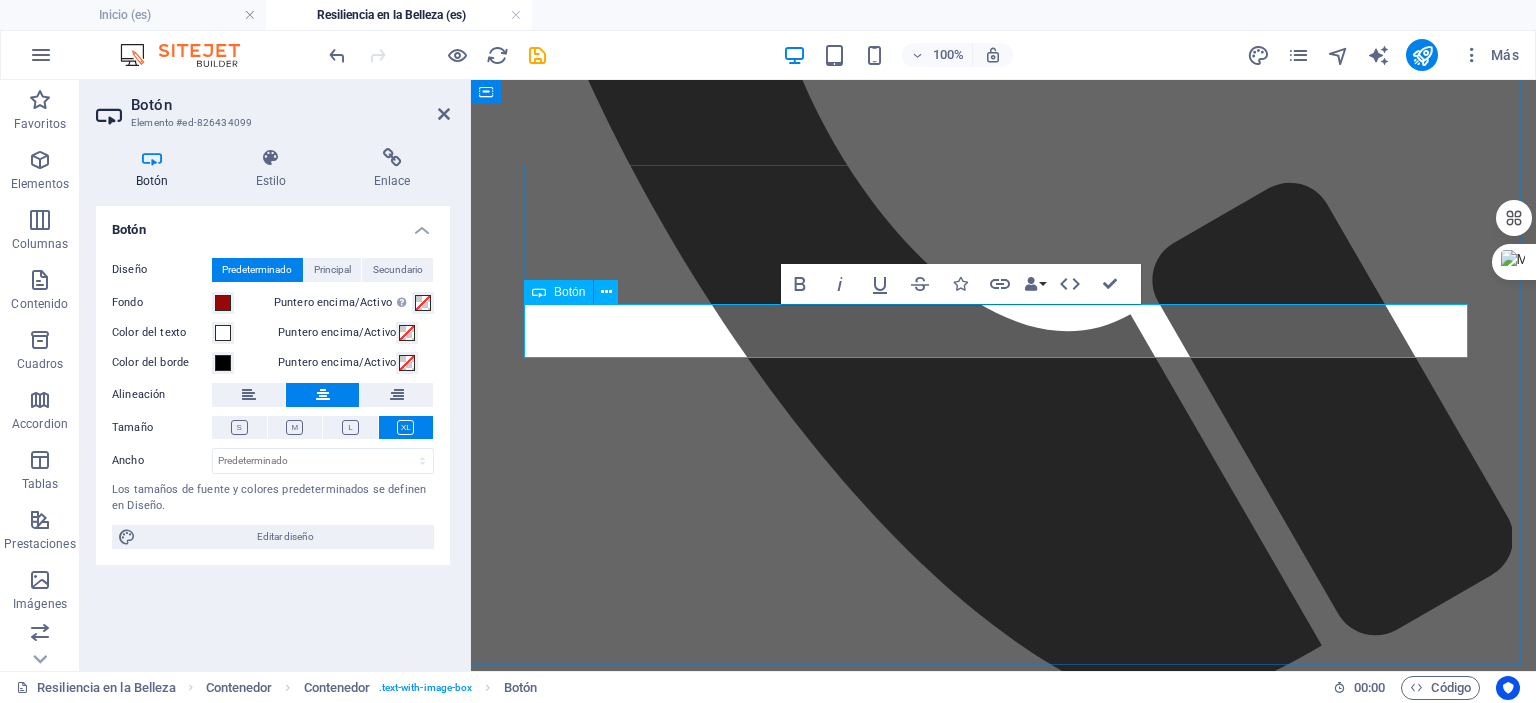 click on "Botón" at bounding box center [558, 292] 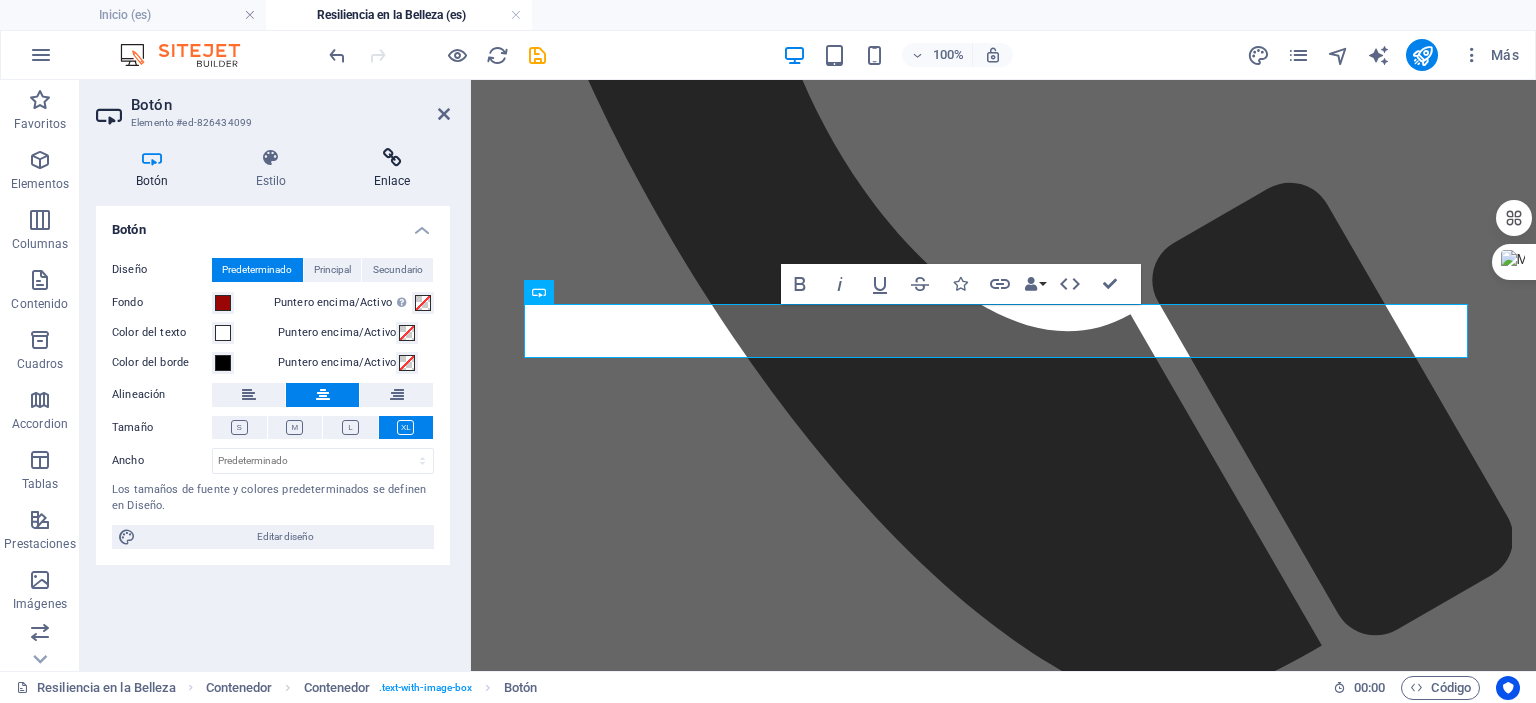 click at bounding box center [392, 158] 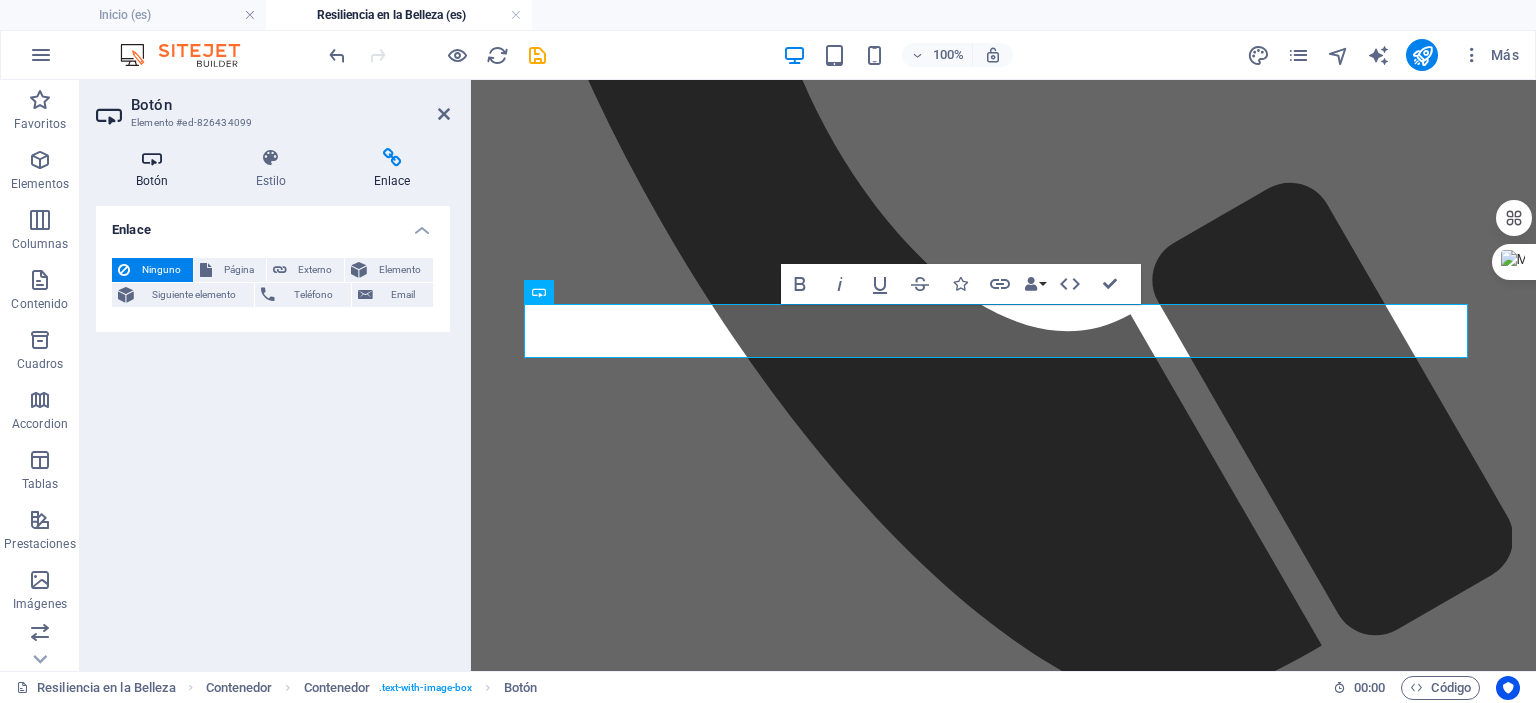 click on "Botón" at bounding box center (156, 169) 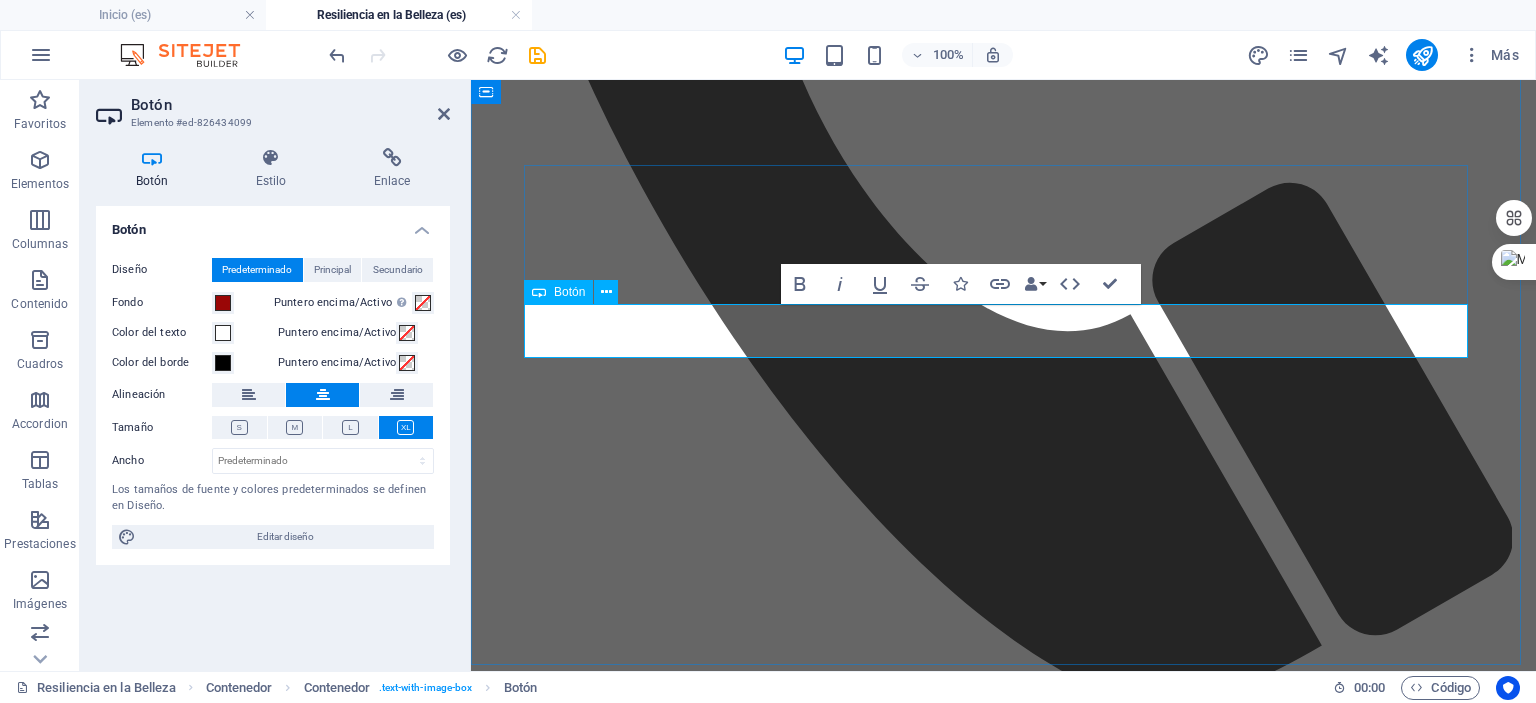 click on "Botón" at bounding box center [569, 292] 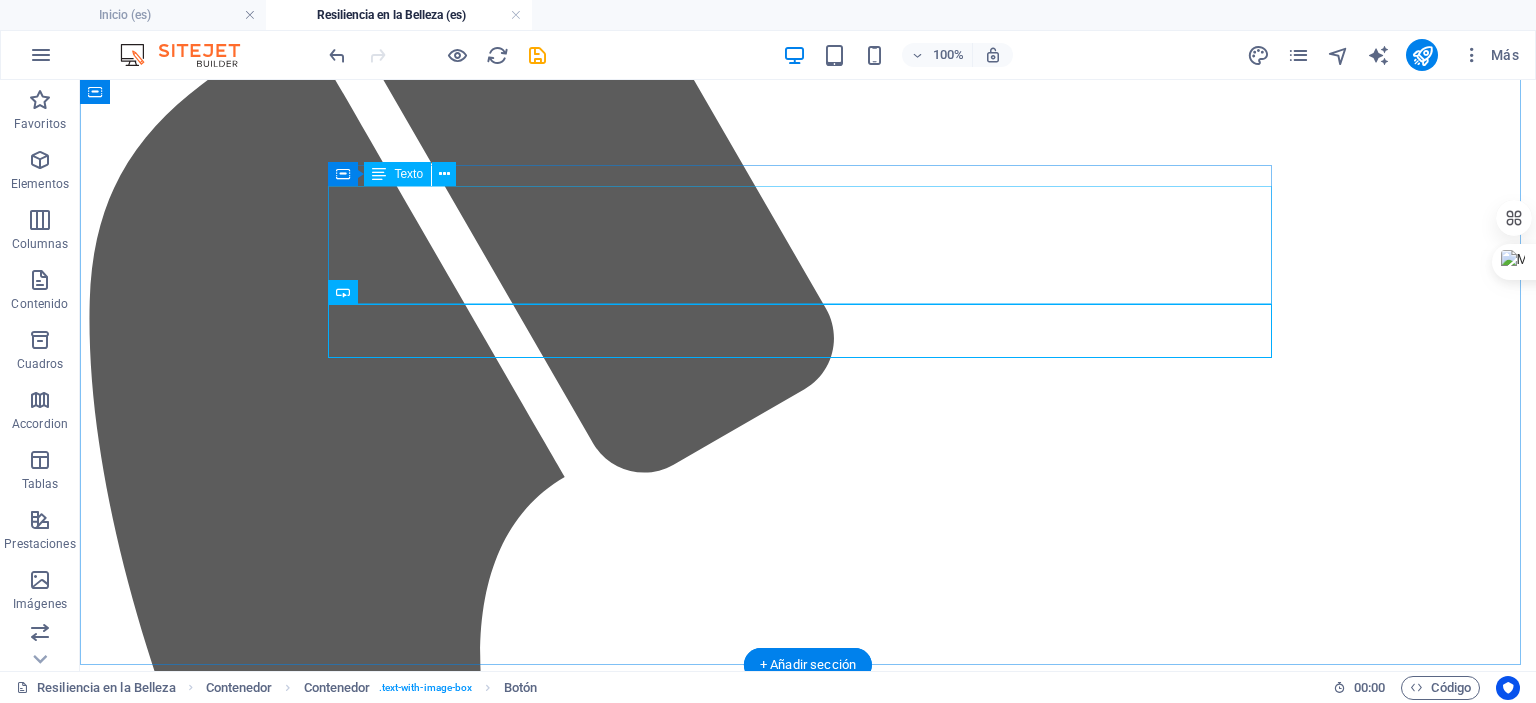 click on "Precio: $3,000 Incluye: Reafirmar la conexión con tu cuerpo, incluso después de los cambios físicos que trae el cáncer, es un paso fundamental para la sanación." at bounding box center (808, 10571) 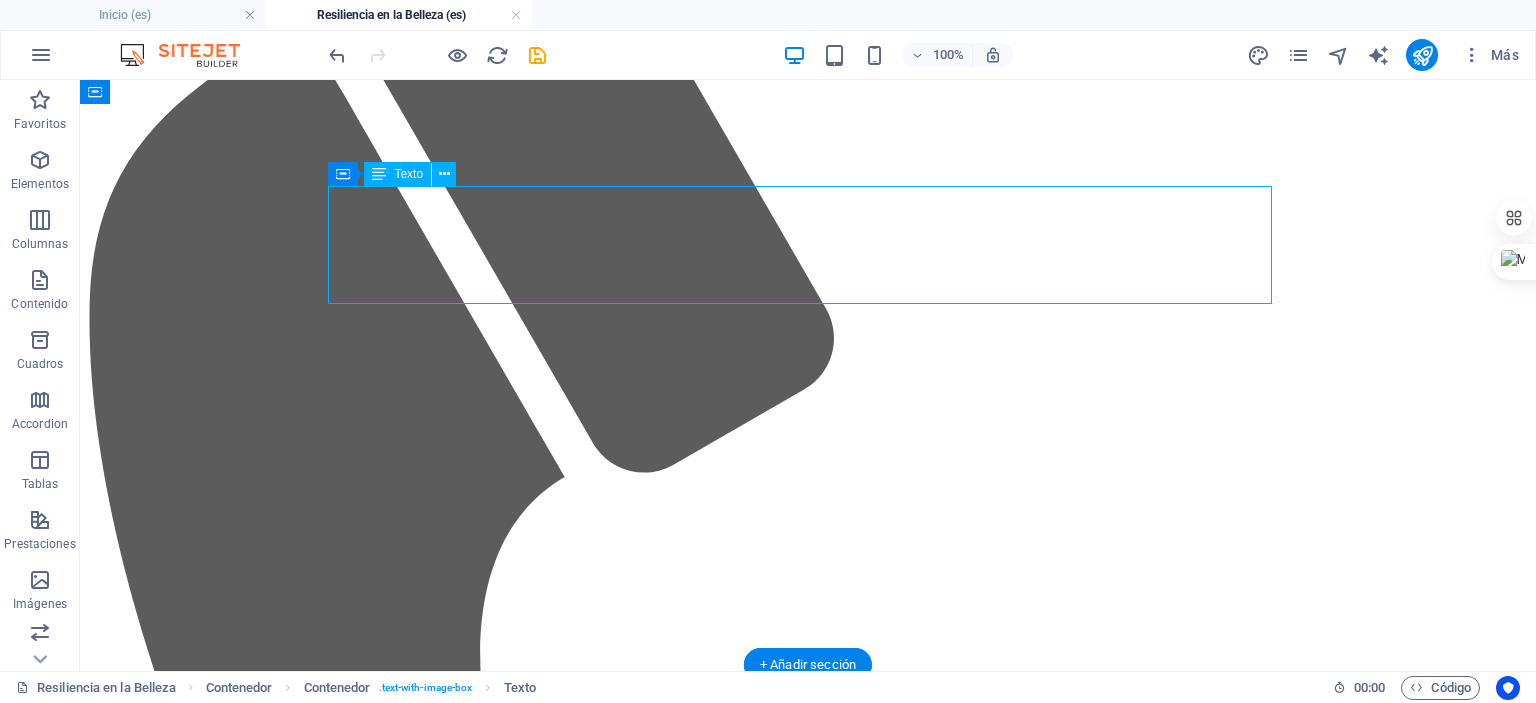 click on "Precio: $3,000 Incluye: Reafirmar la conexión con tu cuerpo, incluso después de los cambios físicos que trae el cáncer, es un paso fundamental para la sanación." at bounding box center [808, 10571] 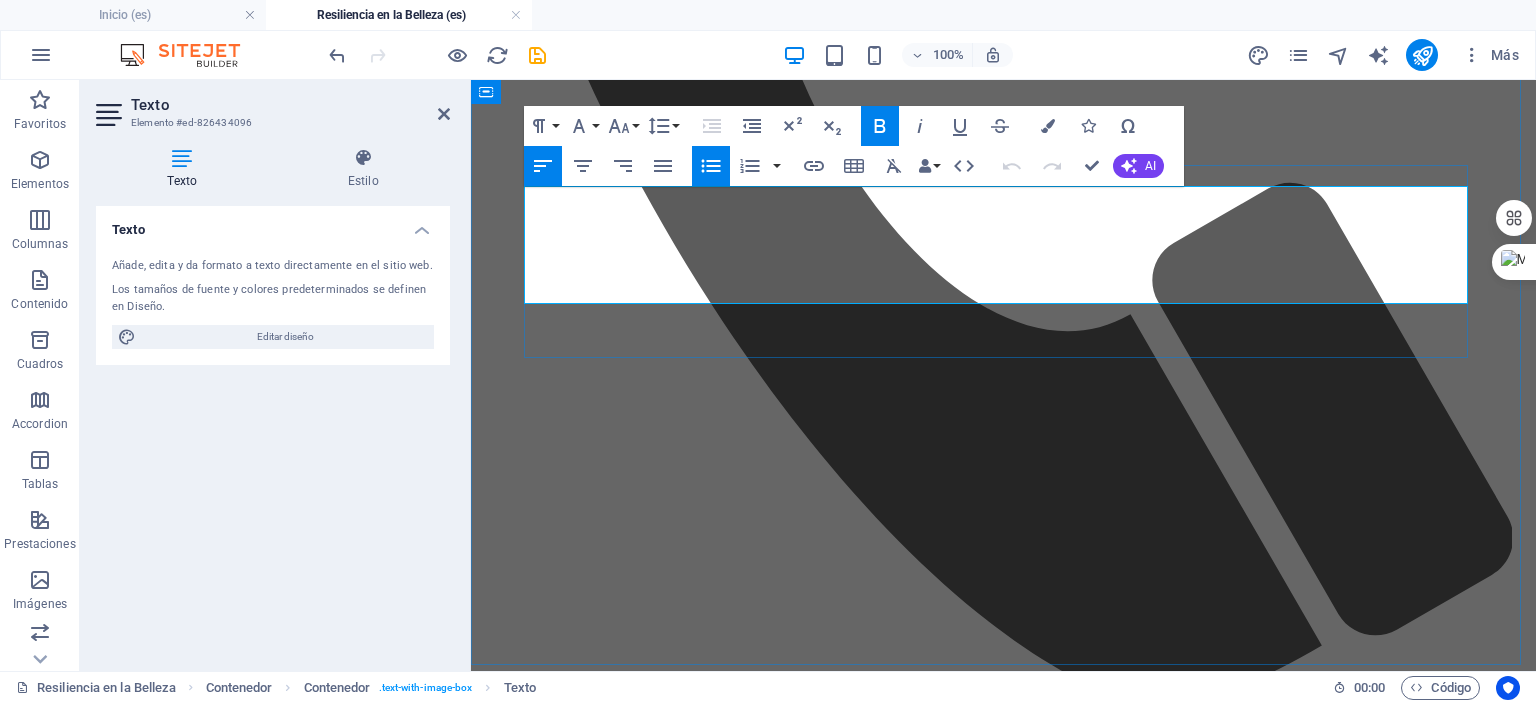 drag, startPoint x: 651, startPoint y: 247, endPoint x: 780, endPoint y: 263, distance: 129.98846 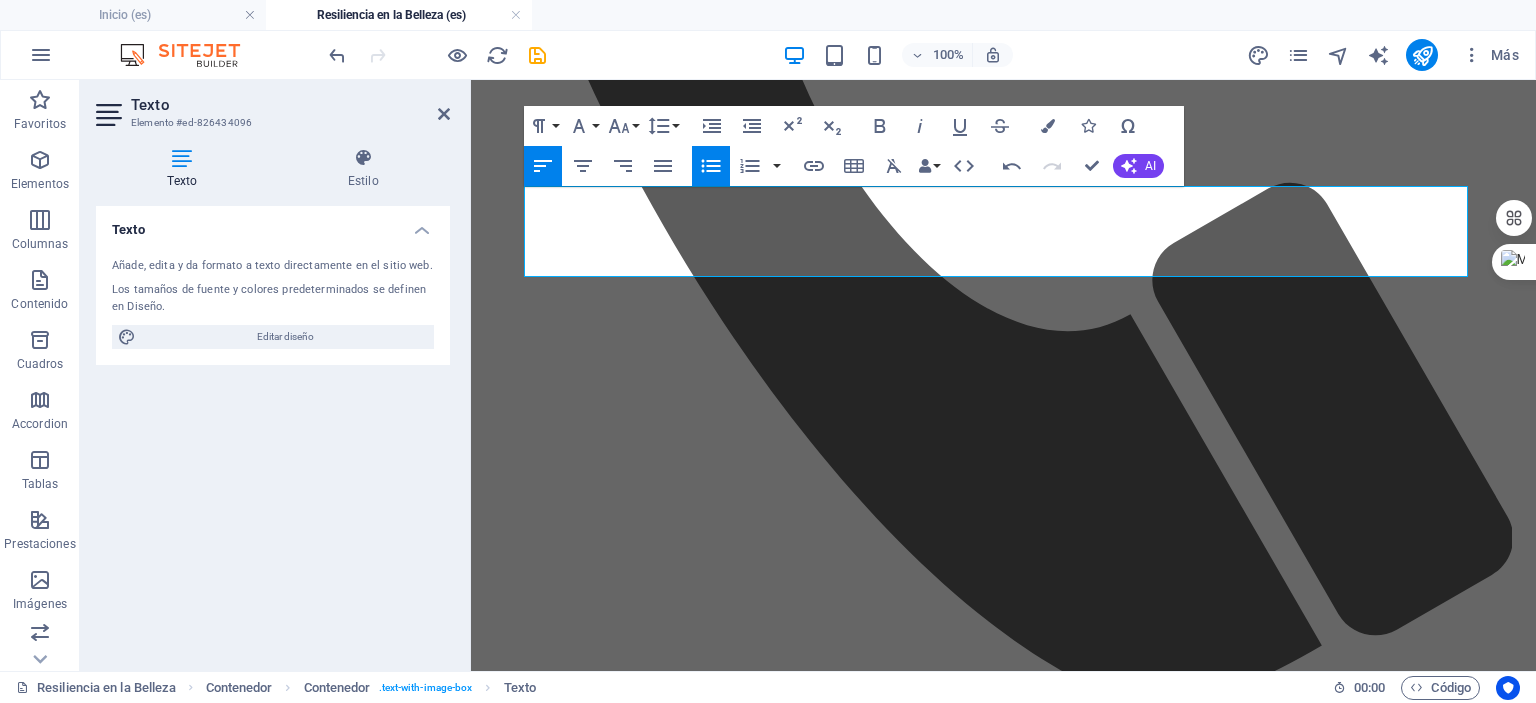 type 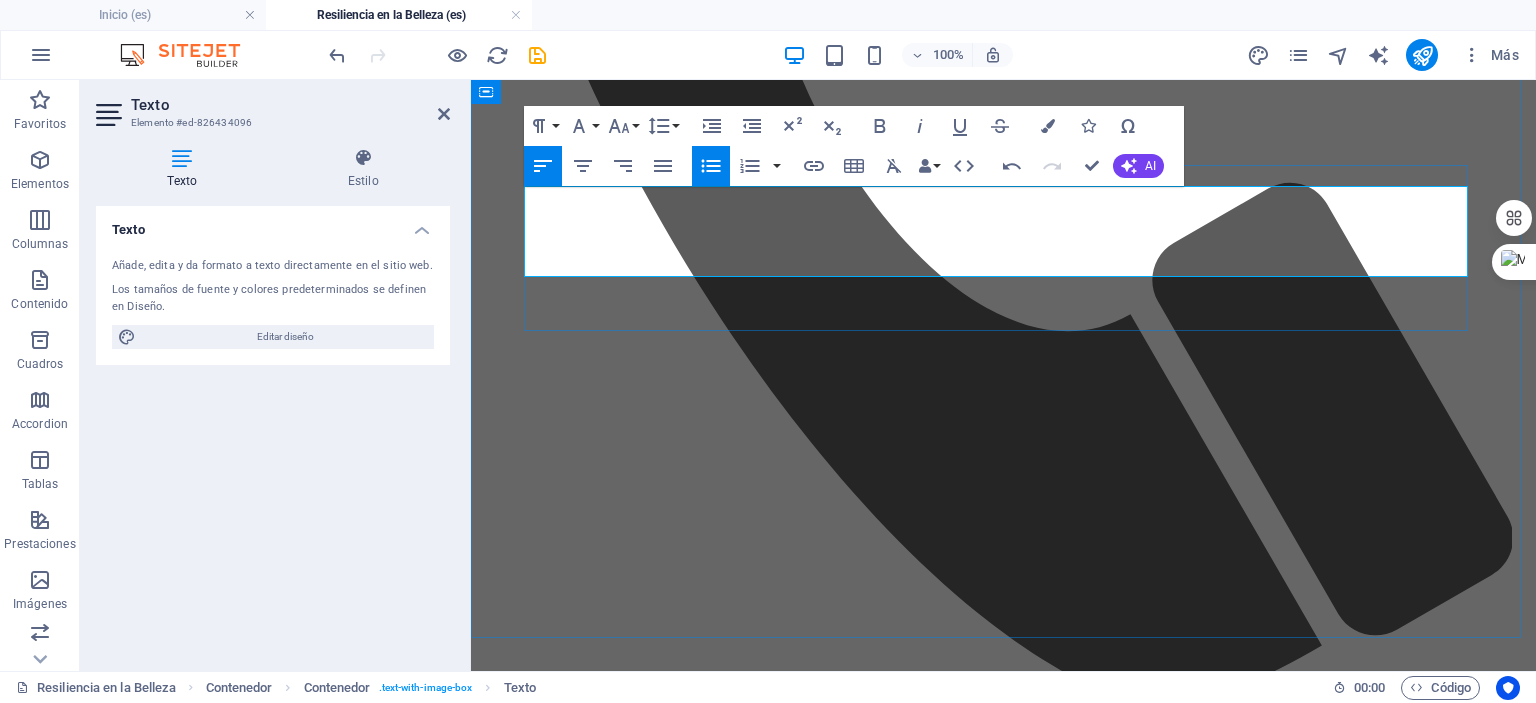 click on "Incluye: Sesión de 90 minutos 15 fotografías digitales PRO HD. Orientación de vestuario. Guía Boudoir" at bounding box center (1024, 8584) 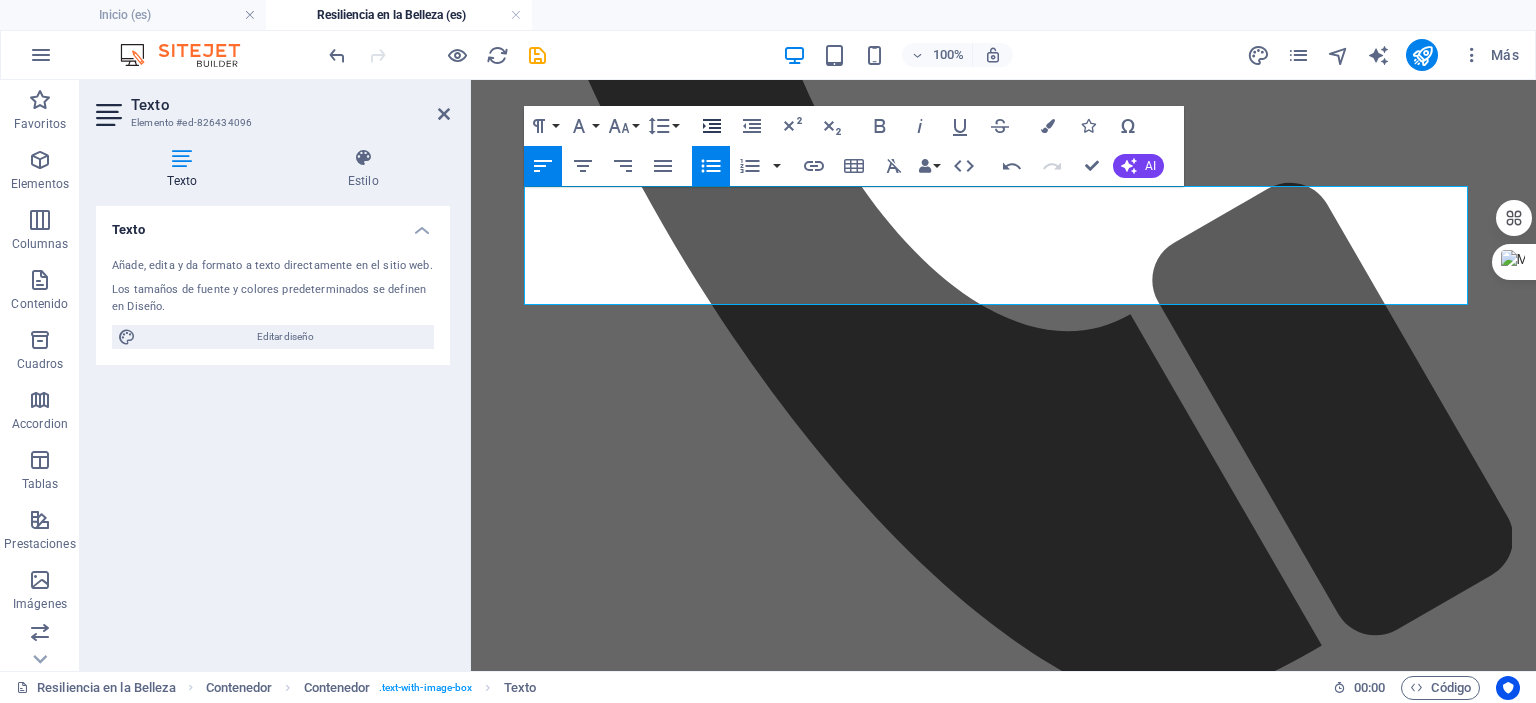 click 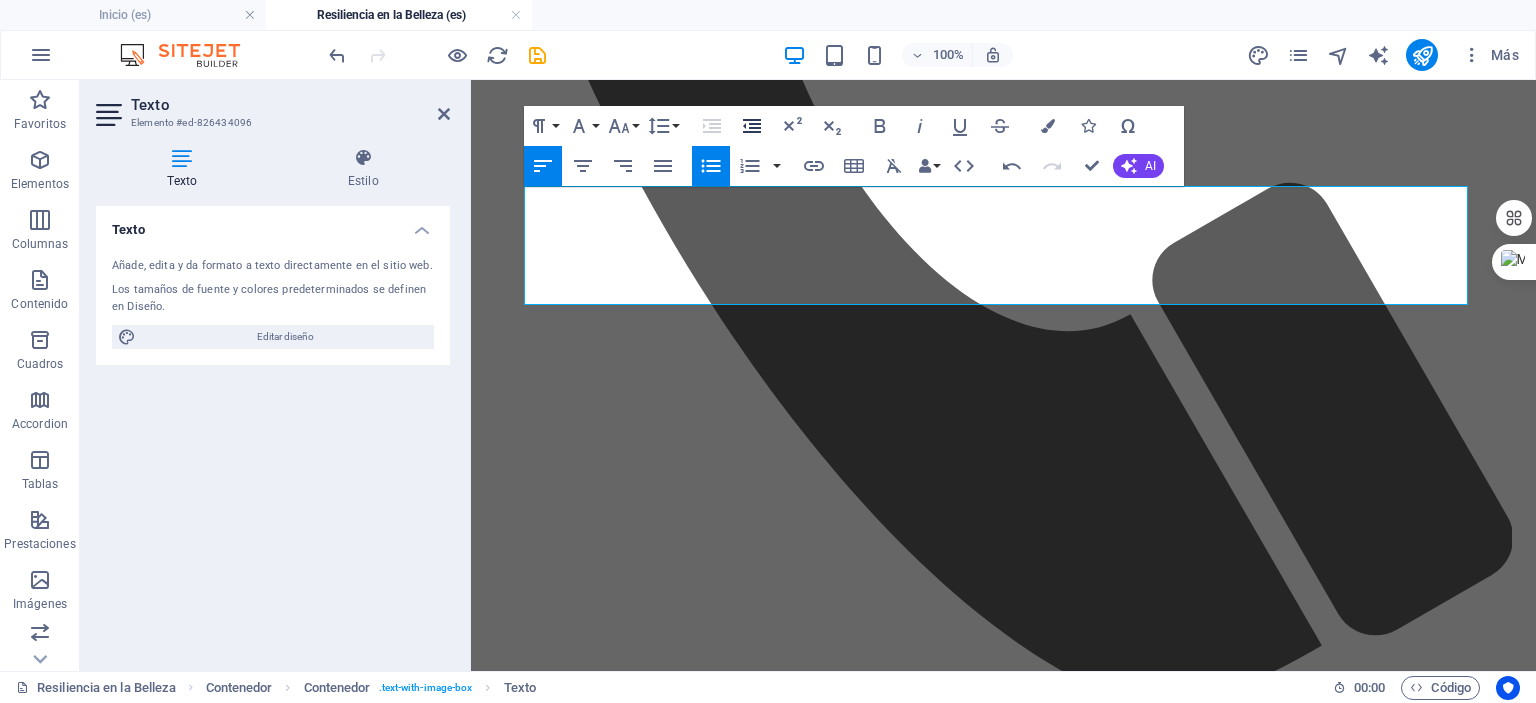 click on "Decrease Indent" at bounding box center (752, 126) 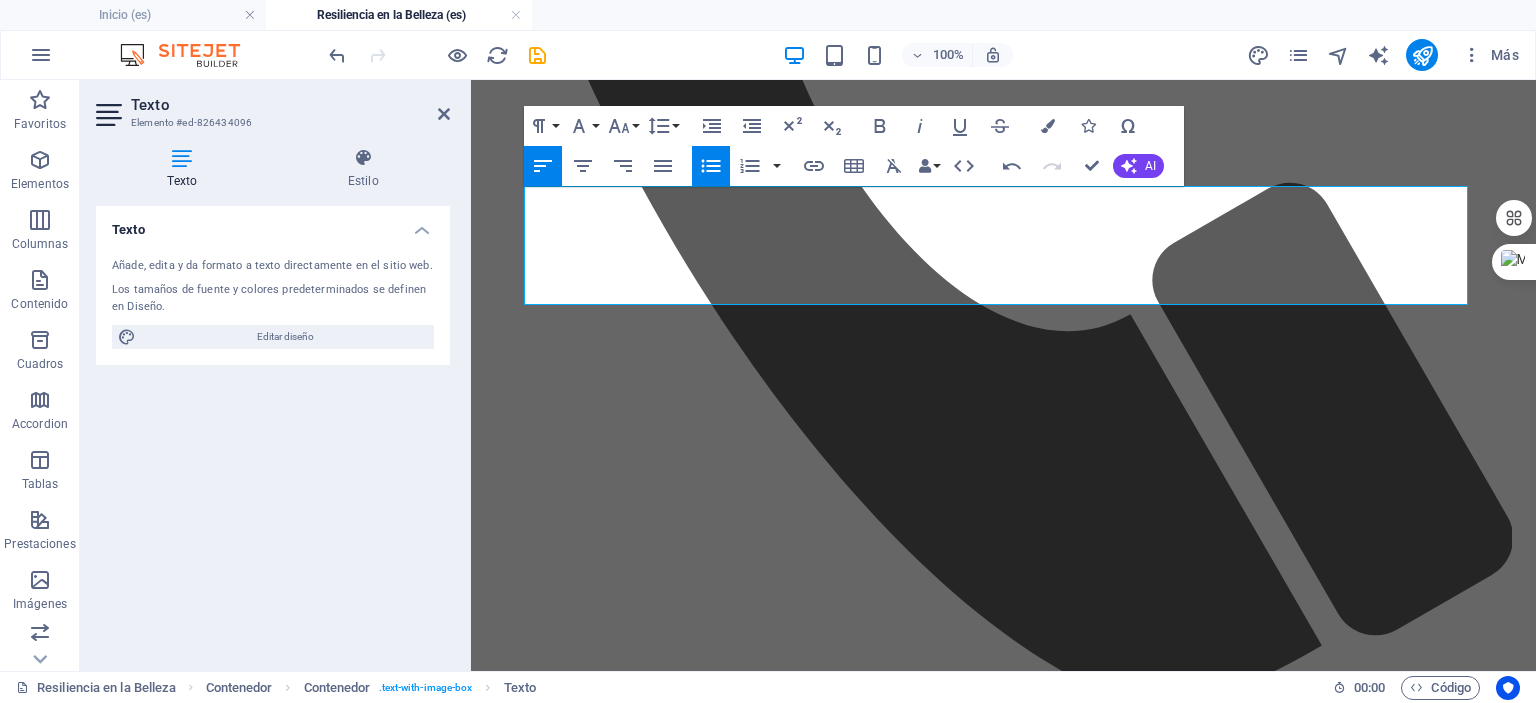 click 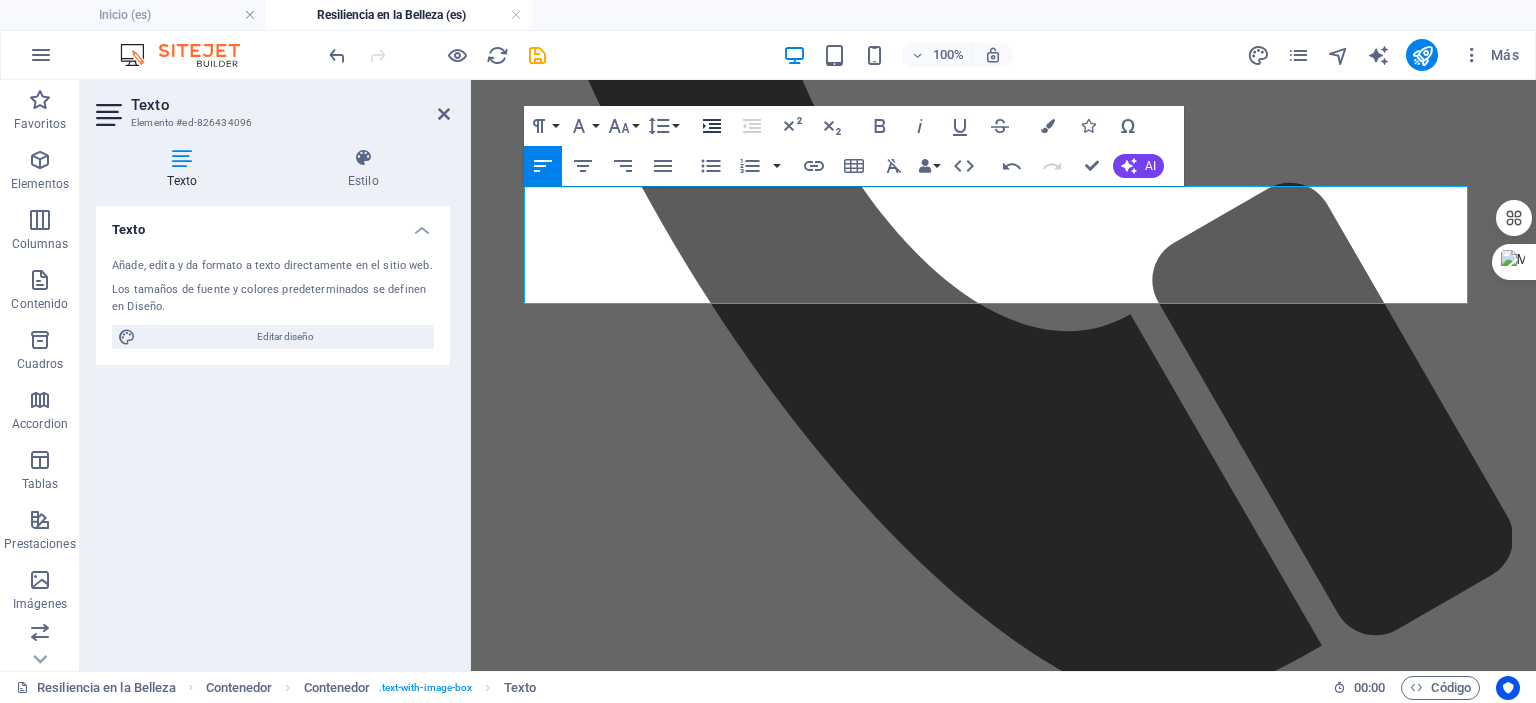 click 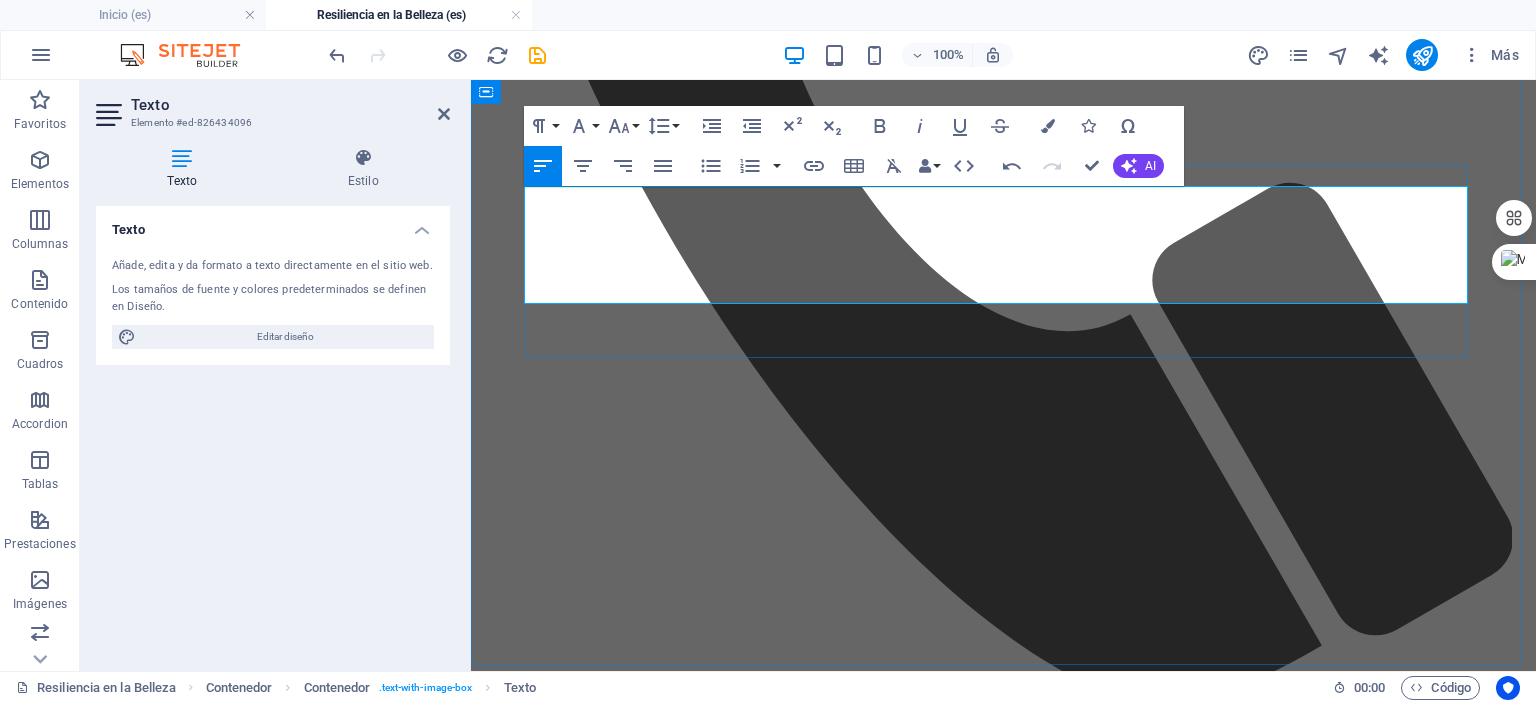 click on "-  Sesión de 90 minutos 15 fotografías digitales PRO HD. Orientación de vestuario. Guía Boudoir" at bounding box center (1014, 8620) 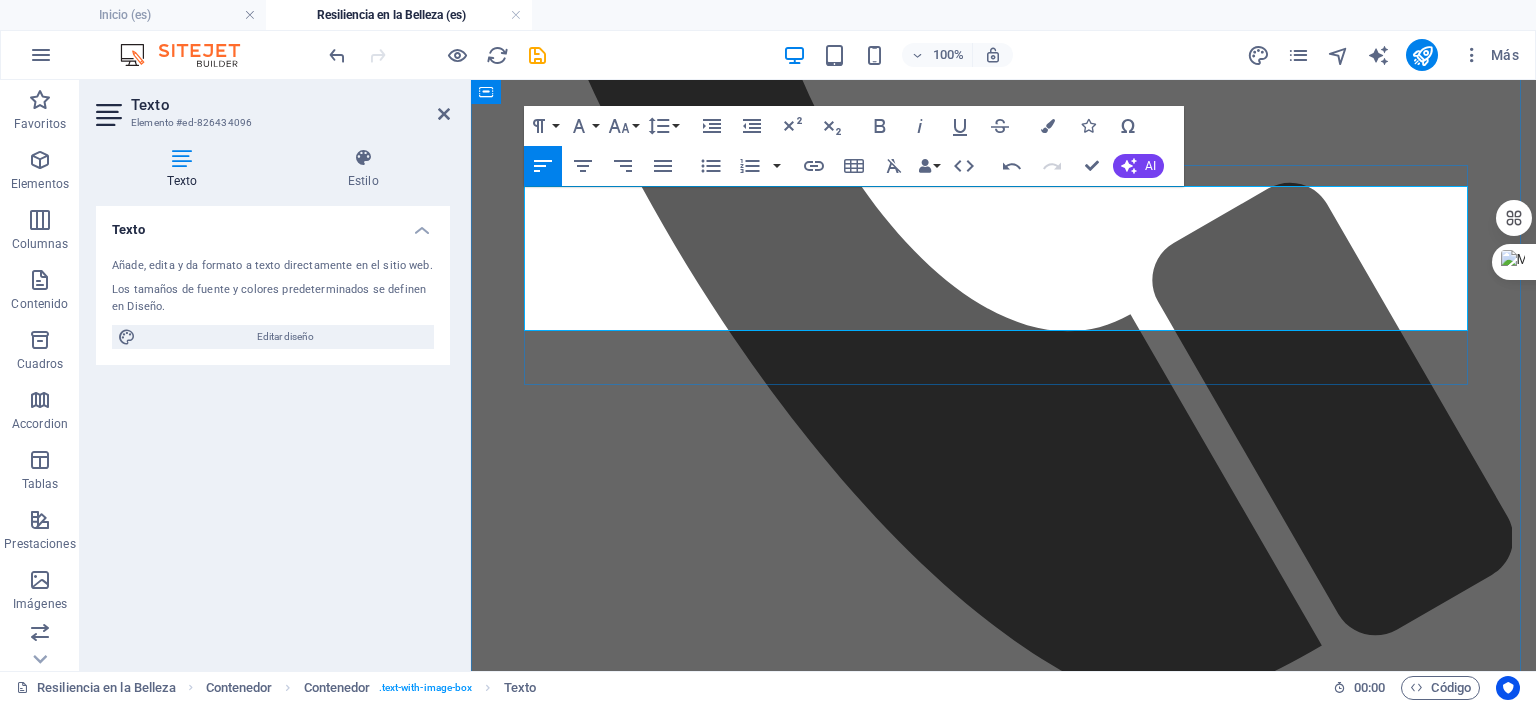 click on "-  15 fotografías digitales PRO HD. Orientación de vestuario. Guía Boudoir" at bounding box center (1014, 8654) 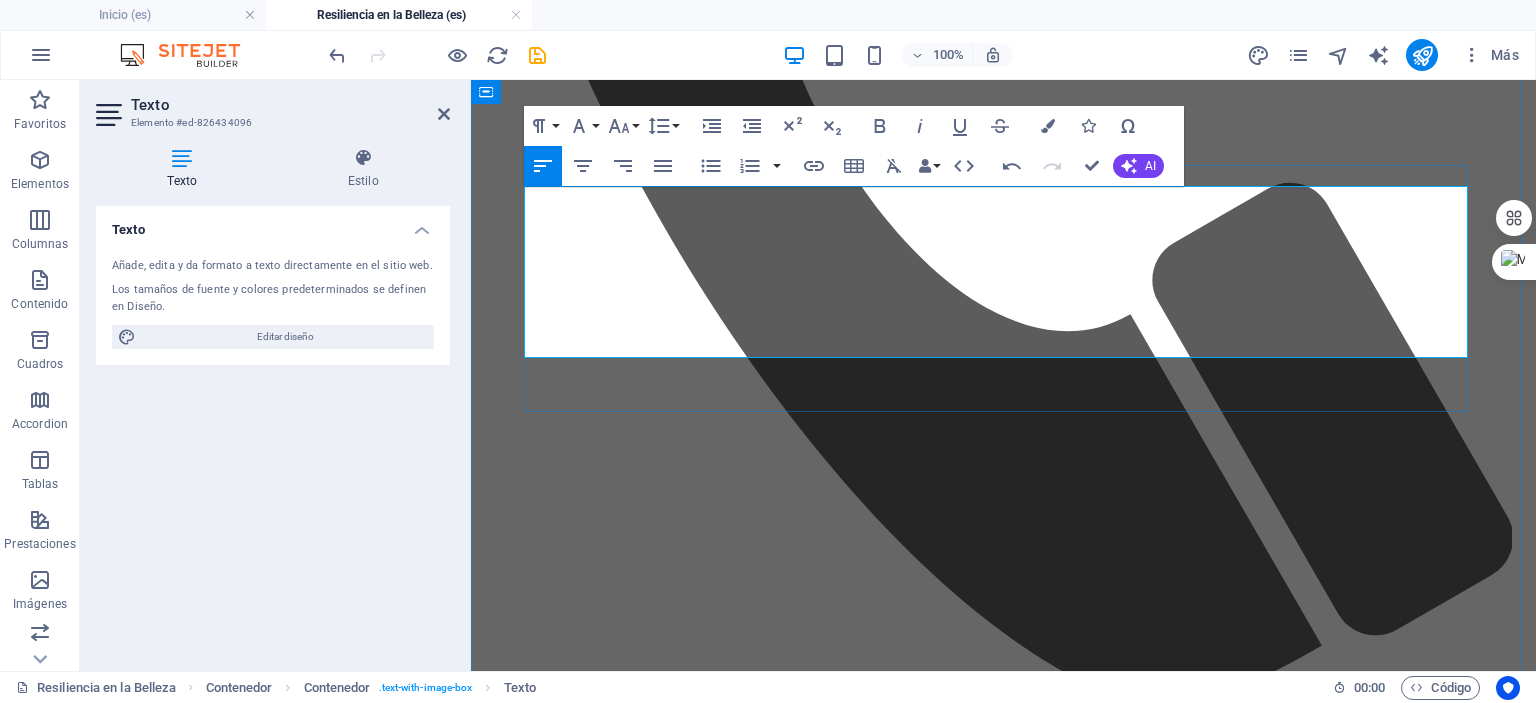 click on "-  Orientación de vestuario. Guía Boudoir" at bounding box center (1014, 8688) 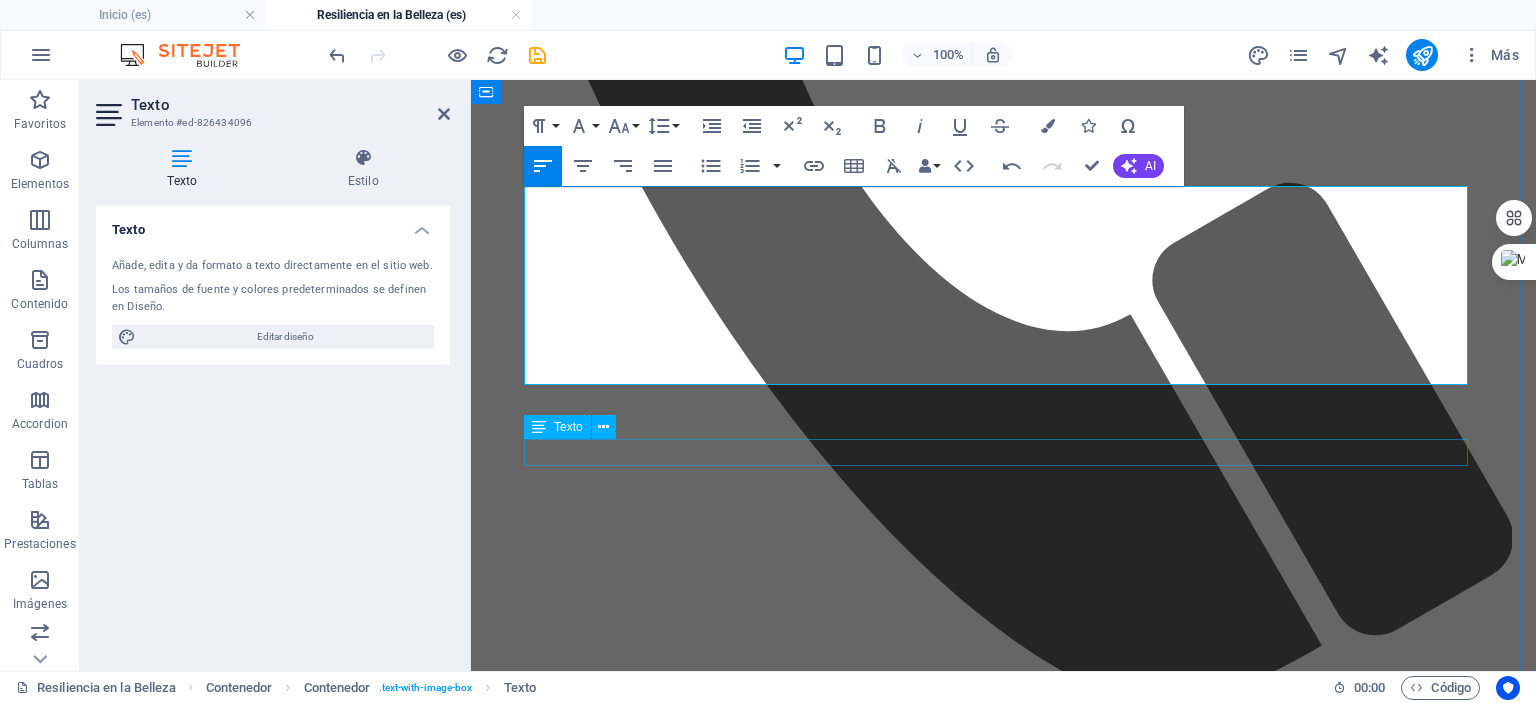 click on "$3,000" at bounding box center (1003, 8808) 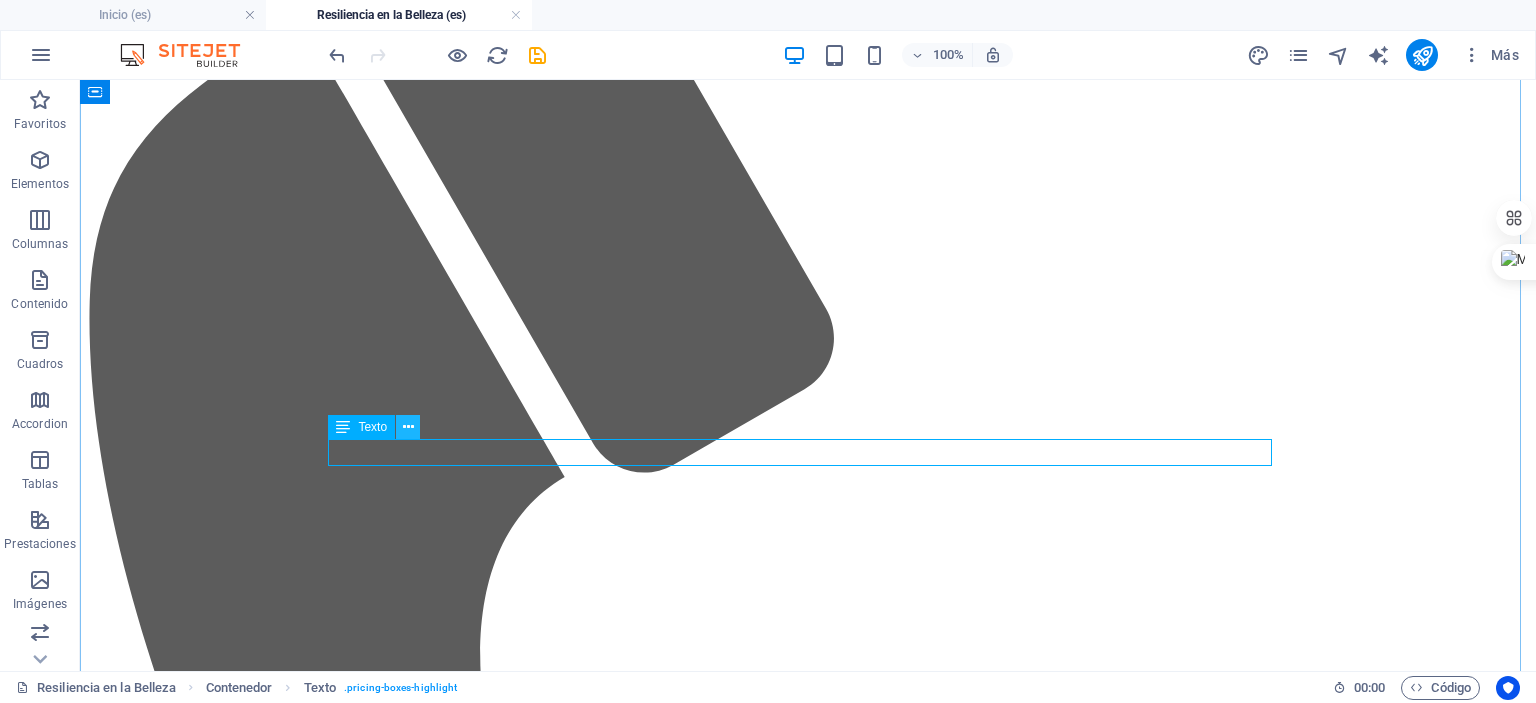click at bounding box center [408, 427] 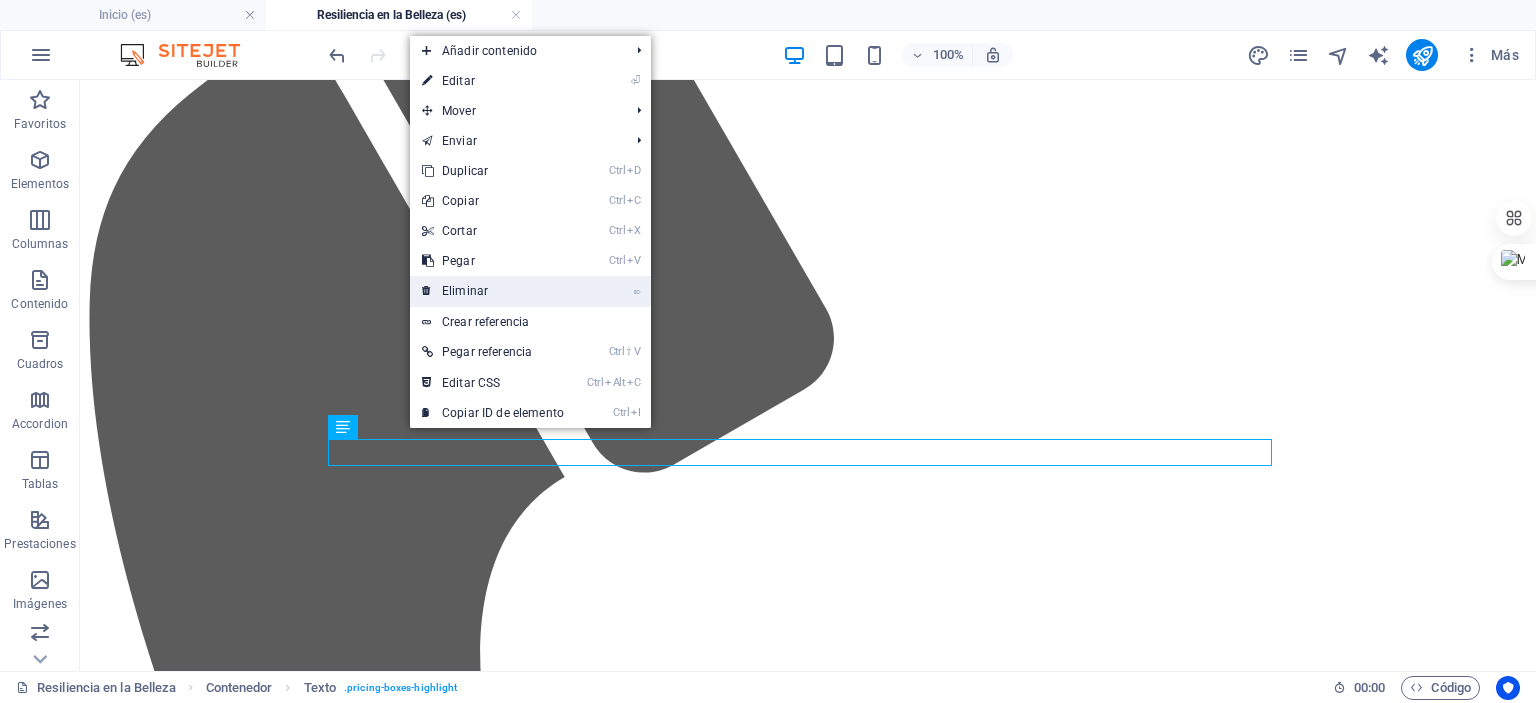 click on "⌦  Eliminar" at bounding box center [493, 291] 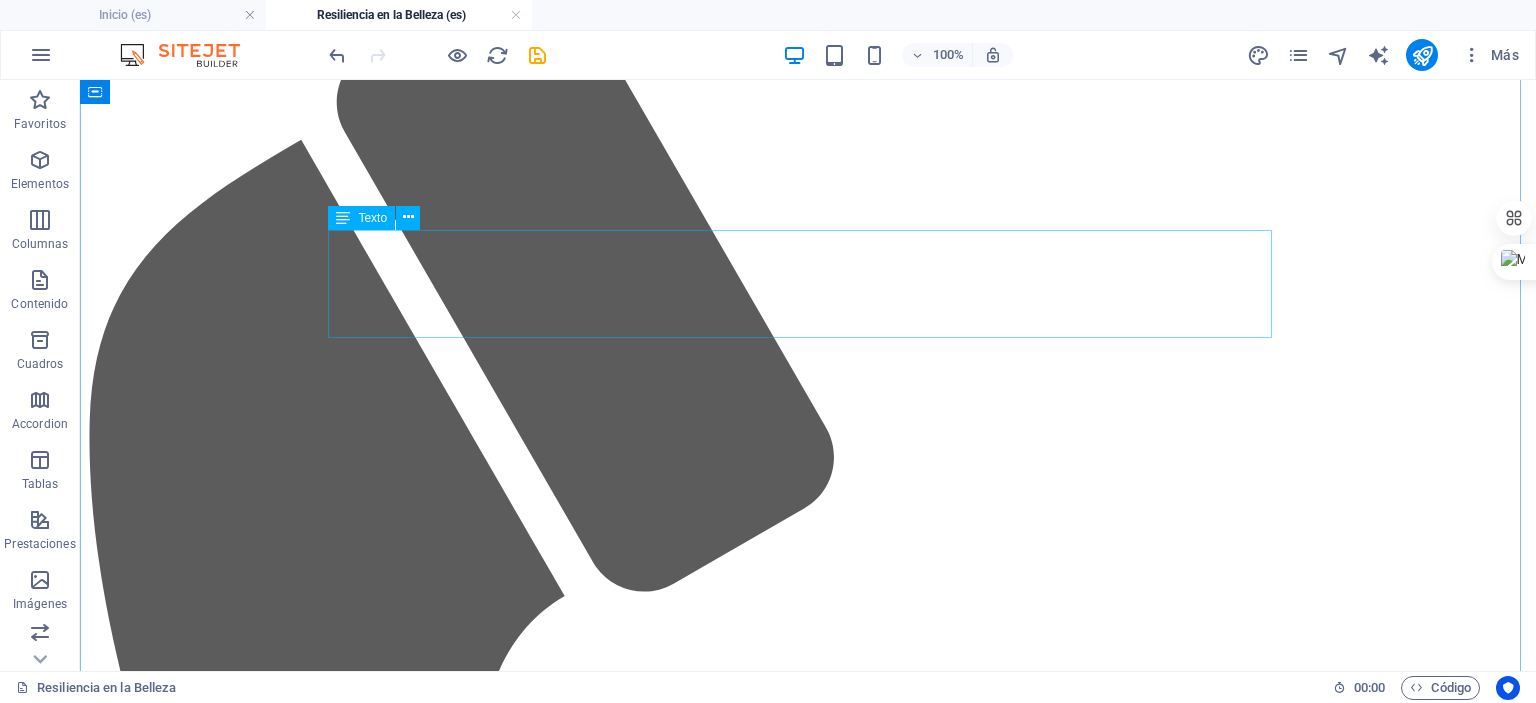 scroll, scrollTop: 3648, scrollLeft: 0, axis: vertical 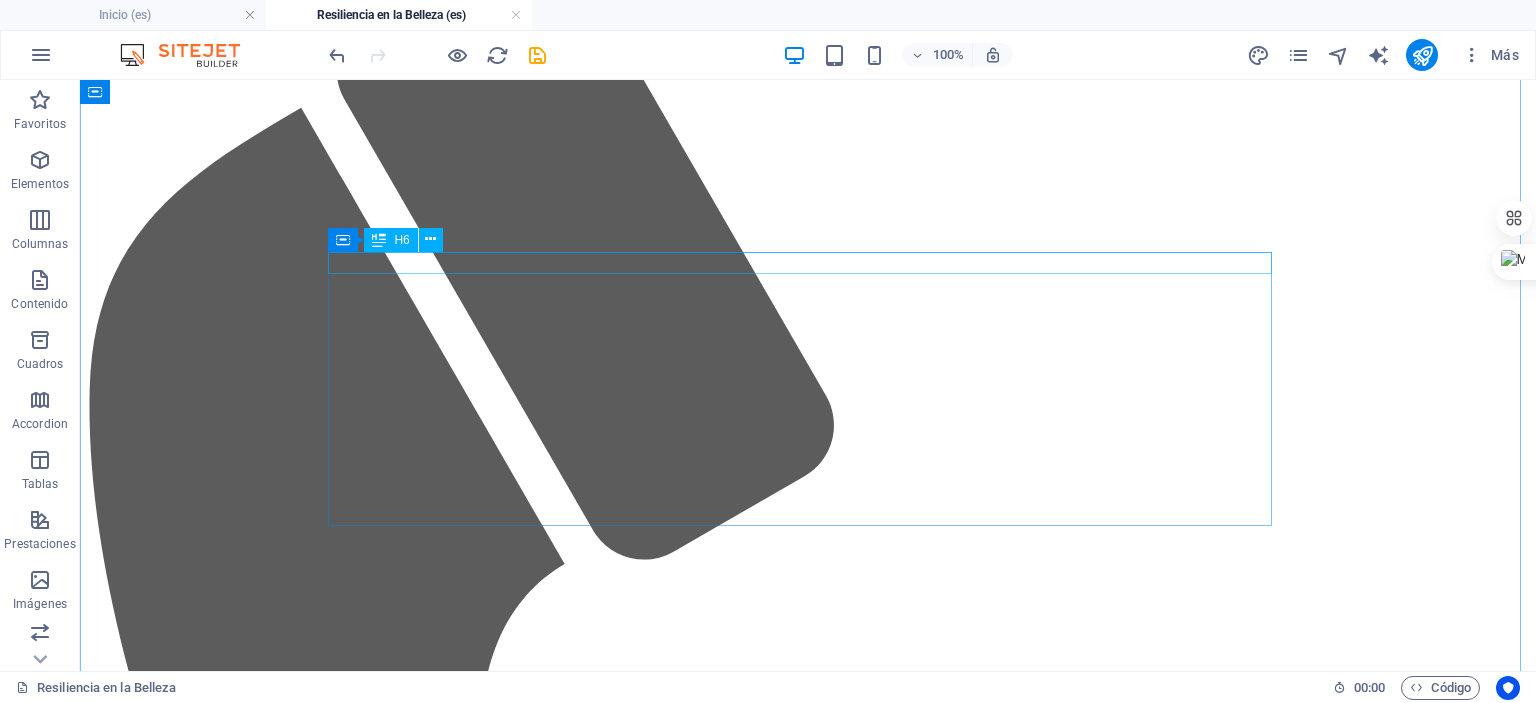 click on "Paquete Estándar (con causa)" at bounding box center [808, 10572] 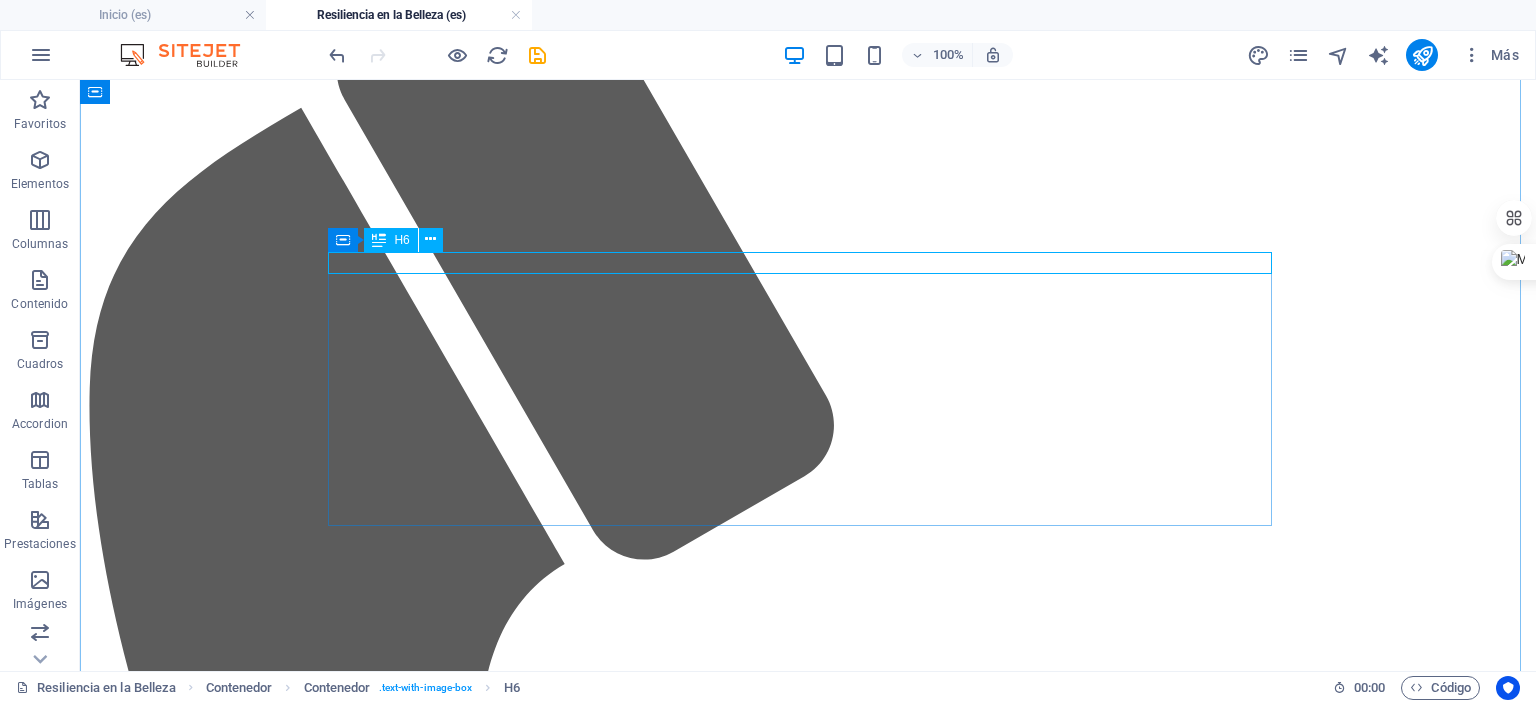 click at bounding box center [379, 240] 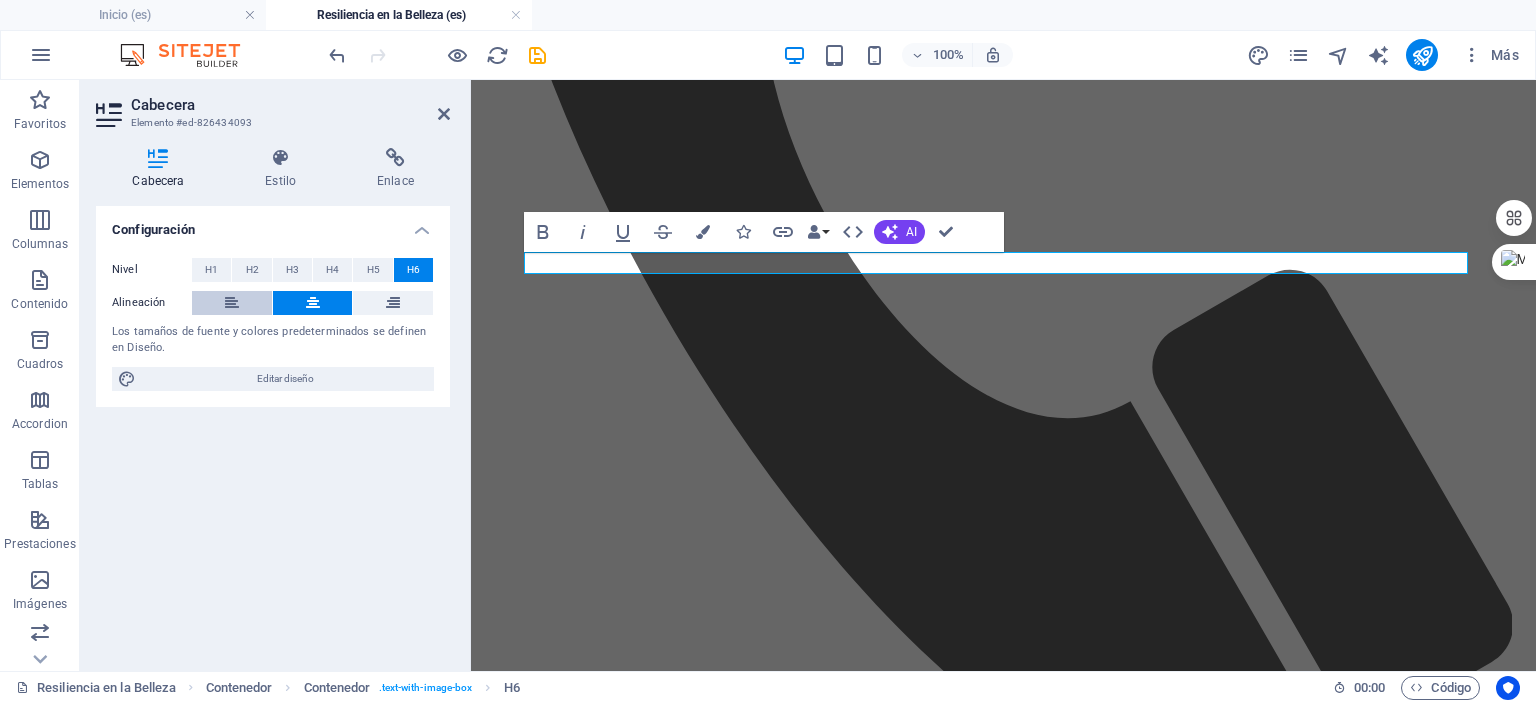 click at bounding box center (232, 303) 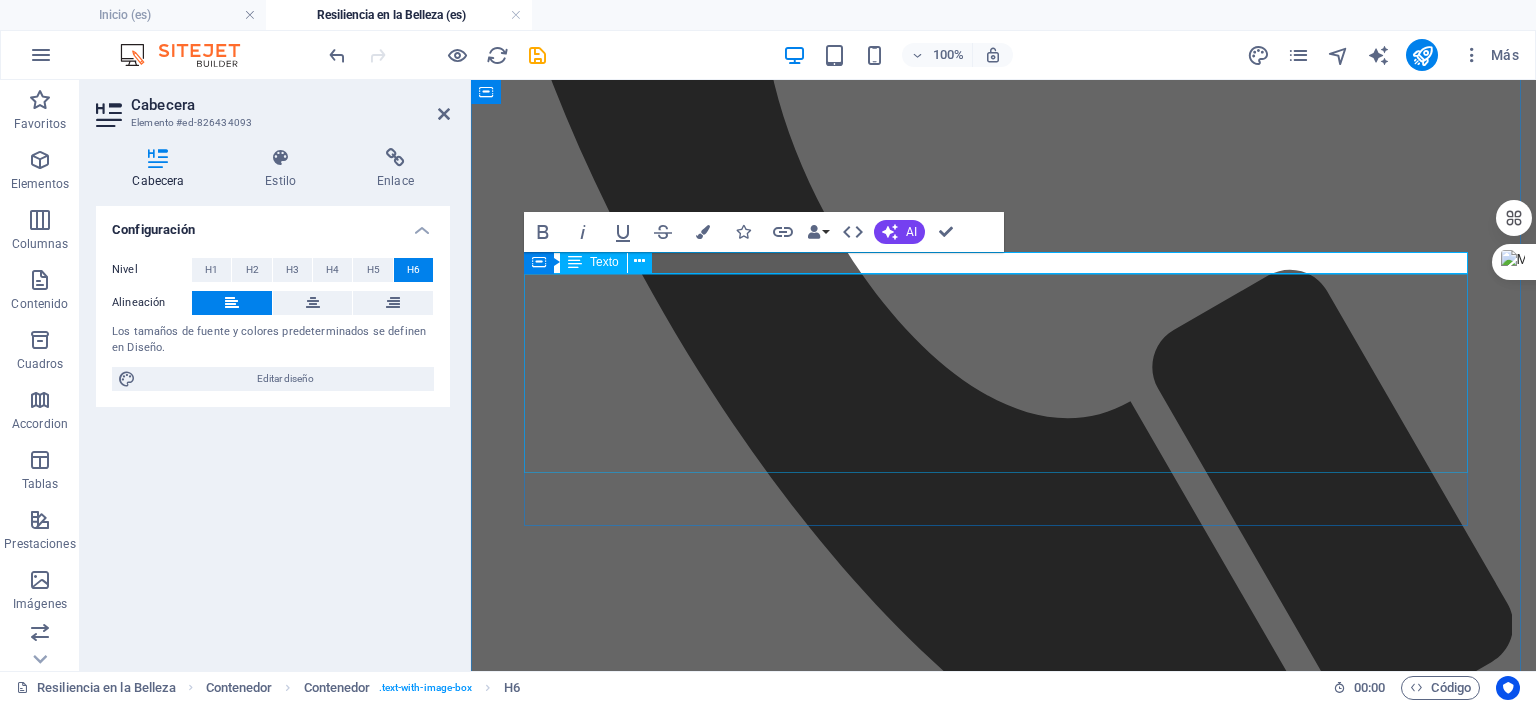type 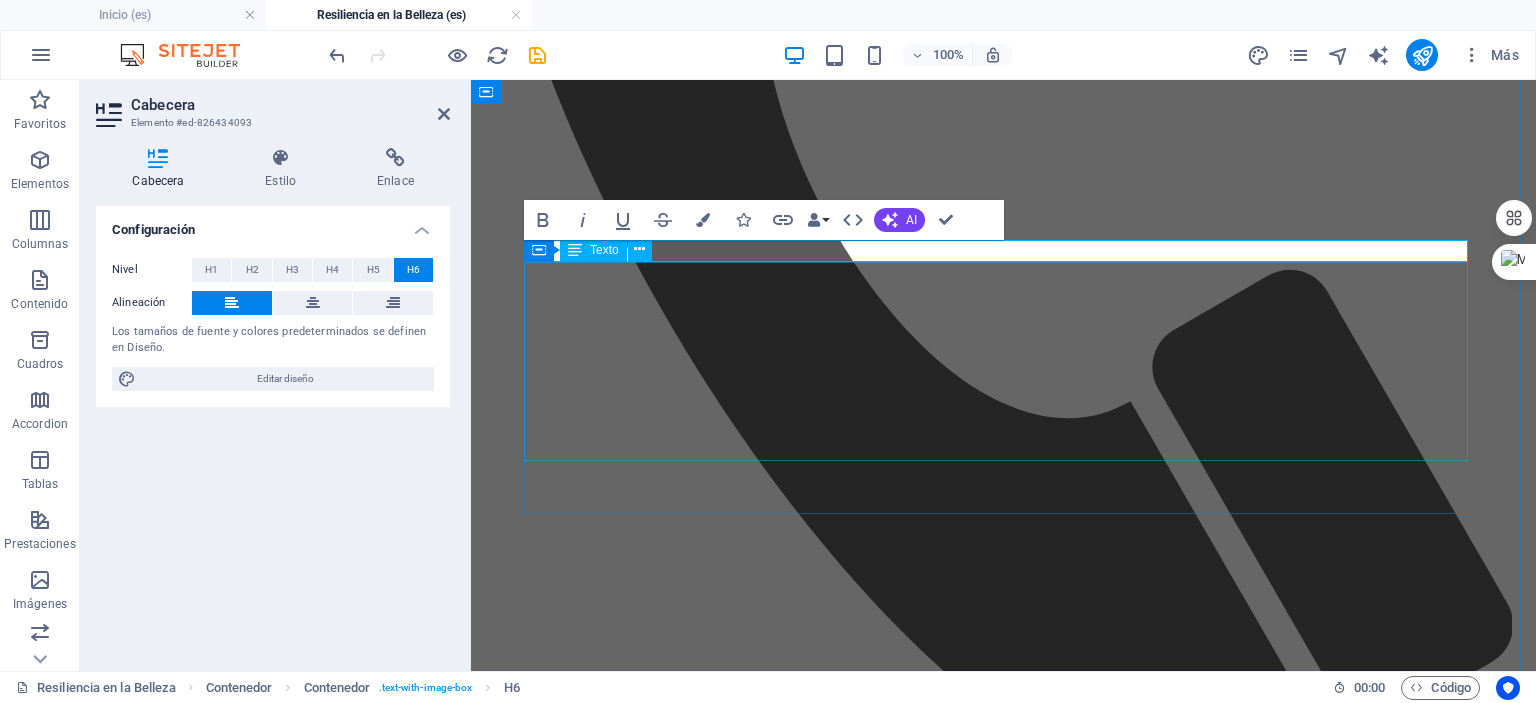 scroll, scrollTop: 3848, scrollLeft: 0, axis: vertical 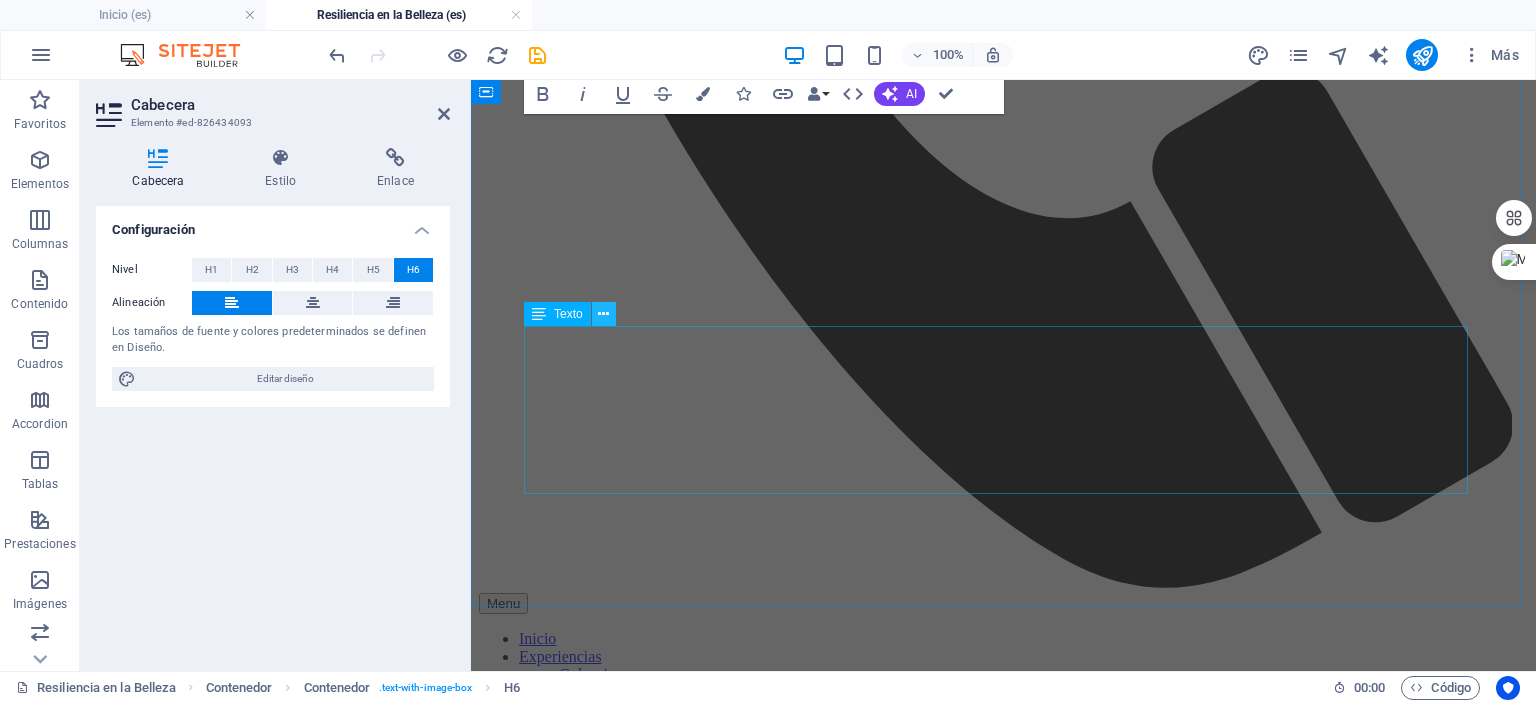 click at bounding box center [603, 314] 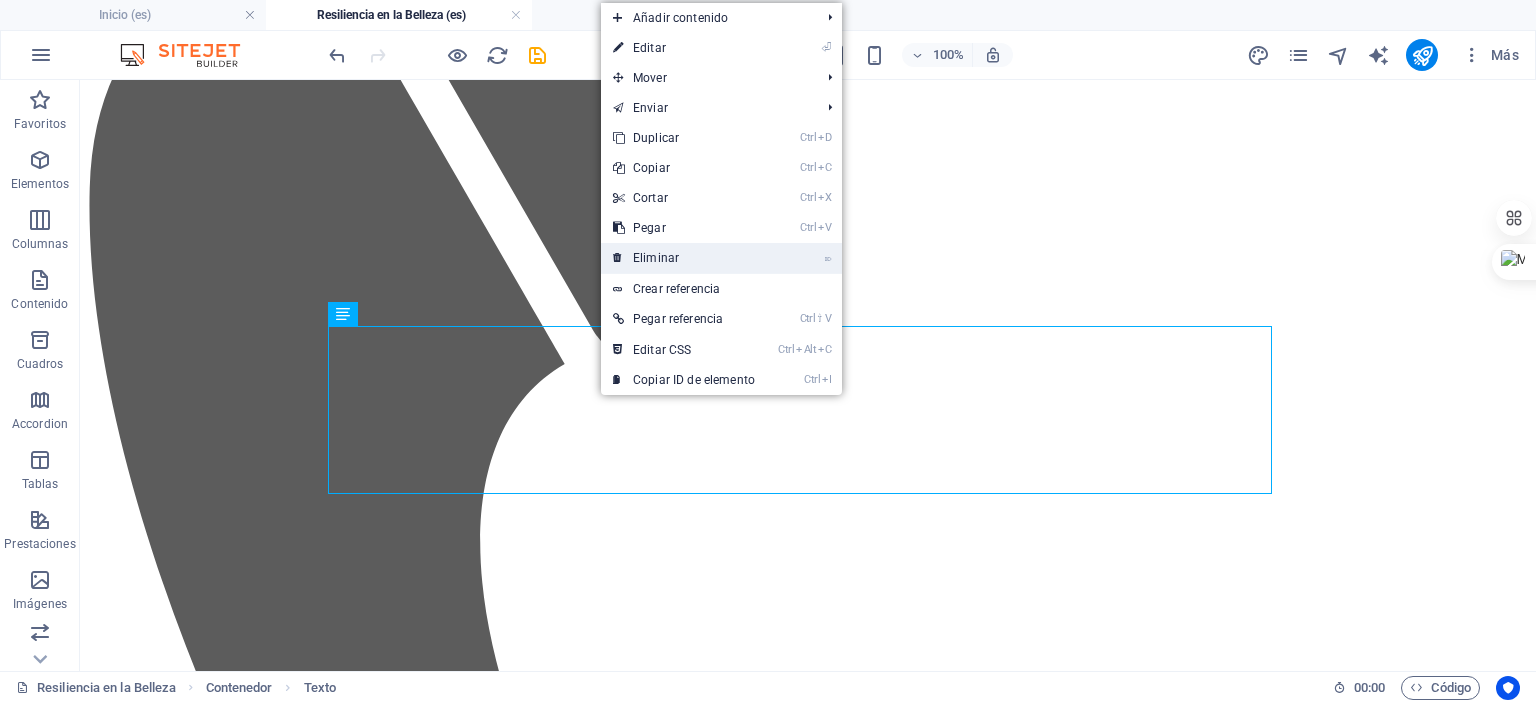 click on "⌦  Eliminar" at bounding box center (684, 258) 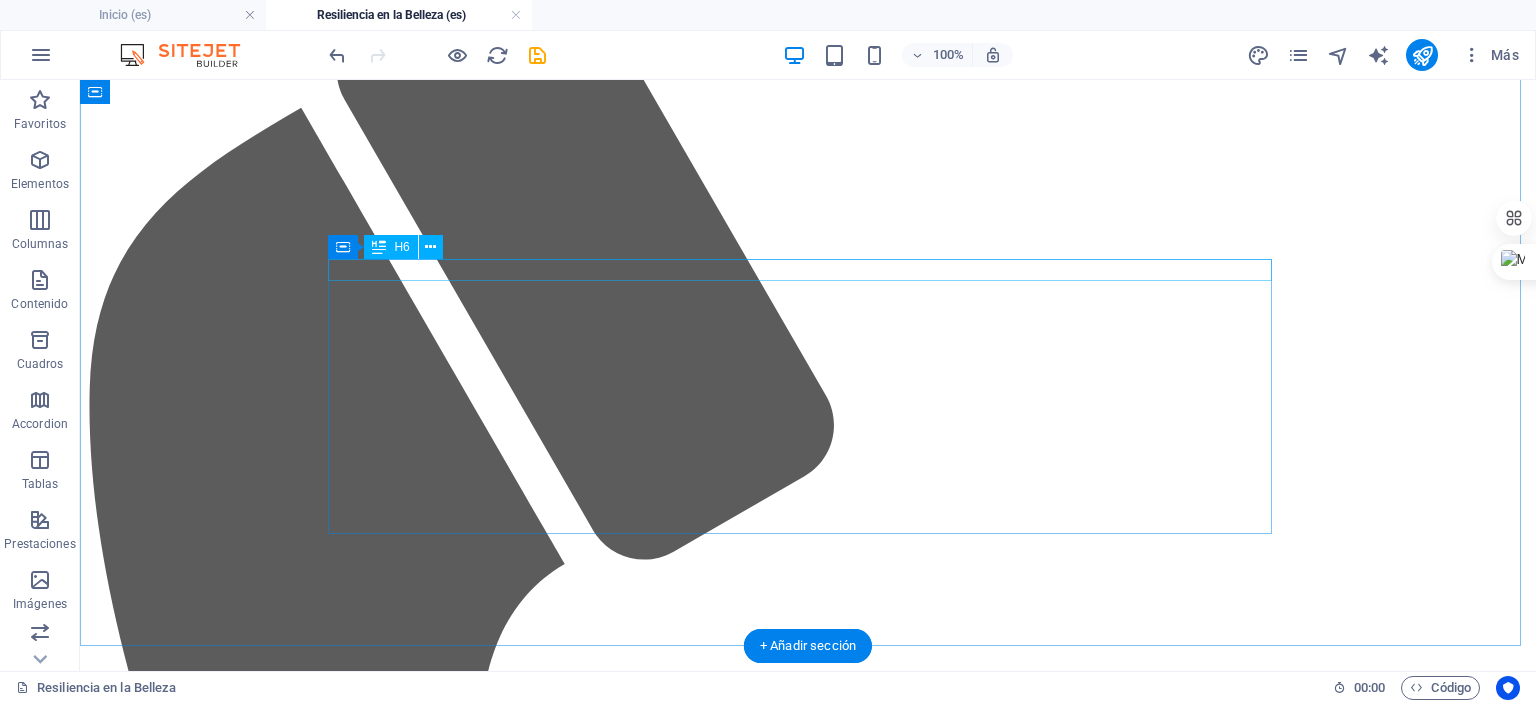 scroll, scrollTop: 3654, scrollLeft: 0, axis: vertical 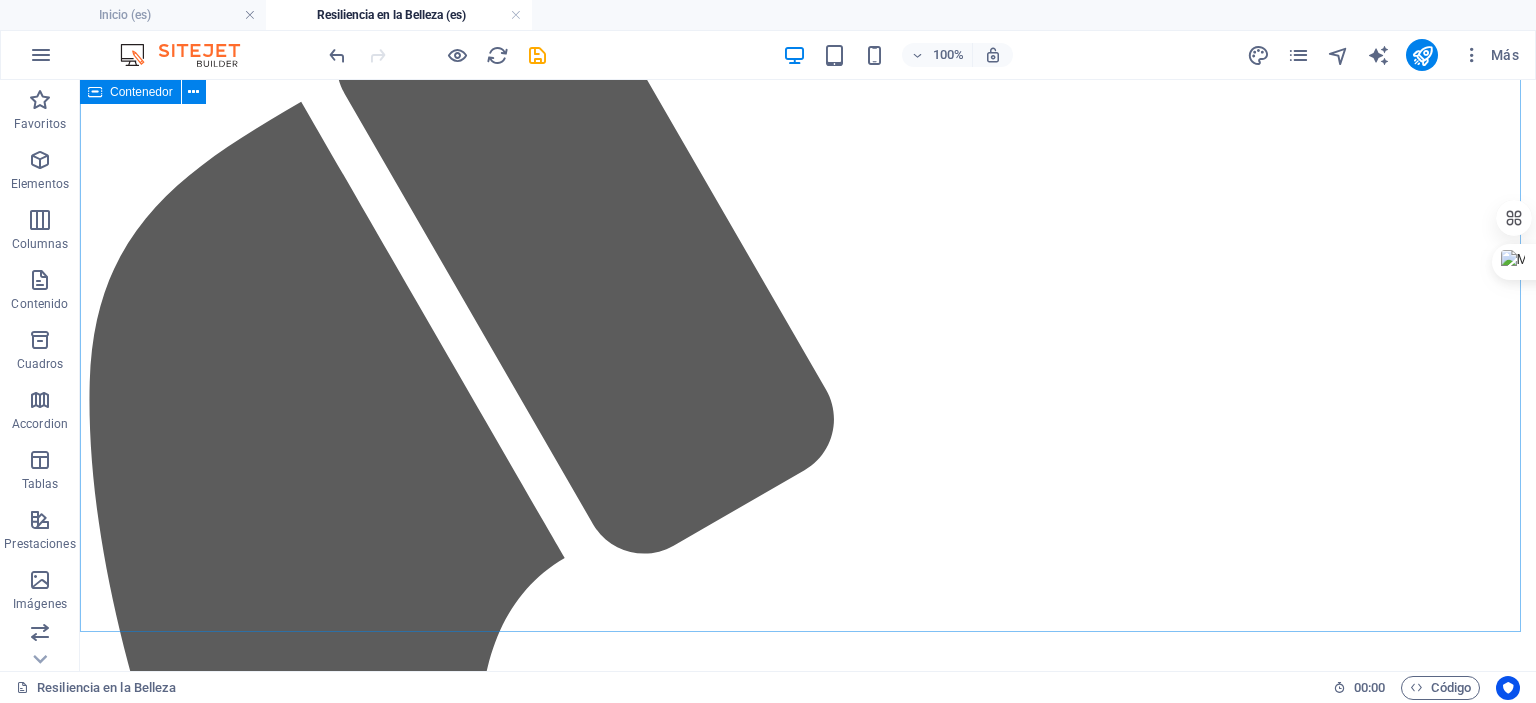click on "Contenedor" at bounding box center [141, 92] 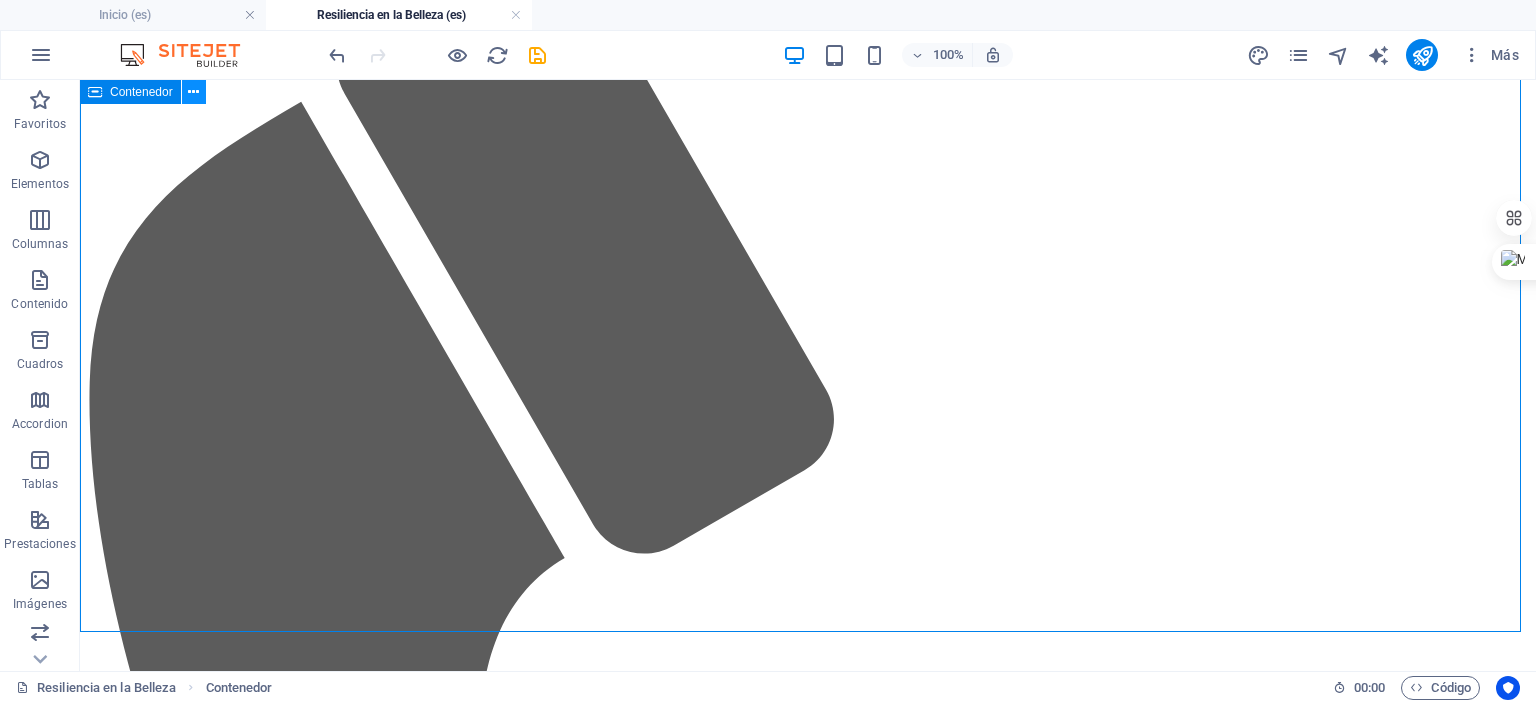 click at bounding box center (193, 92) 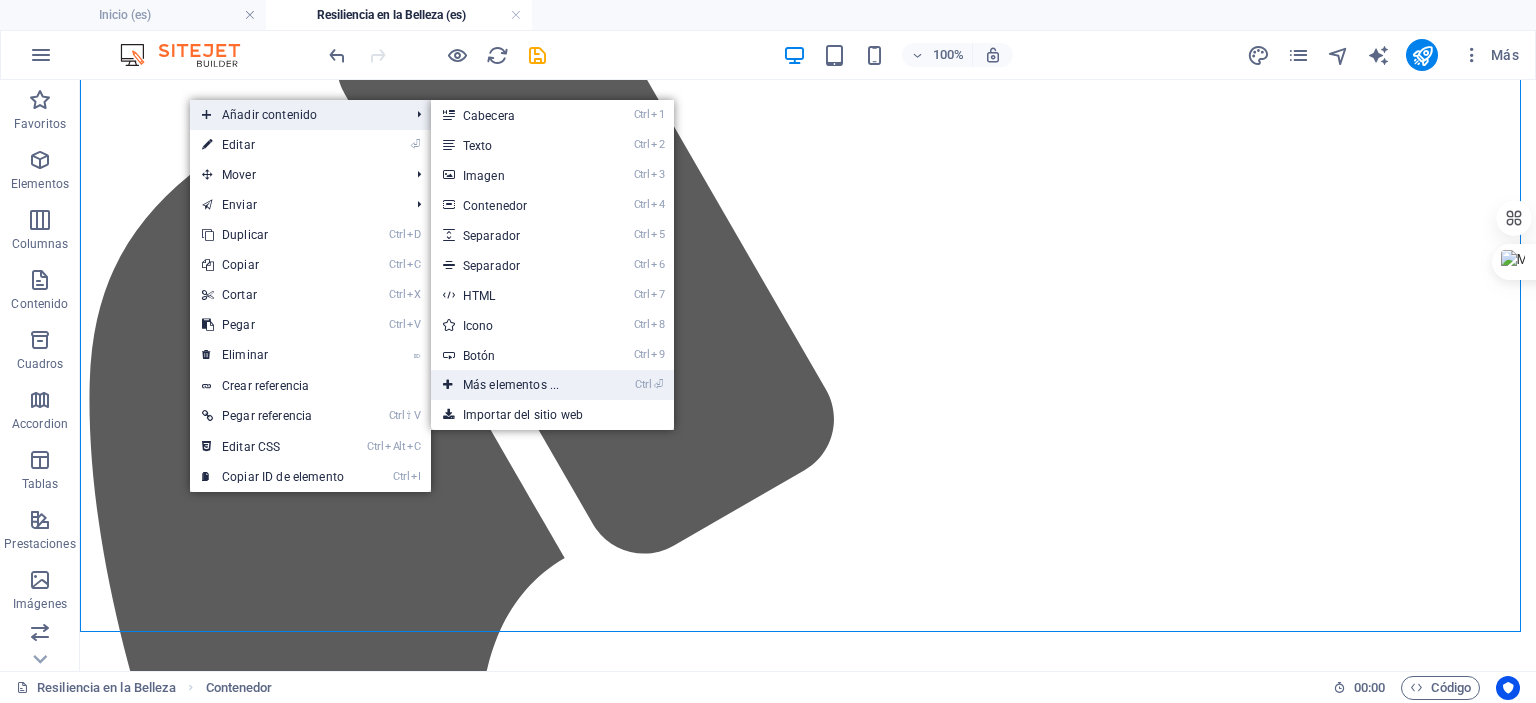 drag, startPoint x: 468, startPoint y: 382, endPoint x: 43, endPoint y: 323, distance: 429.07574 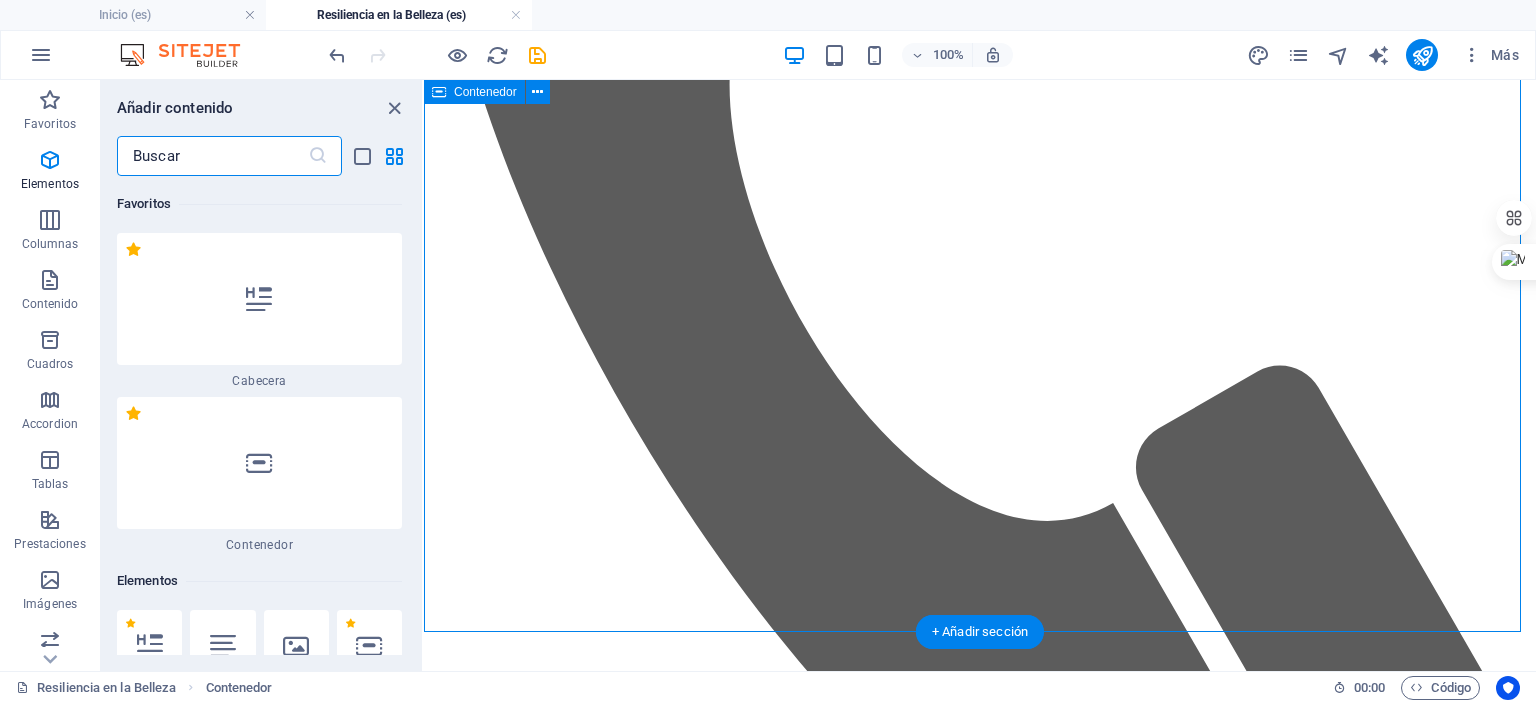 scroll, scrollTop: 376, scrollLeft: 0, axis: vertical 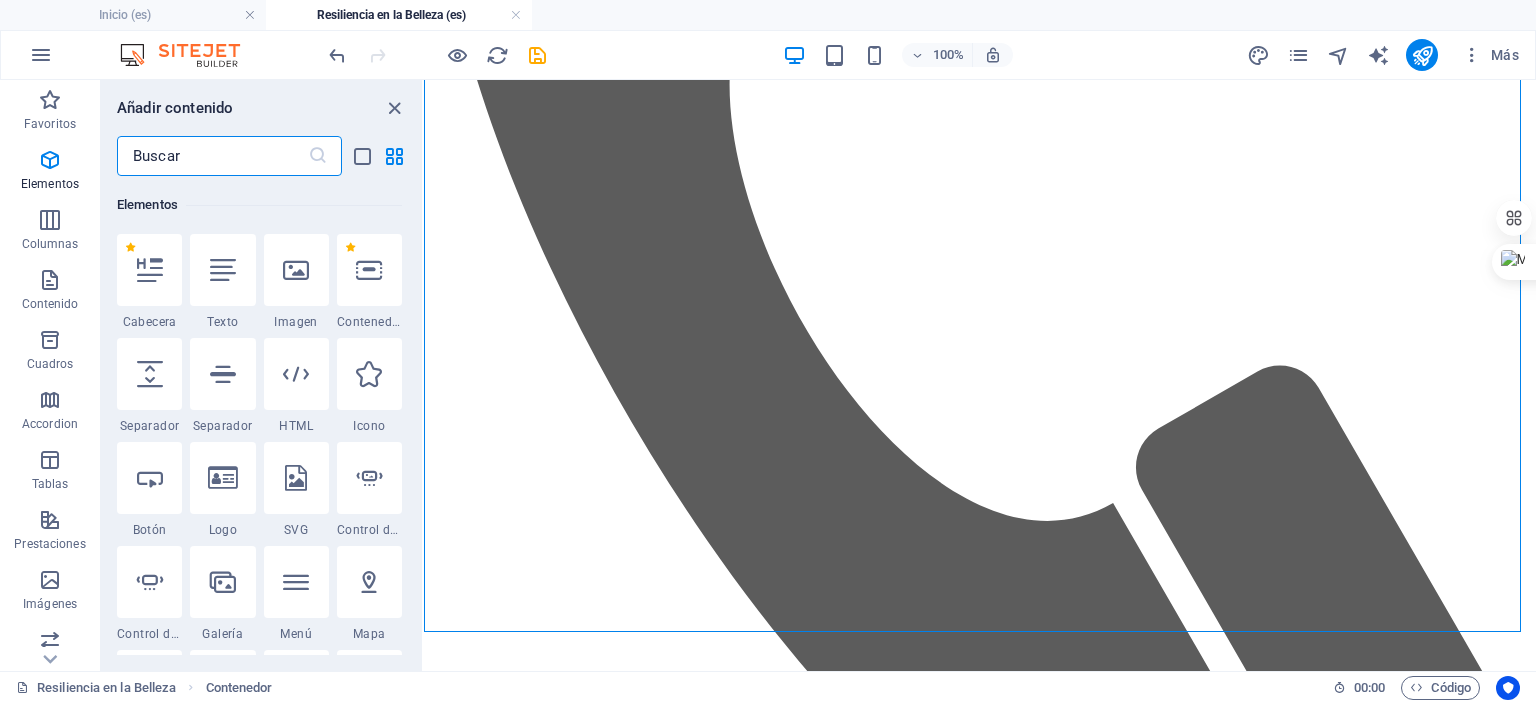 click at bounding box center [212, 156] 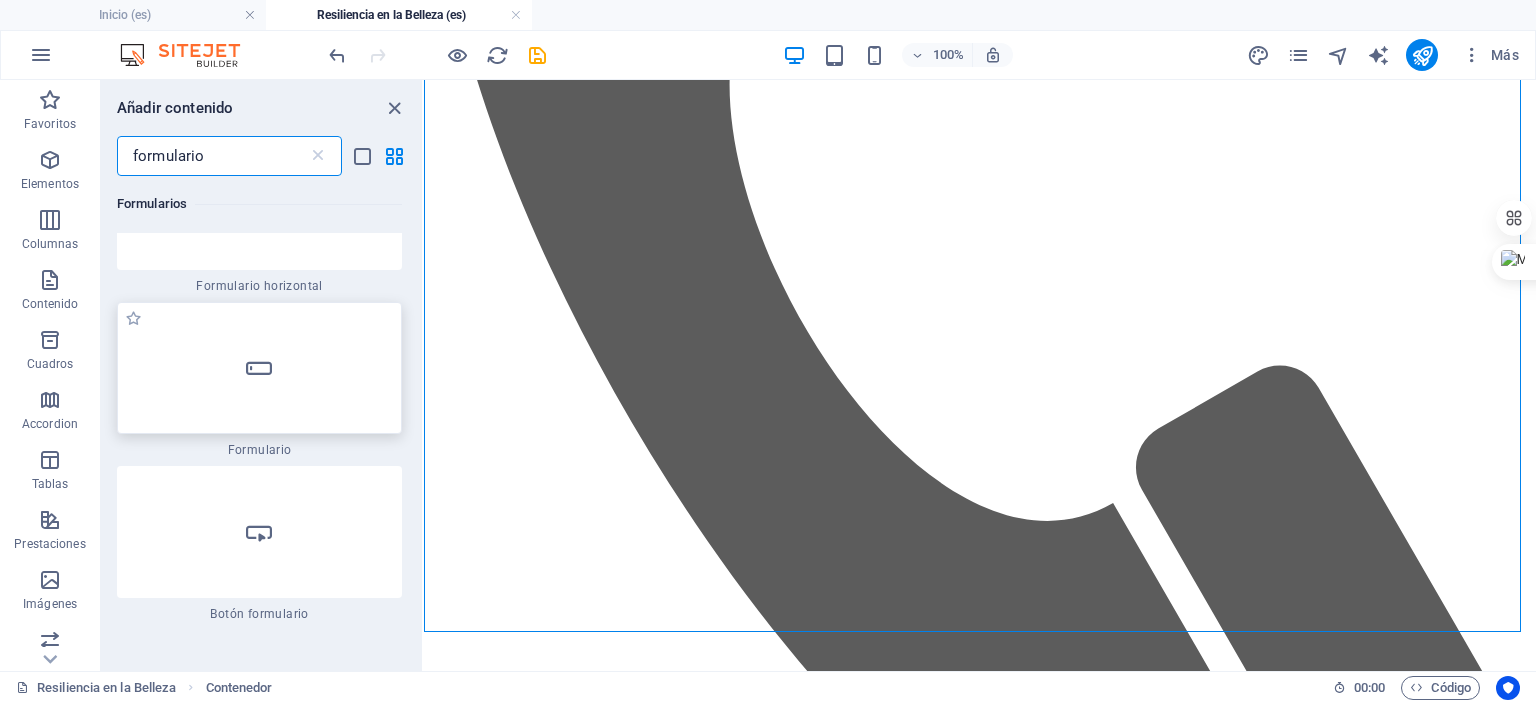 scroll, scrollTop: 800, scrollLeft: 0, axis: vertical 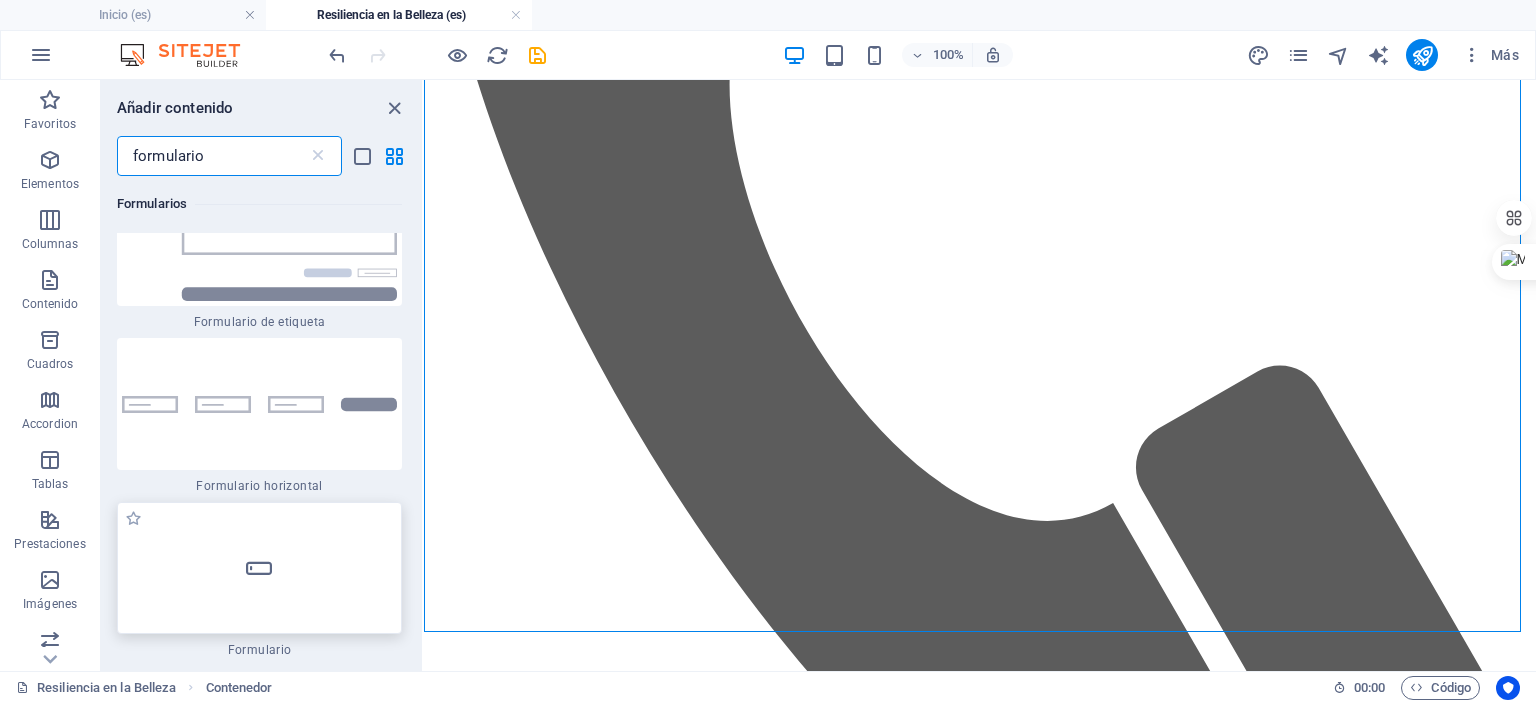 type on "formulario" 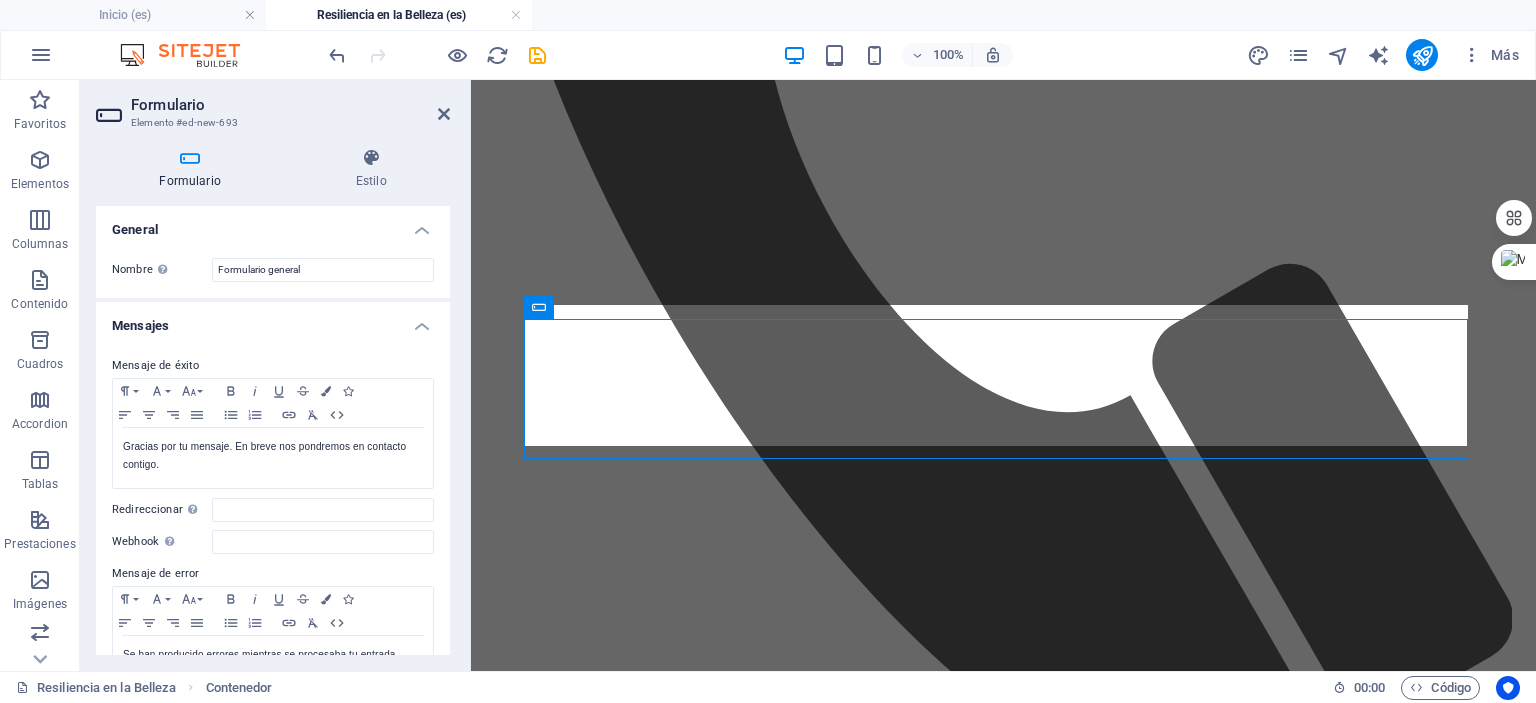 scroll, scrollTop: 2967, scrollLeft: 0, axis: vertical 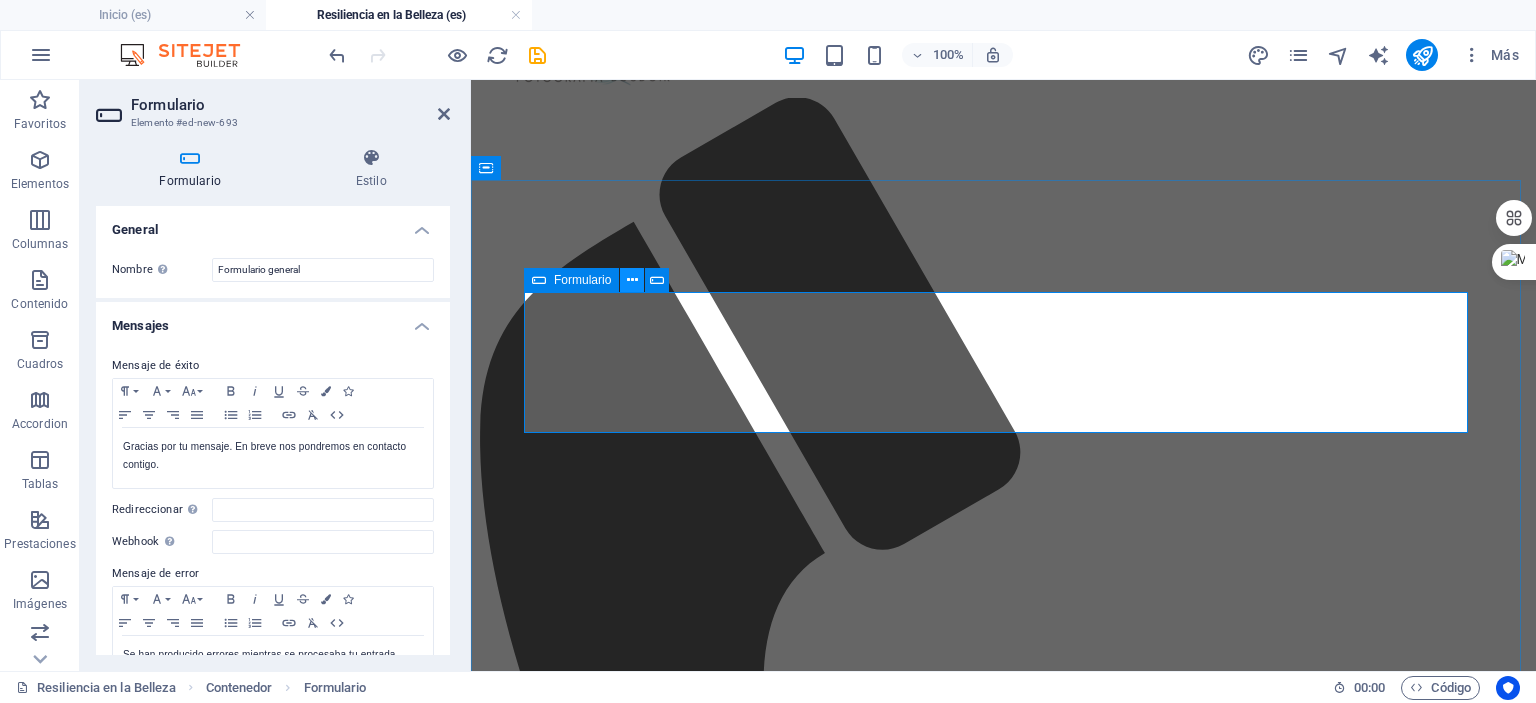 click at bounding box center [632, 280] 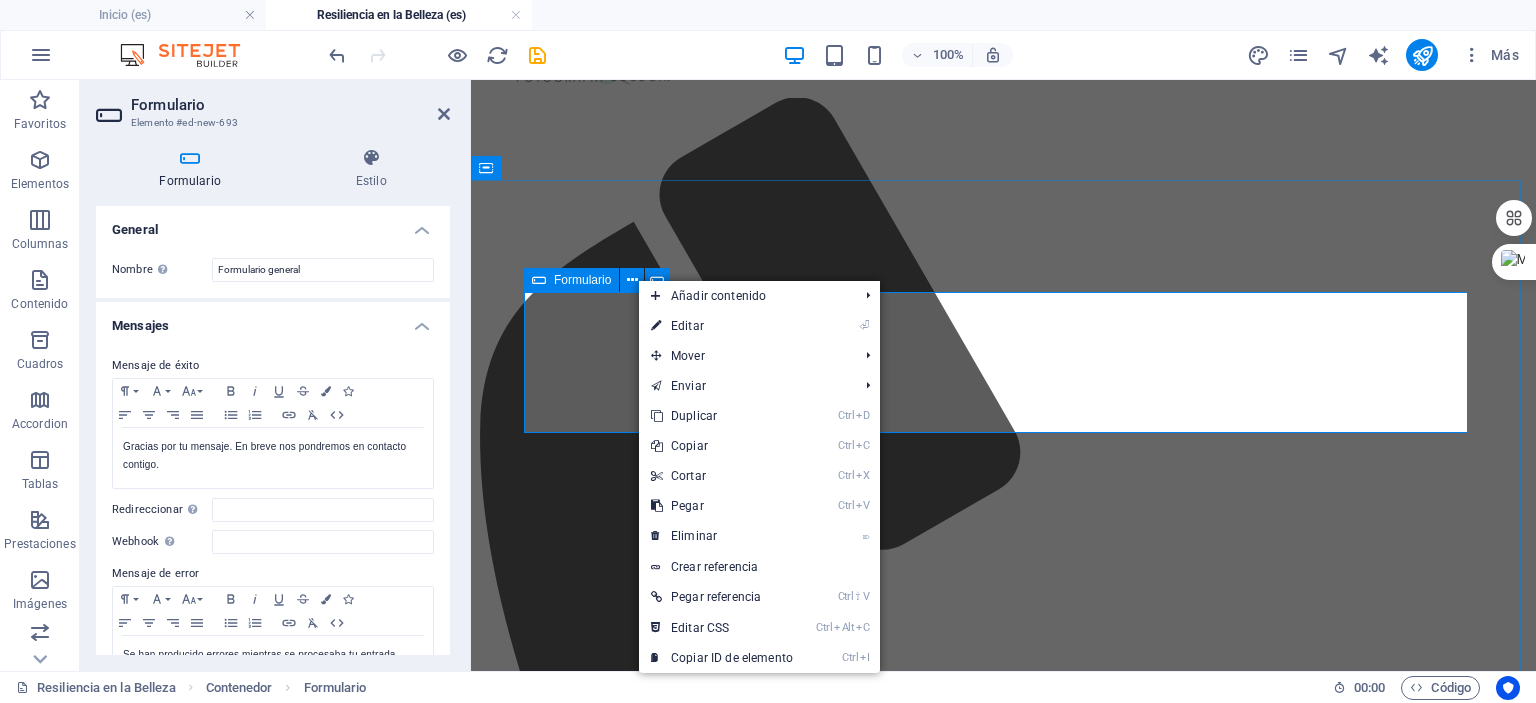 click on "Suelta el contenido aquí o  Añadir elementos  Pegar portapapeles" at bounding box center [1003, 8593] 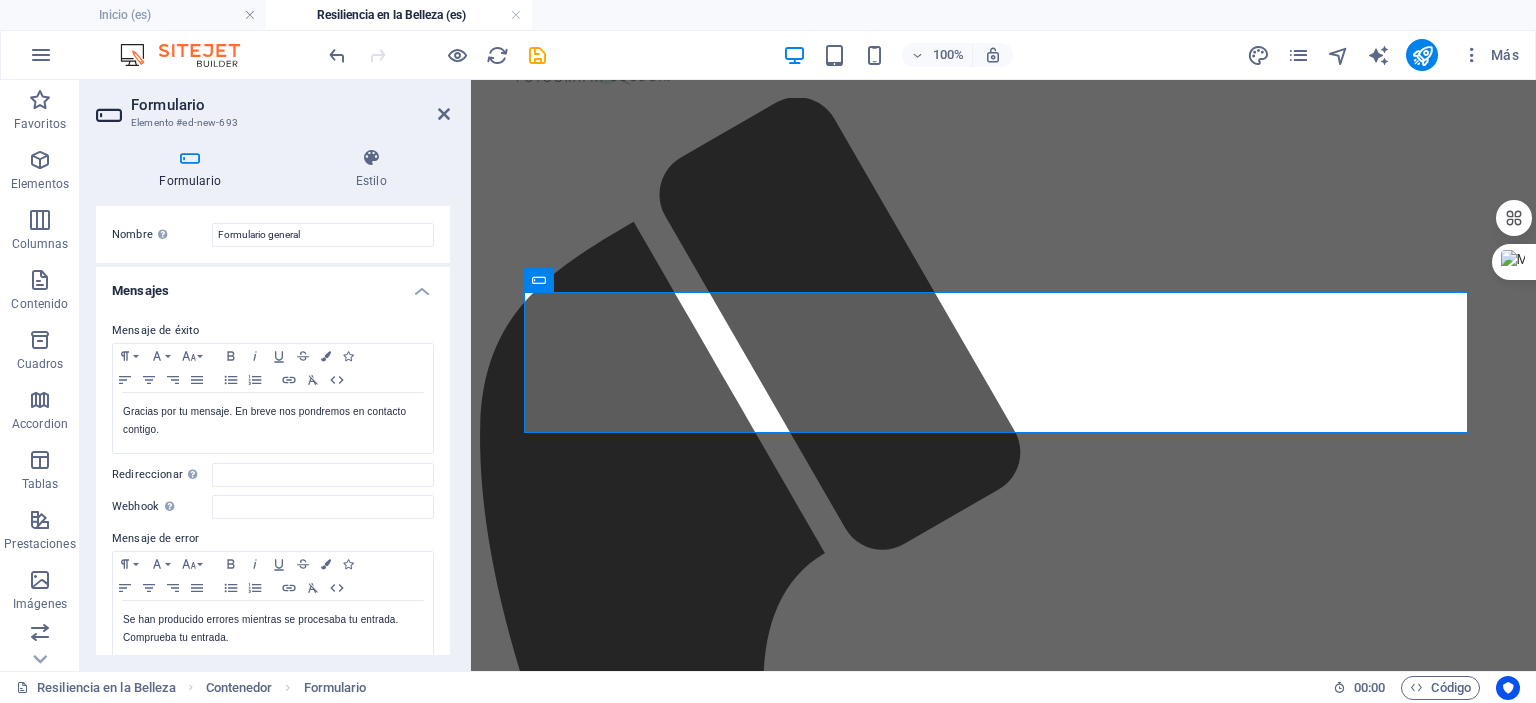 scroll, scrollTop: 0, scrollLeft: 0, axis: both 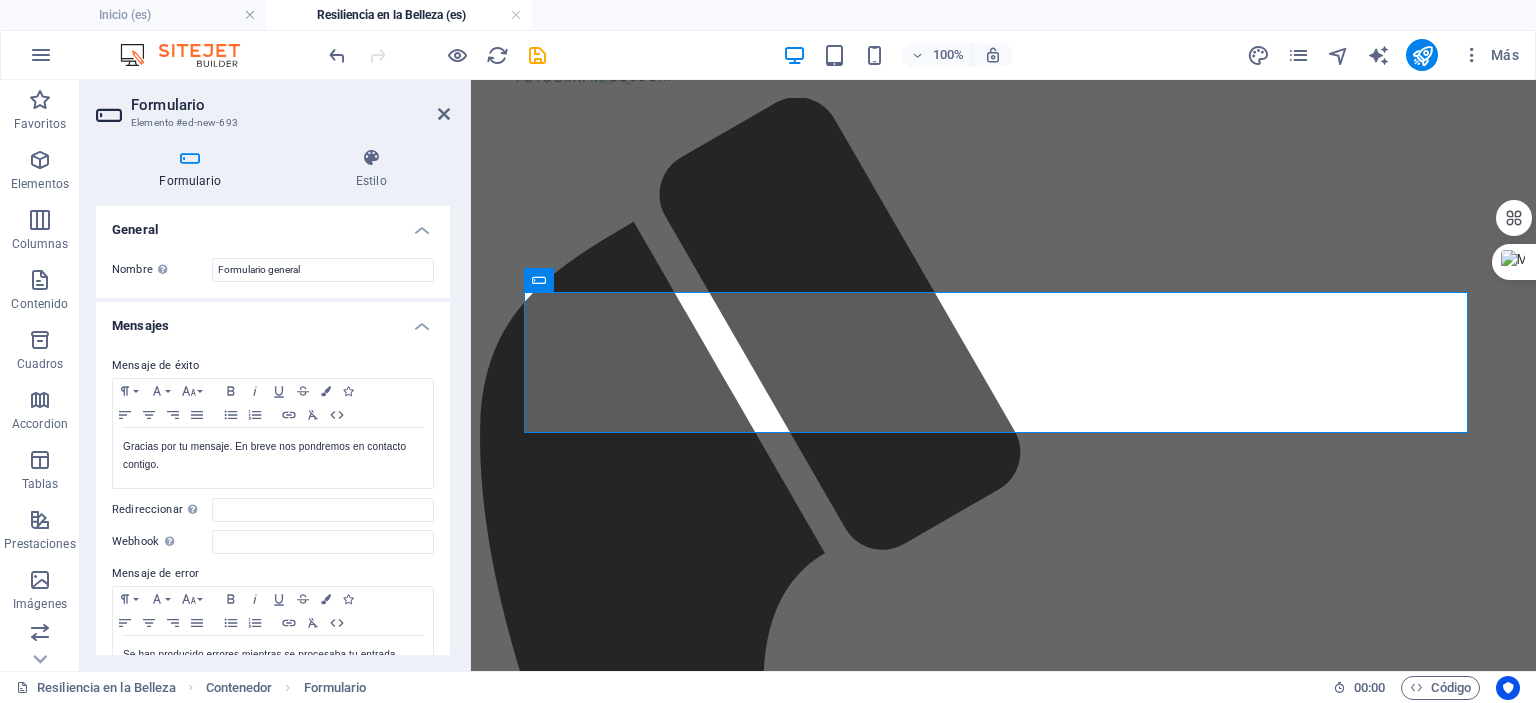 click on "Formulario" at bounding box center (194, 169) 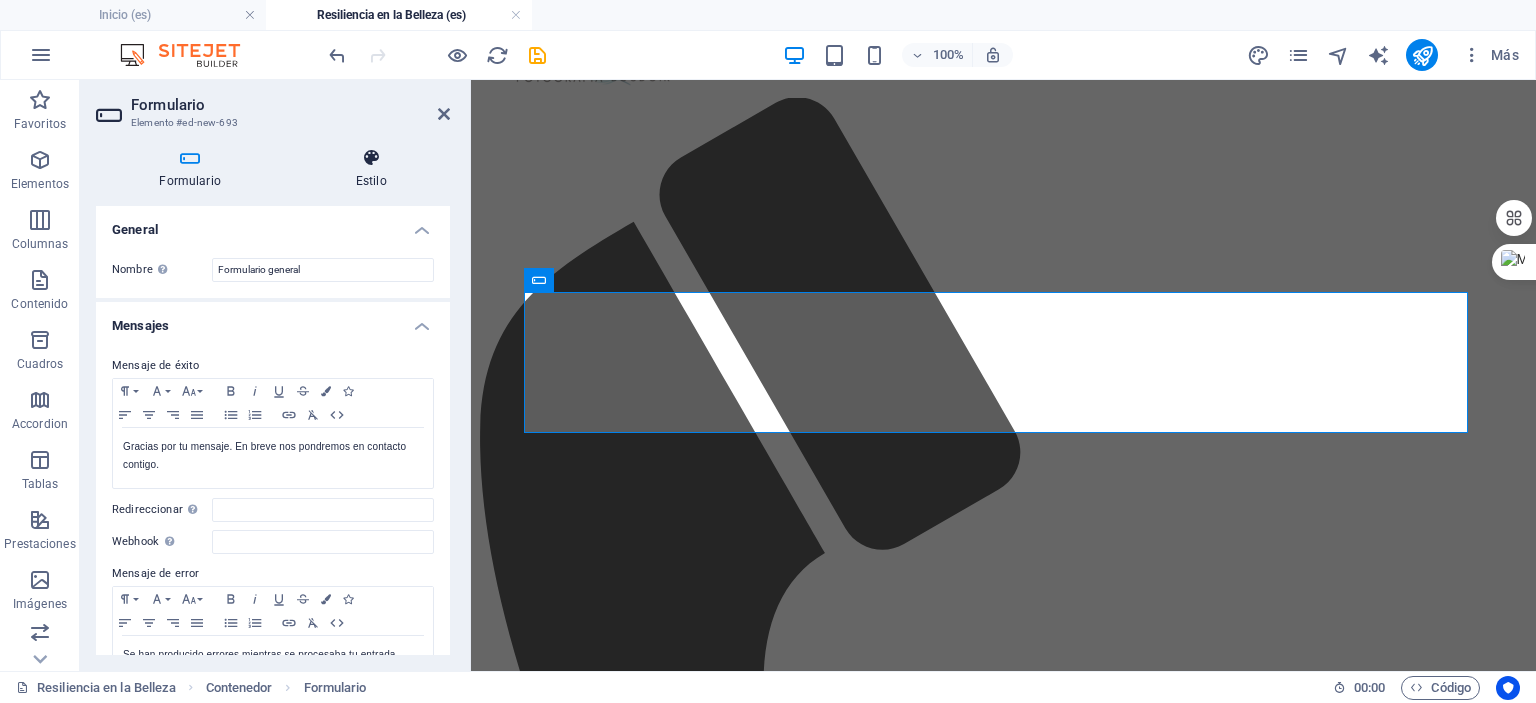 click on "Estilo" at bounding box center (371, 169) 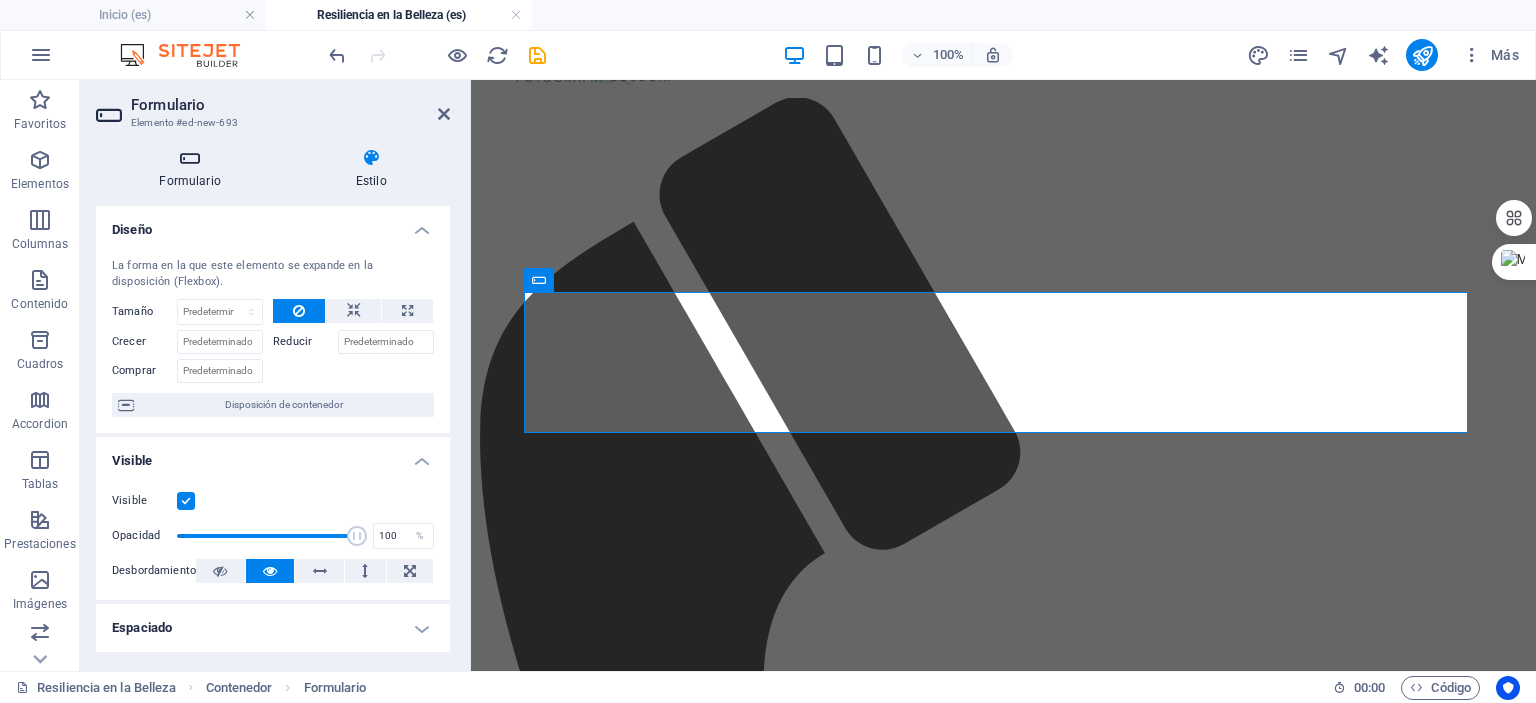 click on "Formulario" at bounding box center (194, 169) 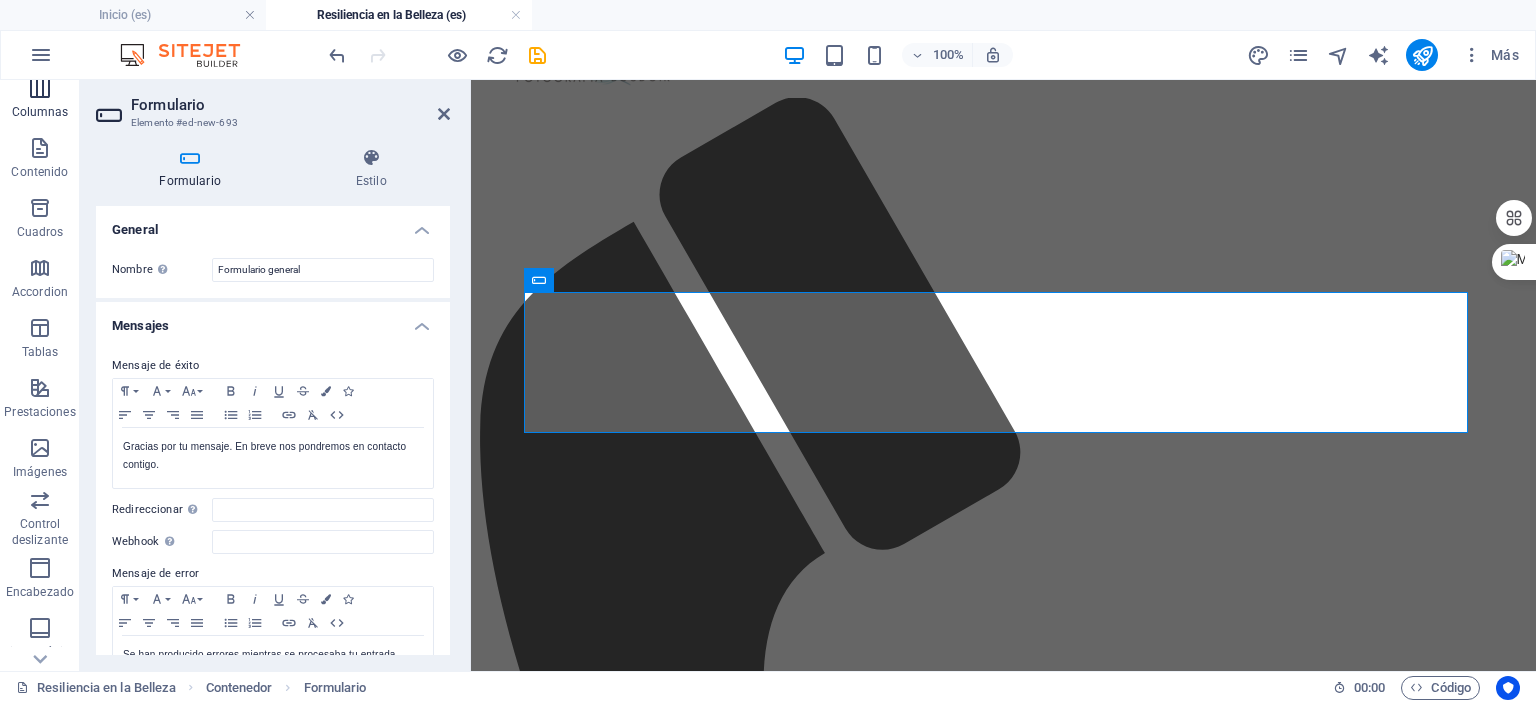 scroll, scrollTop: 300, scrollLeft: 0, axis: vertical 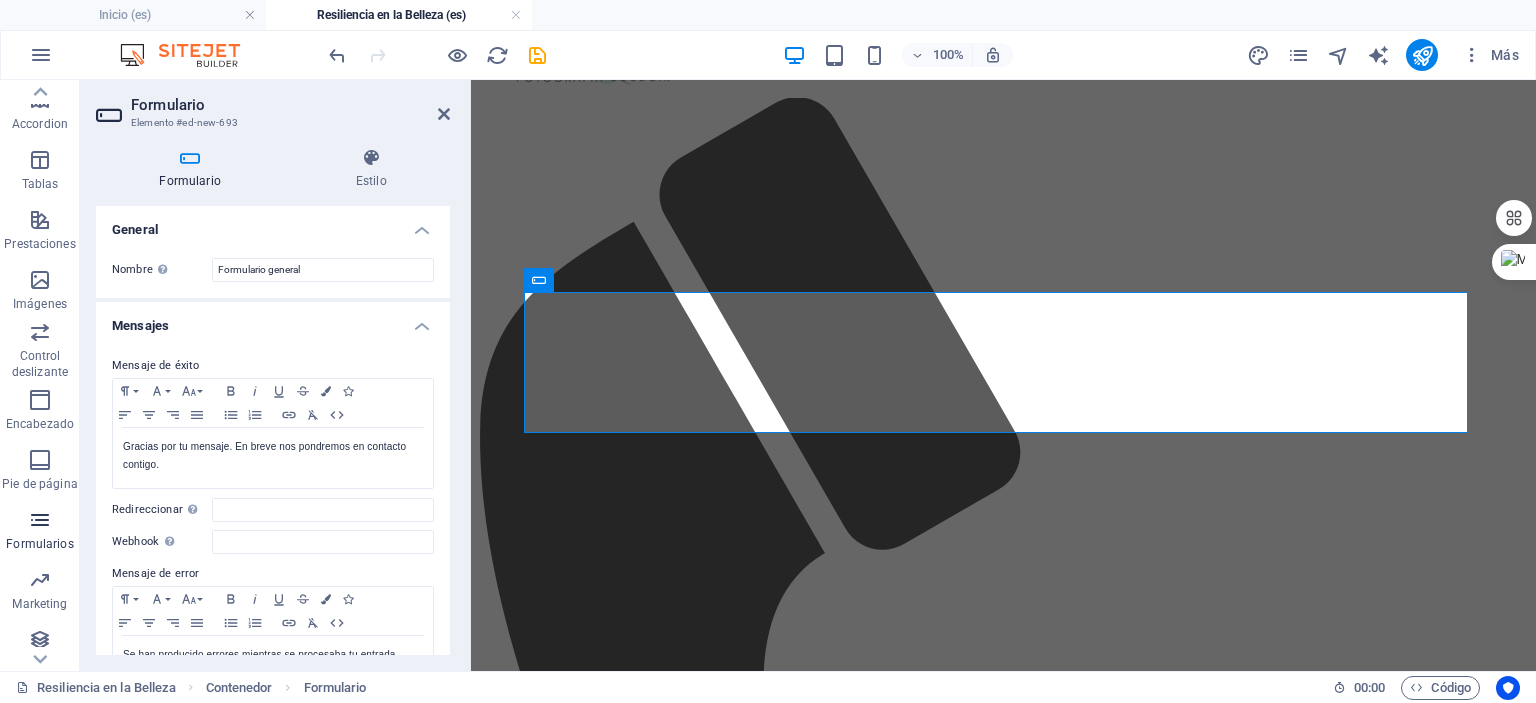 click at bounding box center (40, 520) 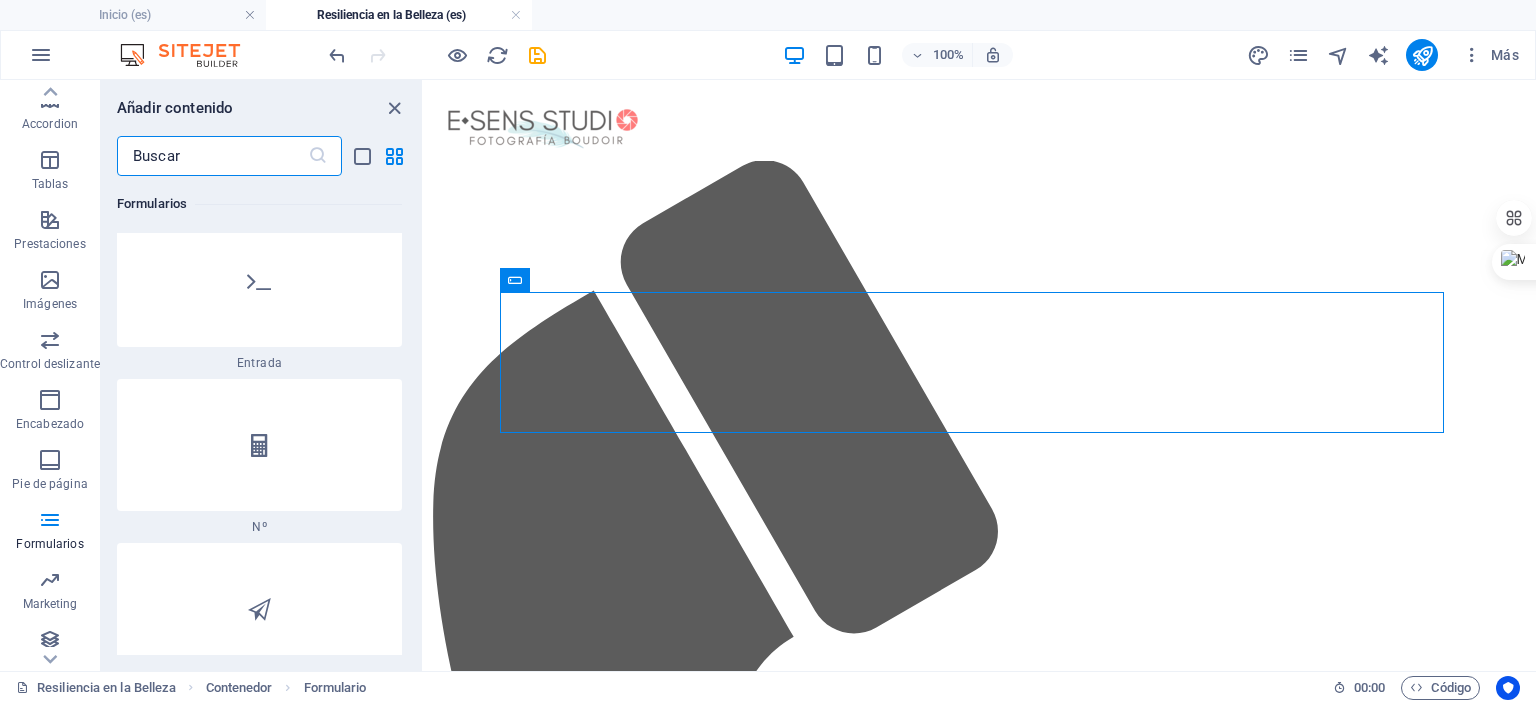 scroll, scrollTop: 30616, scrollLeft: 0, axis: vertical 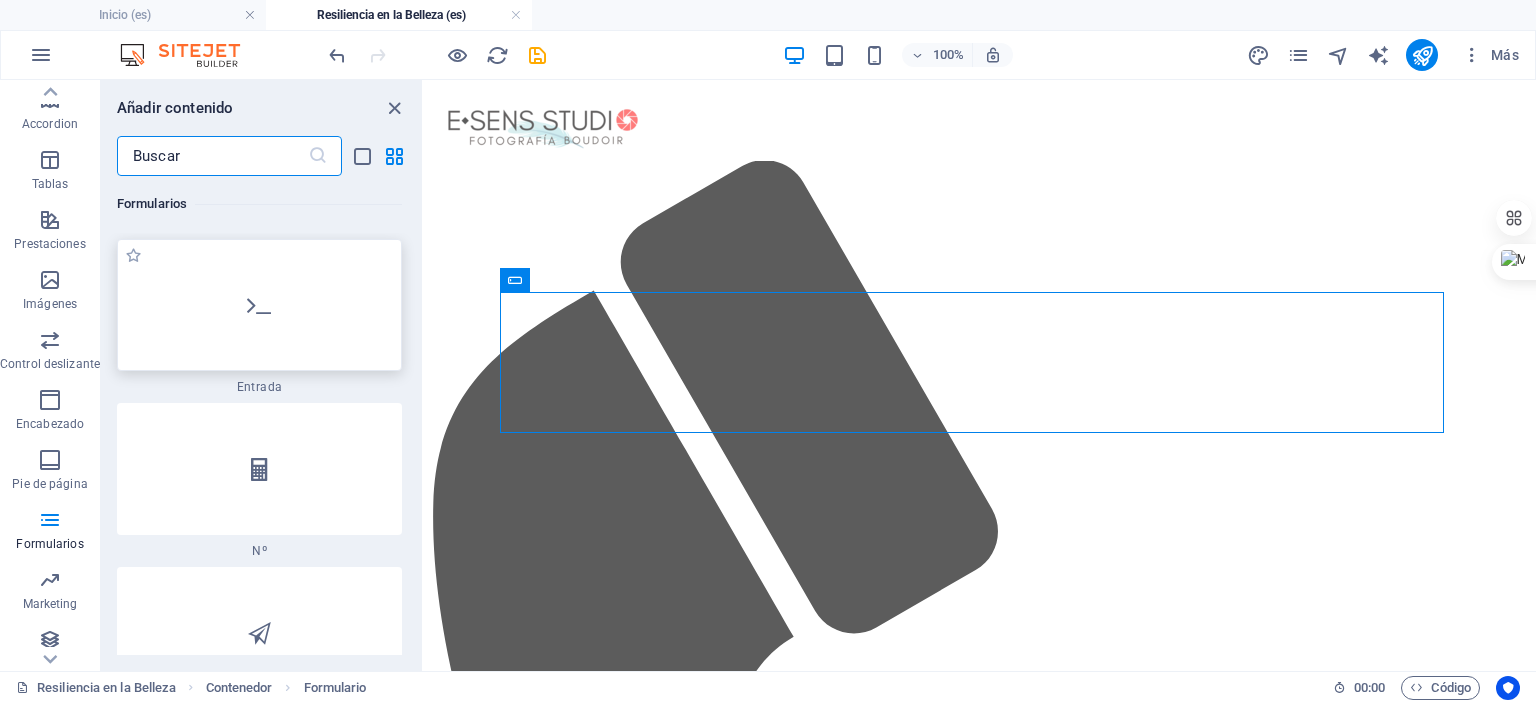 click at bounding box center (259, 305) 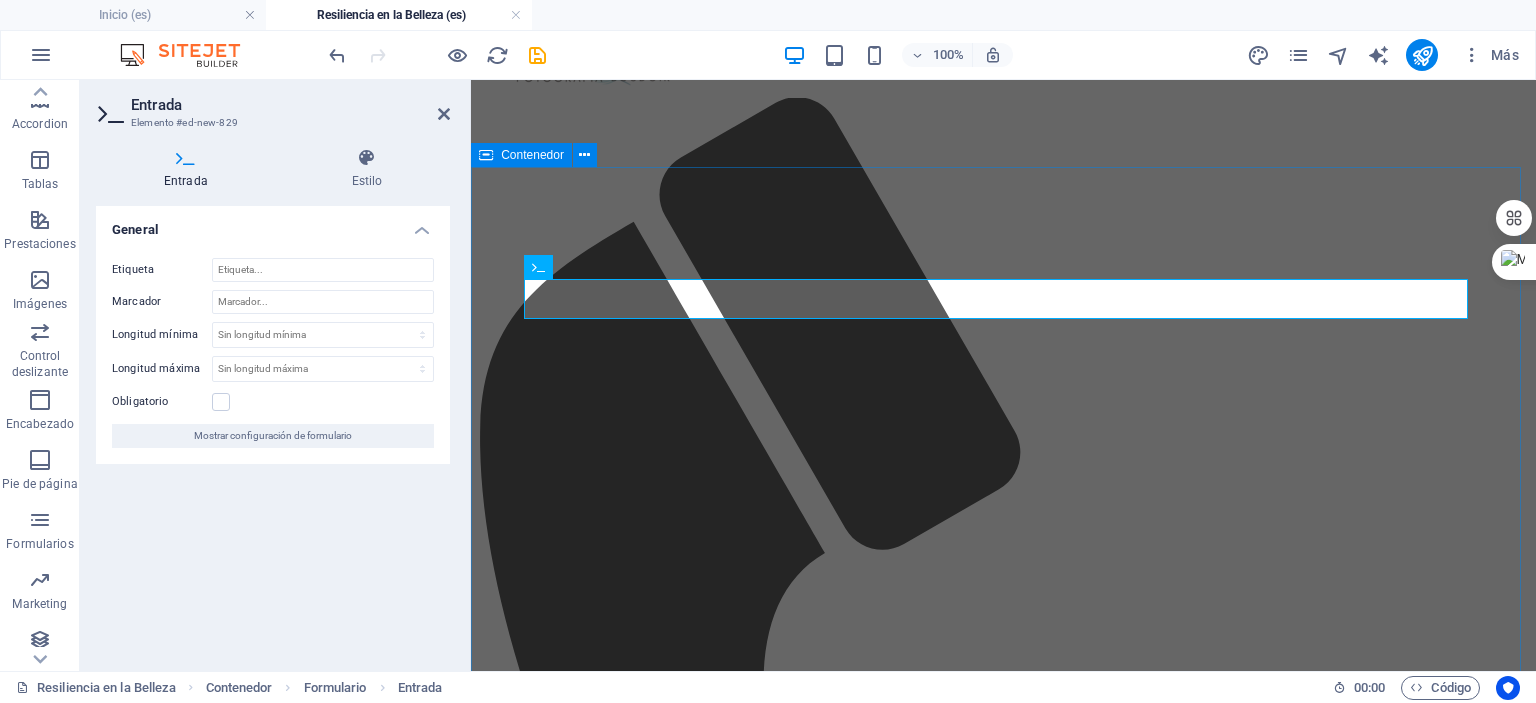 scroll, scrollTop: 2980, scrollLeft: 0, axis: vertical 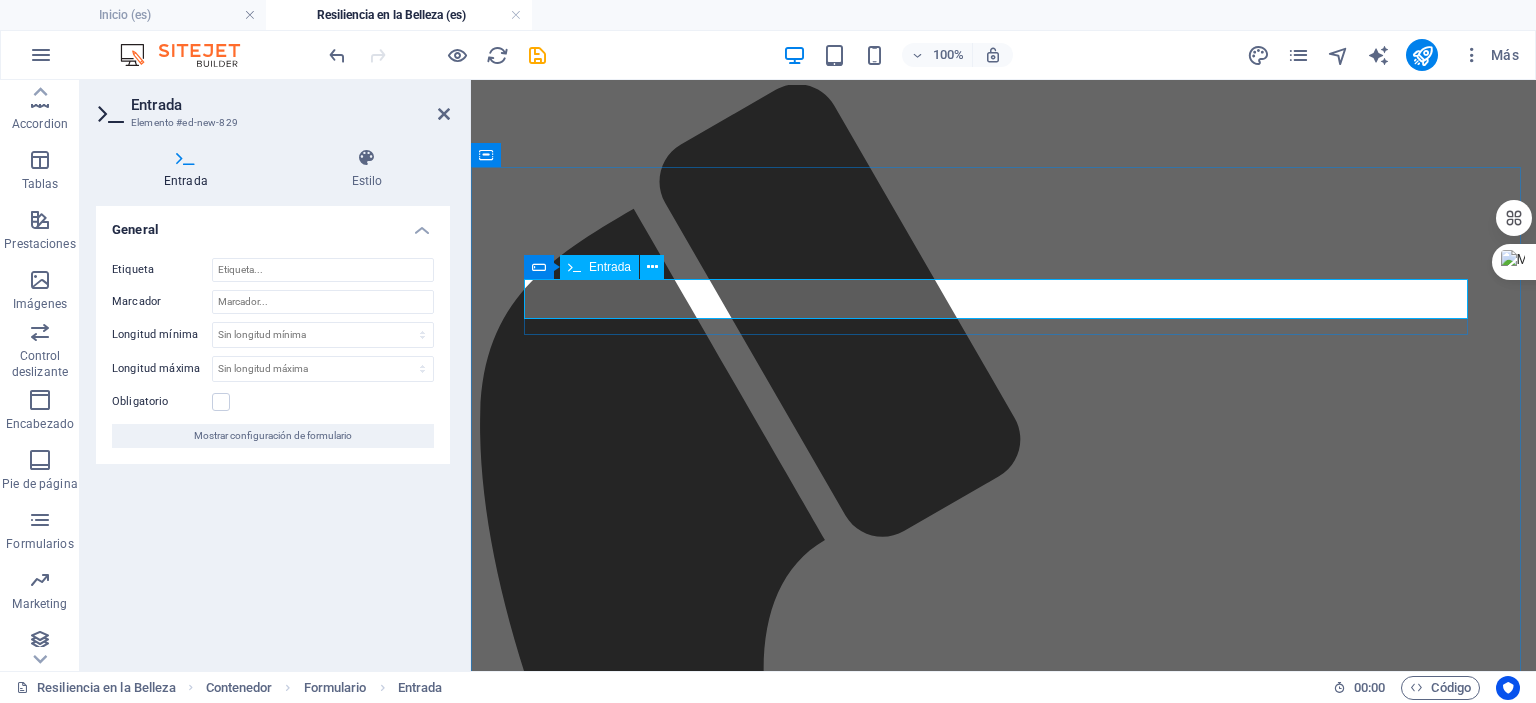 click on "Entrada" at bounding box center (610, 267) 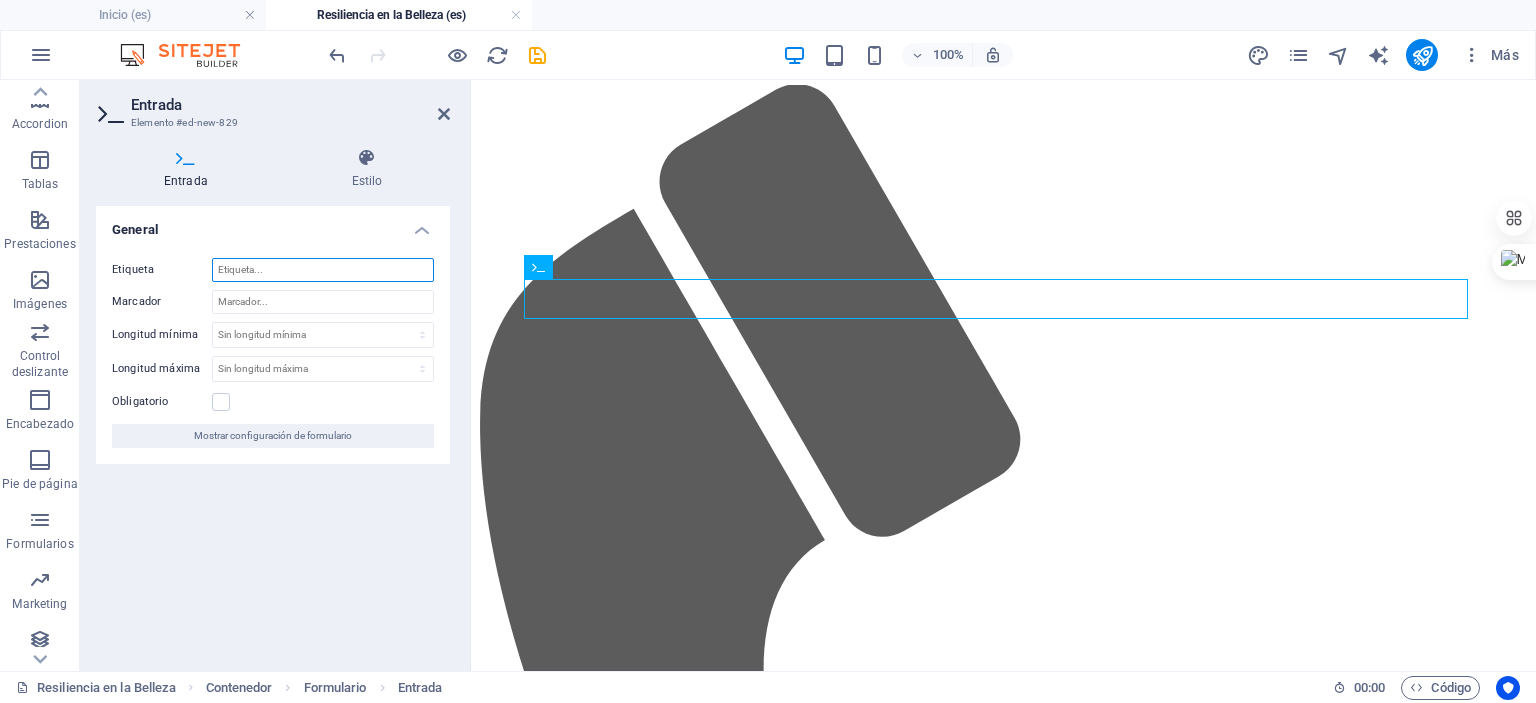 click on "Etiqueta" at bounding box center [323, 270] 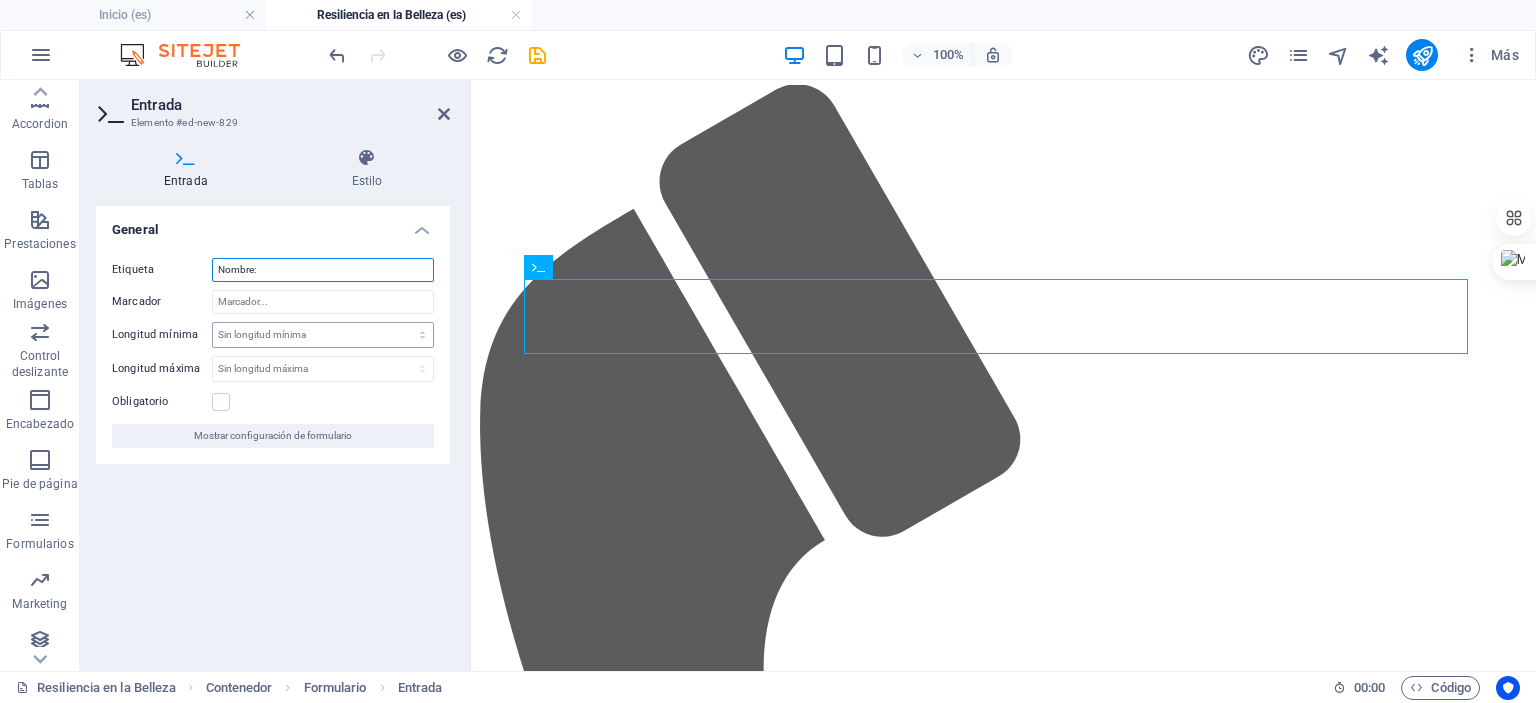 type on "Nombre:" 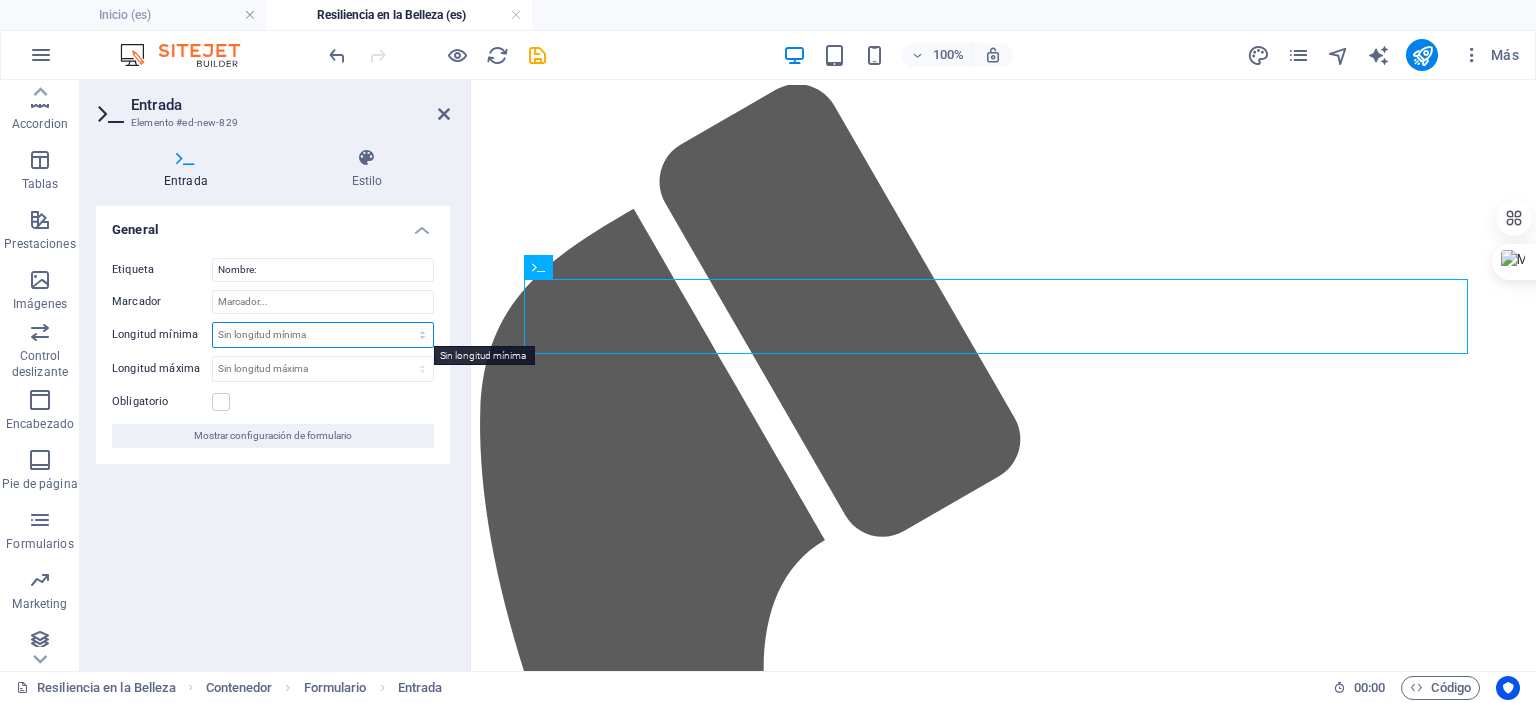 click on "Sin longitud mínima carácteres" at bounding box center [323, 335] 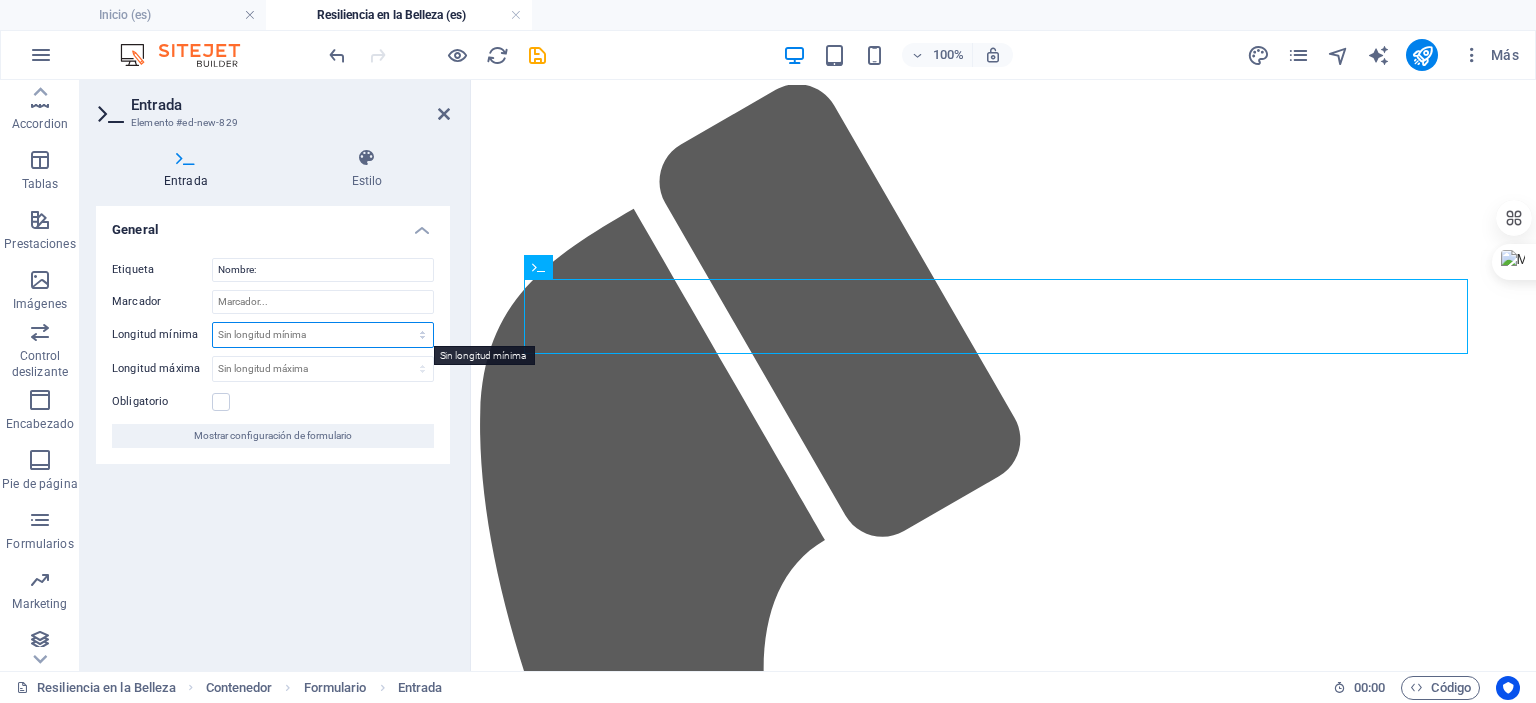 select on "characters" 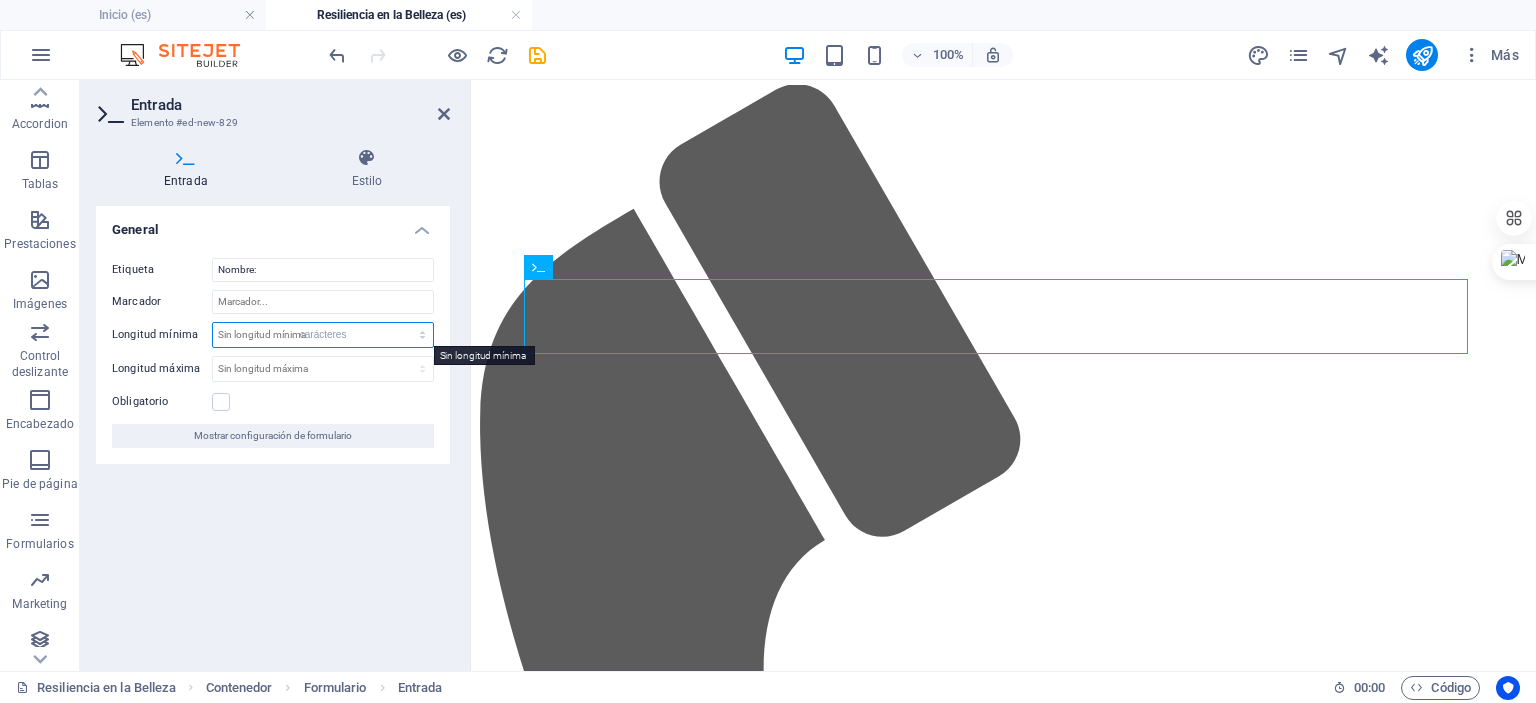 click on "Sin longitud mínima carácteres" at bounding box center (323, 335) 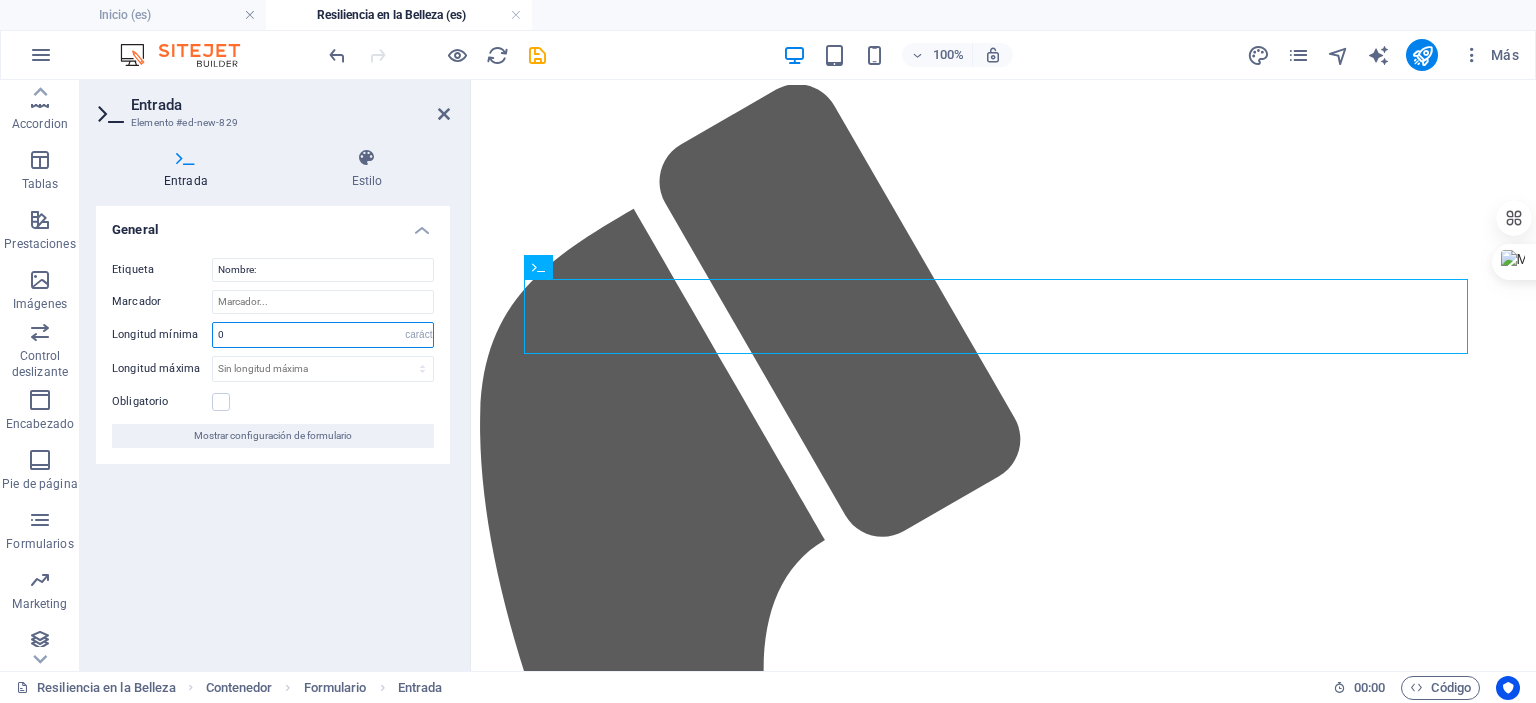 click on "0" at bounding box center (323, 335) 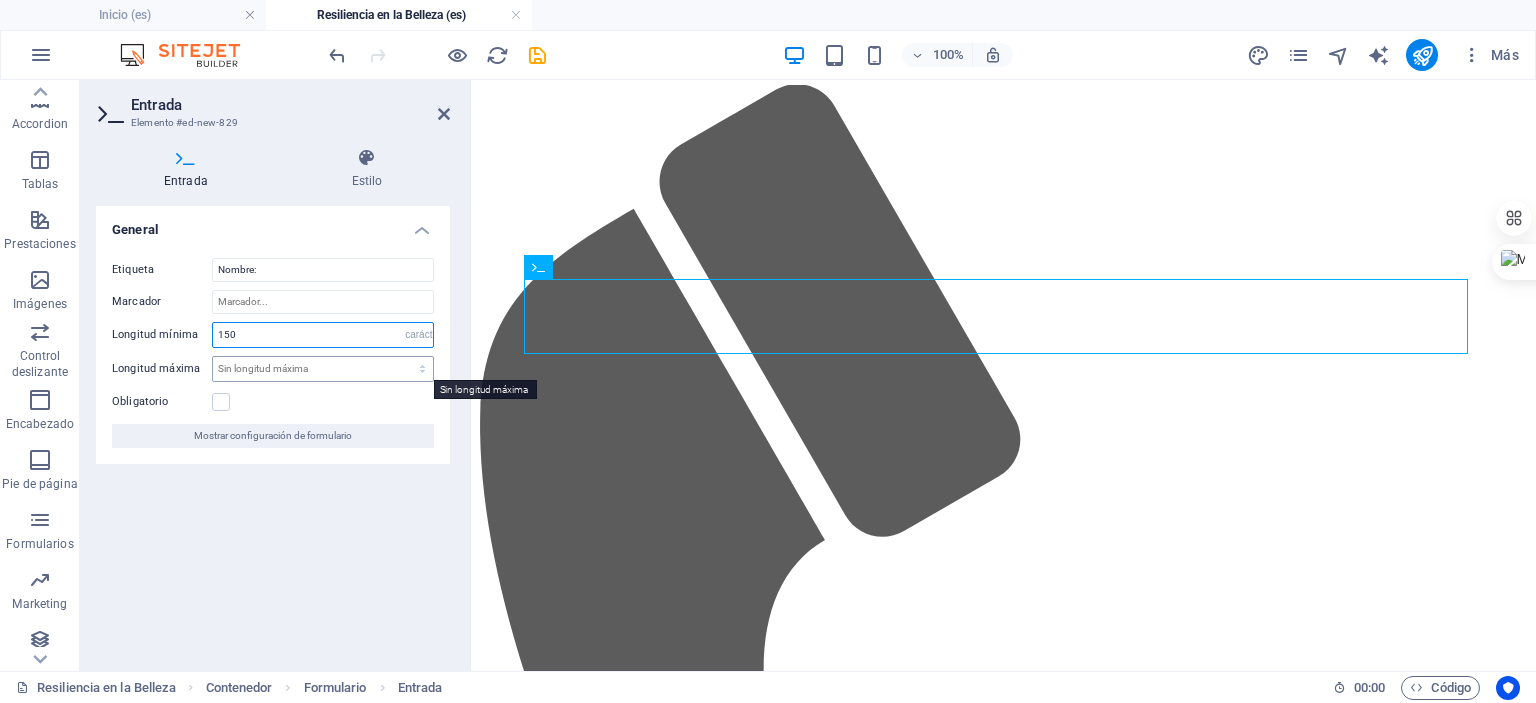 type on "150" 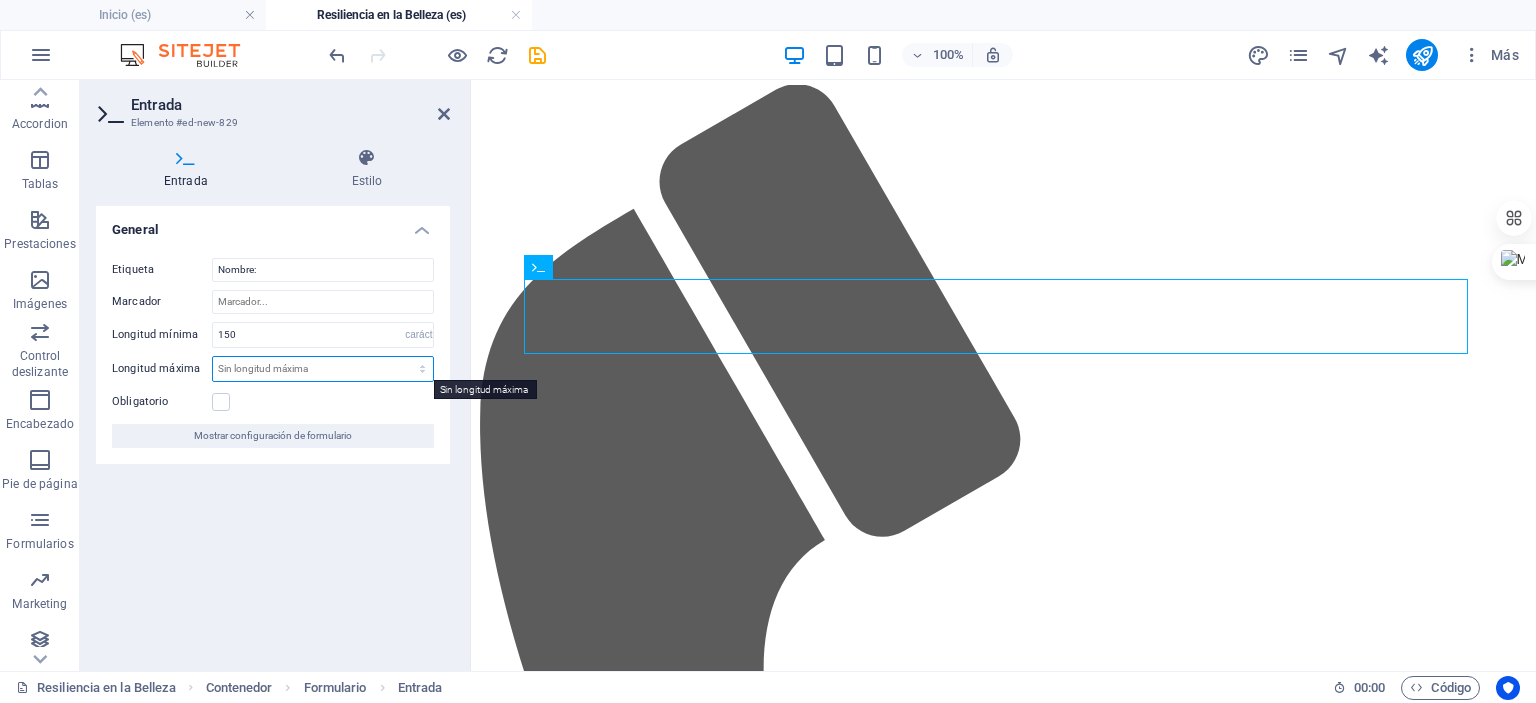 click on "Sin longitud máxima carácteres" at bounding box center (323, 369) 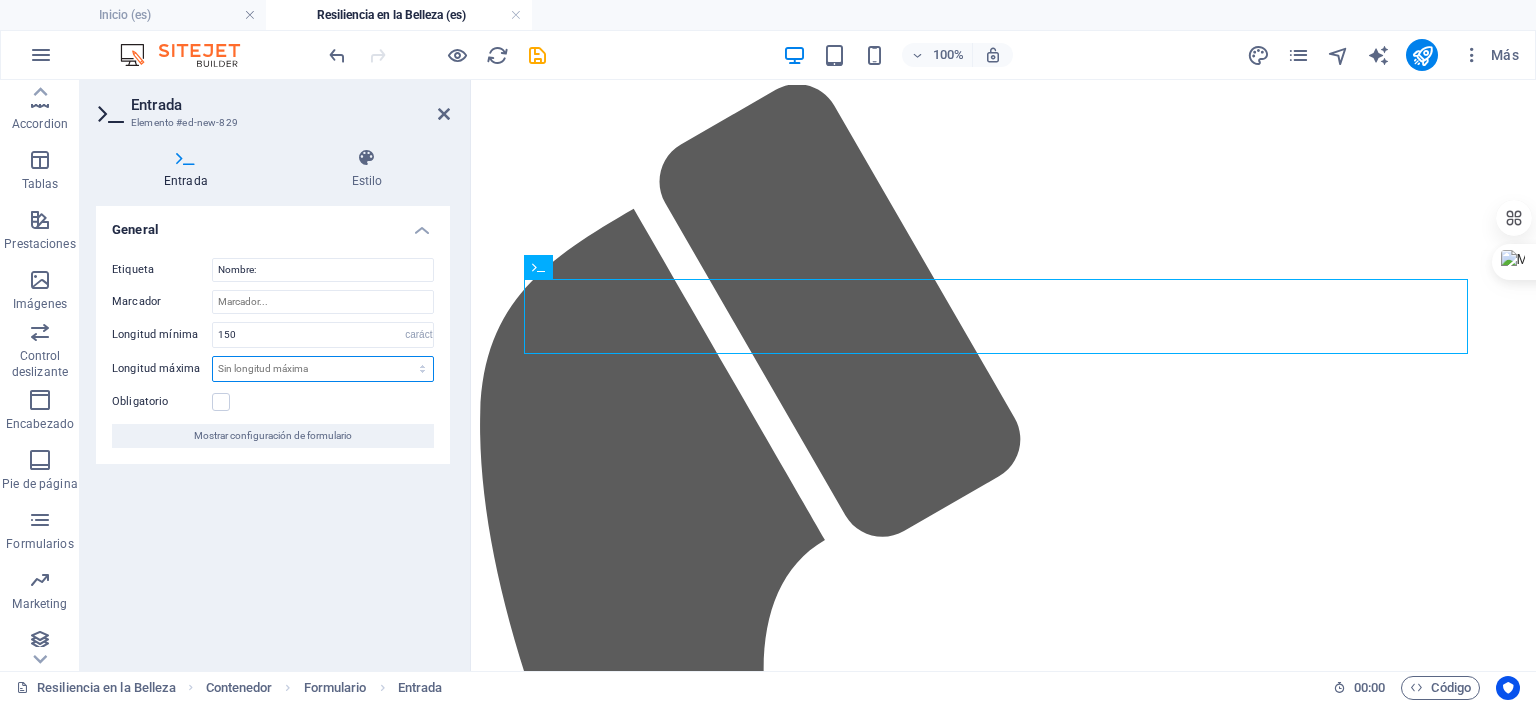 click on "Sin longitud máxima carácteres" at bounding box center (323, 369) 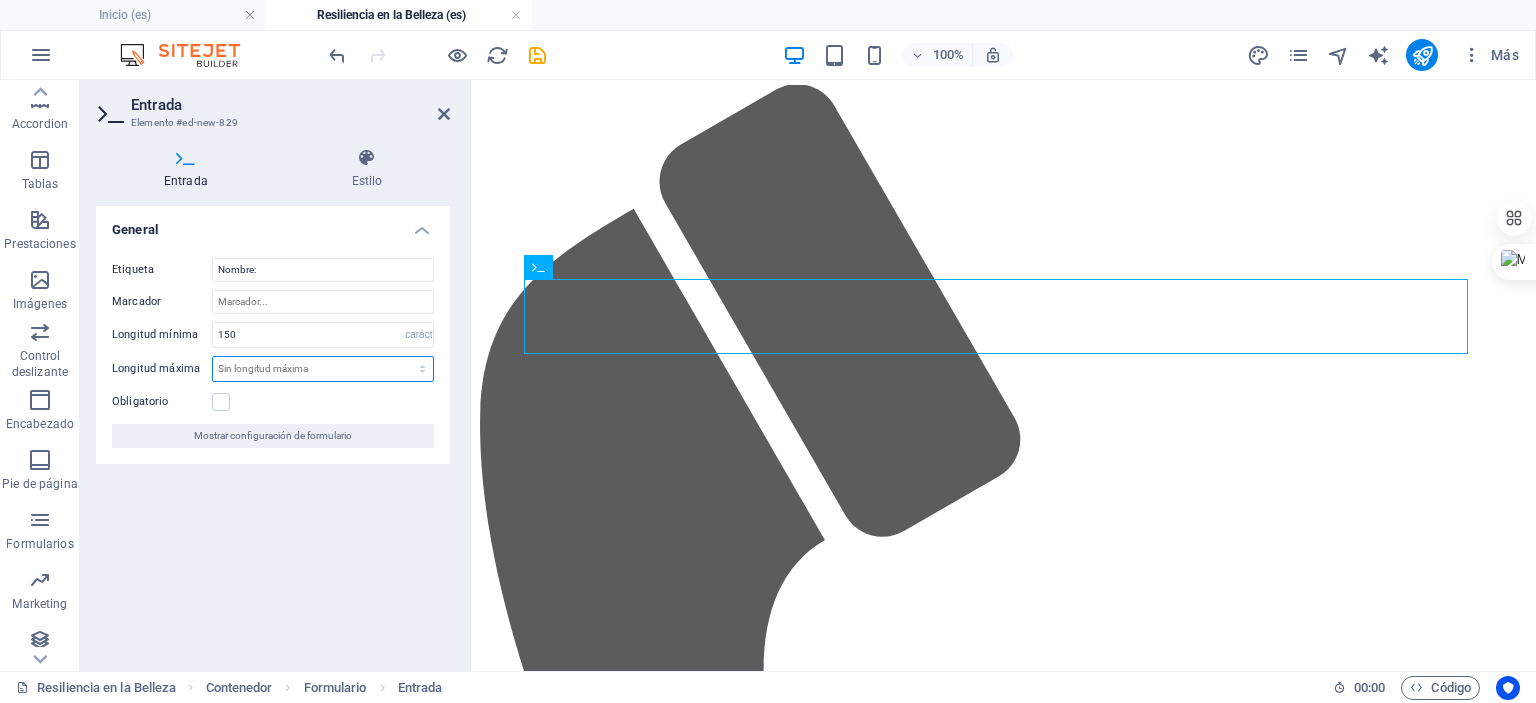 click on "Sin longitud máxima carácteres" at bounding box center [323, 369] 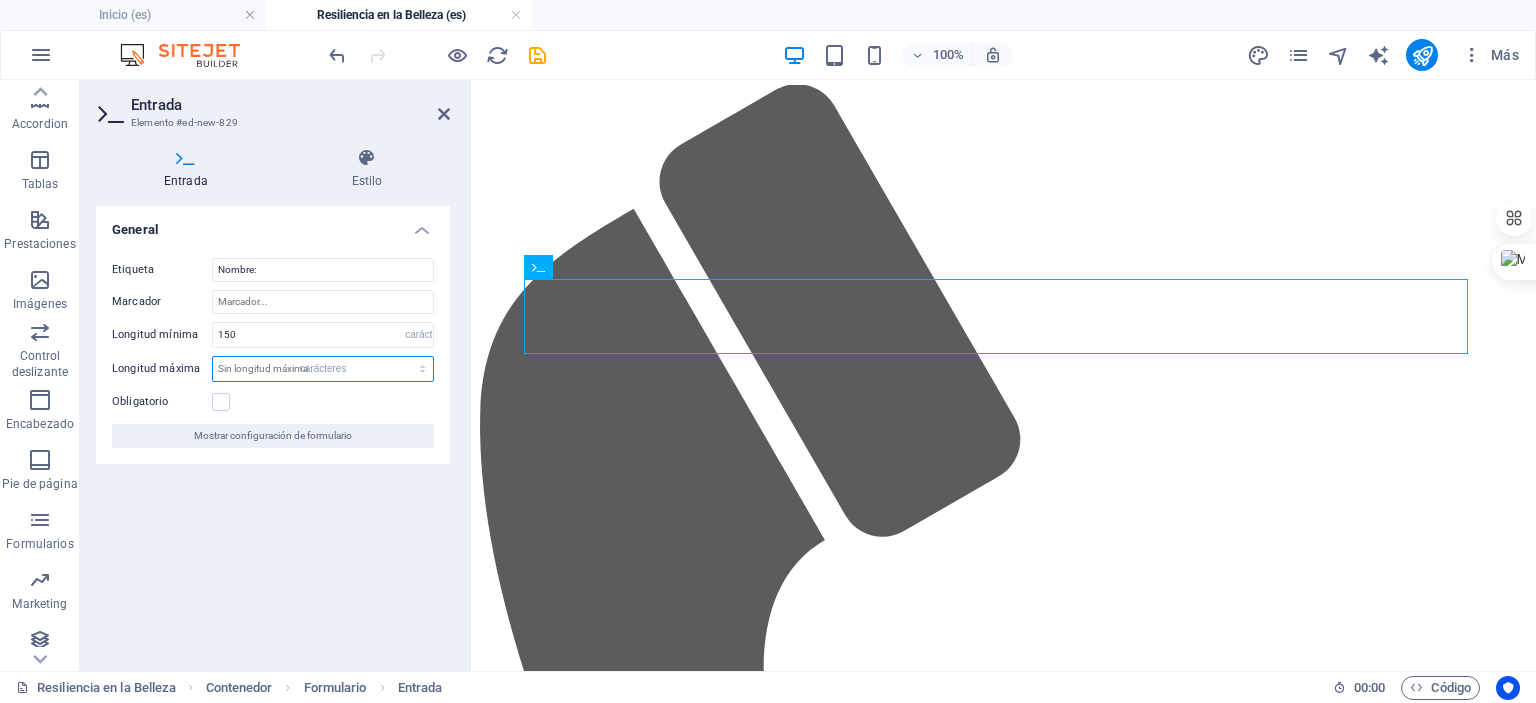 click on "Sin longitud máxima carácteres" at bounding box center (323, 369) 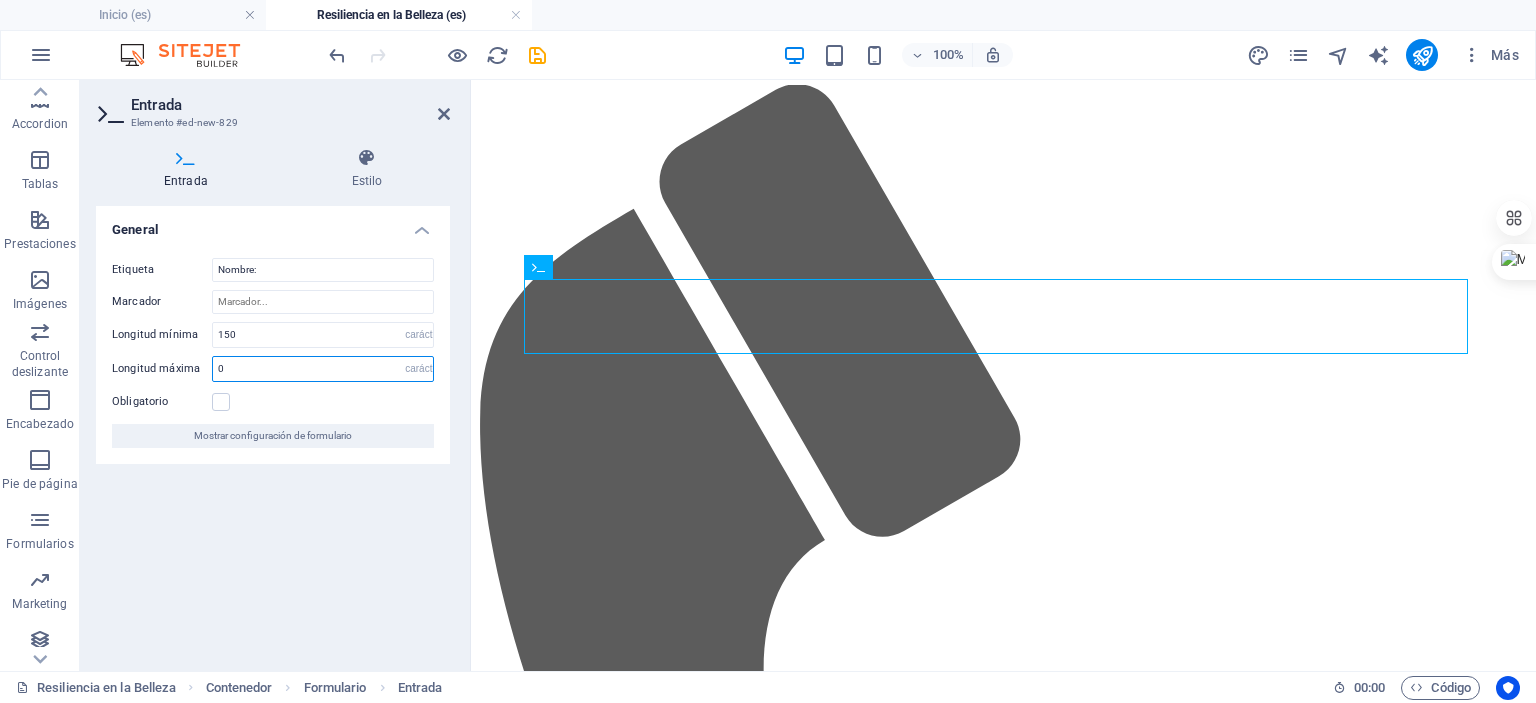click on "0" at bounding box center (323, 369) 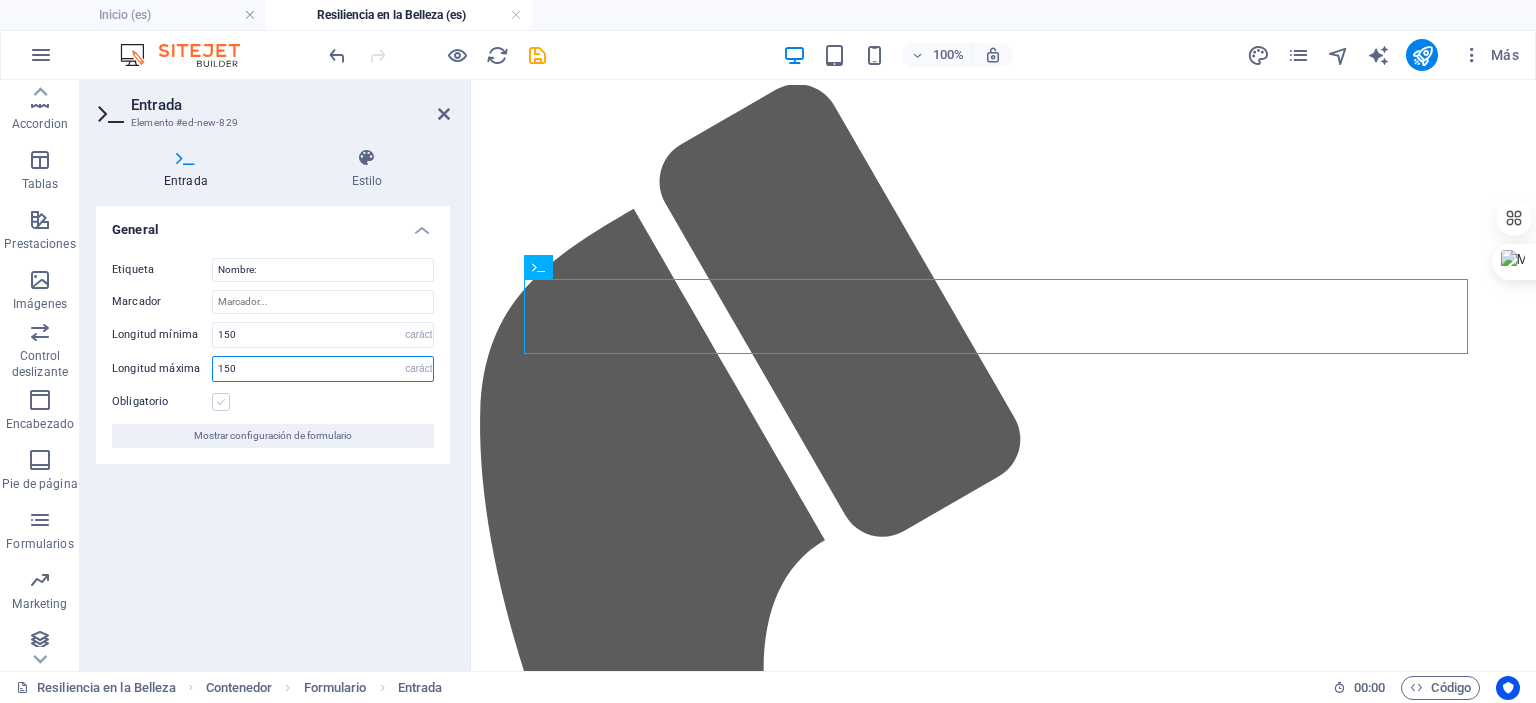 type on "150" 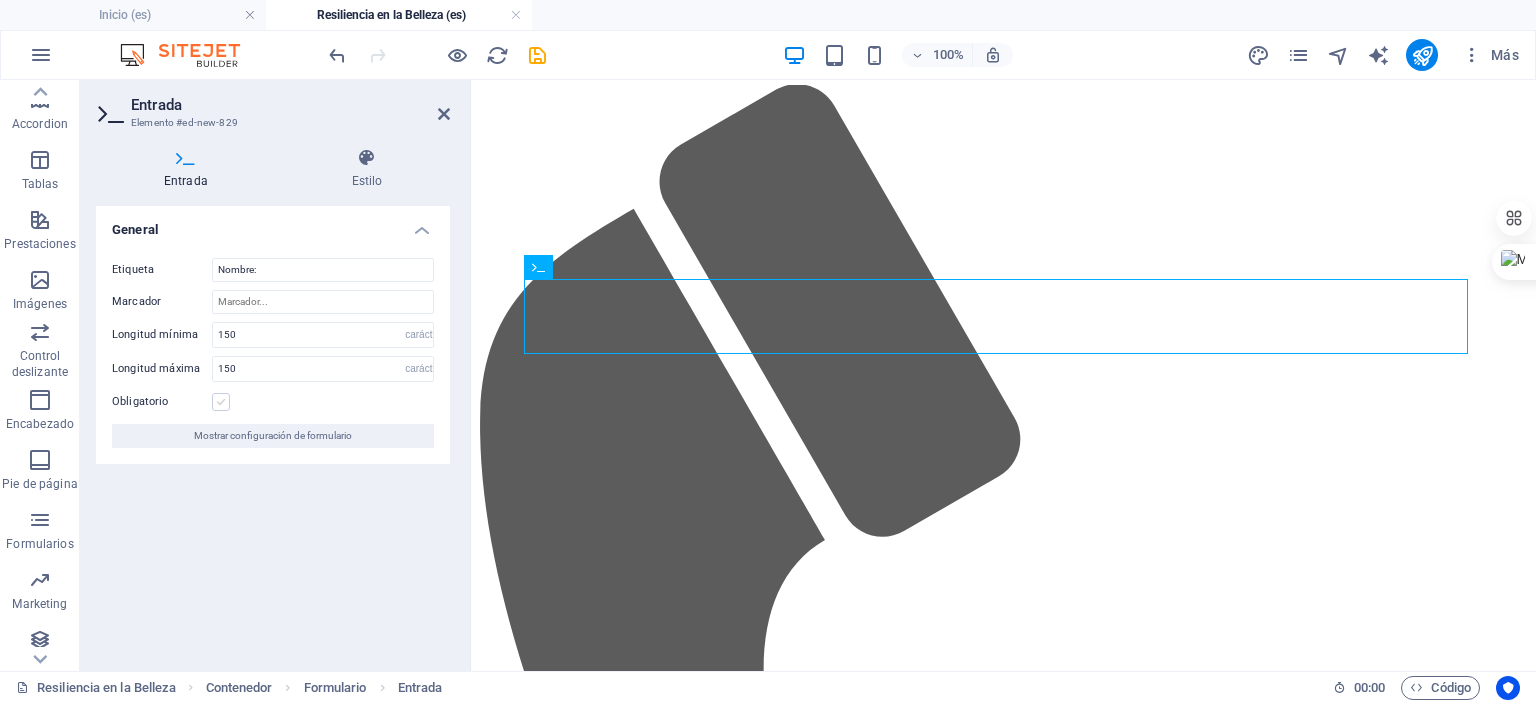 click at bounding box center [221, 402] 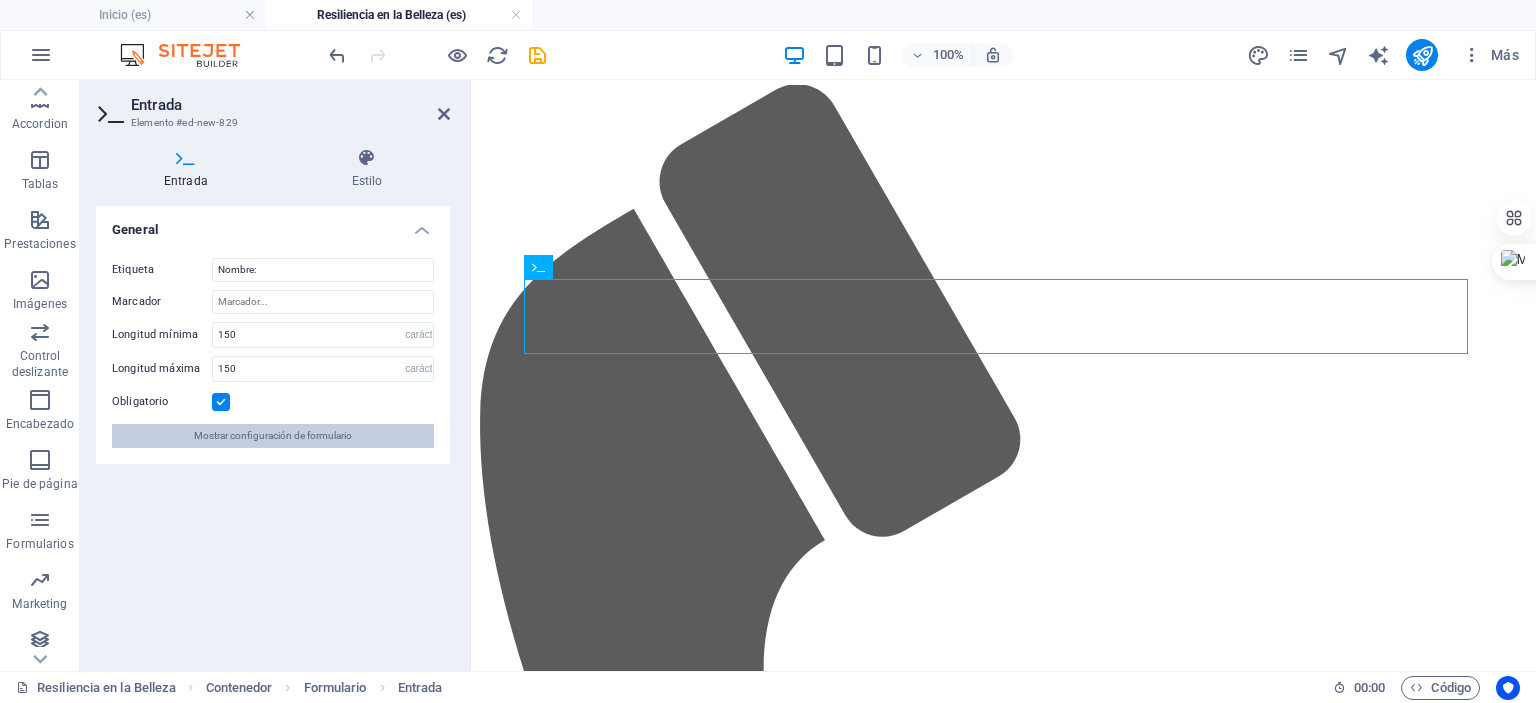 click on "Mostrar configuración de formulario" at bounding box center [273, 436] 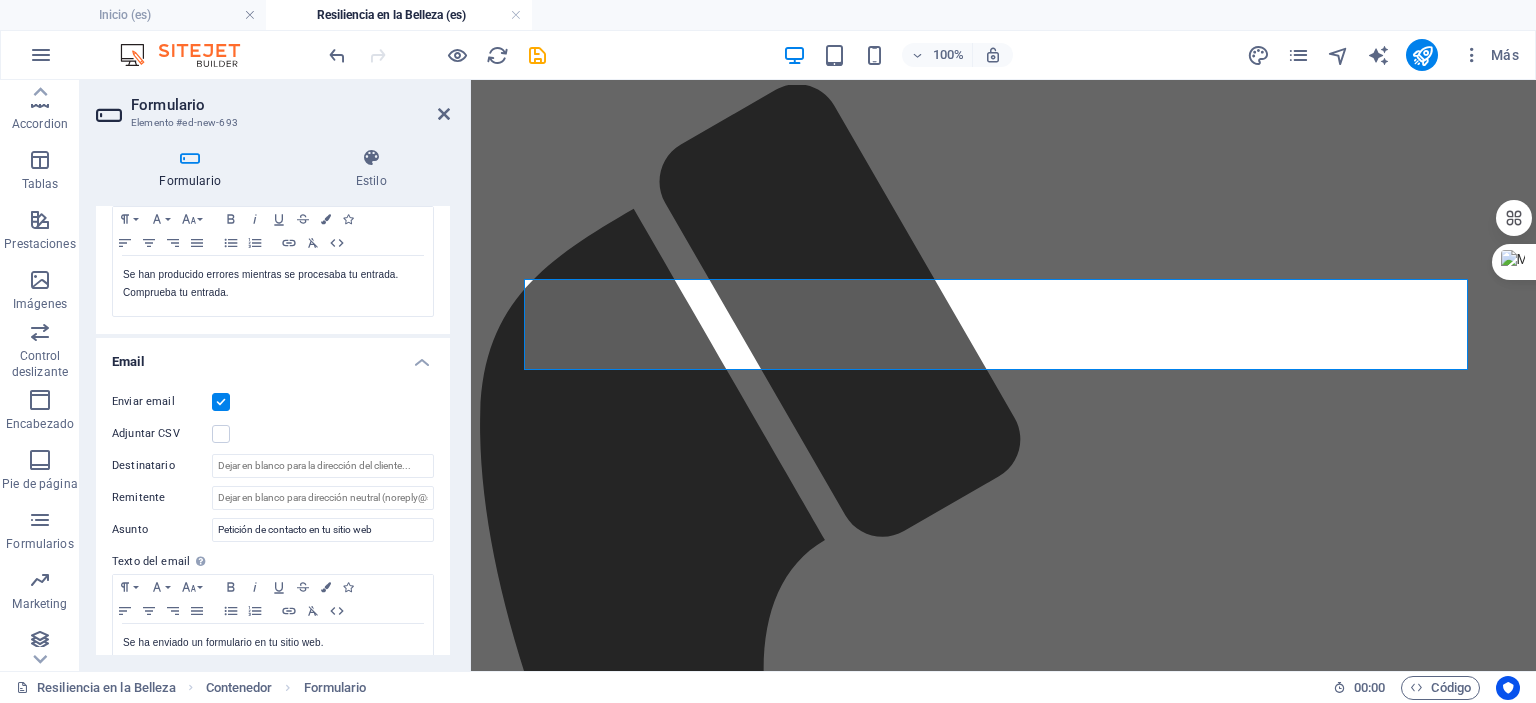scroll, scrollTop: 400, scrollLeft: 0, axis: vertical 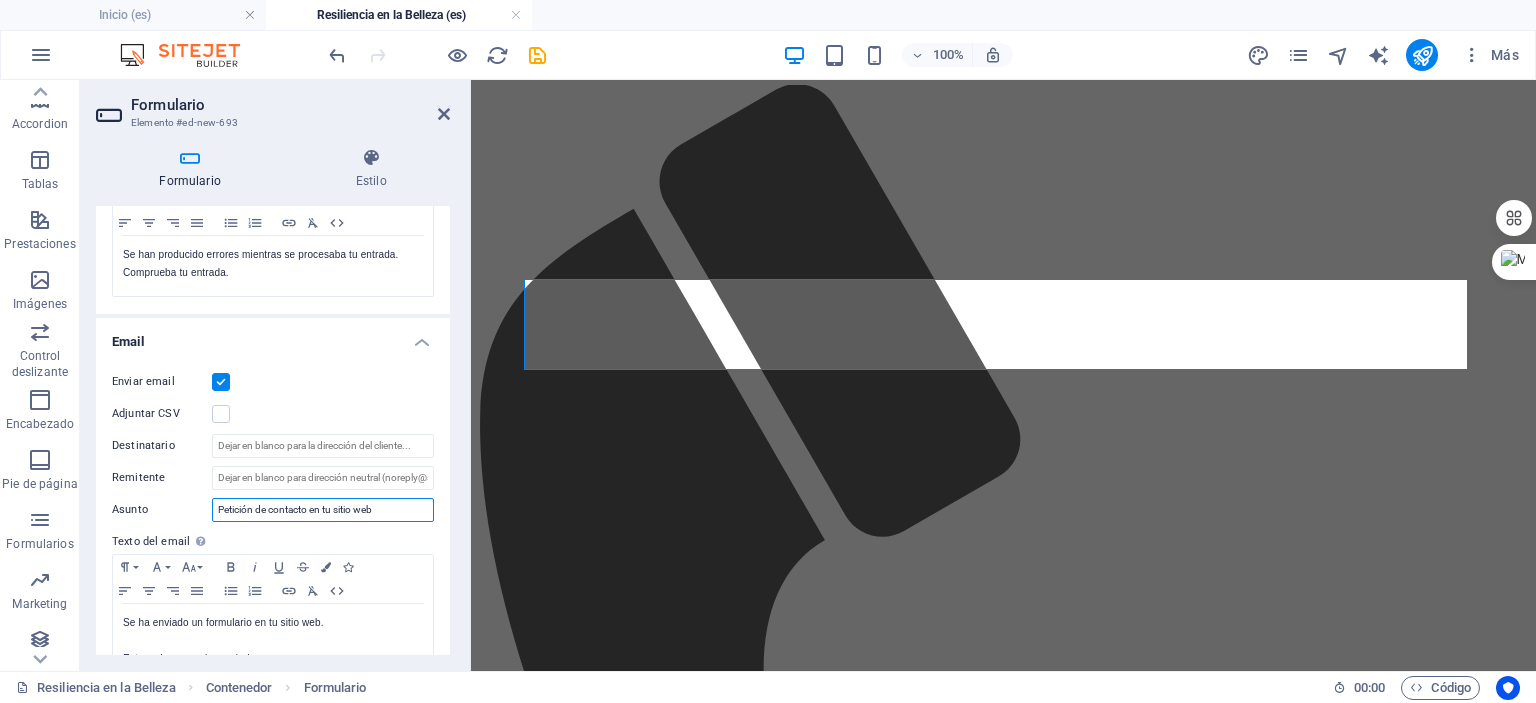 click on "Petición de contacto en tu sitio web" at bounding box center (323, 510) 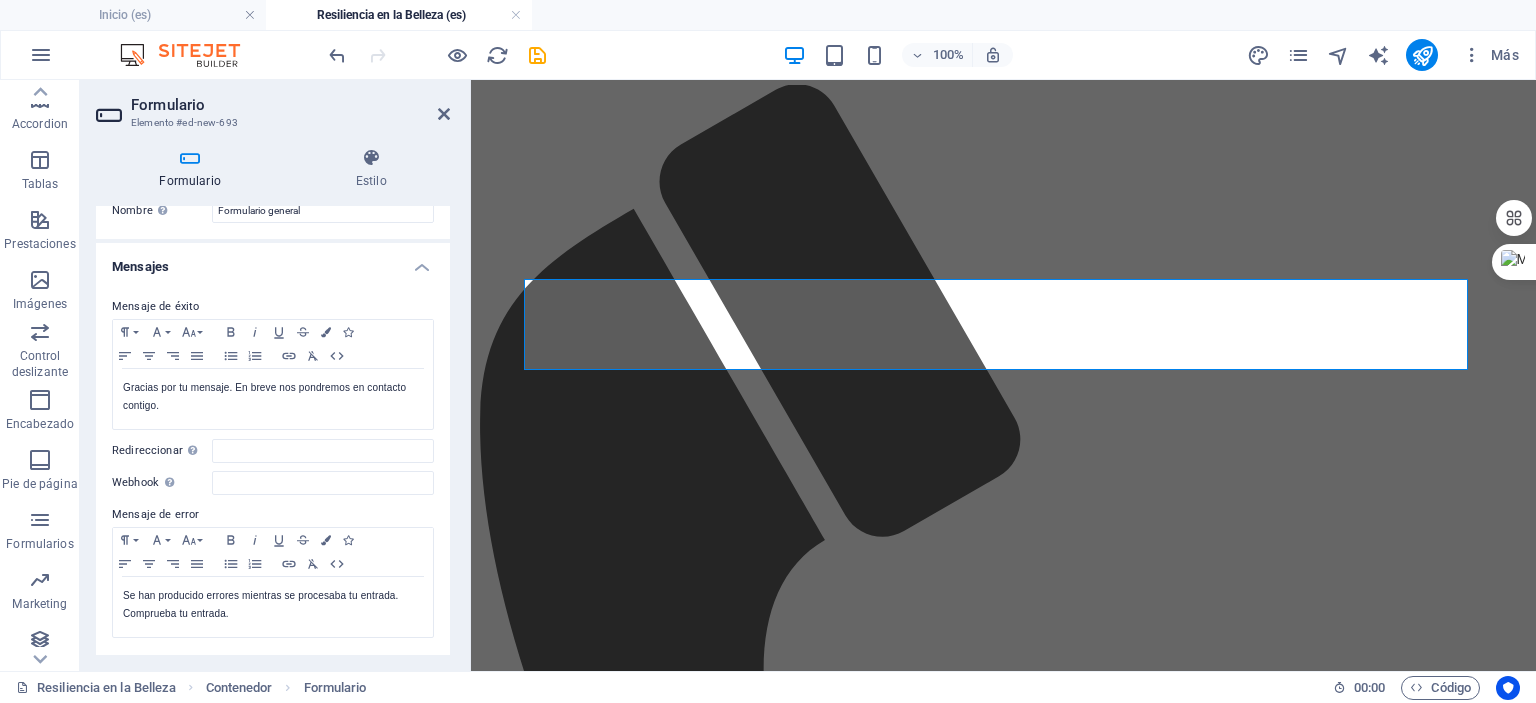 scroll, scrollTop: 0, scrollLeft: 0, axis: both 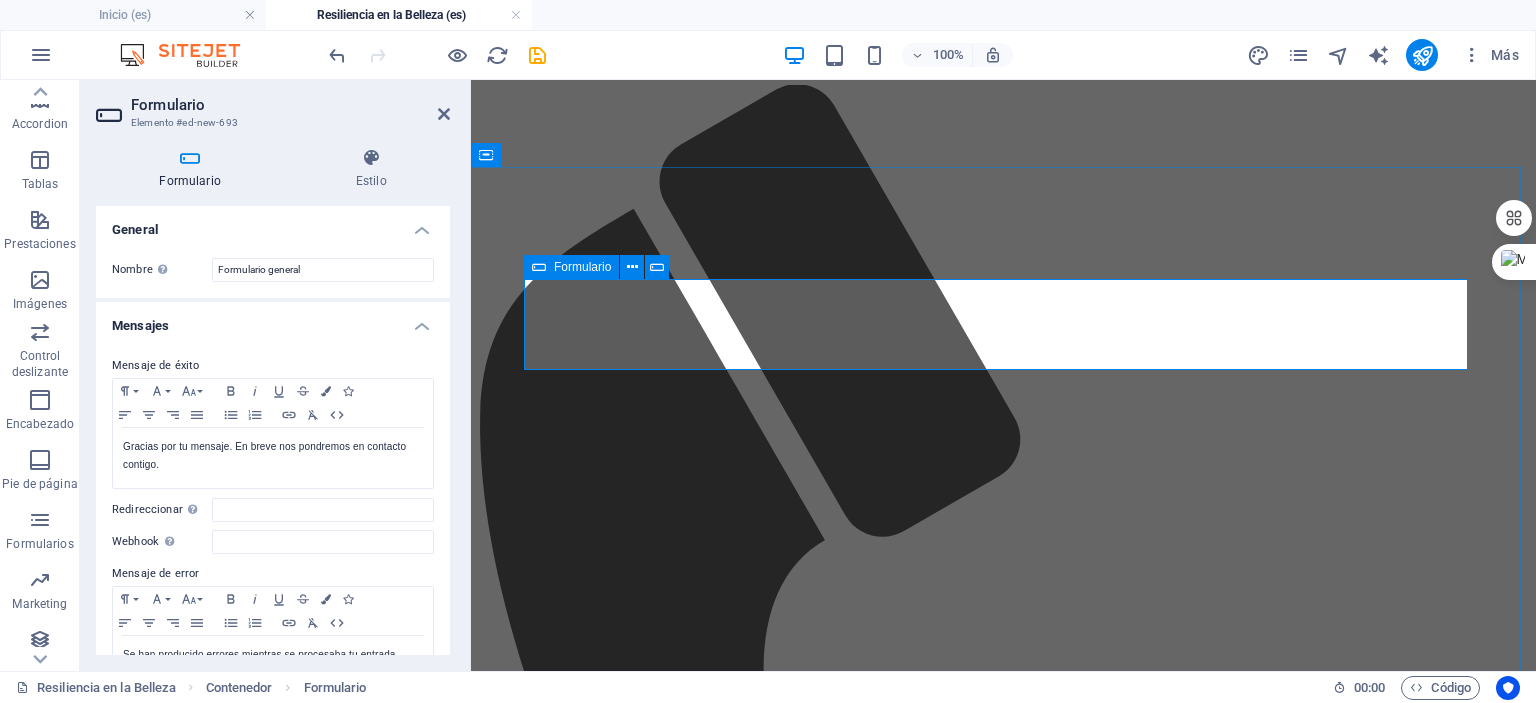 click at bounding box center [539, 267] 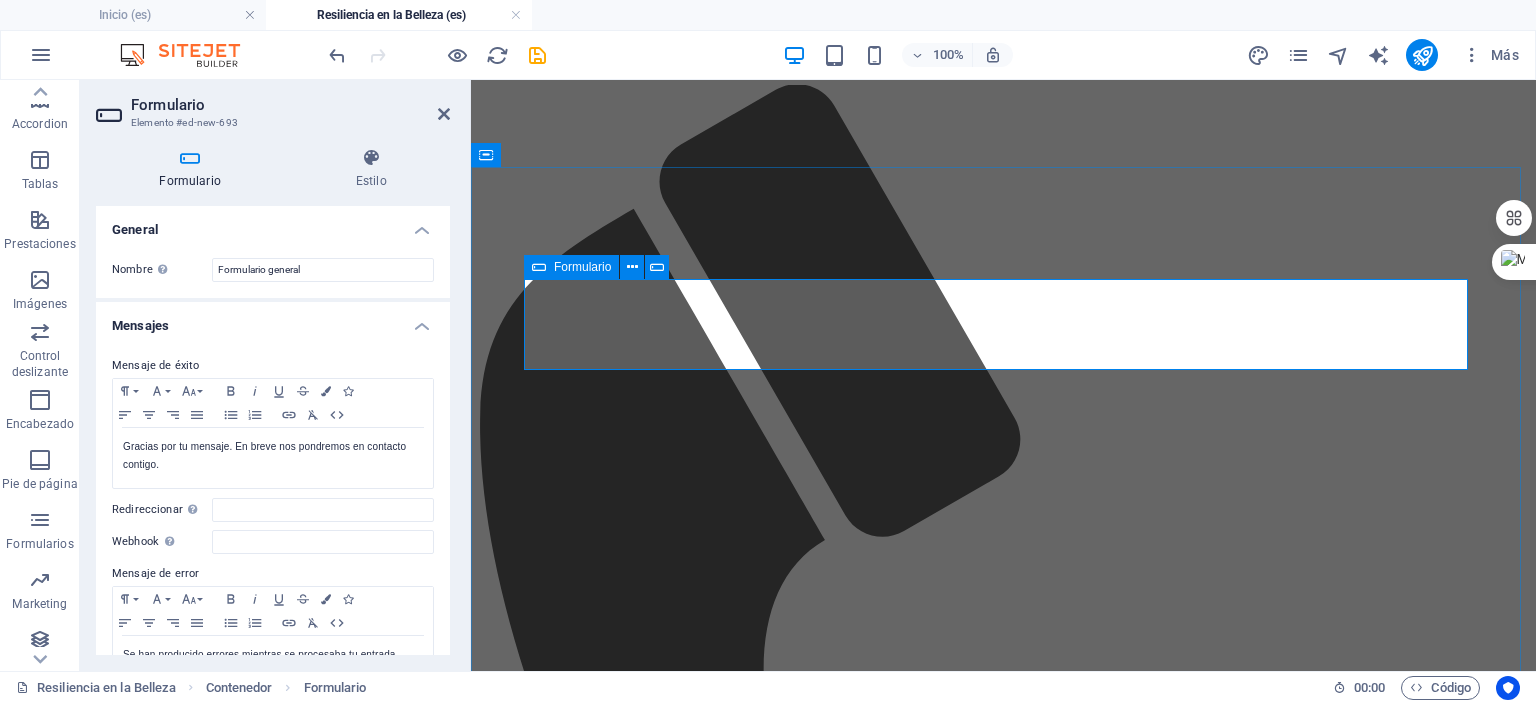 click at bounding box center [539, 267] 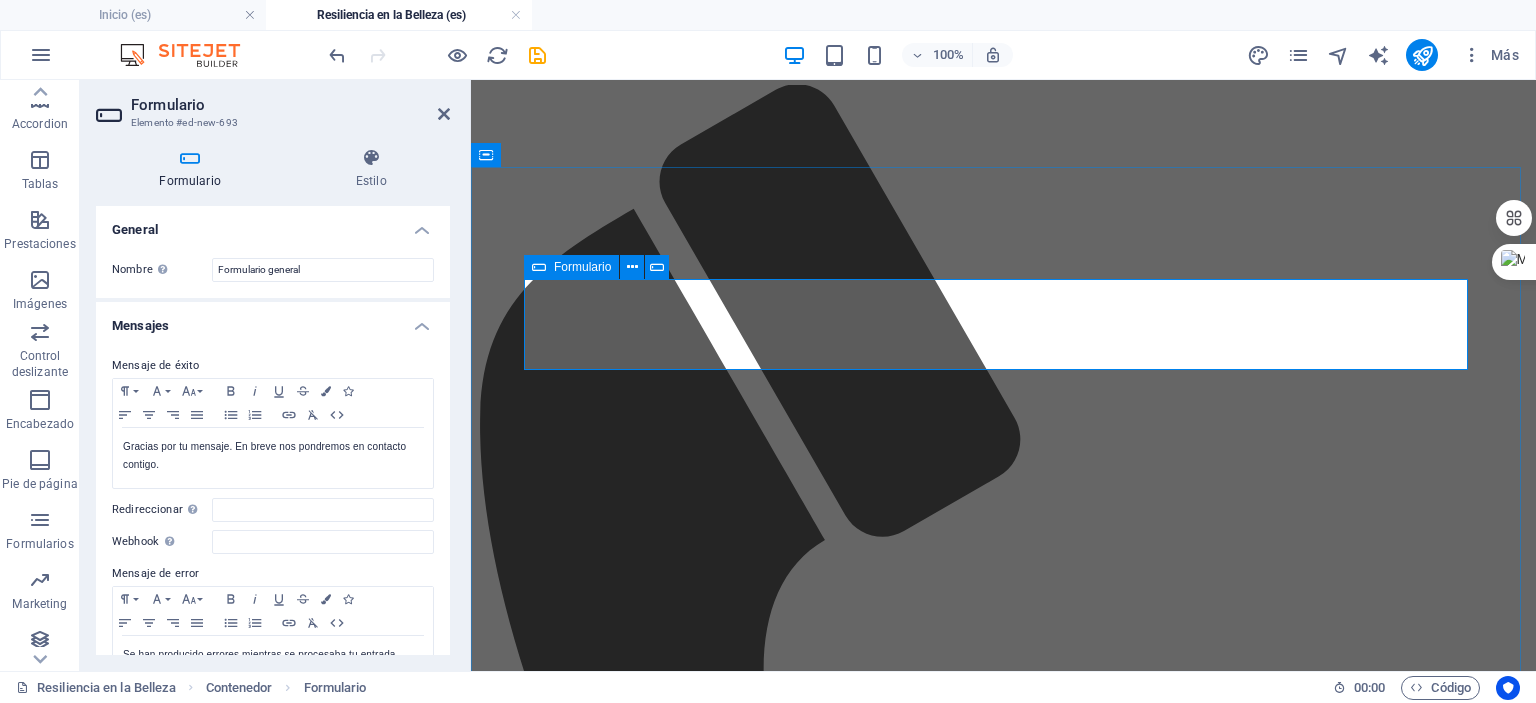 click on "Formulario" at bounding box center [582, 267] 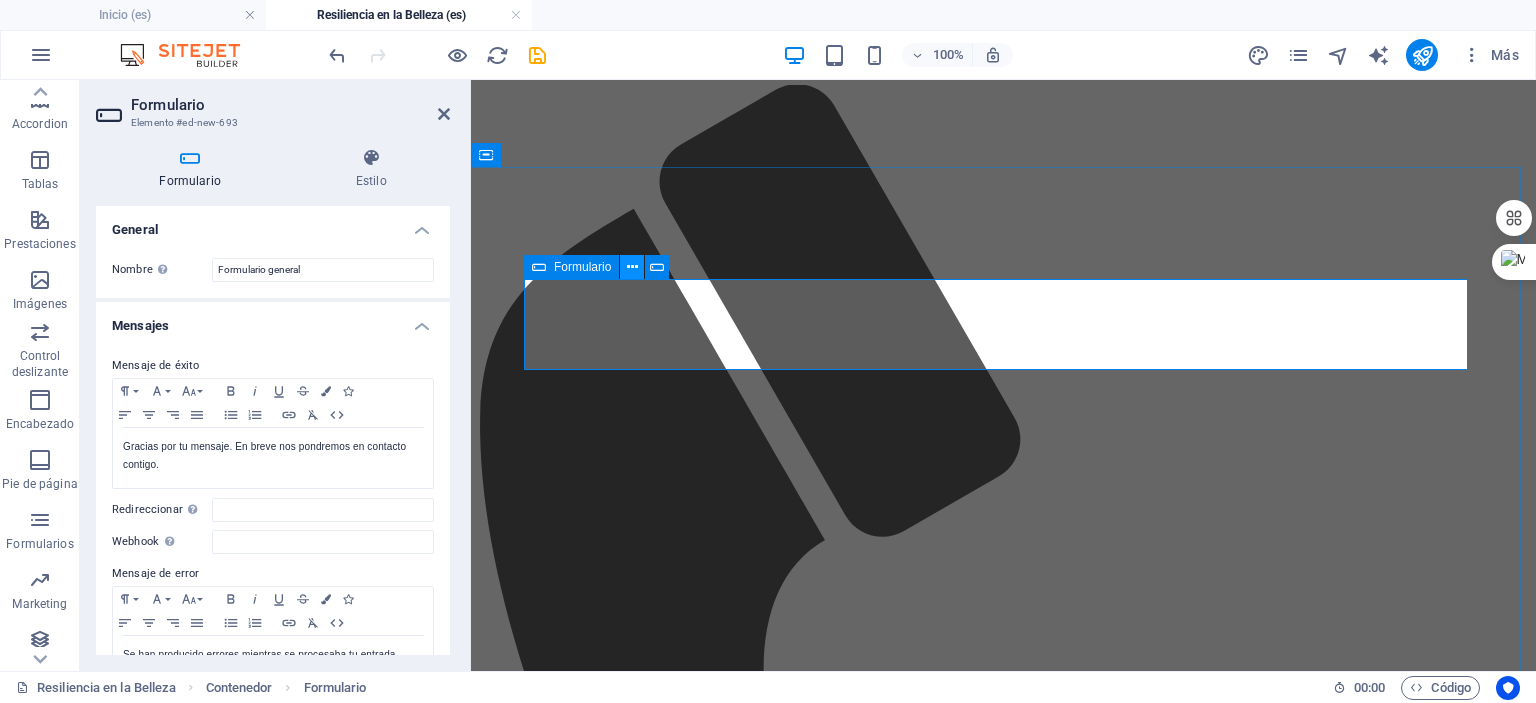 click at bounding box center [632, 267] 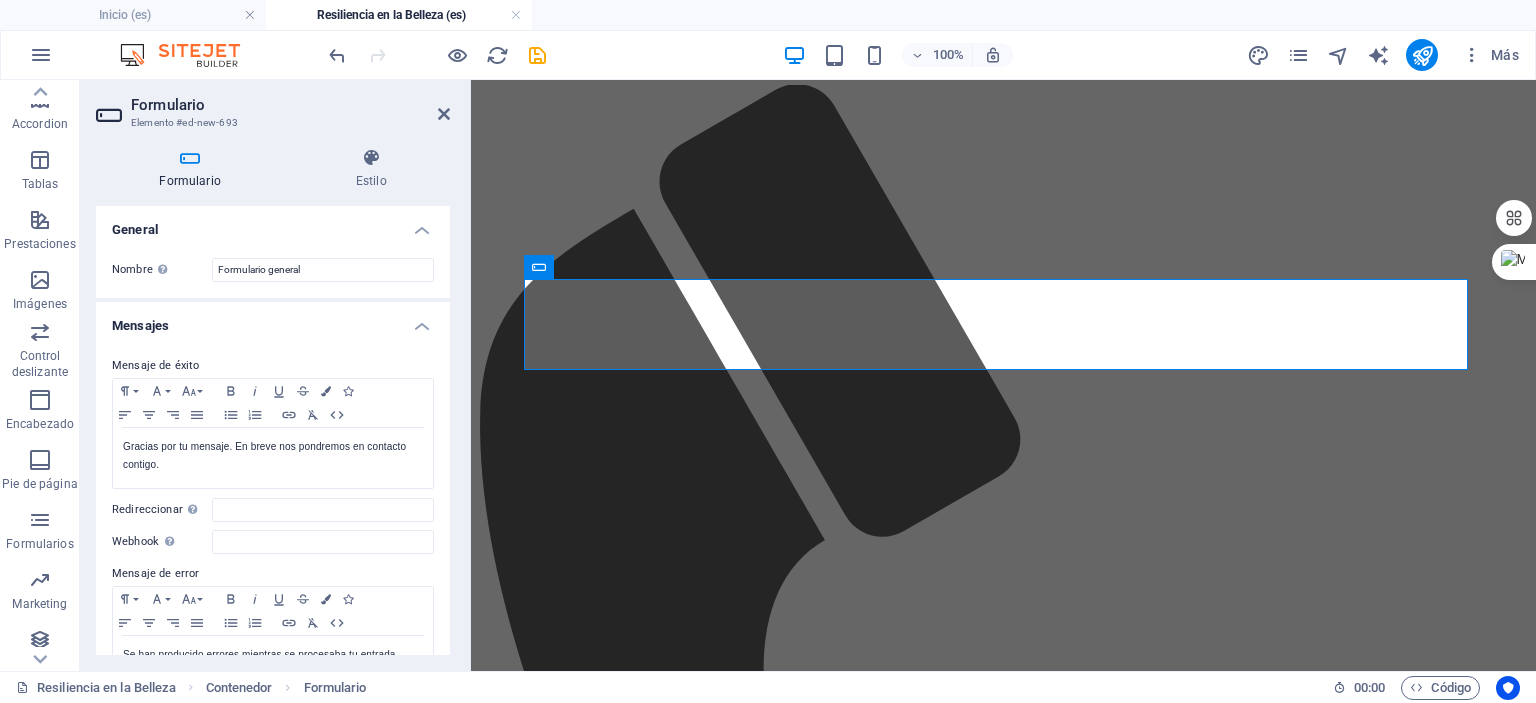 click on "General" at bounding box center [273, 224] 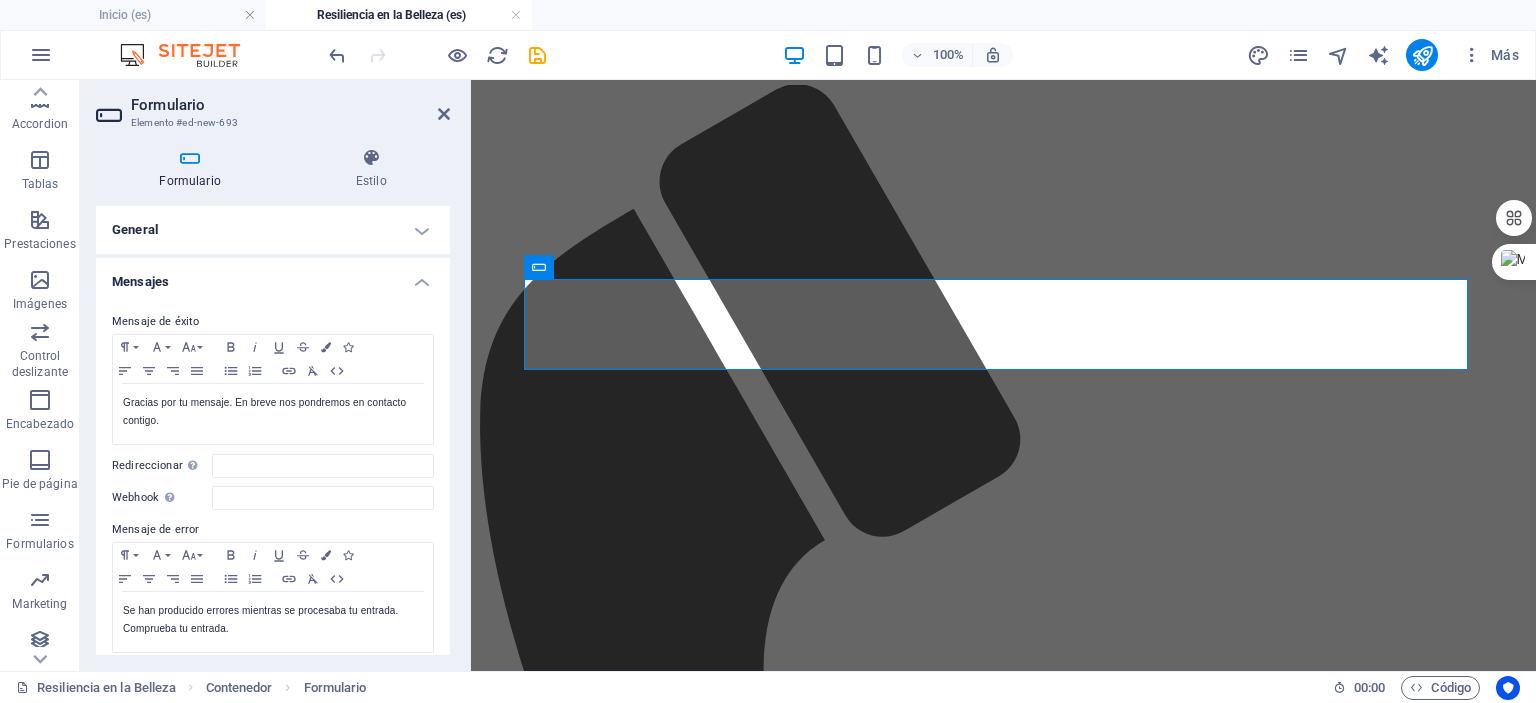click on "Mensajes" at bounding box center [273, 276] 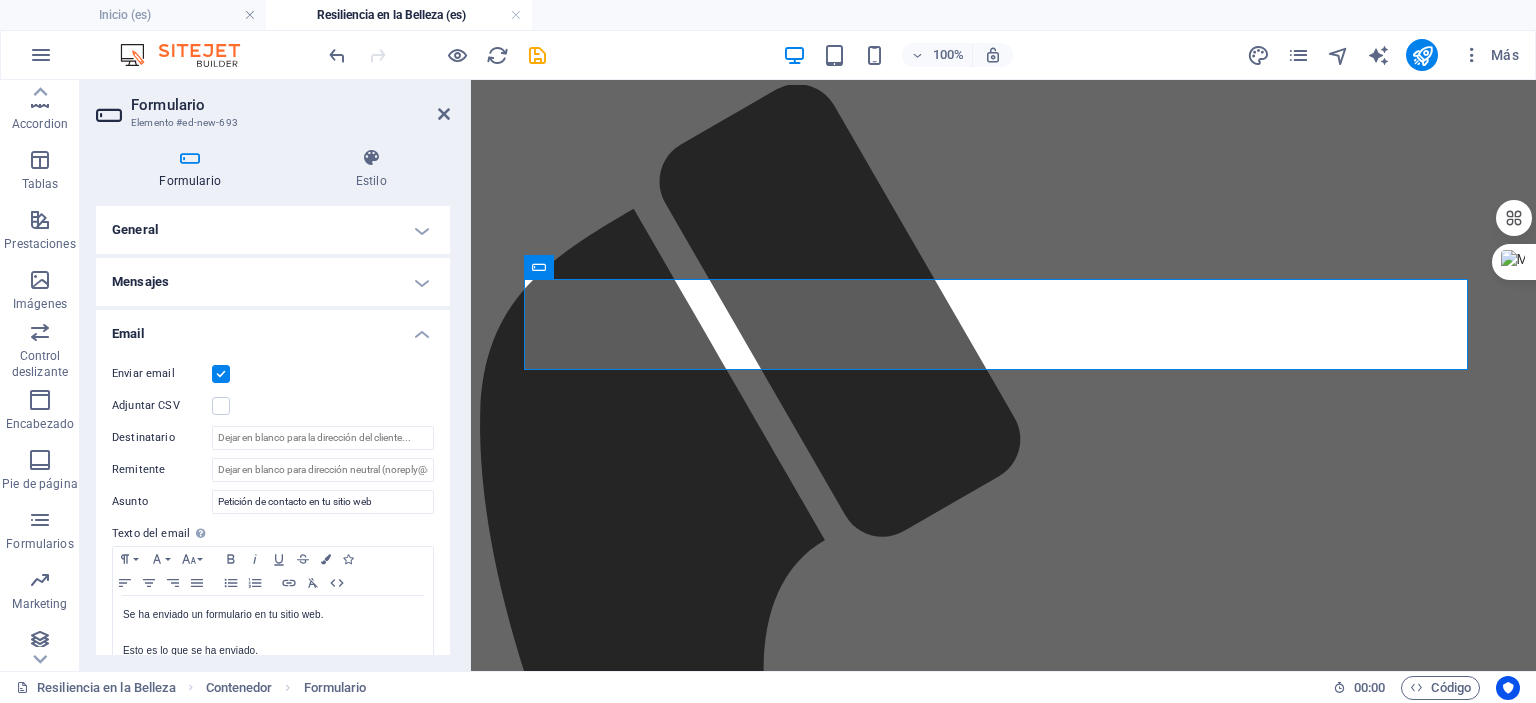 click on "Email" at bounding box center [273, 328] 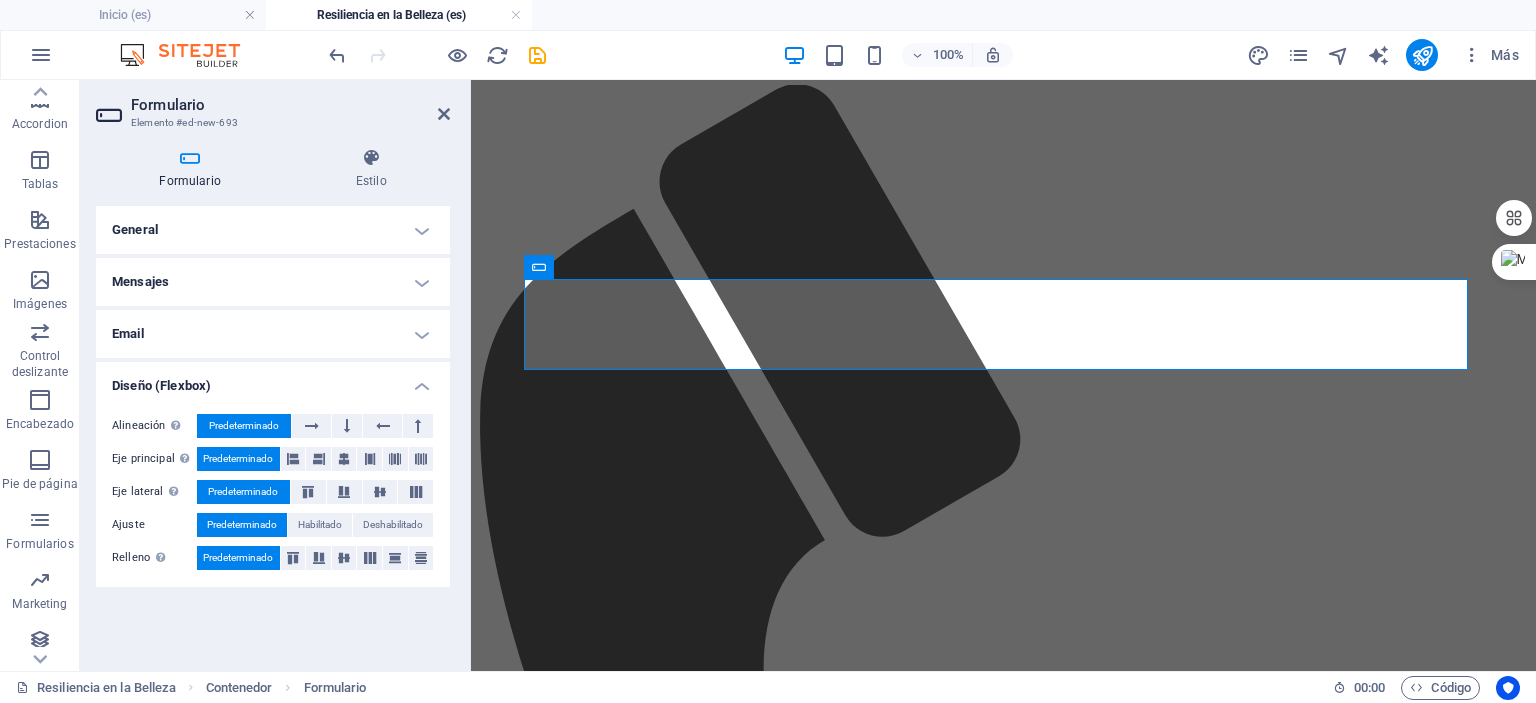 click on "Diseño (Flexbox)" at bounding box center (273, 380) 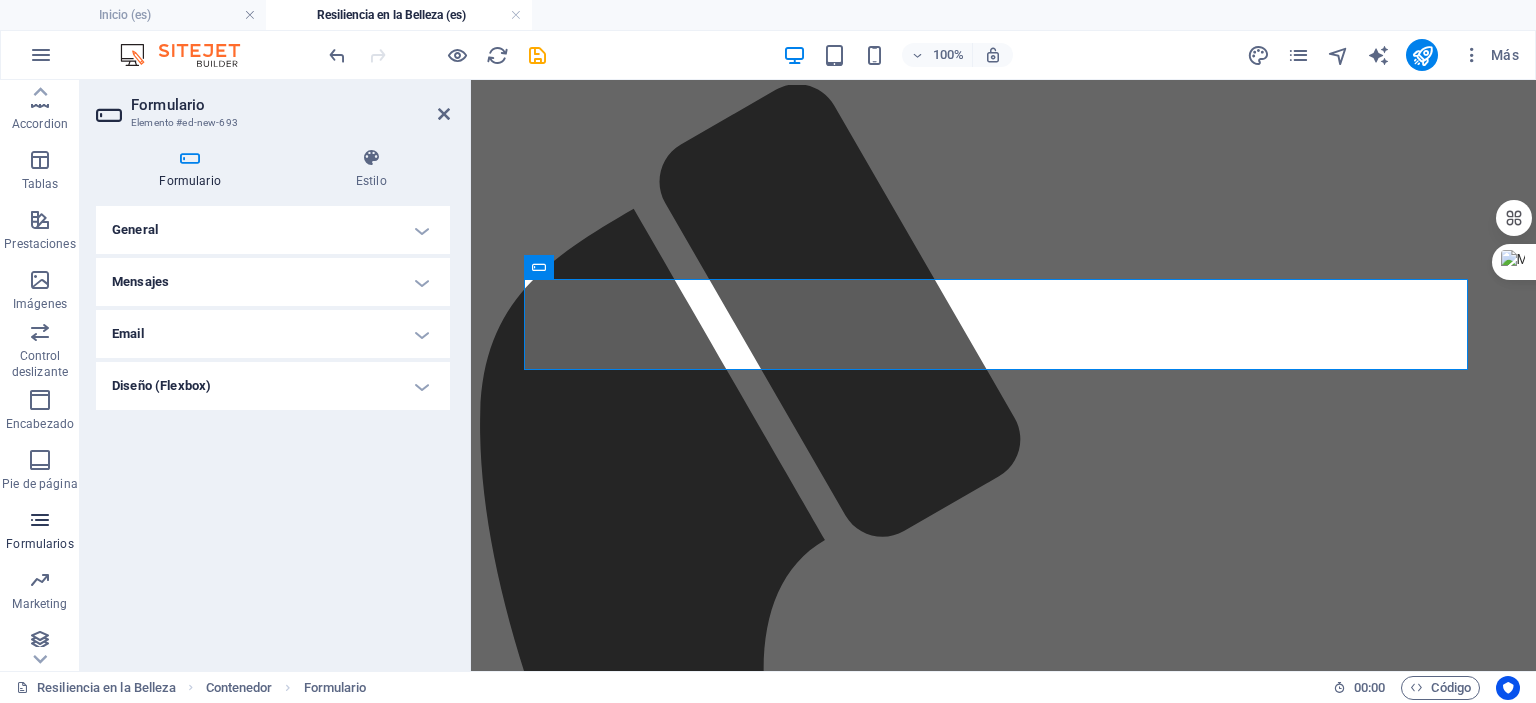 click on "Formularios" at bounding box center (40, 532) 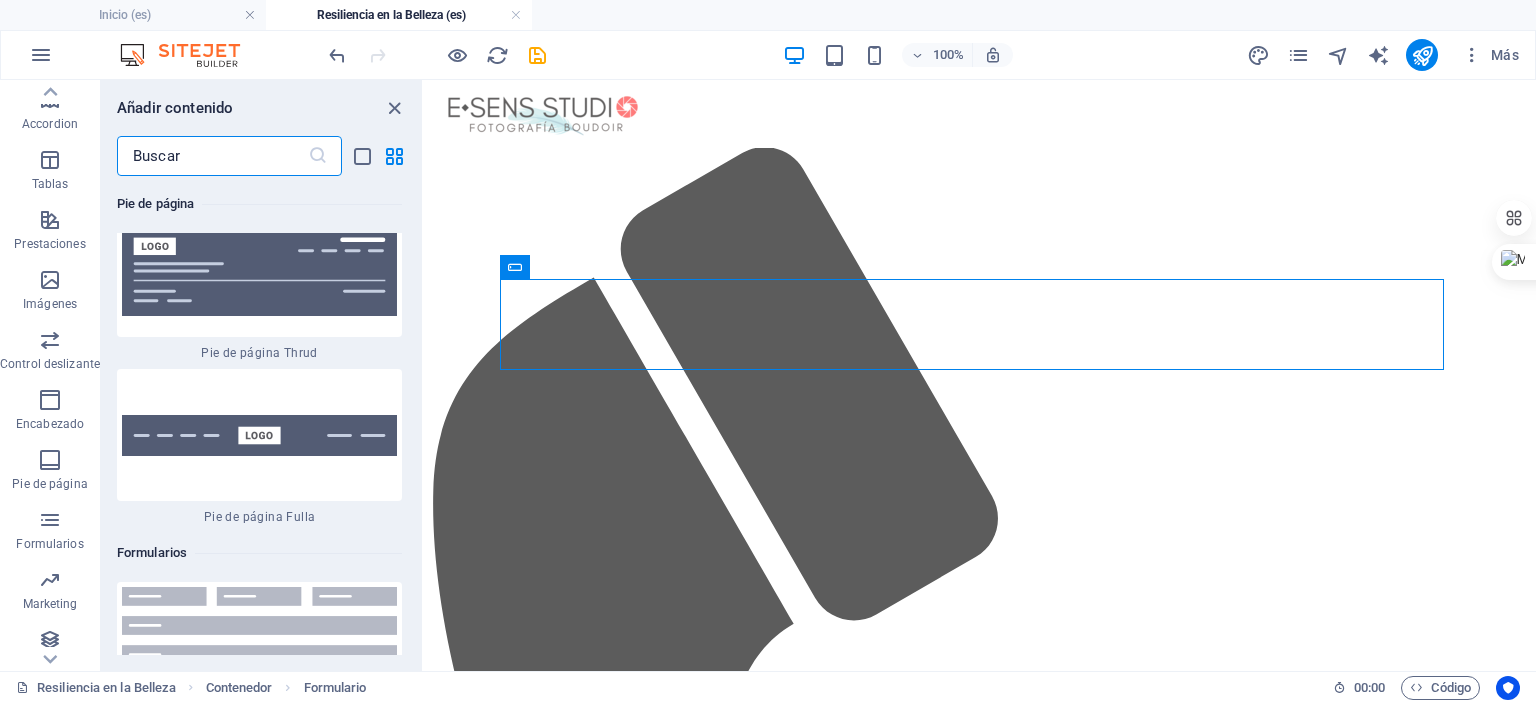scroll, scrollTop: 29416, scrollLeft: 0, axis: vertical 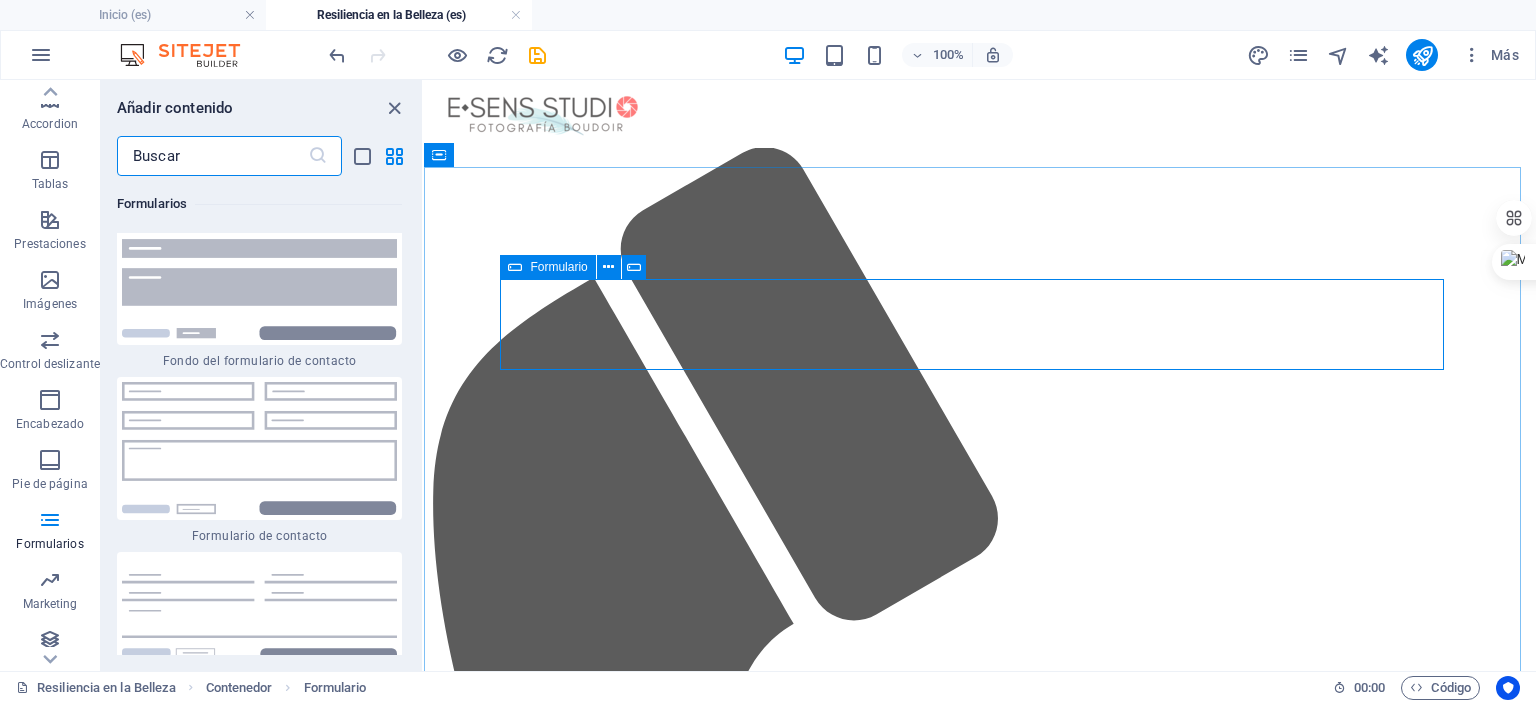 click at bounding box center (515, 267) 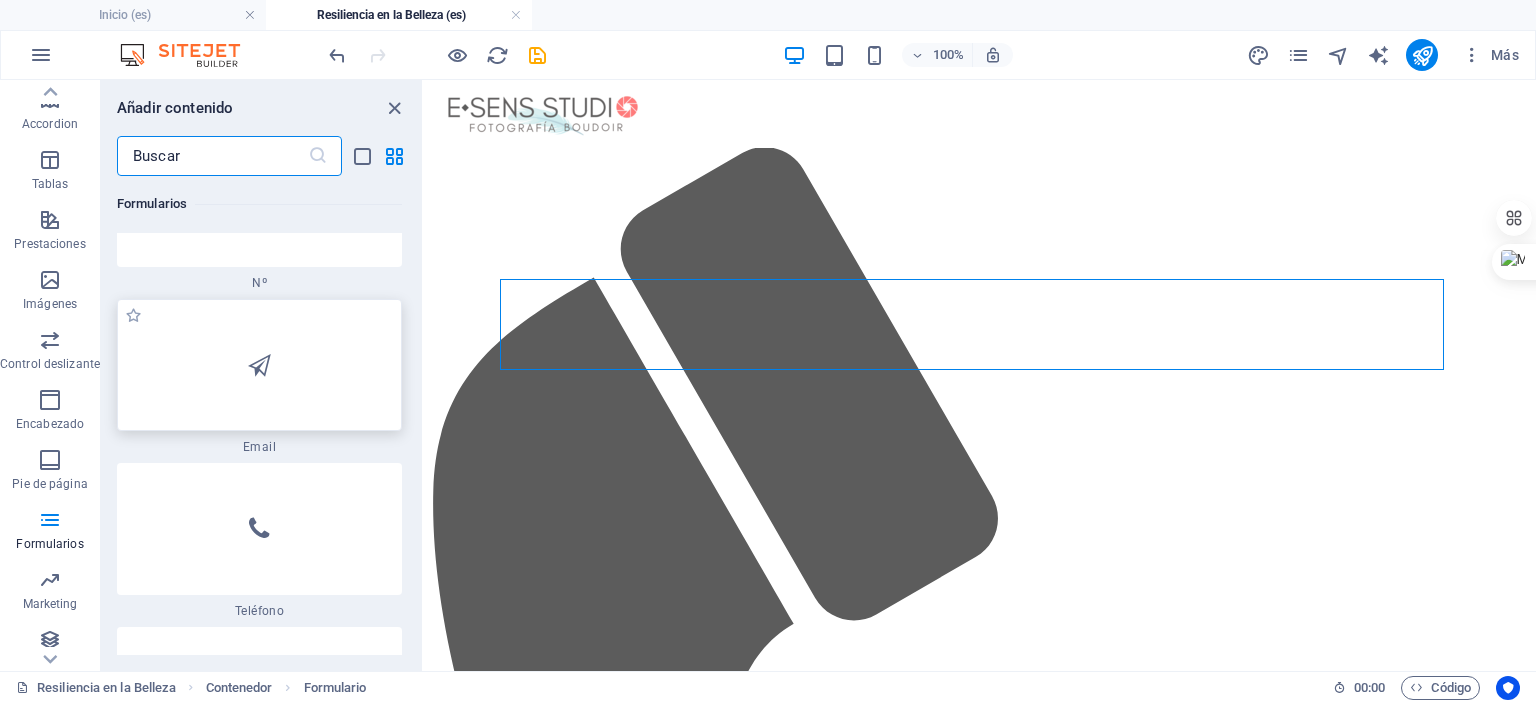 scroll, scrollTop: 30916, scrollLeft: 0, axis: vertical 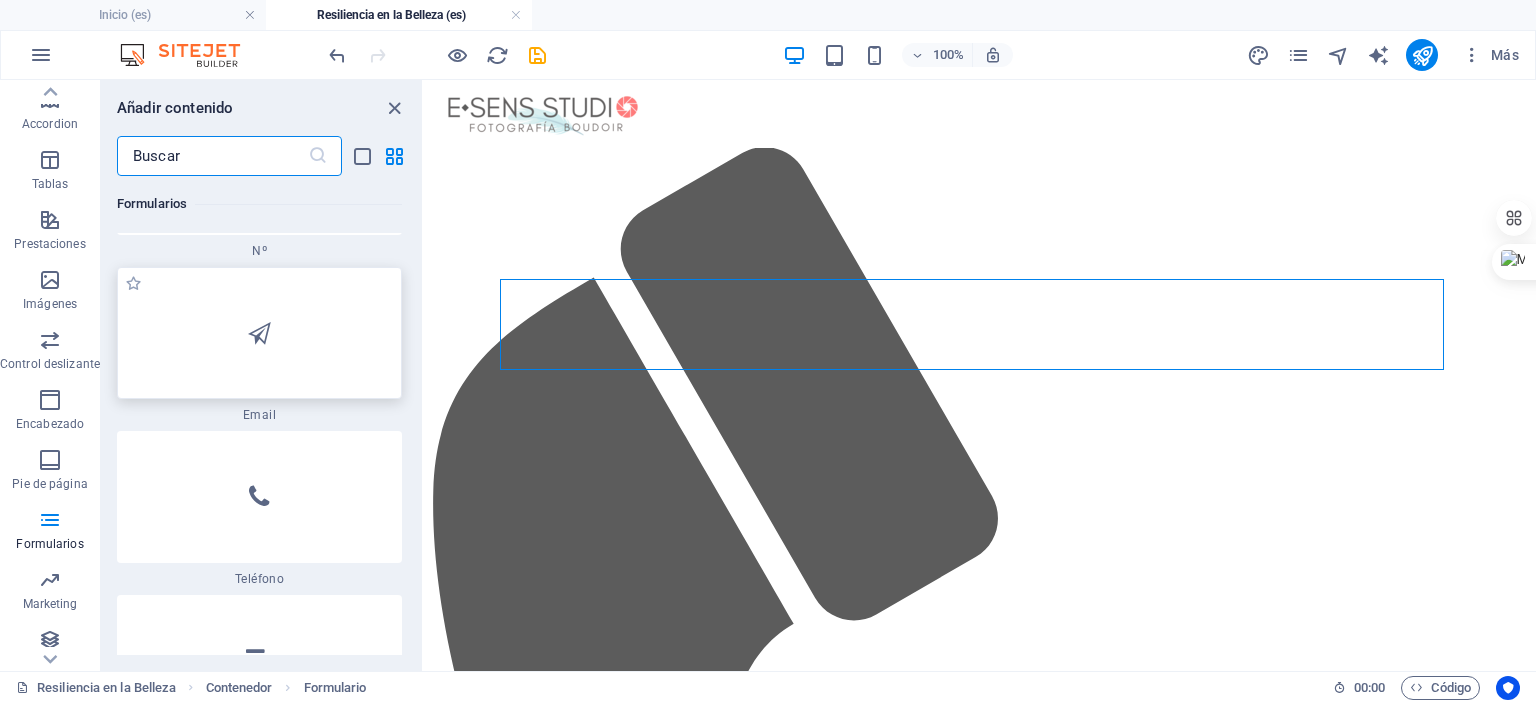click at bounding box center (259, 333) 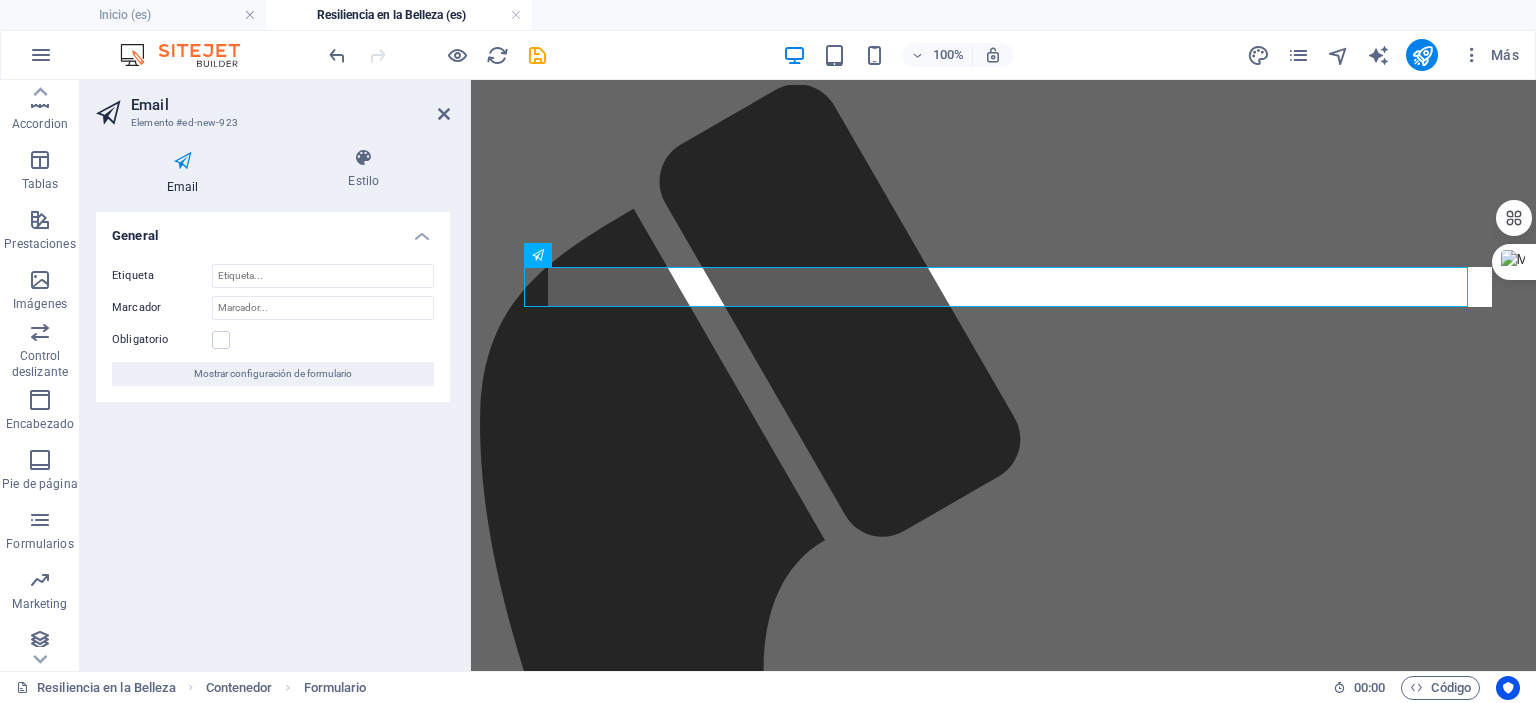 scroll, scrollTop: 2992, scrollLeft: 0, axis: vertical 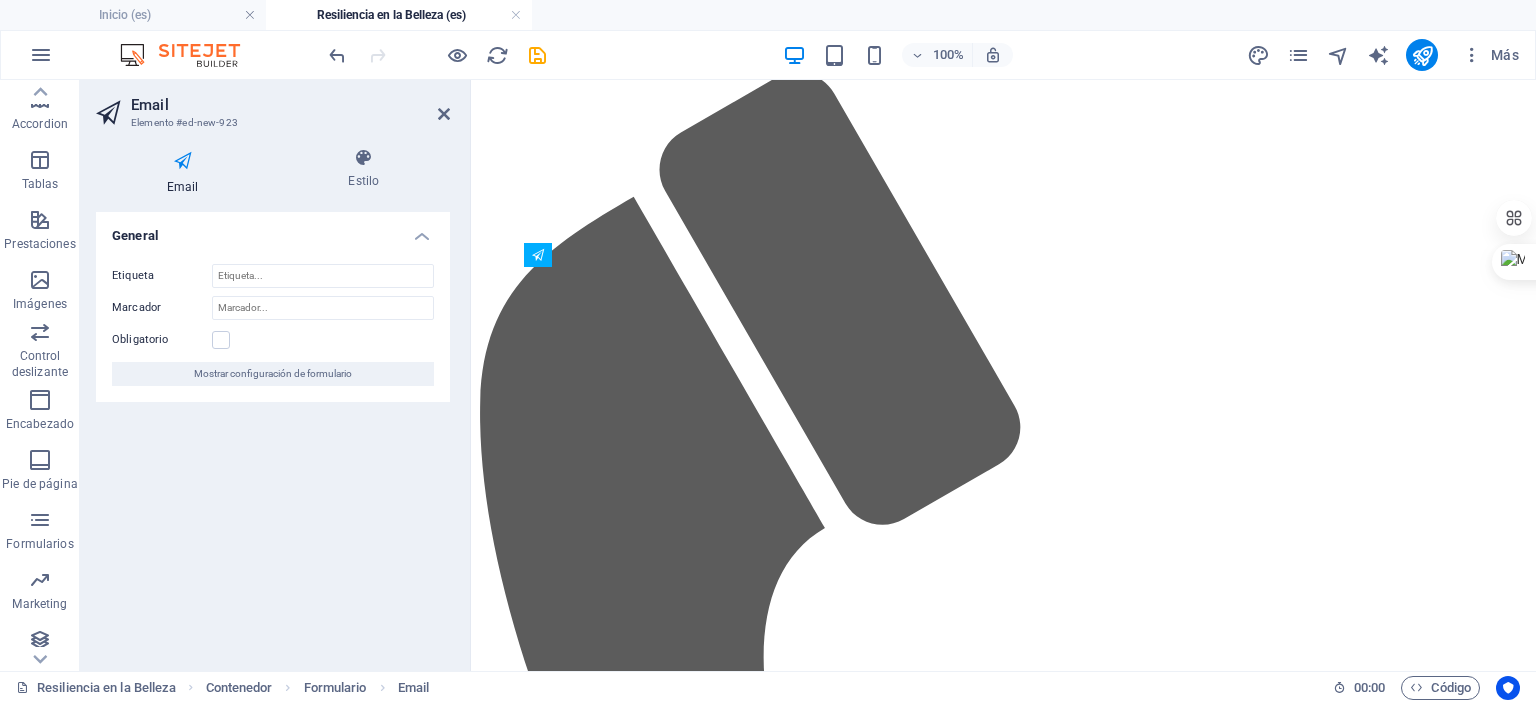 drag, startPoint x: 1063, startPoint y: 338, endPoint x: 588, endPoint y: 375, distance: 476.43887 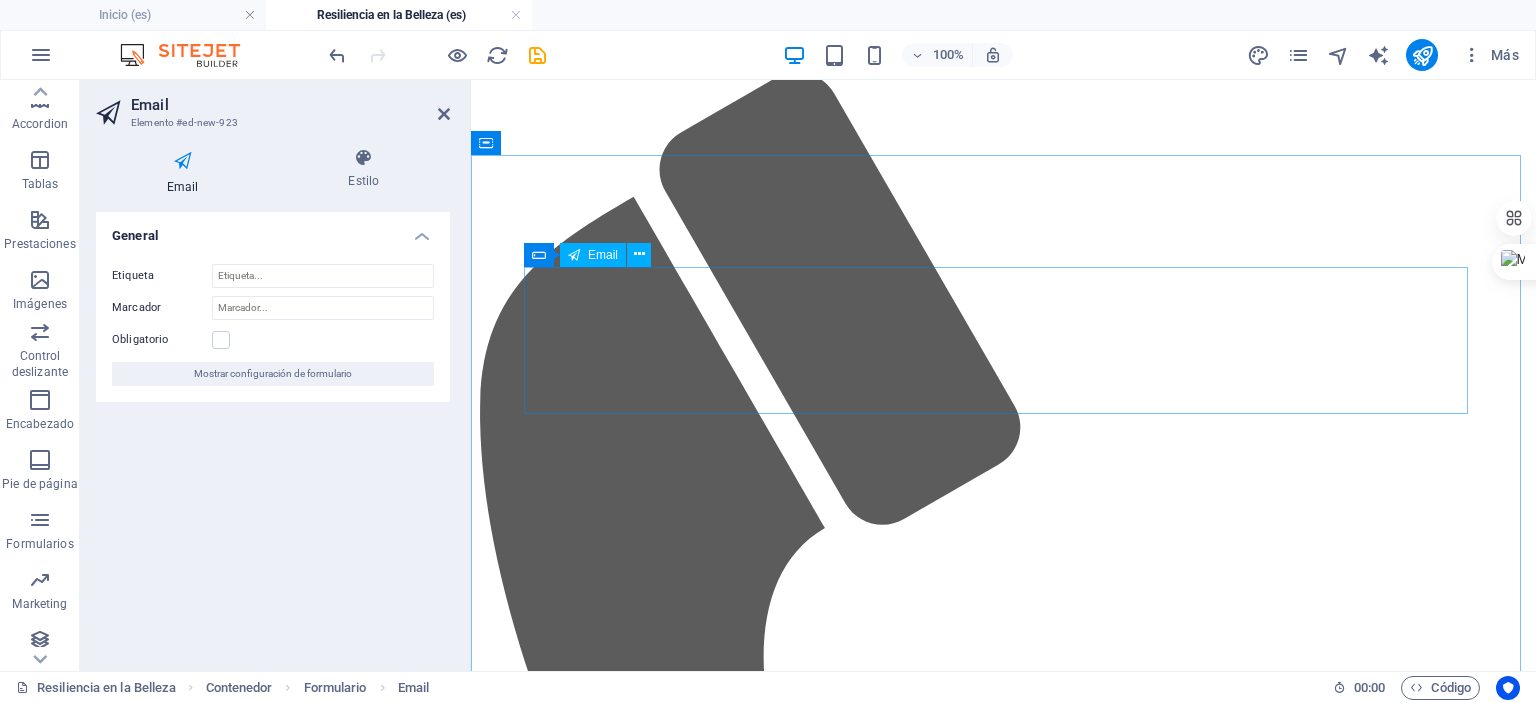 click on "Email" at bounding box center (593, 255) 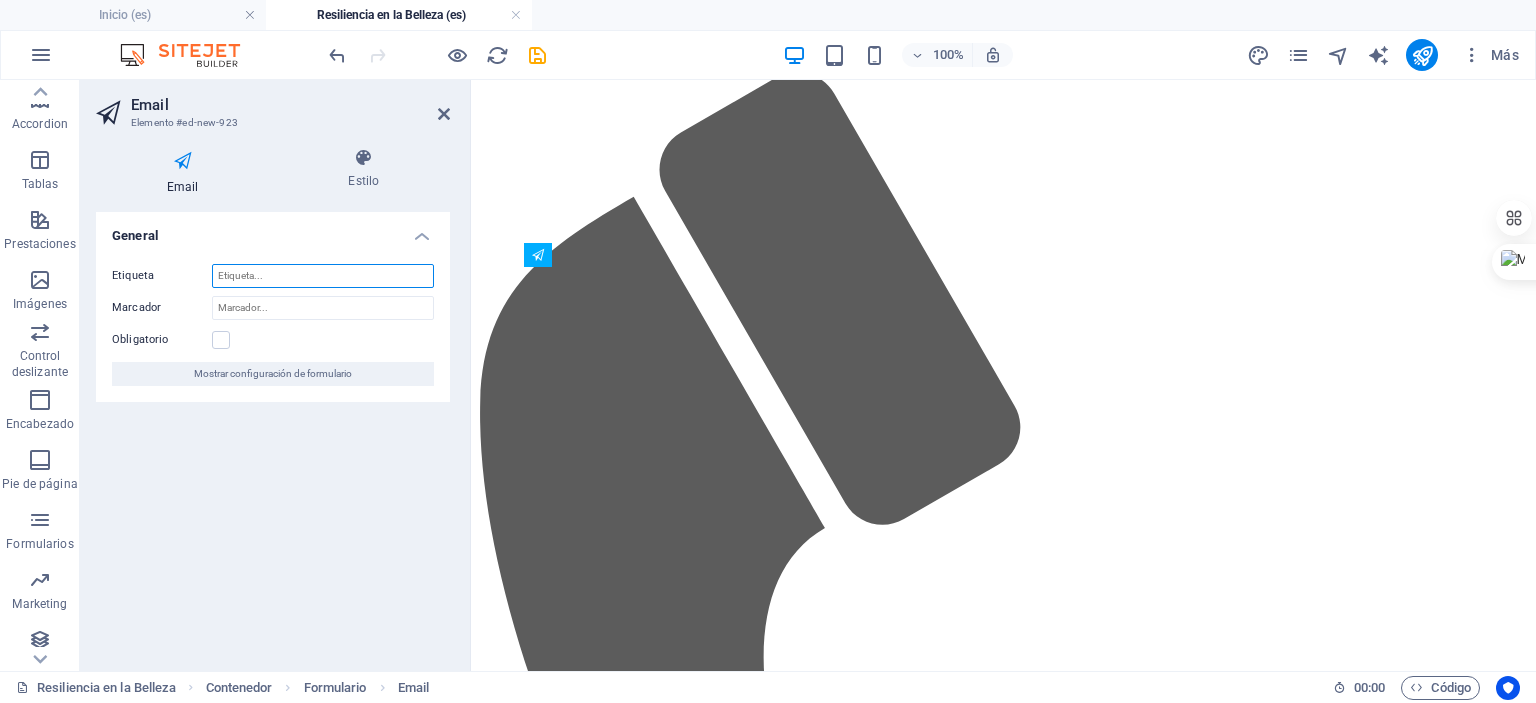 click on "Etiqueta" at bounding box center [323, 276] 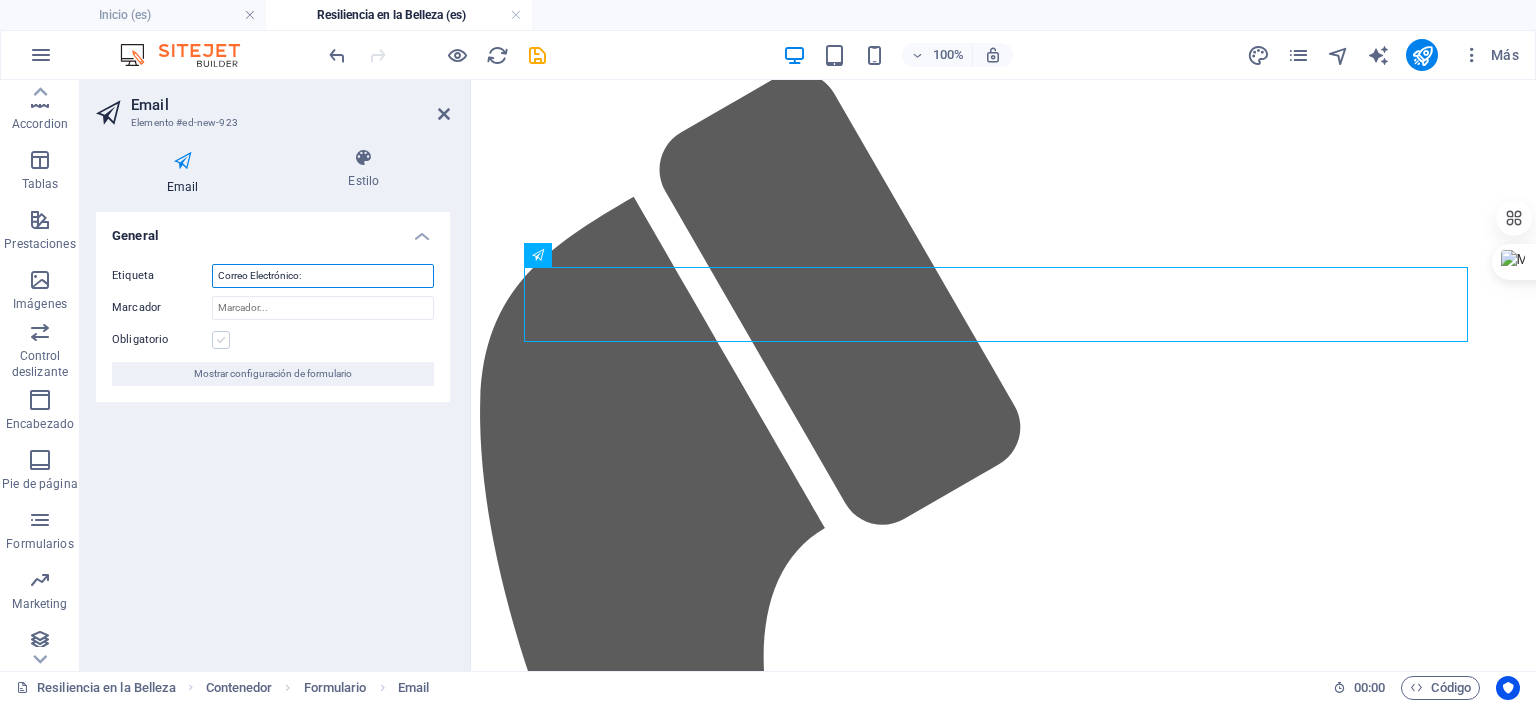 type on "Correo Electrónico:" 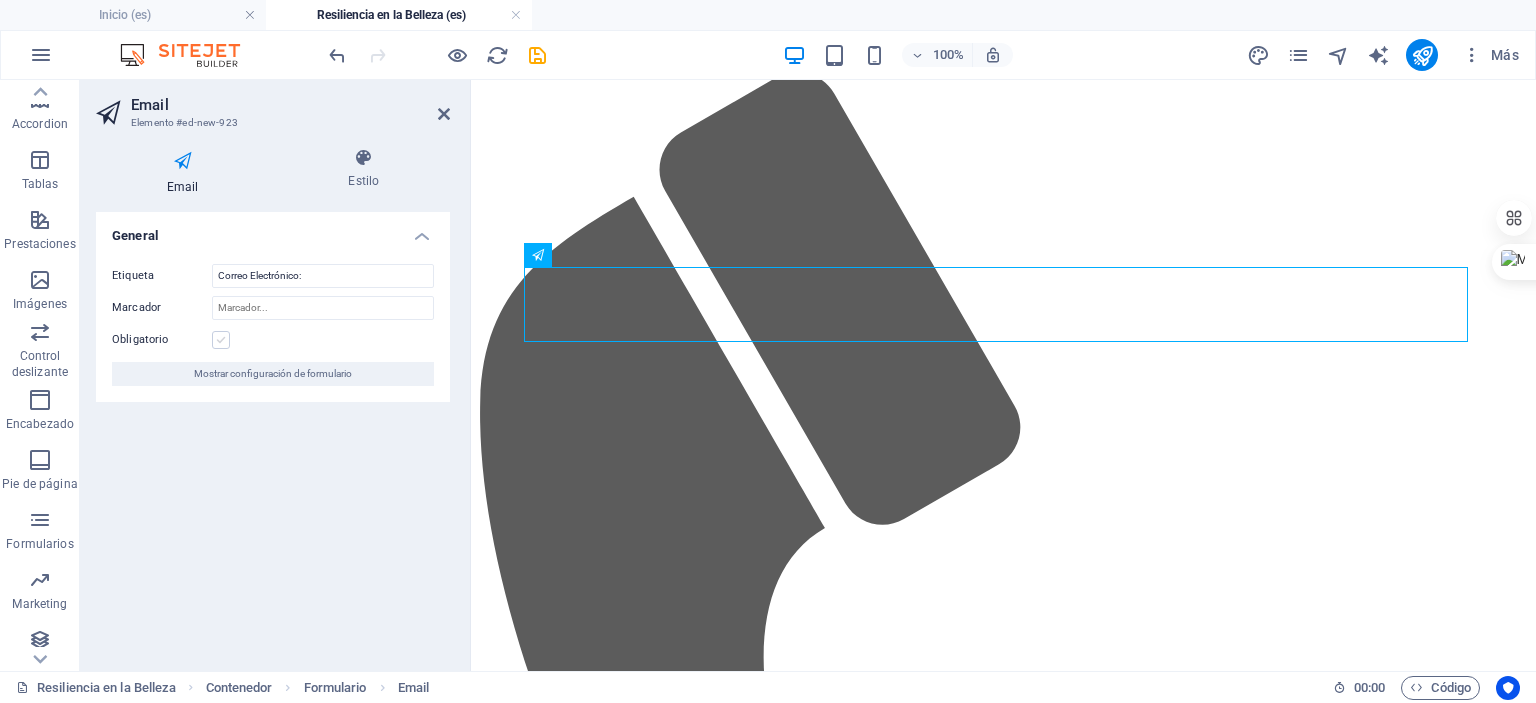 click at bounding box center [221, 340] 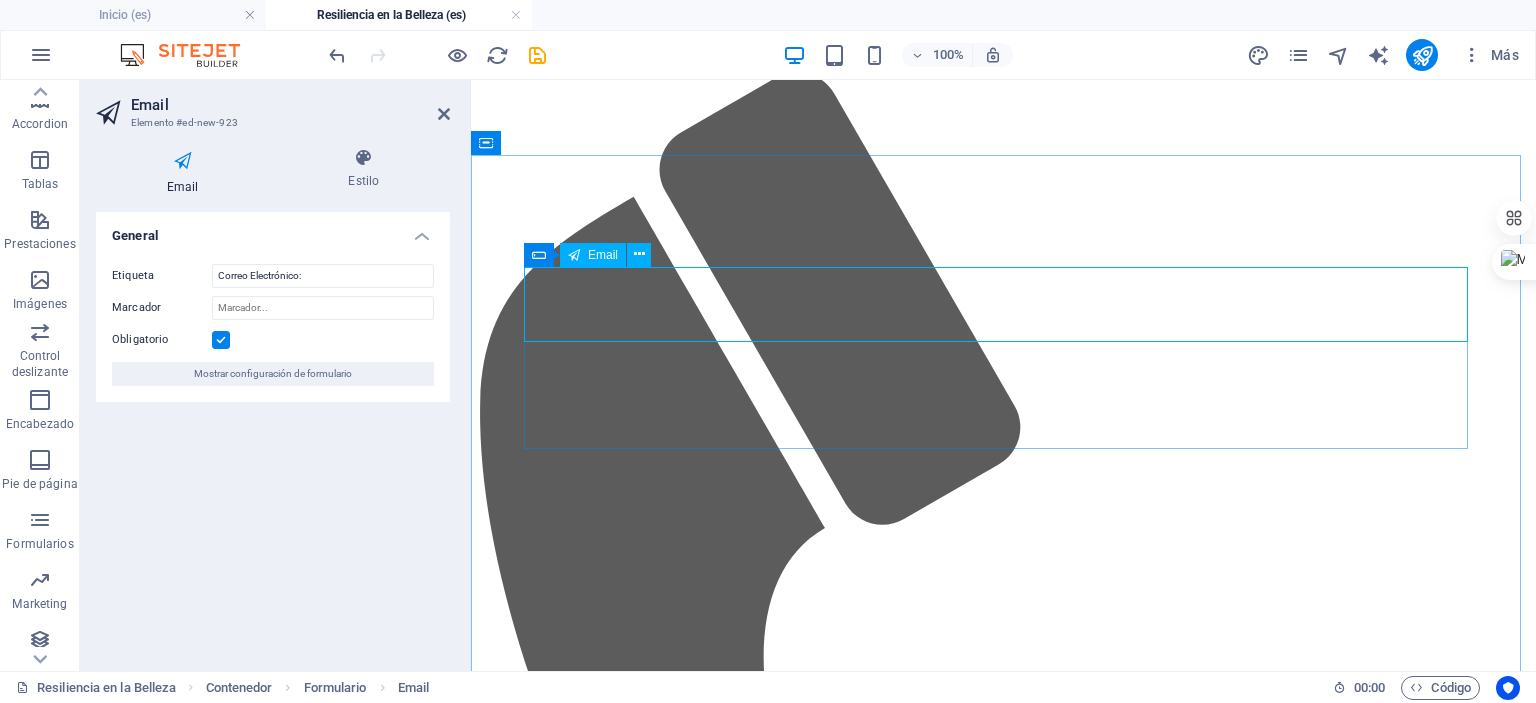 click on "Correo Electrónico:" at bounding box center [1003, 8507] 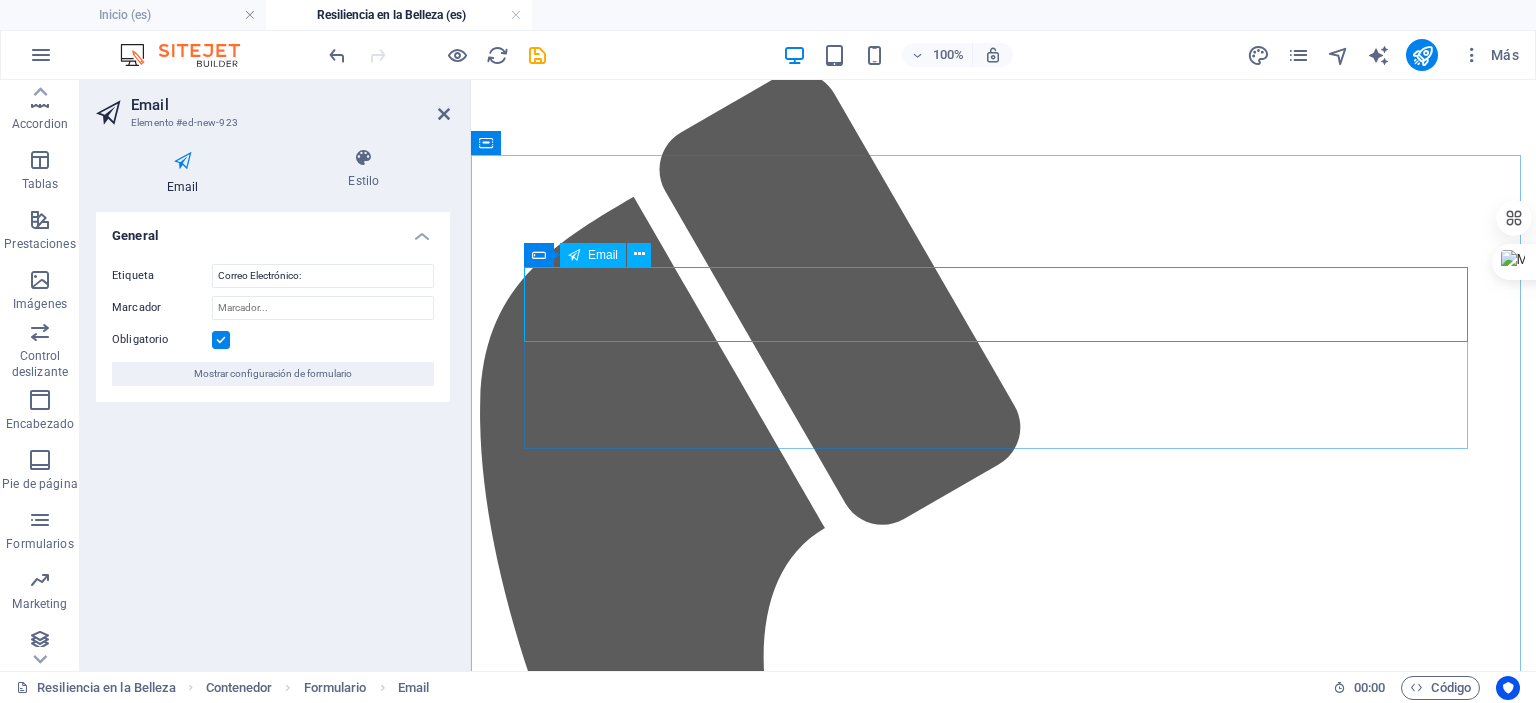 click on "Email" at bounding box center [593, 255] 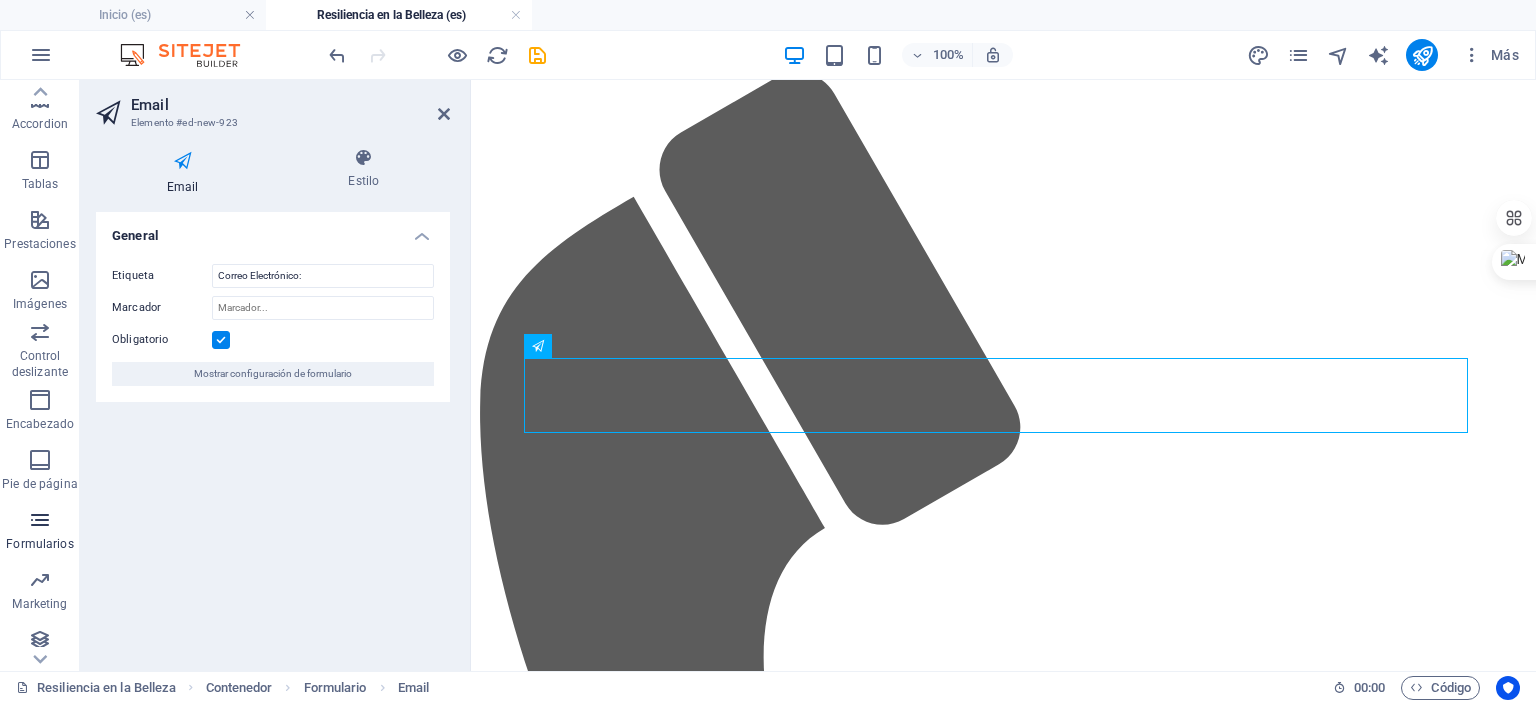 click at bounding box center (40, 520) 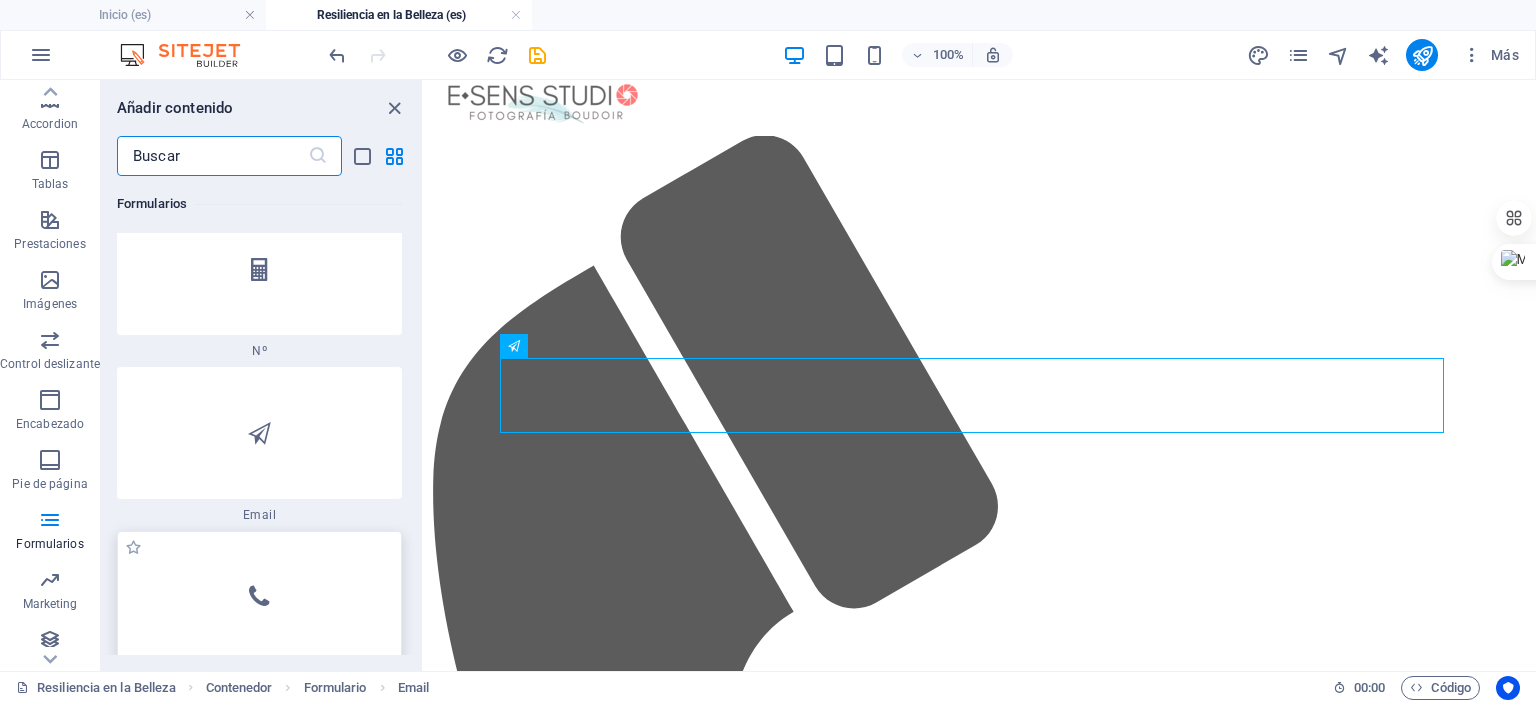 scroll, scrollTop: 30916, scrollLeft: 0, axis: vertical 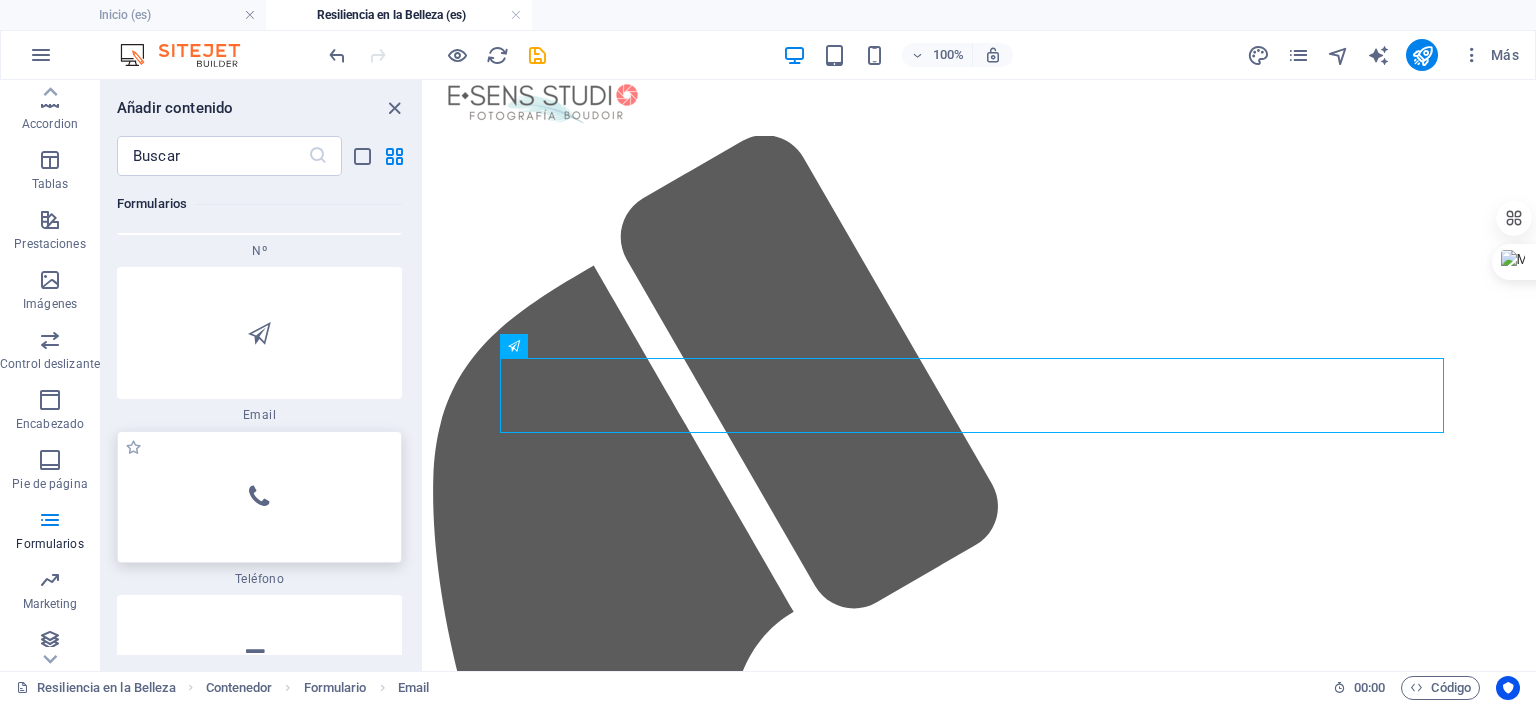click at bounding box center (259, 497) 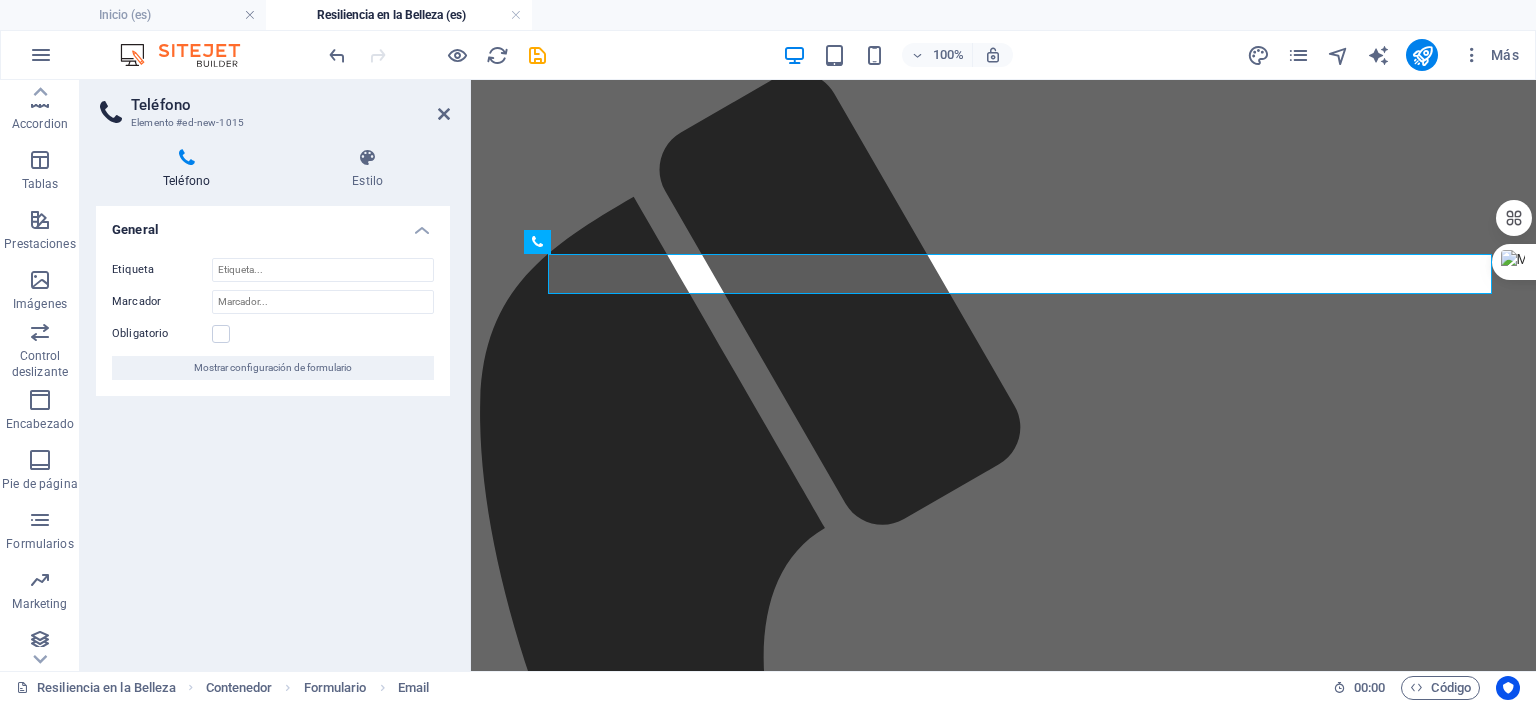 scroll, scrollTop: 3005, scrollLeft: 0, axis: vertical 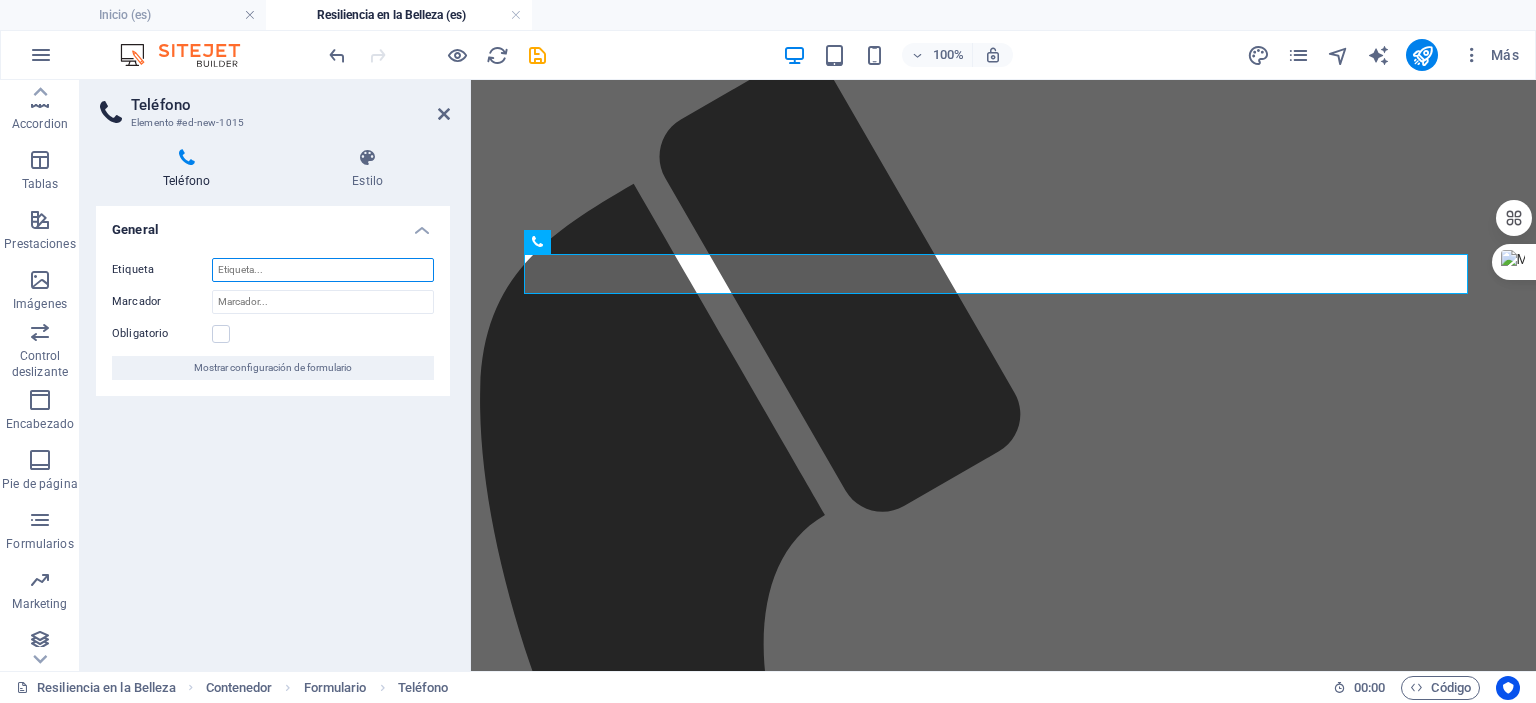 click on "Etiqueta" at bounding box center (323, 270) 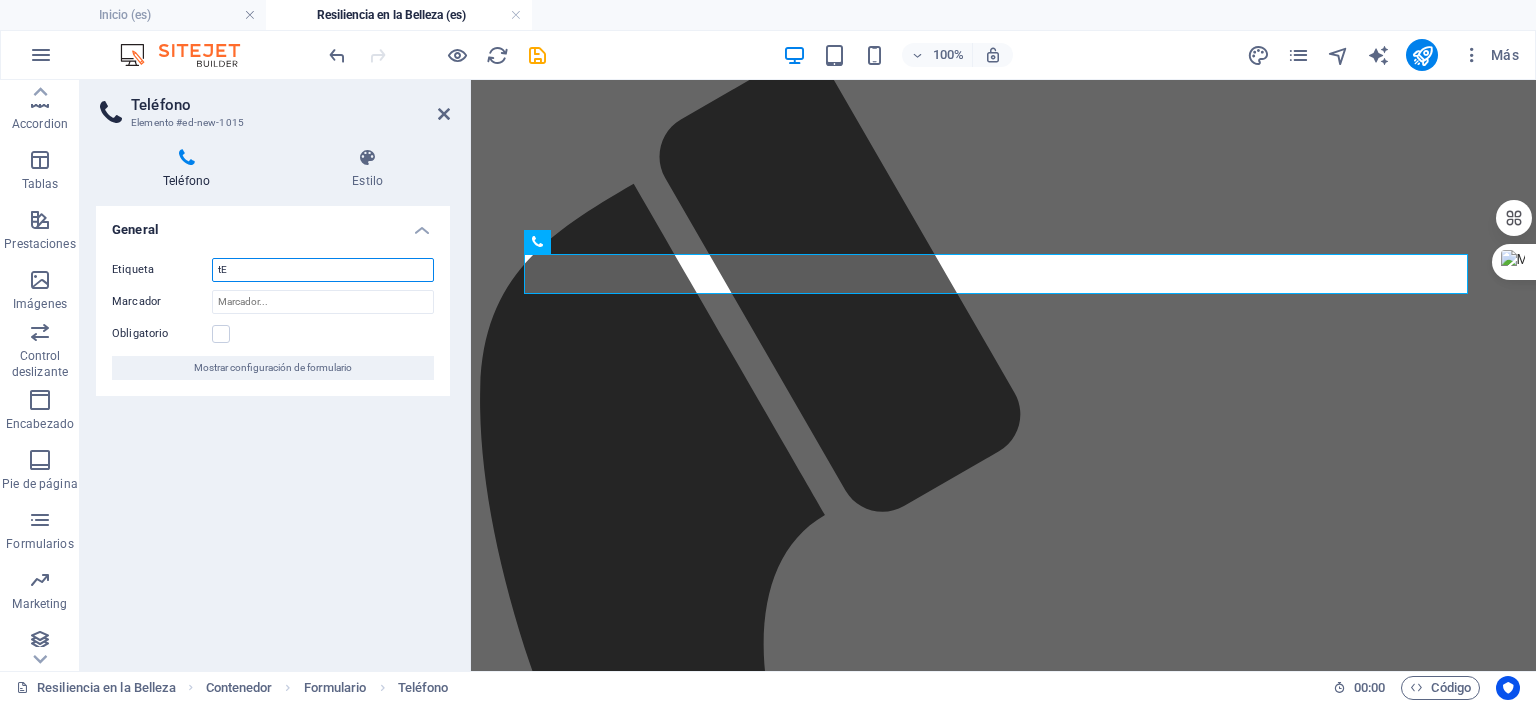 type on "t" 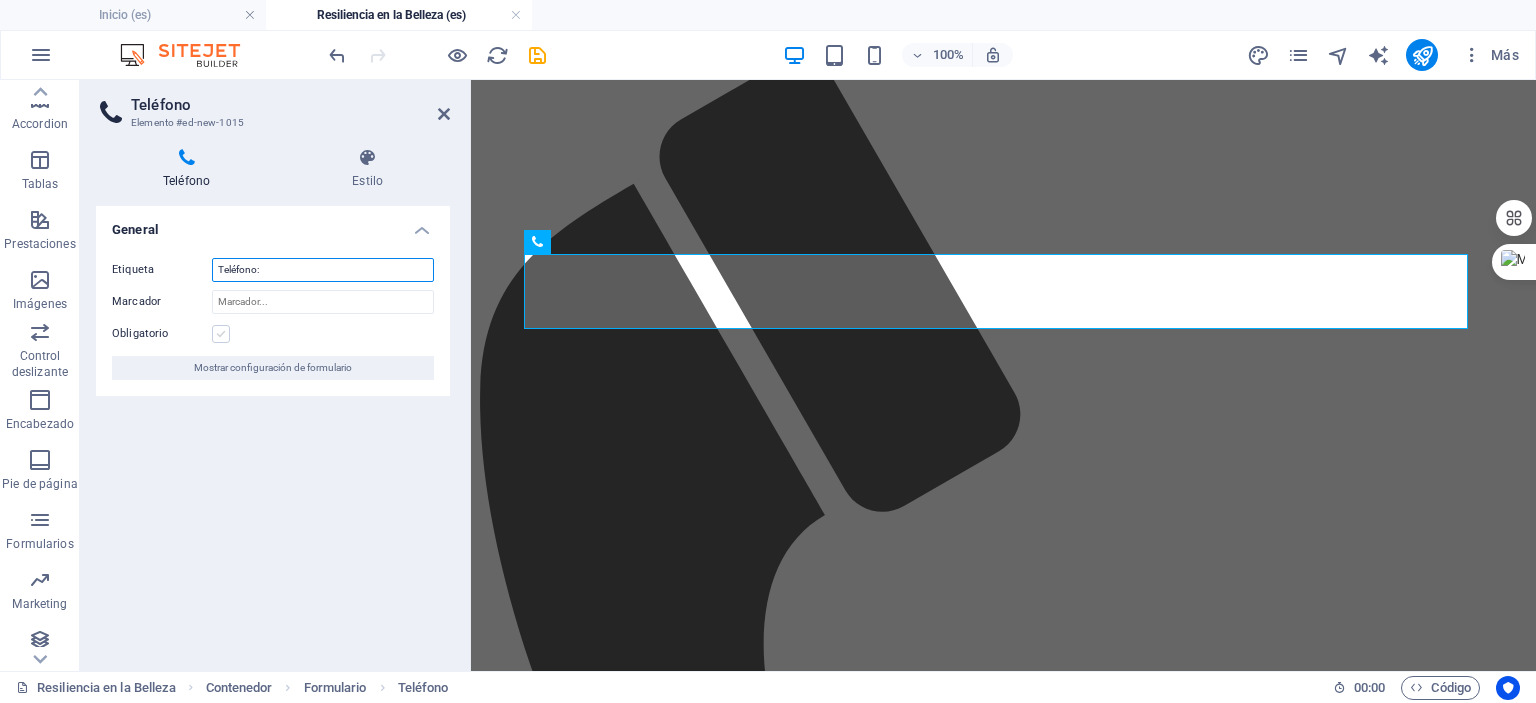 type on "Teléfono:" 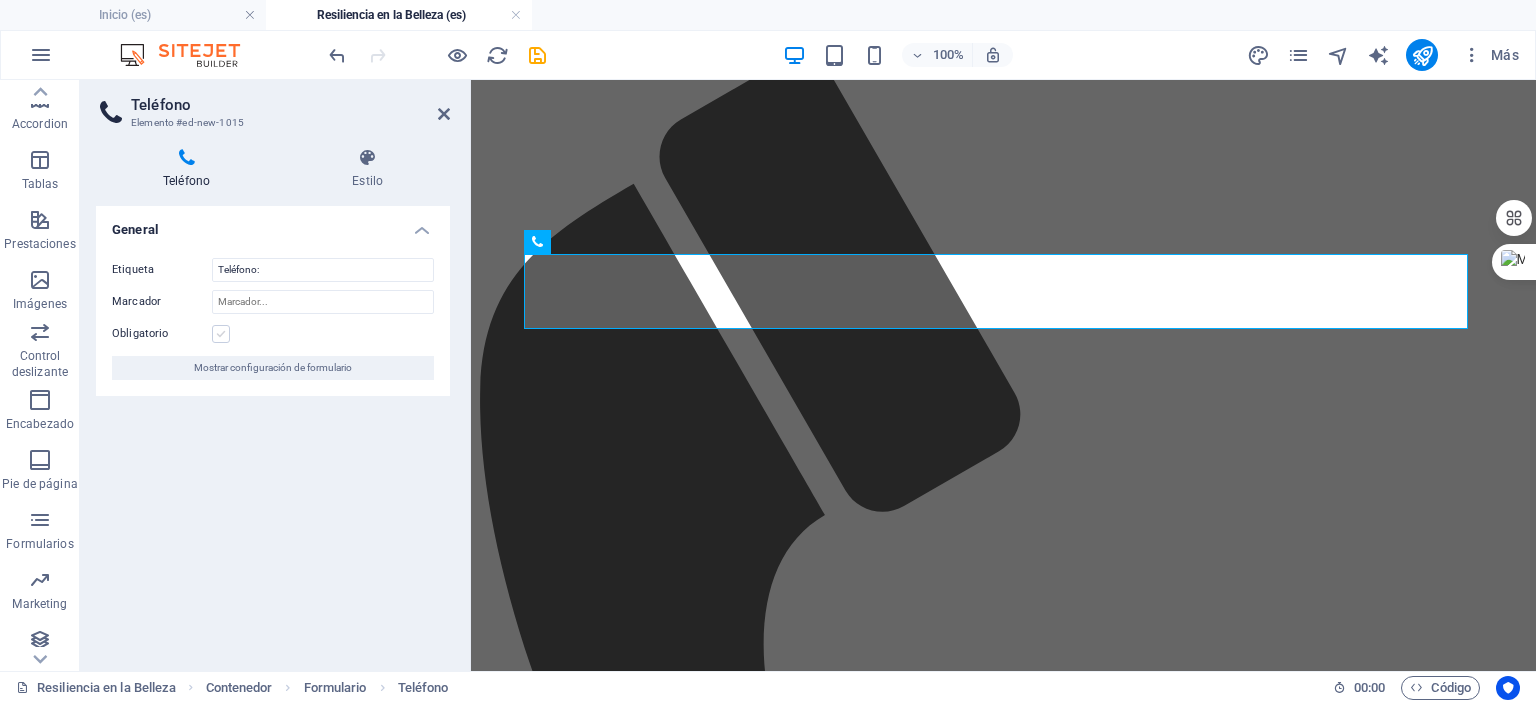 click at bounding box center (221, 334) 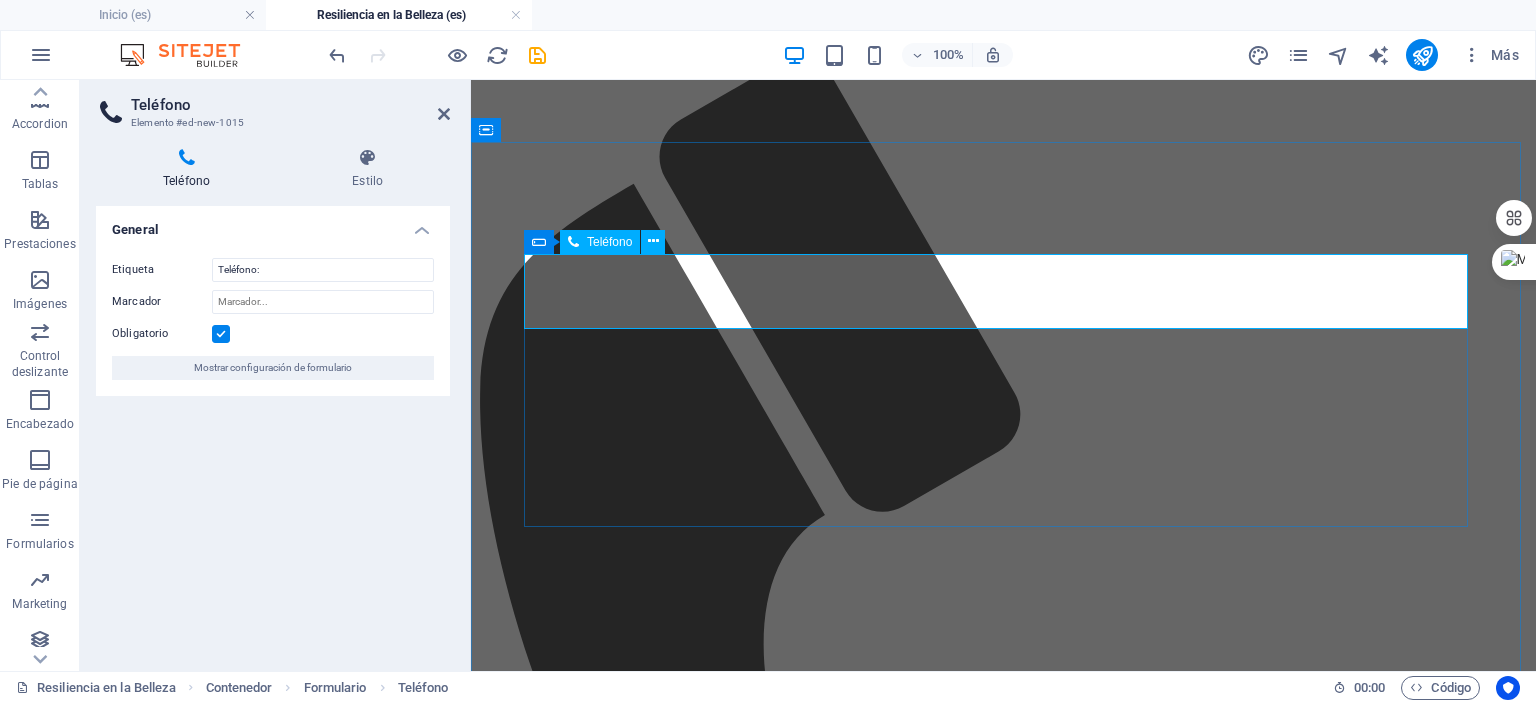 click on "Teléfono" at bounding box center (609, 242) 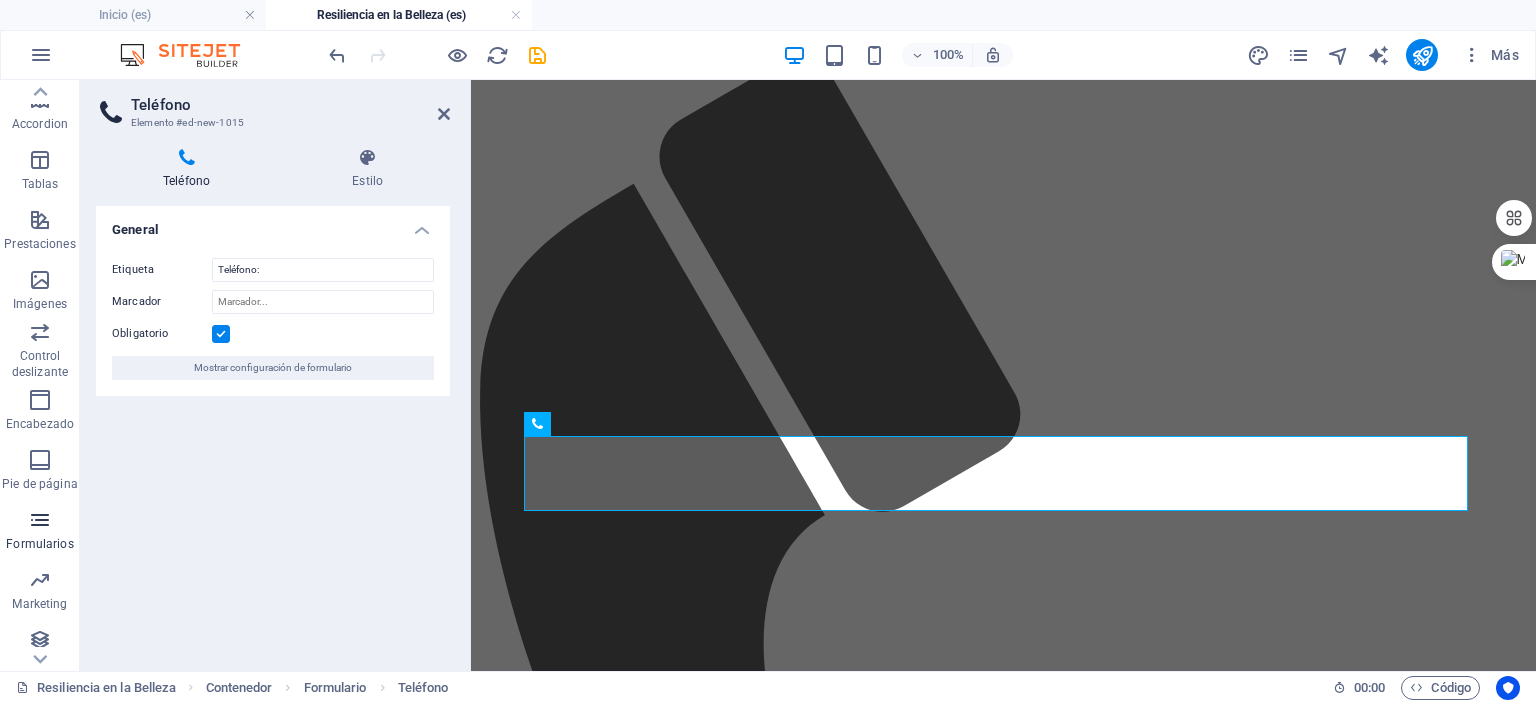 click on "Formularios" at bounding box center (39, 544) 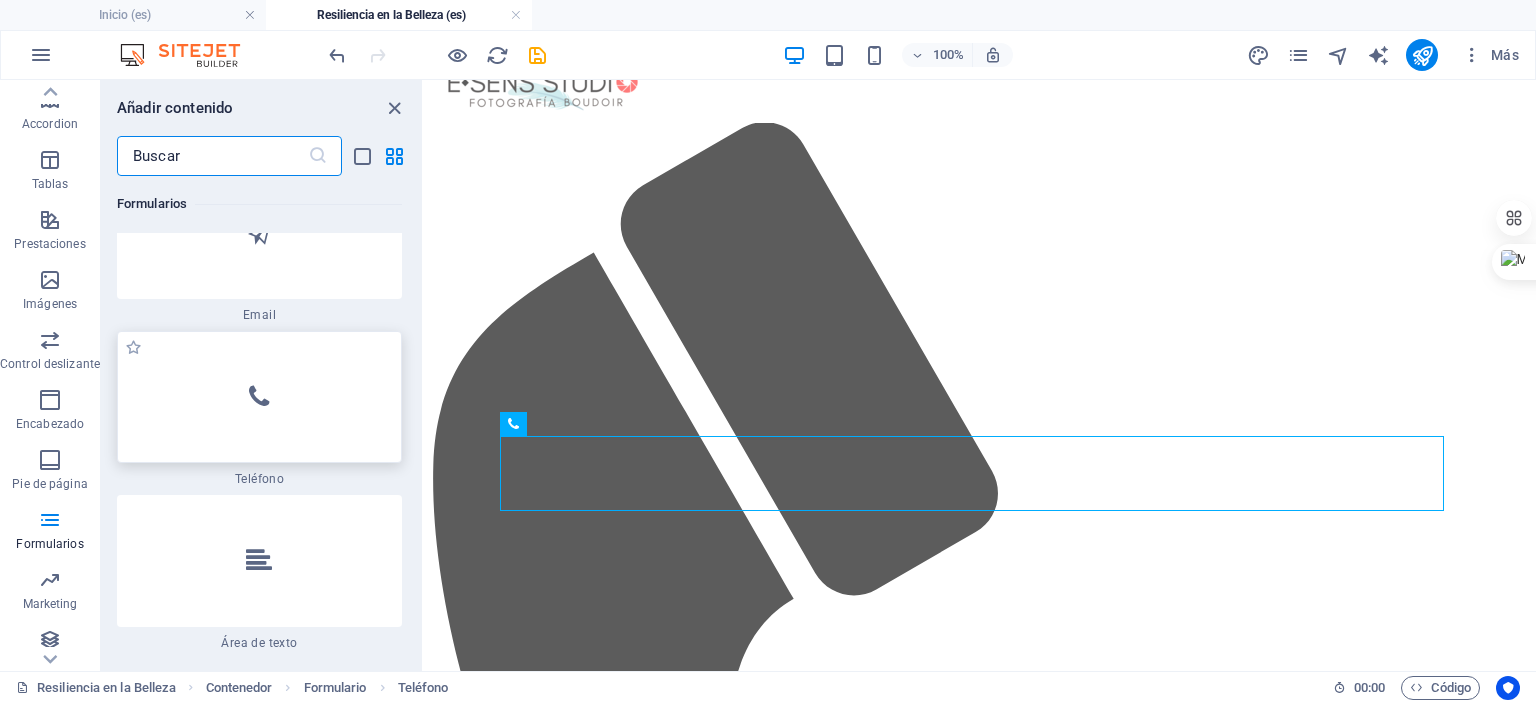 scroll, scrollTop: 31216, scrollLeft: 0, axis: vertical 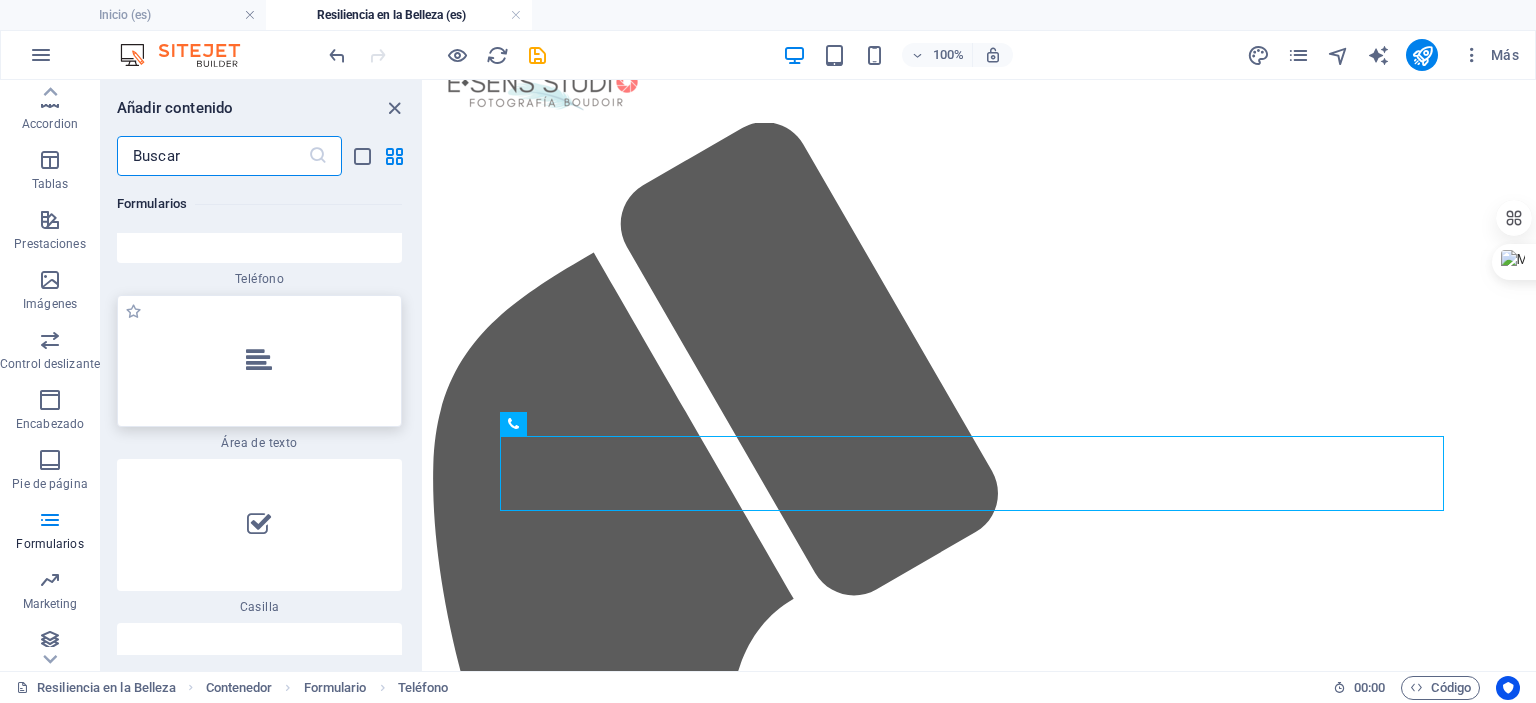 click at bounding box center [259, 361] 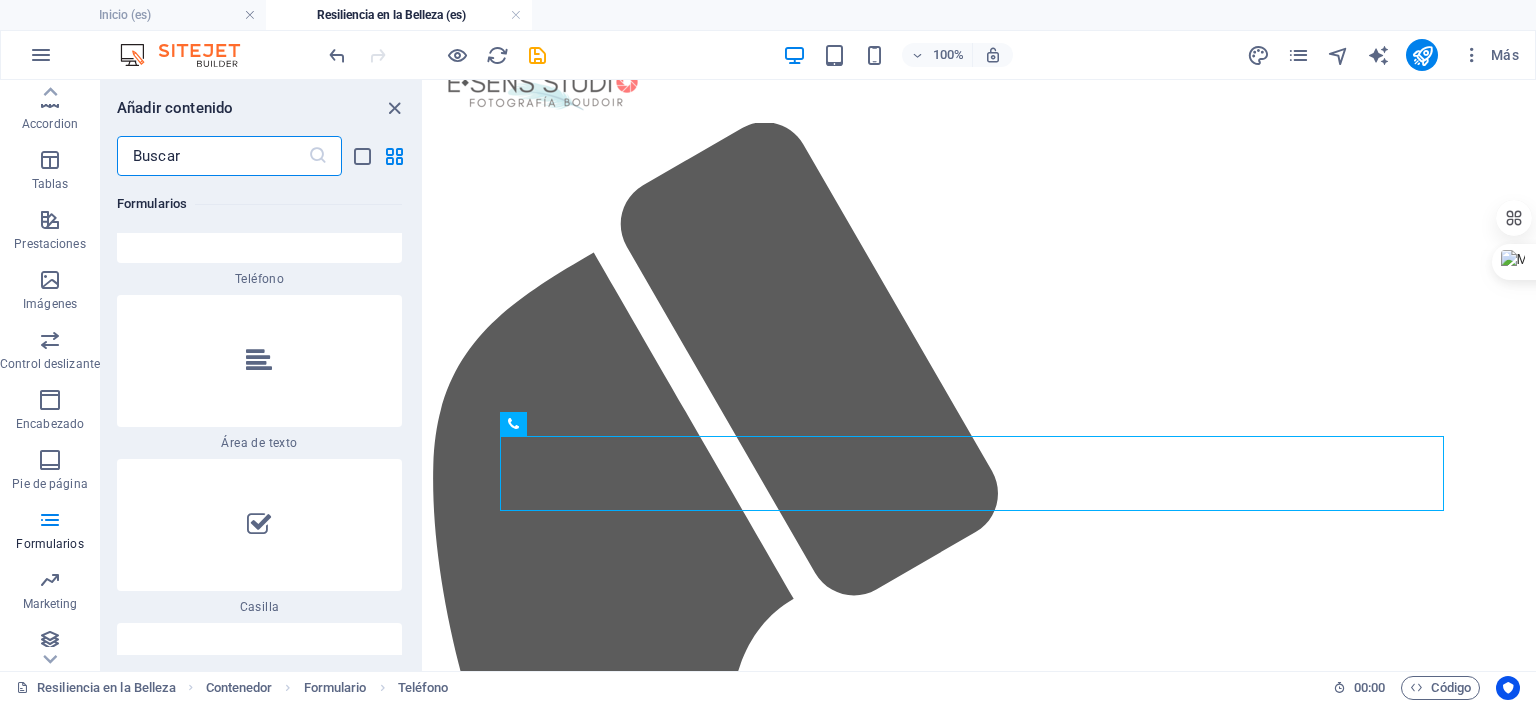 scroll, scrollTop: 3018, scrollLeft: 0, axis: vertical 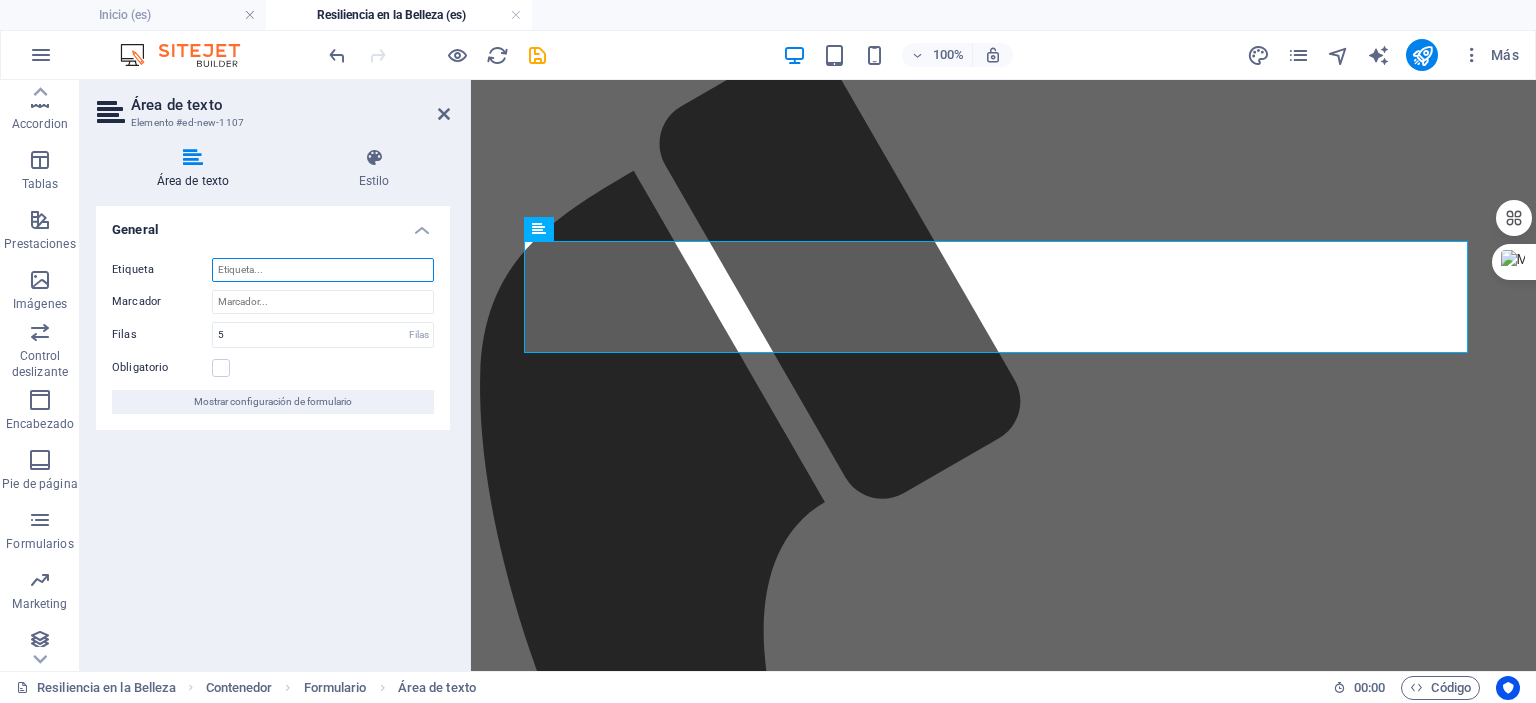 click on "Etiqueta" at bounding box center [323, 270] 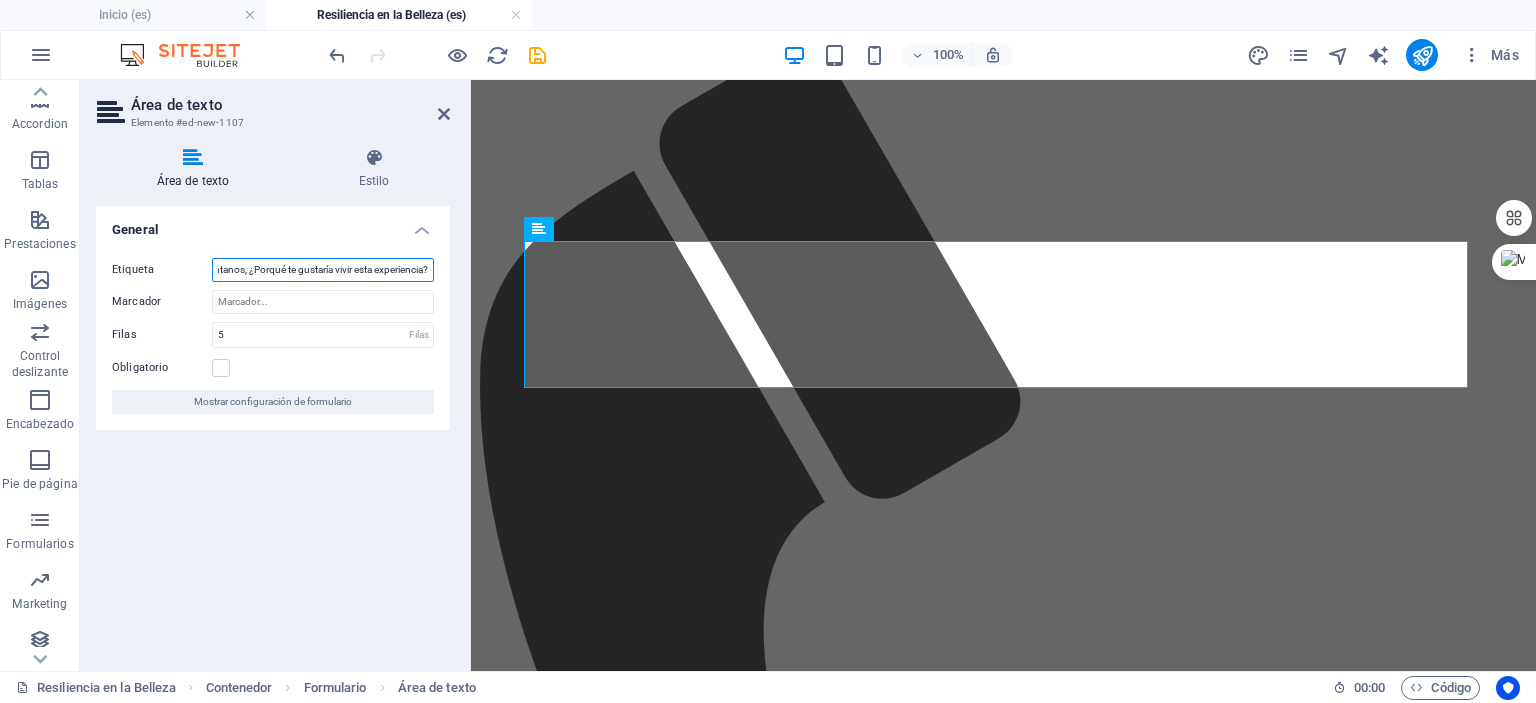 scroll, scrollTop: 0, scrollLeft: 28, axis: horizontal 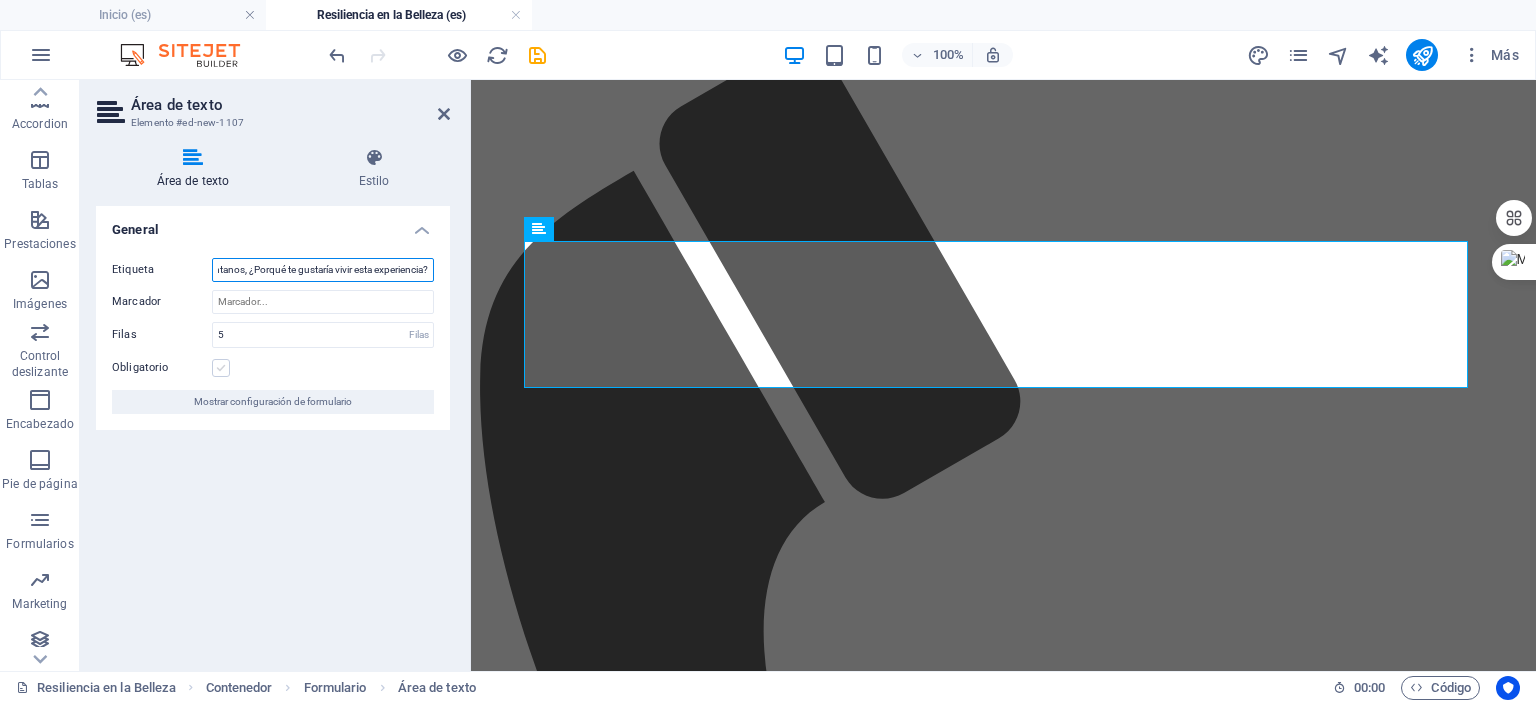 type on "Cuéntanos, ¿Porqué te gustaría vivir esta experiencia?" 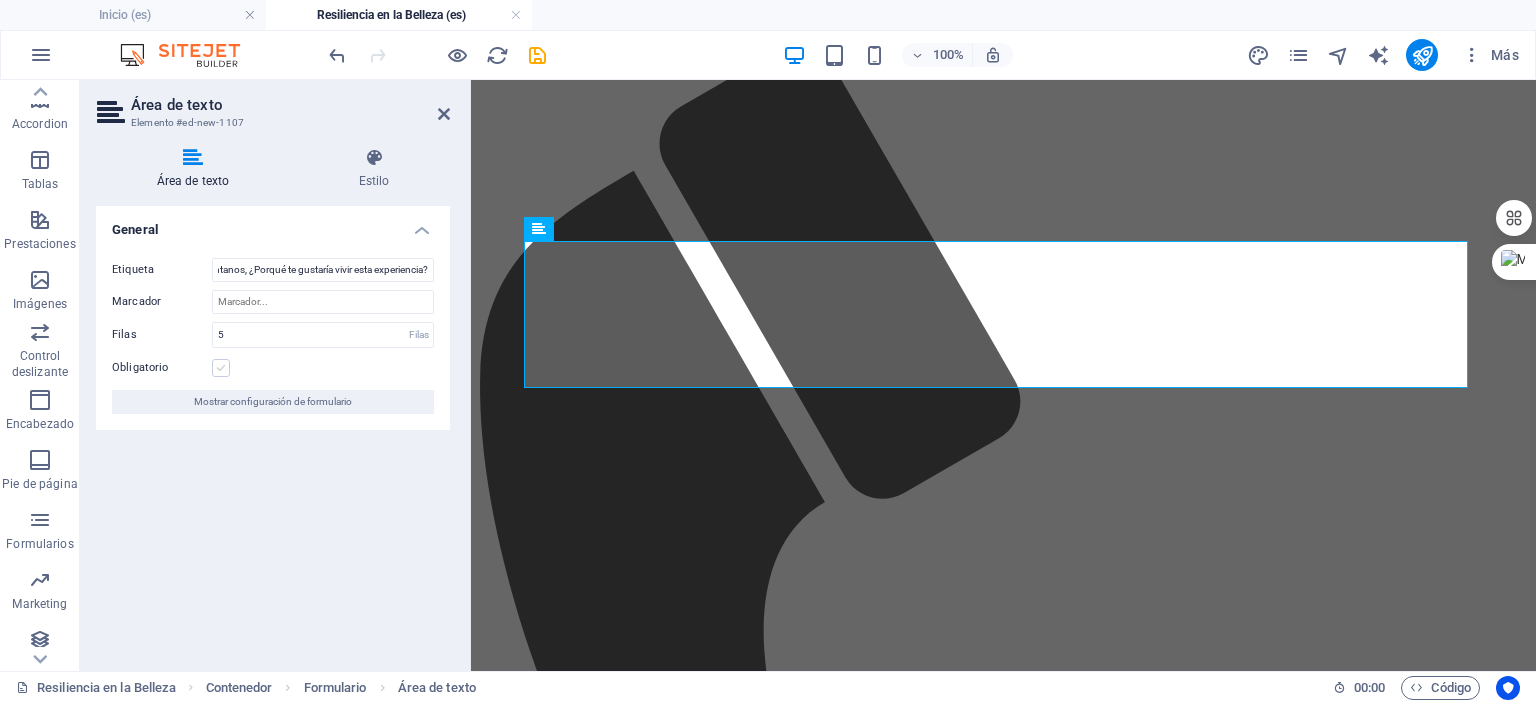 click at bounding box center (221, 368) 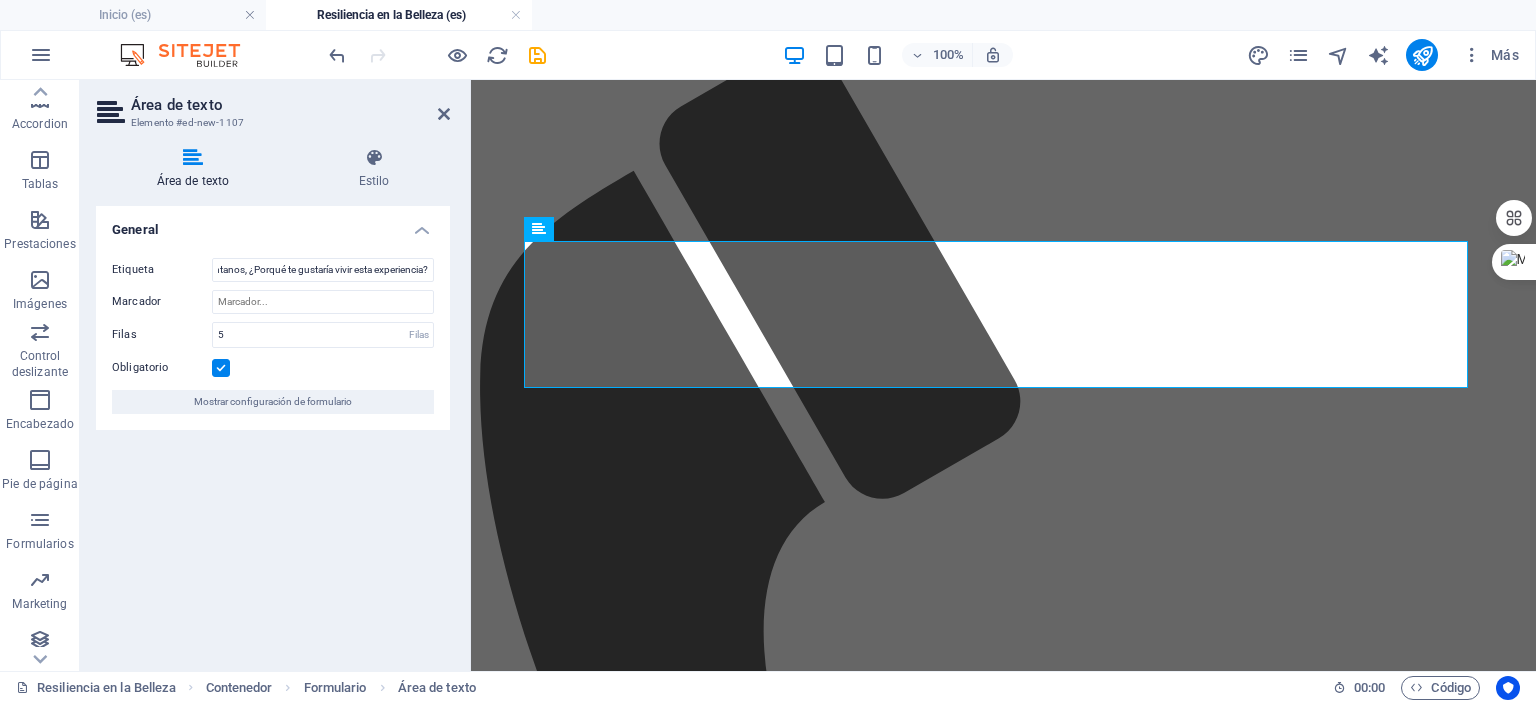 scroll, scrollTop: 0, scrollLeft: 0, axis: both 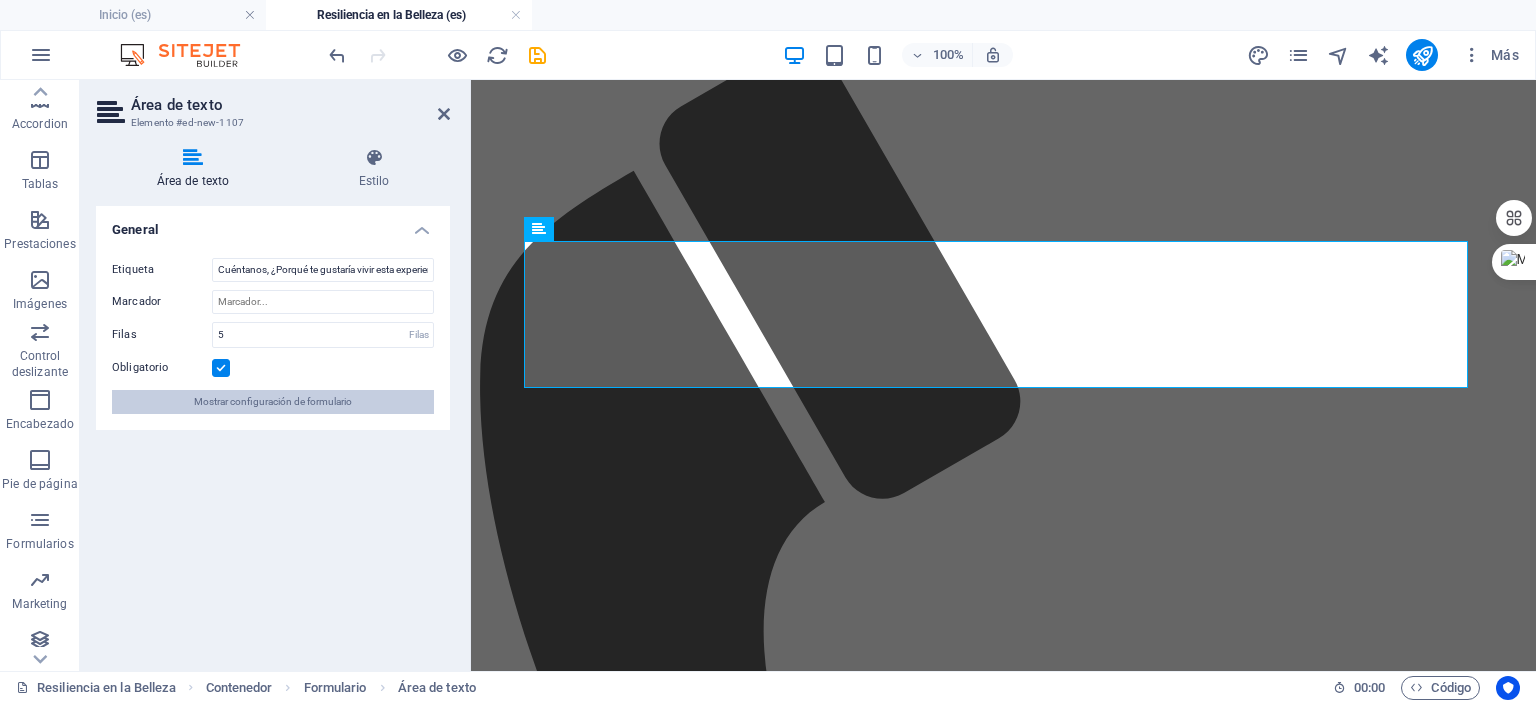 click on "Mostrar configuración de formulario" at bounding box center [273, 402] 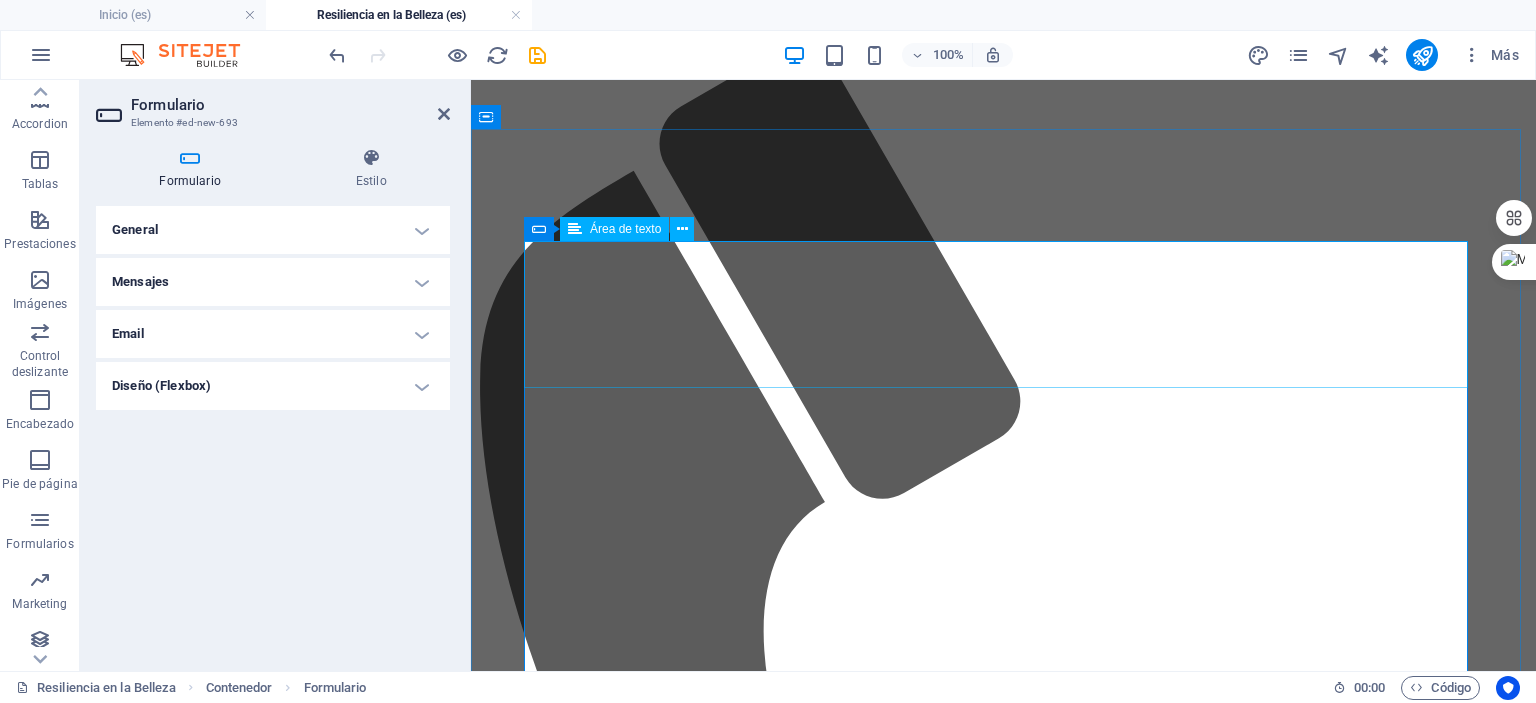 click on "Área de texto" at bounding box center [625, 229] 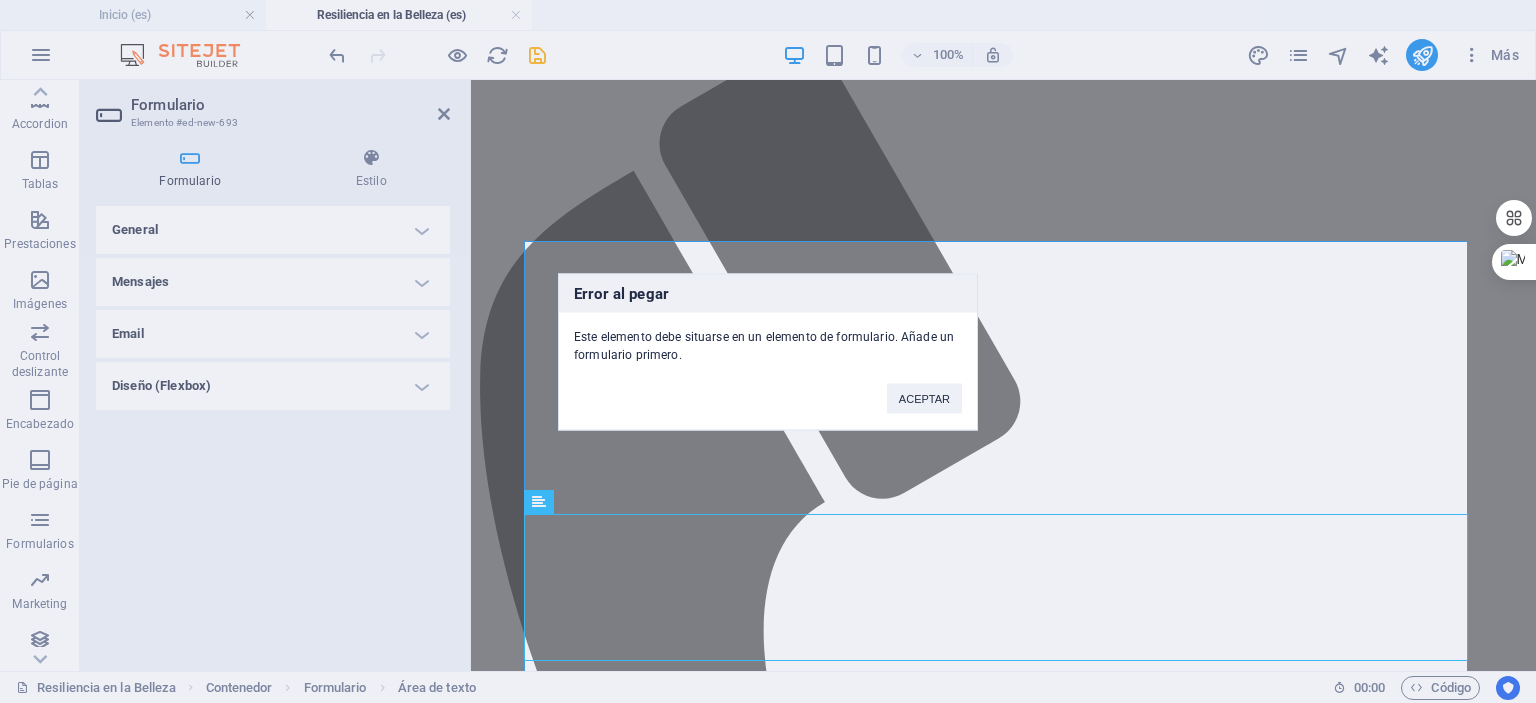 type 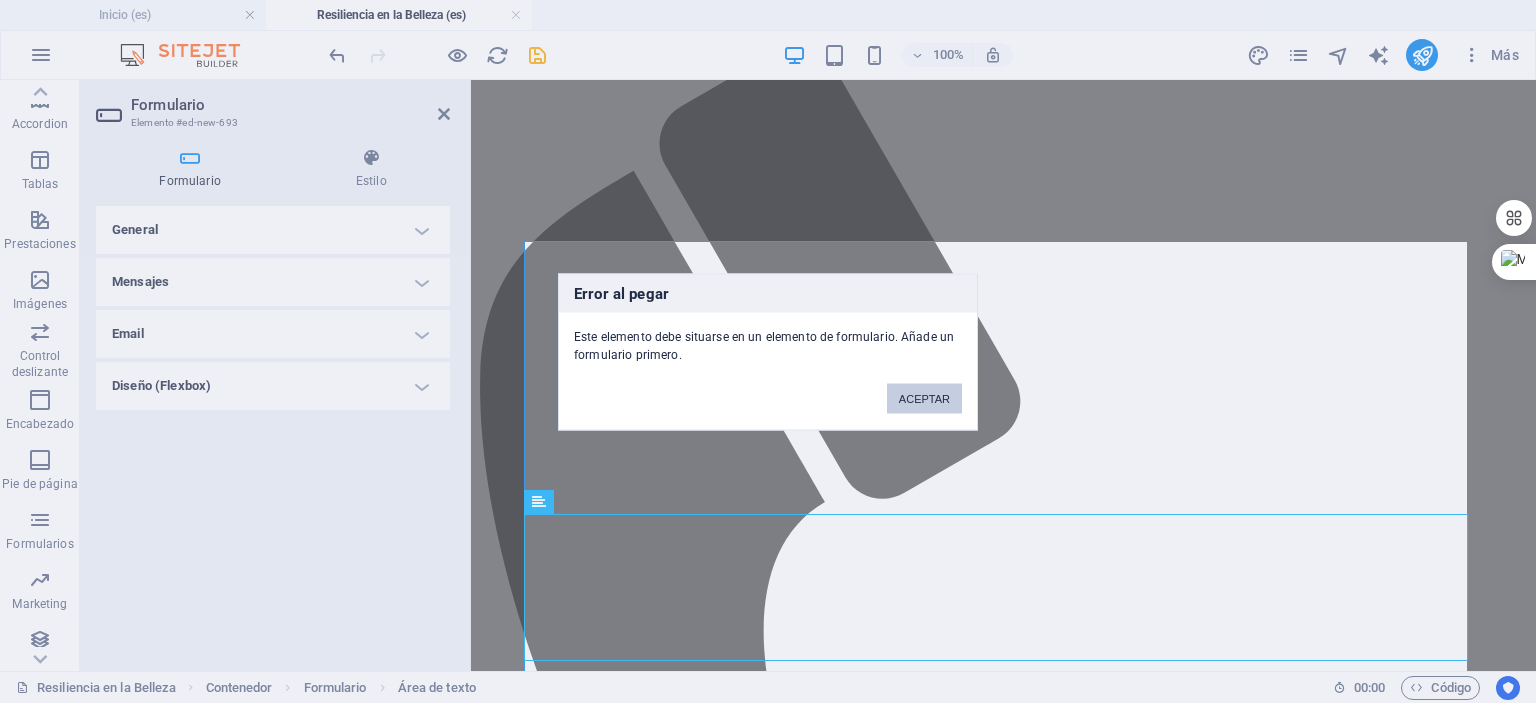 click on "ACEPTAR" at bounding box center [924, 398] 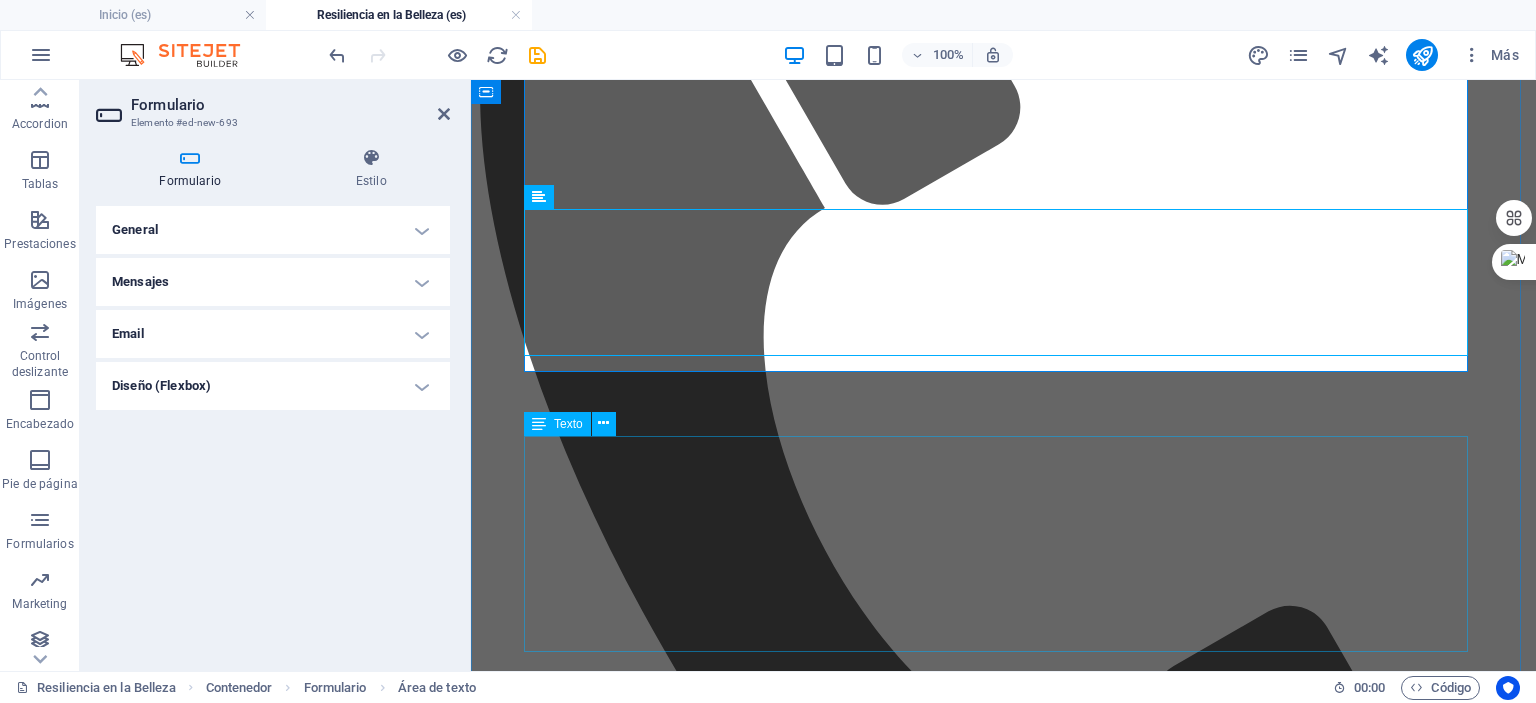scroll, scrollTop: 3323, scrollLeft: 0, axis: vertical 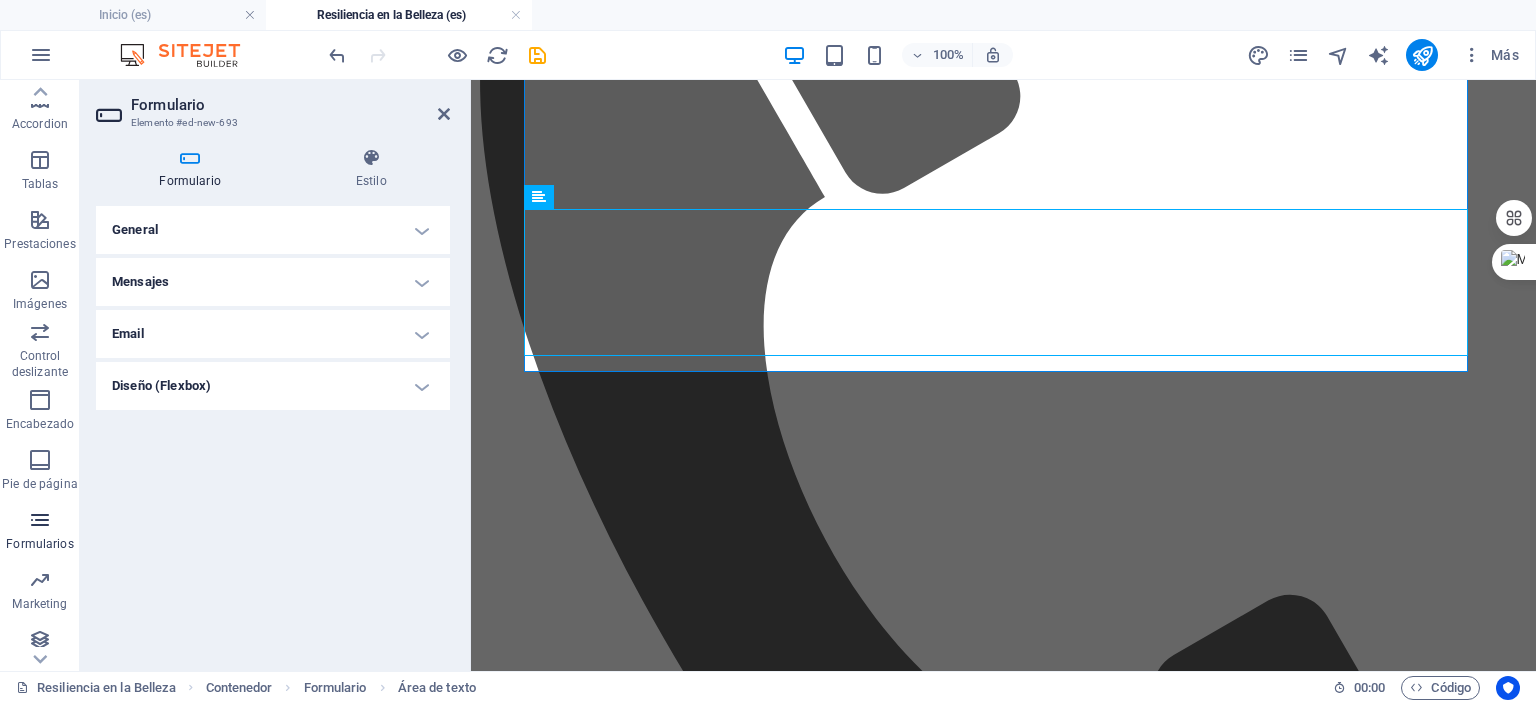 click at bounding box center (40, 520) 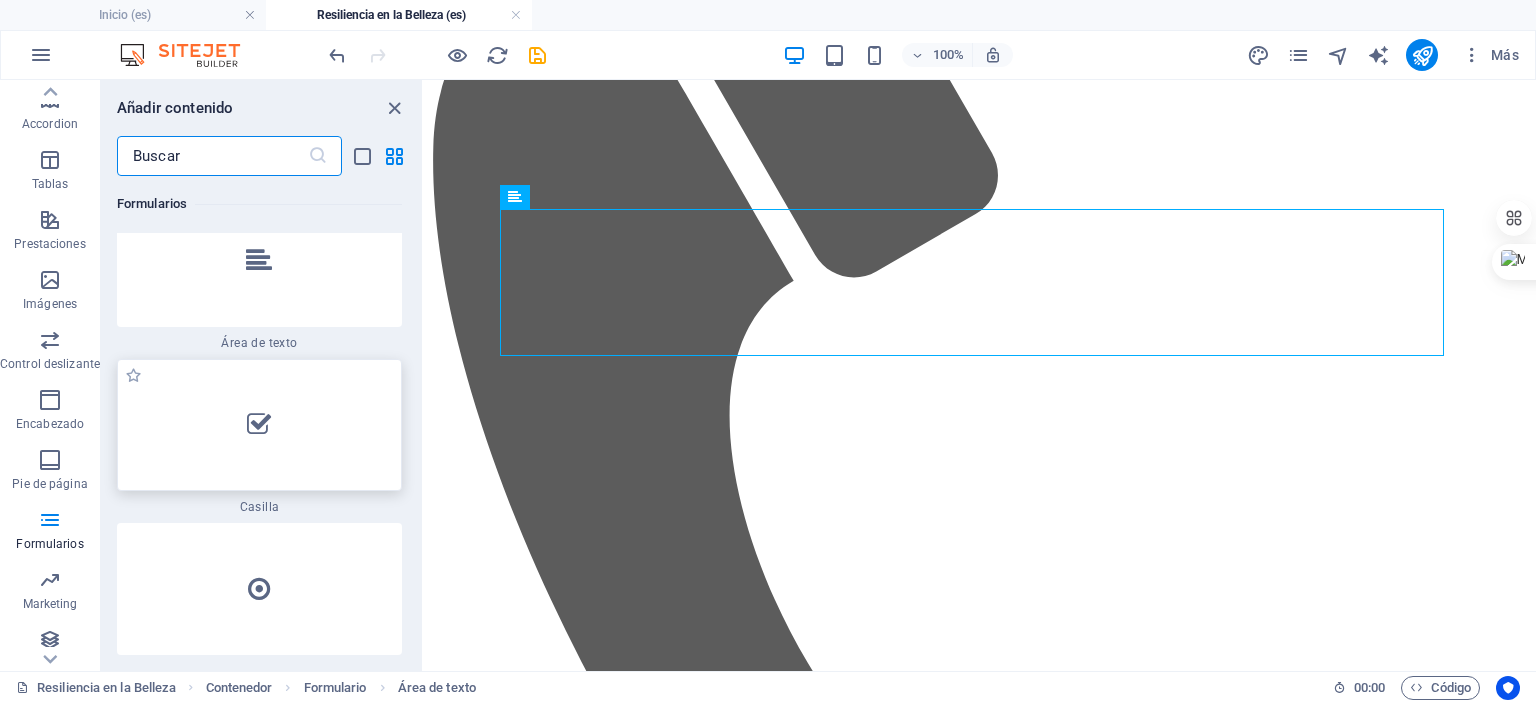 scroll, scrollTop: 31416, scrollLeft: 0, axis: vertical 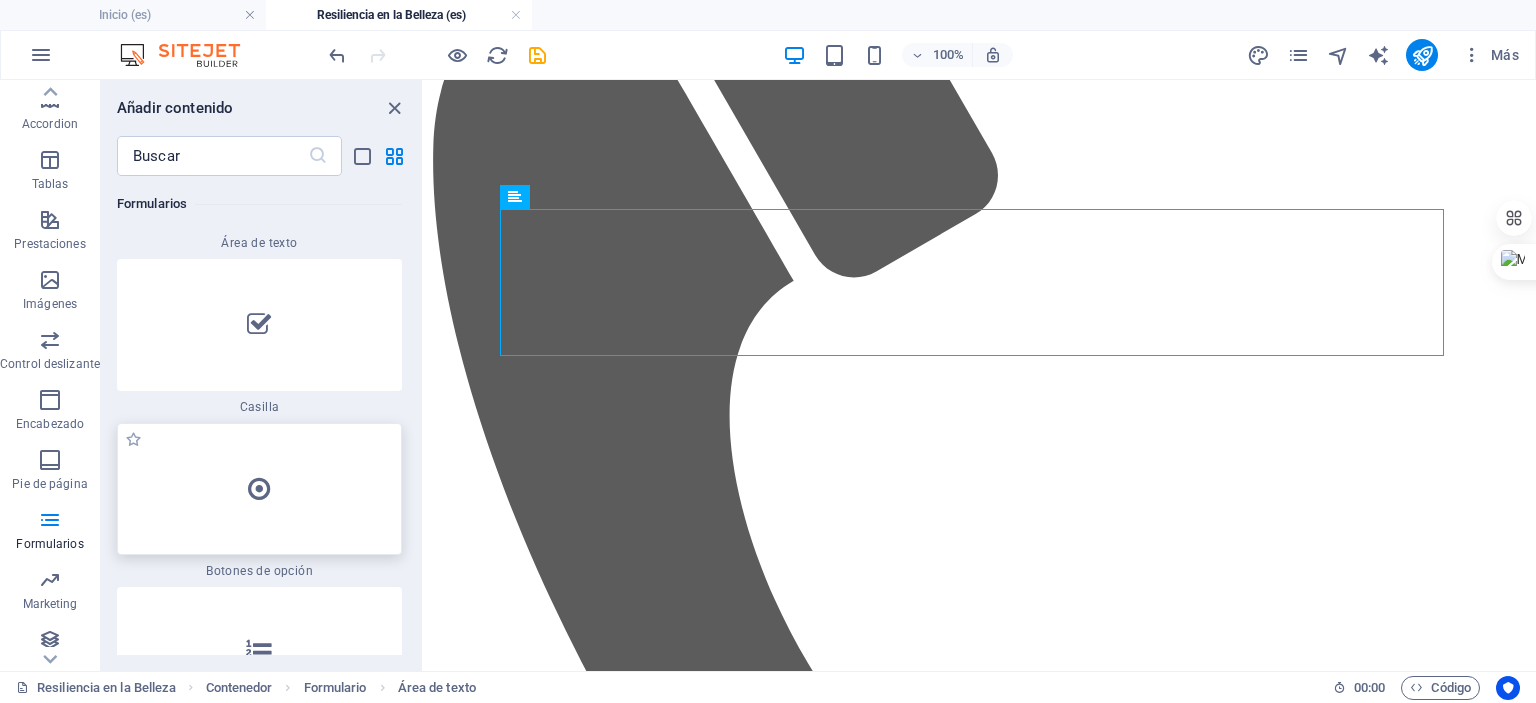 click at bounding box center [259, 489] 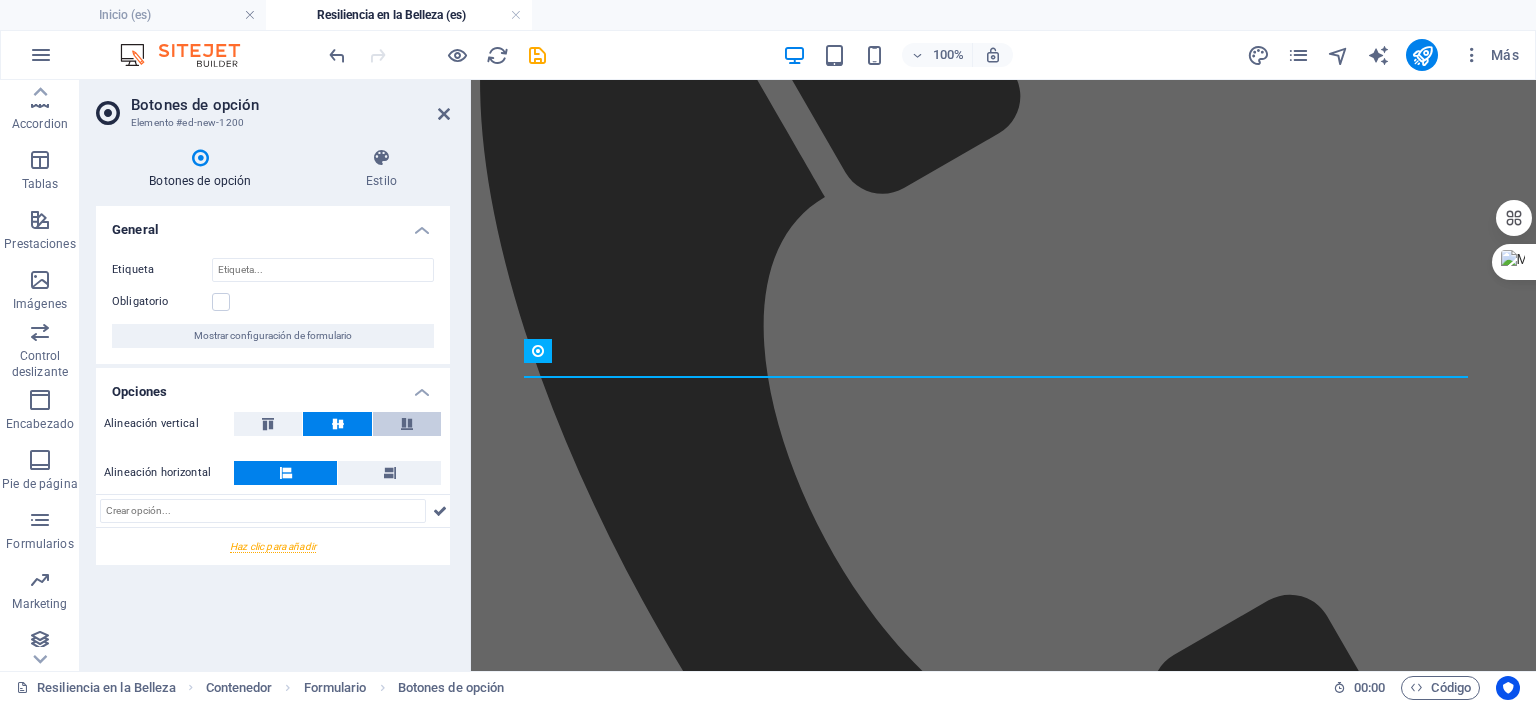 scroll, scrollTop: 2896, scrollLeft: 0, axis: vertical 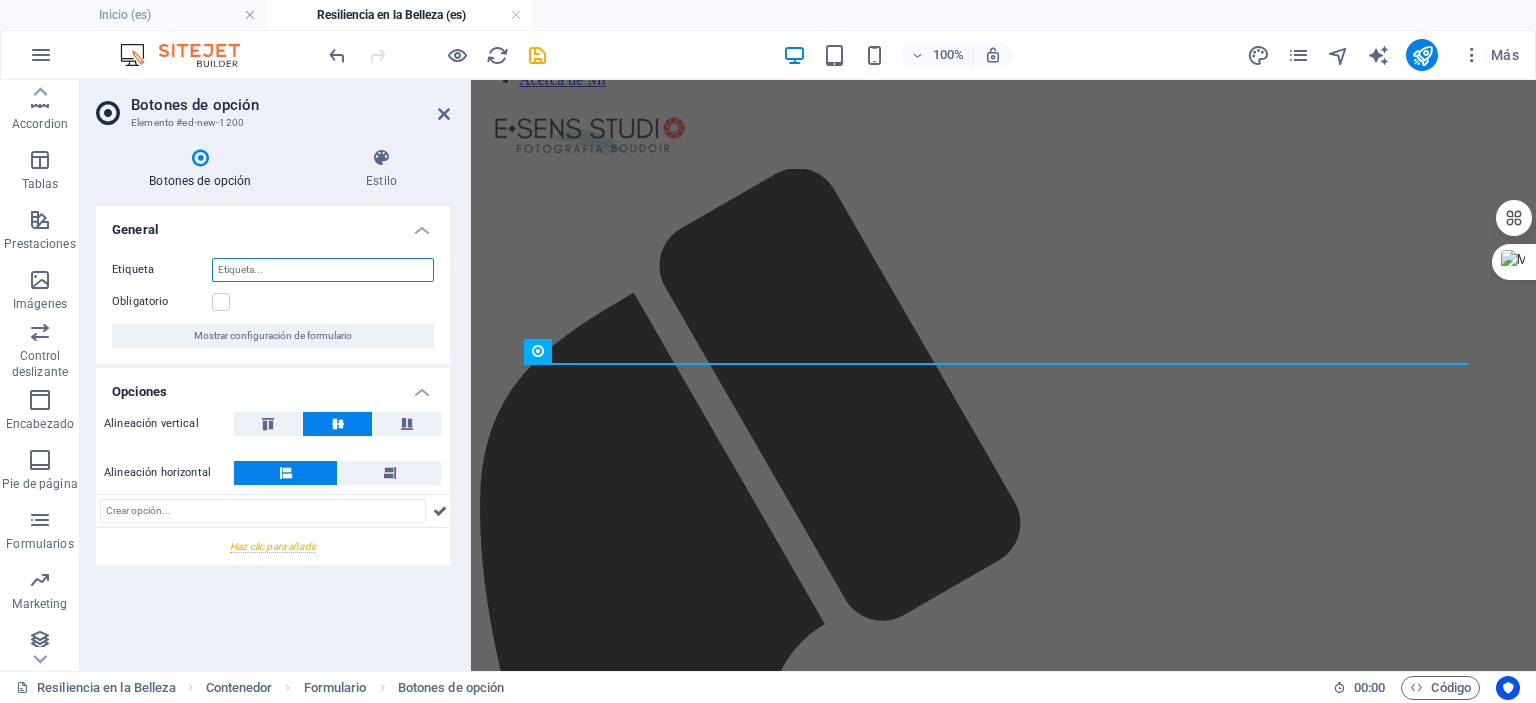 click on "Etiqueta" at bounding box center [323, 270] 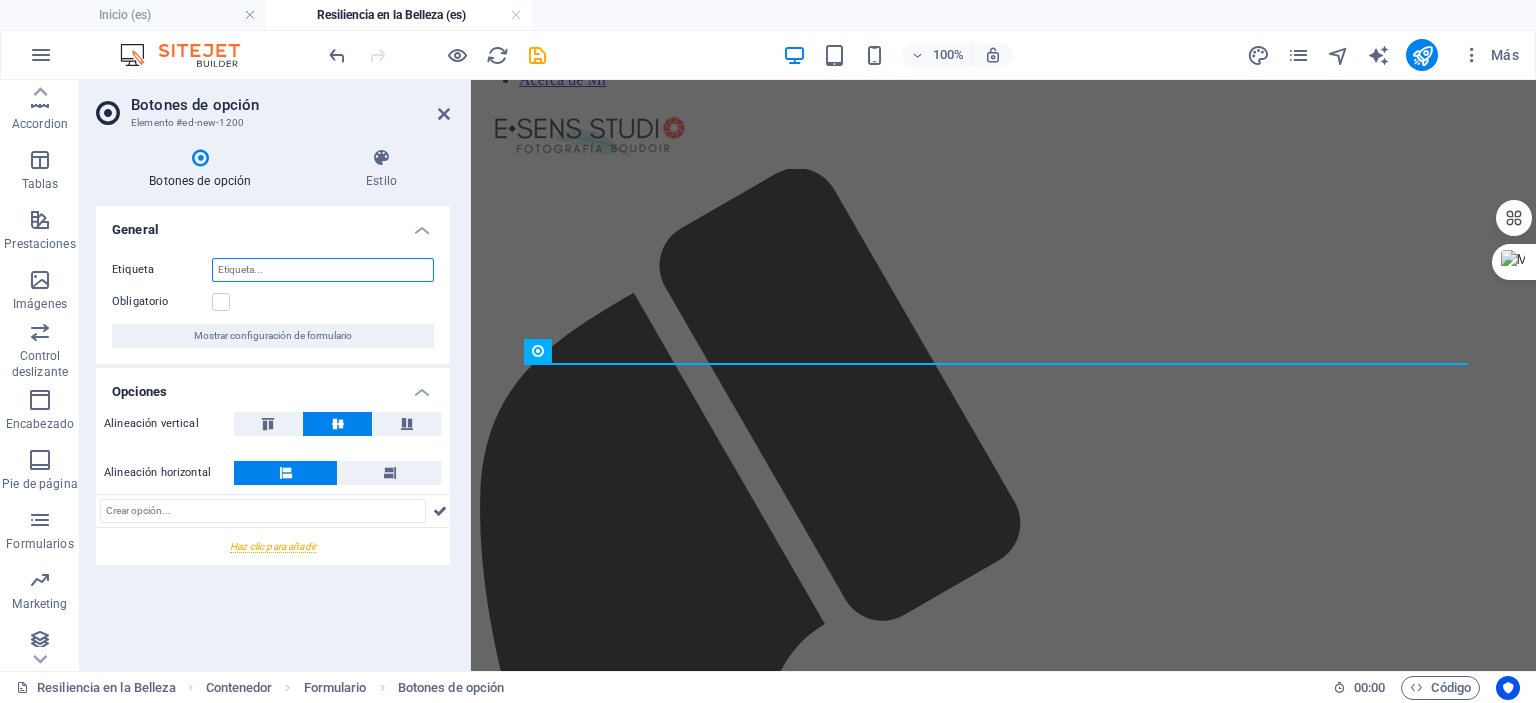 paste on "¿Estarías de acuerdo en que usemos tu testimonio y/o tus fotografías (con tu consentimiento expreso y cuidando tu privacidad) para promover el proyecto y motivar a otras mujeres?" 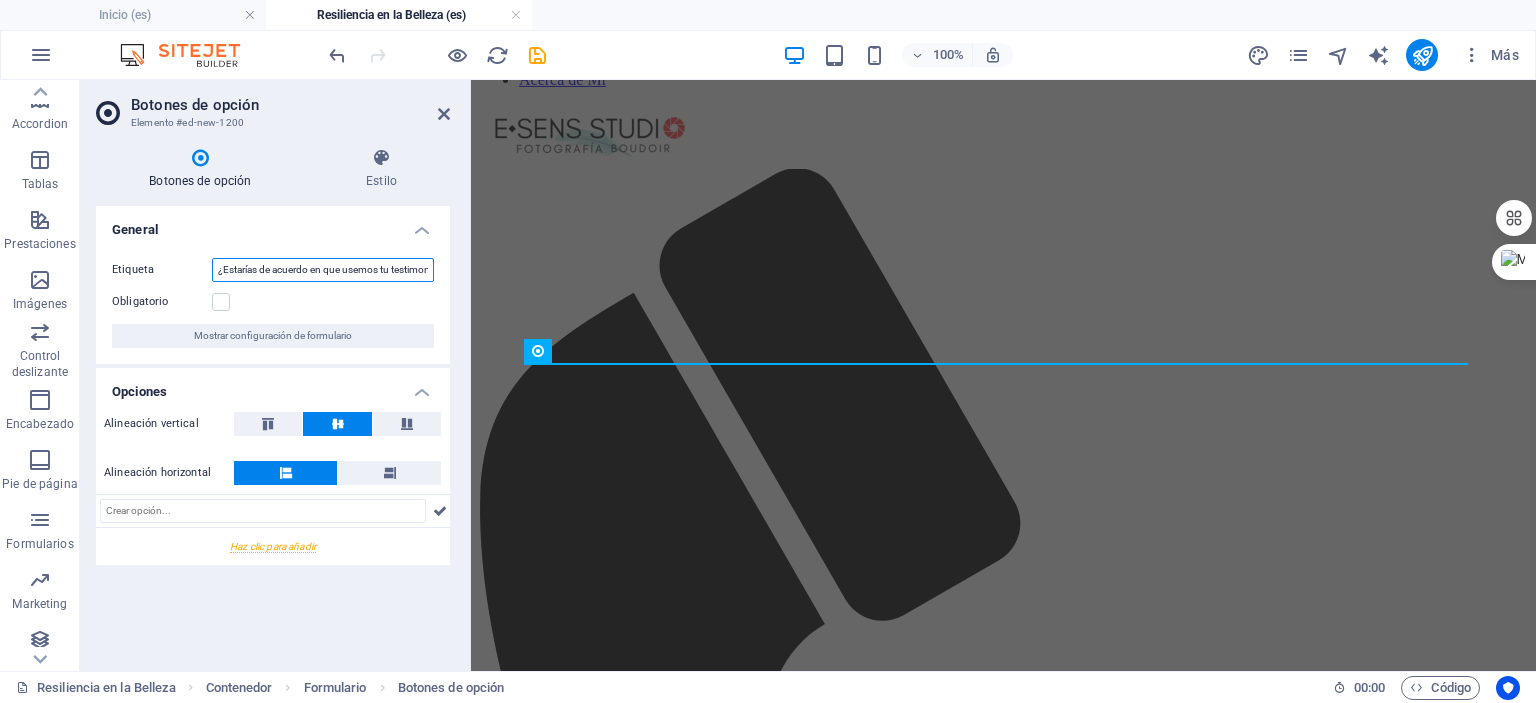 scroll, scrollTop: 0, scrollLeft: 592, axis: horizontal 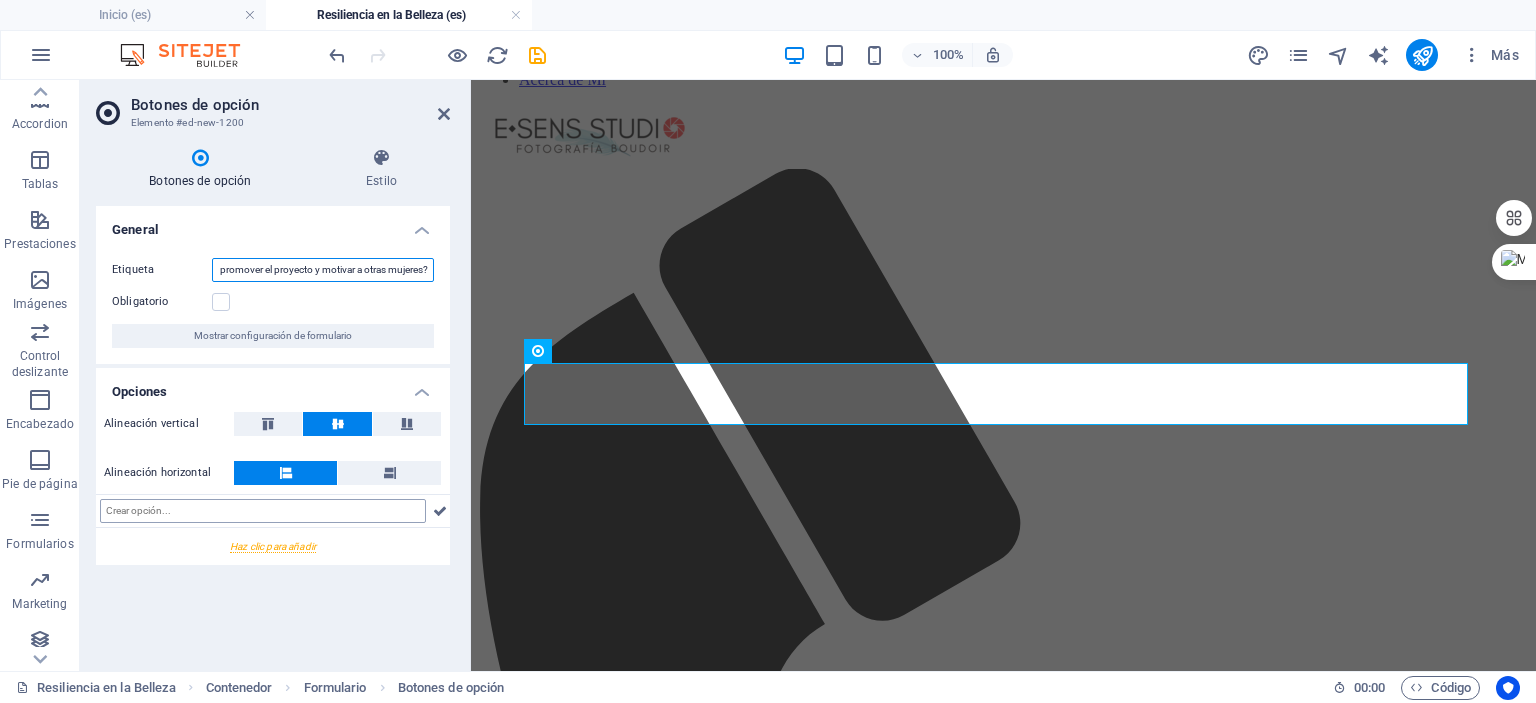 type on "¿Estarías de acuerdo en que usemos tu testimonio y/o tus fotografías (con tu consentimiento expreso y cuidando tu privacidad) para promover el proyecto y motivar a otras mujeres?" 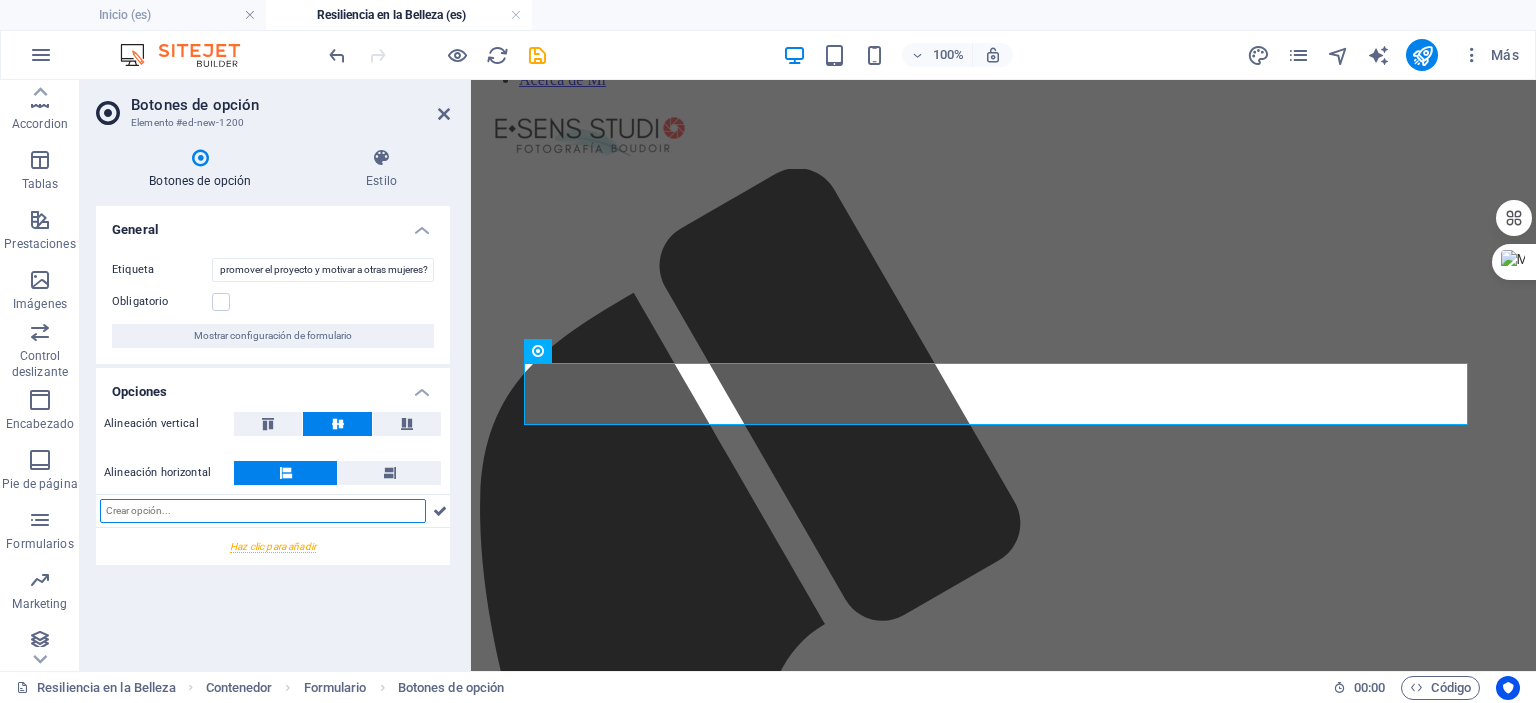 click at bounding box center [263, 511] 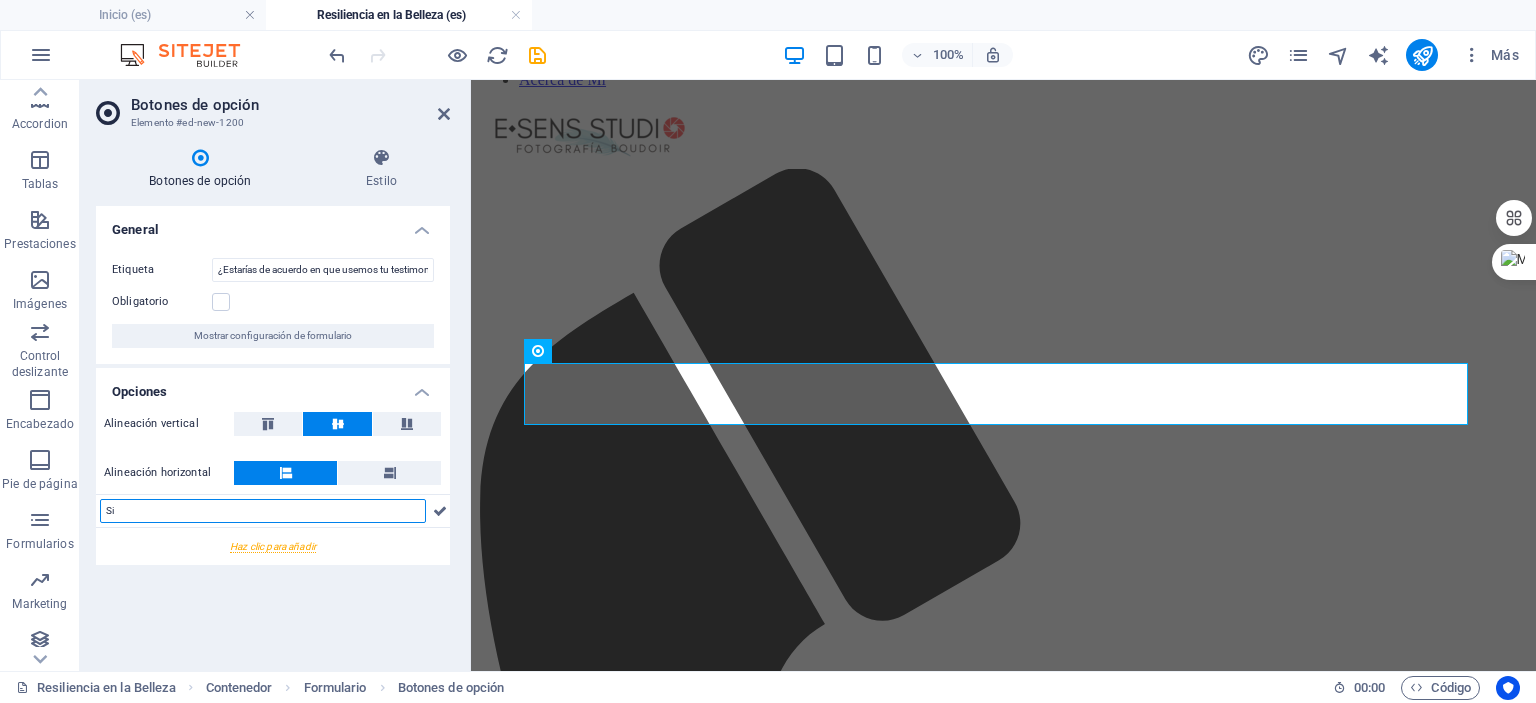 type on "Si" 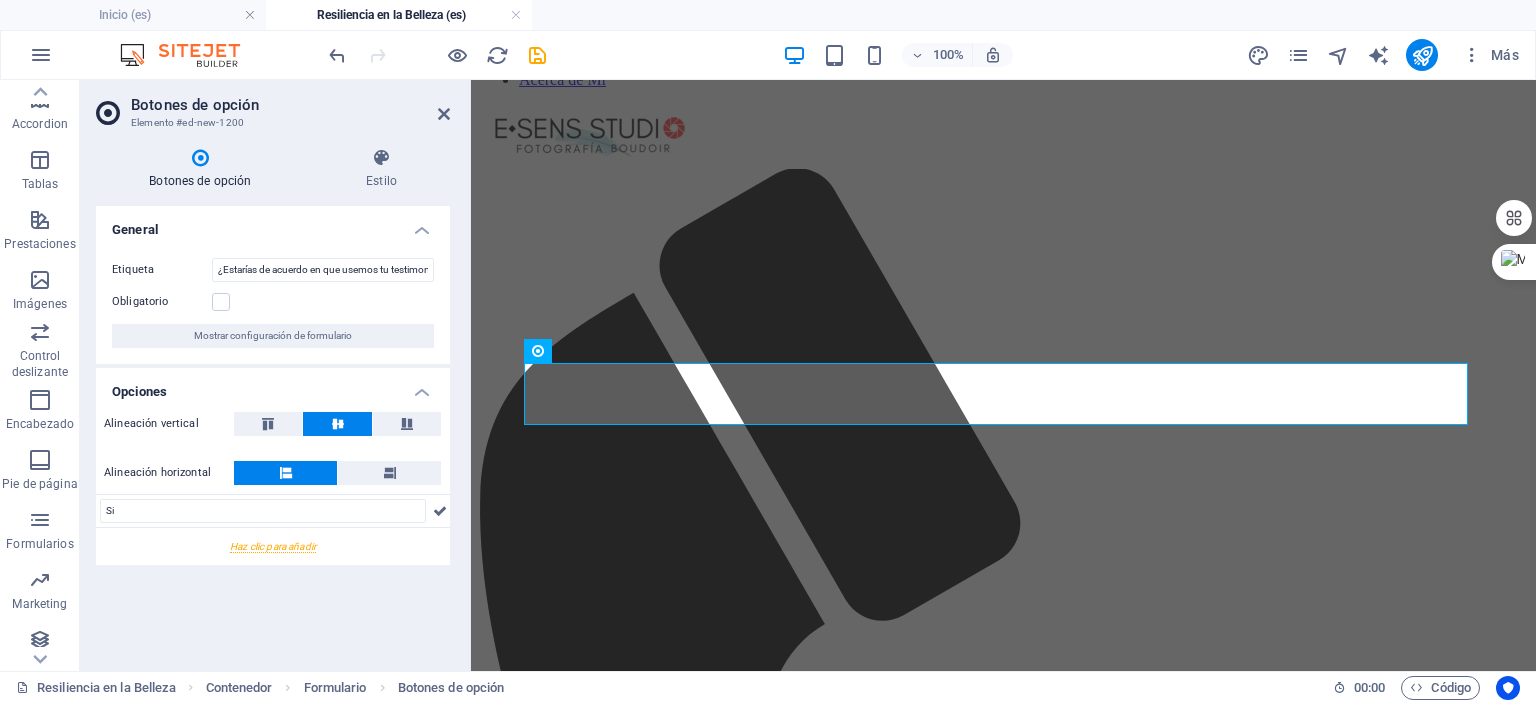 click at bounding box center [273, 546] 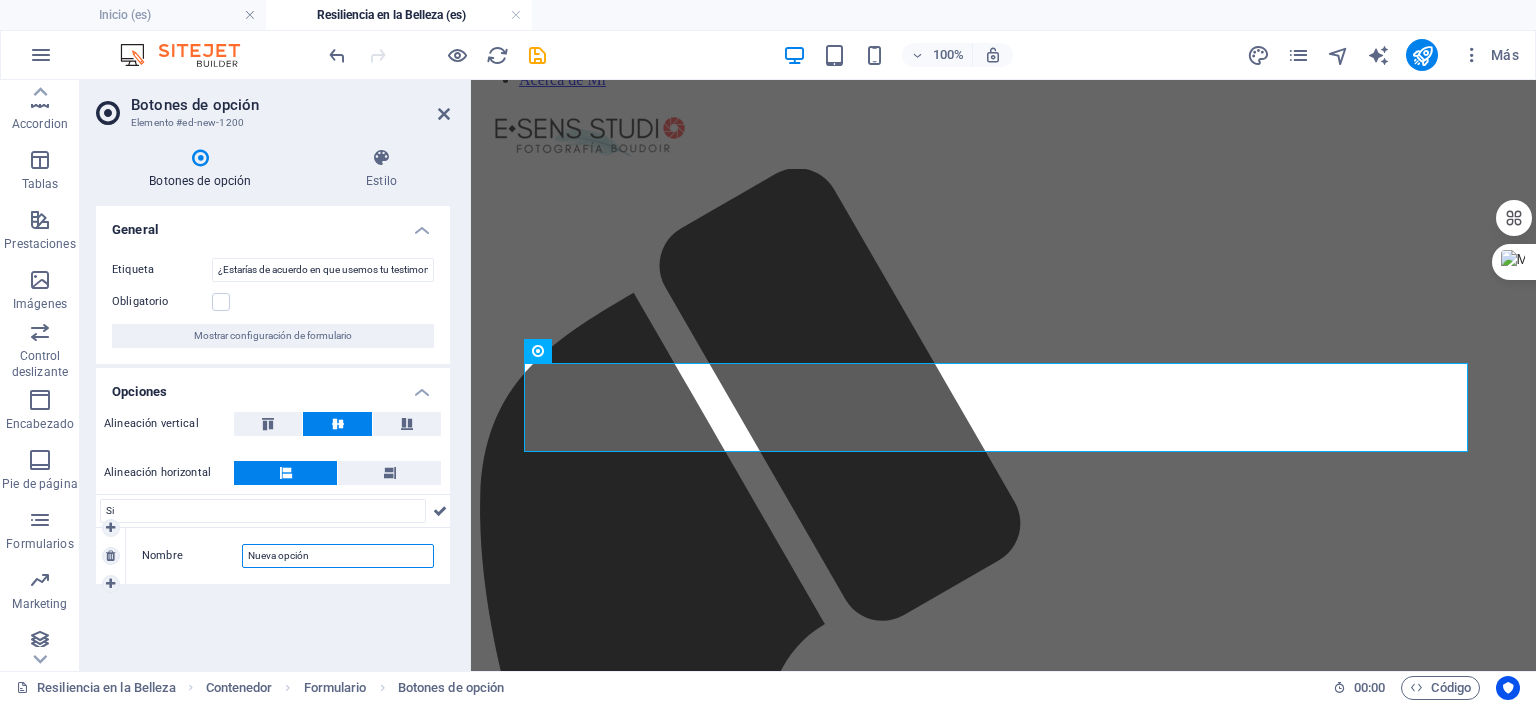 click on "Nueva opción" at bounding box center (338, 556) 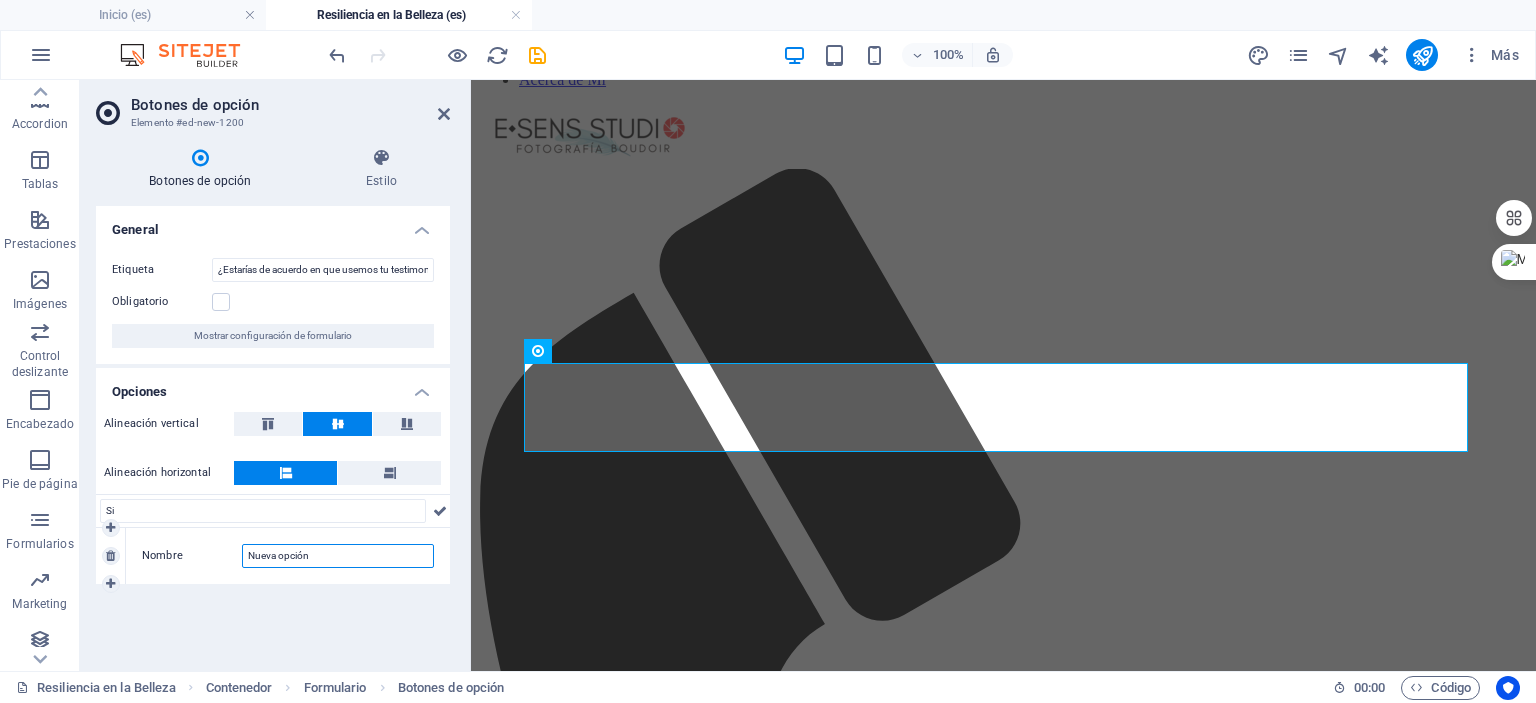 click on "Nueva opción" at bounding box center (338, 556) 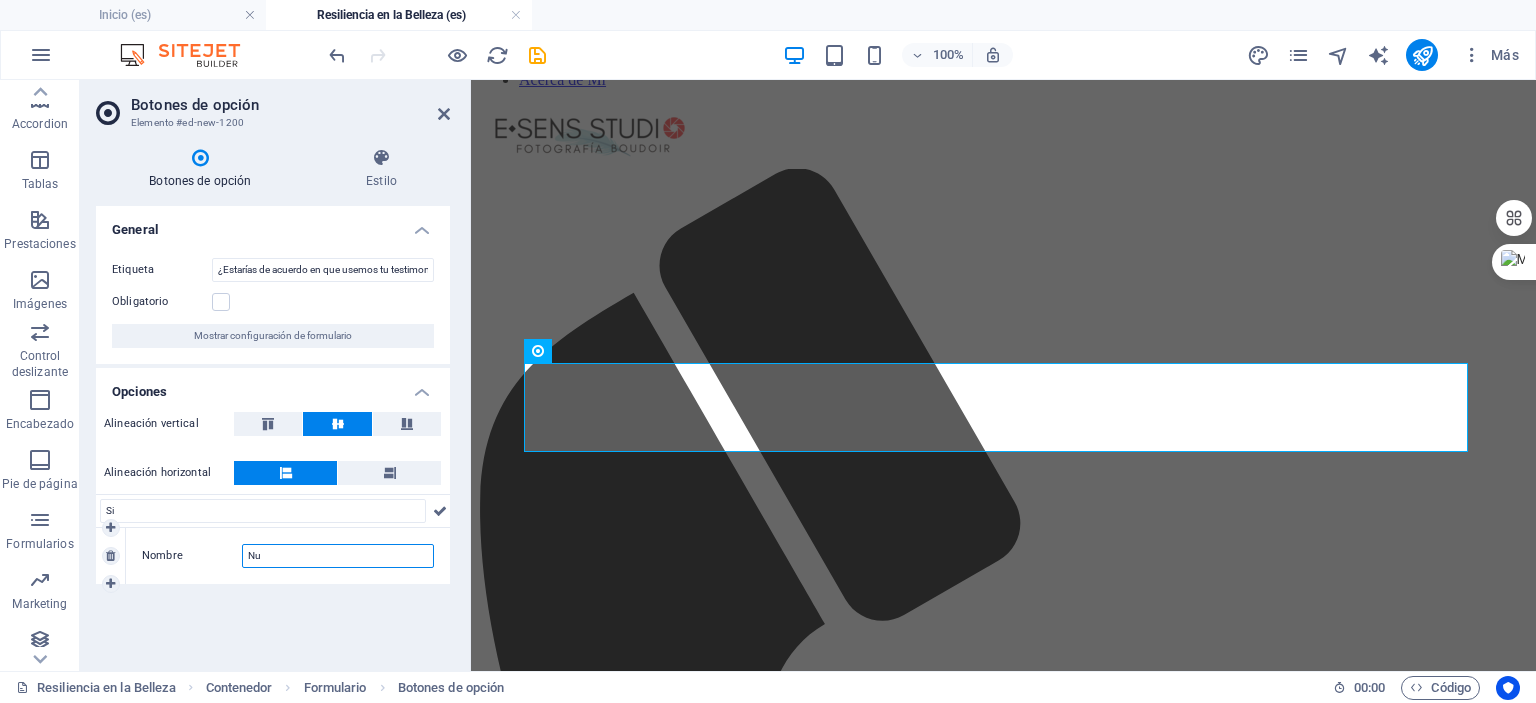 type on "N" 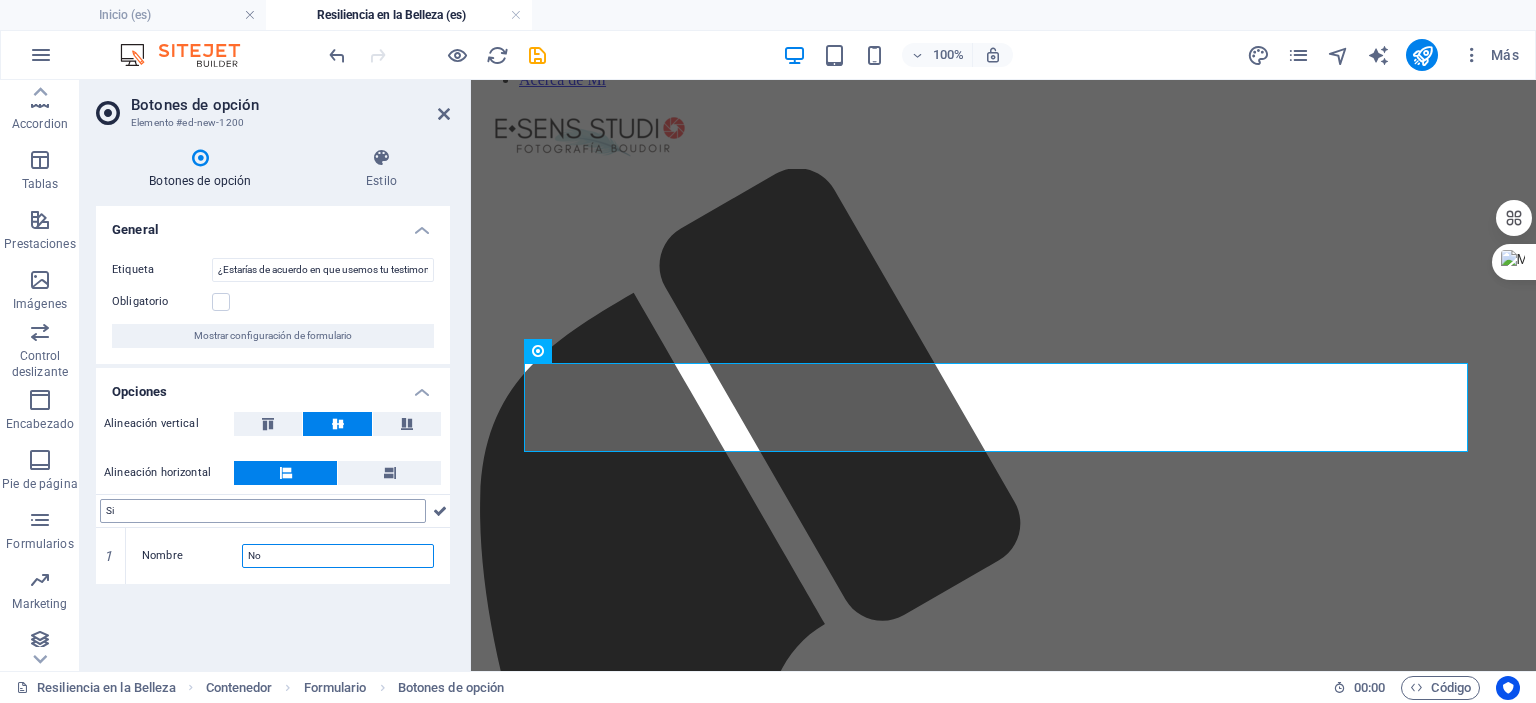 type on "No" 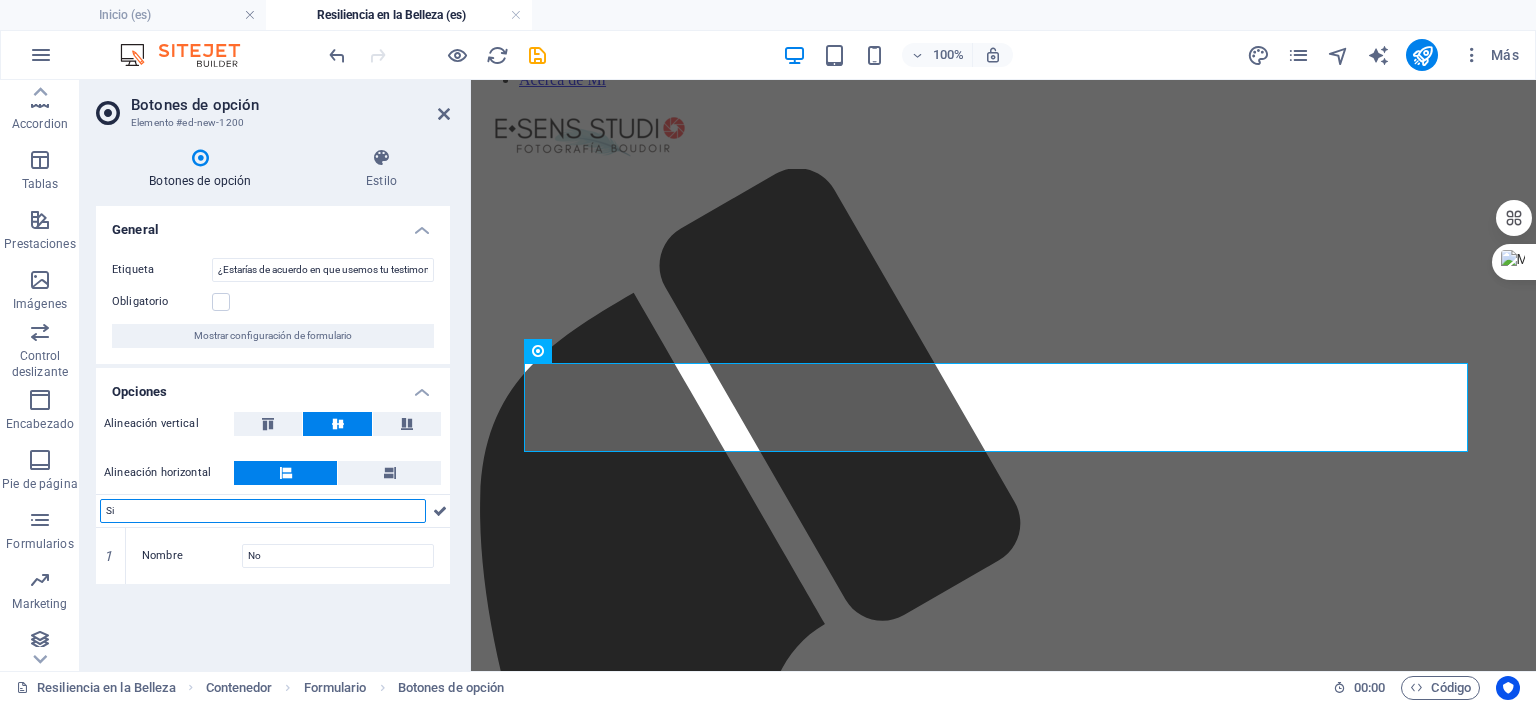 click on "Si" at bounding box center [263, 511] 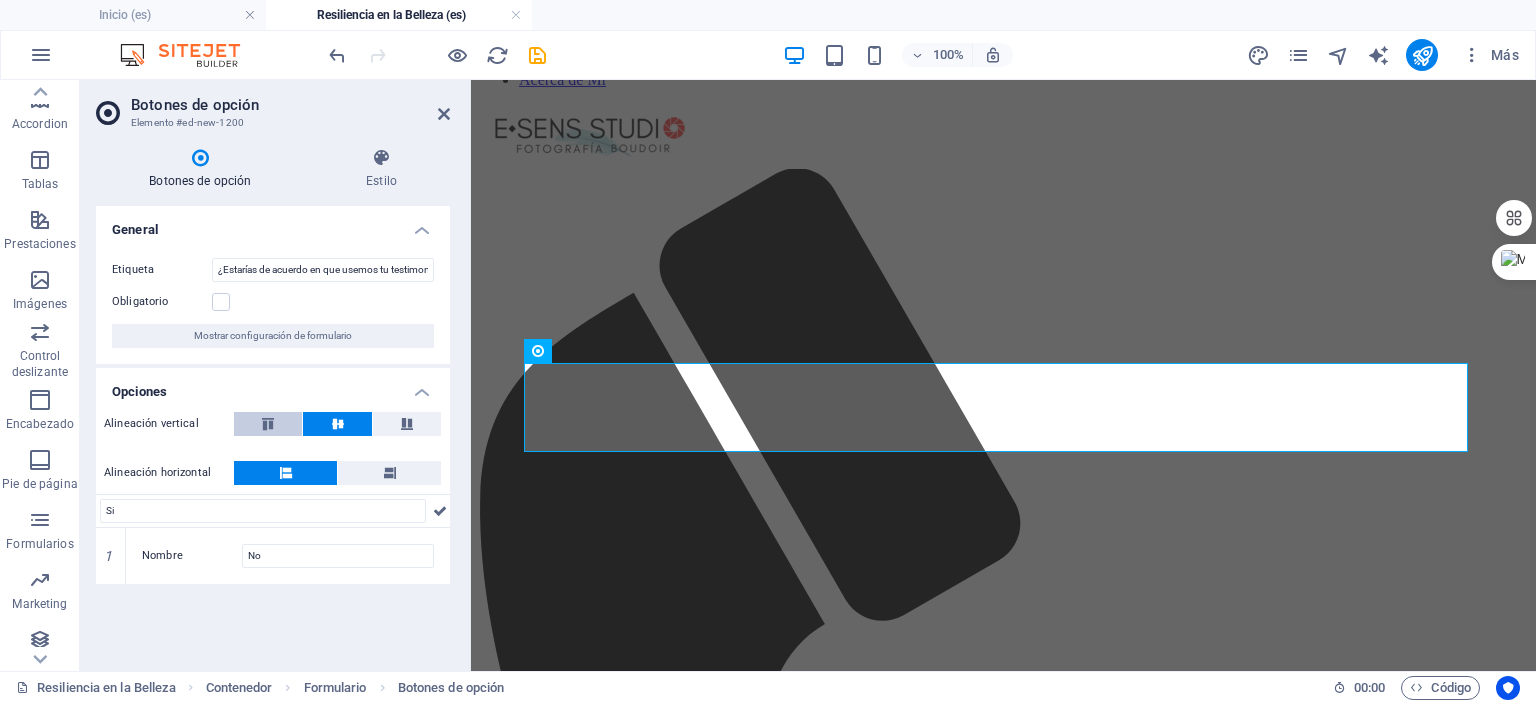 click at bounding box center (268, 424) 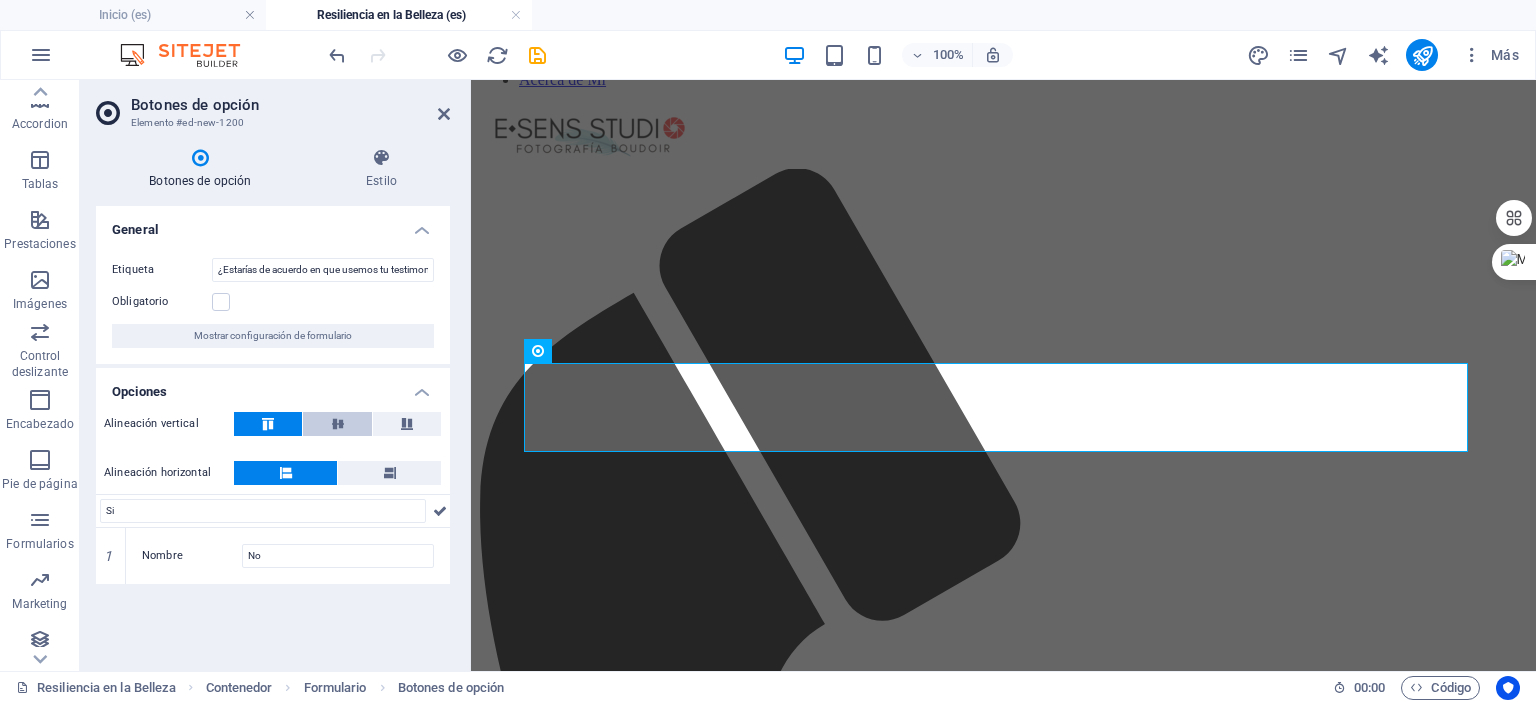 click at bounding box center [337, 424] 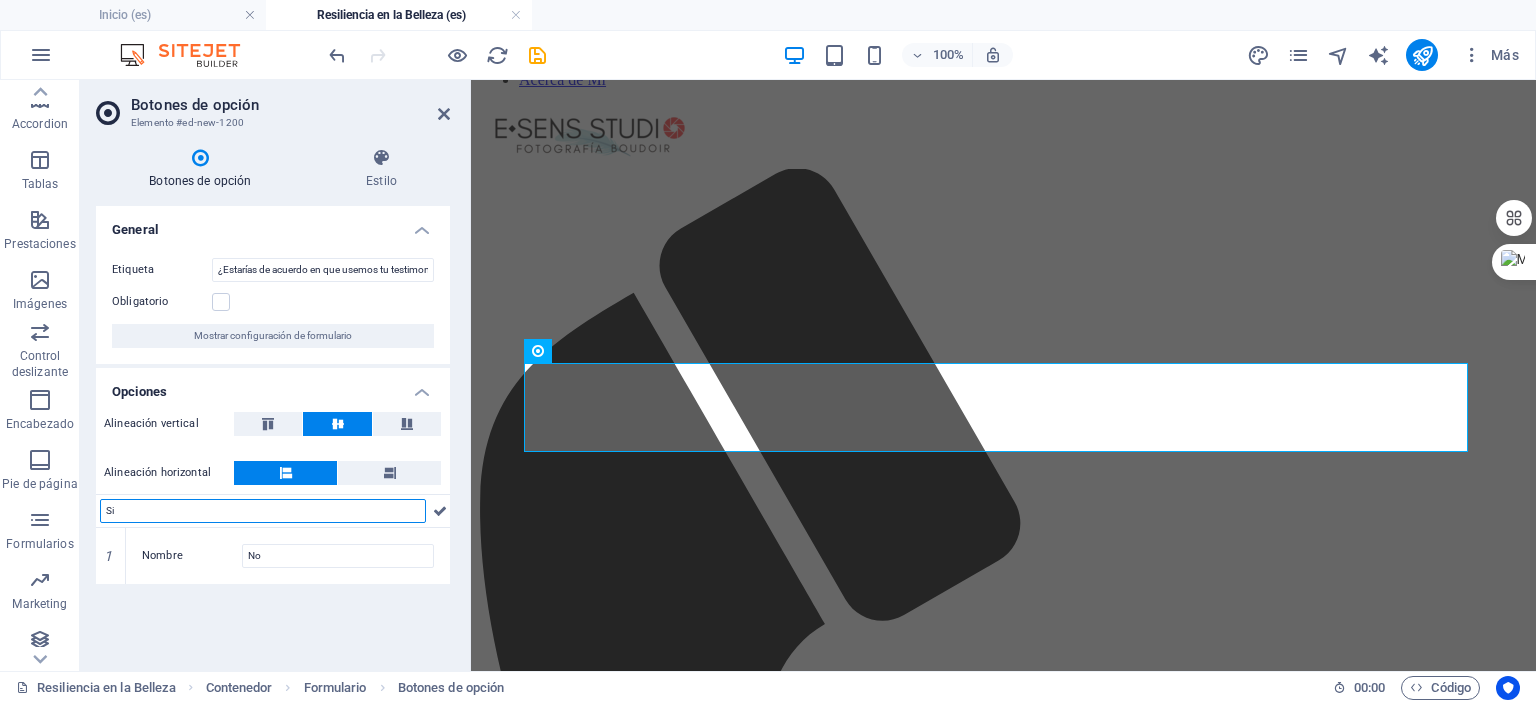 click on "Si" at bounding box center [263, 511] 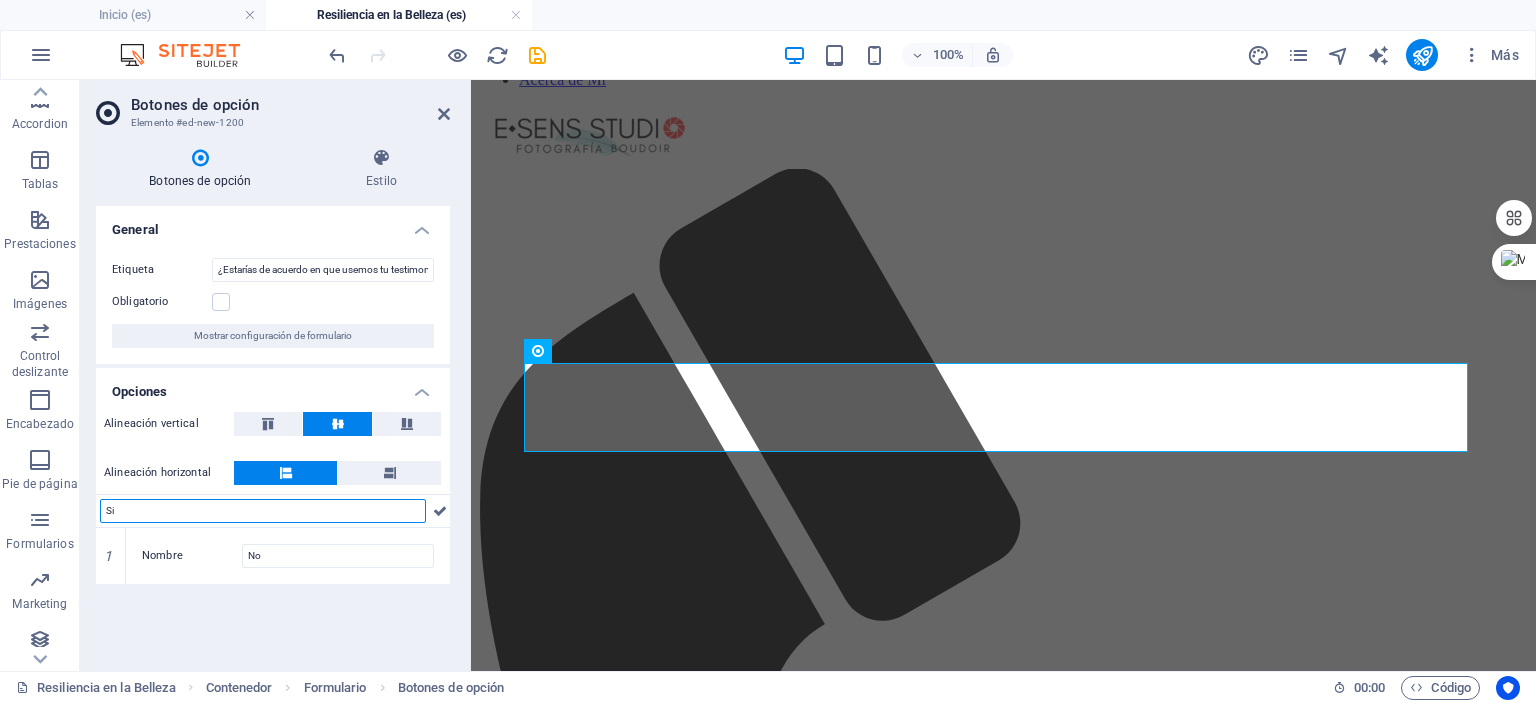 click on "Si" at bounding box center (263, 511) 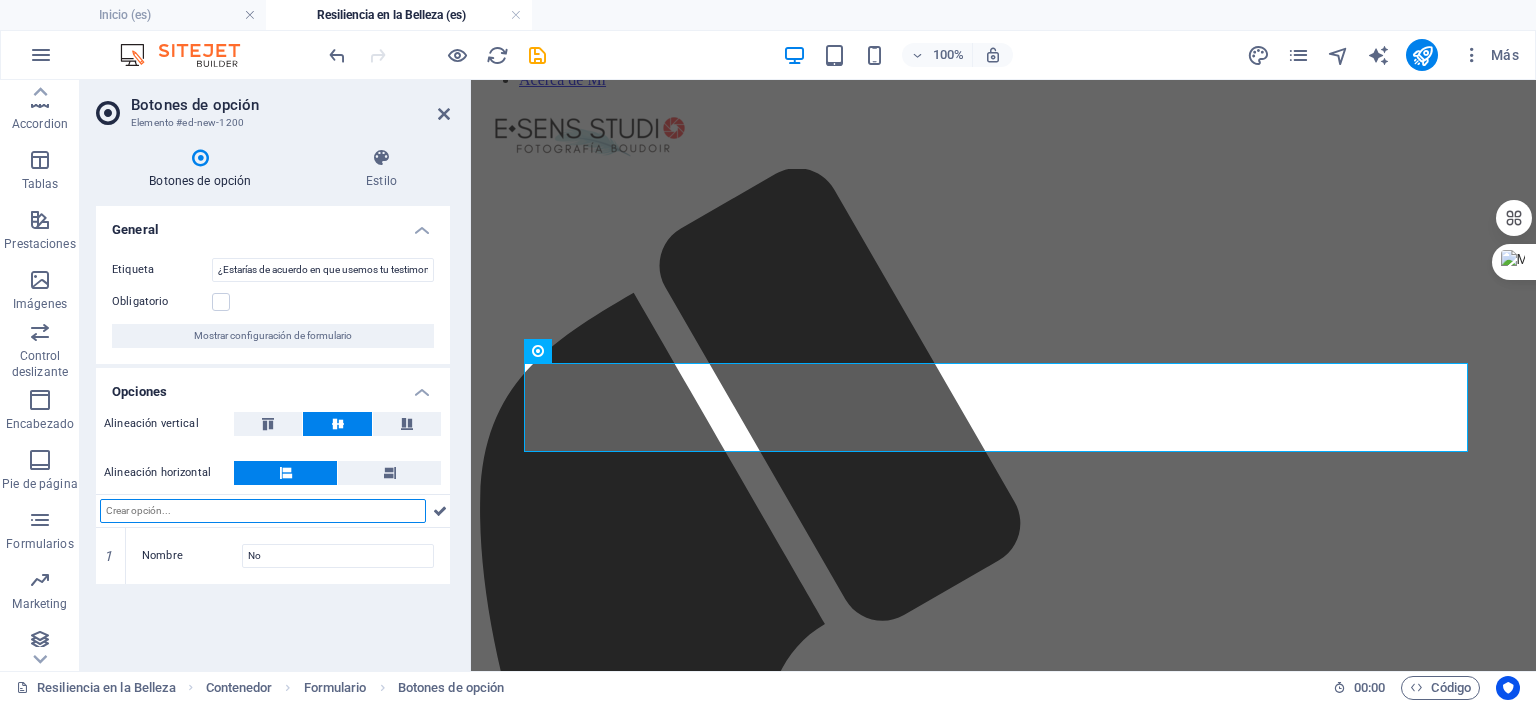 type on "s" 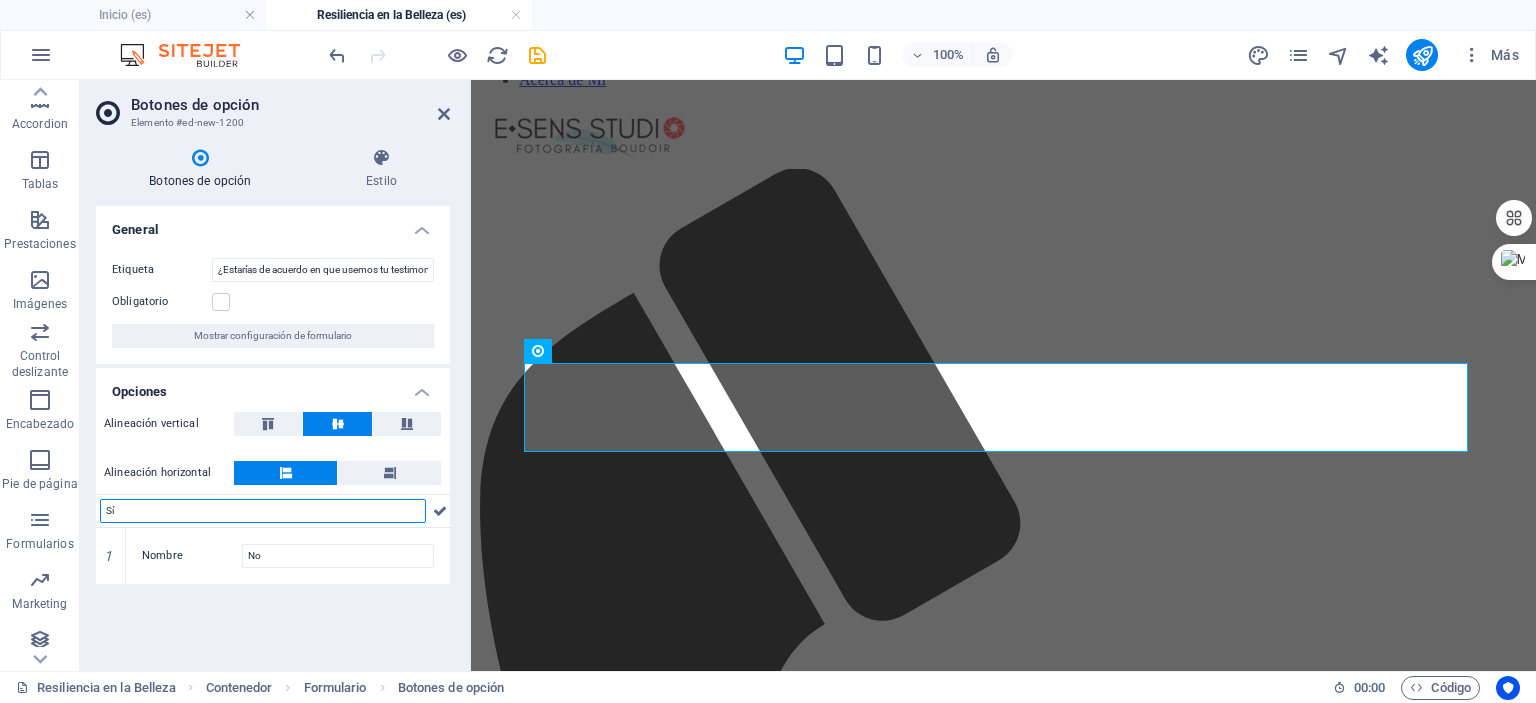 type on "Sí" 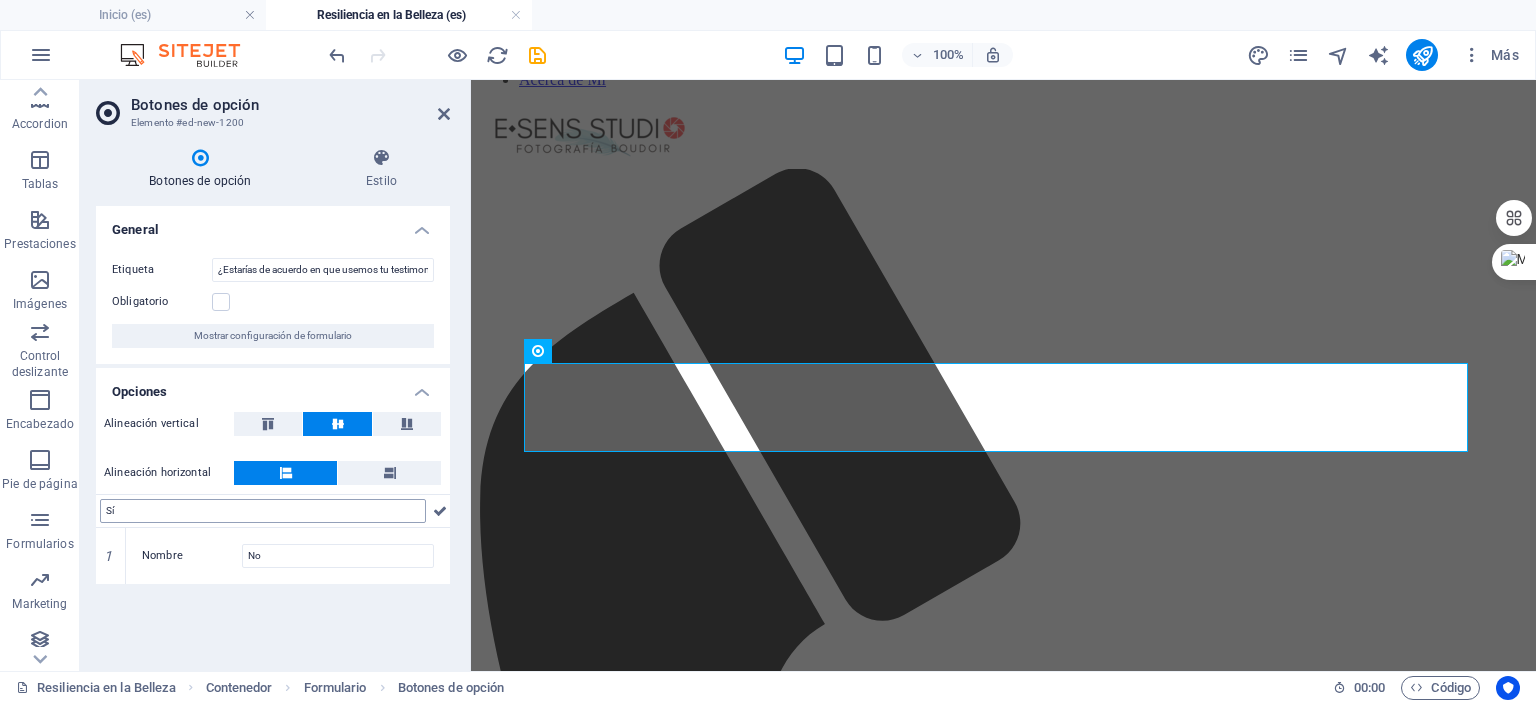 type 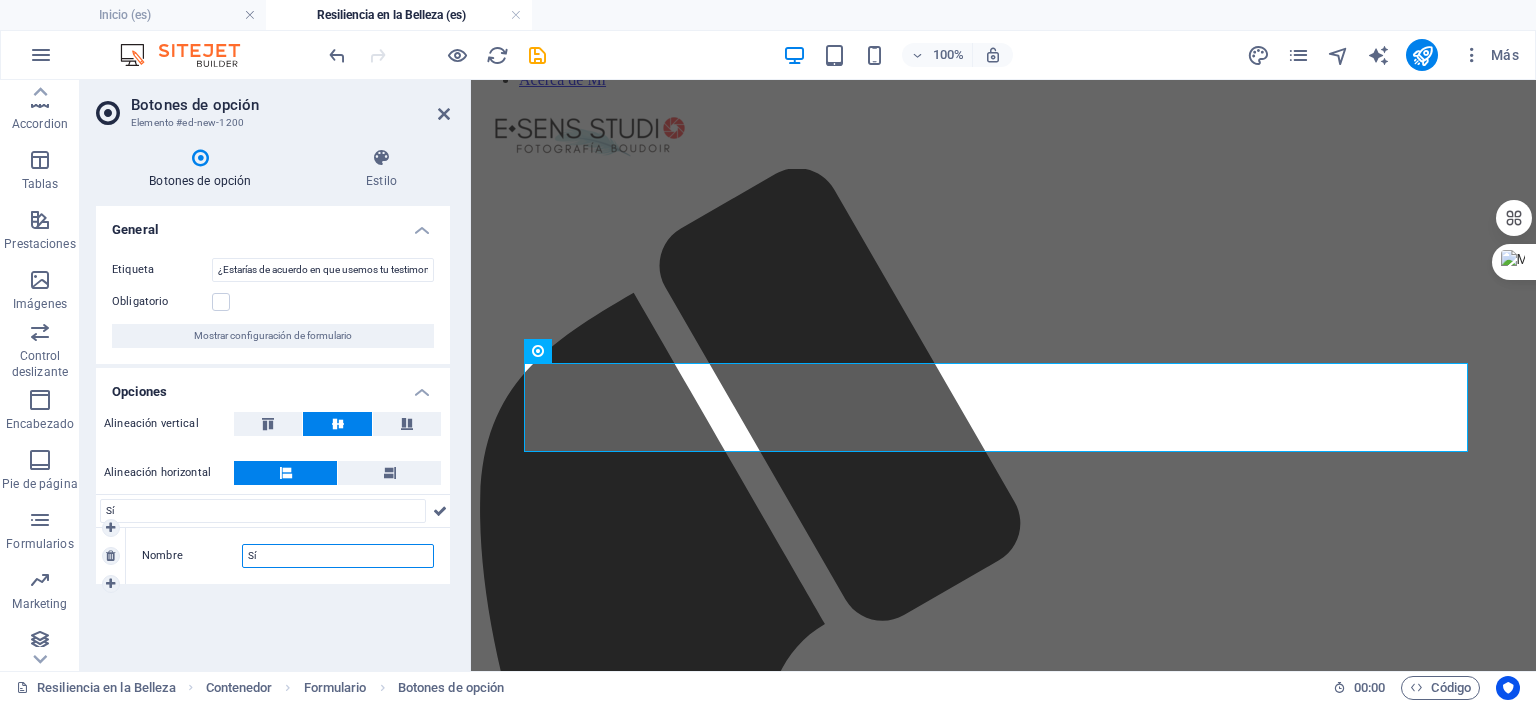 type on "Sí" 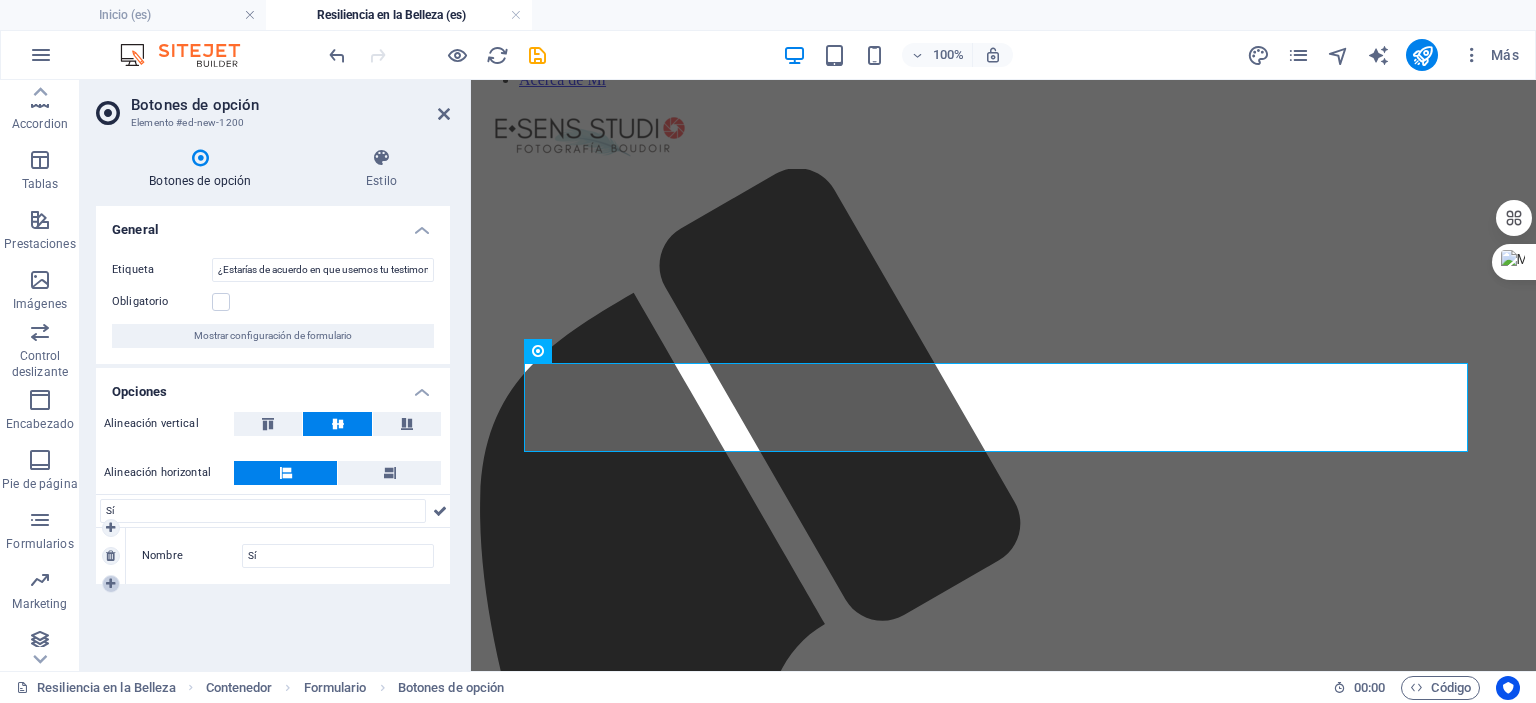 click at bounding box center [110, 584] 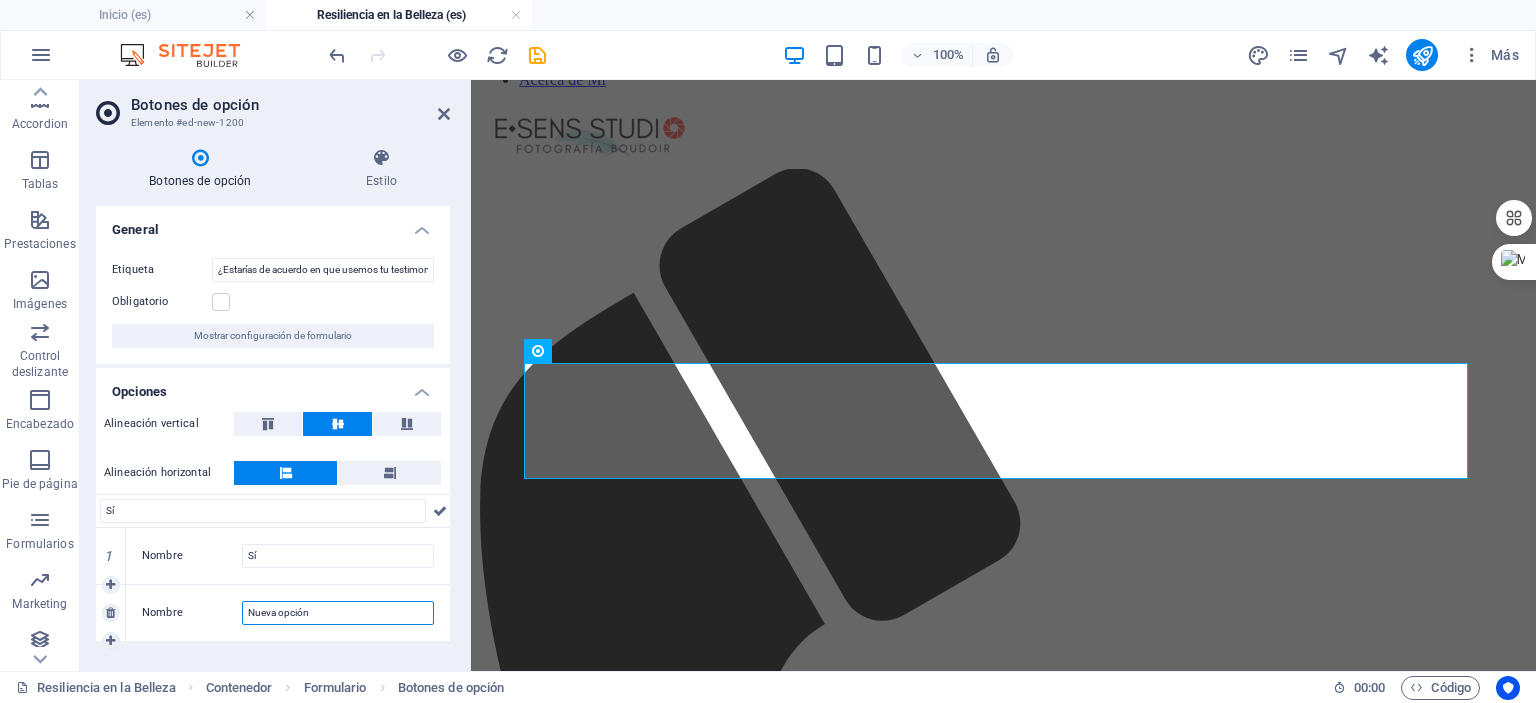 drag, startPoint x: 321, startPoint y: 603, endPoint x: 228, endPoint y: 603, distance: 93 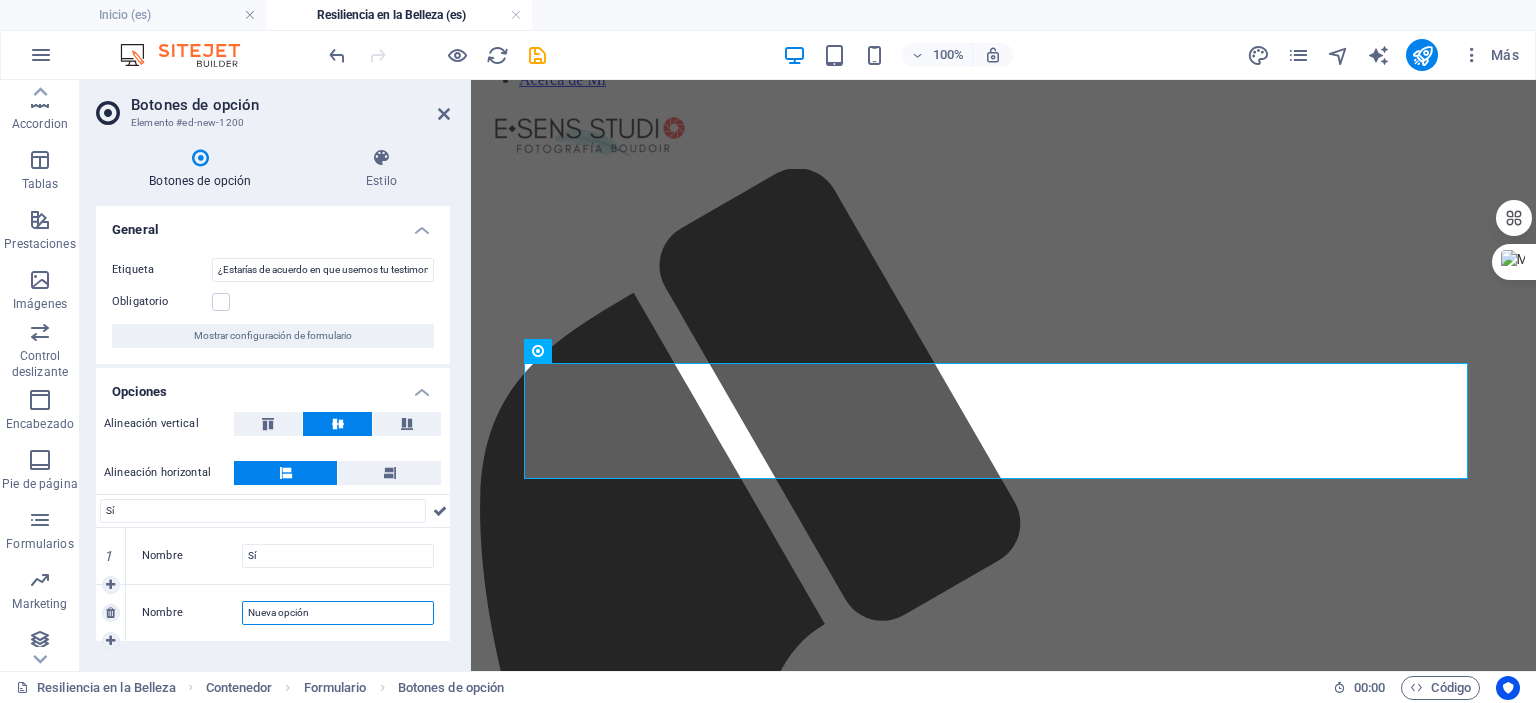 click on "Nombre Nueva opción" at bounding box center (288, 613) 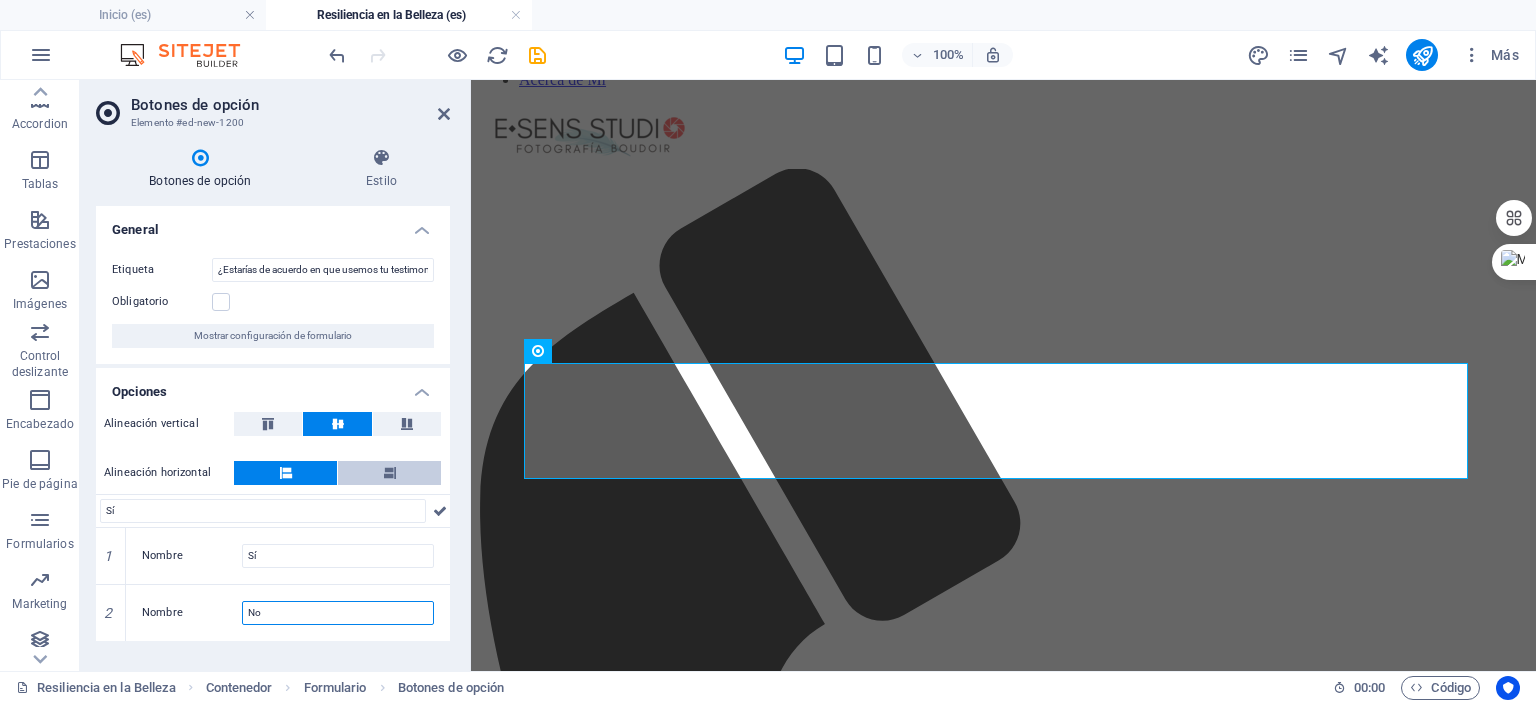 type on "No" 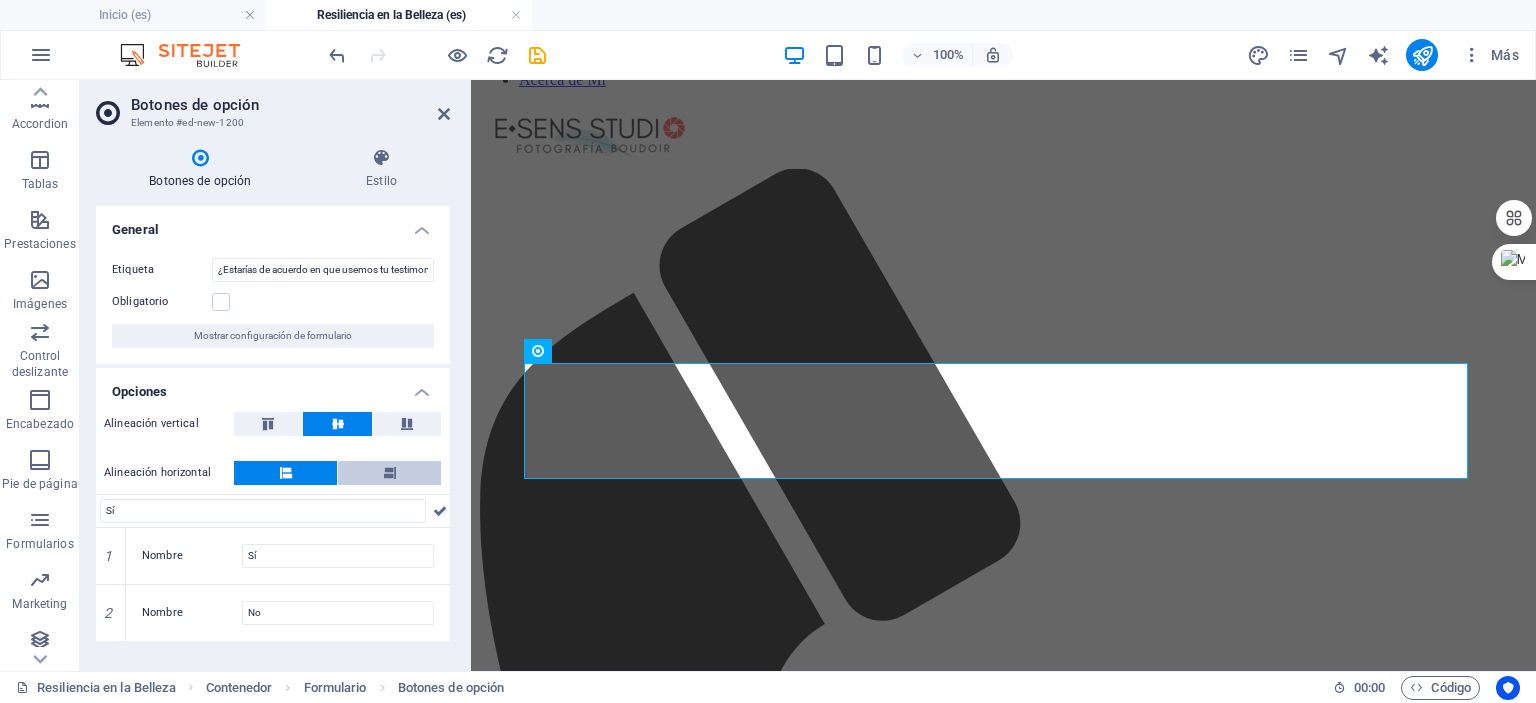 click at bounding box center (389, 473) 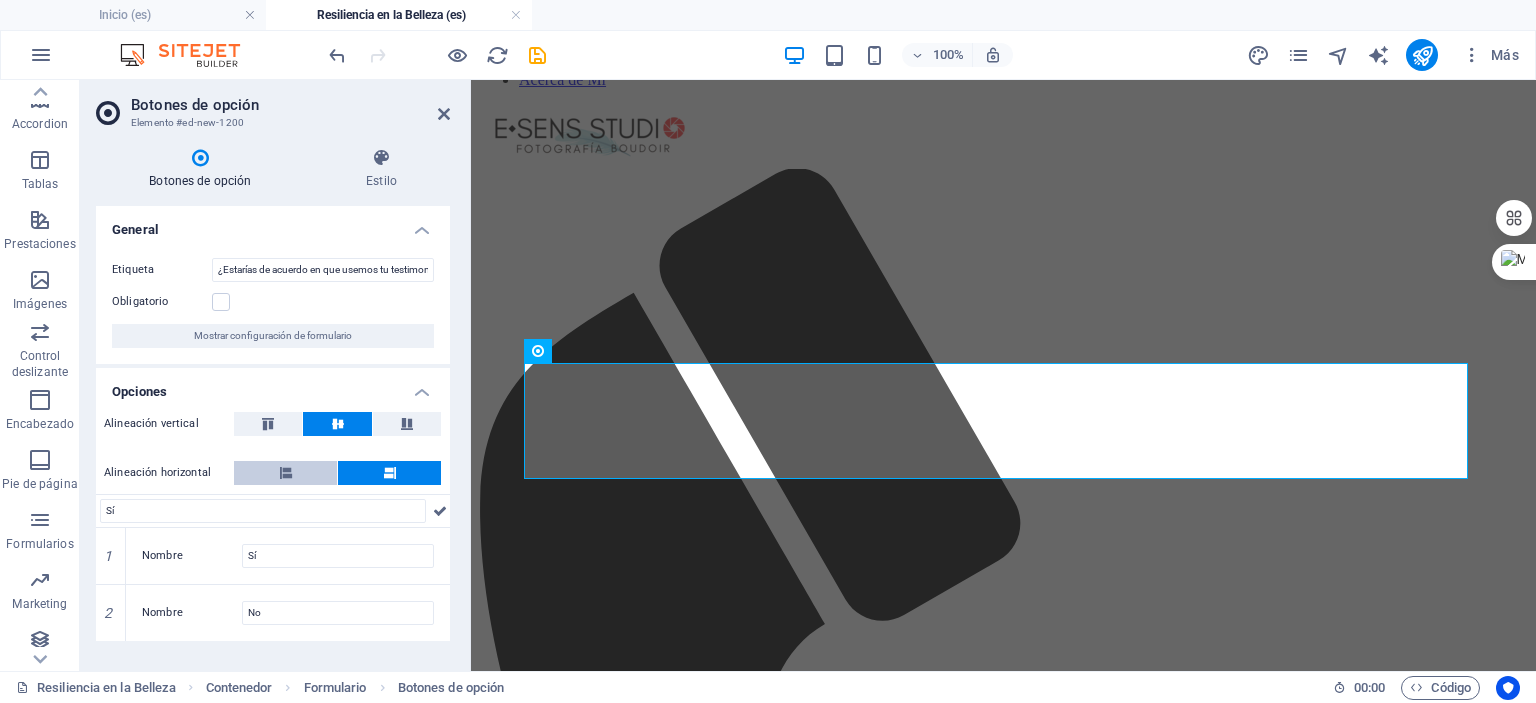 click at bounding box center [285, 473] 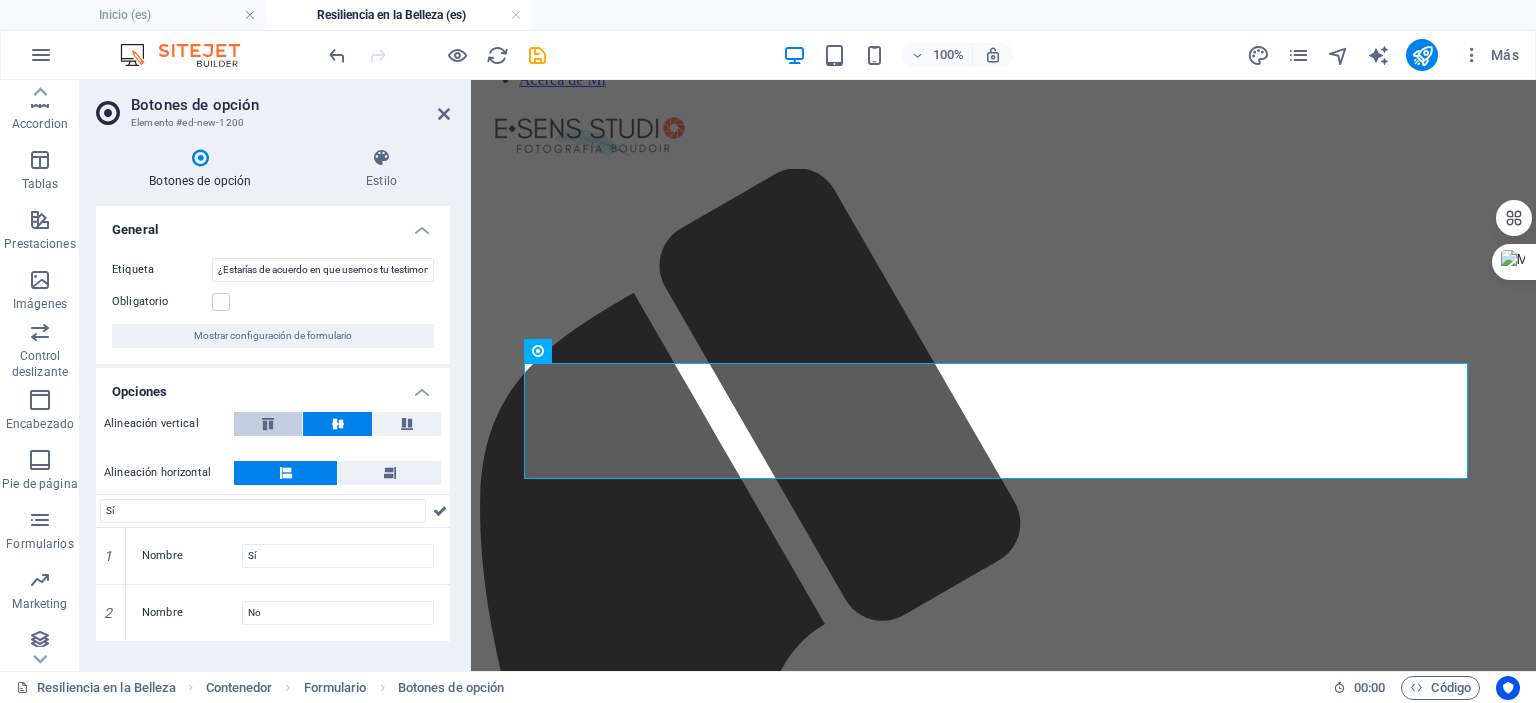 click at bounding box center (268, 424) 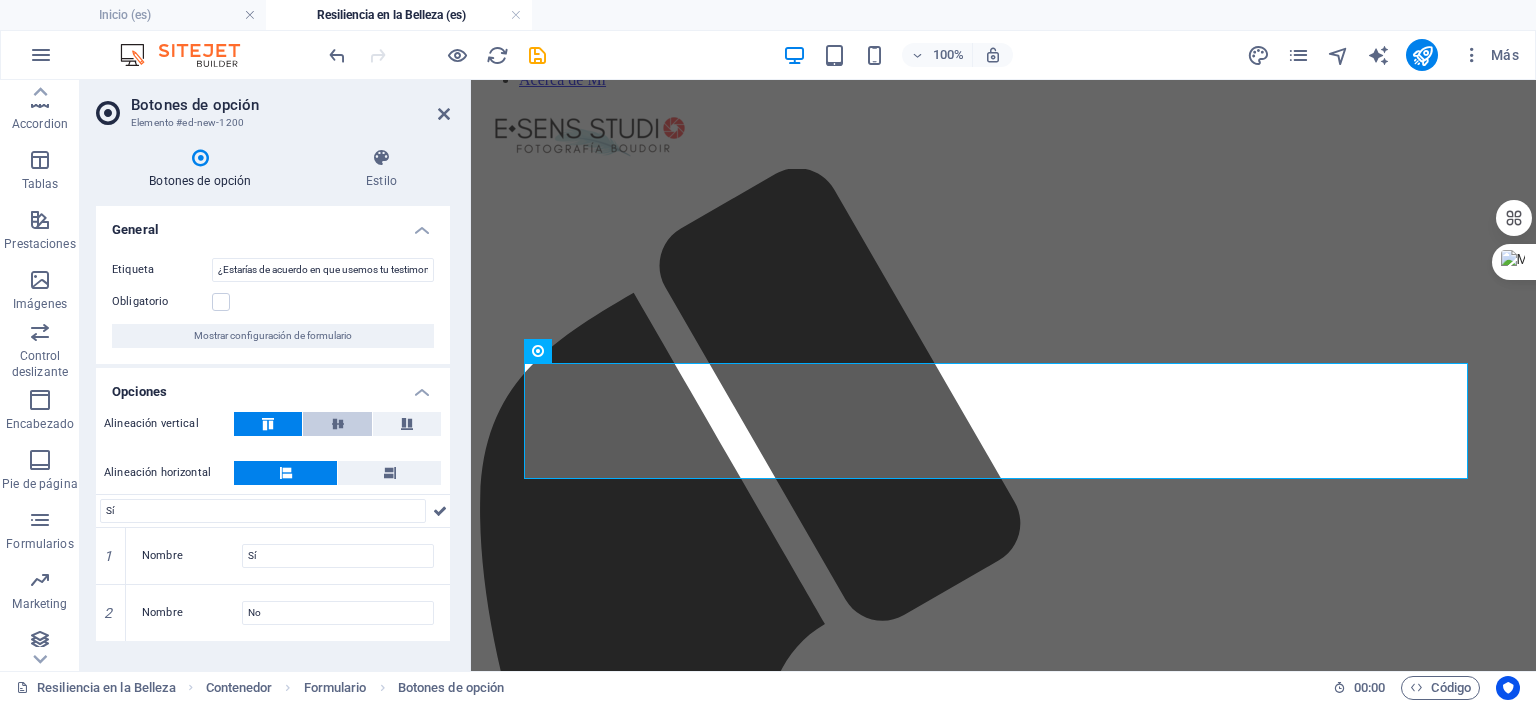 click at bounding box center [338, 424] 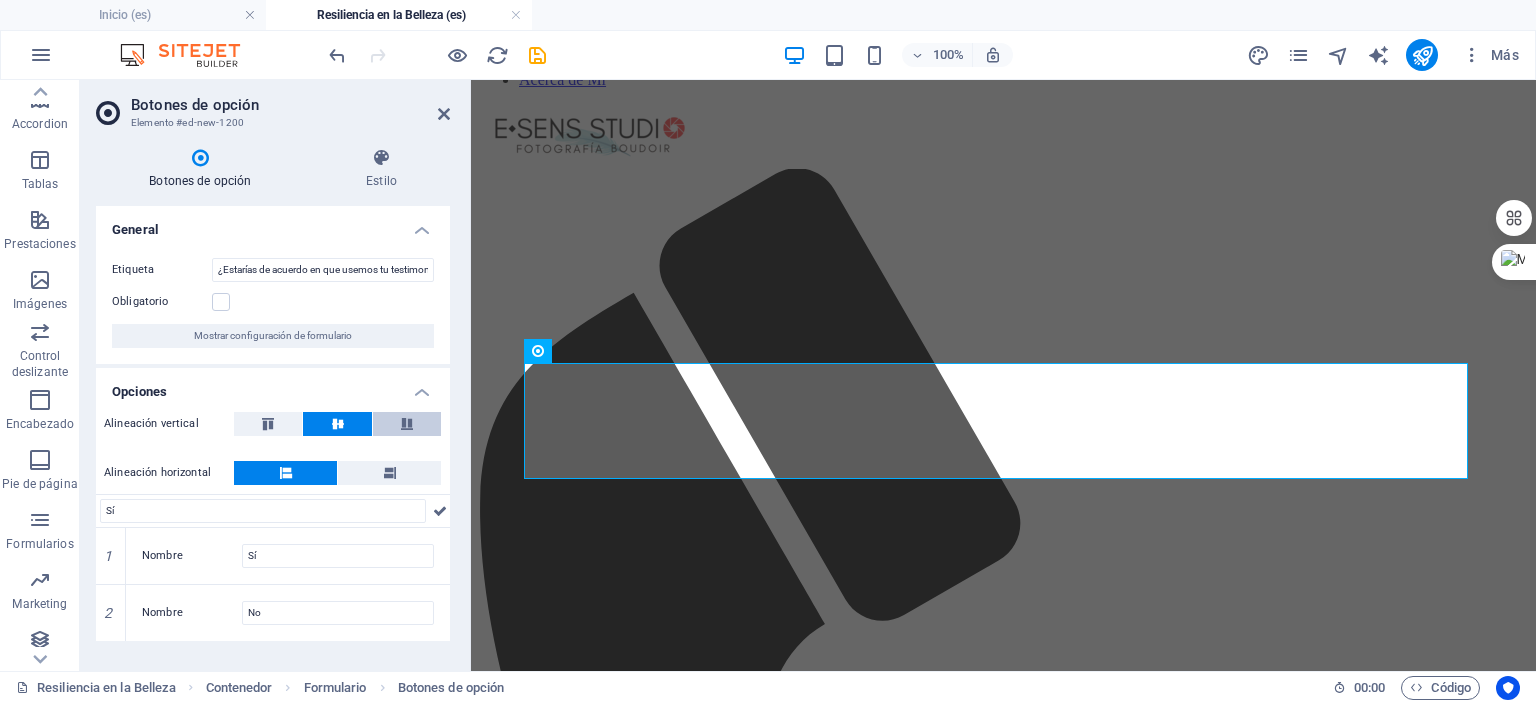 click at bounding box center [407, 424] 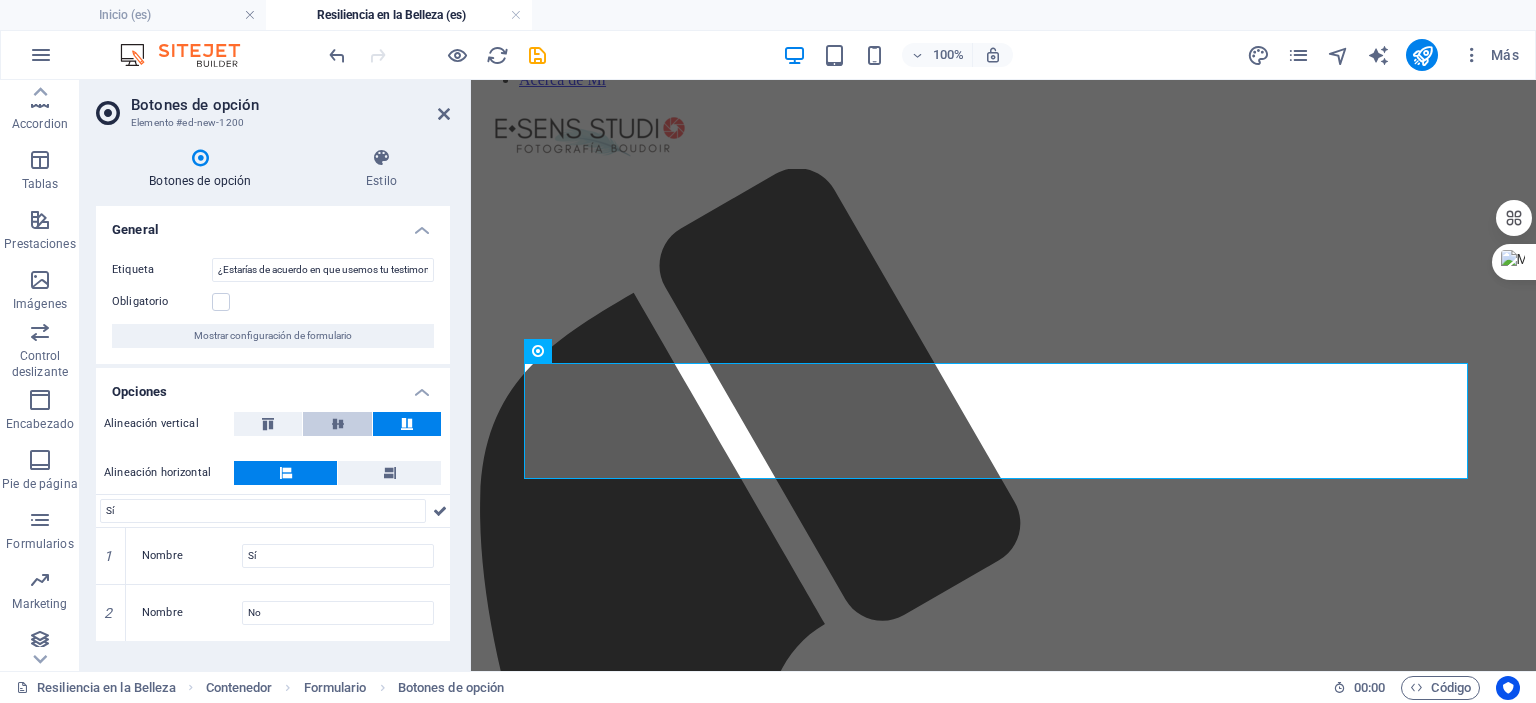 click at bounding box center [337, 424] 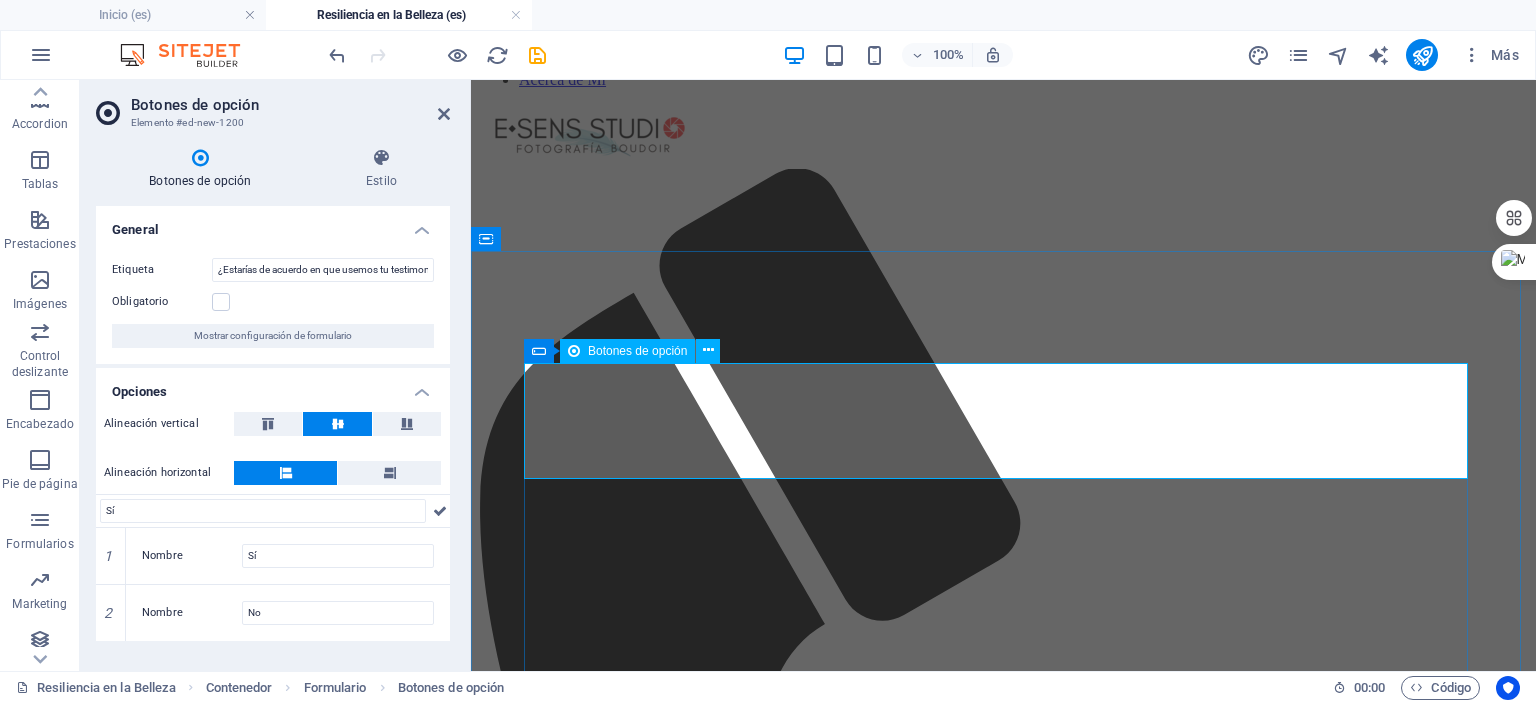click on "Botones de opción" at bounding box center (637, 351) 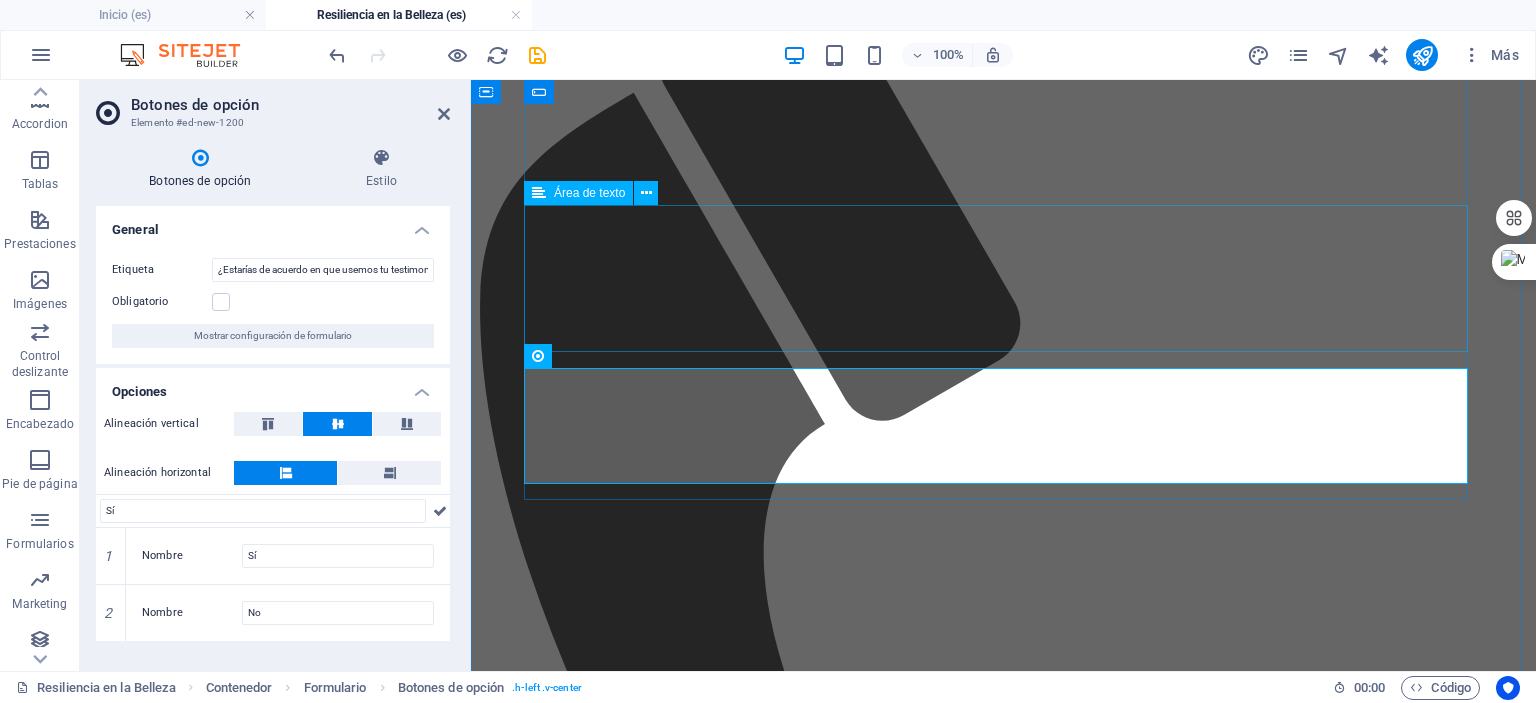 scroll, scrollTop: 3396, scrollLeft: 0, axis: vertical 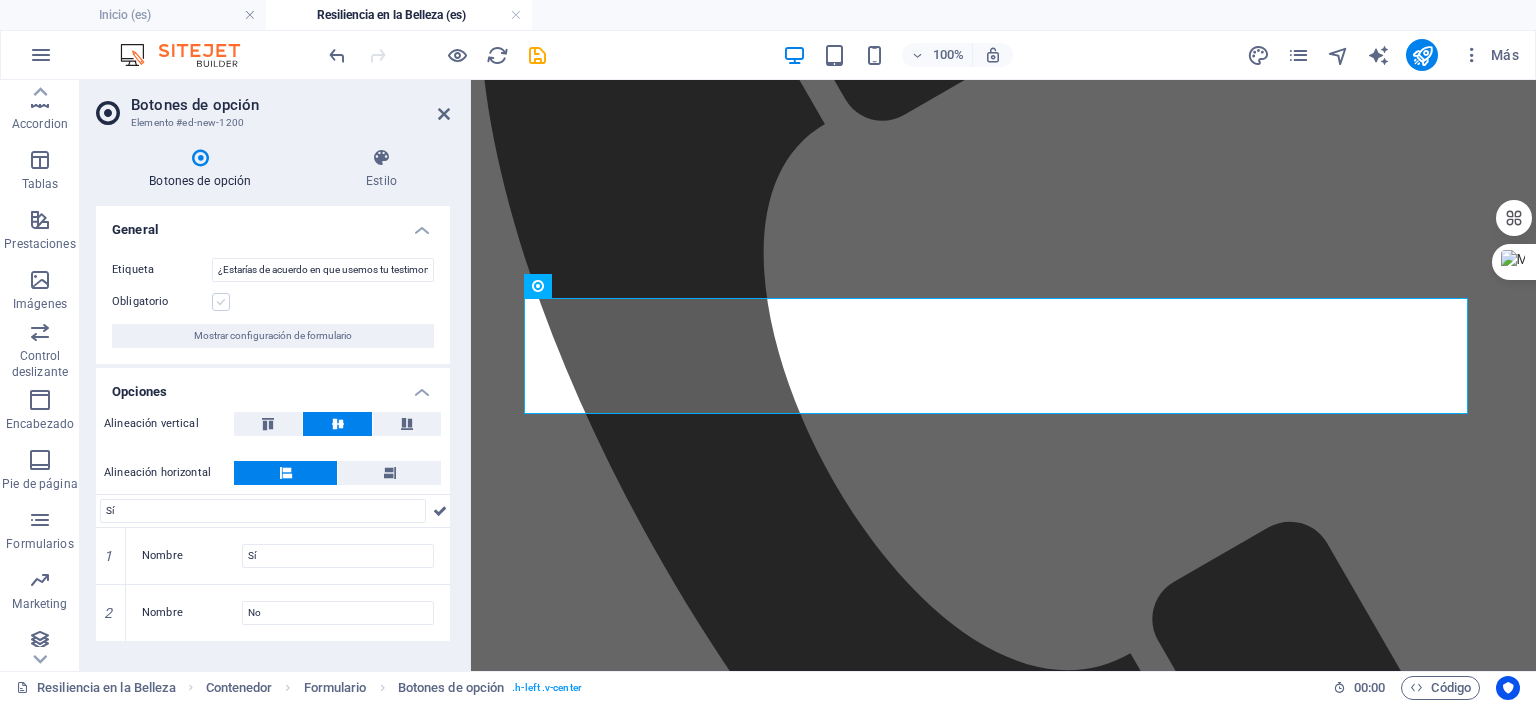 click at bounding box center (221, 302) 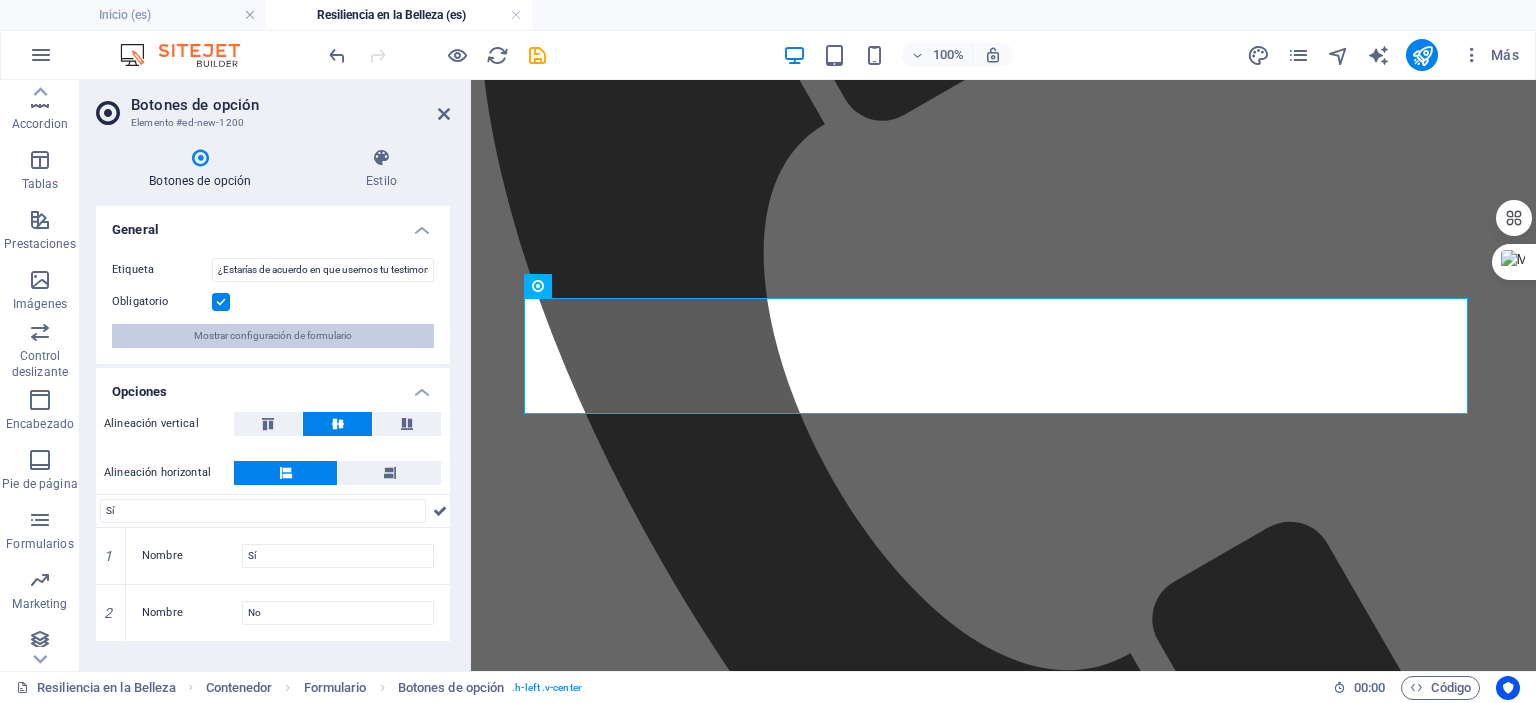 click on "Etiqueta ¿Estarías de acuerdo en que usemos tu testimonio y/o tus fotografías (con tu consentimiento expreso y cuidando tu privacidad) para promover el proyecto y motivar a otras mujeres? Obligatorio Mostrar configuración de formulario" at bounding box center [273, 303] 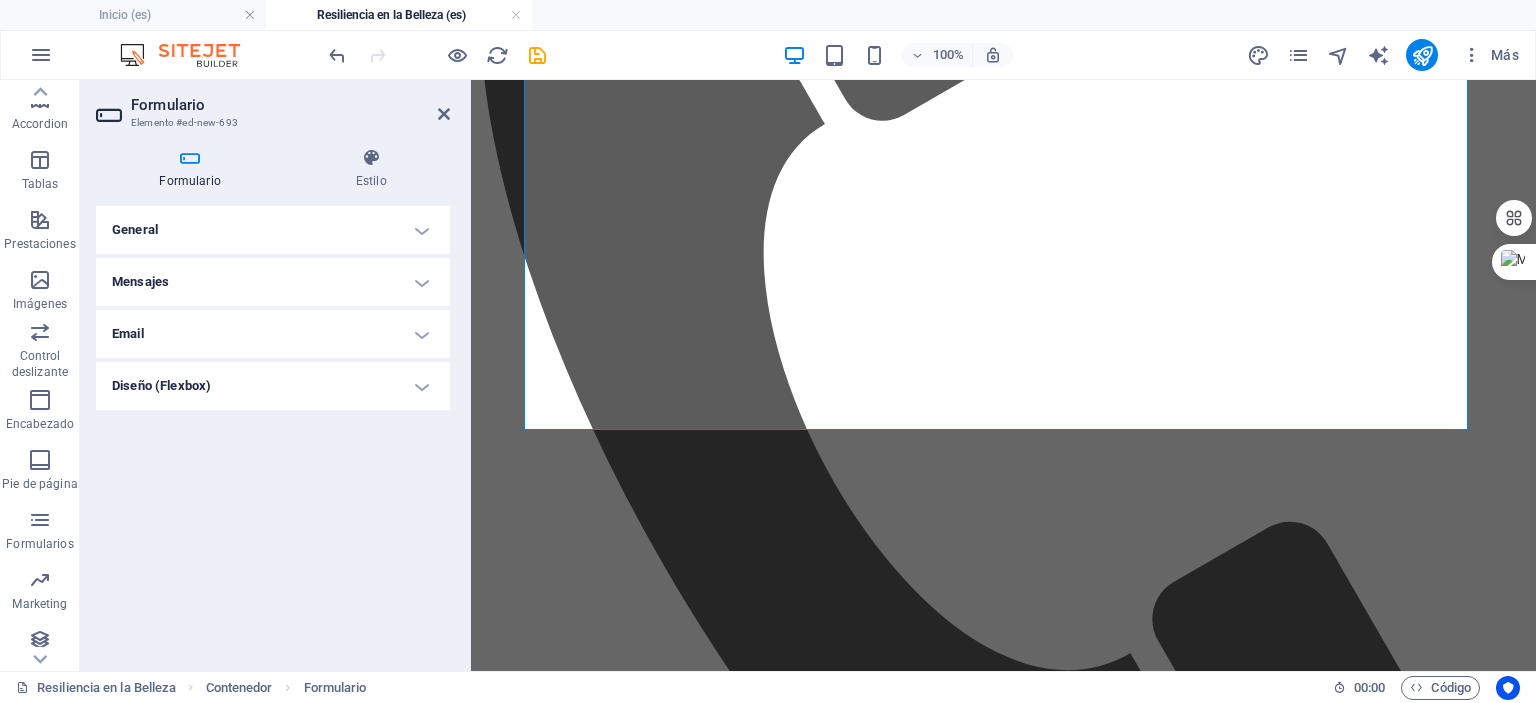 click at bounding box center (190, 158) 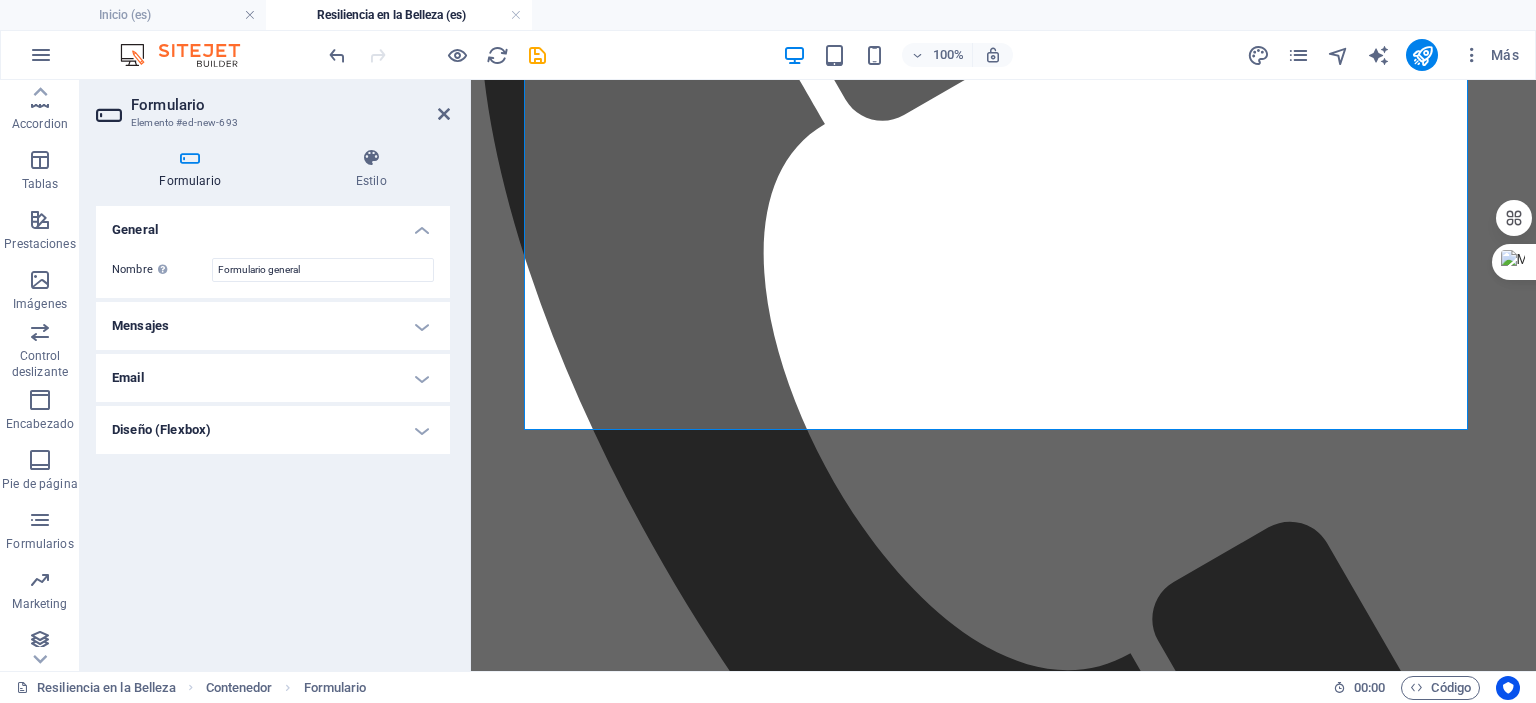 click on "General" at bounding box center (273, 224) 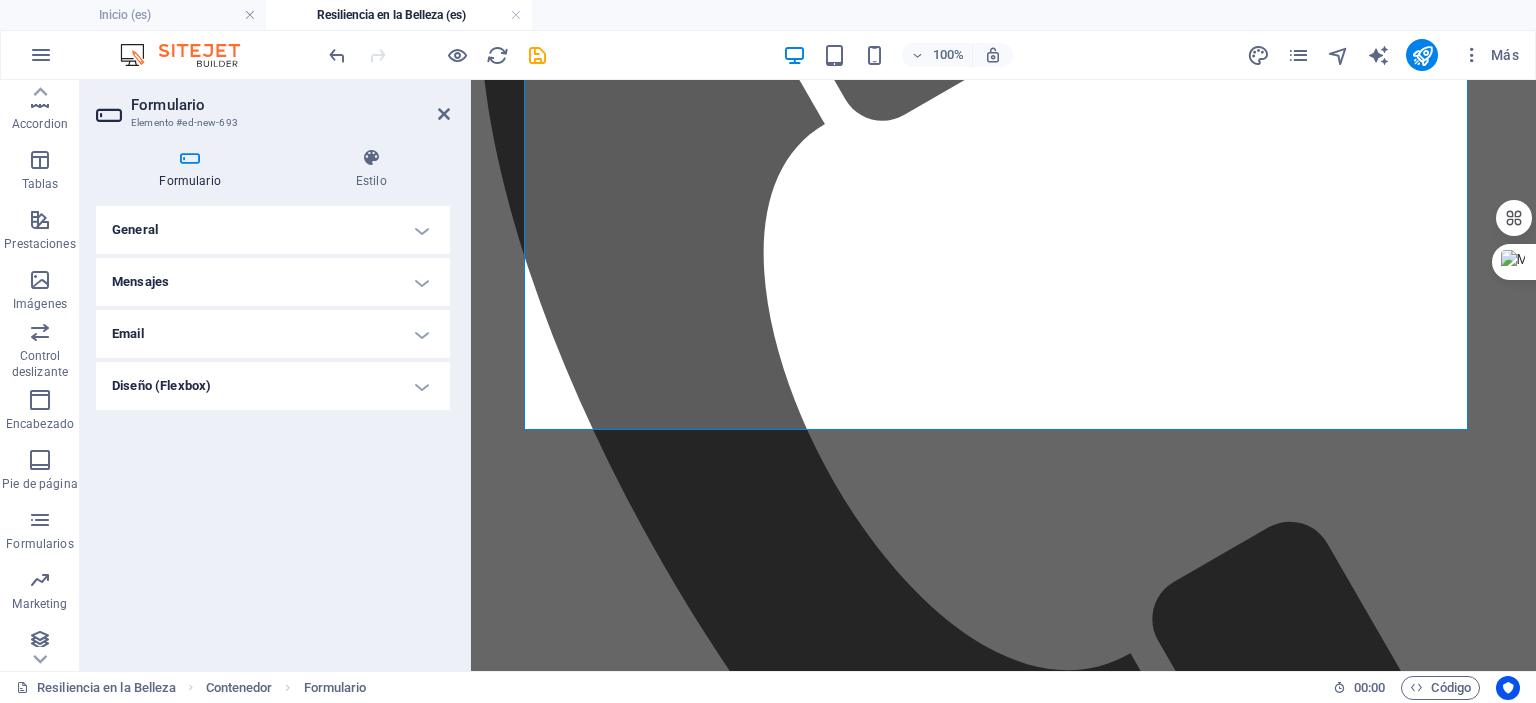 click on "Mensajes" at bounding box center [273, 282] 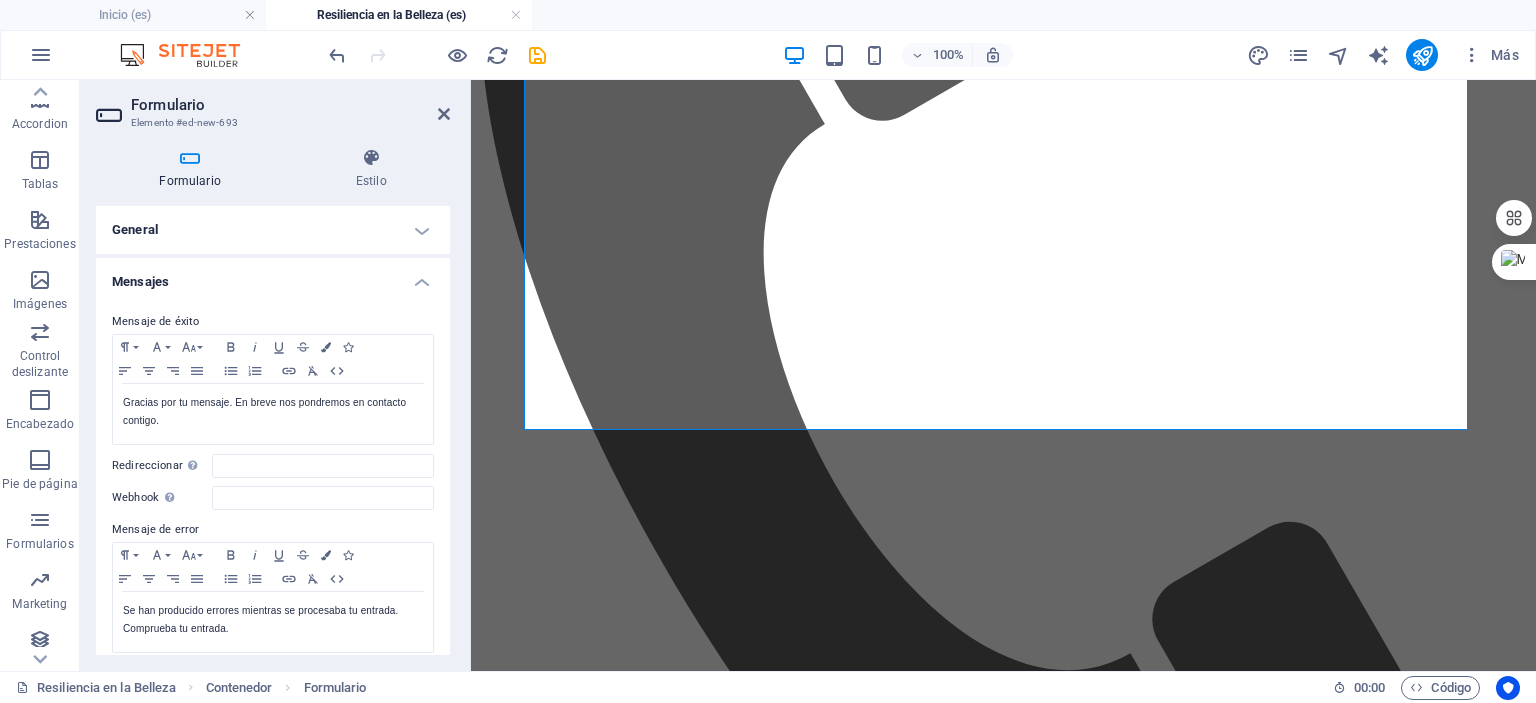 click on "Mensajes" at bounding box center [273, 276] 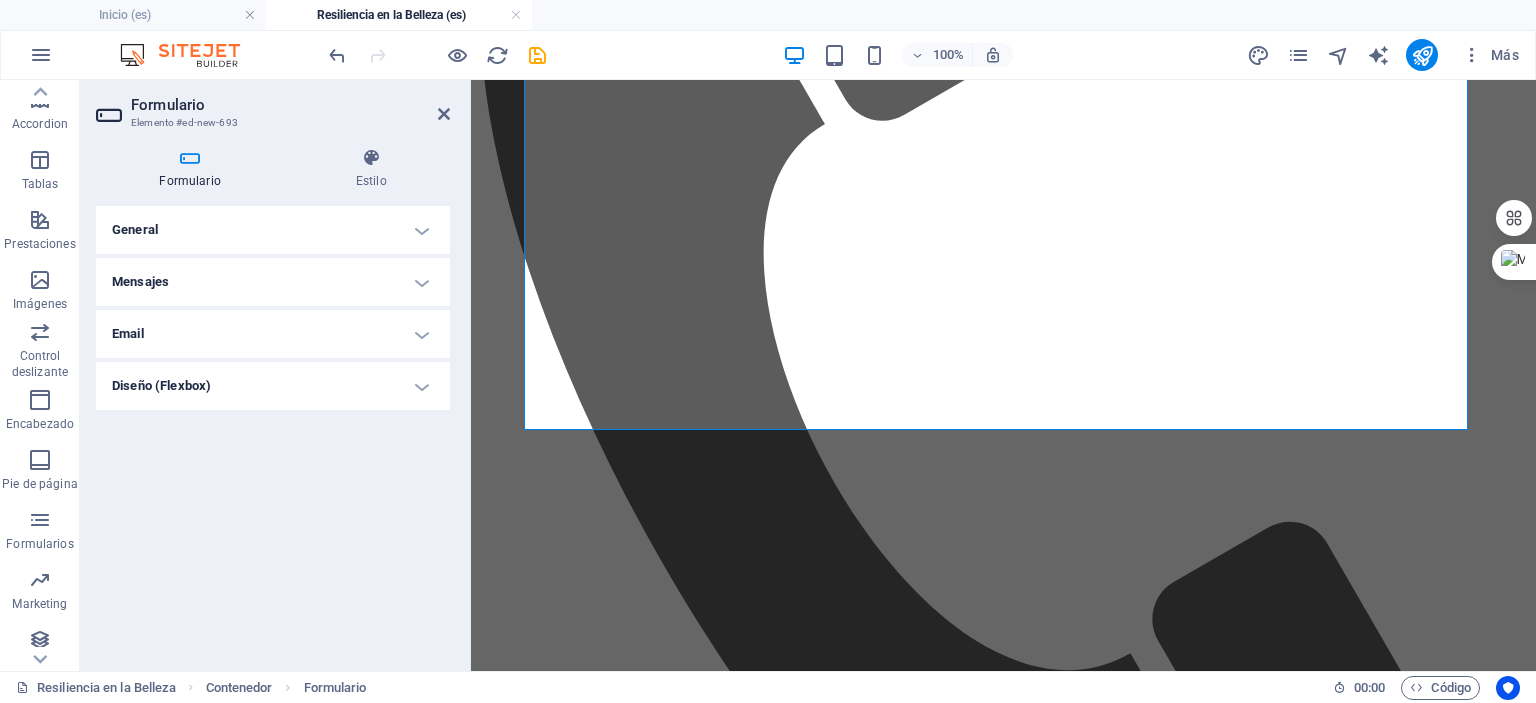click on "Email" at bounding box center [273, 334] 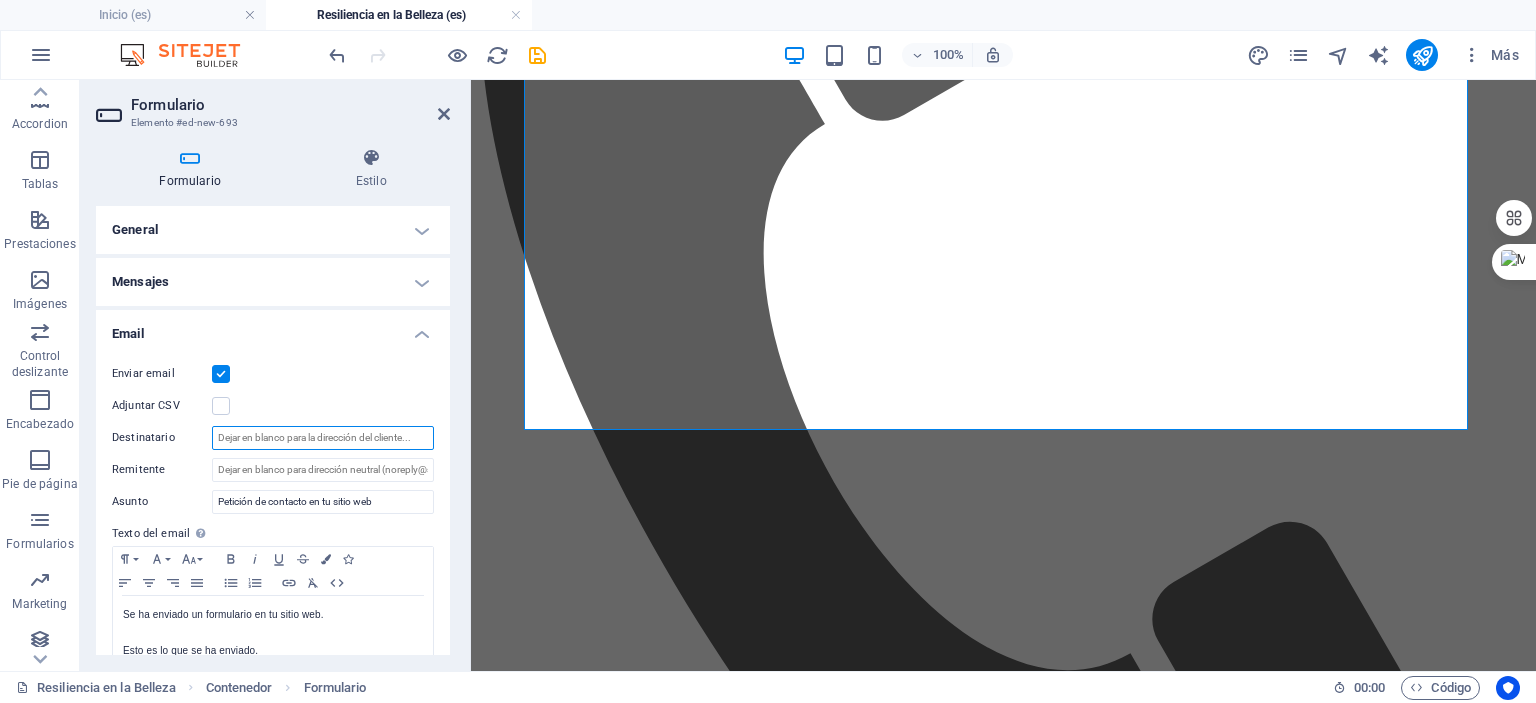 click on "Destinatario" at bounding box center [323, 438] 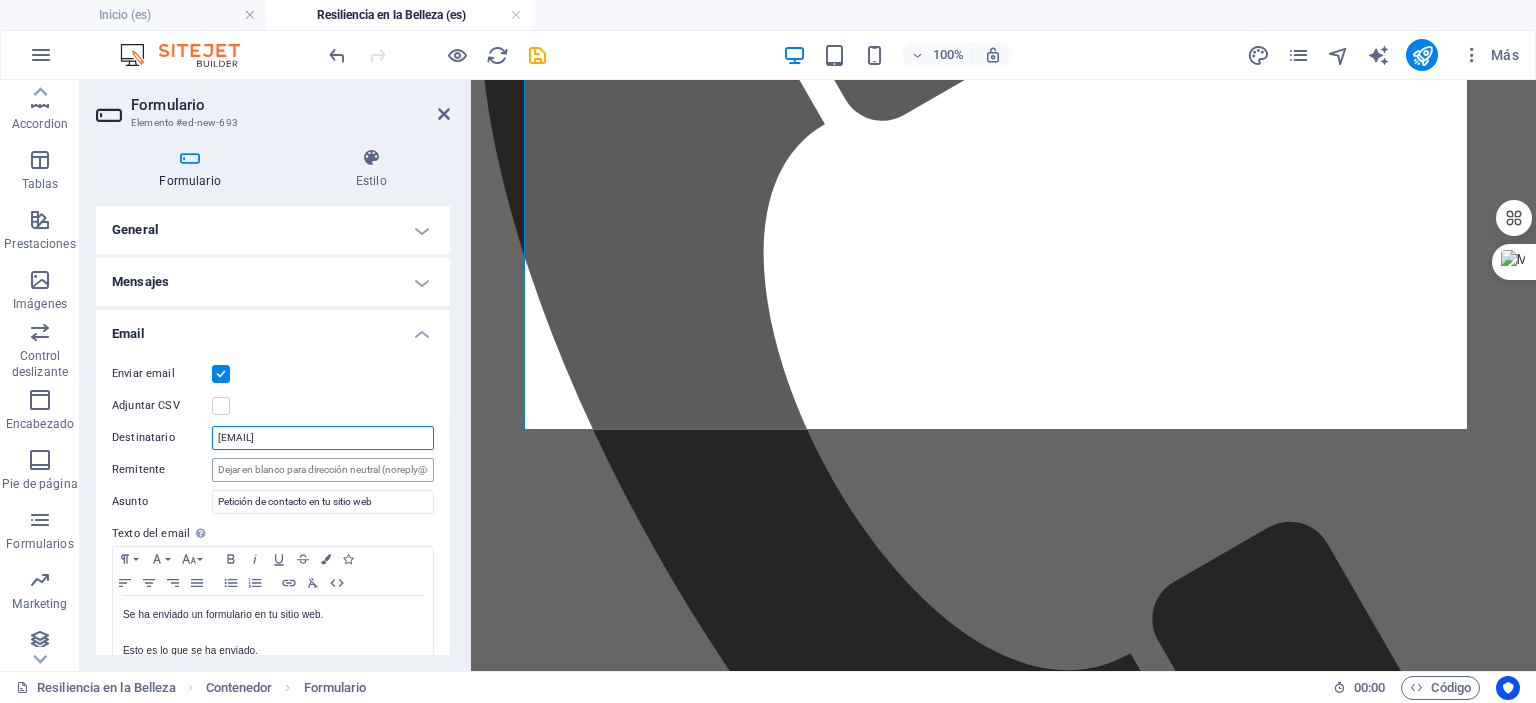 type on "[EMAIL]" 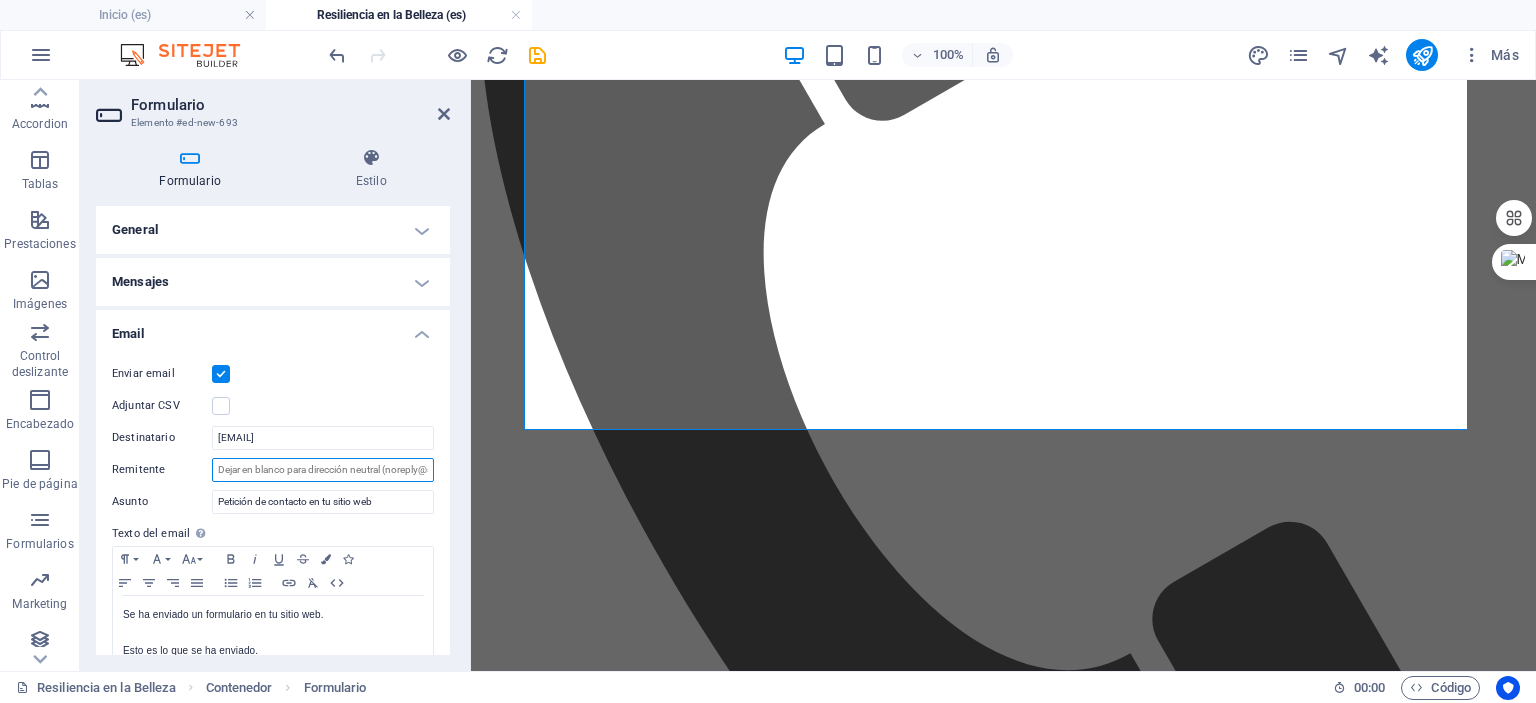 click on "Remitente" at bounding box center (323, 470) 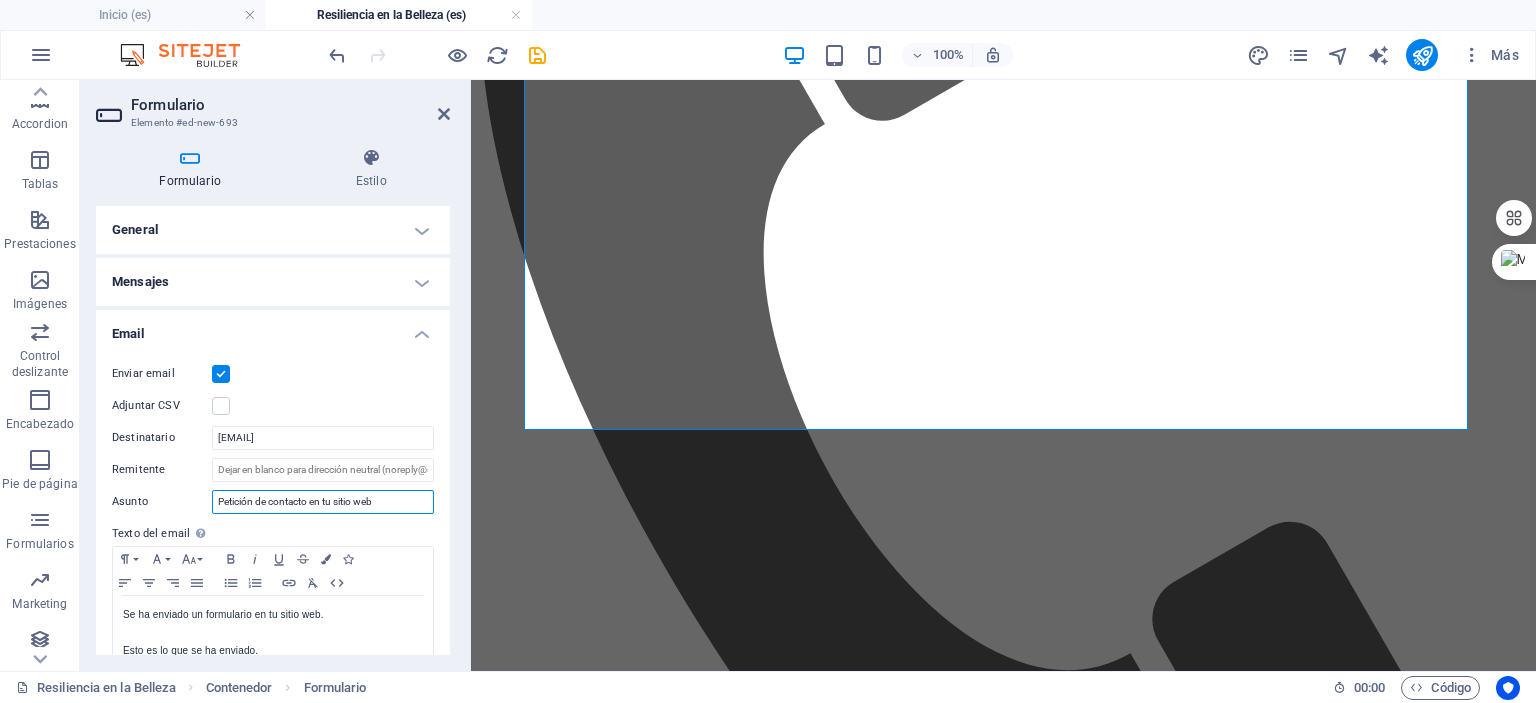 click on "Petición de contacto en tu sitio web" at bounding box center [323, 502] 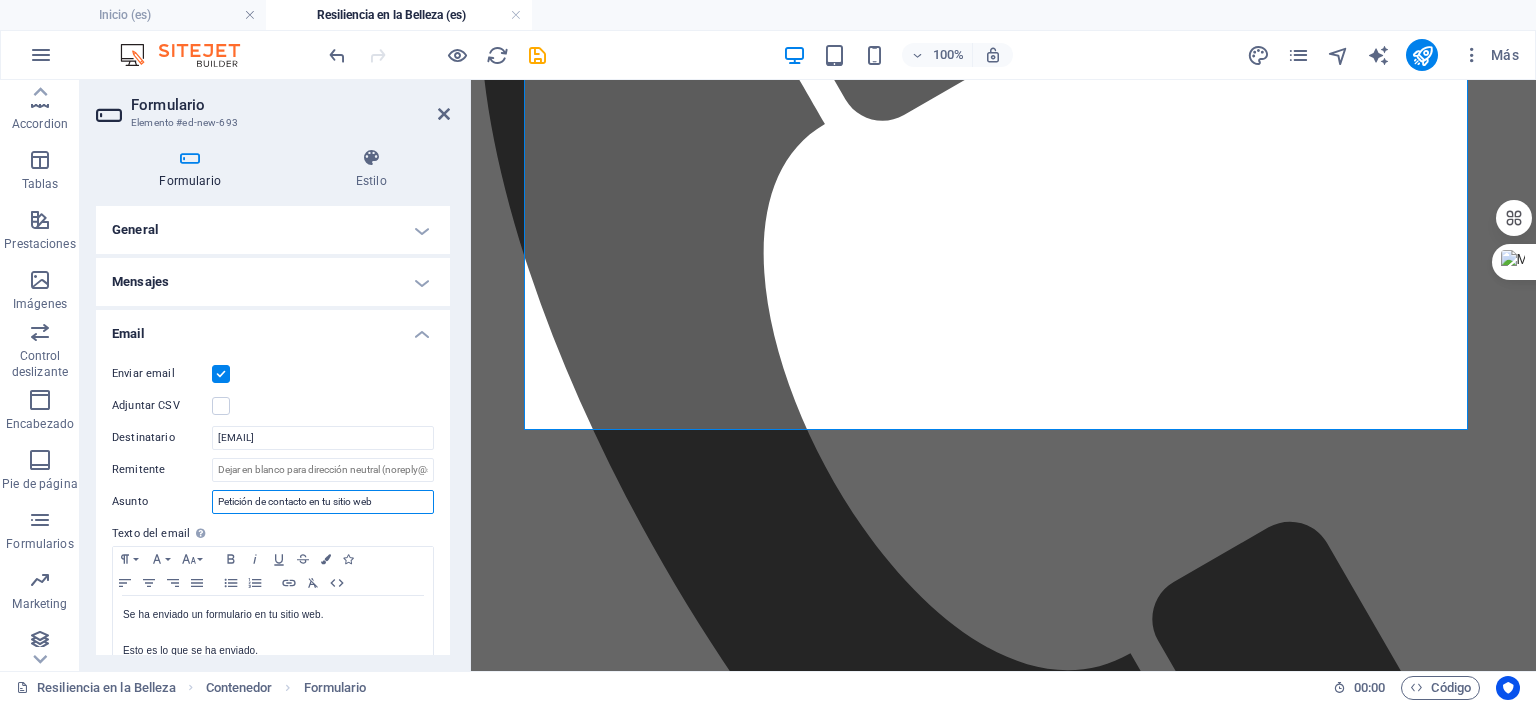 click on "Petición de contacto en tu sitio web" at bounding box center [323, 502] 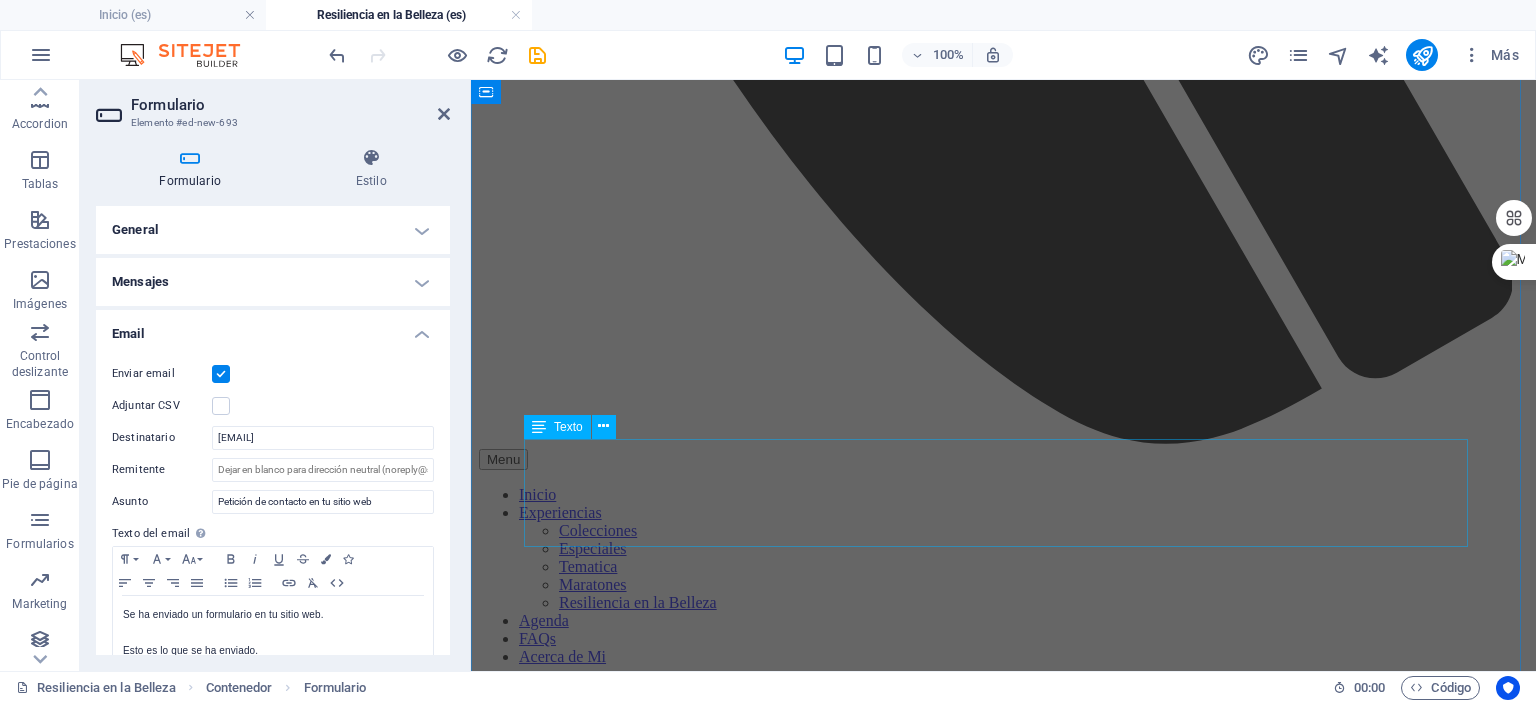 scroll, scrollTop: 4108, scrollLeft: 0, axis: vertical 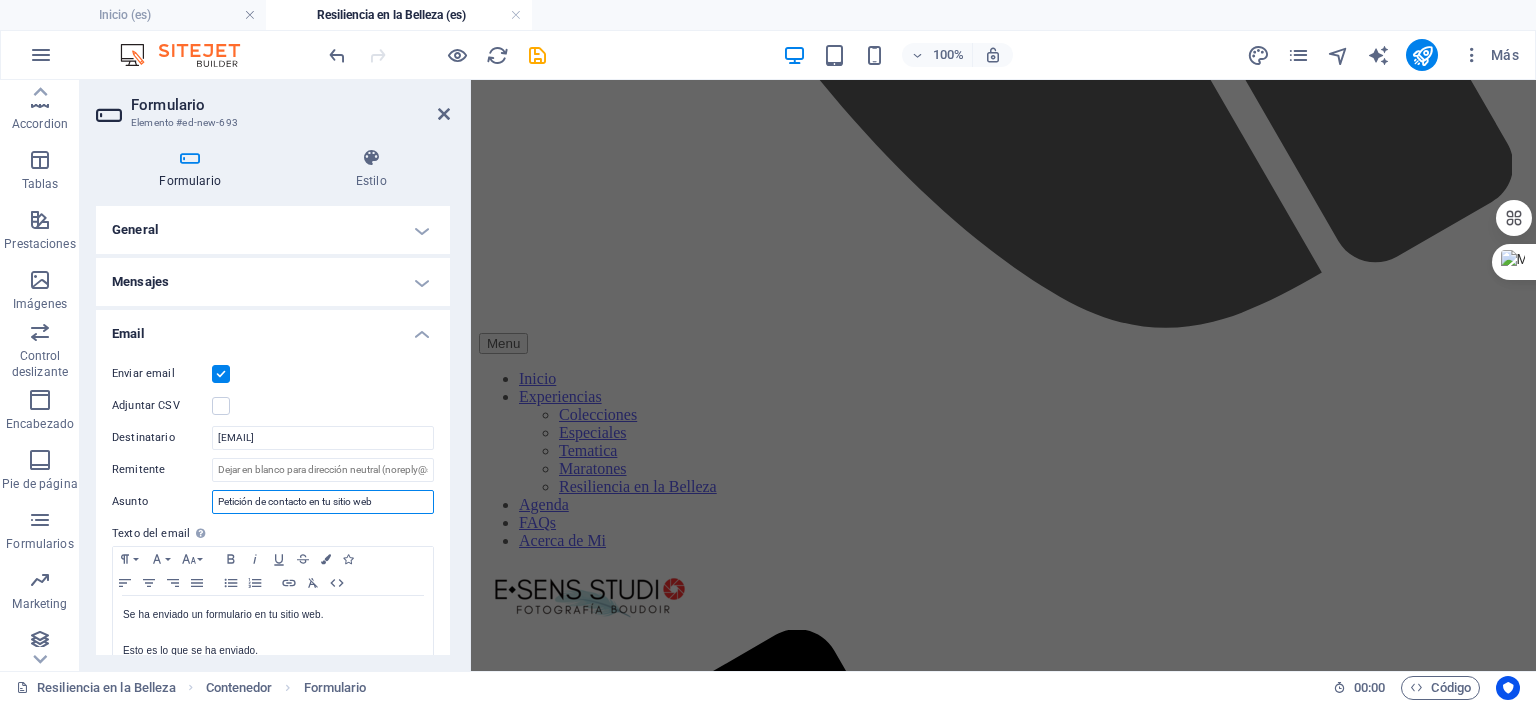 click on "Petición de contacto en tu sitio web" at bounding box center [323, 502] 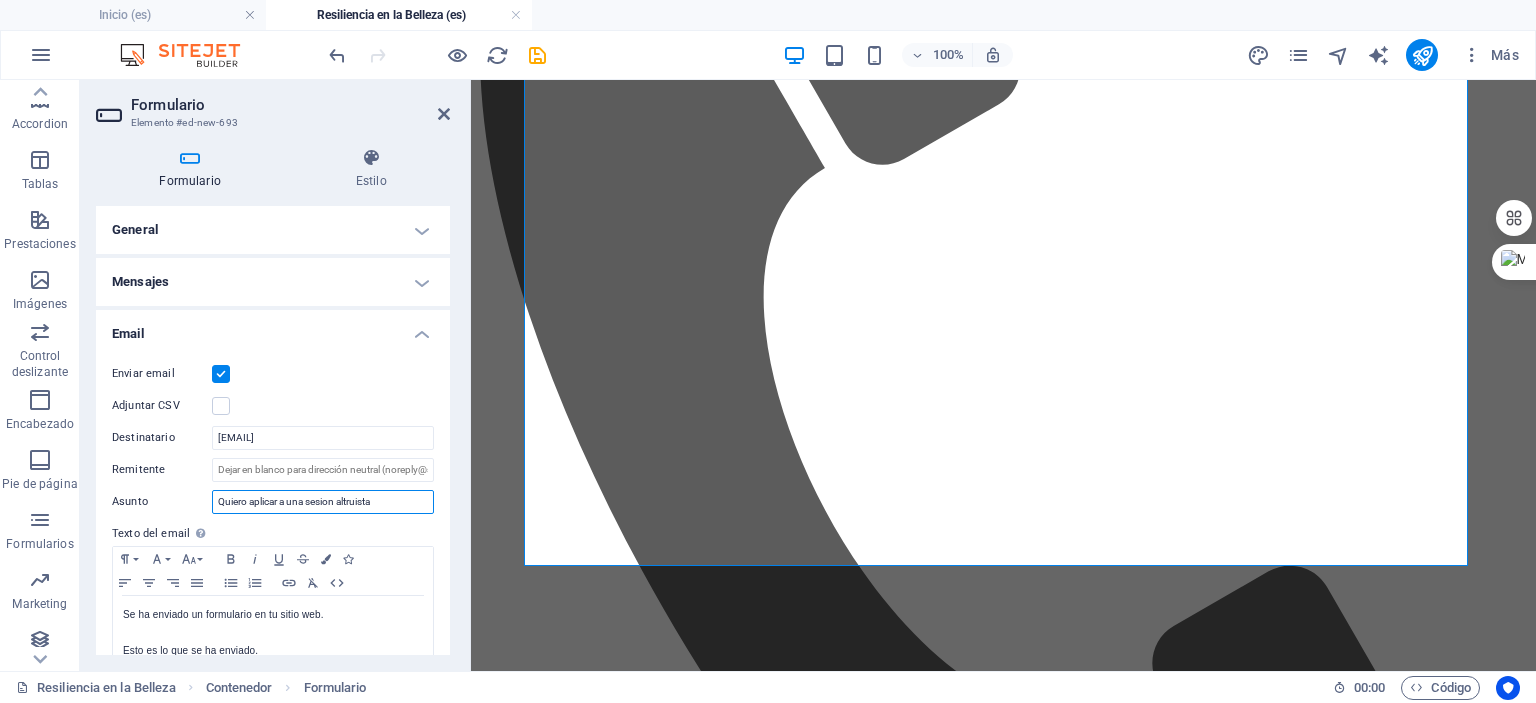 scroll, scrollTop: 3181, scrollLeft: 0, axis: vertical 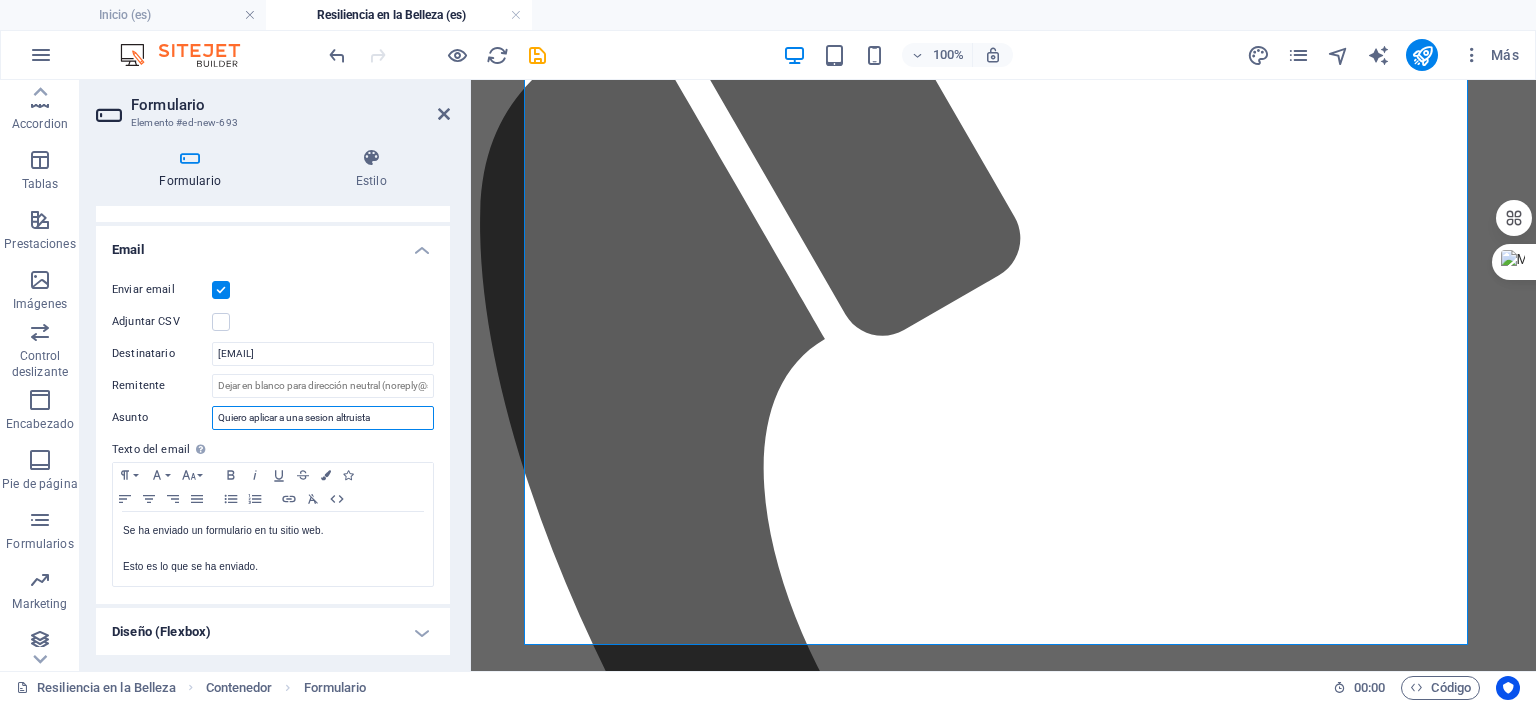 type on "Quiero aplicar a una sesion altruista" 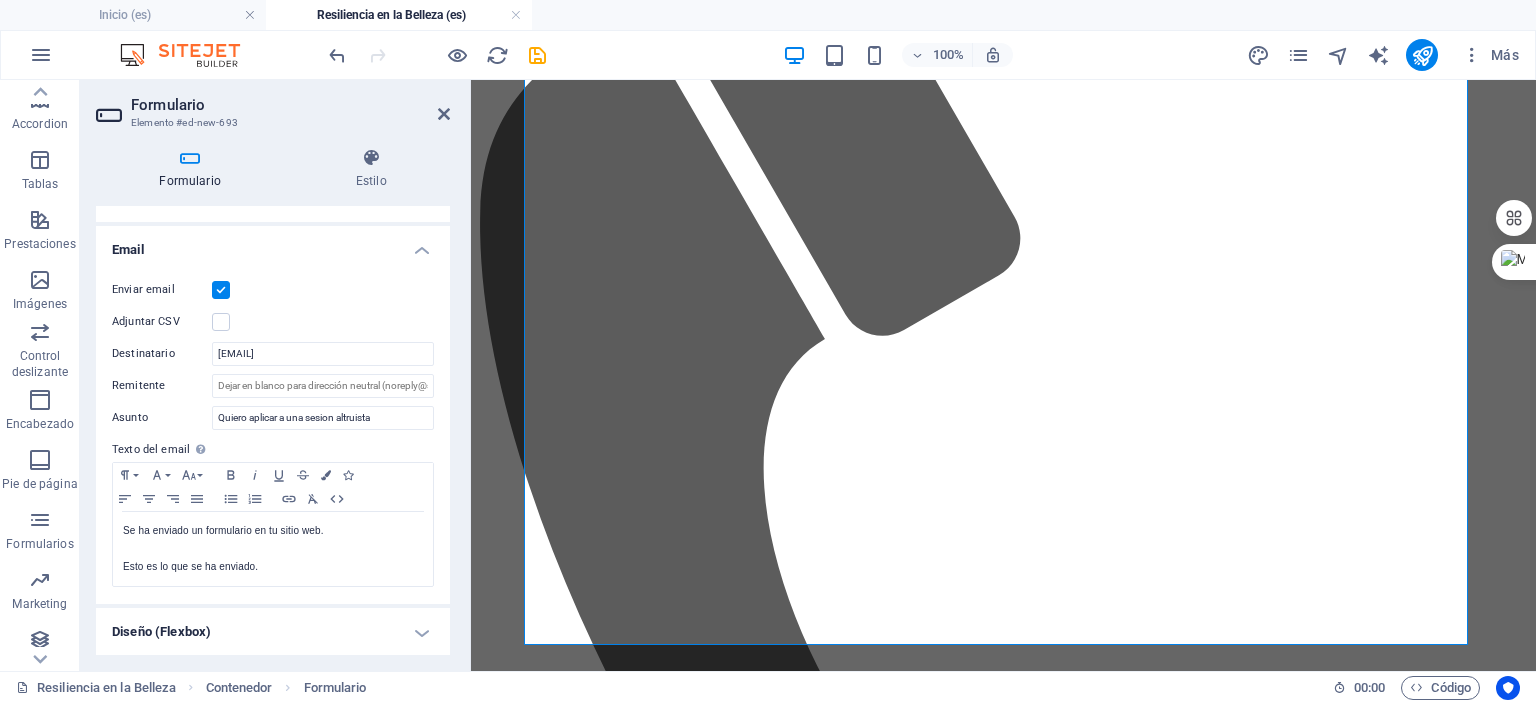 click on "Email" at bounding box center [273, 244] 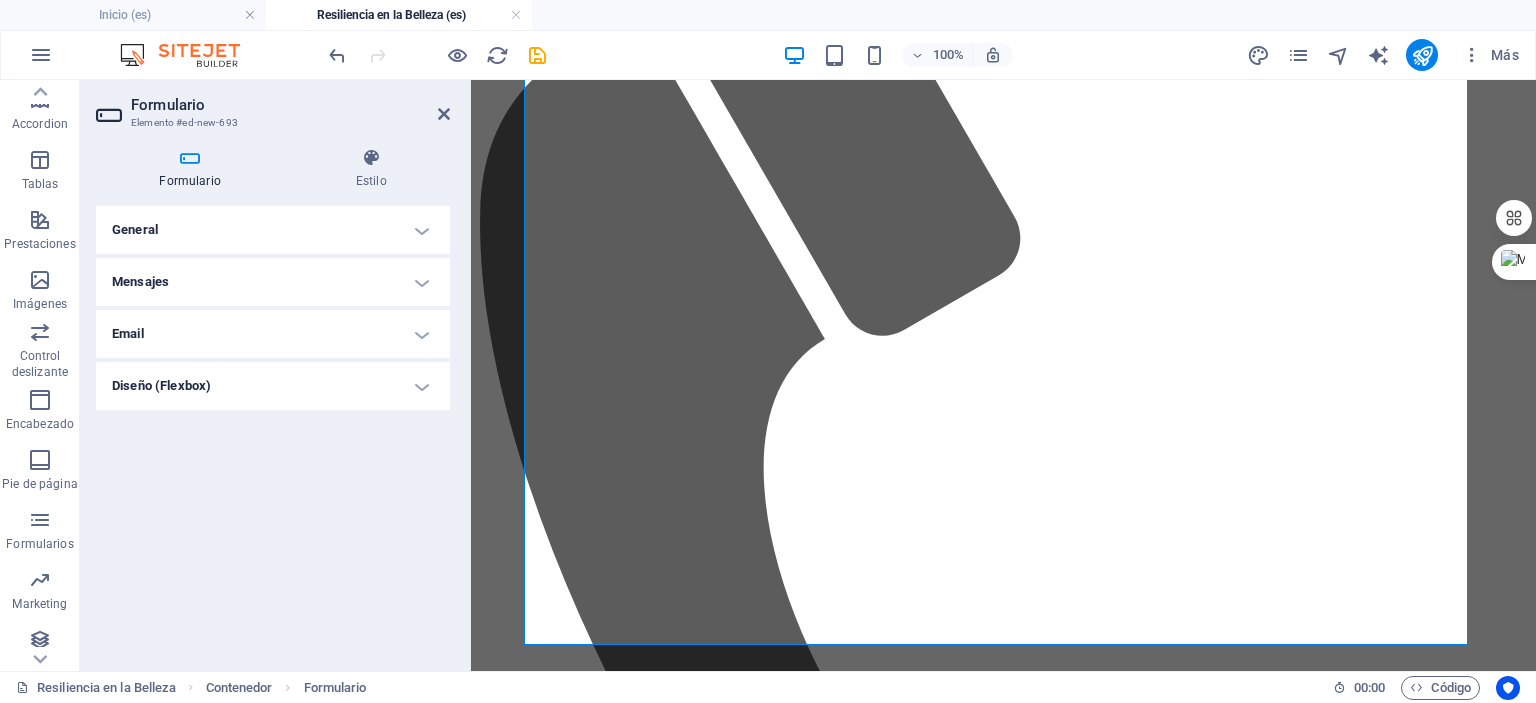 scroll, scrollTop: 0, scrollLeft: 0, axis: both 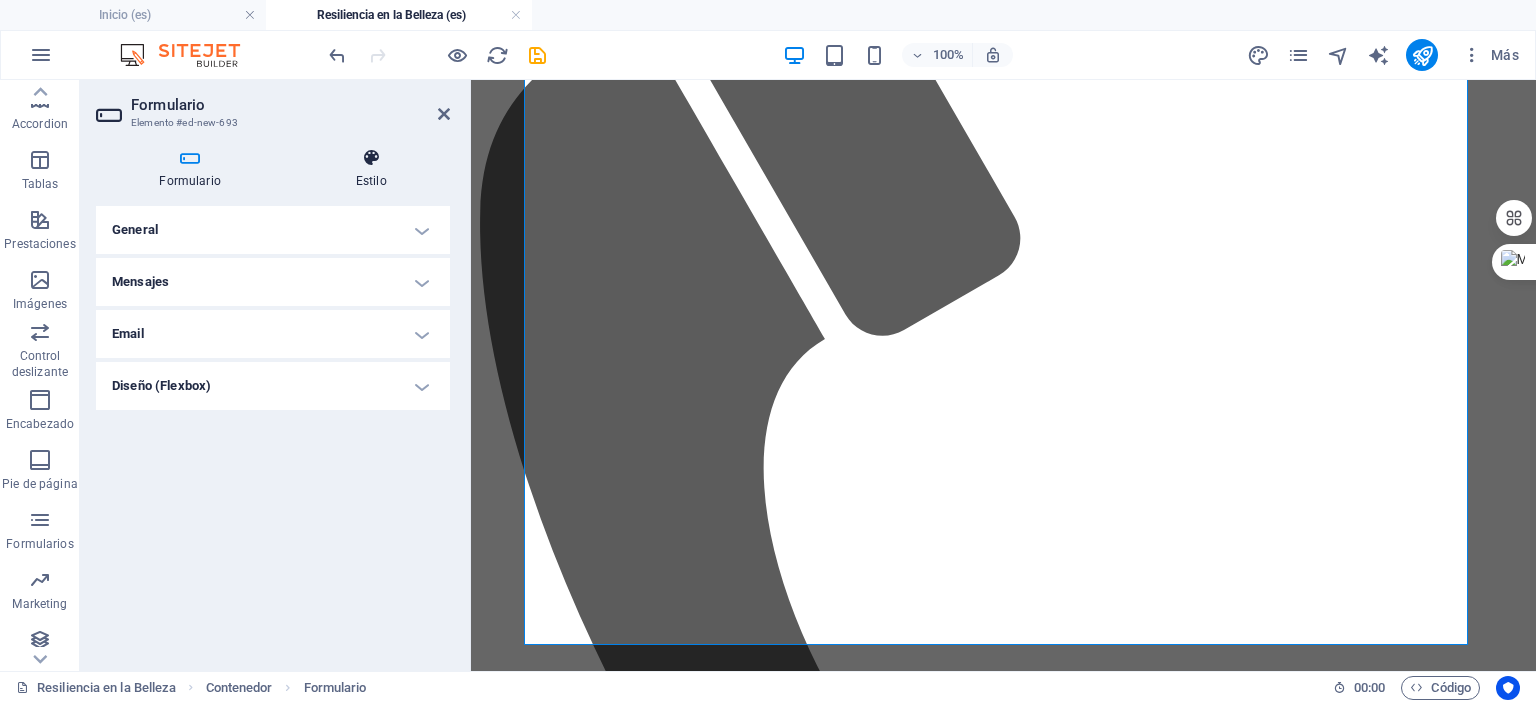 click at bounding box center (371, 158) 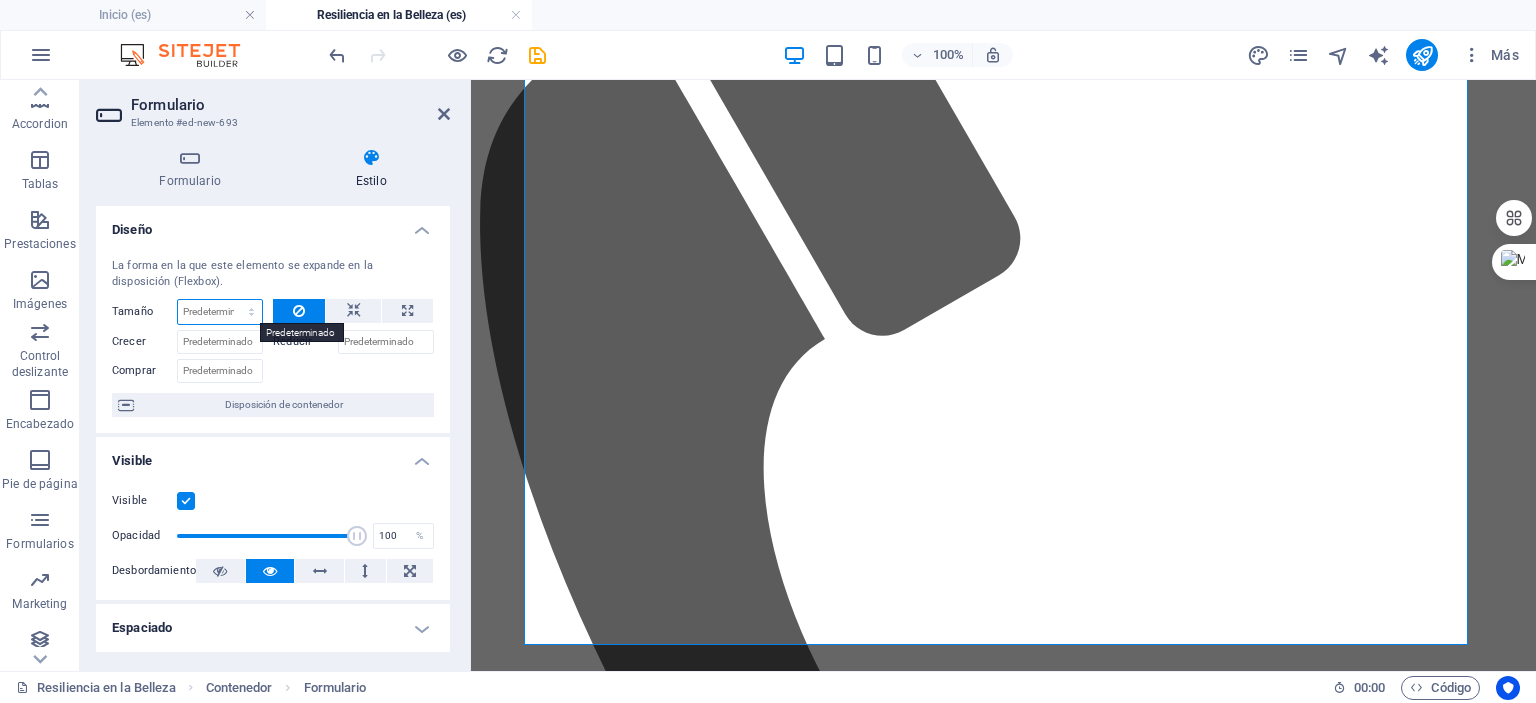 click on "Predeterminado automático px % 1/1 1/2 1/3 1/4 1/5 1/6 1/7 1/8 1/9 1/10" at bounding box center (220, 312) 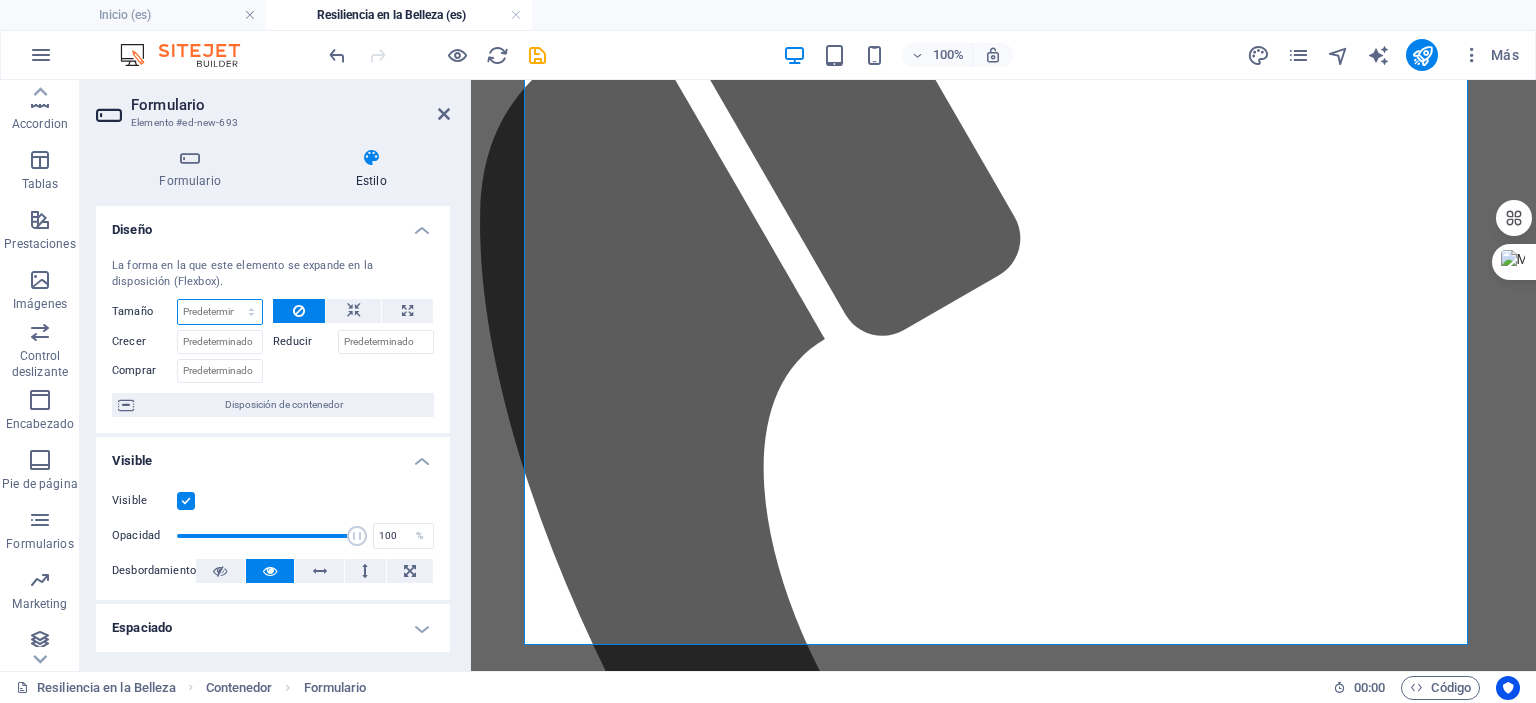 select on "px" 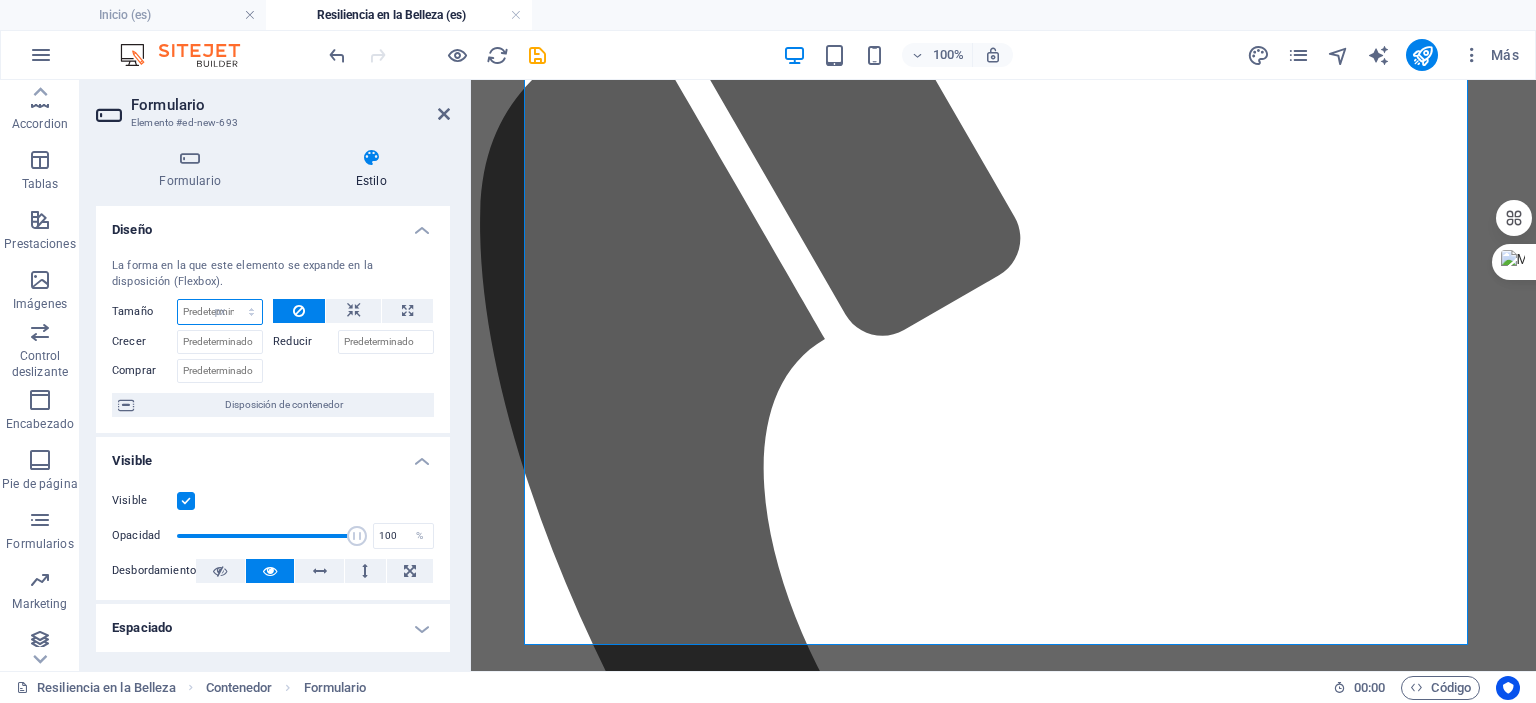 click on "Predeterminado automático px % 1/1 1/2 1/3 1/4 1/5 1/6 1/7 1/8 1/9 1/10" at bounding box center [220, 312] 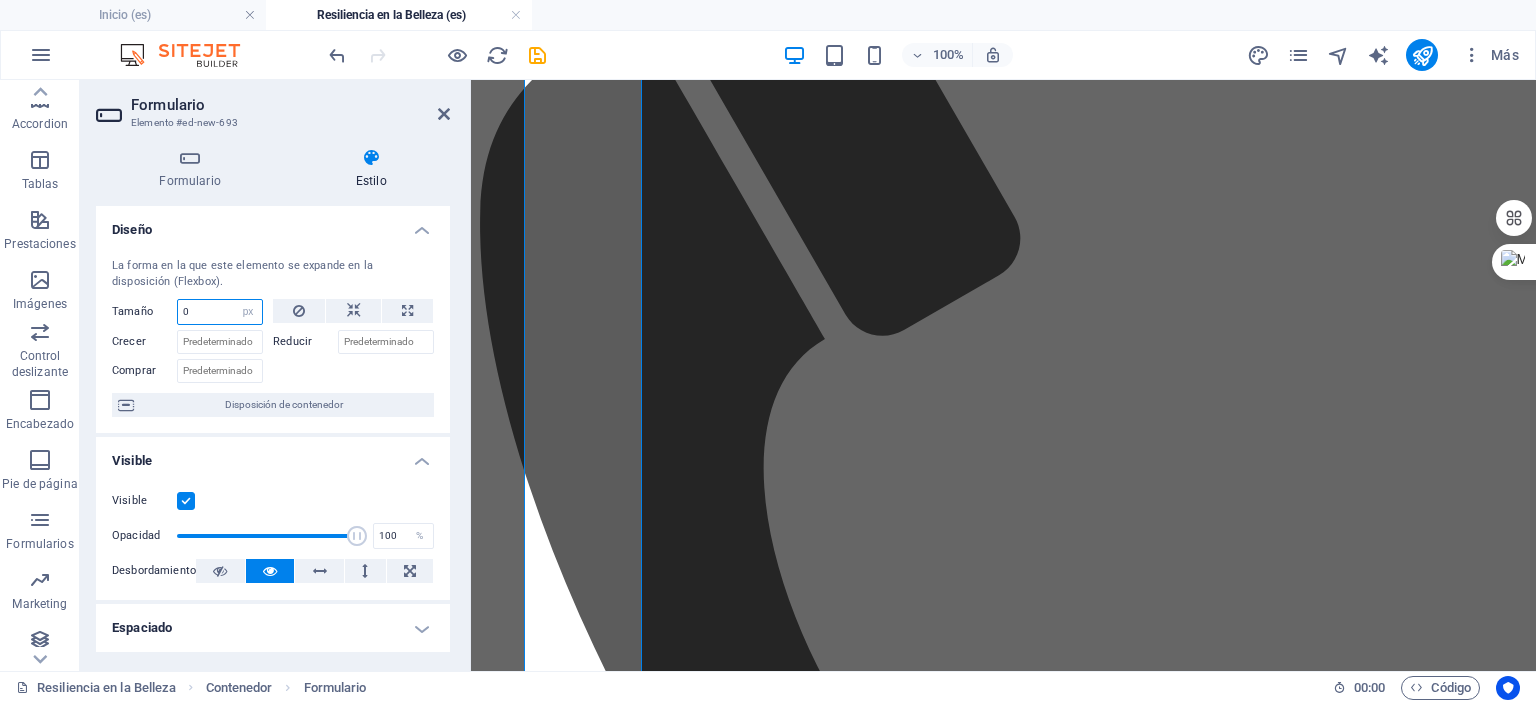 click on "0" at bounding box center [220, 312] 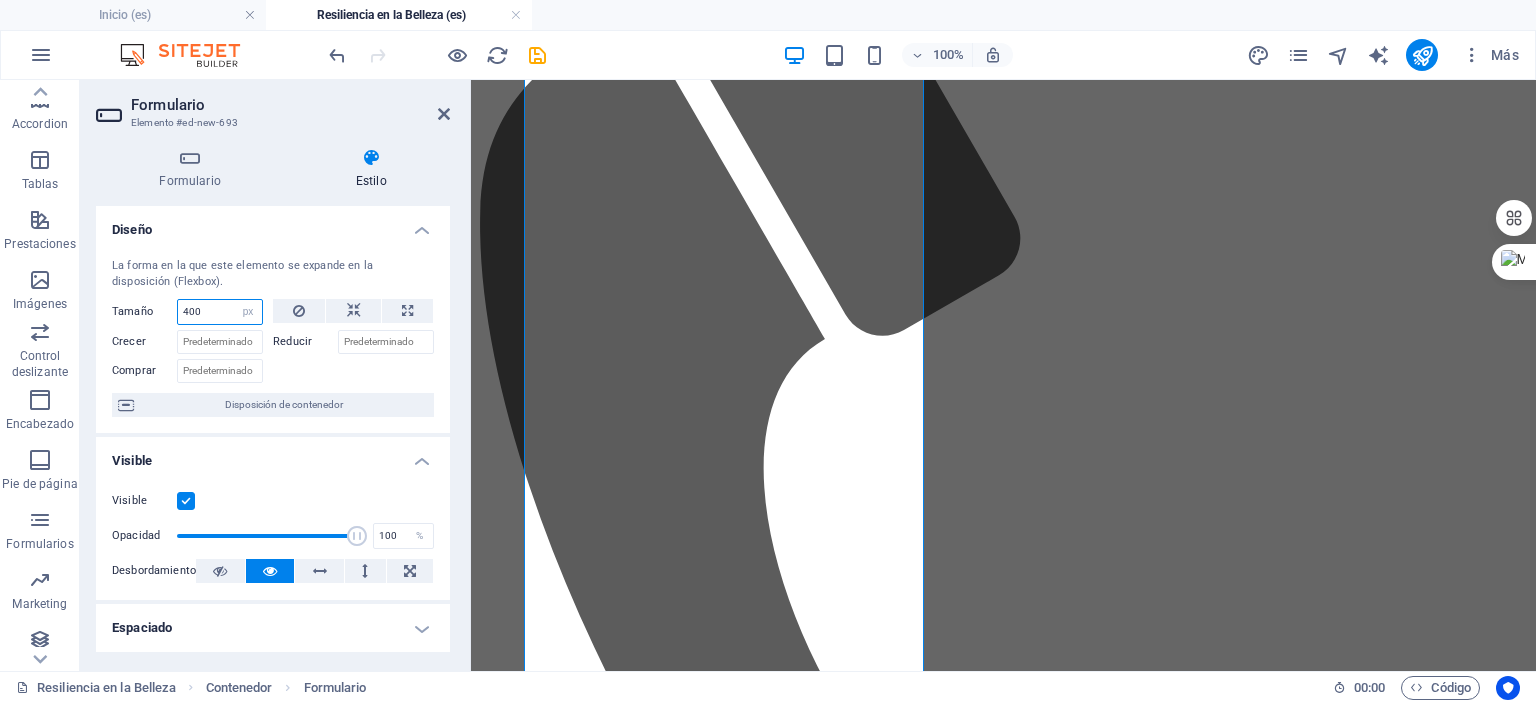 click on "400" at bounding box center [220, 312] 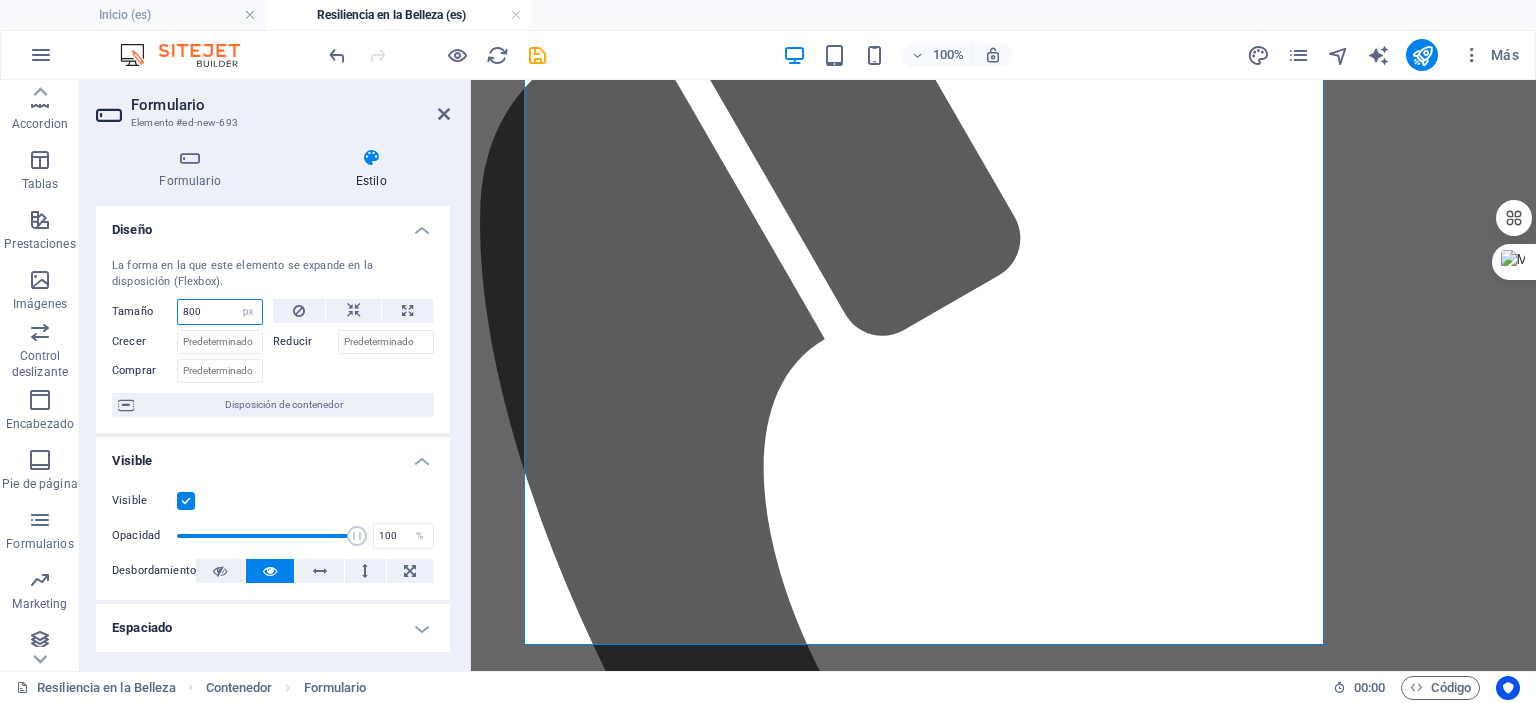 click on "800" at bounding box center [220, 312] 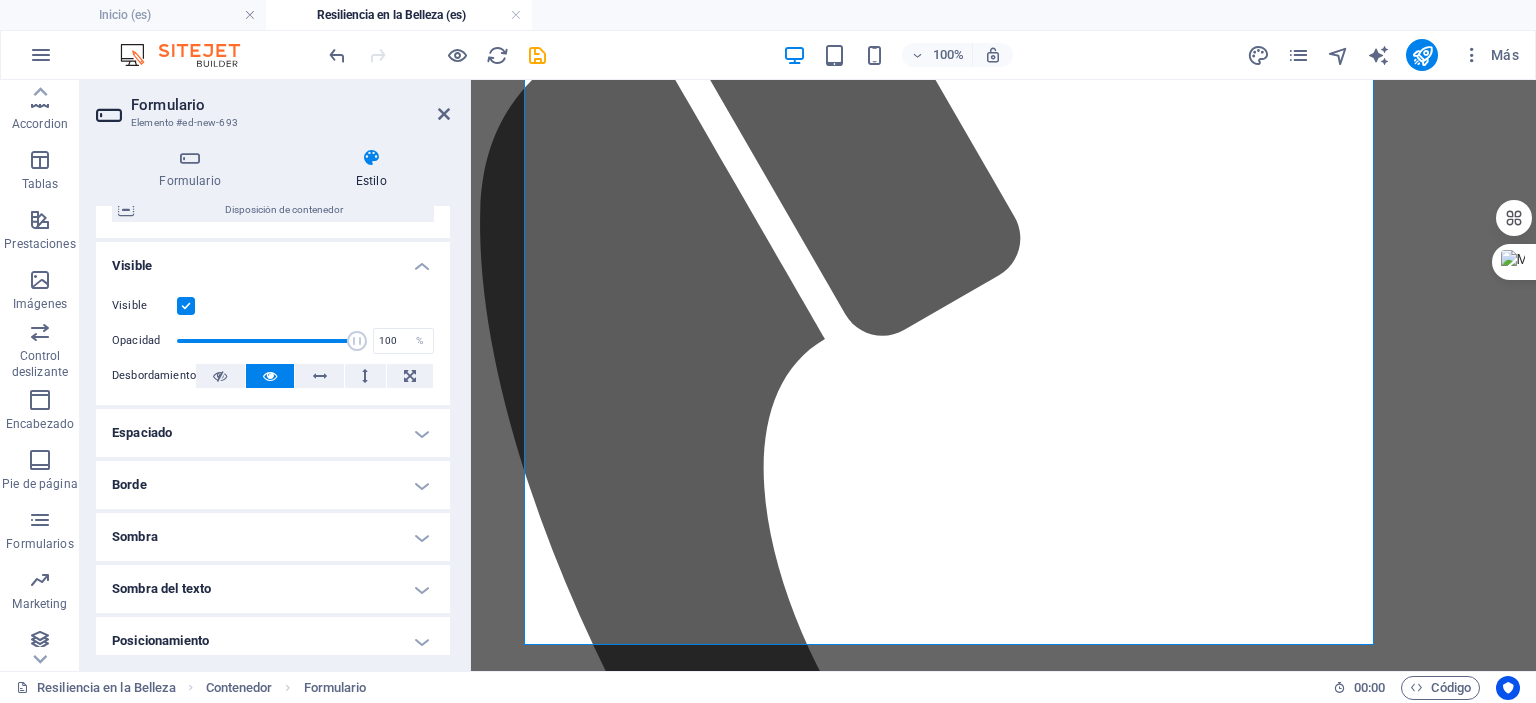 scroll, scrollTop: 200, scrollLeft: 0, axis: vertical 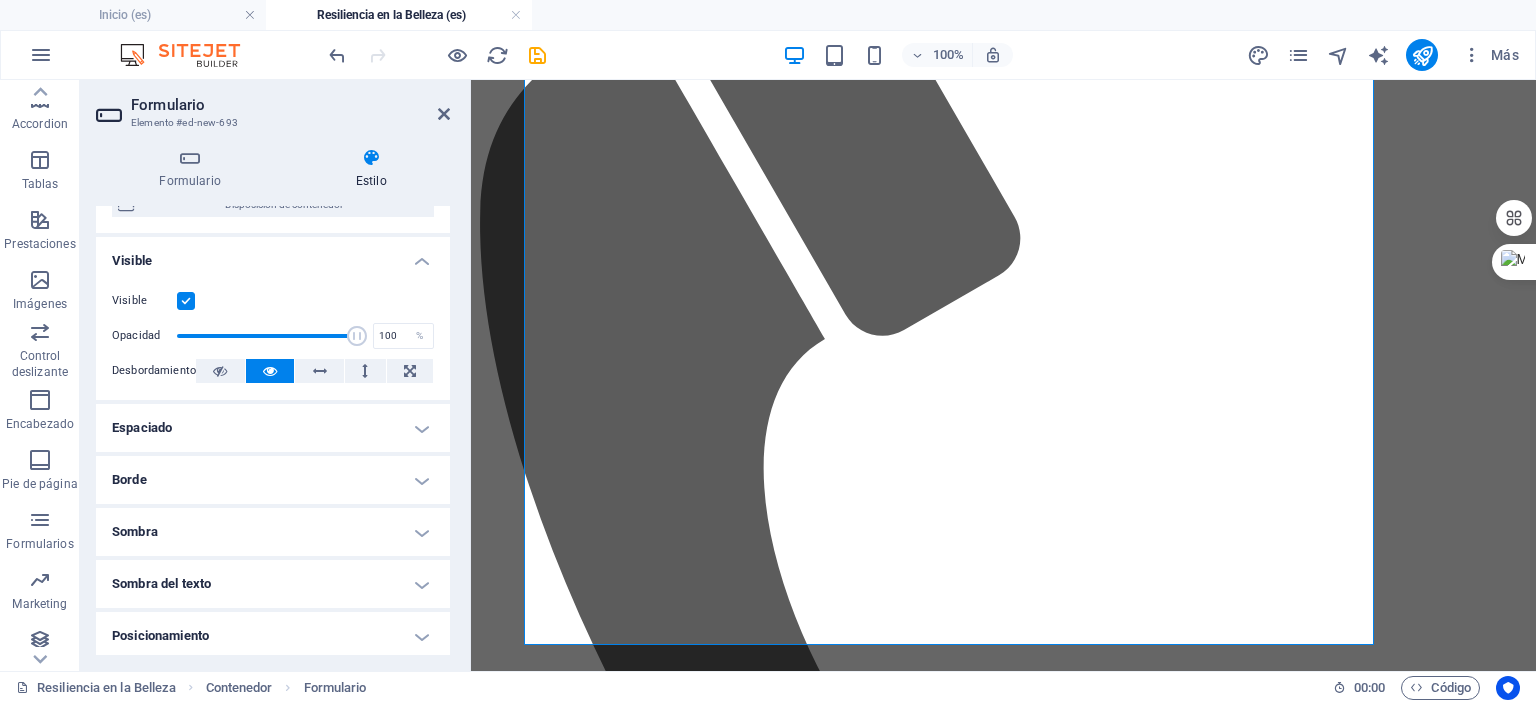 type on "850" 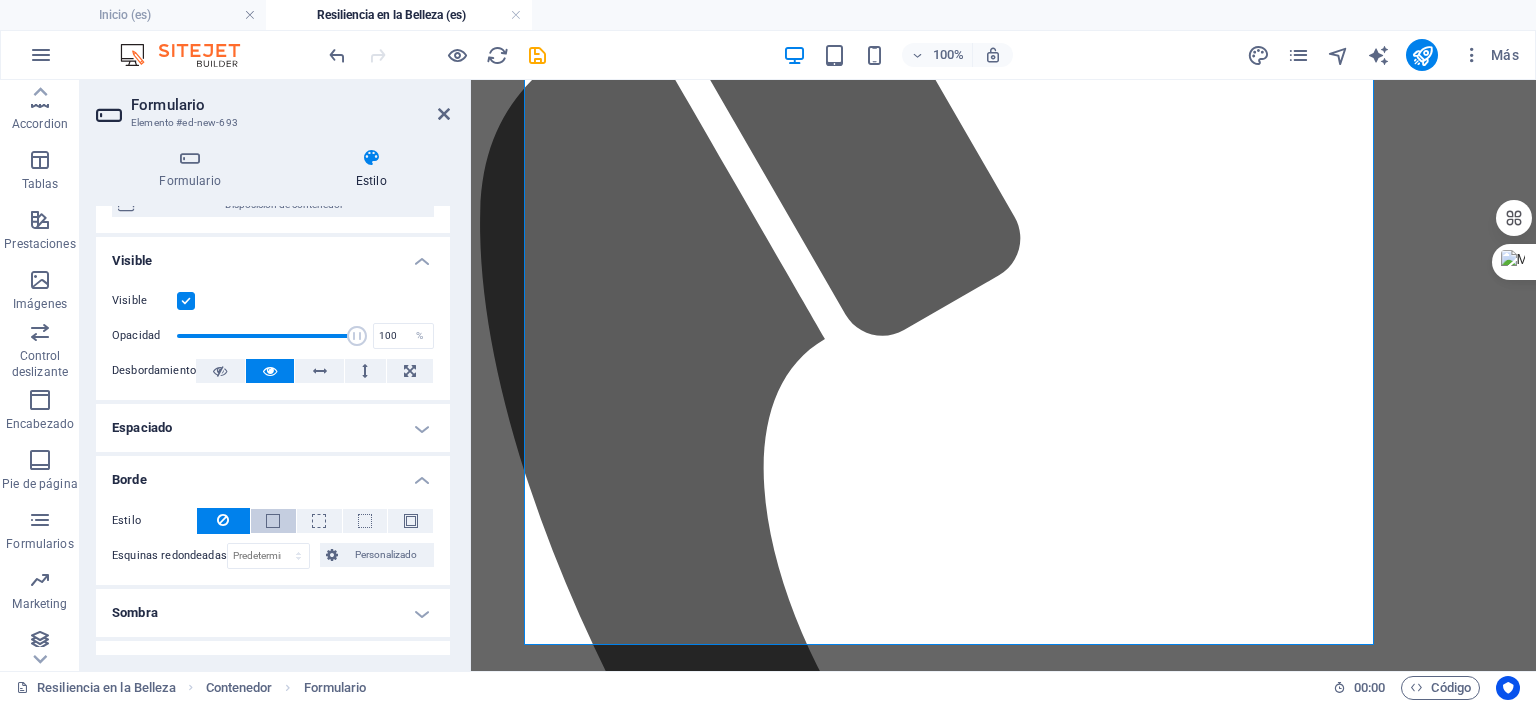 click at bounding box center [273, 521] 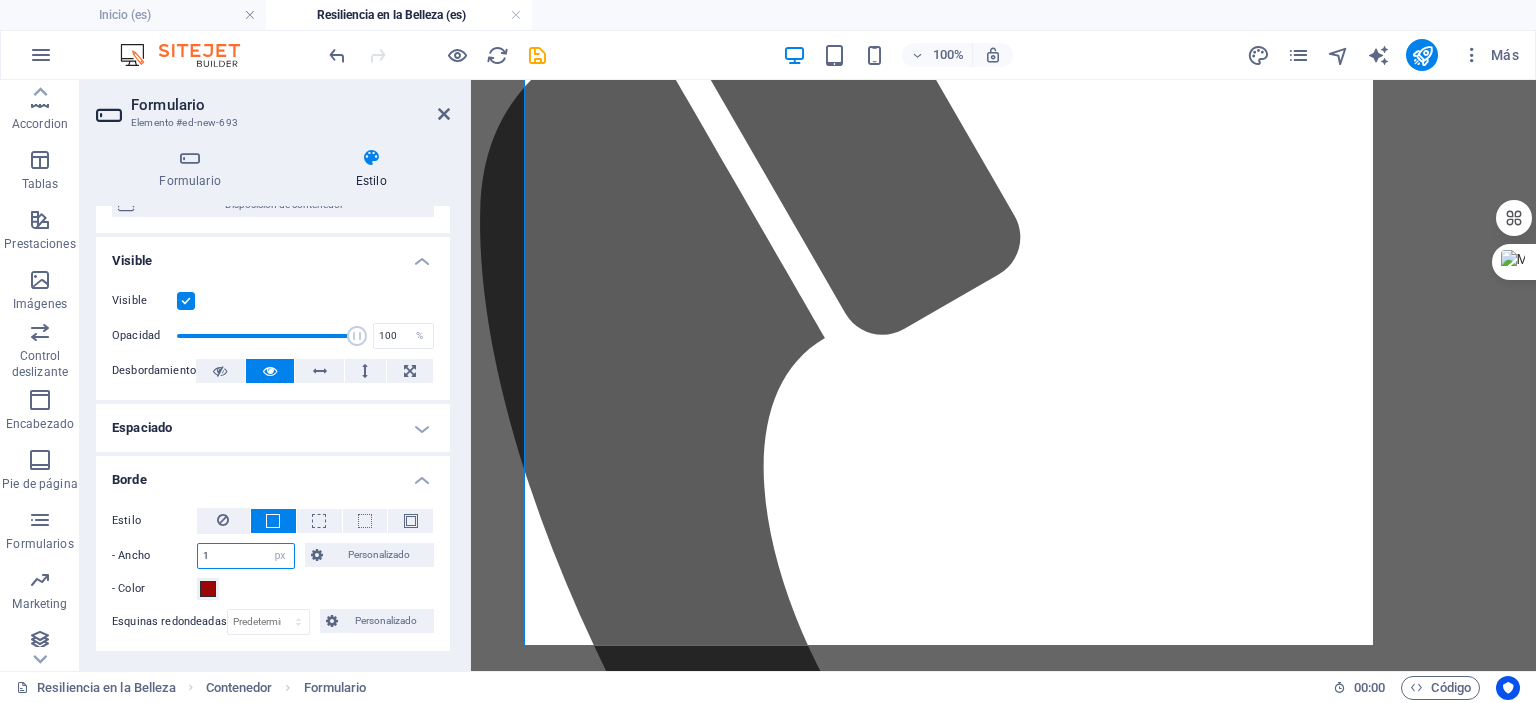 click on "1" at bounding box center (246, 556) 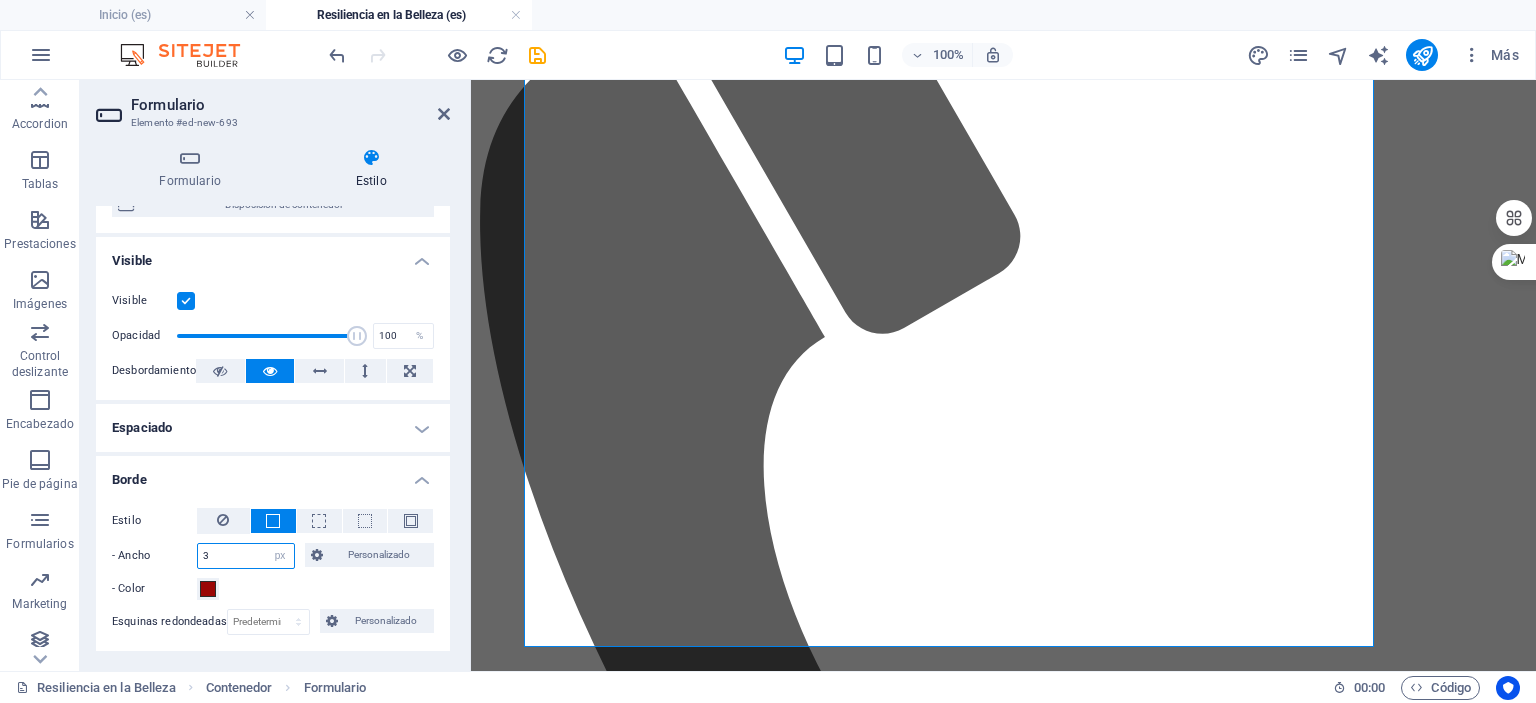 scroll, scrollTop: 3184, scrollLeft: 0, axis: vertical 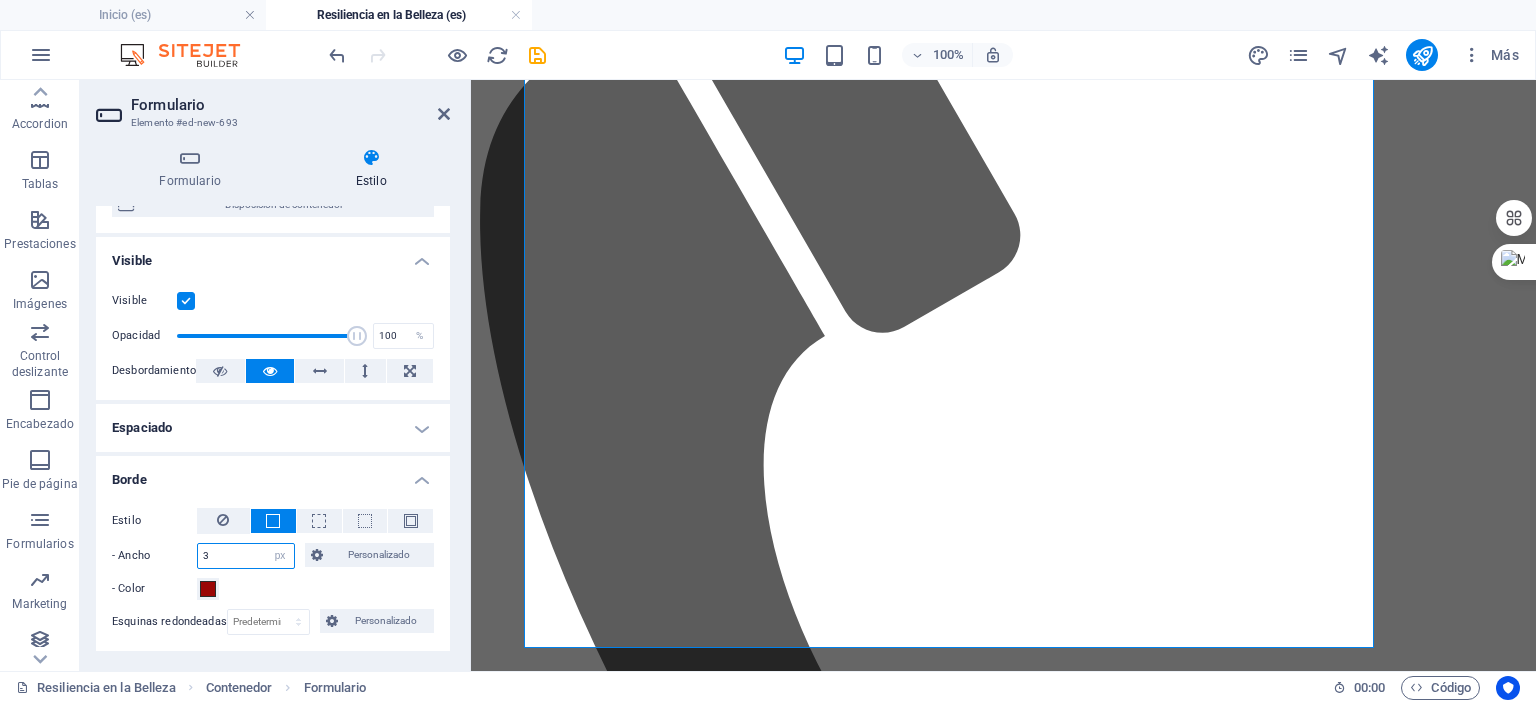 type on "3" 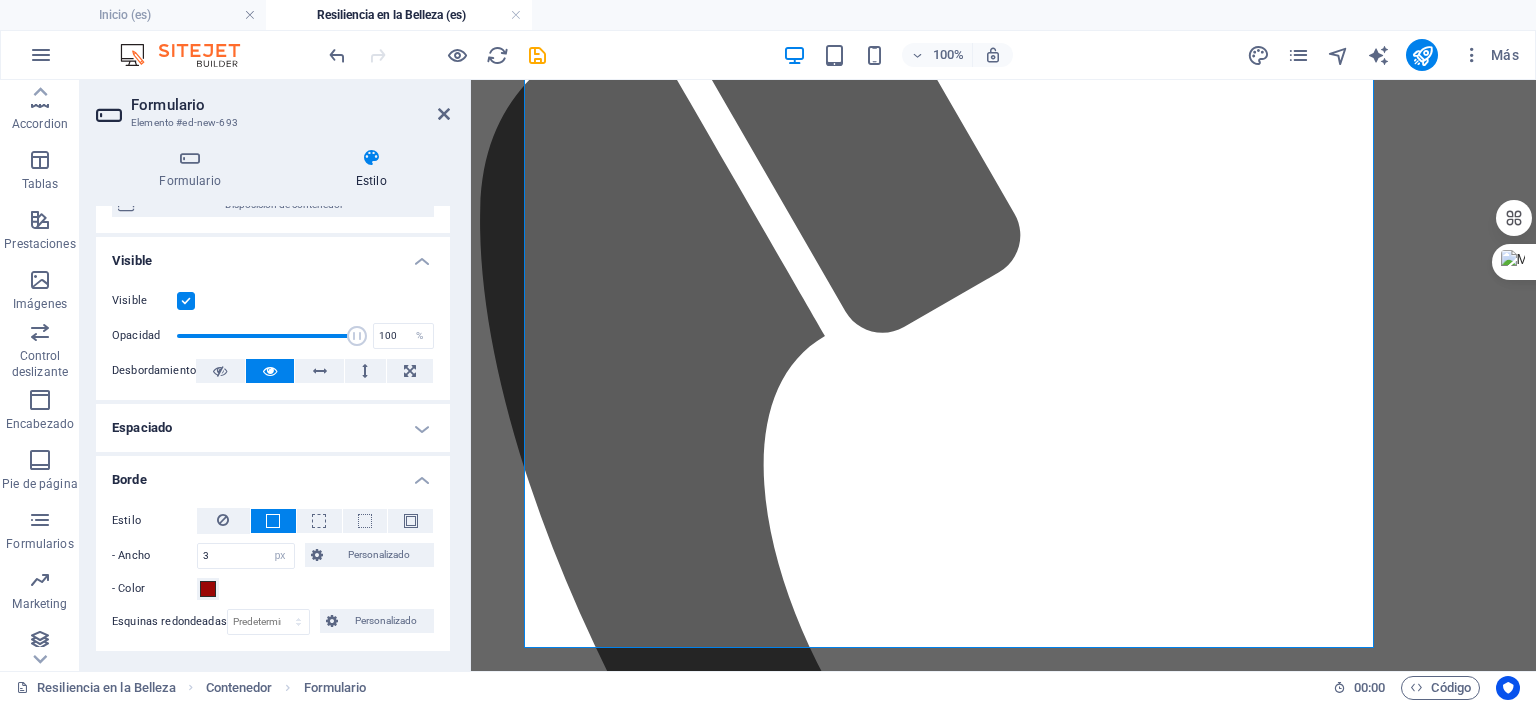 click on "Espaciado" at bounding box center (273, 428) 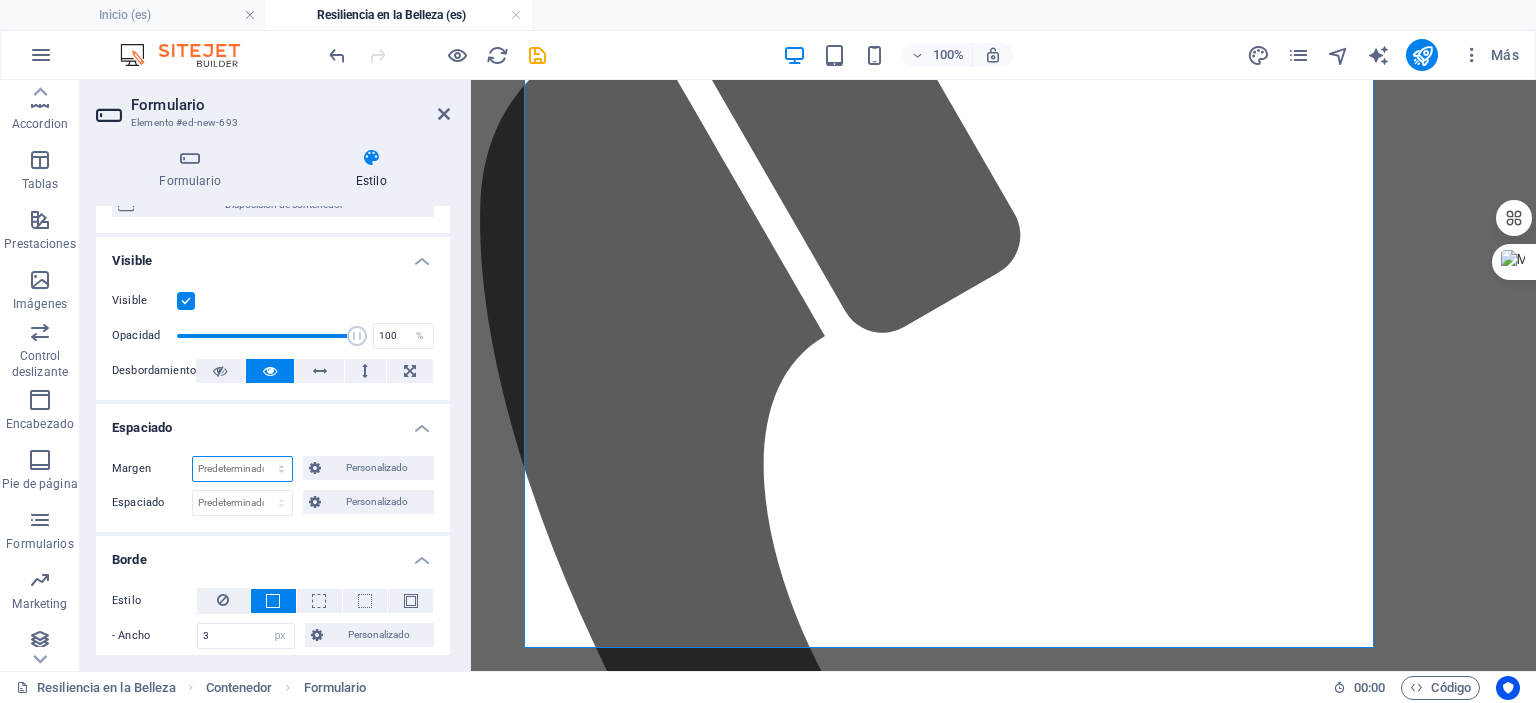click on "Predeterminado automático px % rem vw vh Personalizado" at bounding box center [242, 469] 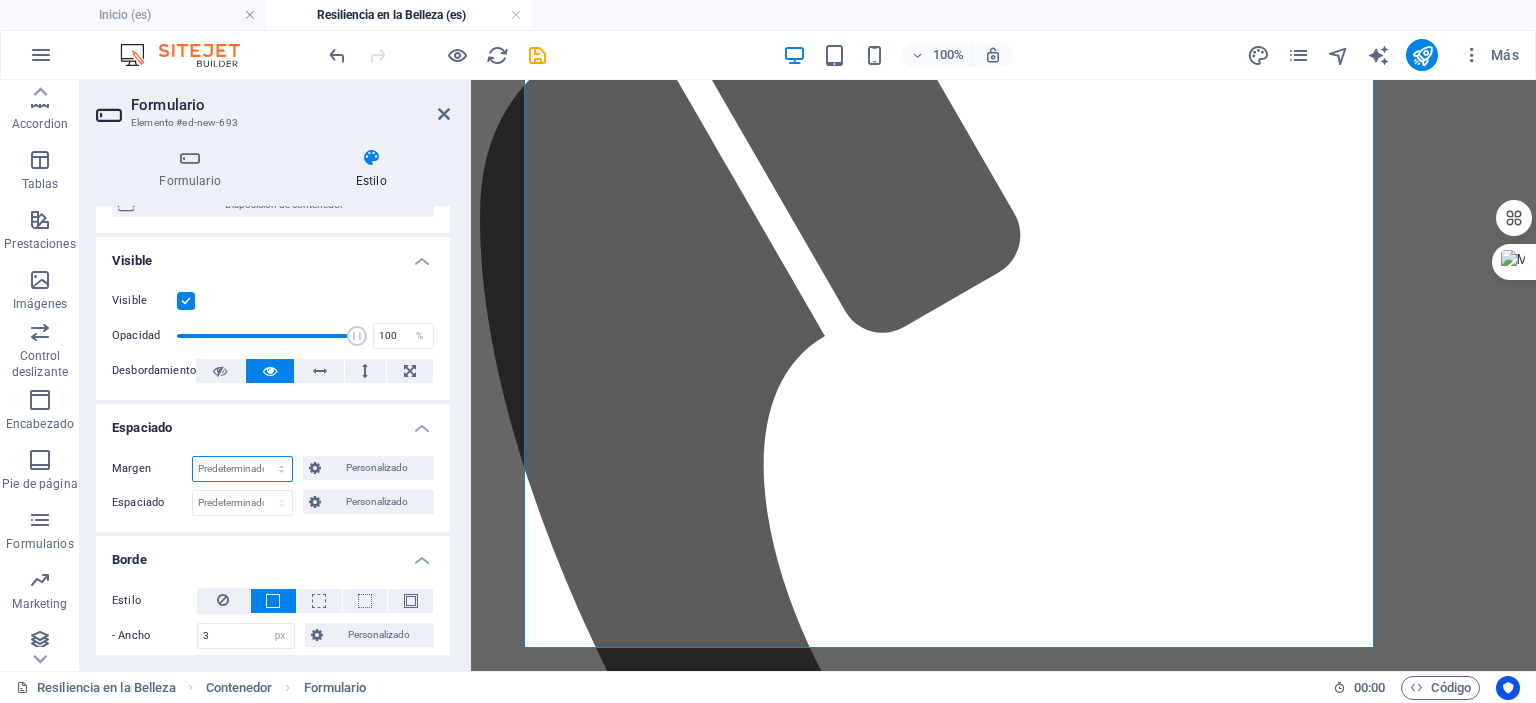 select on "px" 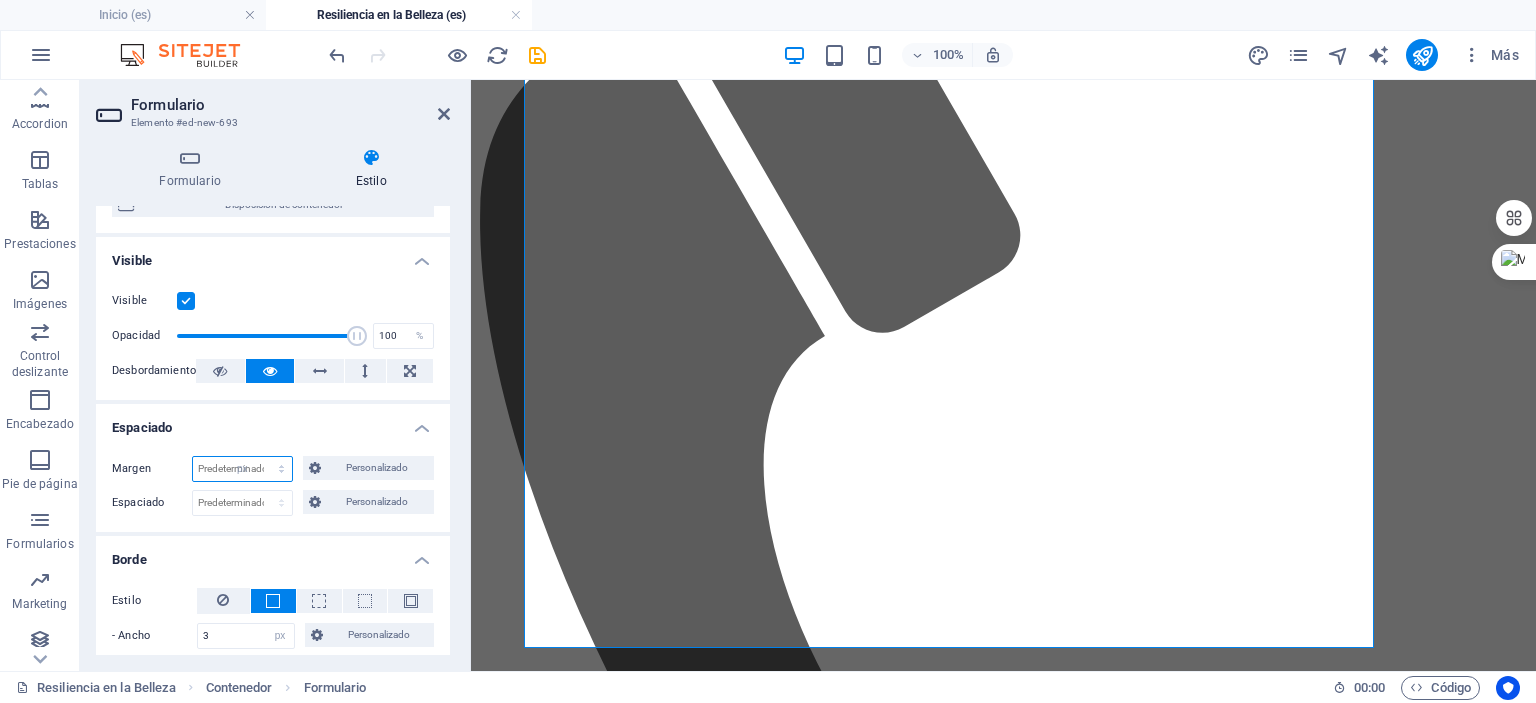 click on "Predeterminado automático px % rem vw vh Personalizado" at bounding box center [242, 469] 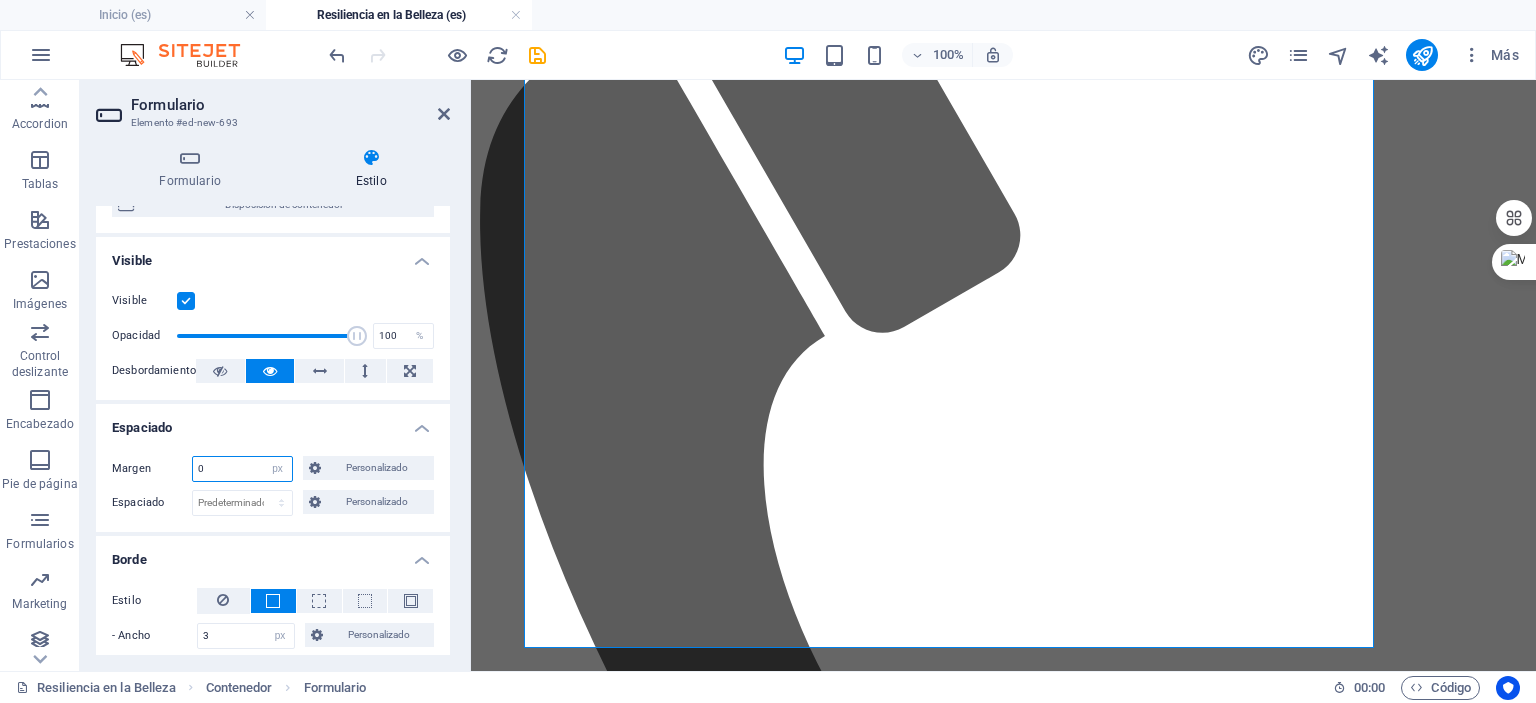 click on "0" at bounding box center (242, 469) 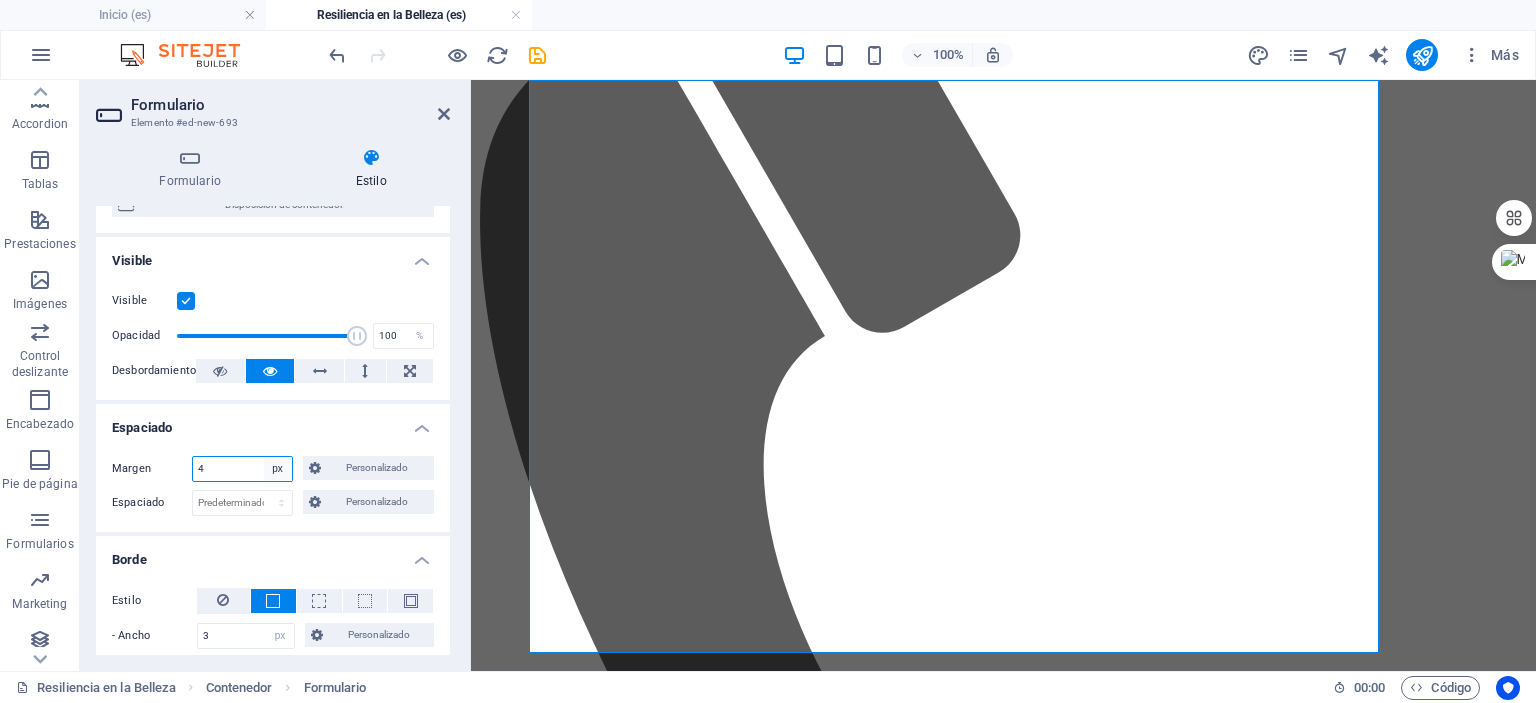 type on "4" 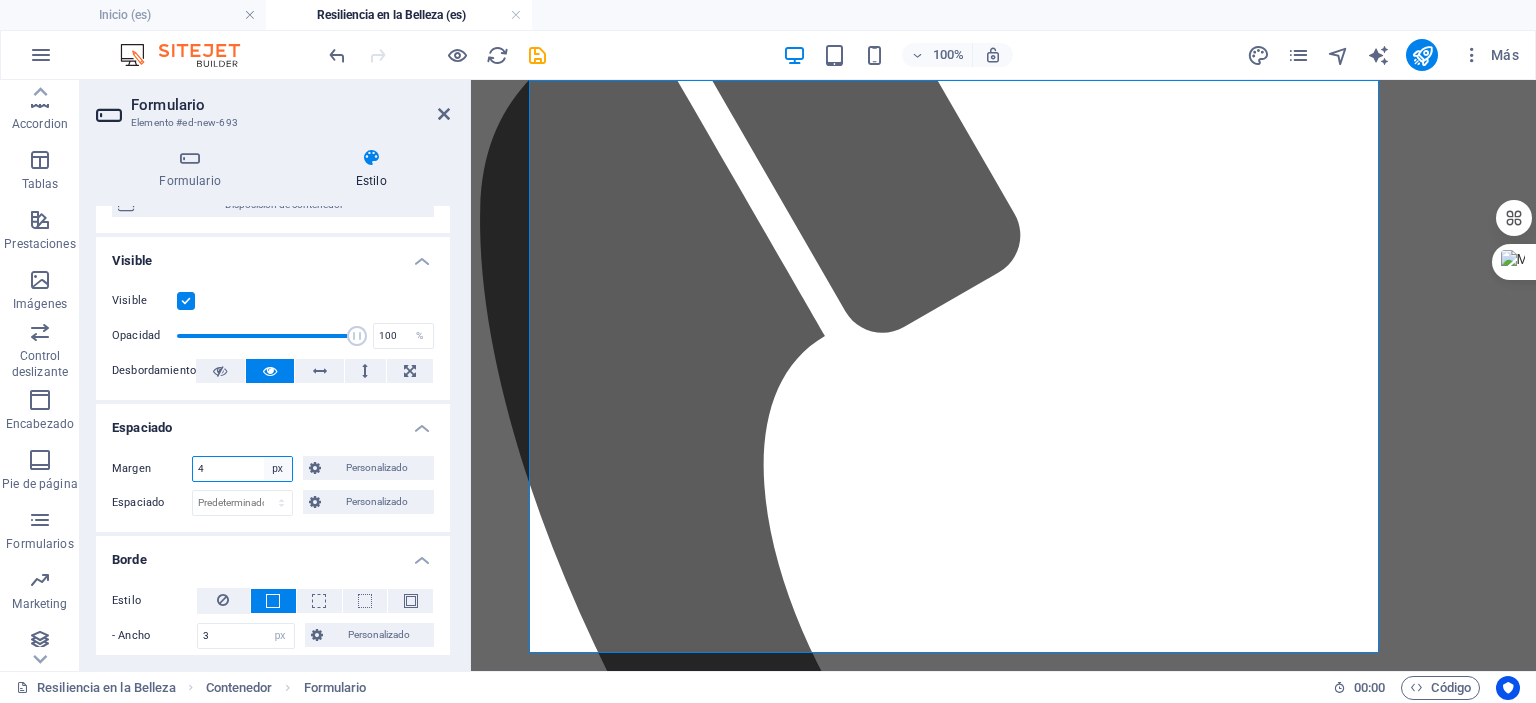 click on "Predeterminado automático px % rem vw vh Personalizado" at bounding box center [278, 469] 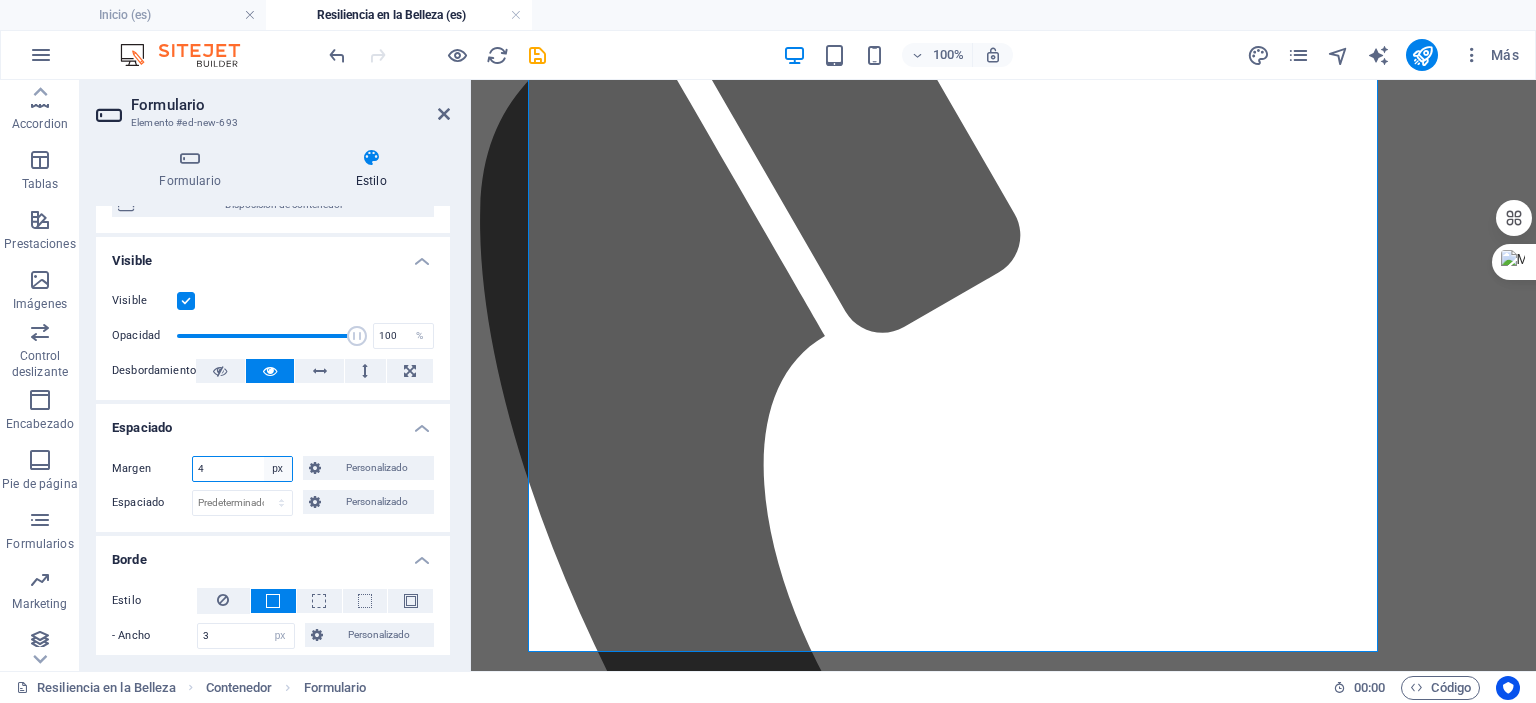 select on "default" 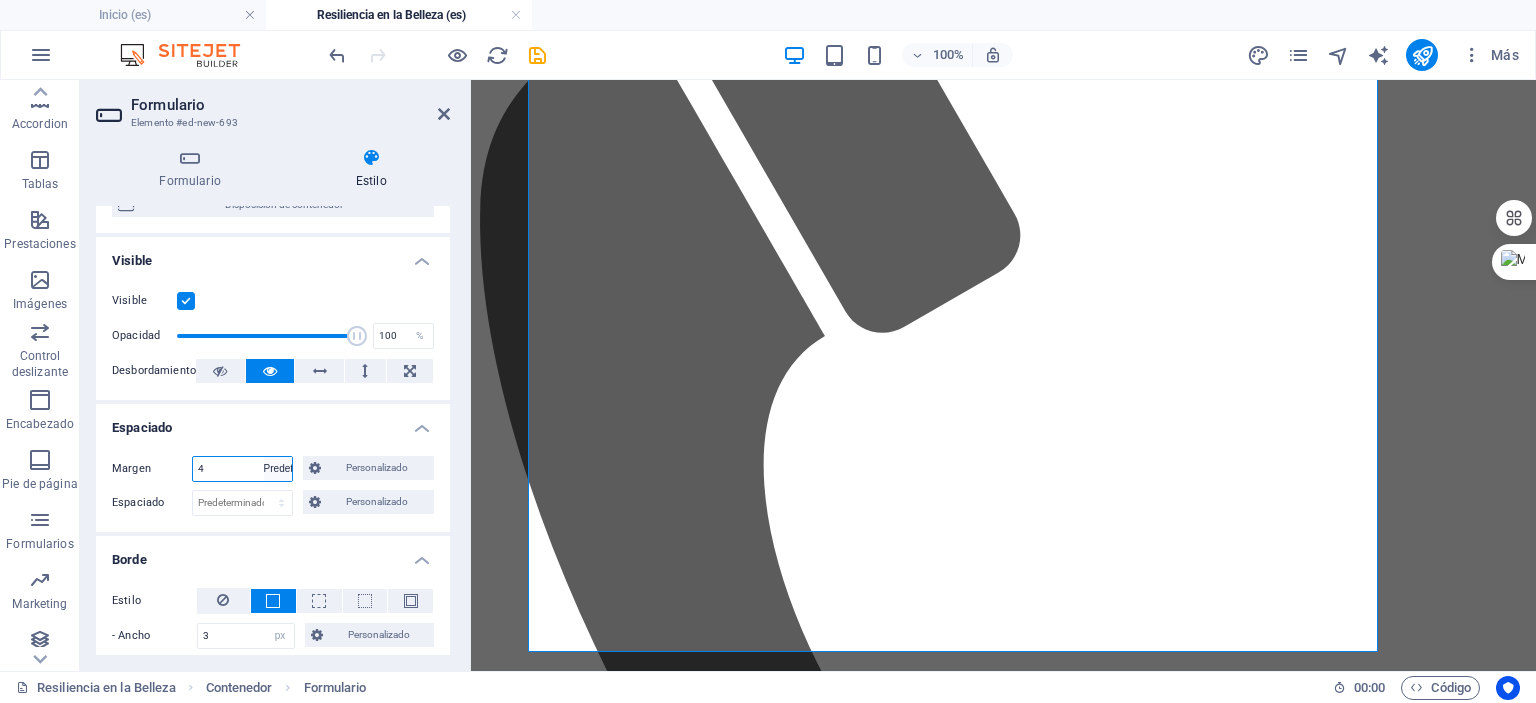 click on "Predeterminado automático px % rem vw vh Personalizado" at bounding box center [278, 469] 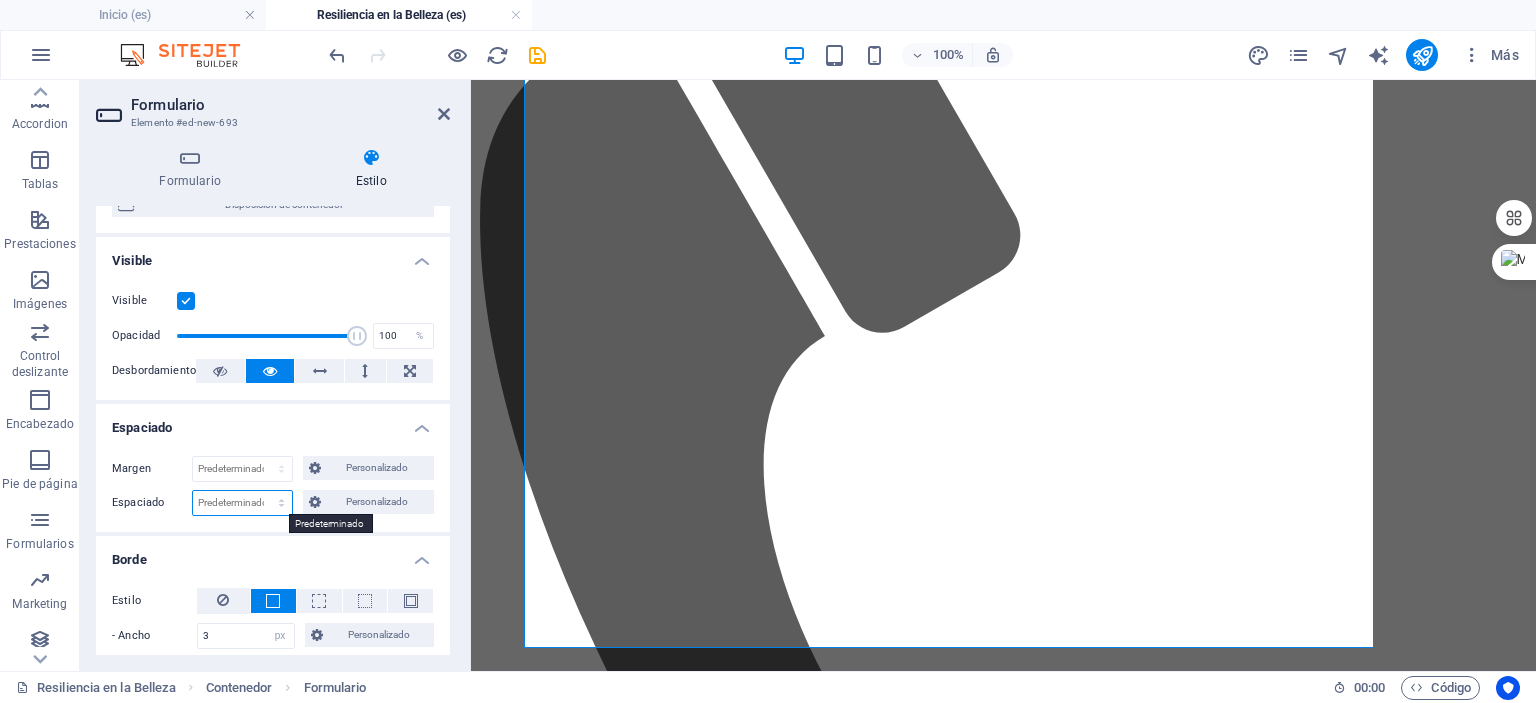 click on "Predeterminado px rem % vh vw Personalizado" at bounding box center [242, 503] 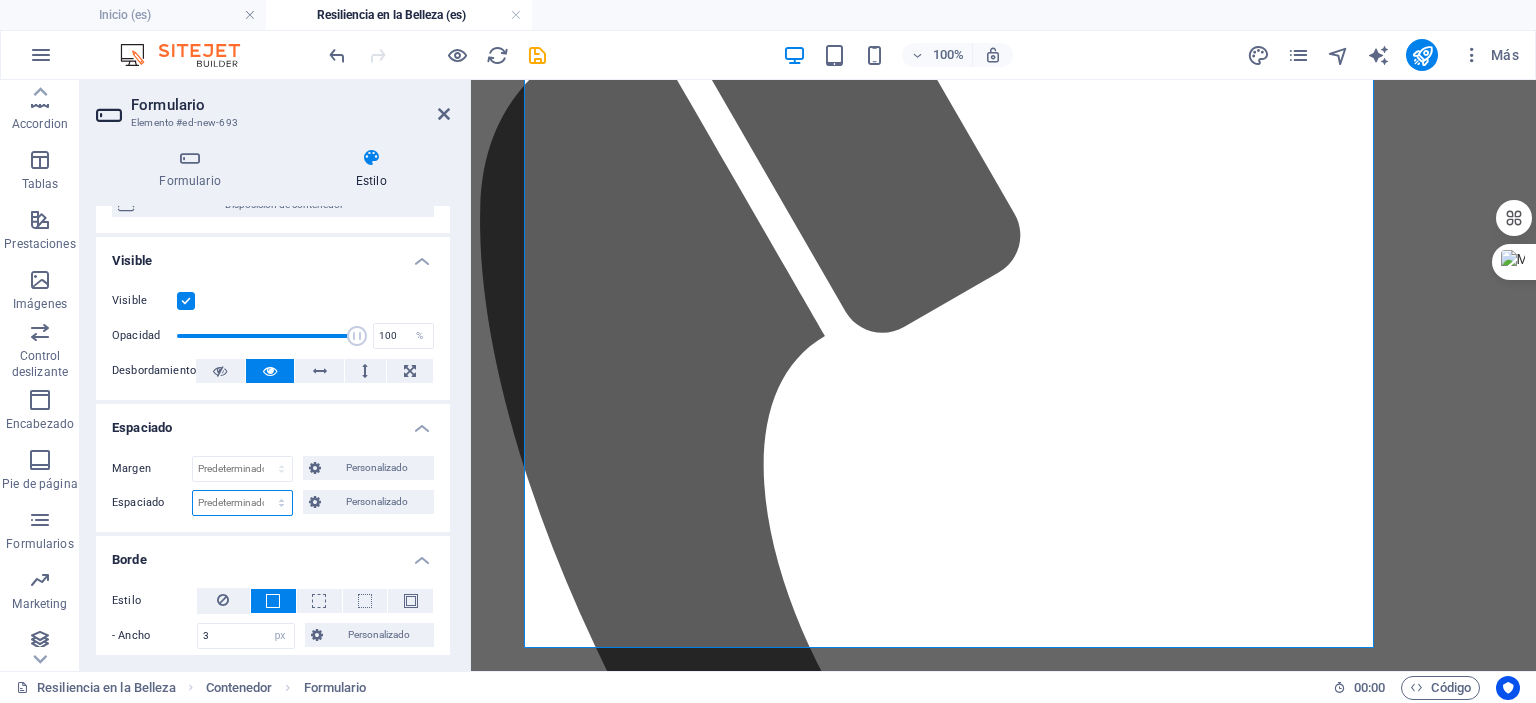 select on "%" 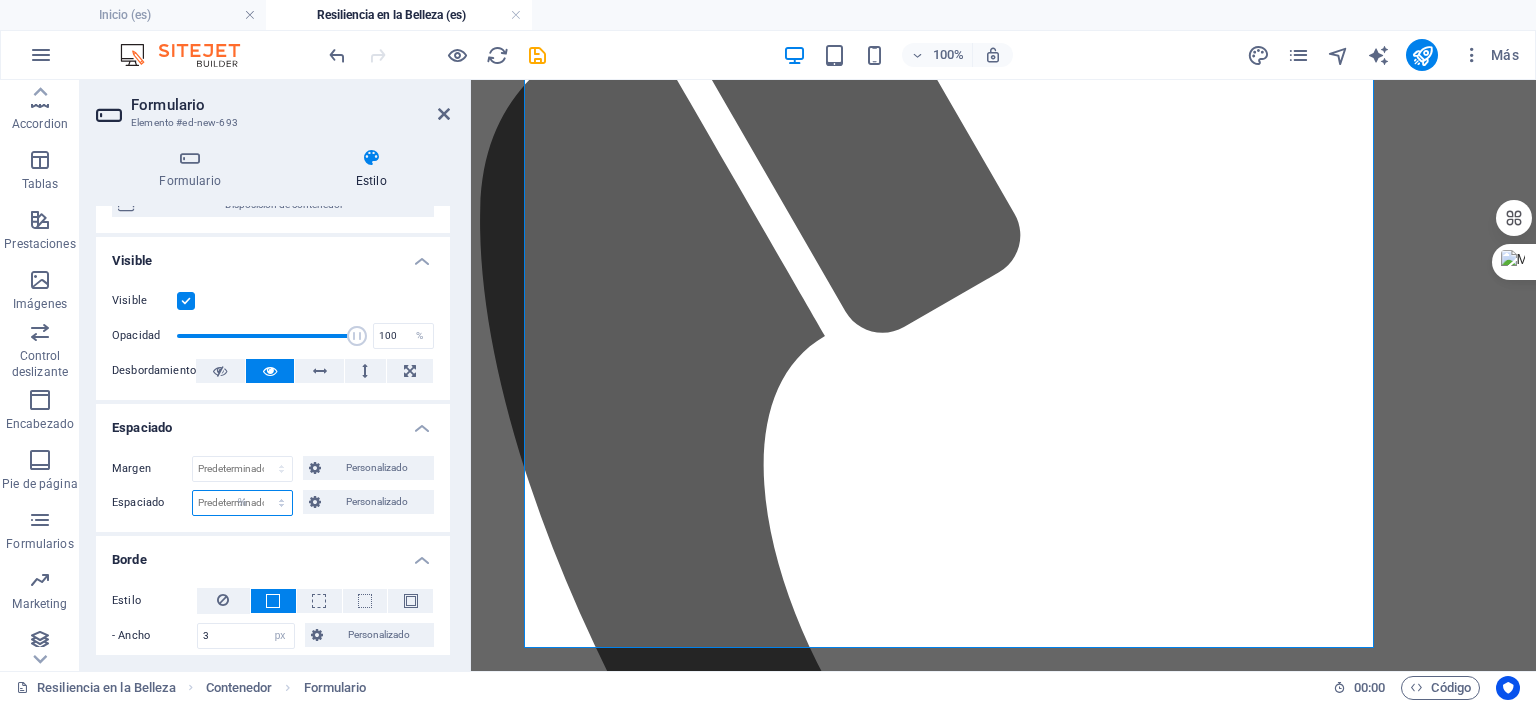 click on "Predeterminado px rem % vh vw Personalizado" at bounding box center (242, 503) 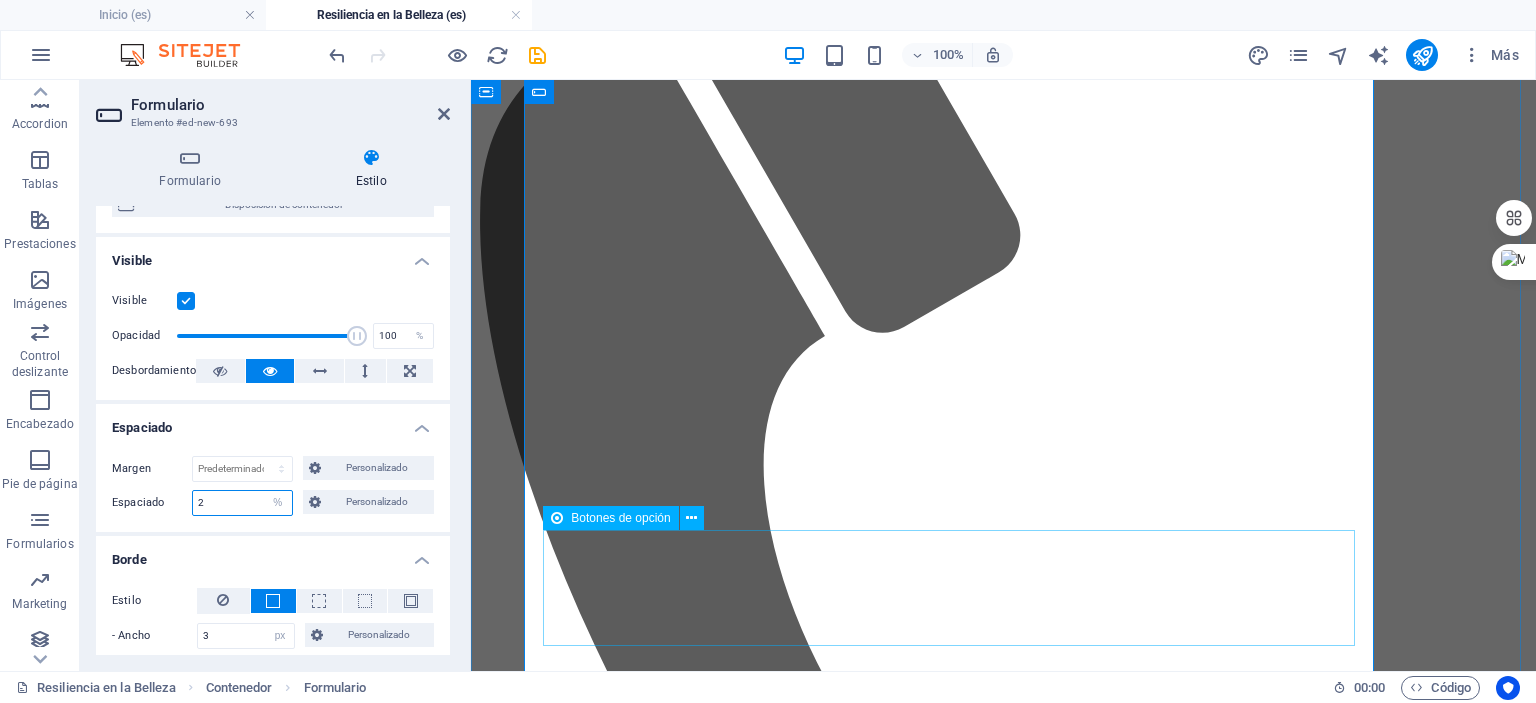 type on "2" 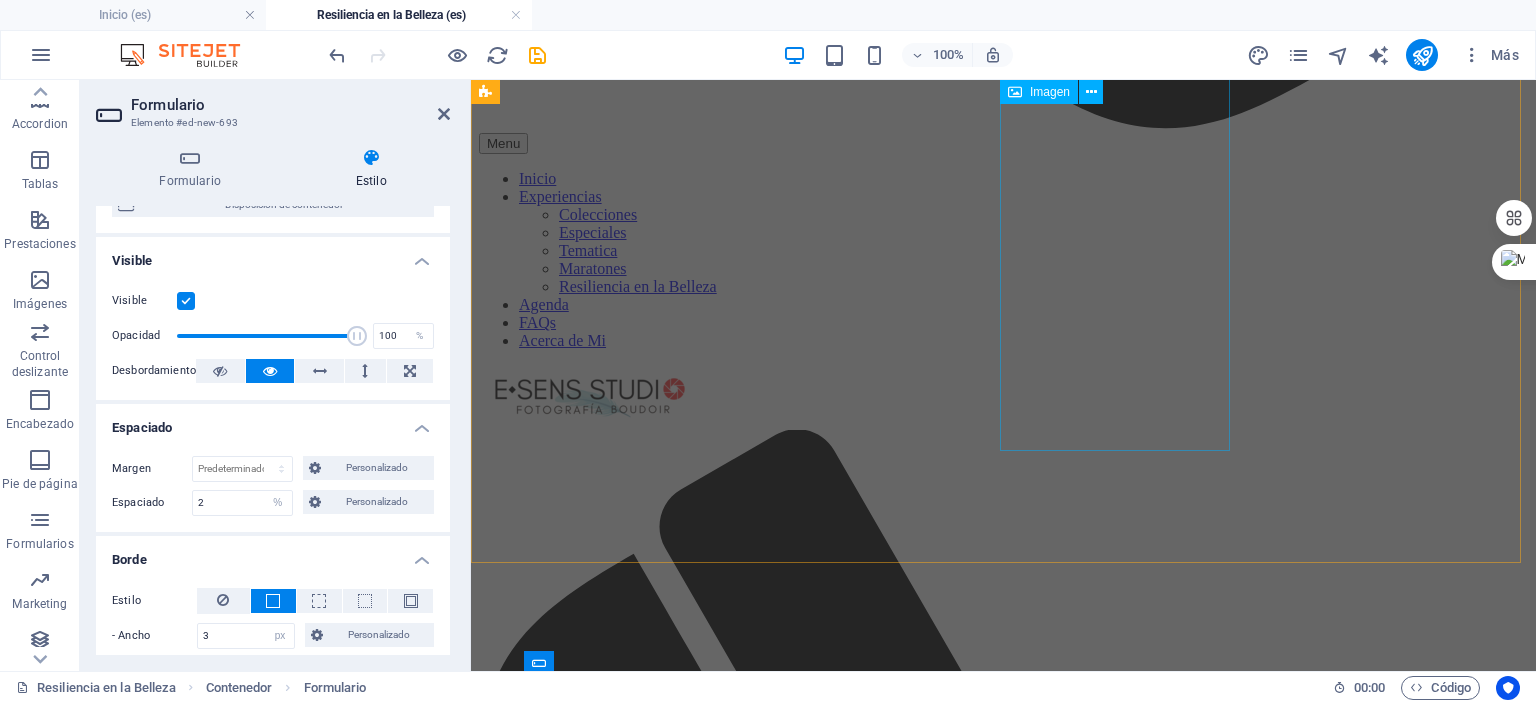 scroll, scrollTop: 2584, scrollLeft: 0, axis: vertical 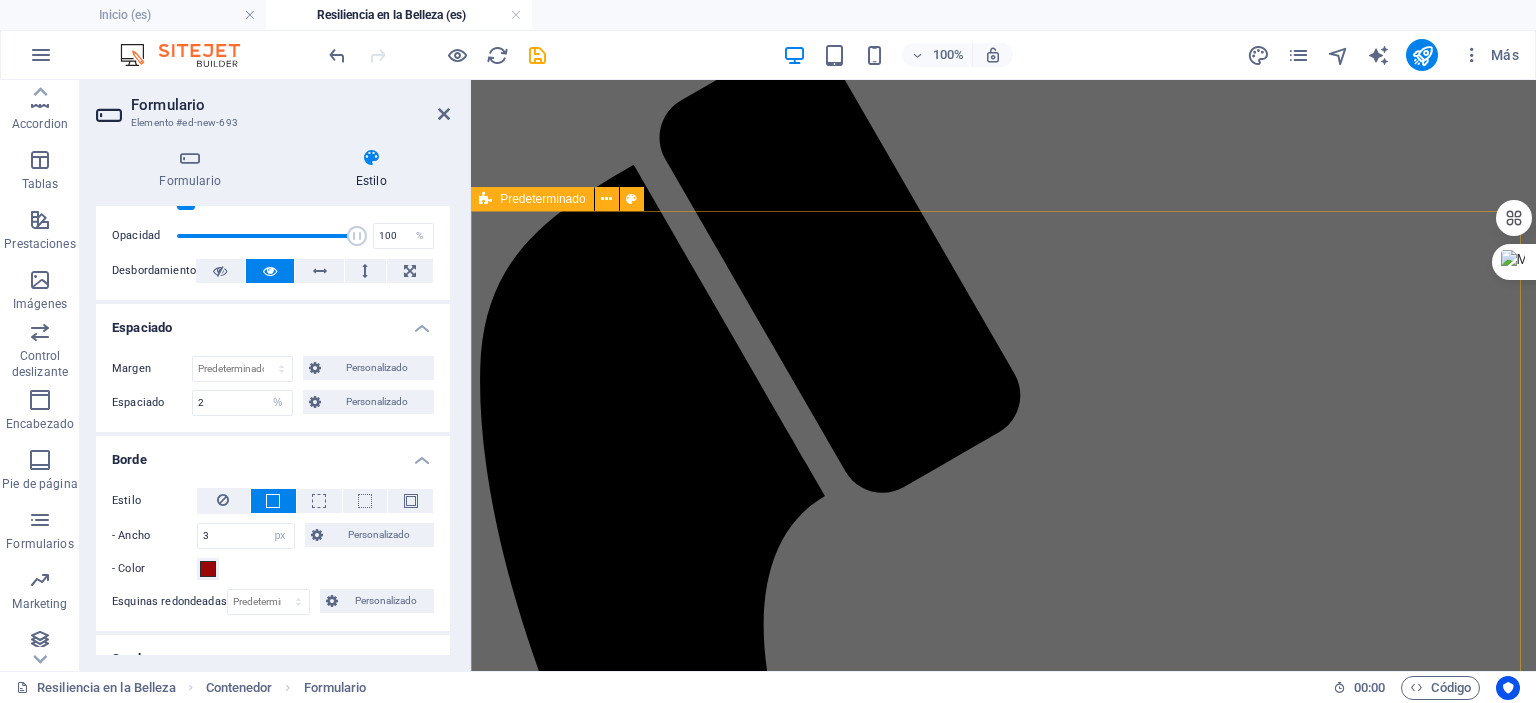click on "Predeterminado" at bounding box center (542, 199) 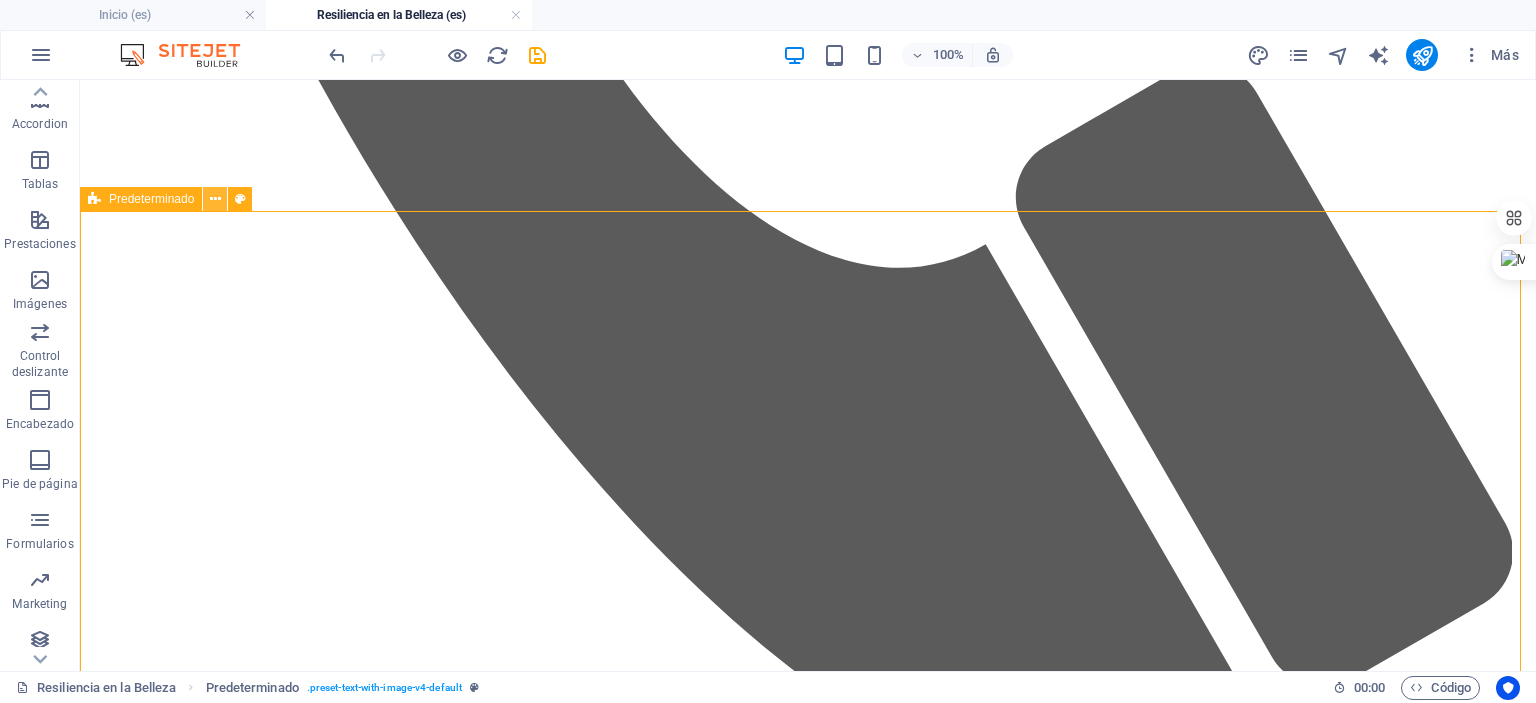 click at bounding box center (215, 199) 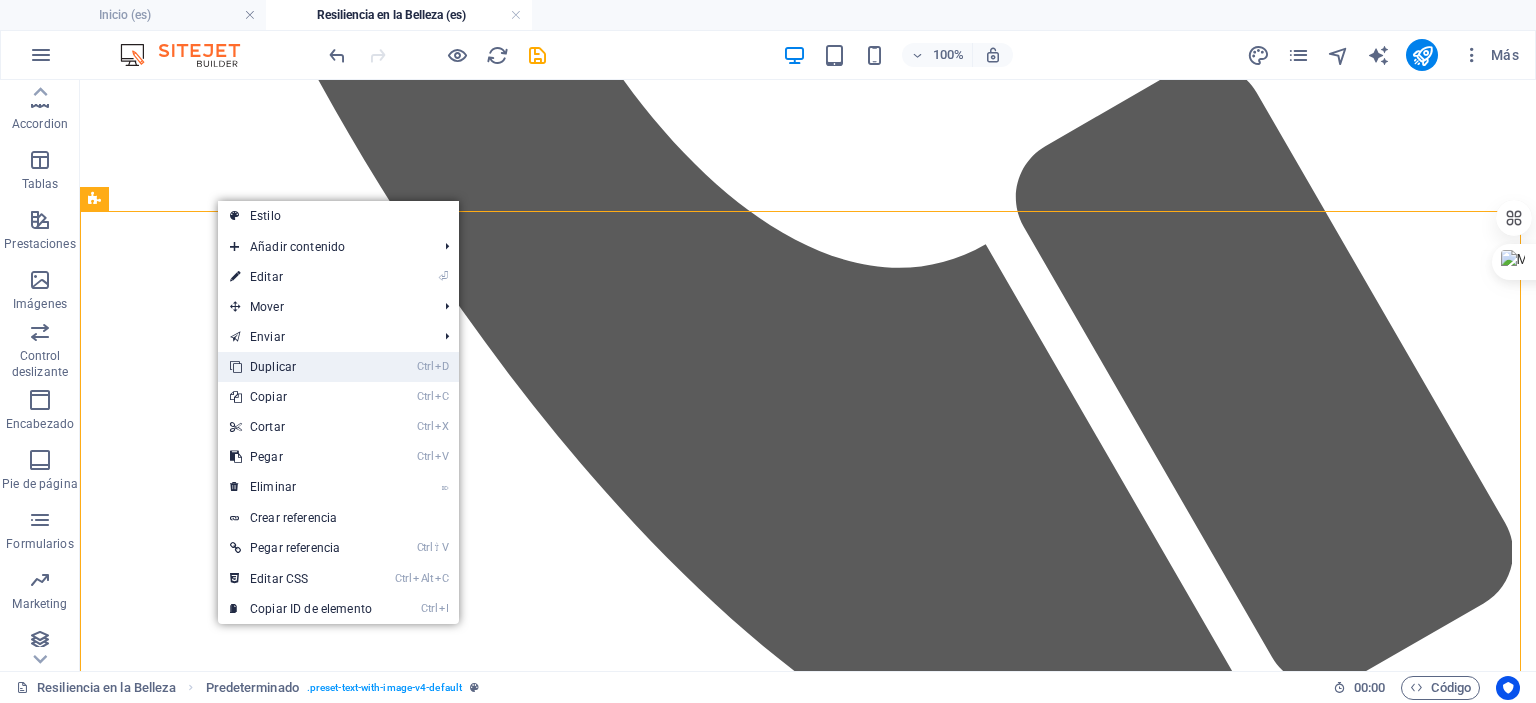 click on "Ctrl D  Duplicar" at bounding box center [301, 367] 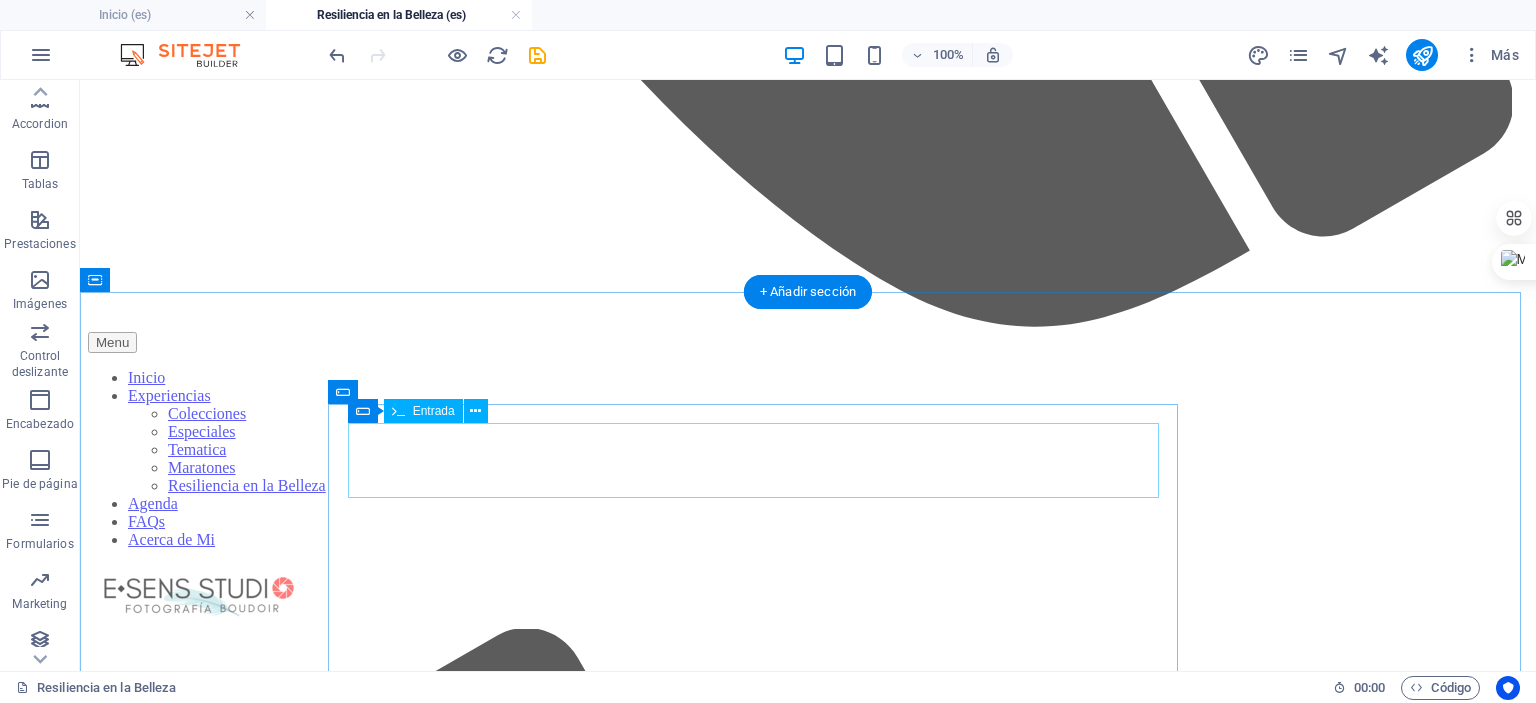 scroll, scrollTop: 2856, scrollLeft: 0, axis: vertical 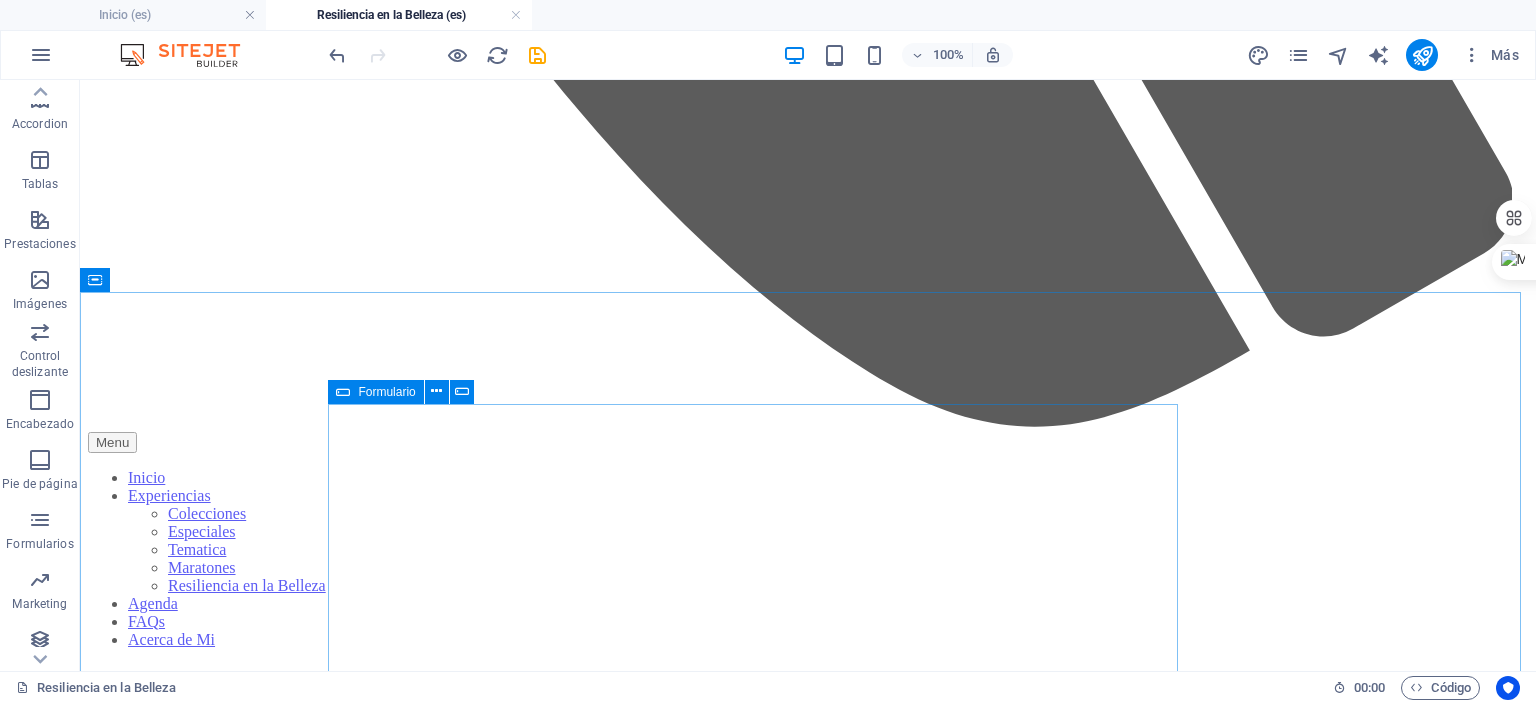 click at bounding box center [343, 392] 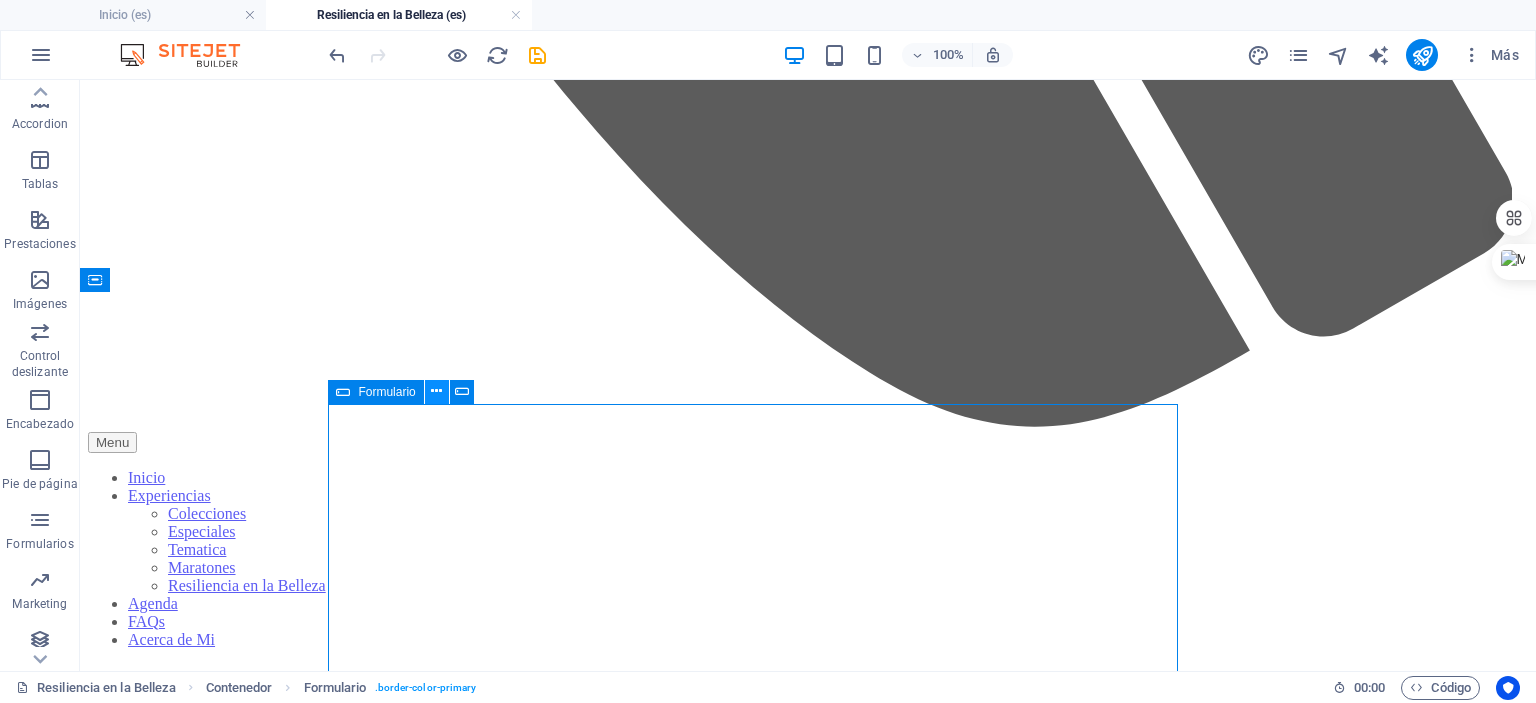click at bounding box center (436, 391) 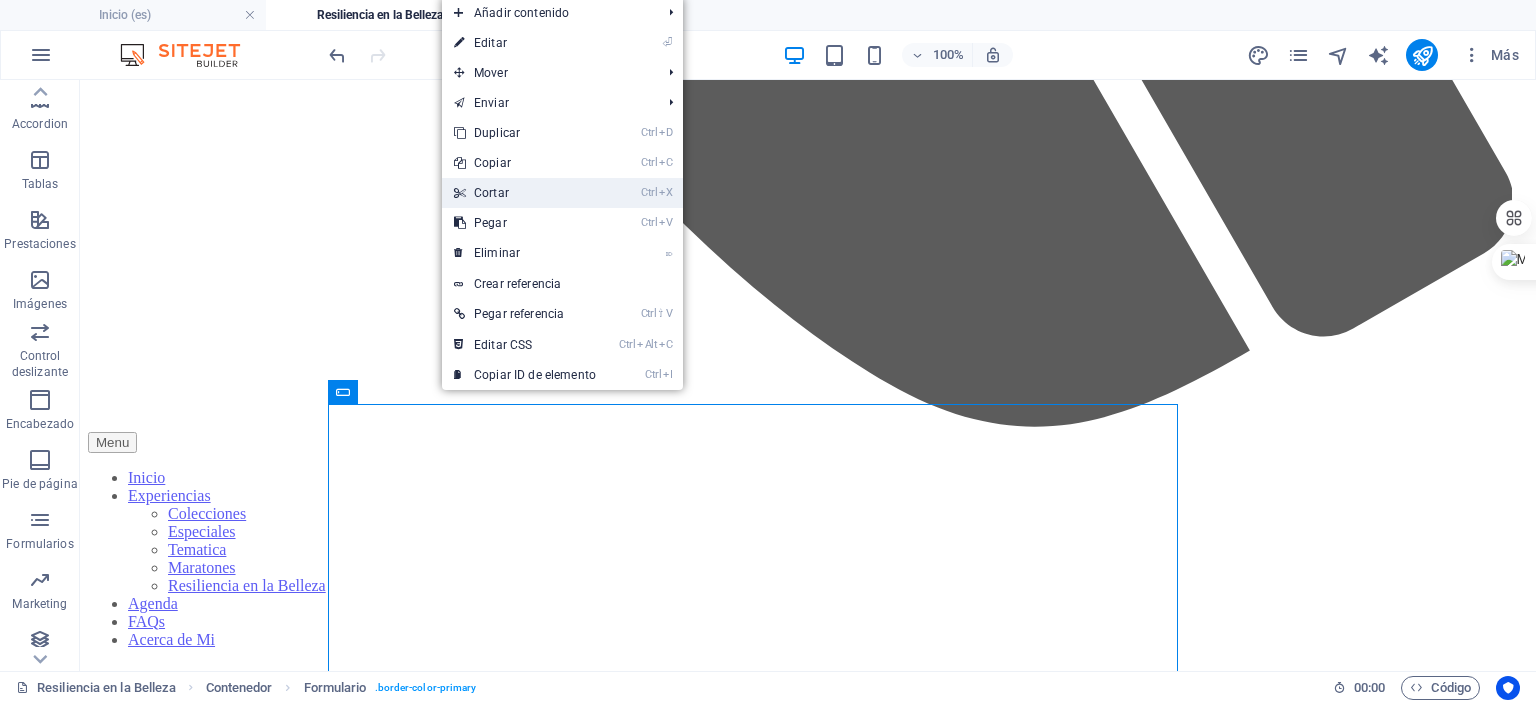 click on "Ctrl X  Cortar" at bounding box center (525, 193) 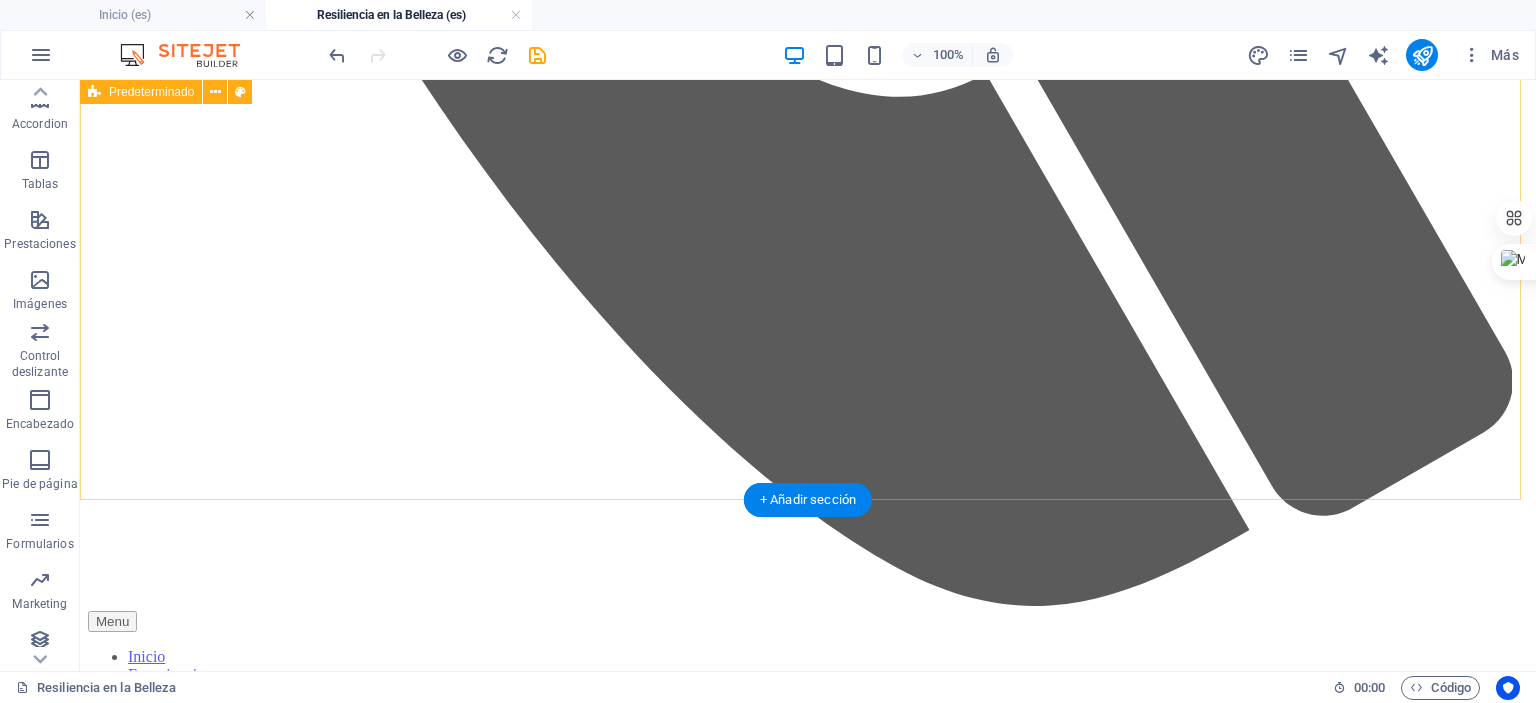 scroll, scrollTop: 4169, scrollLeft: 0, axis: vertical 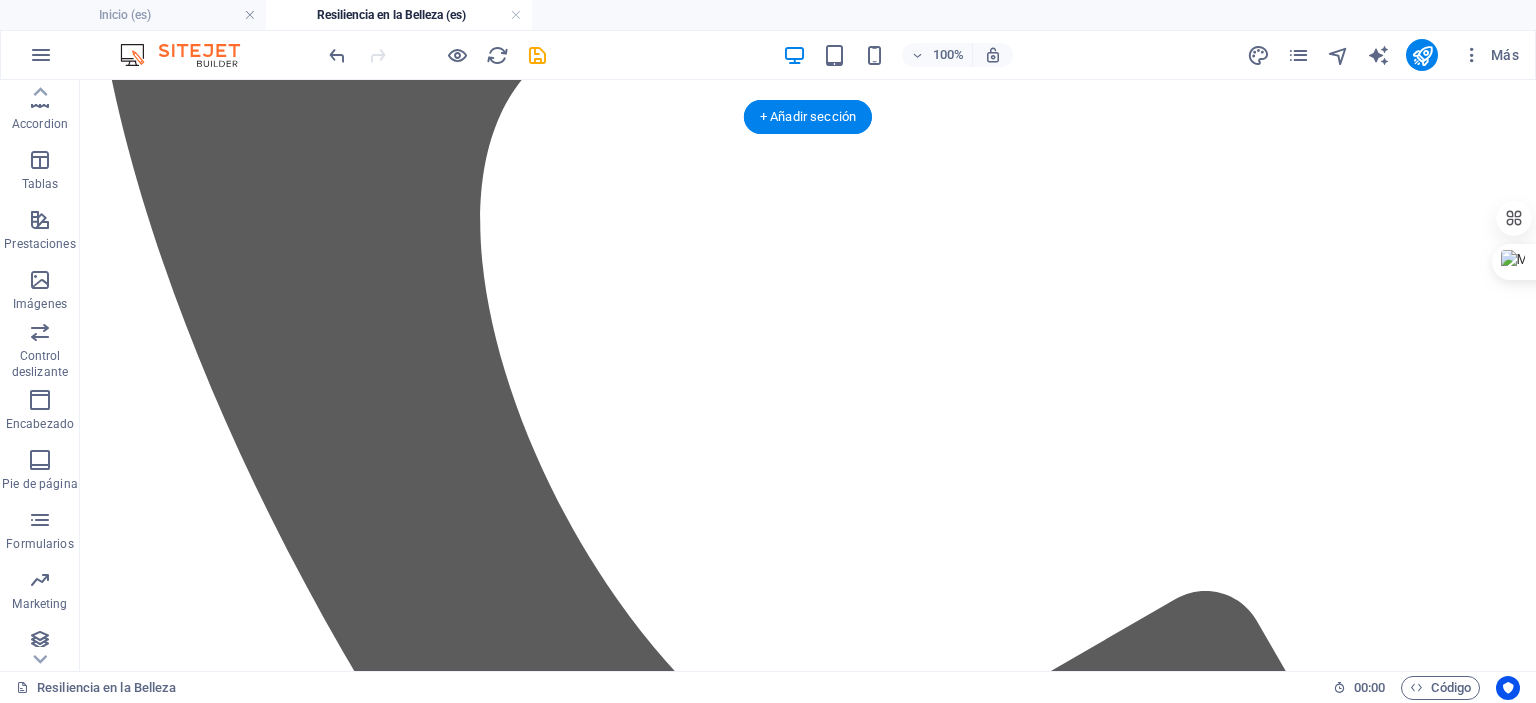 click at bounding box center (808, 10625) 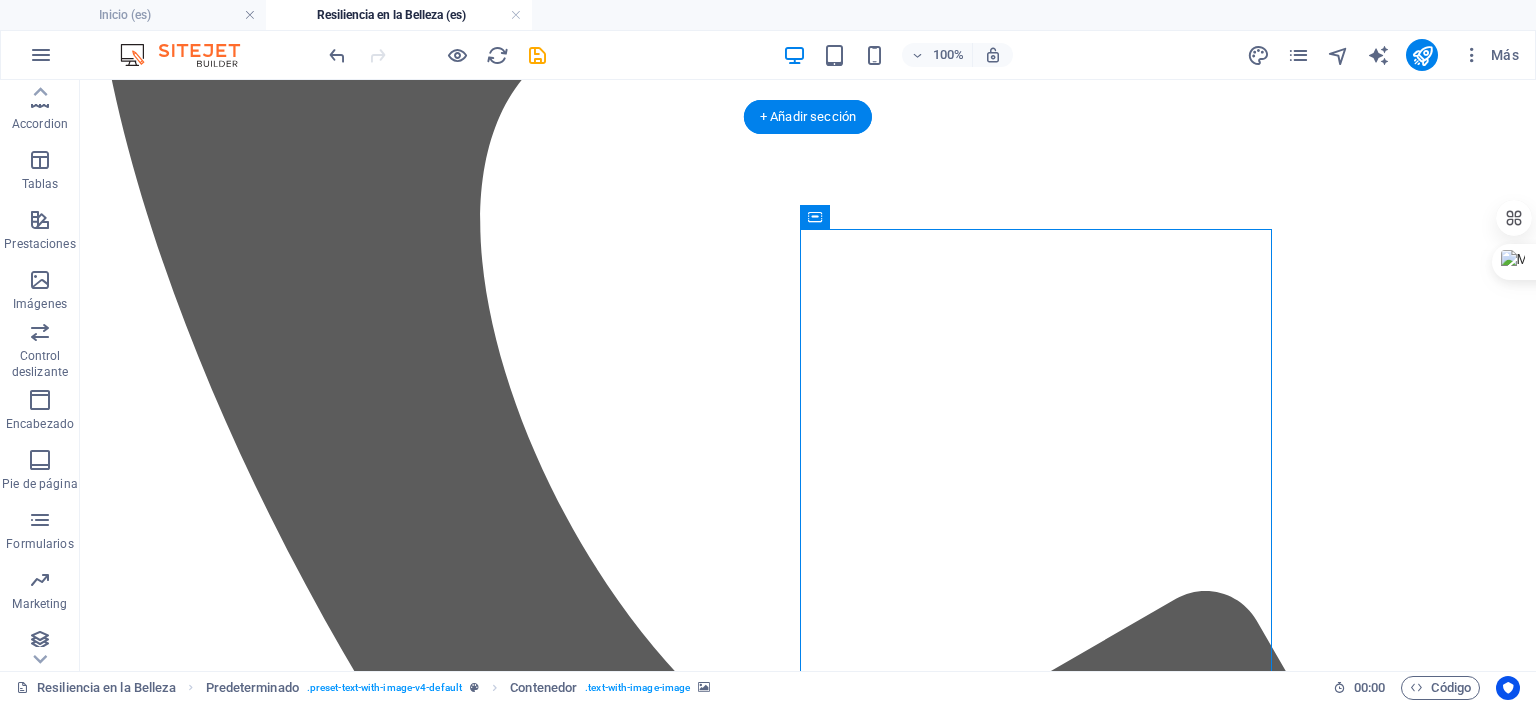 click at bounding box center (808, 10625) 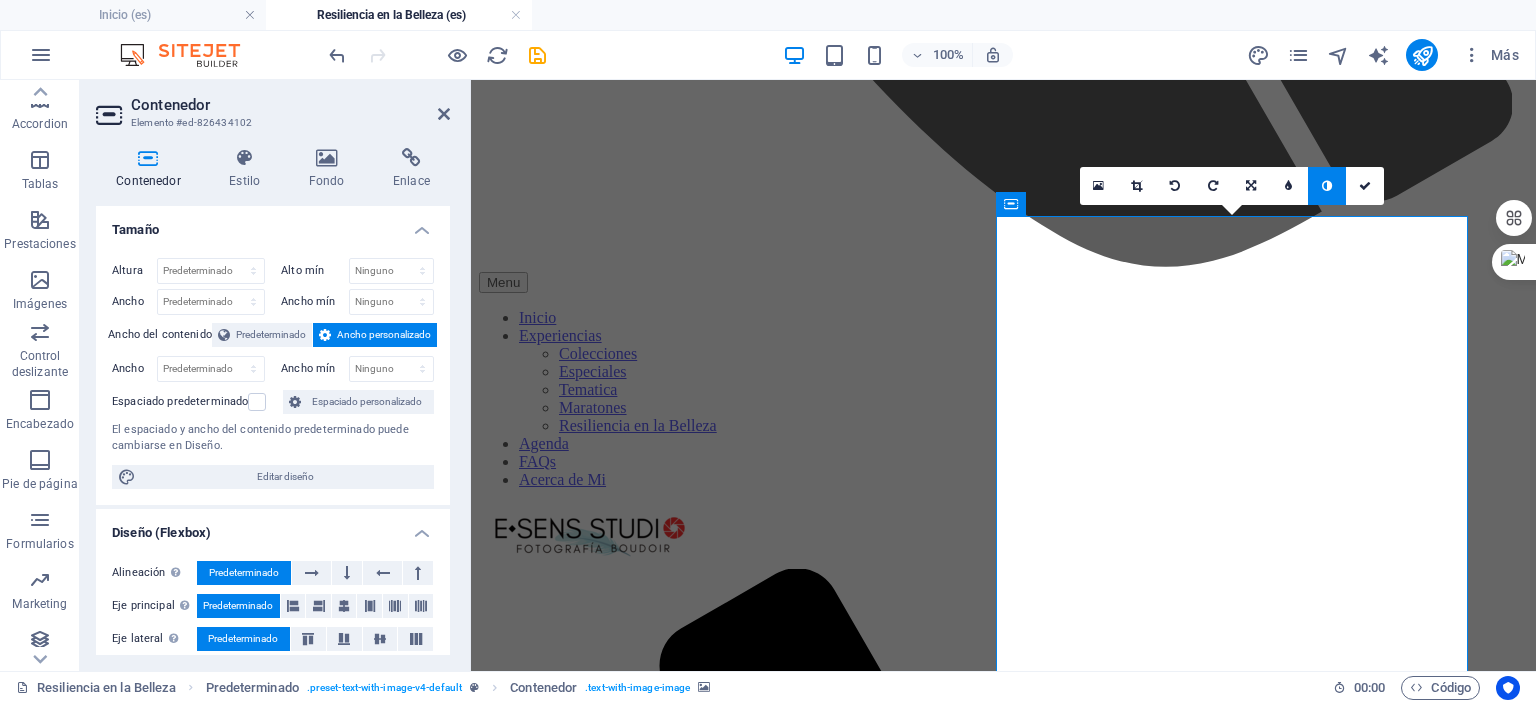 scroll, scrollTop: 4182, scrollLeft: 0, axis: vertical 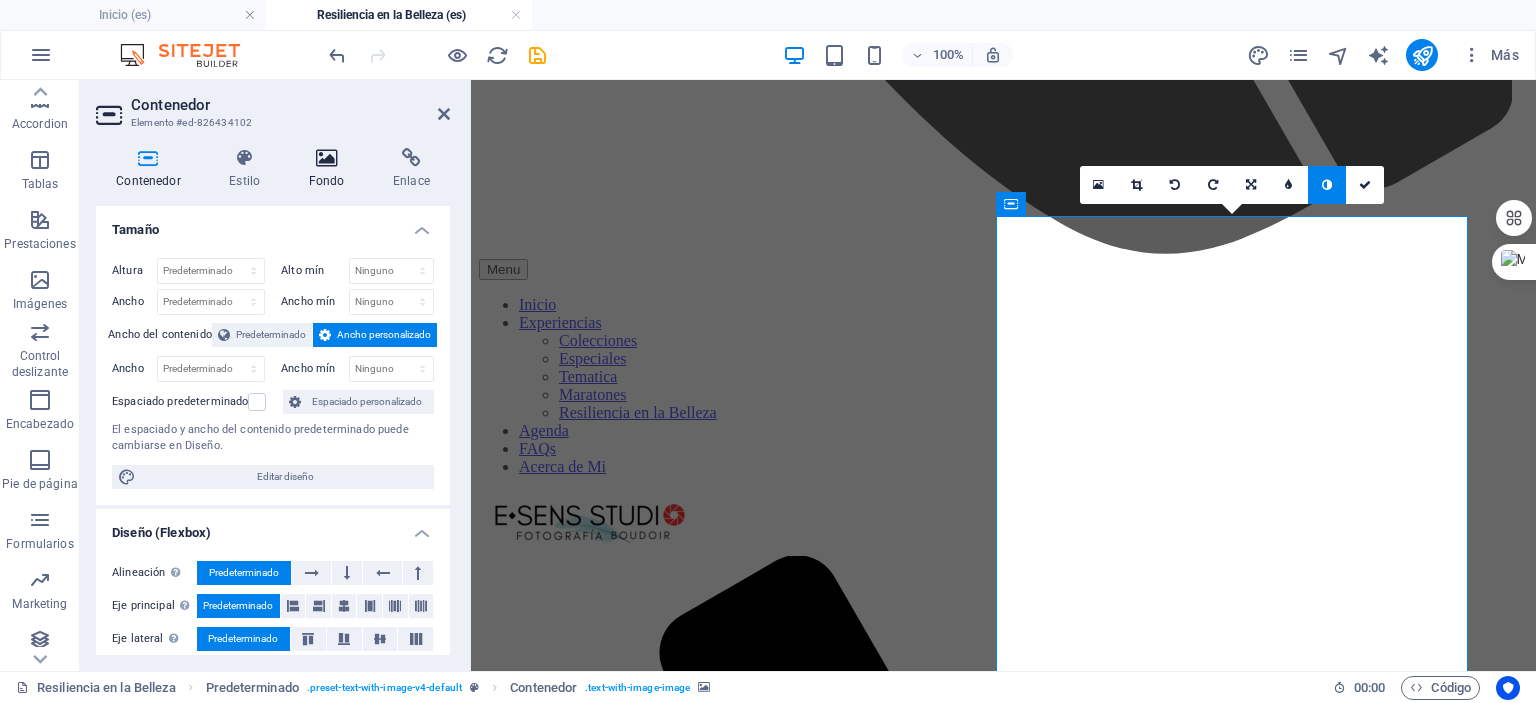 click on "Fondo" at bounding box center (330, 169) 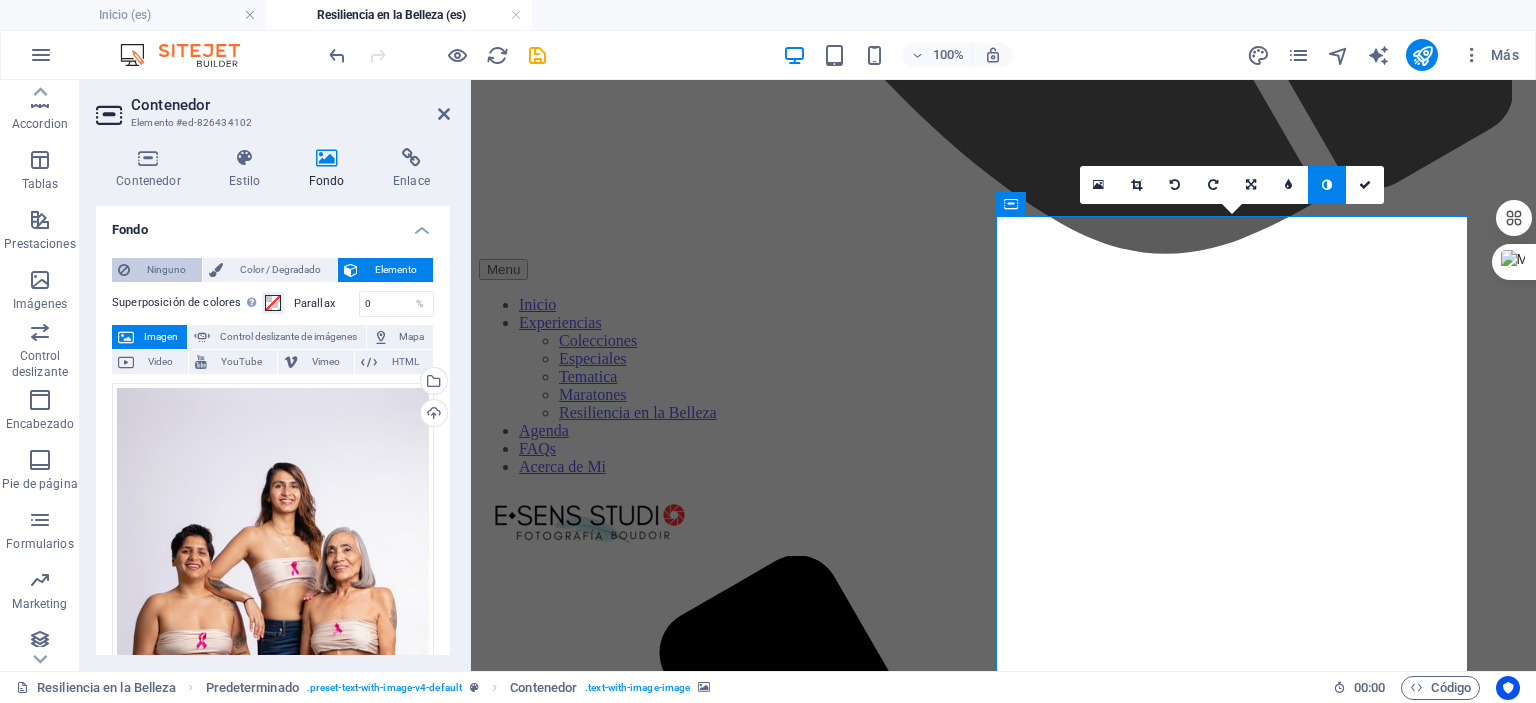 drag, startPoint x: 147, startPoint y: 272, endPoint x: 6, endPoint y: 214, distance: 152.4631 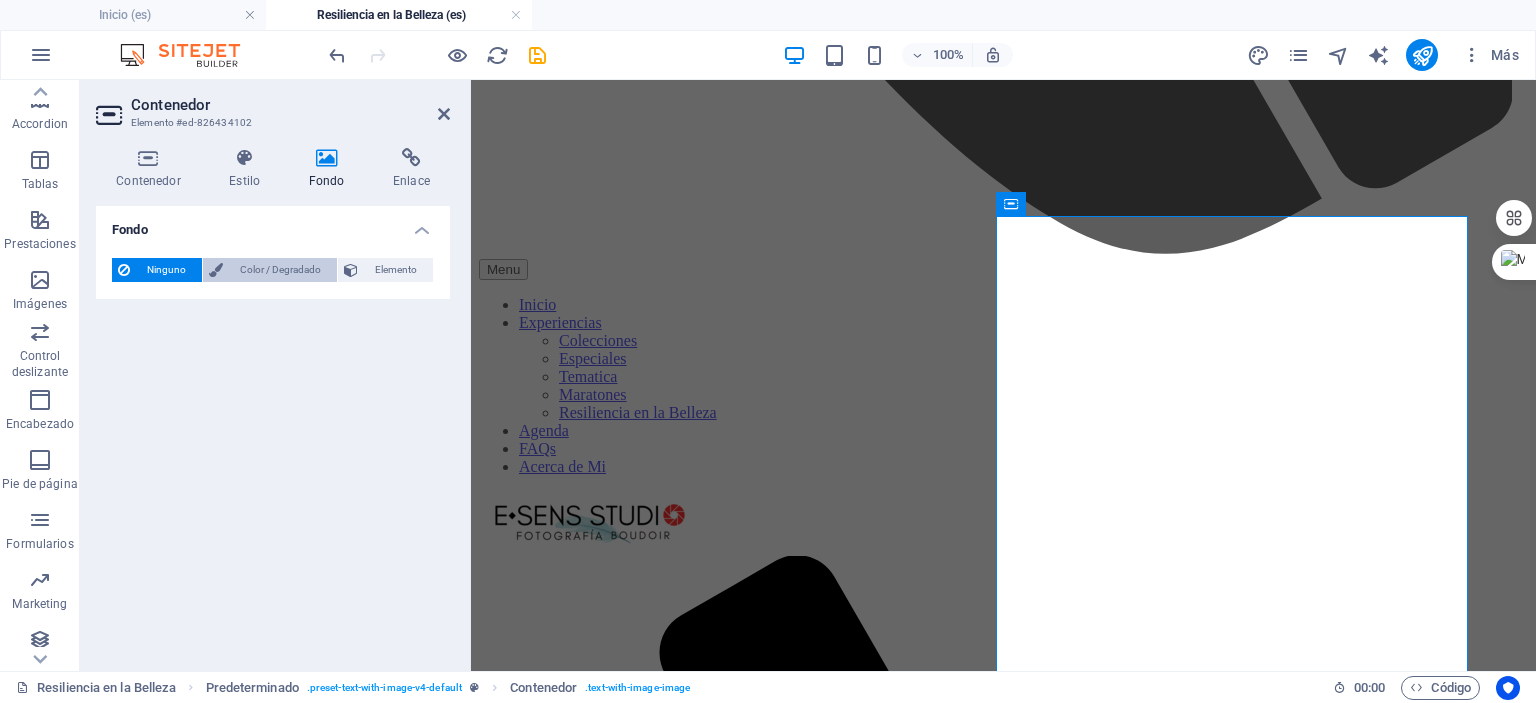 click on "Color / Degradado" at bounding box center (280, 270) 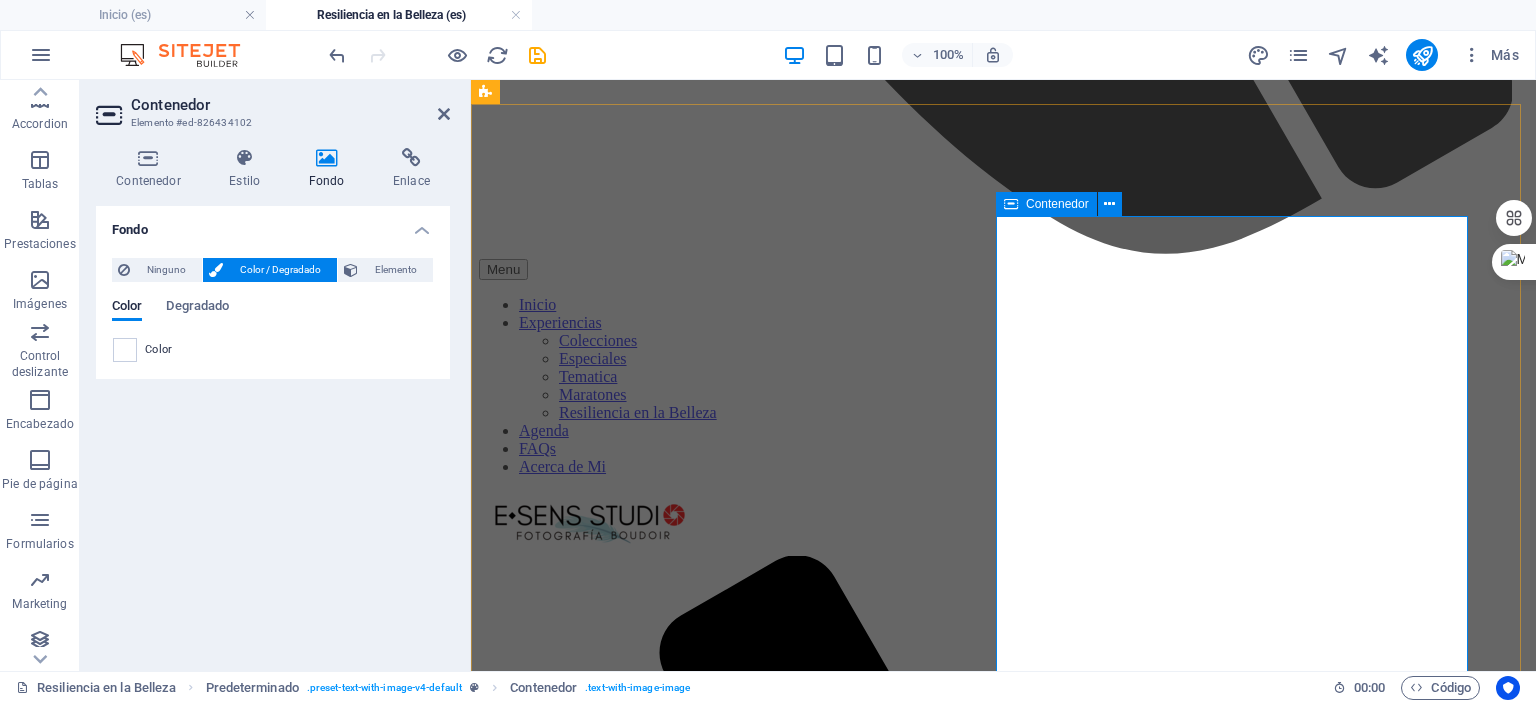 click on "Pegar portapapeles" at bounding box center [1068, 8803] 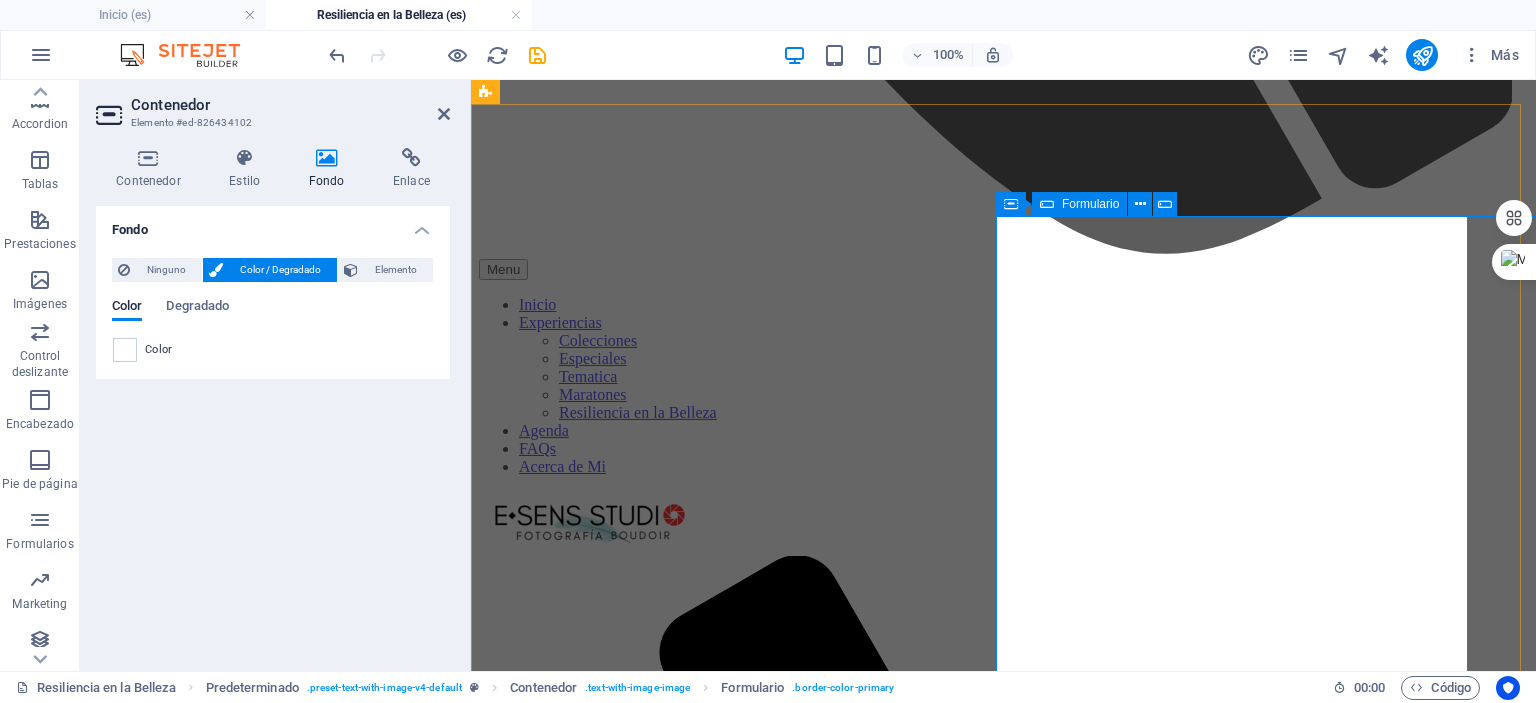 click on "Formulario" at bounding box center [1090, 204] 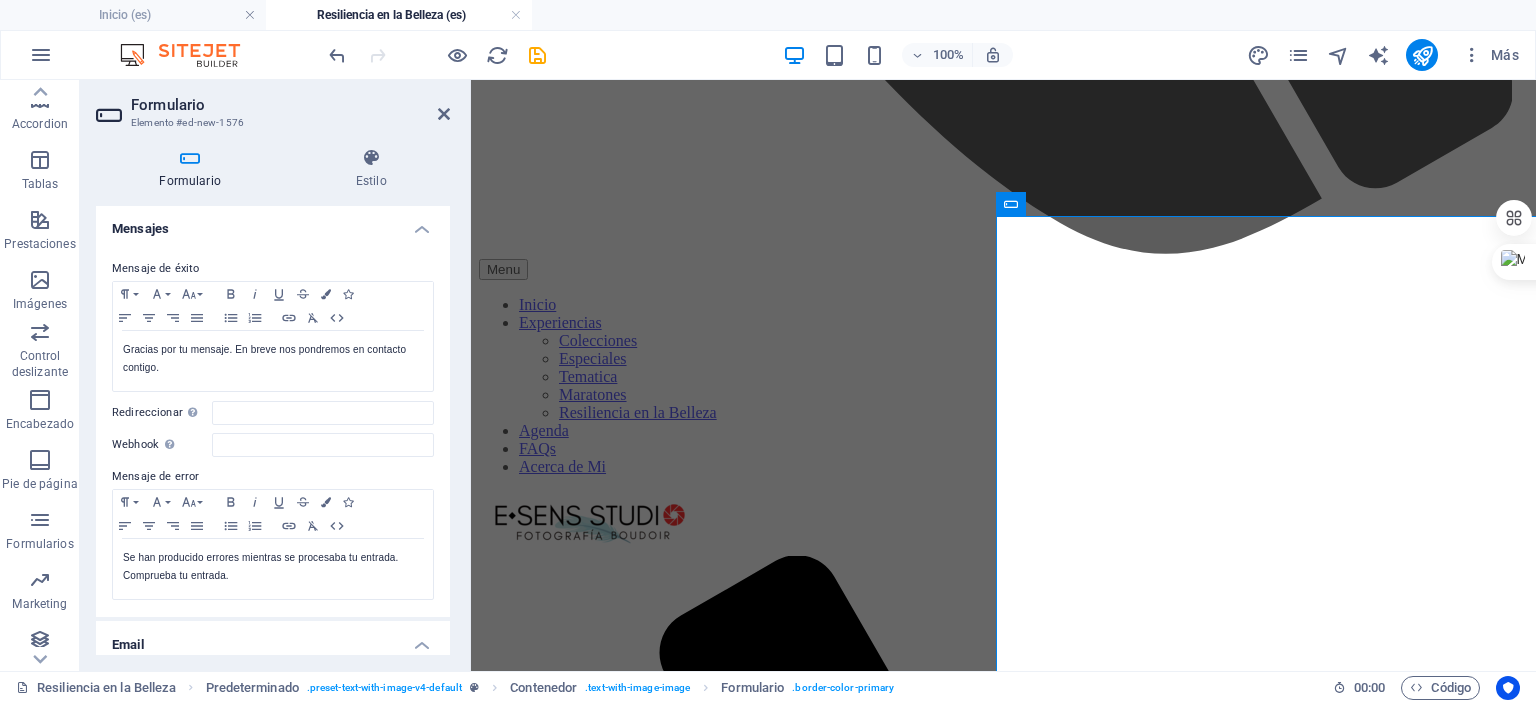 scroll, scrollTop: 0, scrollLeft: 0, axis: both 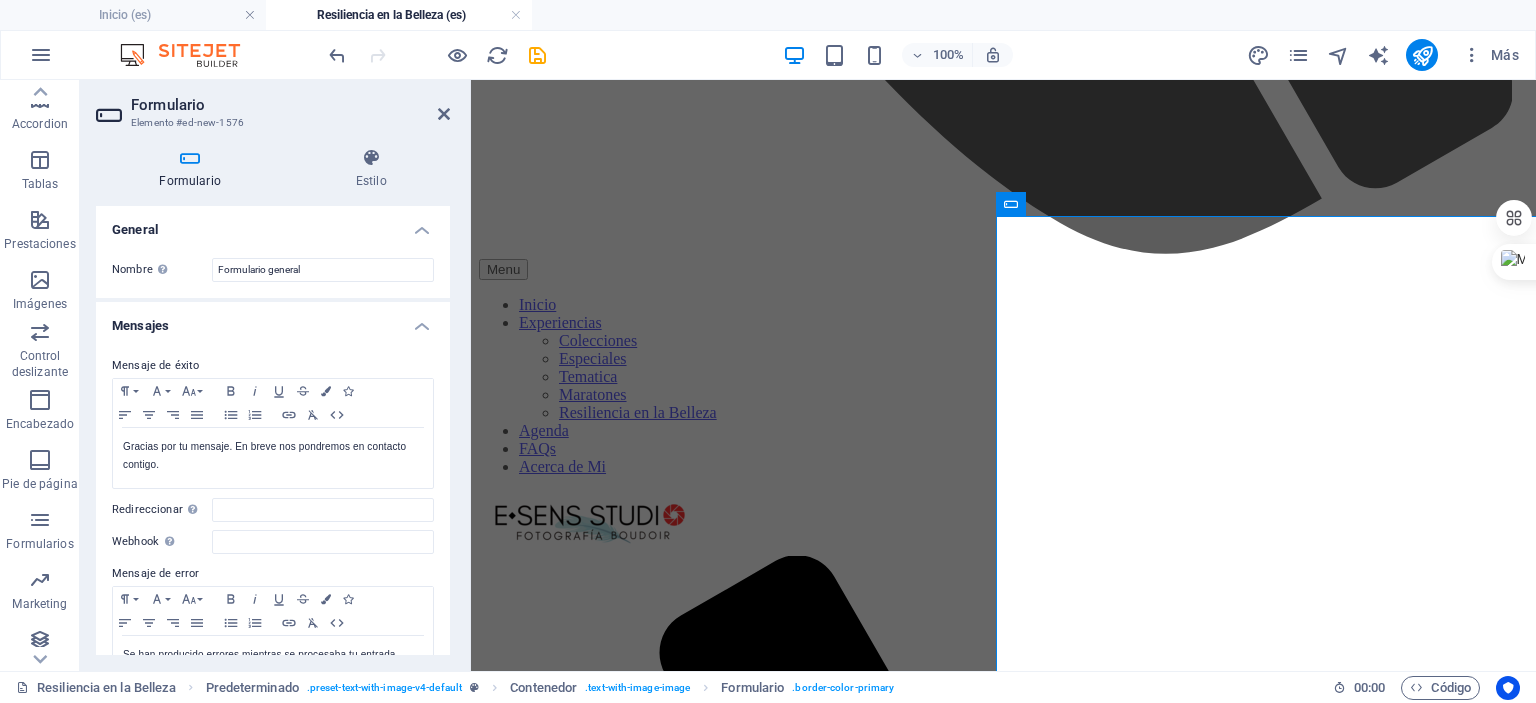 click on "Formulario" at bounding box center (194, 169) 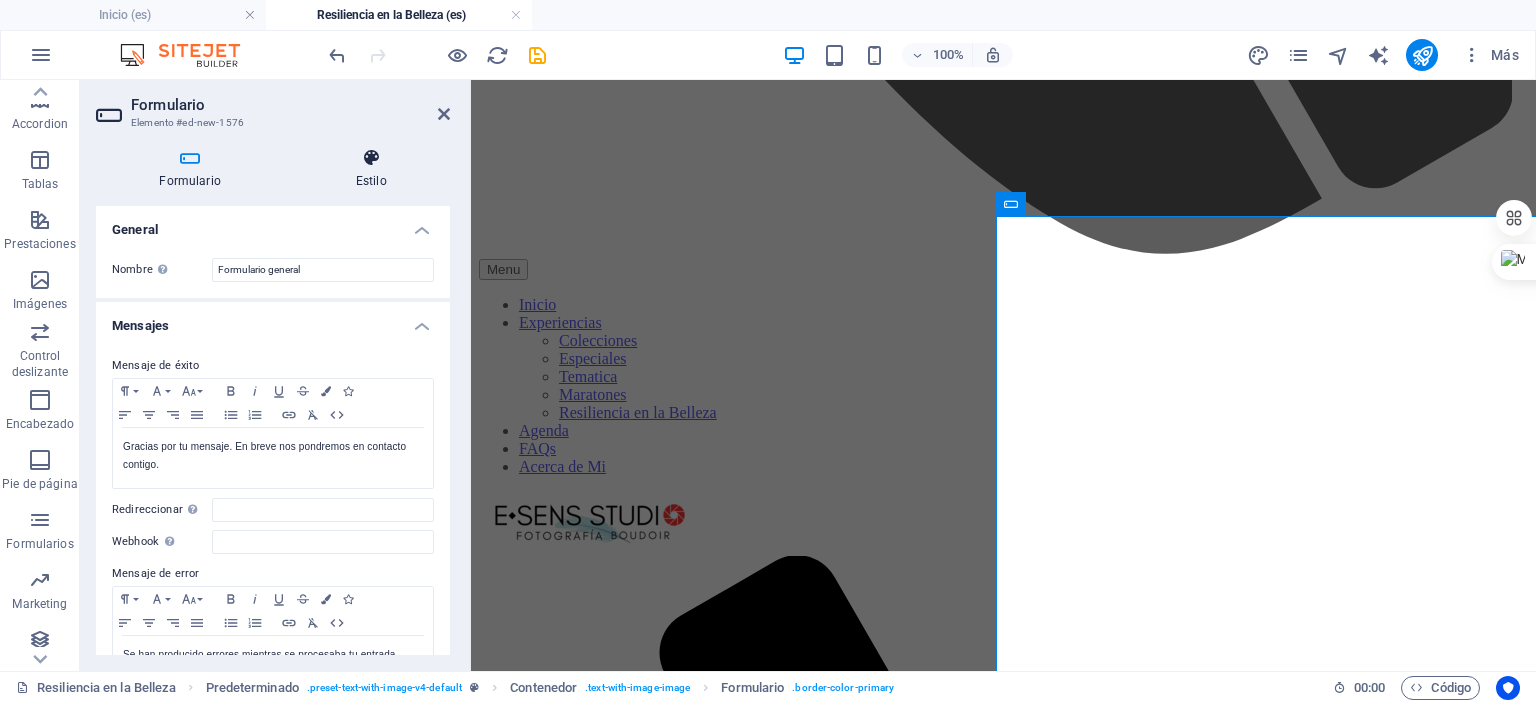 click on "Estilo" at bounding box center [371, 169] 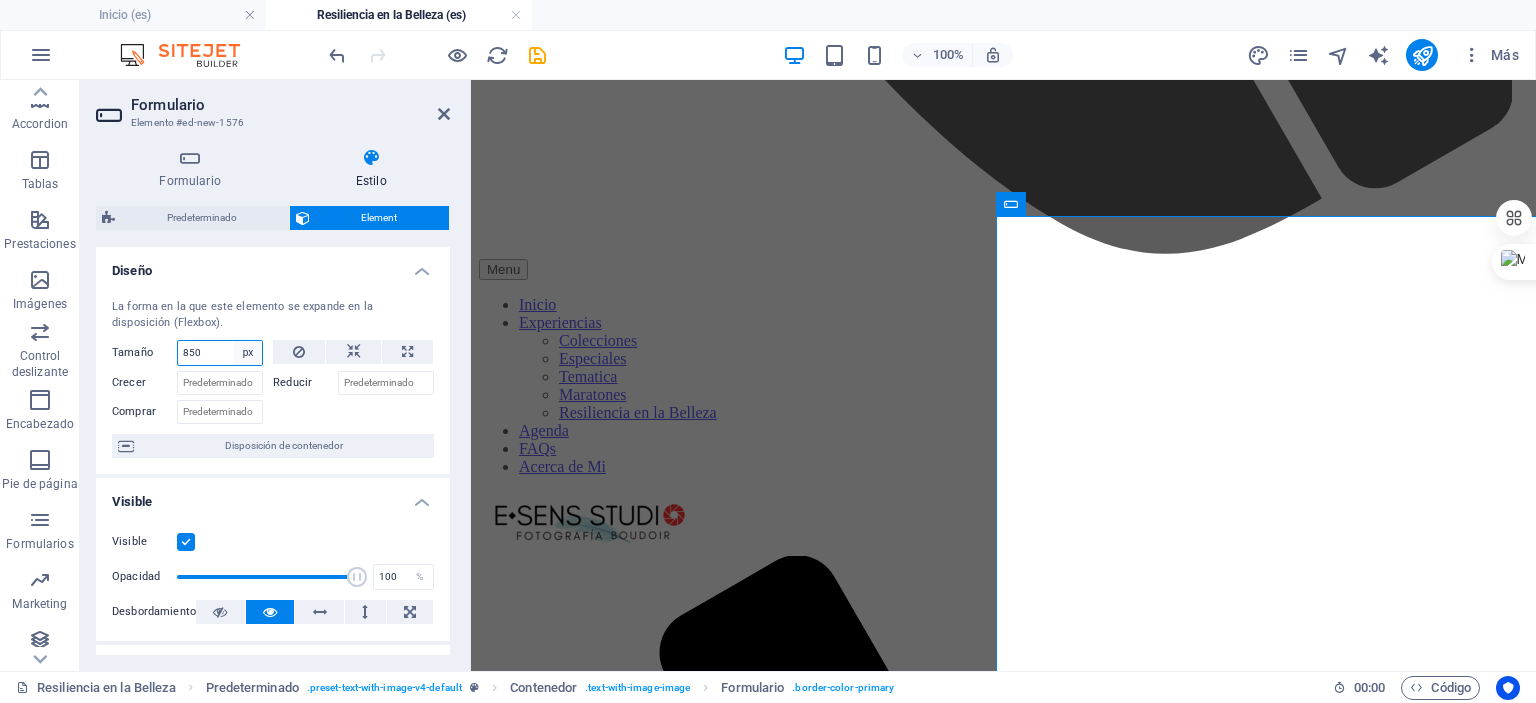 click on "Predeterminado automático px % 1/1 1/2 1/3 1/4 1/5 1/6 1/7 1/8 1/9 1/10" at bounding box center (248, 353) 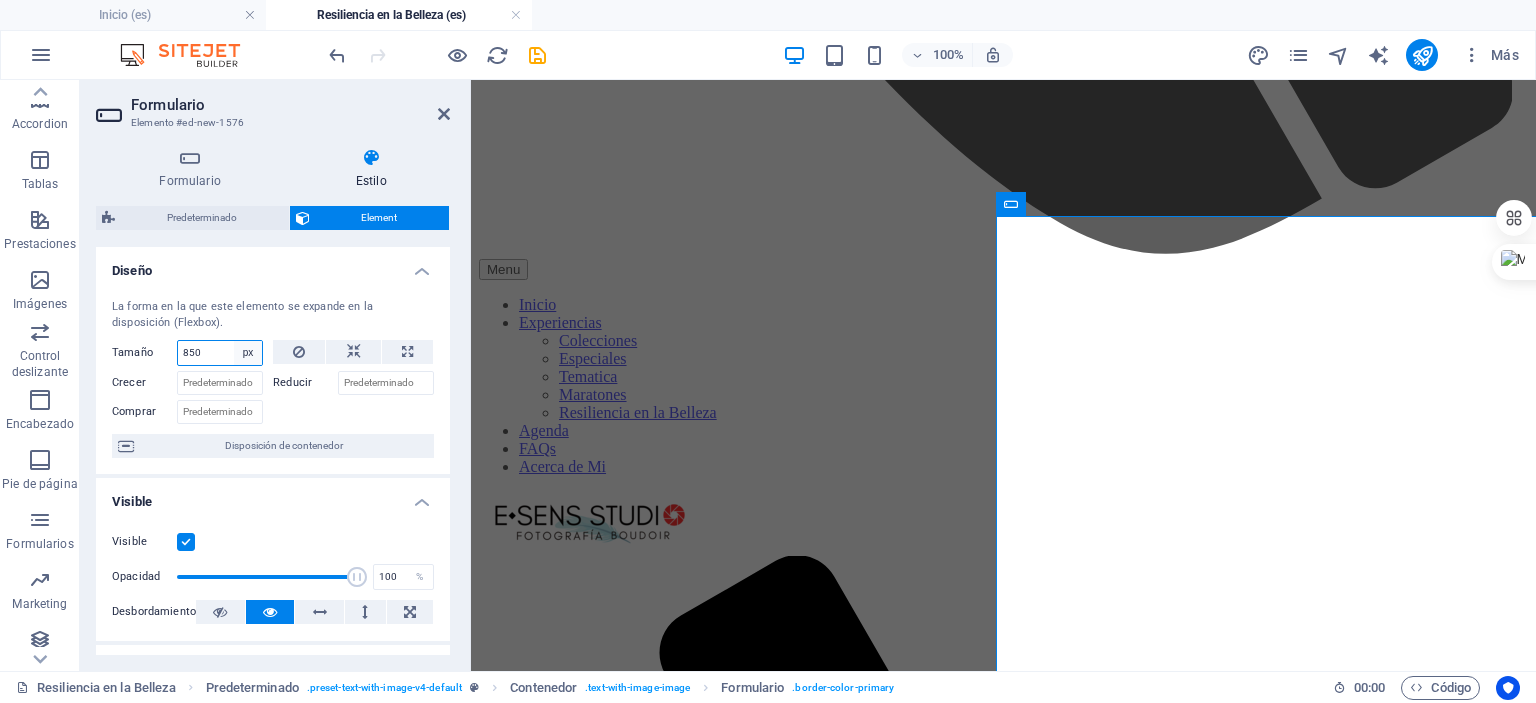select on "gfi0s3tsb2c" 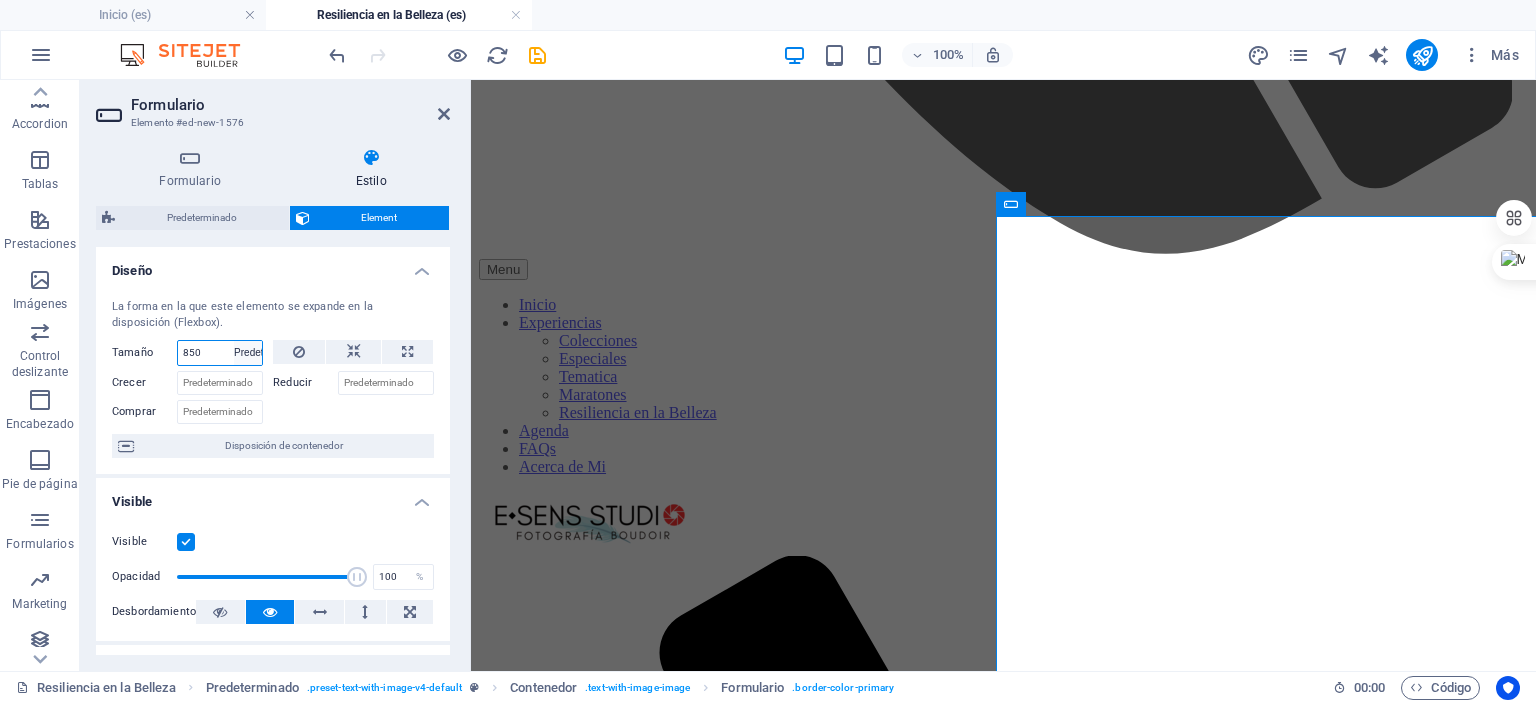 click on "Predeterminado automático px % 1/1 1/2 1/3 1/4 1/5 1/6 1/7 1/8 1/9 1/10" at bounding box center [248, 353] 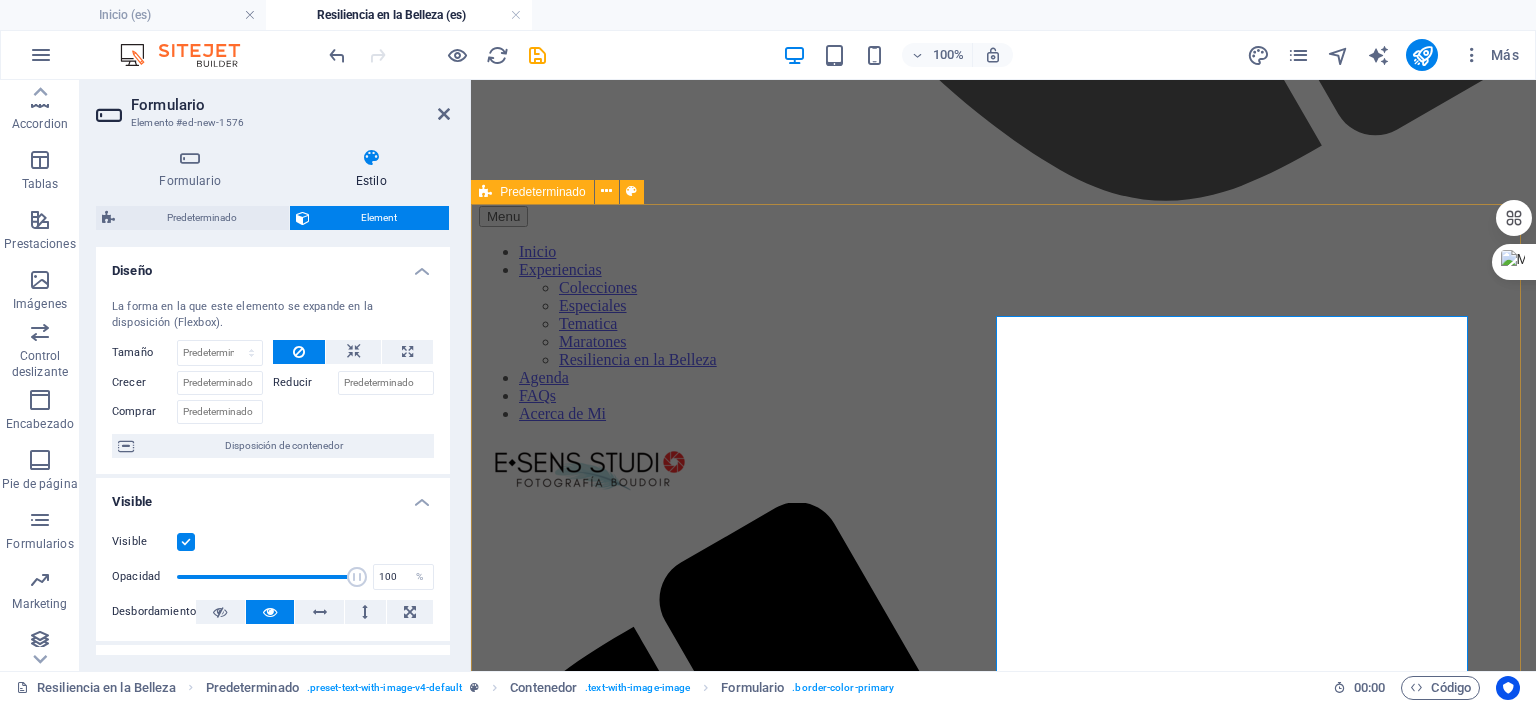 scroll, scrollTop: 4083, scrollLeft: 0, axis: vertical 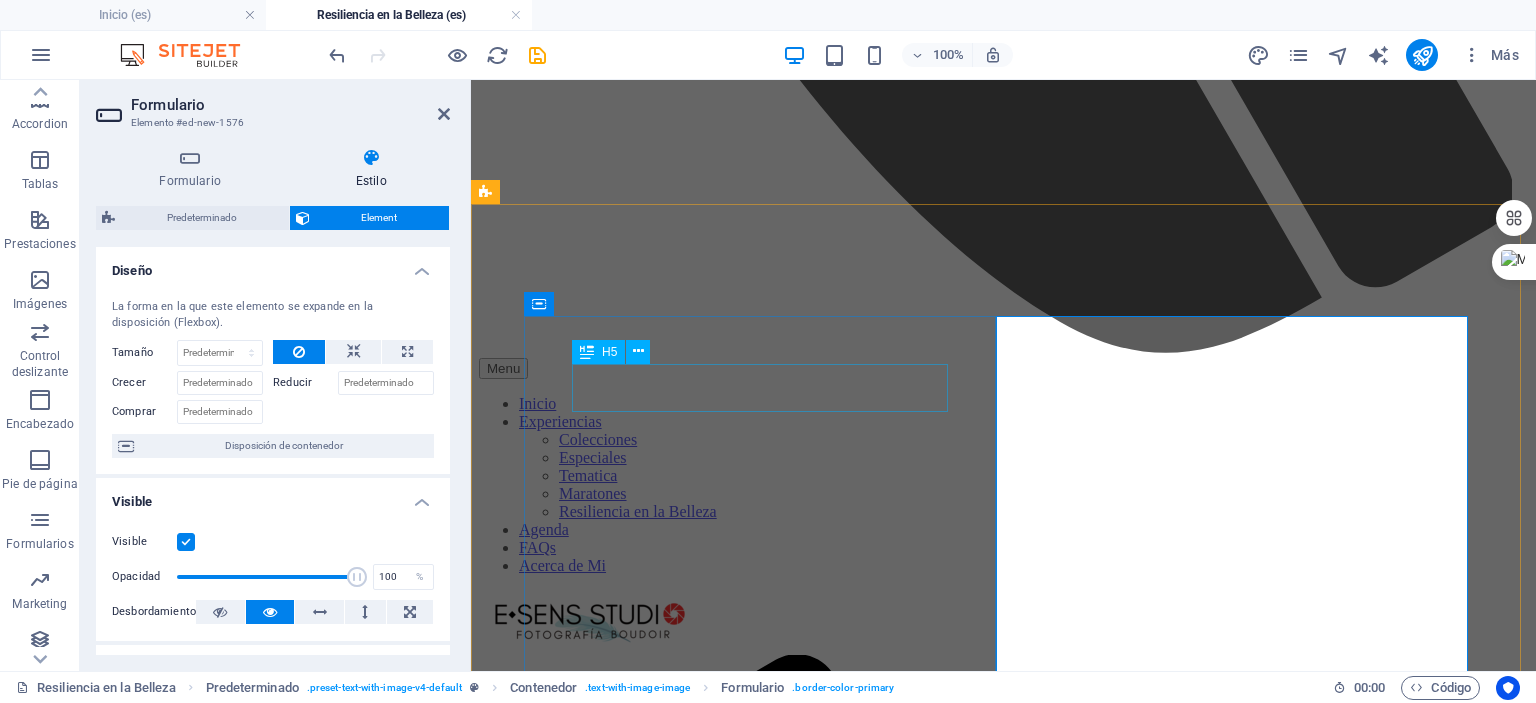 click on "Un acto de amor propio con un impacto emocional significativo" at bounding box center [1003, 8465] 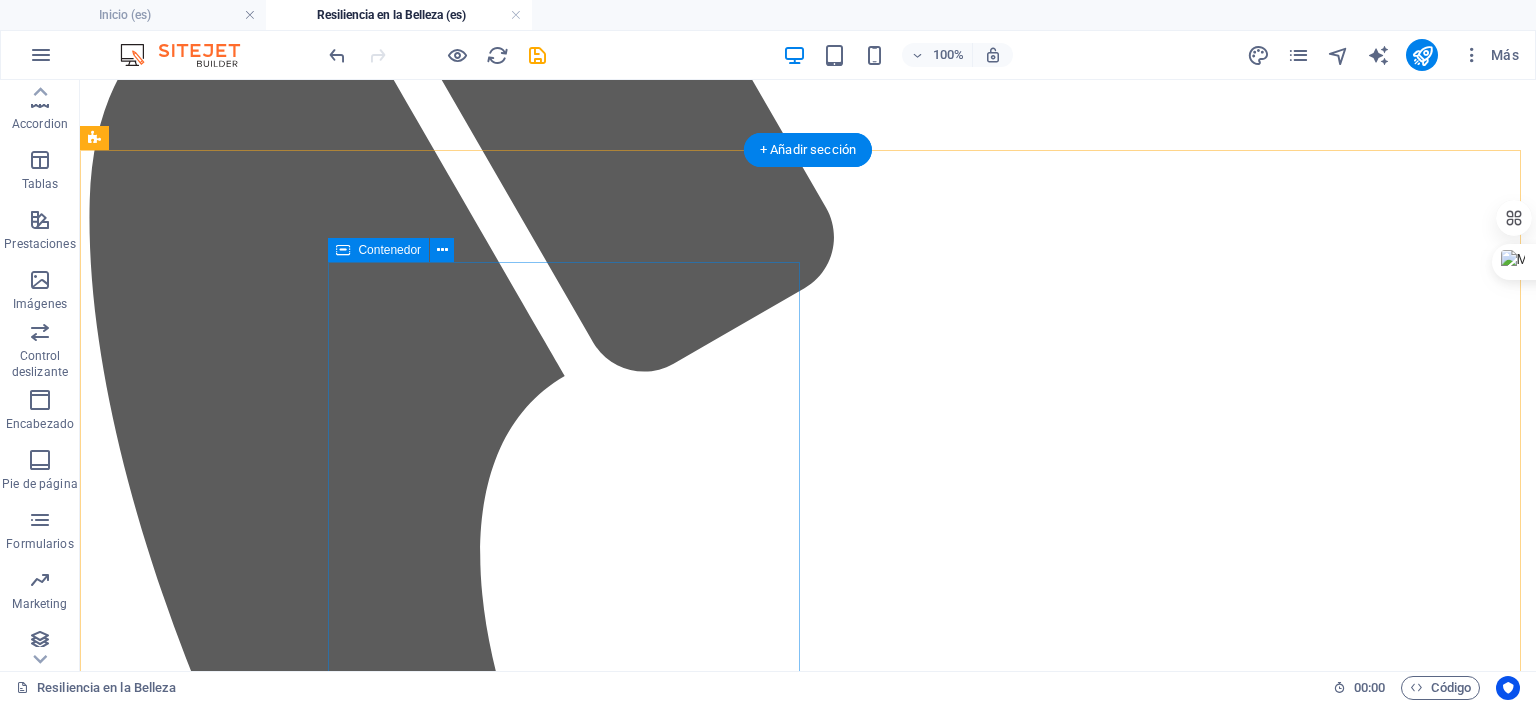 scroll, scrollTop: 4136, scrollLeft: 0, axis: vertical 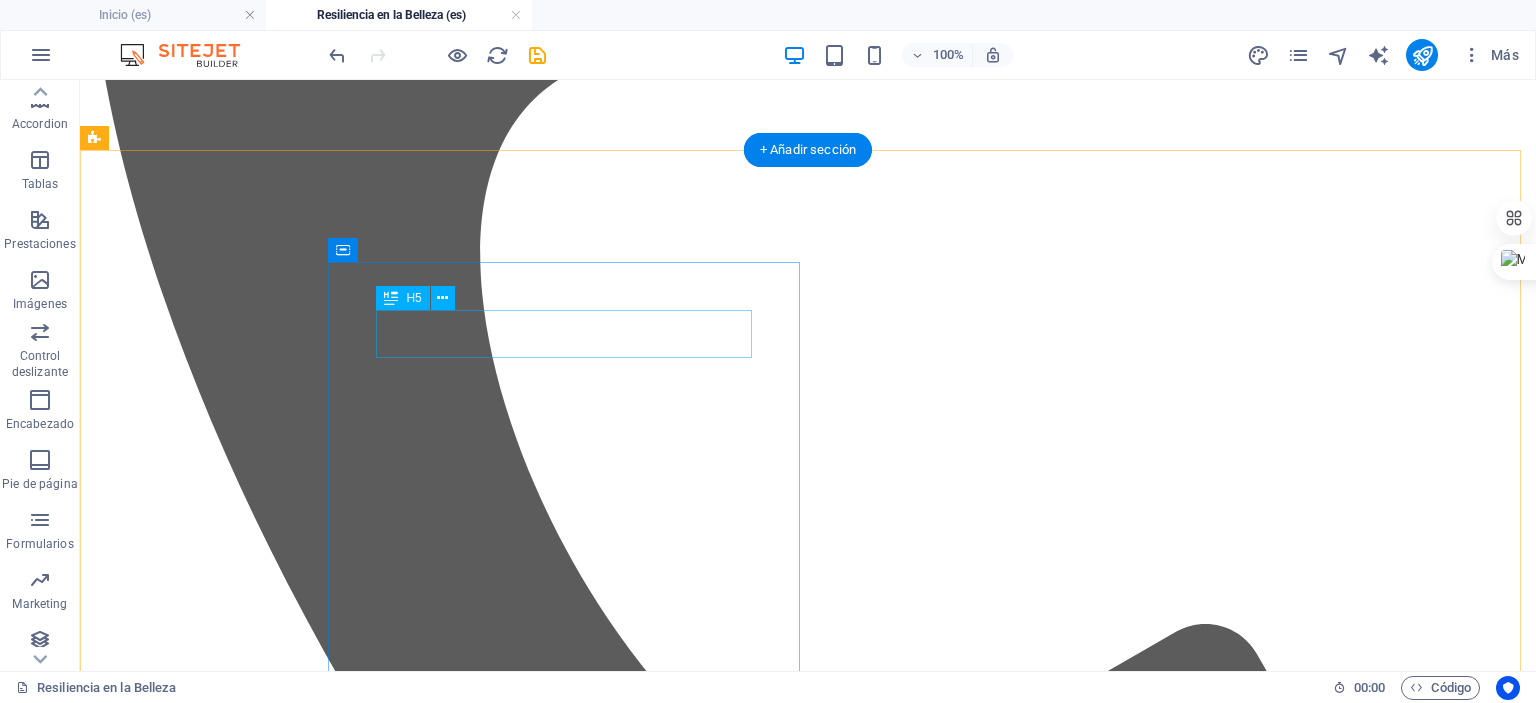 click on "Un acto de amor propio con un impacto emocional significativo" at bounding box center (808, 10411) 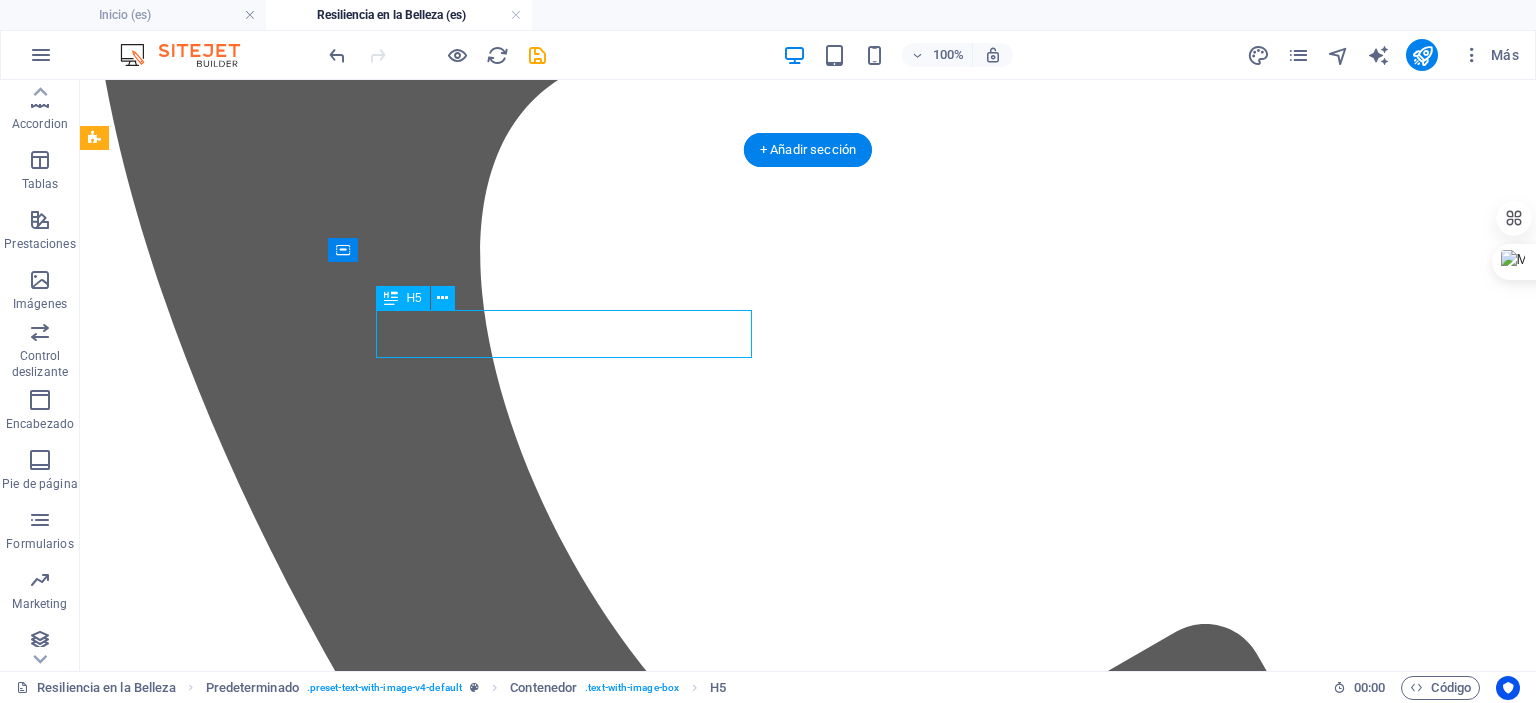 click on "Un acto de amor propio con un impacto emocional significativo" at bounding box center [808, 10411] 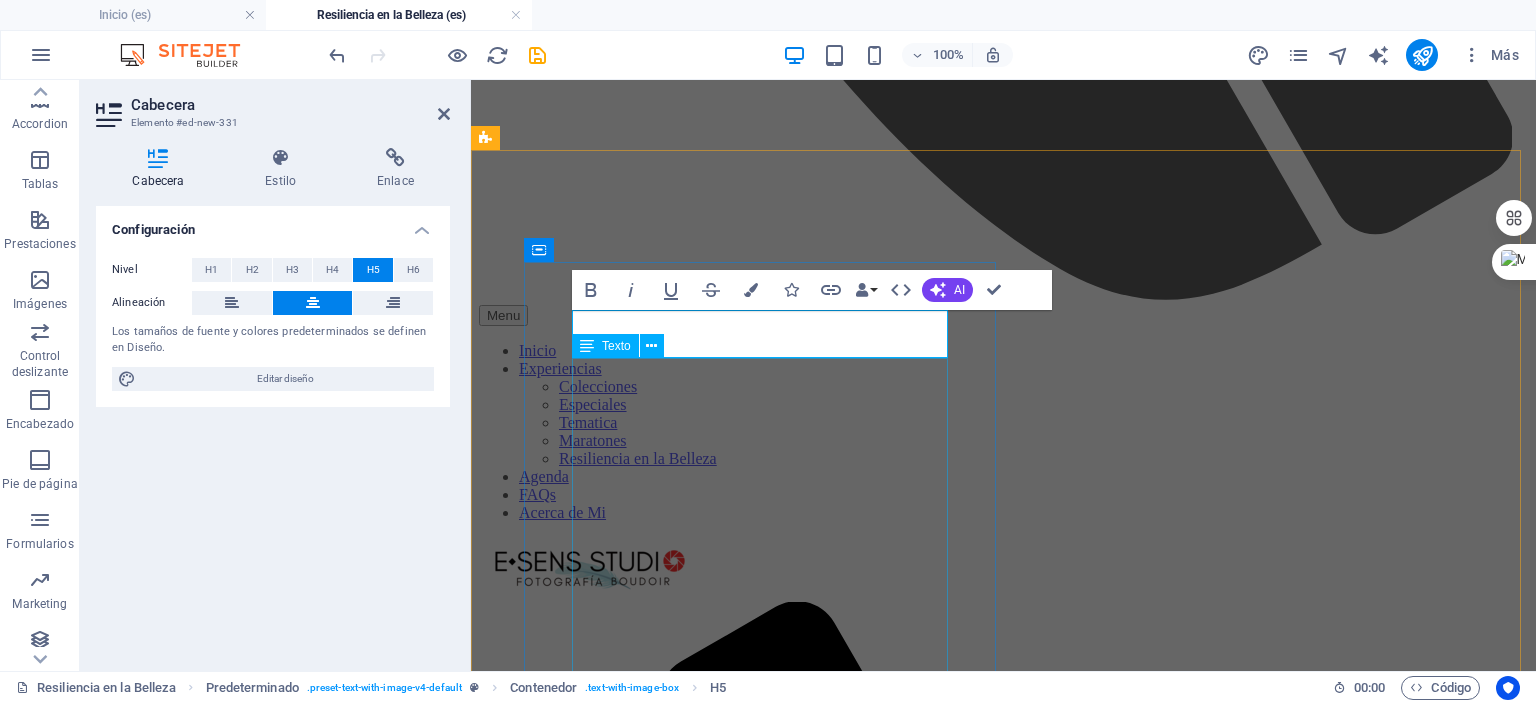 drag, startPoint x: 757, startPoint y: 399, endPoint x: 727, endPoint y: 403, distance: 30.265491 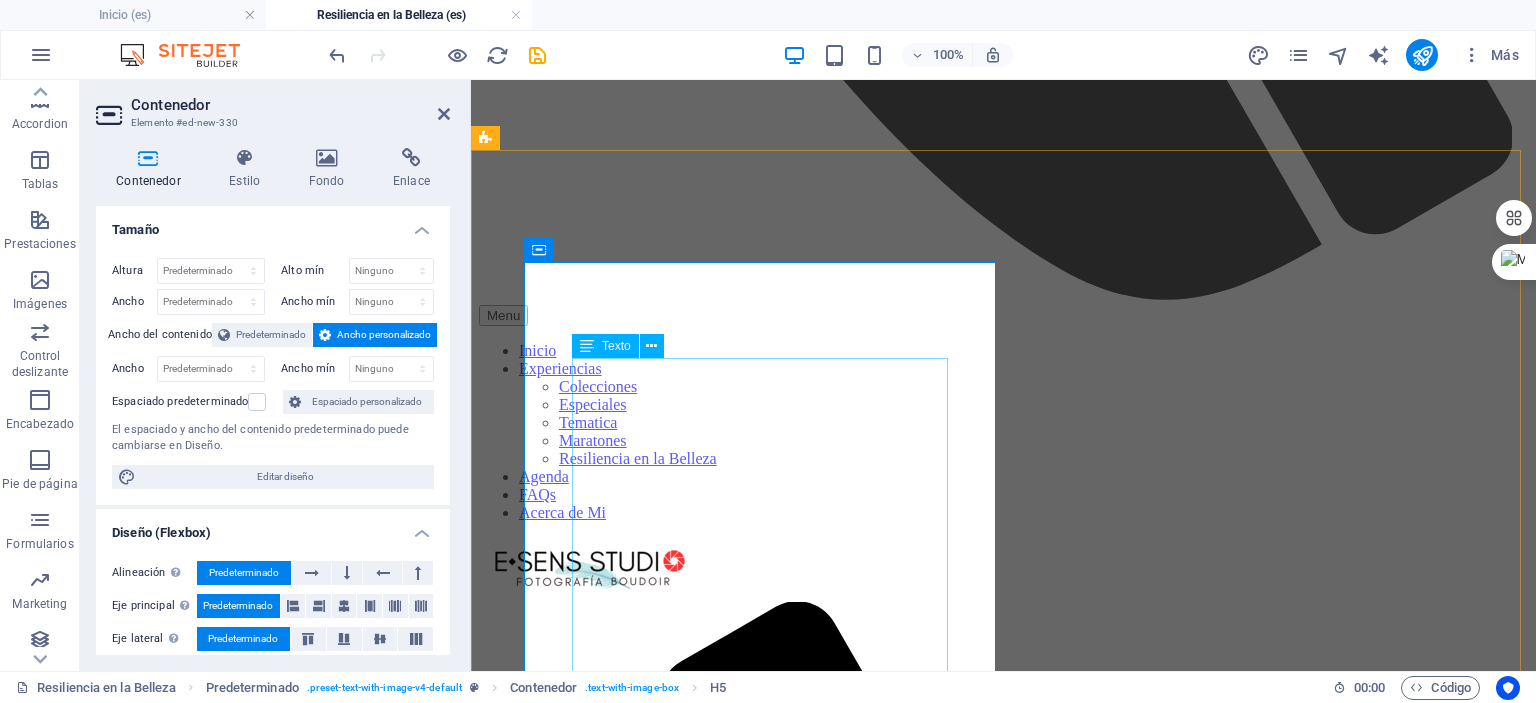 click on "Rito de Paso: Para quienes se van a someter a una intervención, esta sesión es un acto de celebración de tu Yo actual, inmortalizando tu belleza y fuerza antes del cambio. Es una oportunidad para honrar tu cuerpo tal como es hoy. Reconexión Emocional: Reafirmar la conexión con tu cuerpo, incluso después de los cambios físicos que trae el cáncer, es un paso fundamental para la sanación. Empoderamiento y Confianza: La experiencia te permite verte bajo una nueva luz, reconociendo la belleza y la fuerza que siempre han estado ahí. Celebración de la Supervivencia: Las fotografías se convierten en un poderoso testimonio de tu victoria, una celebración visual de la vida y el coraje. Creación de un Legado: Las imágenes son un regalo para ti misma, un recordatorio tangible de tu poder personal y tu historia, que perdurará por siempre." at bounding box center (1003, 8585) 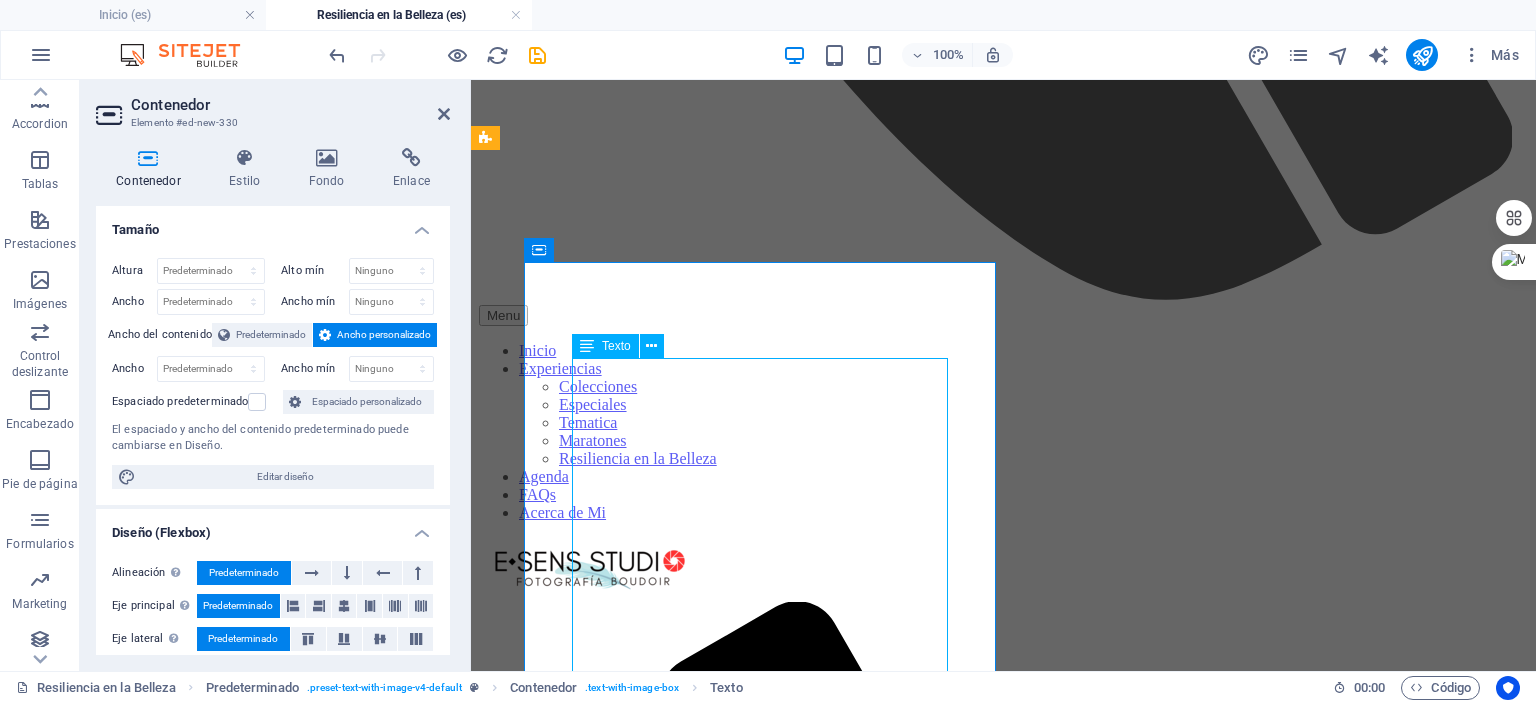 click on "Rito de Paso: Para quienes se van a someter a una intervención, esta sesión es un acto de celebración de tu Yo actual, inmortalizando tu belleza y fuerza antes del cambio. Es una oportunidad para honrar tu cuerpo tal como es hoy. Reconexión Emocional: Reafirmar la conexión con tu cuerpo, incluso después de los cambios físicos que trae el cáncer, es un paso fundamental para la sanación. Empoderamiento y Confianza: La experiencia te permite verte bajo una nueva luz, reconociendo la belleza y la fuerza que siempre han estado ahí. Celebración de la Supervivencia: Las fotografías se convierten en un poderoso testimonio de tu victoria, una celebración visual de la vida y el coraje. Creación de un Legado: Las imágenes son un regalo para ti misma, un recordatorio tangible de tu poder personal y tu historia, que perdurará por siempre." at bounding box center (1003, 8585) 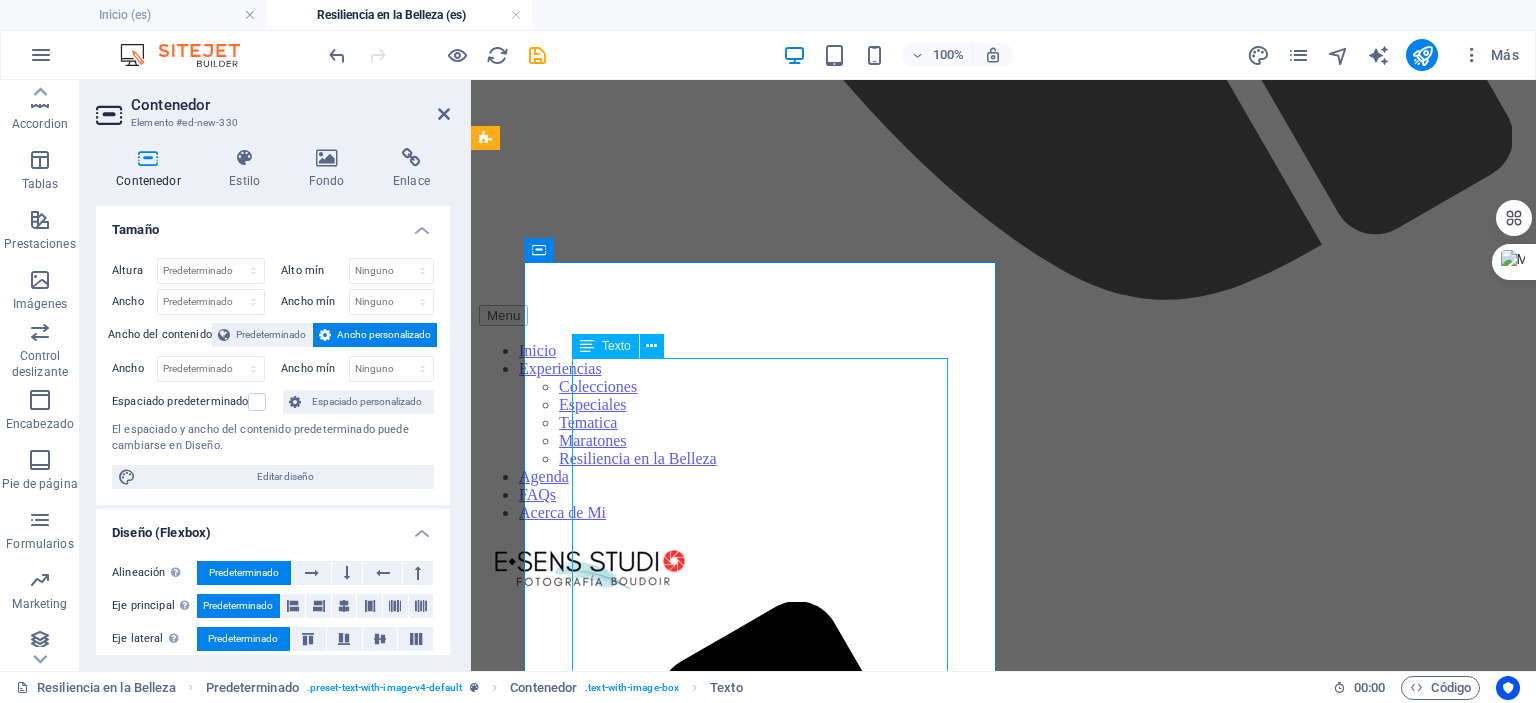 click on "Rito de Paso: Para quienes se van a someter a una intervención, esta sesión es un acto de celebración de tu Yo actual, inmortalizando tu belleza y fuerza antes del cambio. Es una oportunidad para honrar tu cuerpo tal como es hoy. Reconexión Emocional: Reafirmar la conexión con tu cuerpo, incluso después de los cambios físicos que trae el cáncer, es un paso fundamental para la sanación. Empoderamiento y Confianza: La experiencia te permite verte bajo una nueva luz, reconociendo la belleza y la fuerza que siempre han estado ahí. Celebración de la Supervivencia: Las fotografías se convierten en un poderoso testimonio de tu victoria, una celebración visual de la vida y el coraje. Creación de un Legado: Las imágenes son un regalo para ti misma, un recordatorio tangible de tu poder personal y tu historia, que perdurará por siempre." at bounding box center (1003, 8585) 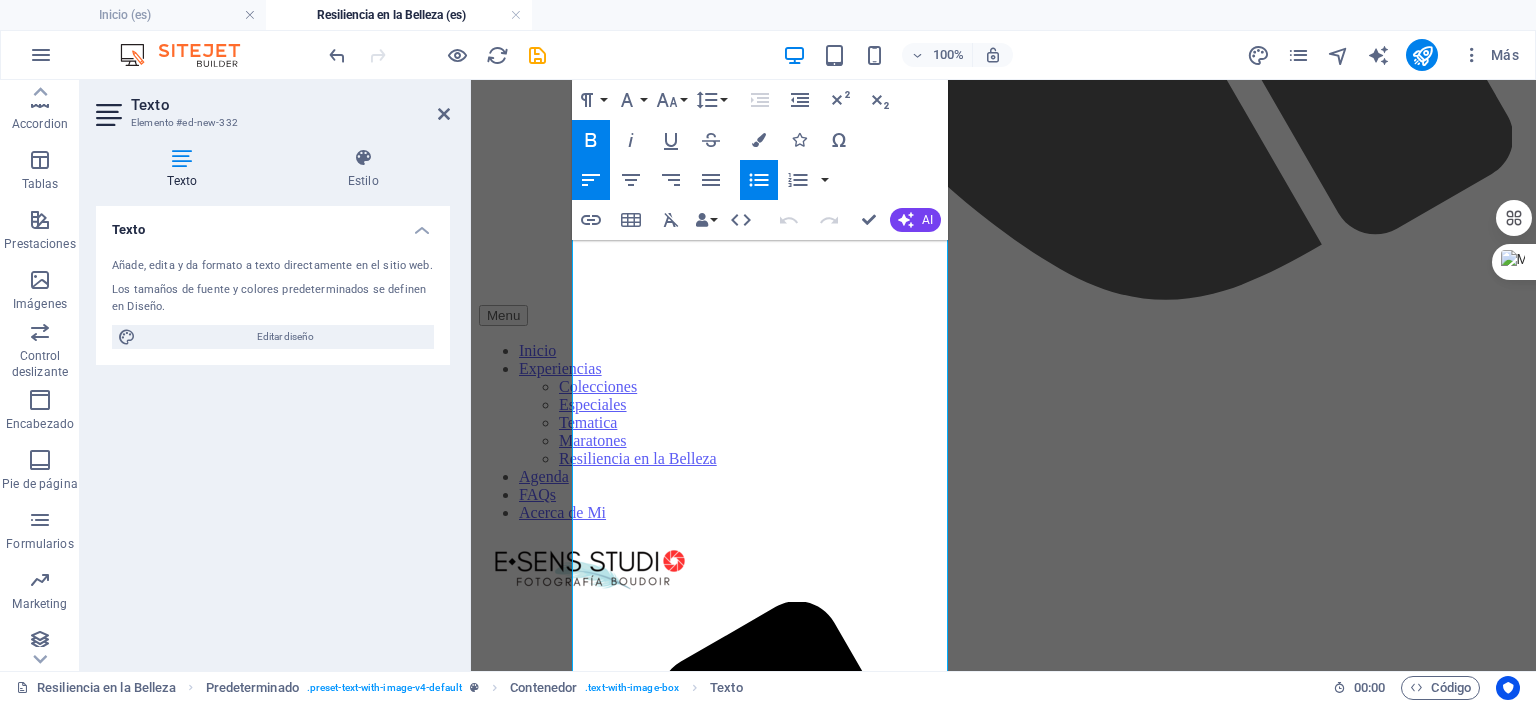 scroll, scrollTop: 4436, scrollLeft: 0, axis: vertical 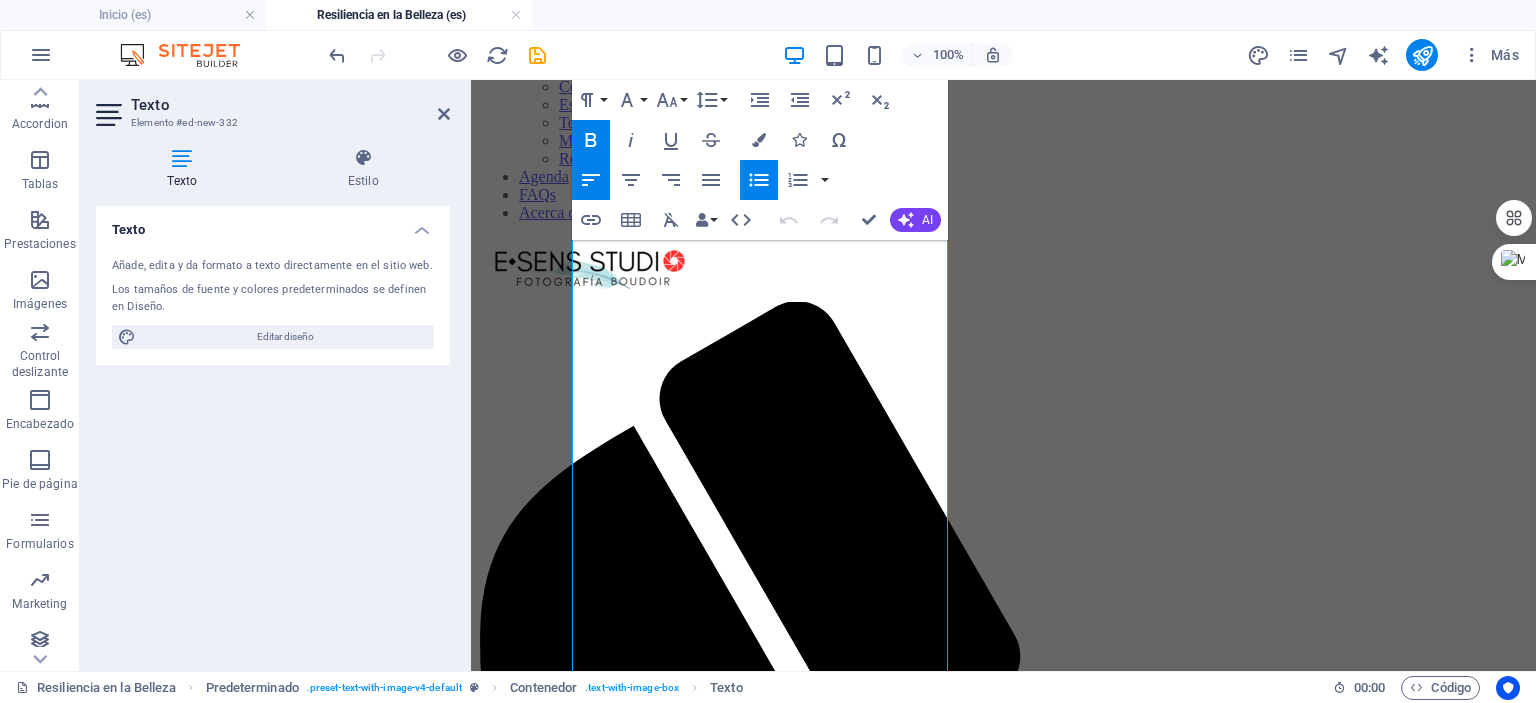 click on "Unordered List" at bounding box center (759, 180) 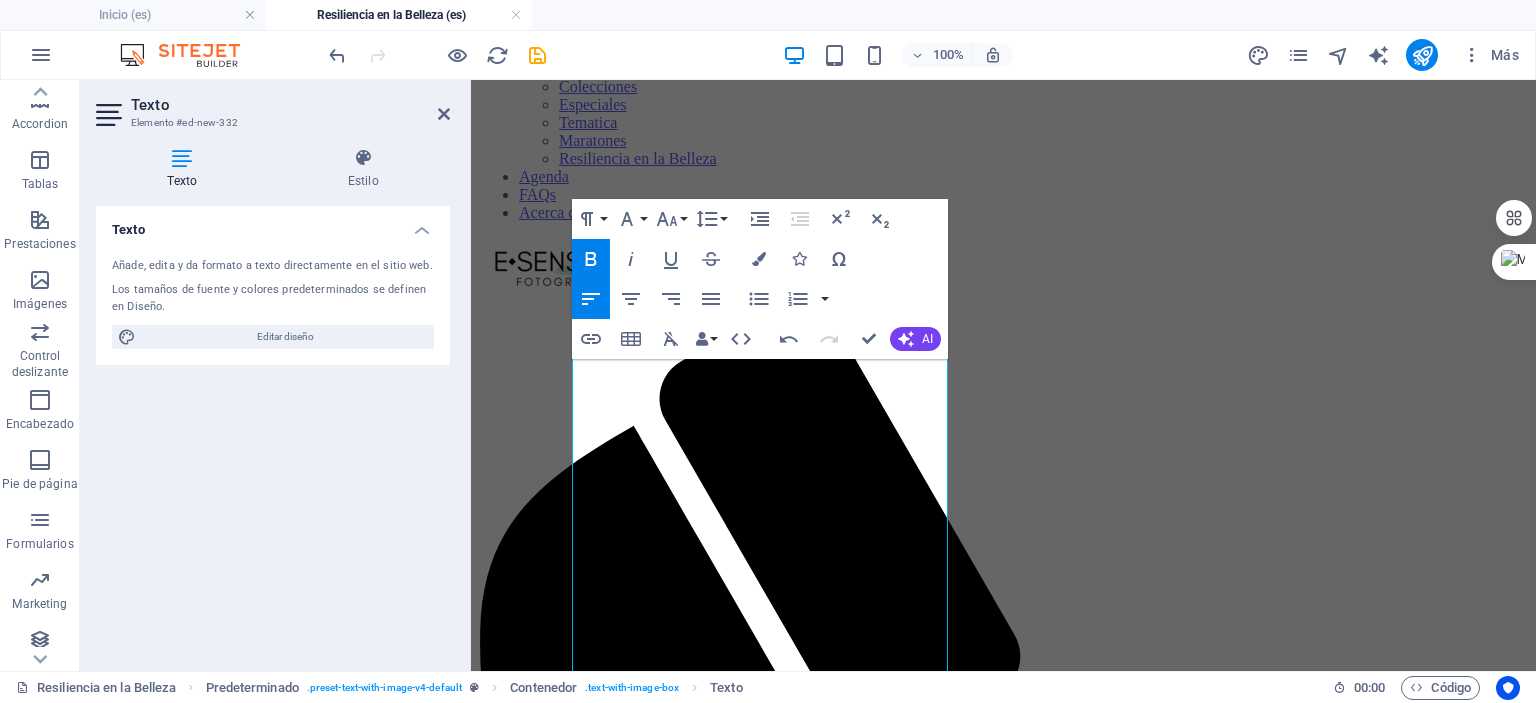 scroll, scrollTop: 4136, scrollLeft: 0, axis: vertical 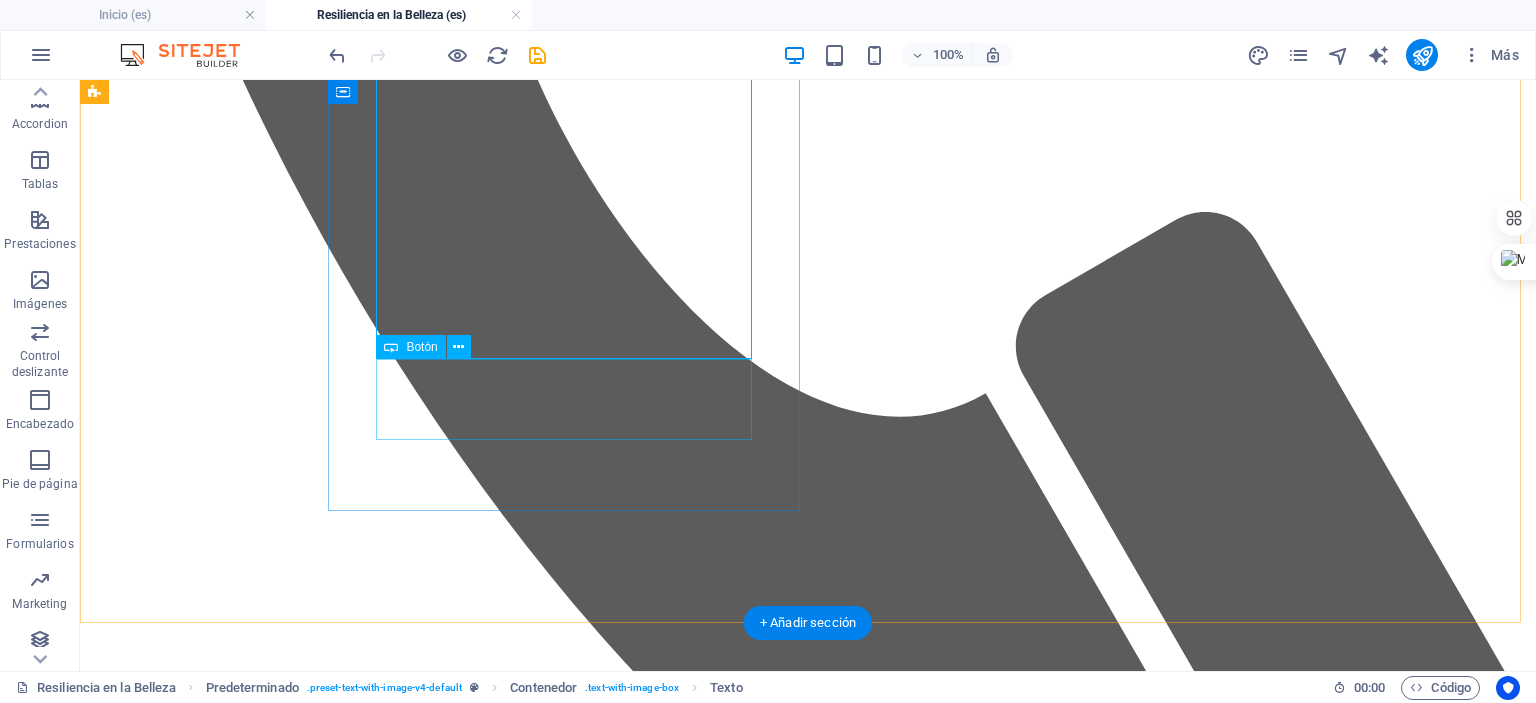 click on "Soy sobreviviente y quiero aplicar a una sesión altruista" at bounding box center (808, 10209) 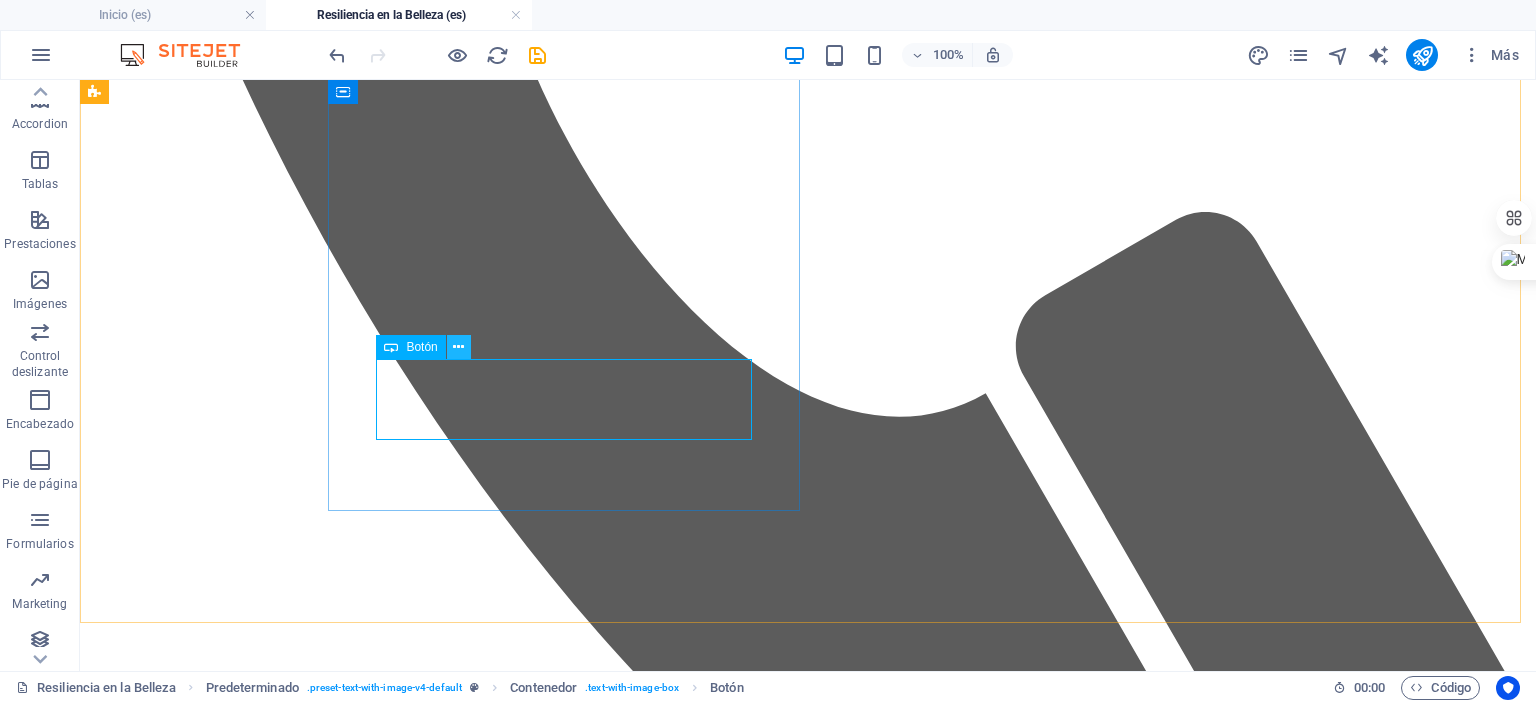click at bounding box center (458, 347) 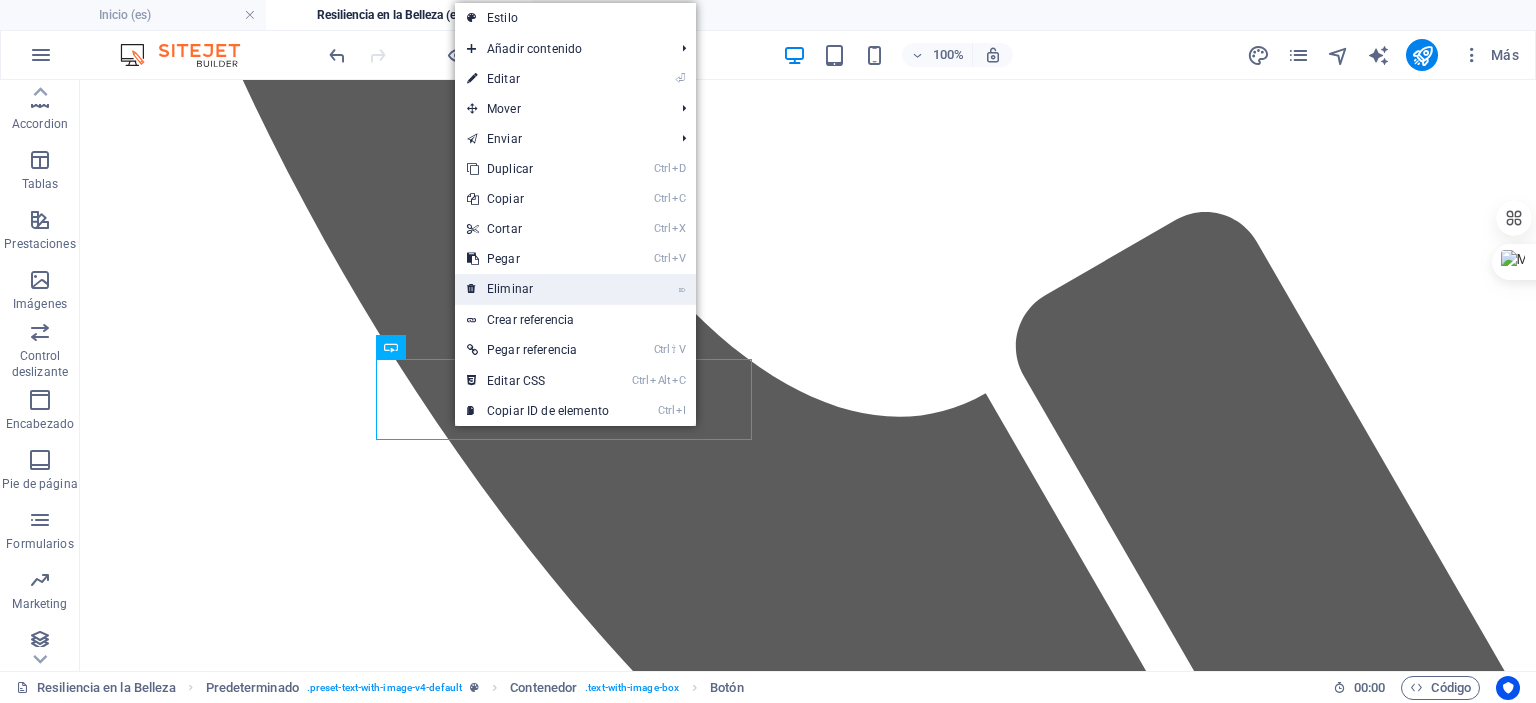 click on "⌦  Eliminar" at bounding box center (538, 289) 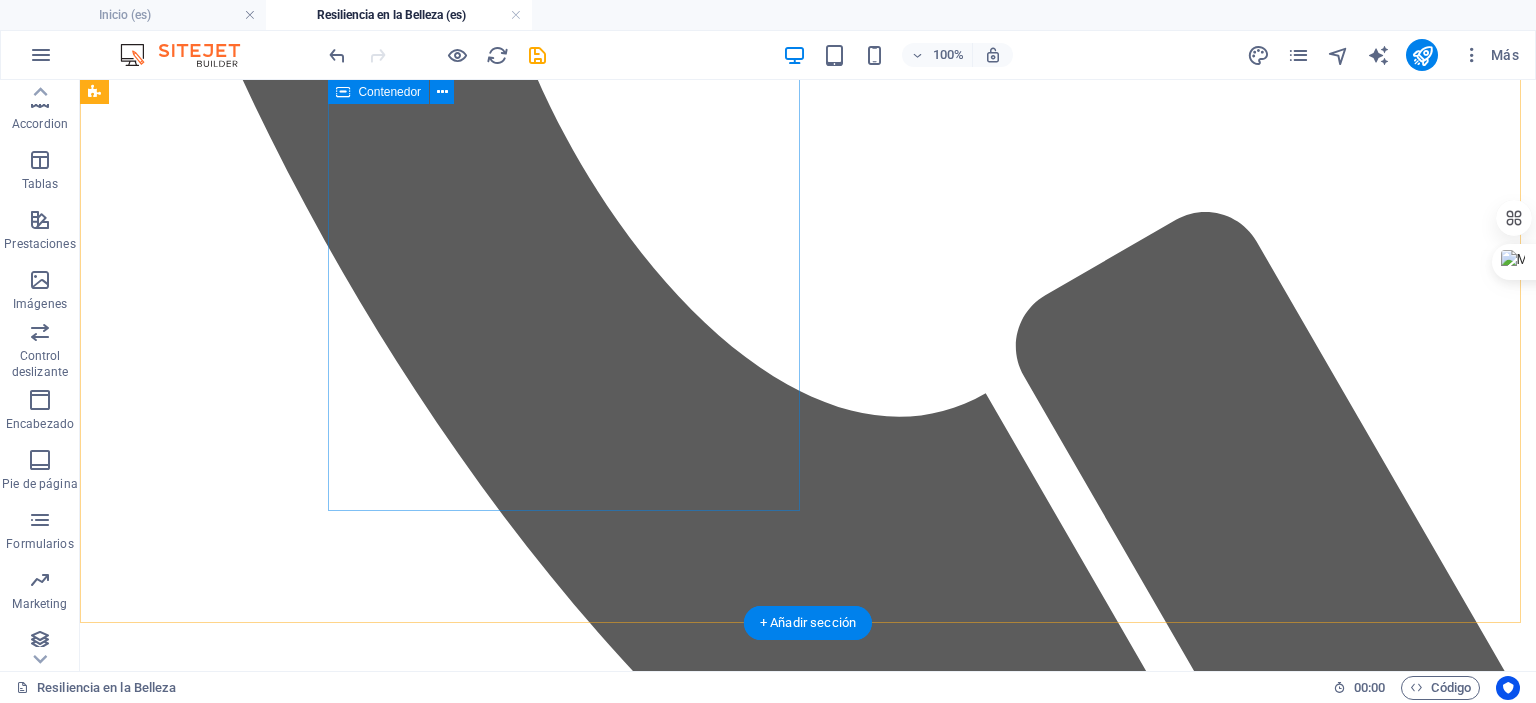 click on "Soy Sobreviviente y Quiero Aplicar a una Sesión Altruista Si eres una sobreviviente de cáncer de mama y deseas honrar tu historia, te invitamos a aplicar para una sesión gratuita. Este es un espacio seguro para reconectar con tu cuerpo, celebrar tu resiliencia y redescubrir la belleza que te define. Este programa ofrece sesiones limitadas a mujeres que deseen participar y compartir su historia de manera anónima o pública para el portafolio del proyecto. Para aplicar, por favor llena el siguiente formulario. Nos pondremos en contacto contigo lo antes posible para conocer tu historia y programar tu sesión." at bounding box center (808, 10096) 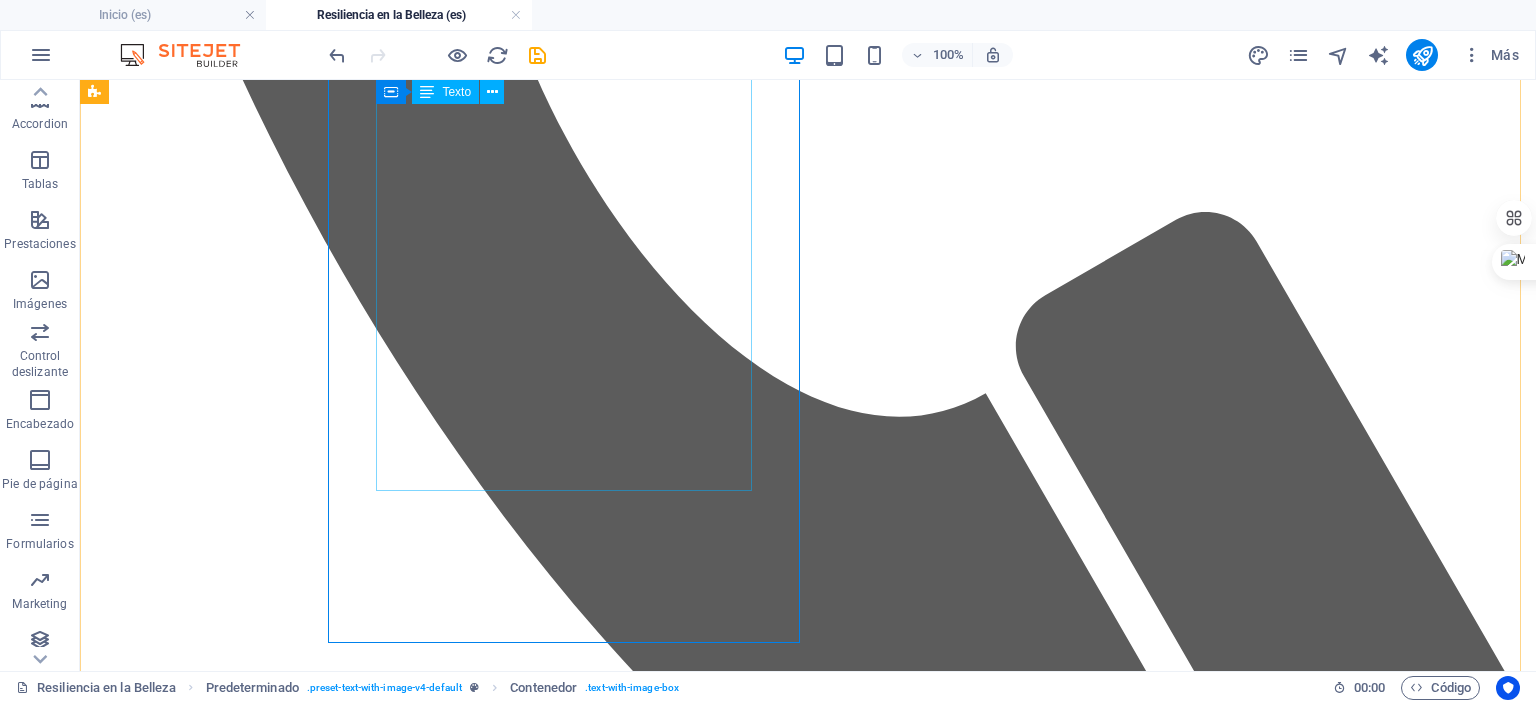 scroll, scrollTop: 4453, scrollLeft: 0, axis: vertical 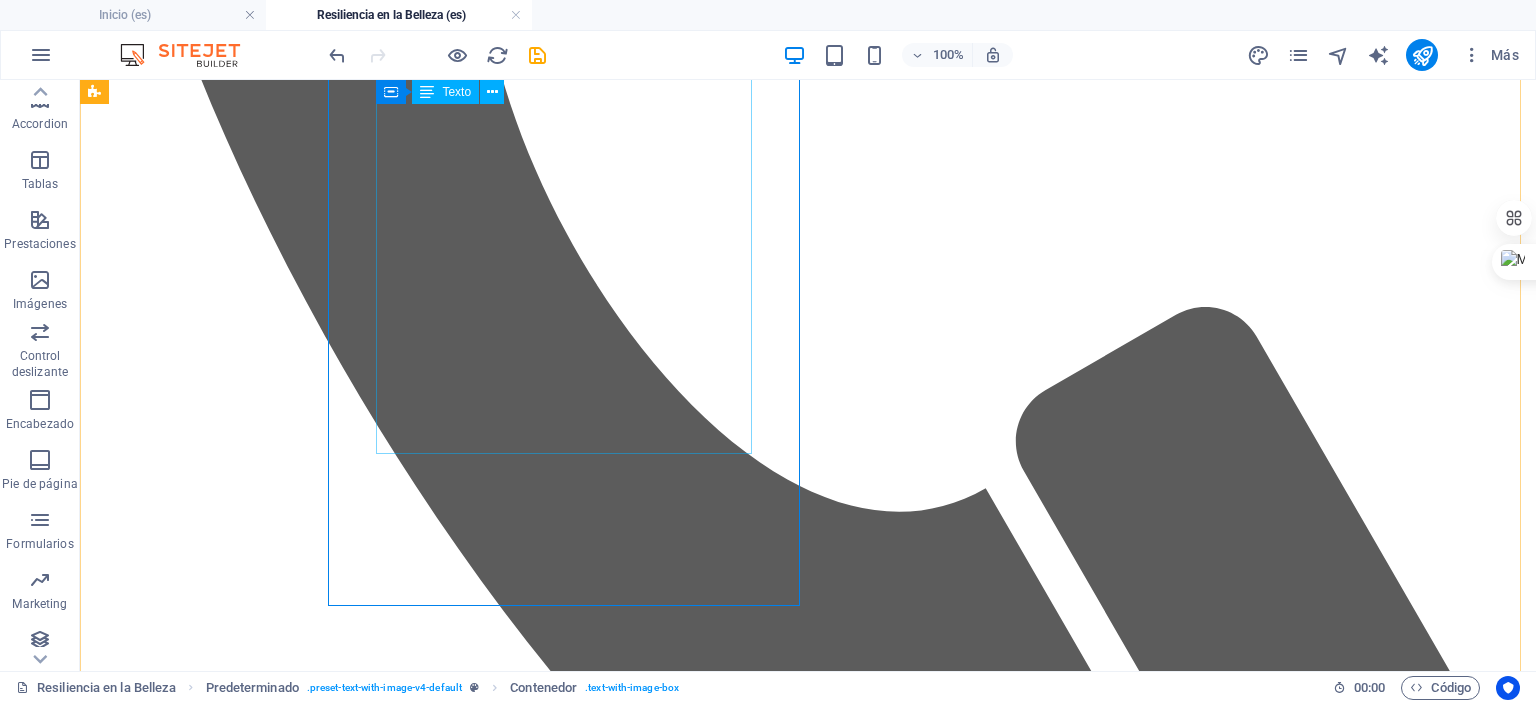 click on "Si eres una sobreviviente de cáncer de mama y deseas honrar tu historia, te invitamos a aplicar para una sesión gratuita. Este es un espacio seguro para reconectar con tu cuerpo, celebrar tu resiliencia y redescubrir la belleza que te define. Este programa ofrece sesiones limitadas a mujeres que deseen participar y compartir su historia de manera anónima o pública para el portafolio del proyecto. Para aplicar, por favor llena el siguiente formulario. Nos pondremos en contacto contigo lo antes posible para conocer tu historia y programar tu sesión." at bounding box center (808, 10209) 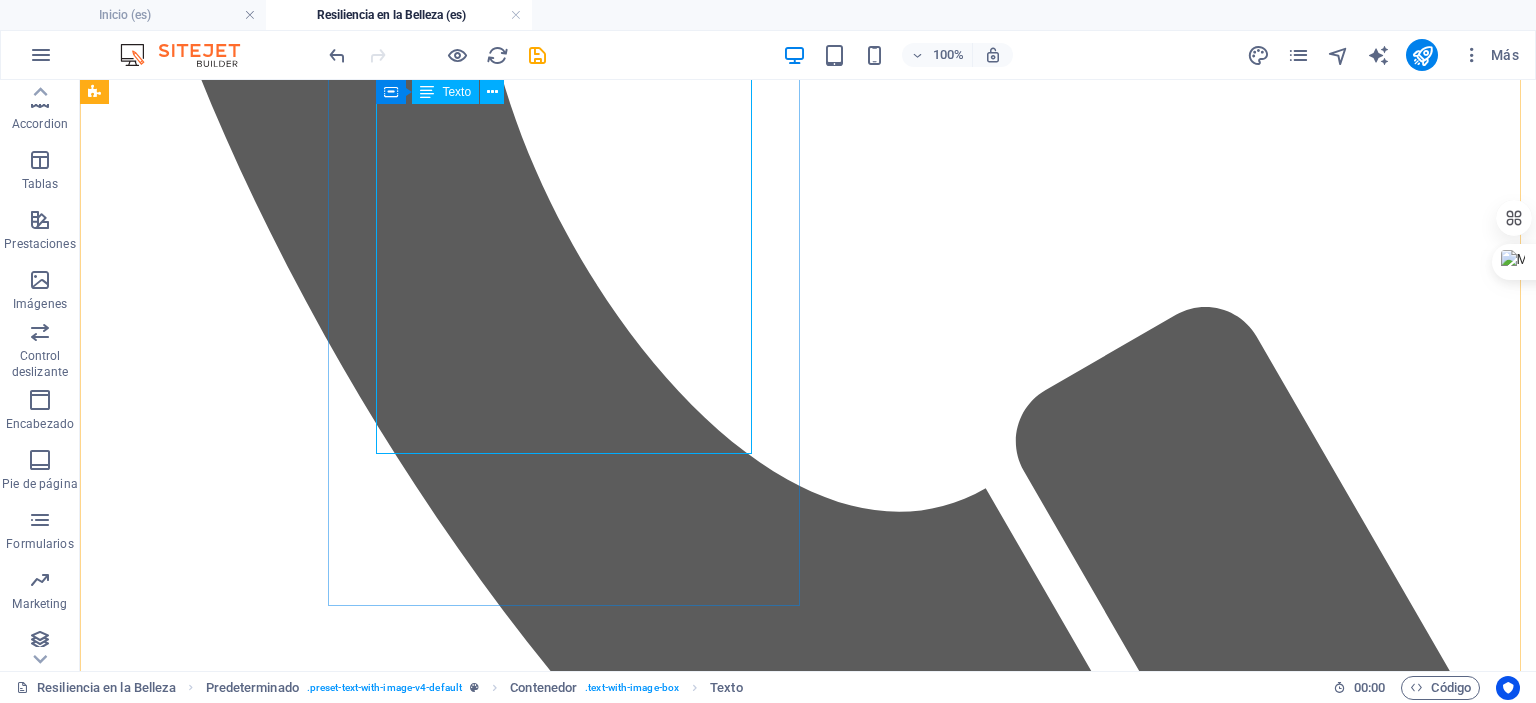 click on "Texto" at bounding box center [456, 92] 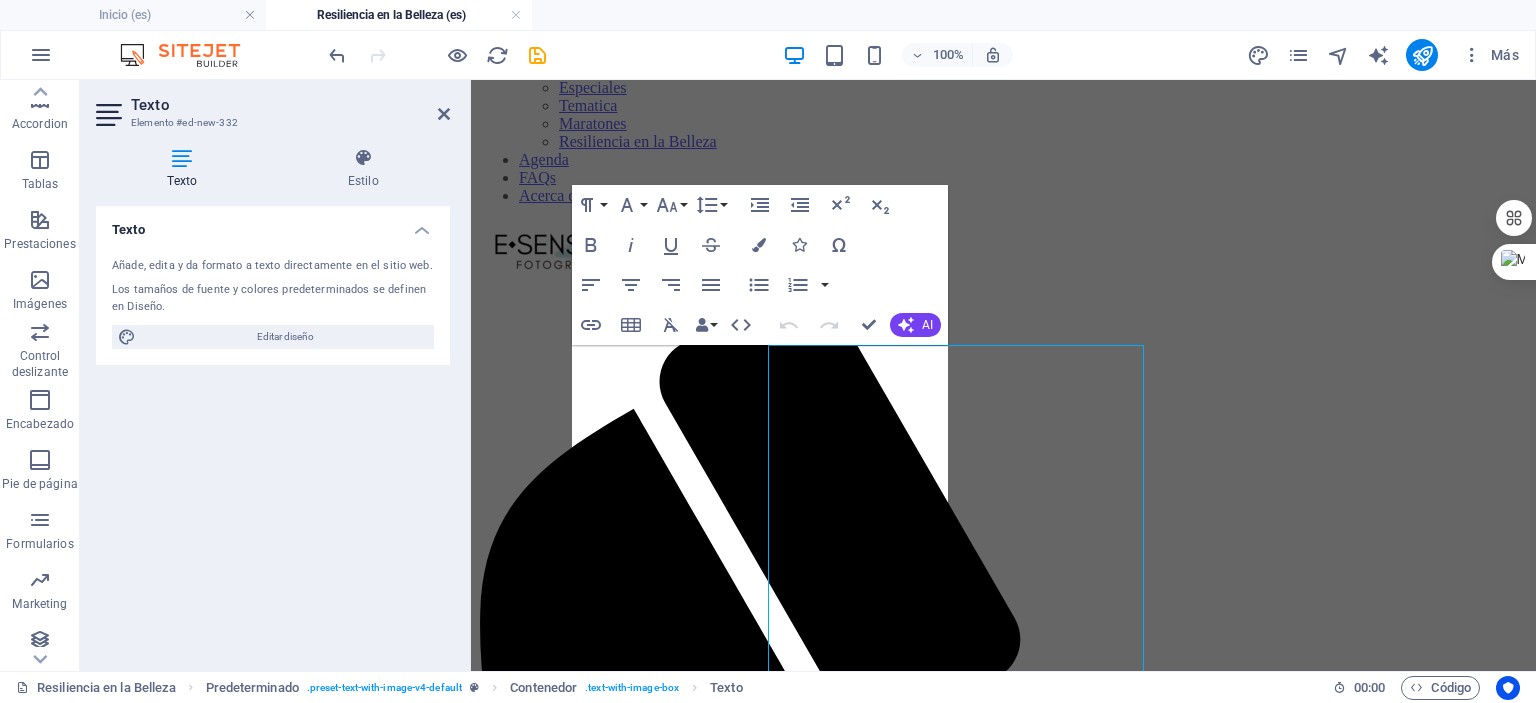 scroll, scrollTop: 4149, scrollLeft: 0, axis: vertical 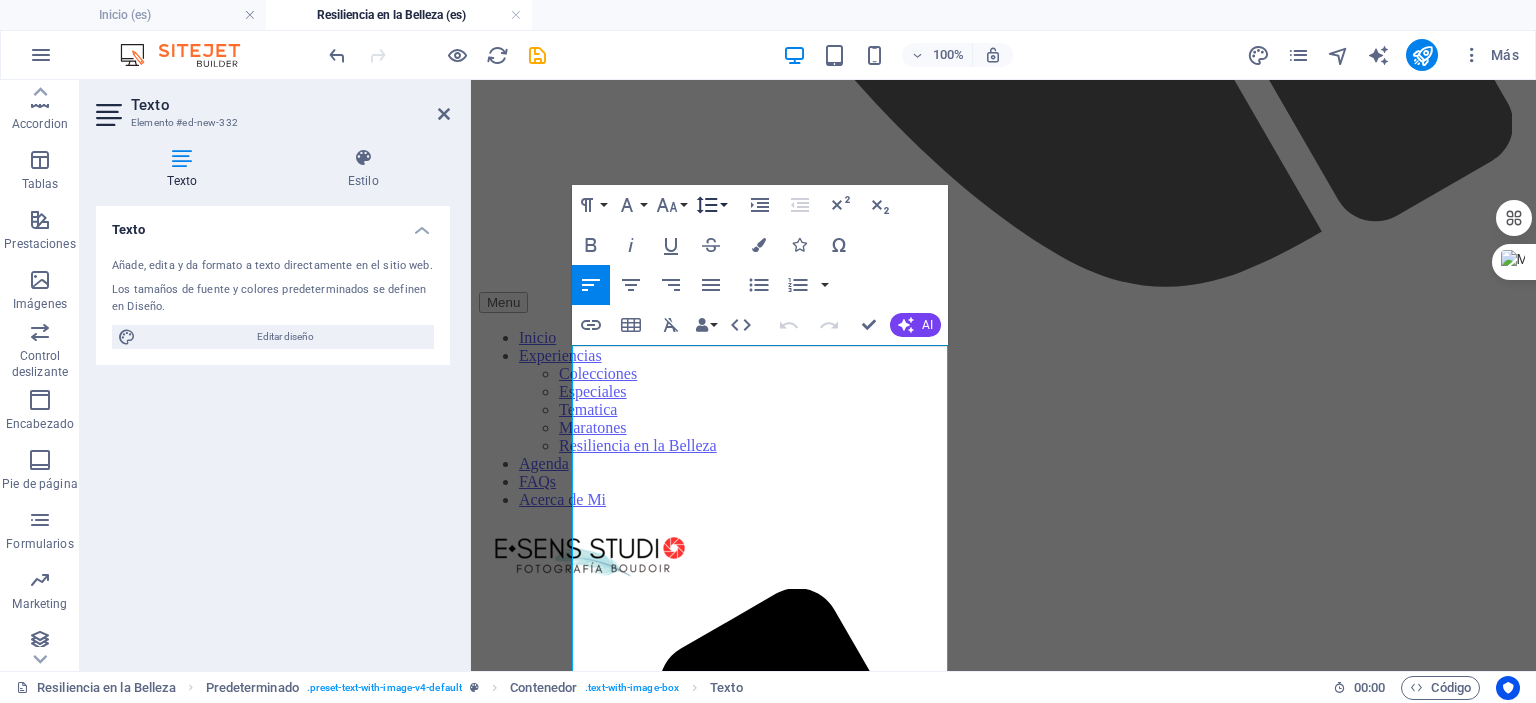 click on "Line Height" at bounding box center (711, 205) 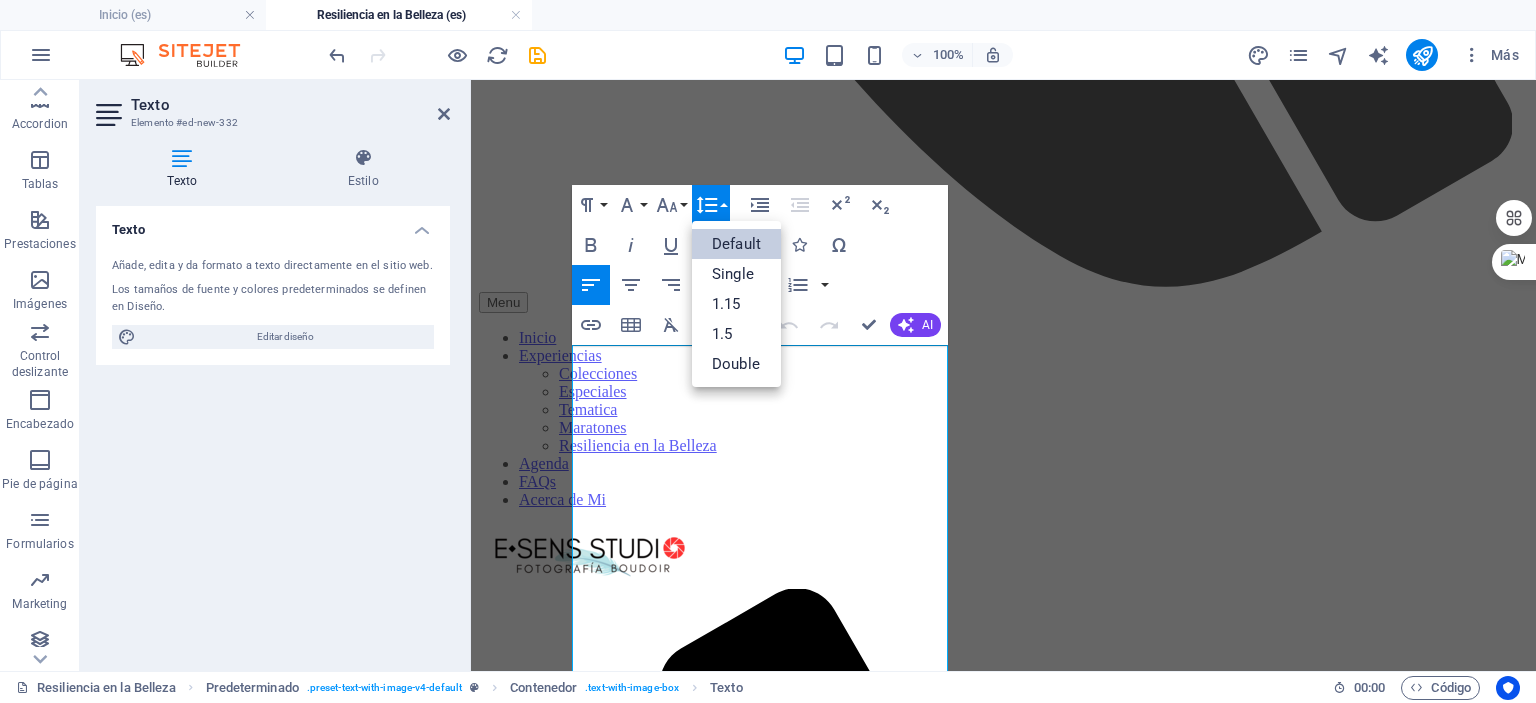 scroll, scrollTop: 0, scrollLeft: 0, axis: both 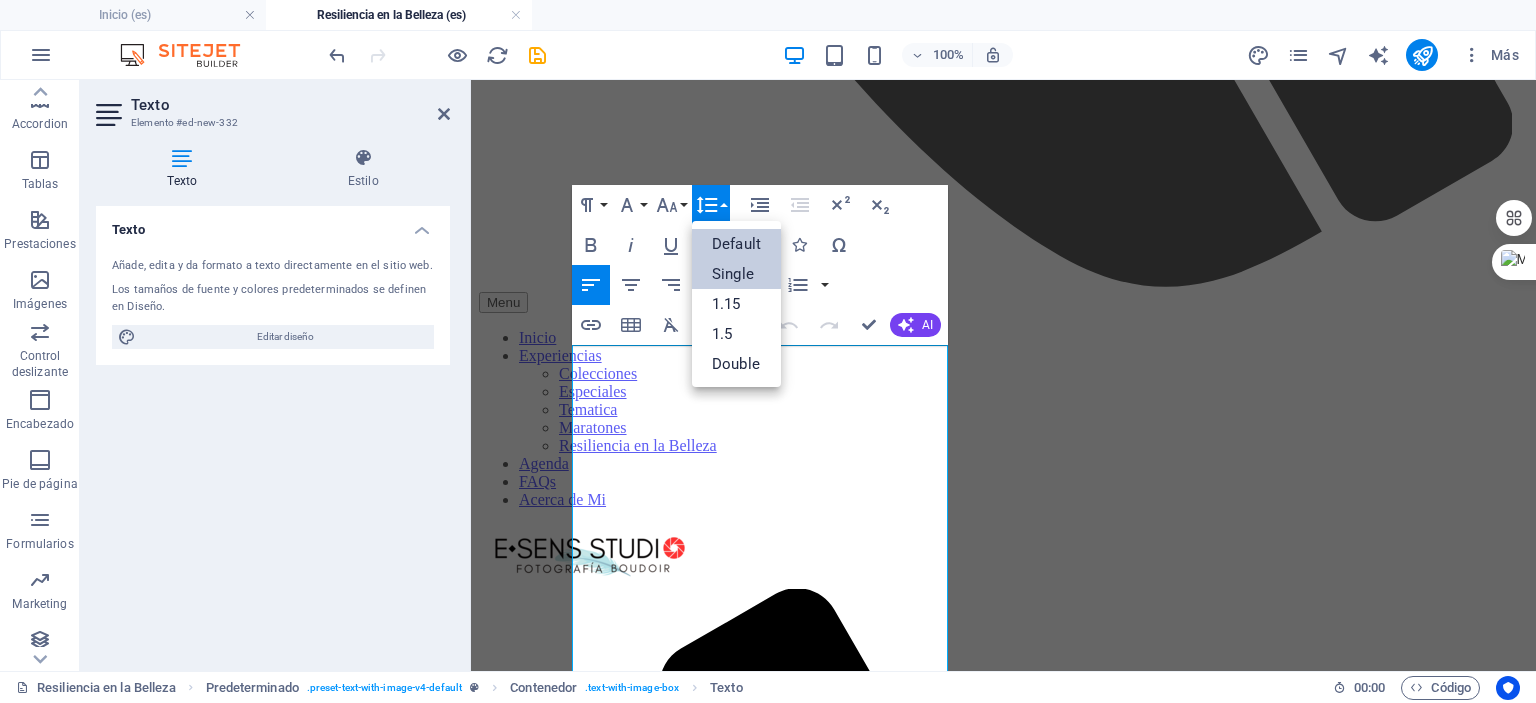 click on "Single" at bounding box center (736, 274) 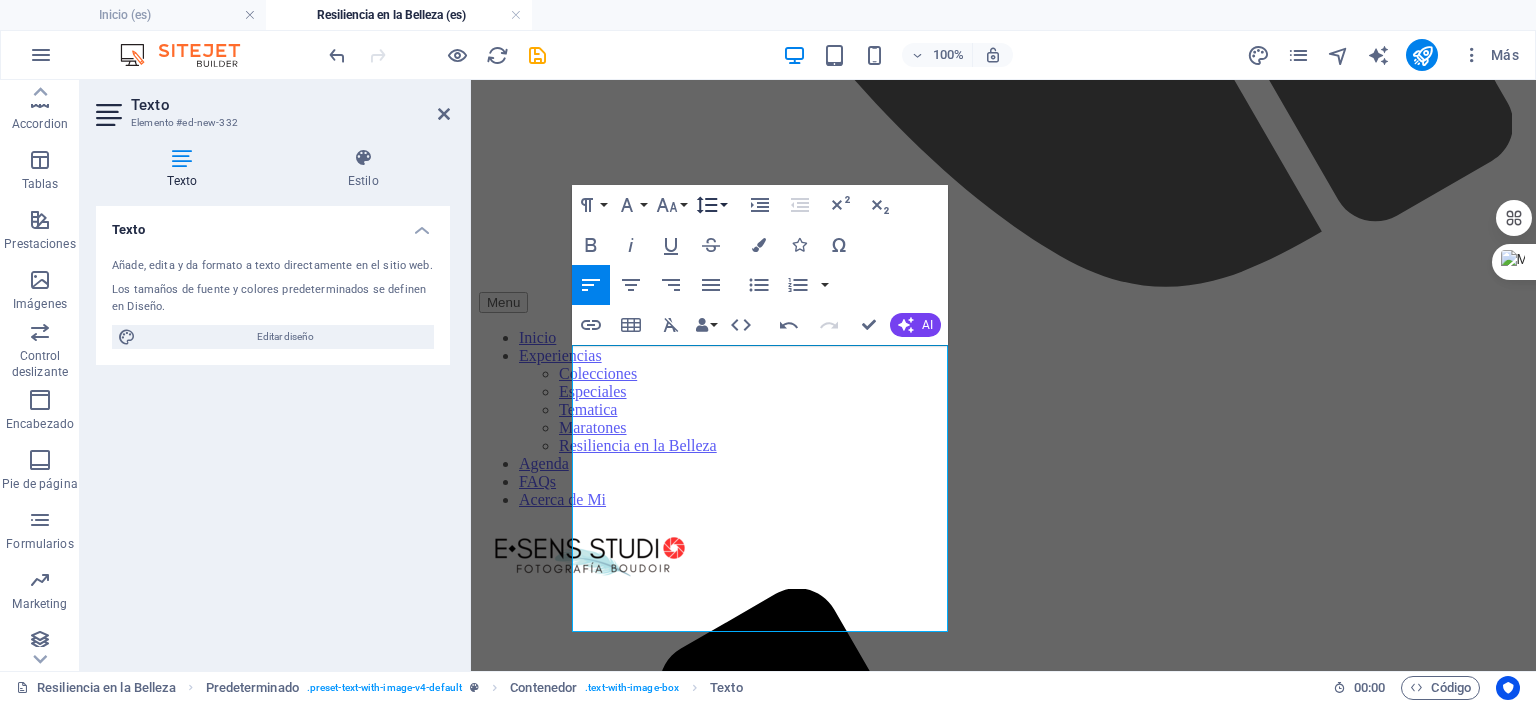click 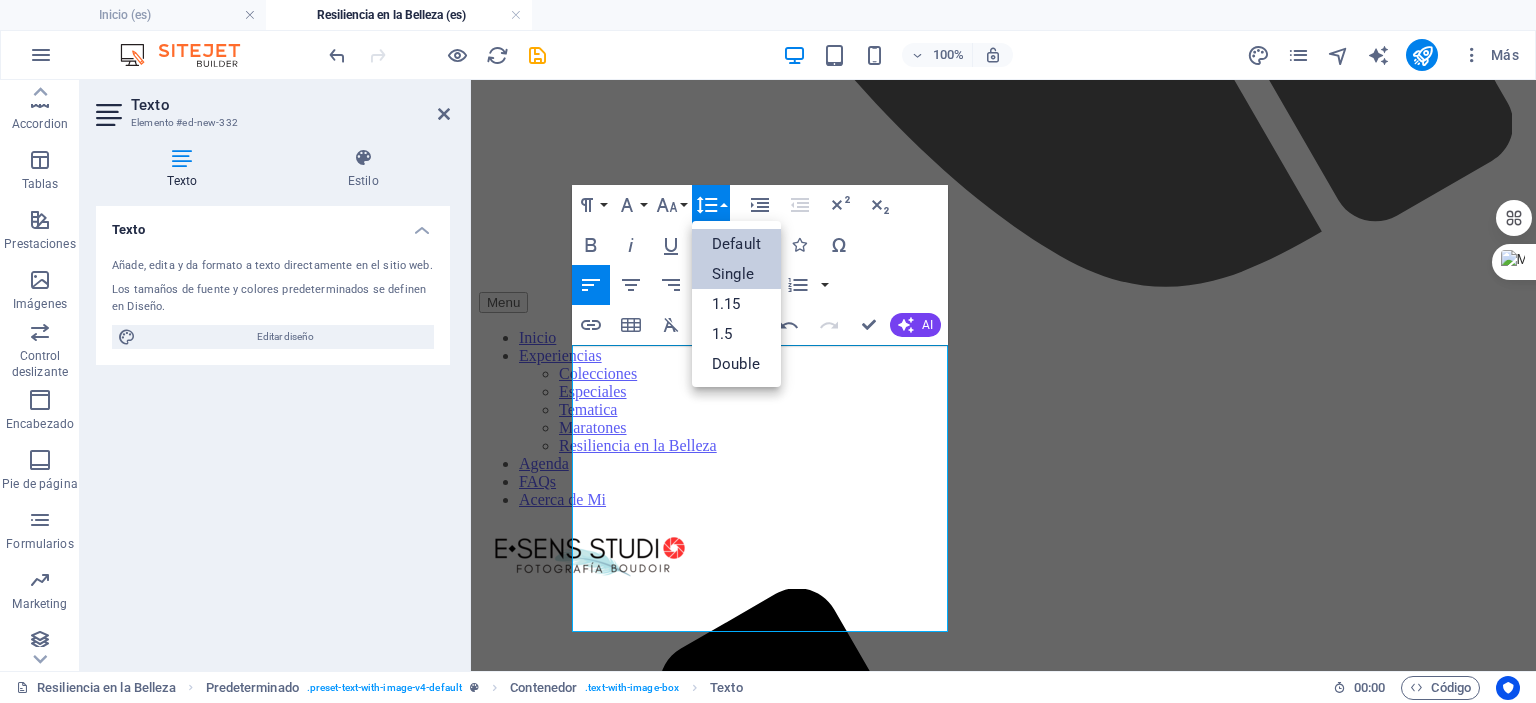 scroll, scrollTop: 0, scrollLeft: 0, axis: both 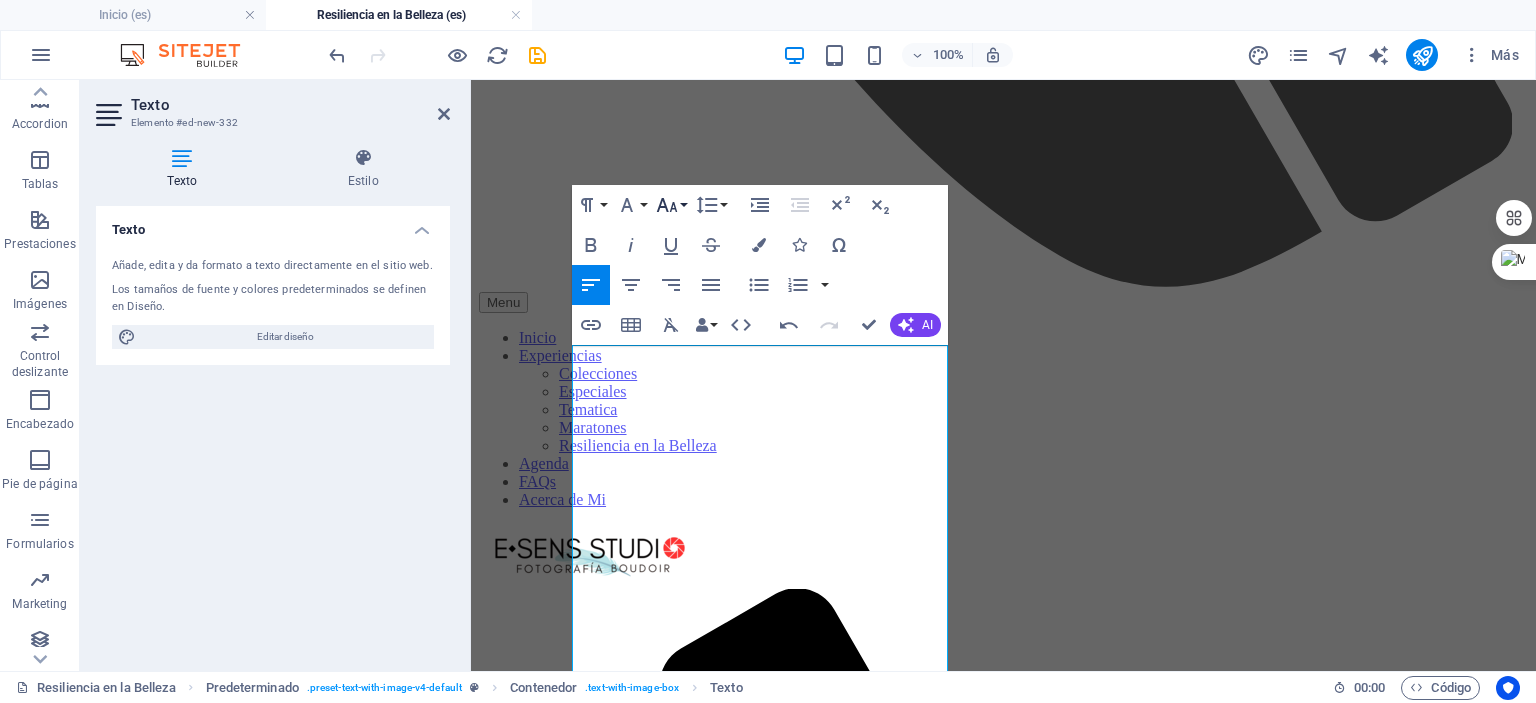 click 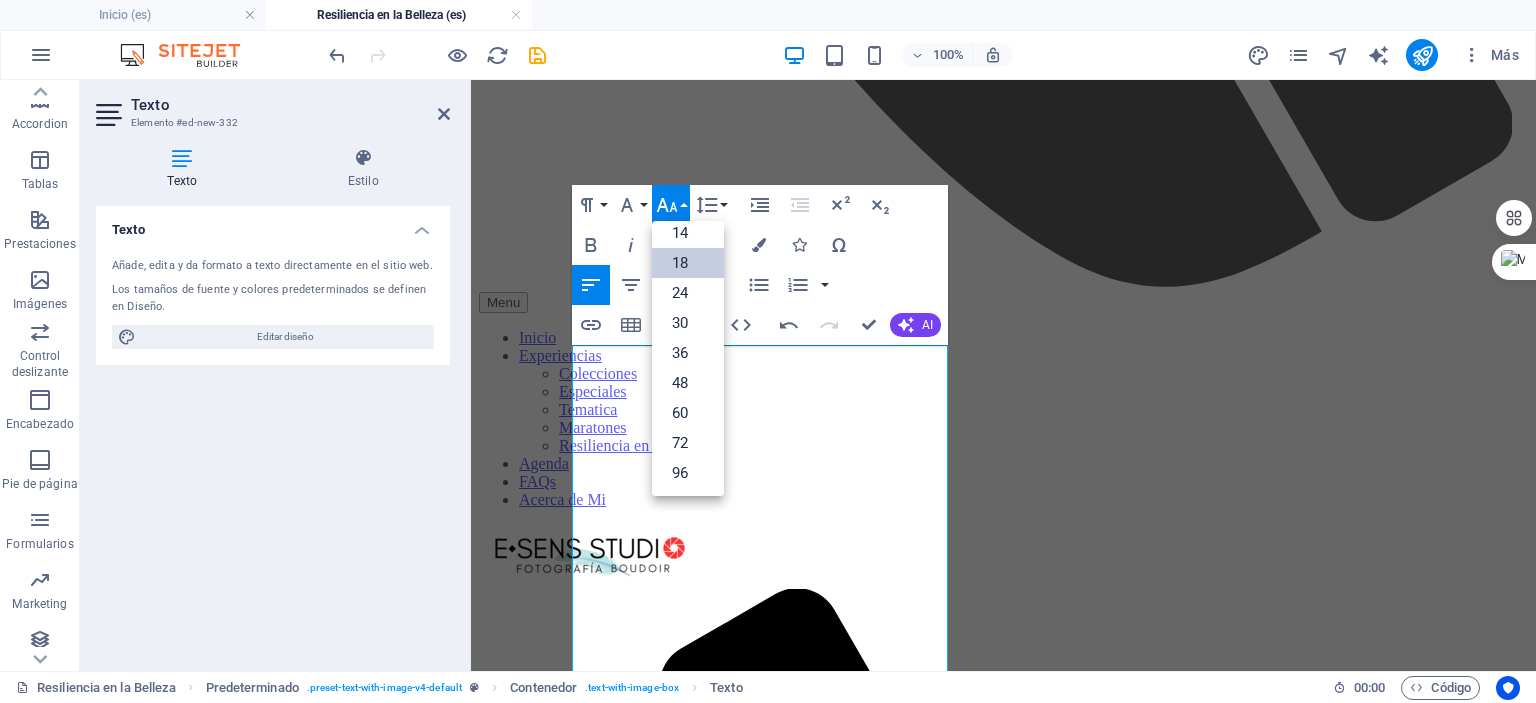 scroll, scrollTop: 160, scrollLeft: 0, axis: vertical 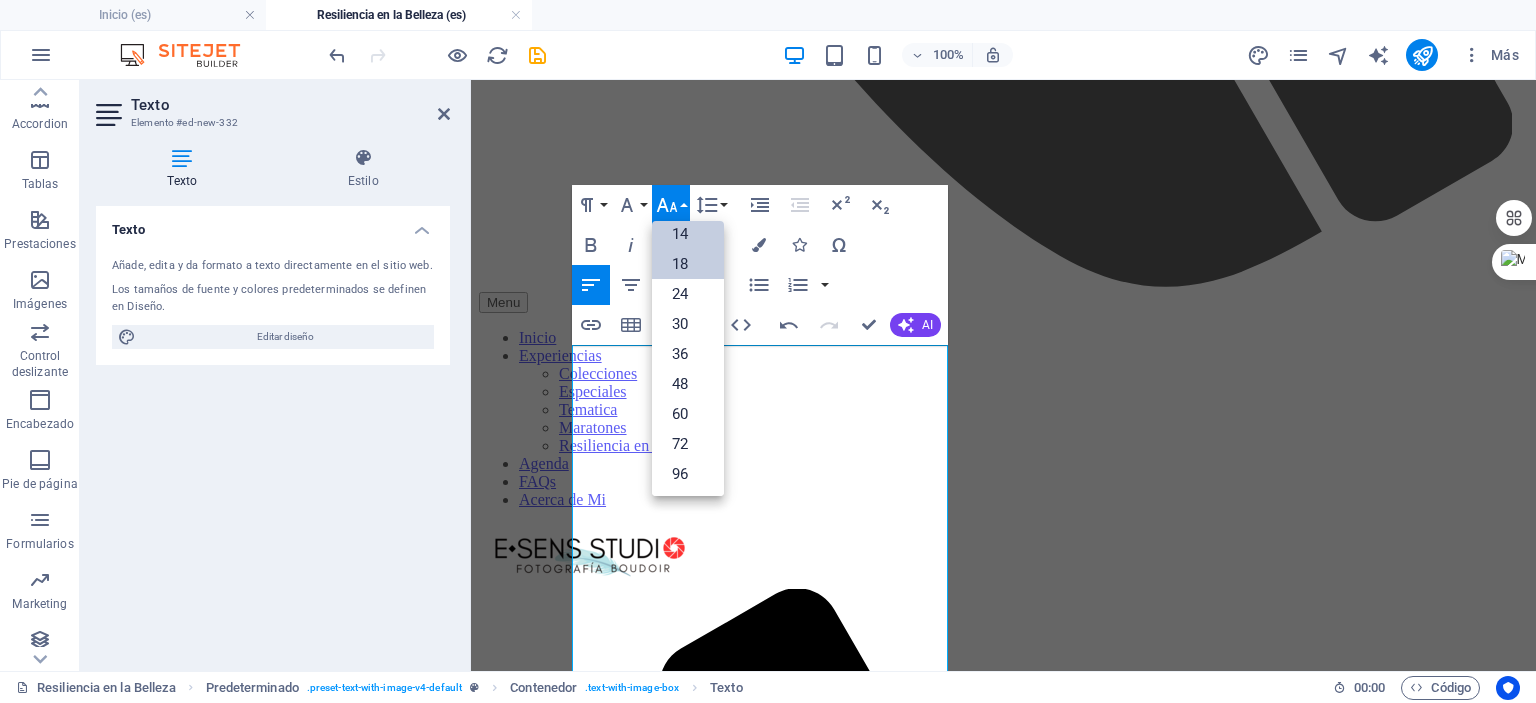 click on "14" at bounding box center (688, 234) 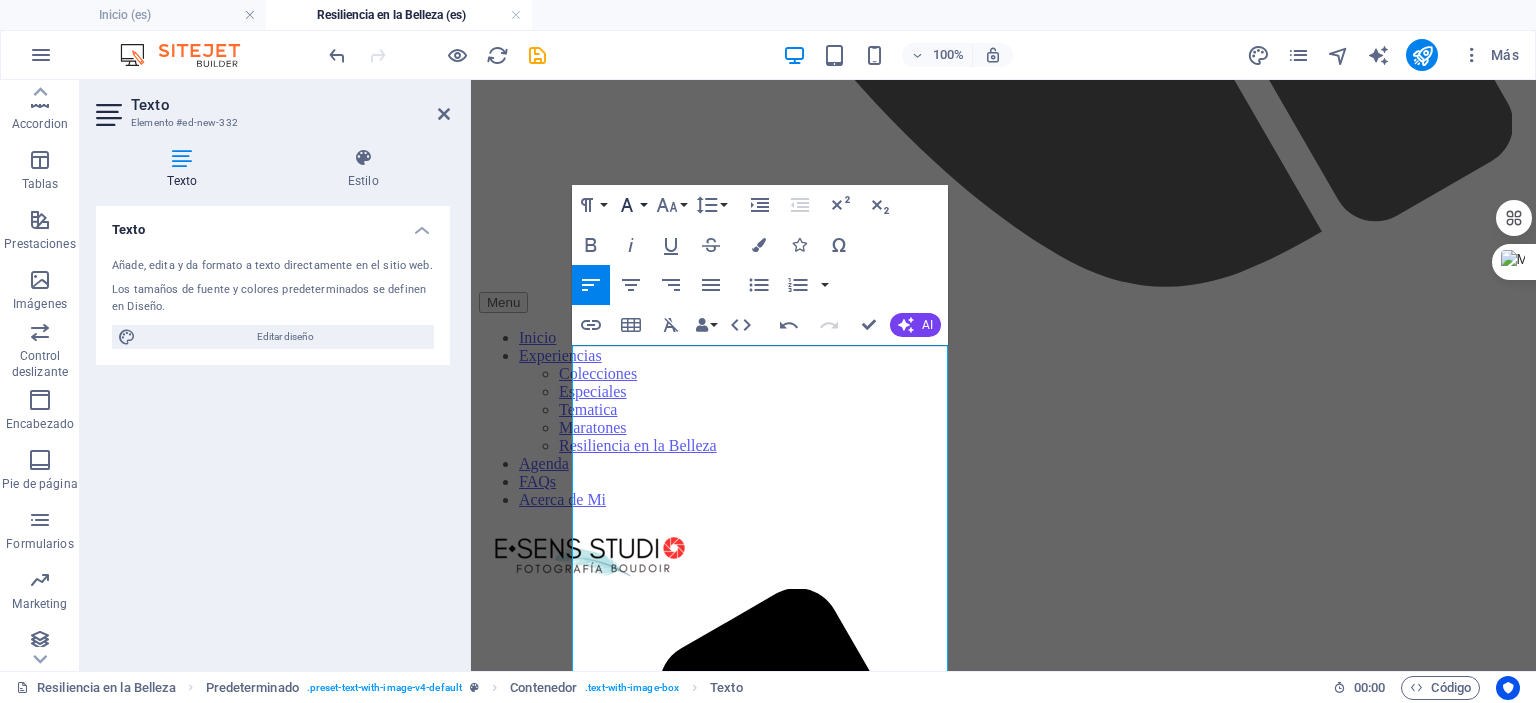 click on "Font Family" at bounding box center (631, 205) 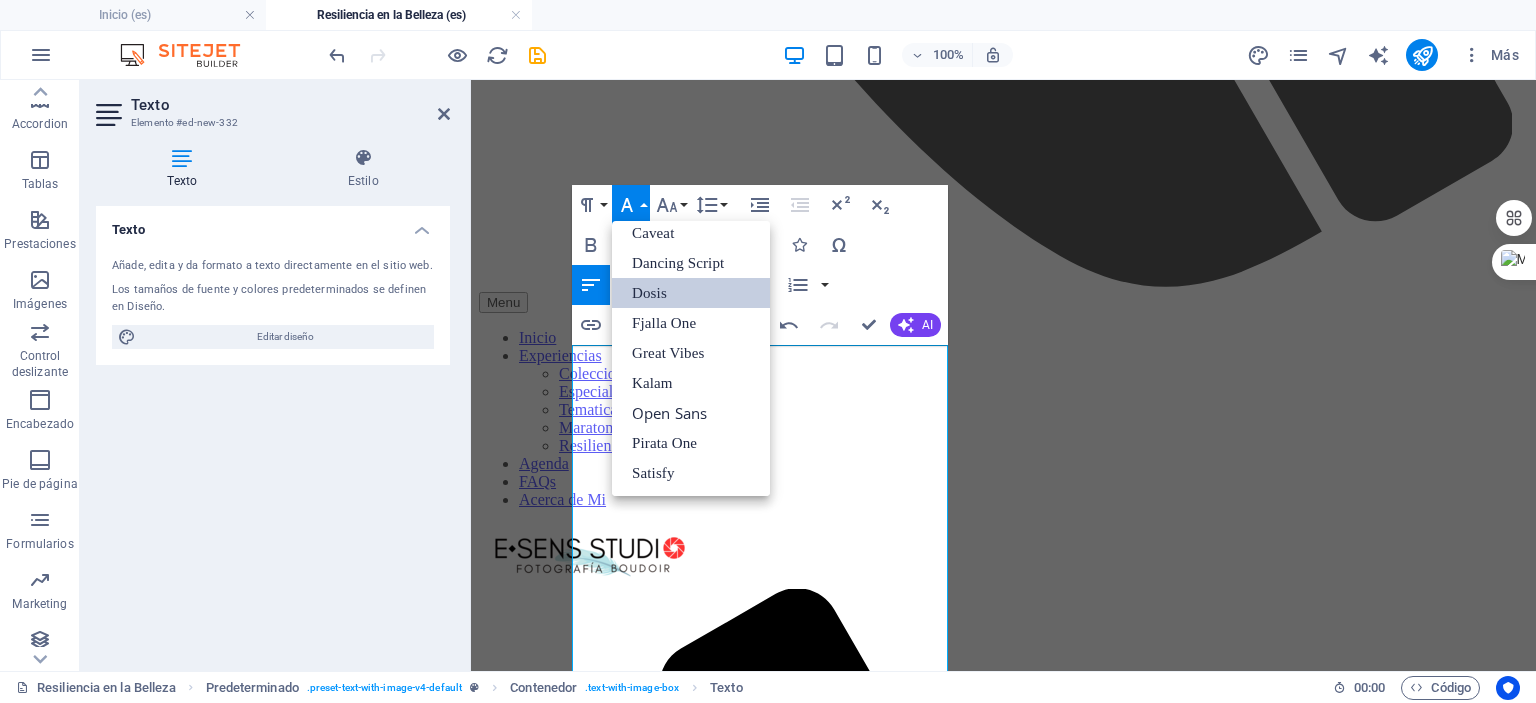 scroll, scrollTop: 191, scrollLeft: 0, axis: vertical 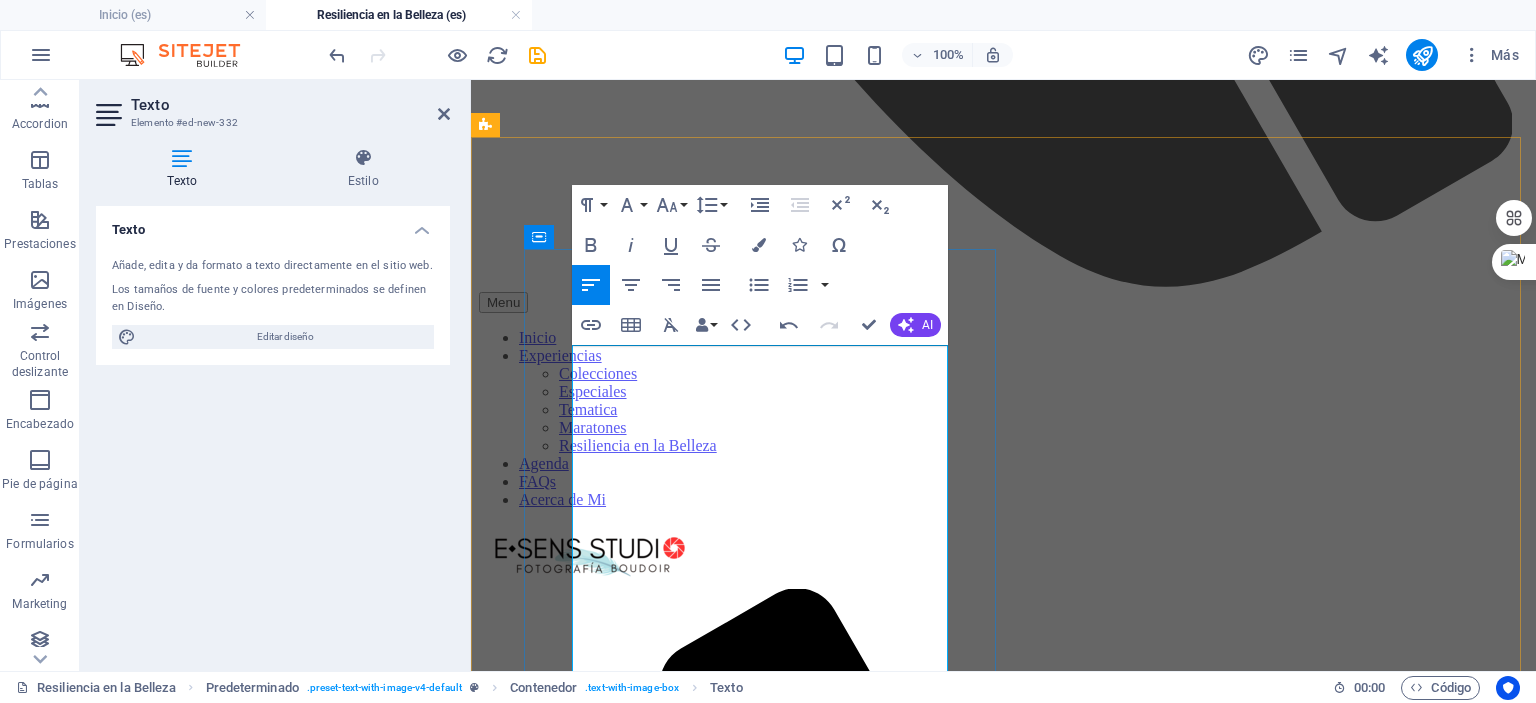 click on "Si eres una sobreviviente de cáncer de mama y deseas honrar tu historia, te invitamos a aplicar para una sesión gratuita. Este es un espacio seguro para reconectar con tu cuerpo, celebrar tu resiliencia y redescubrir la belleza que te define." at bounding box center [991, 8481] 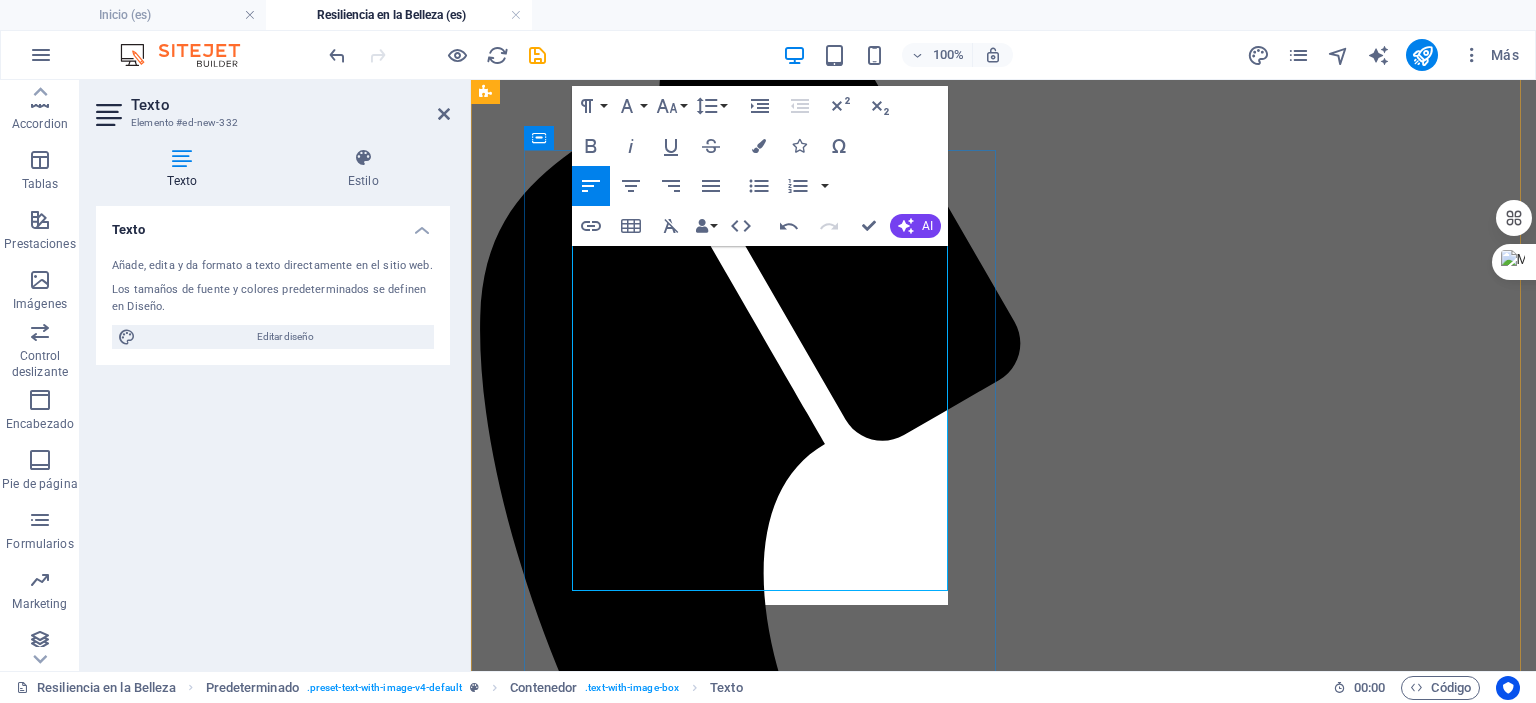 scroll, scrollTop: 4262, scrollLeft: 0, axis: vertical 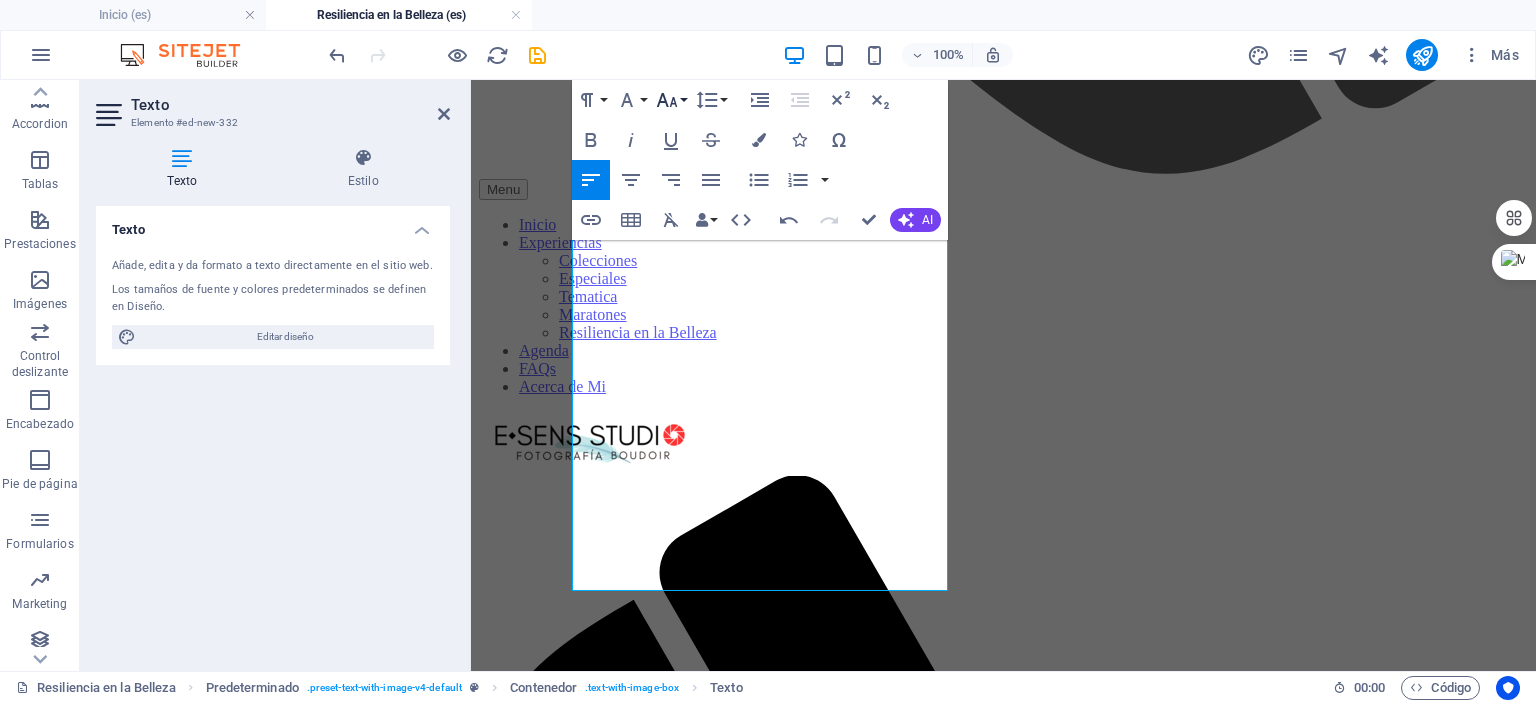 click 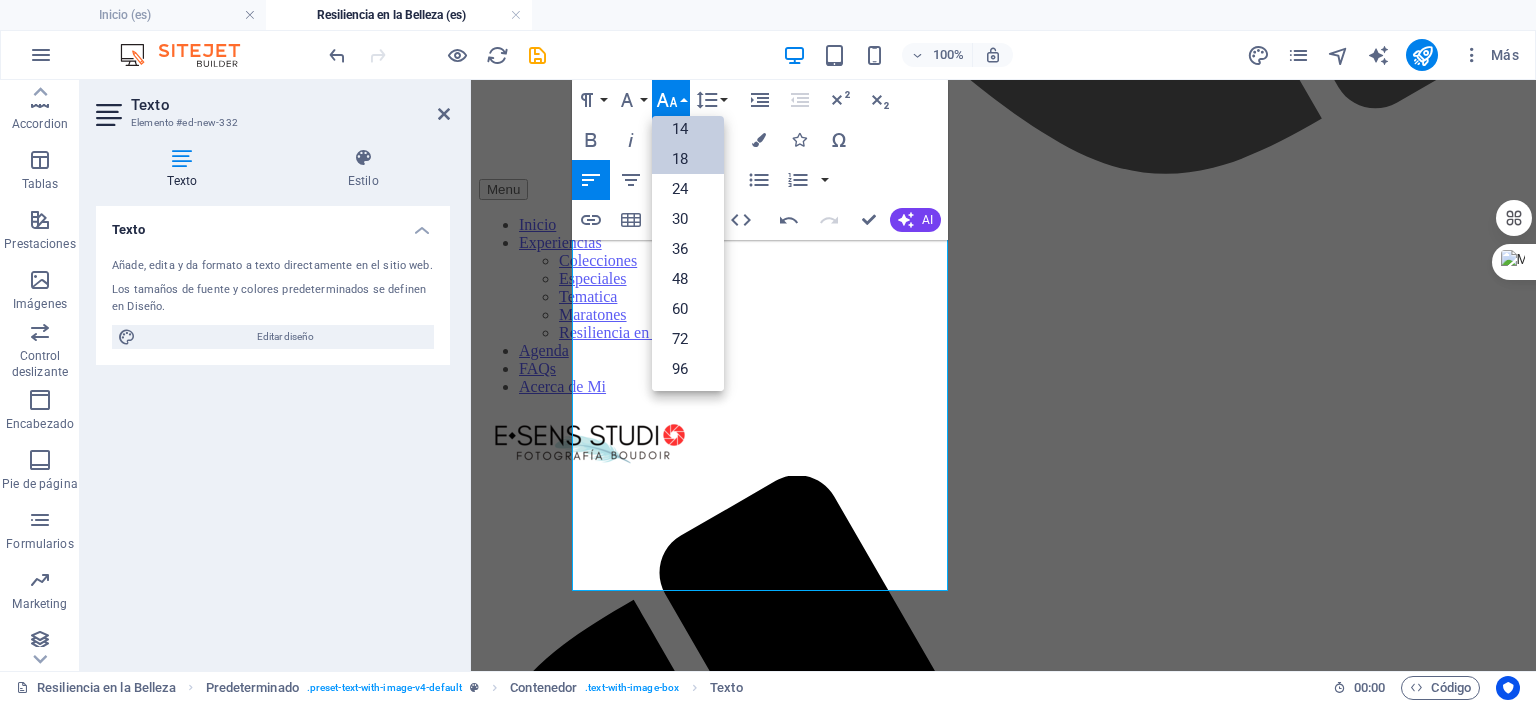 click on "18" at bounding box center [688, 159] 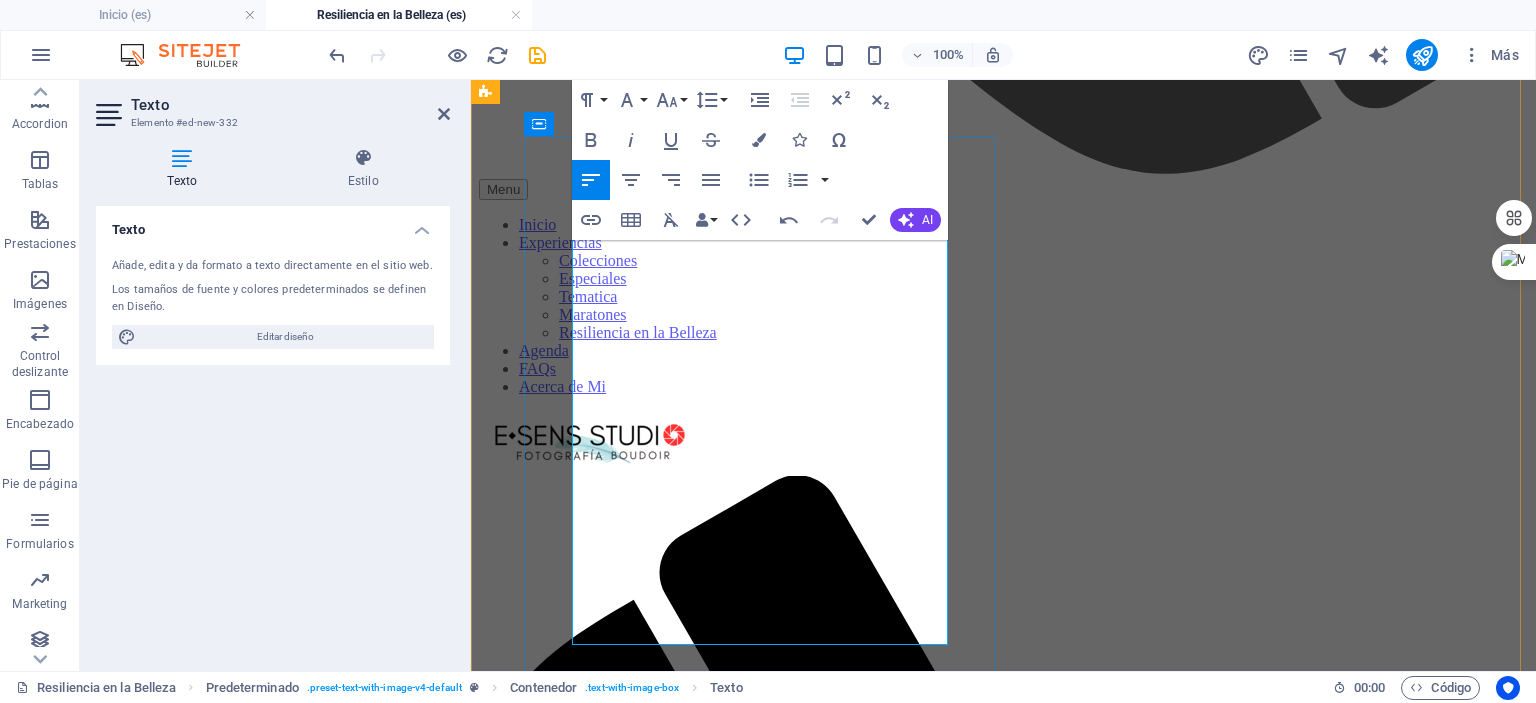 click on "Este programa ofrece sesiones limitadas a mujeres que deseen participar y compartir su historia de manera anónima o pública para el portafolio del proyecto." at bounding box center (1004, 8429) 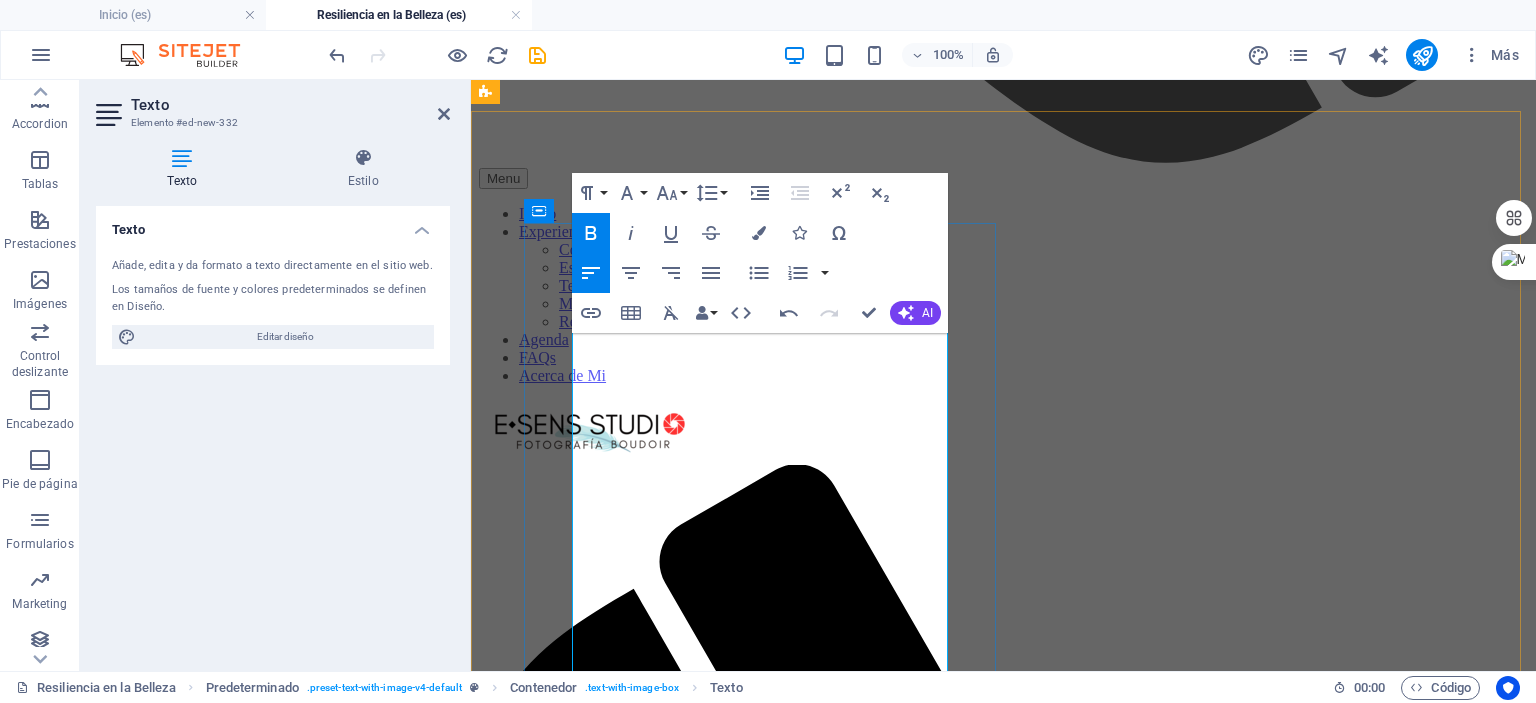 scroll, scrollTop: 4175, scrollLeft: 0, axis: vertical 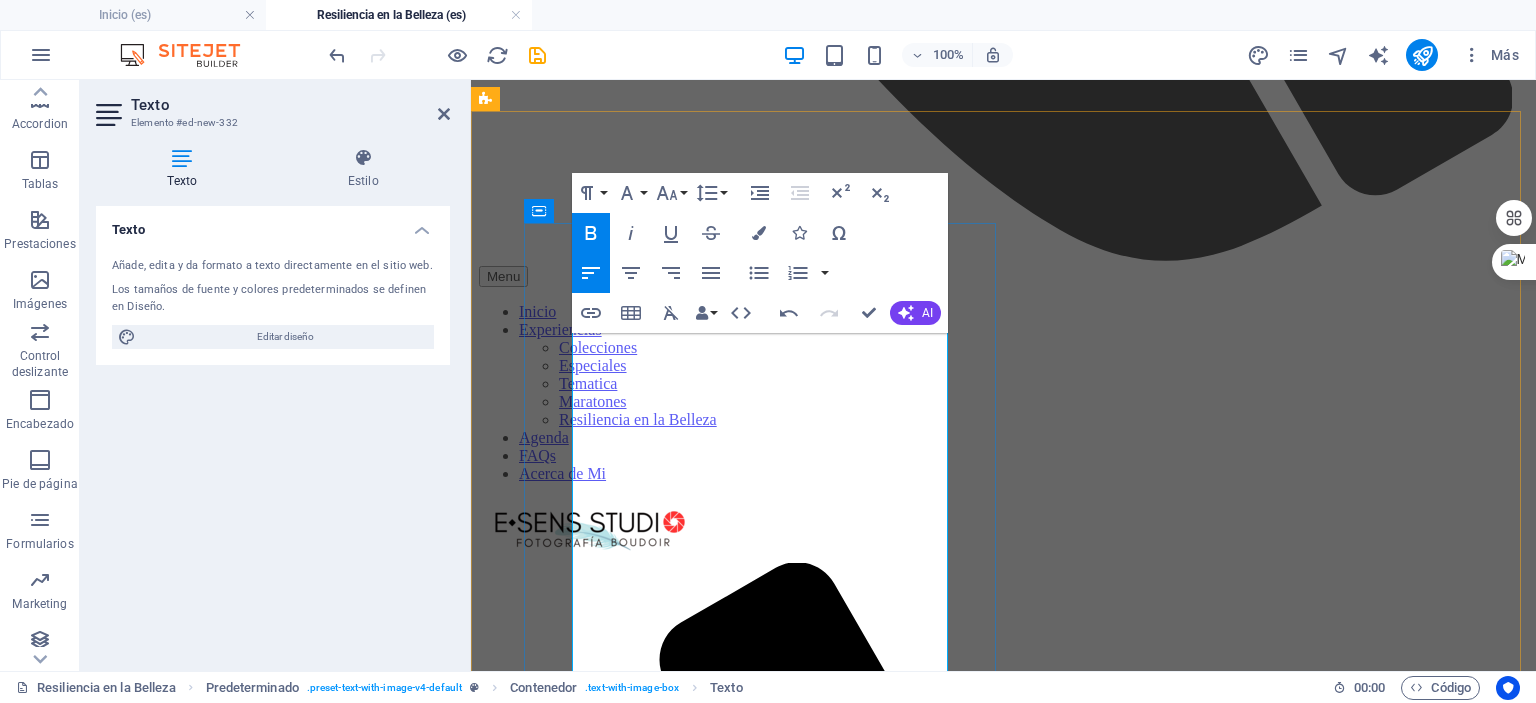 click on "Si eres una sobreviviente de cáncer de mama y deseas honrar tu historia, te invitamos a aplicar para una sesión gratuita. Este es un espacio seguro para reconectar con tu cuerpo, celebrar tu resiliencia y redescubrir la belleza que te define." at bounding box center [995, 8457] 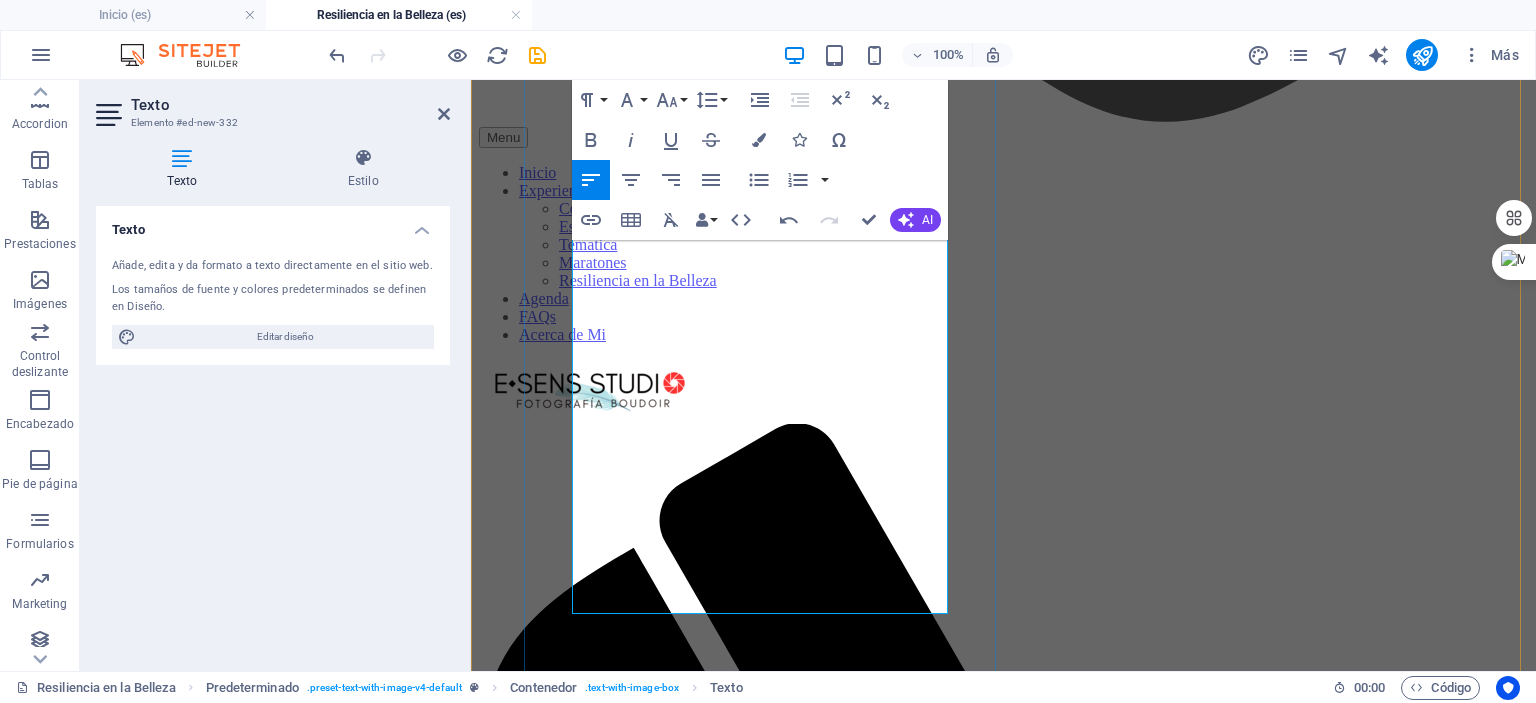 scroll, scrollTop: 4375, scrollLeft: 0, axis: vertical 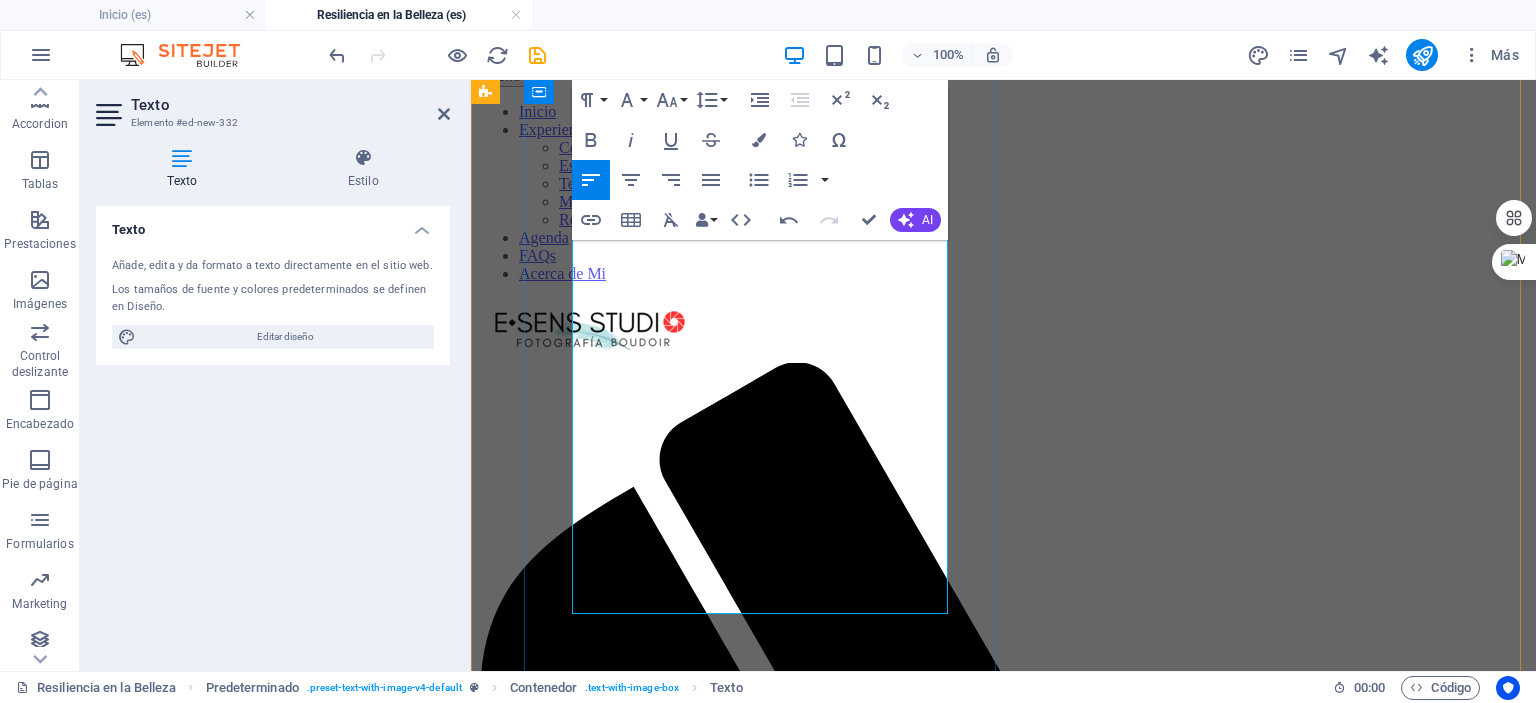 click on "Este programa ofrece sesiones limitadas a mujeres que deseen participar y compartir su historia de manera anónima o pública para el portafolio del proyecto." at bounding box center (1004, 8400) 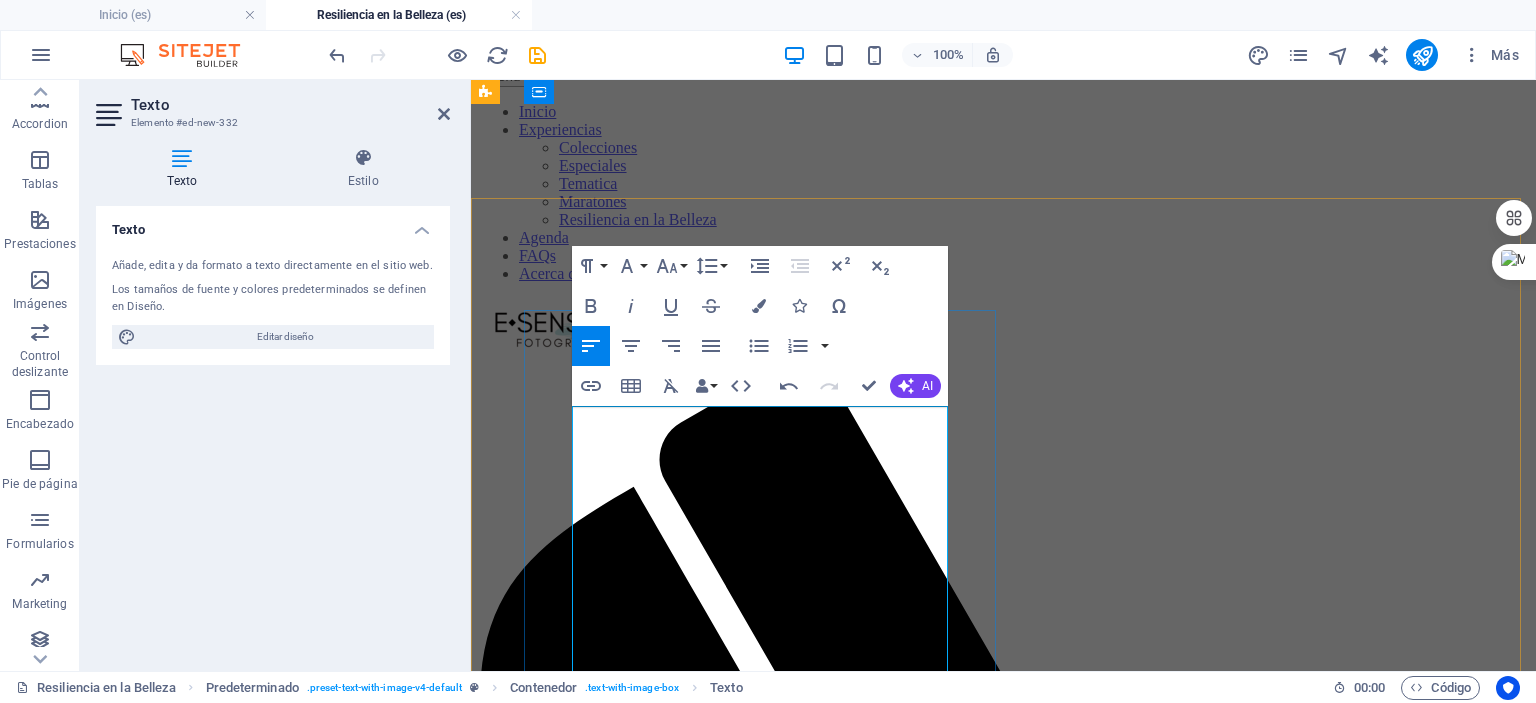 scroll, scrollTop: 4075, scrollLeft: 0, axis: vertical 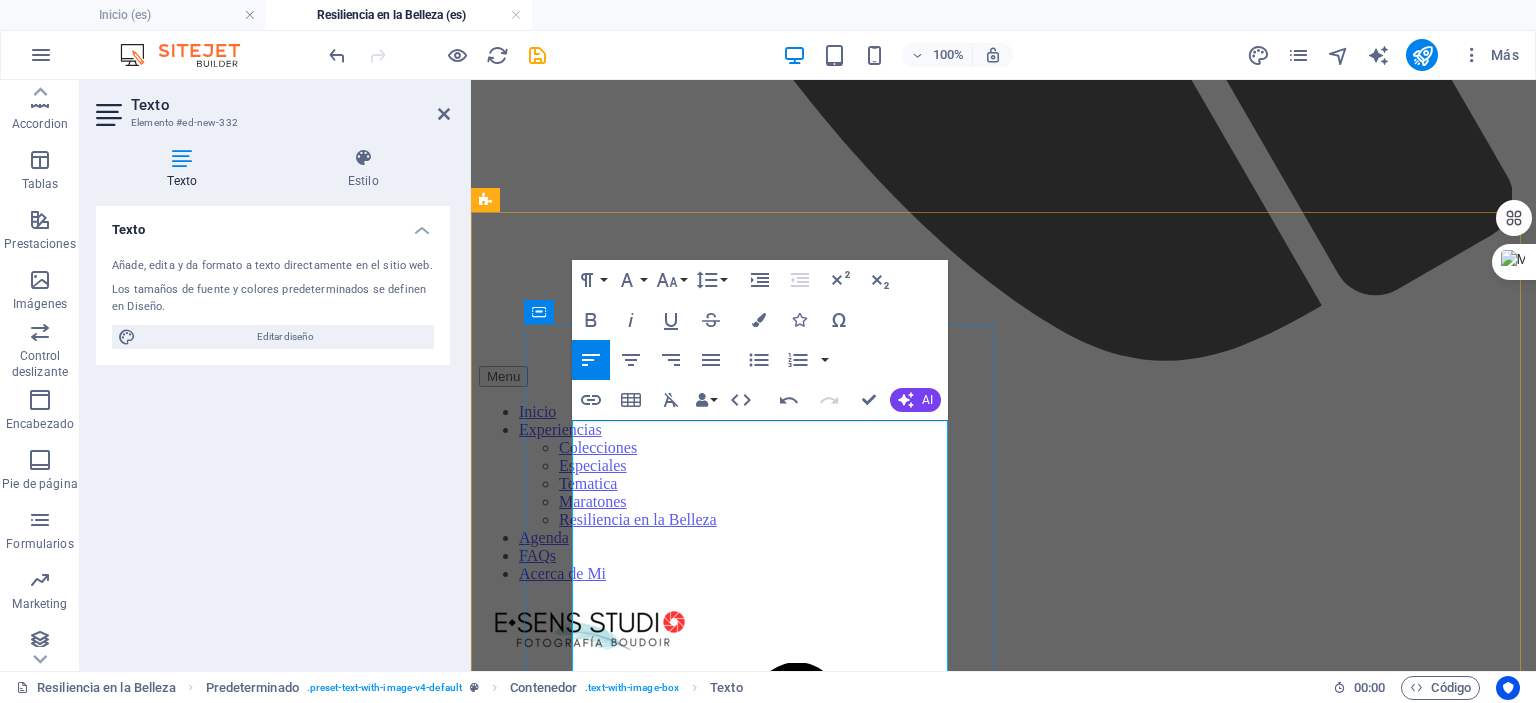 click on "Si eres una sobreviviente de cáncer de mama y deseas honrar tu historia, te invitamos a aplicar para una sesión gratuita." at bounding box center (927, 8547) 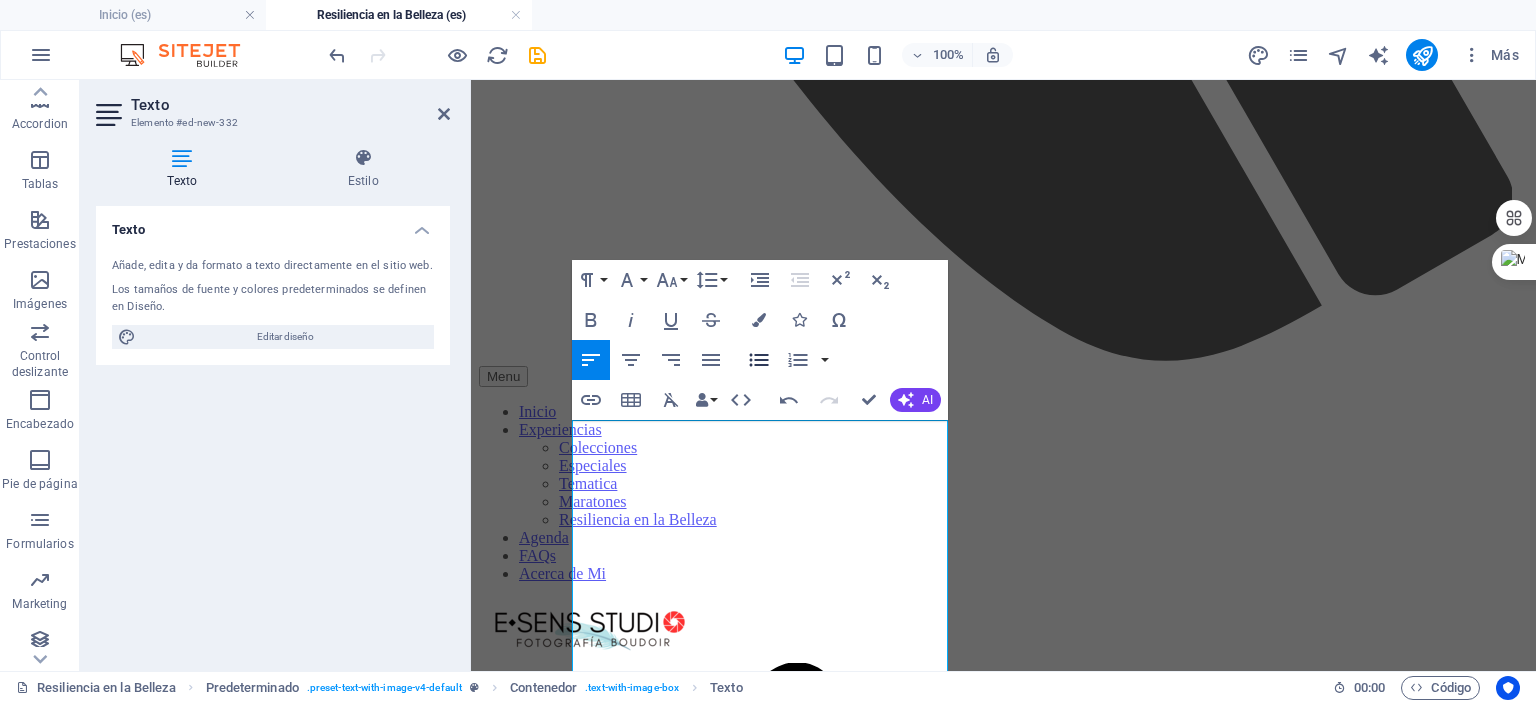 click 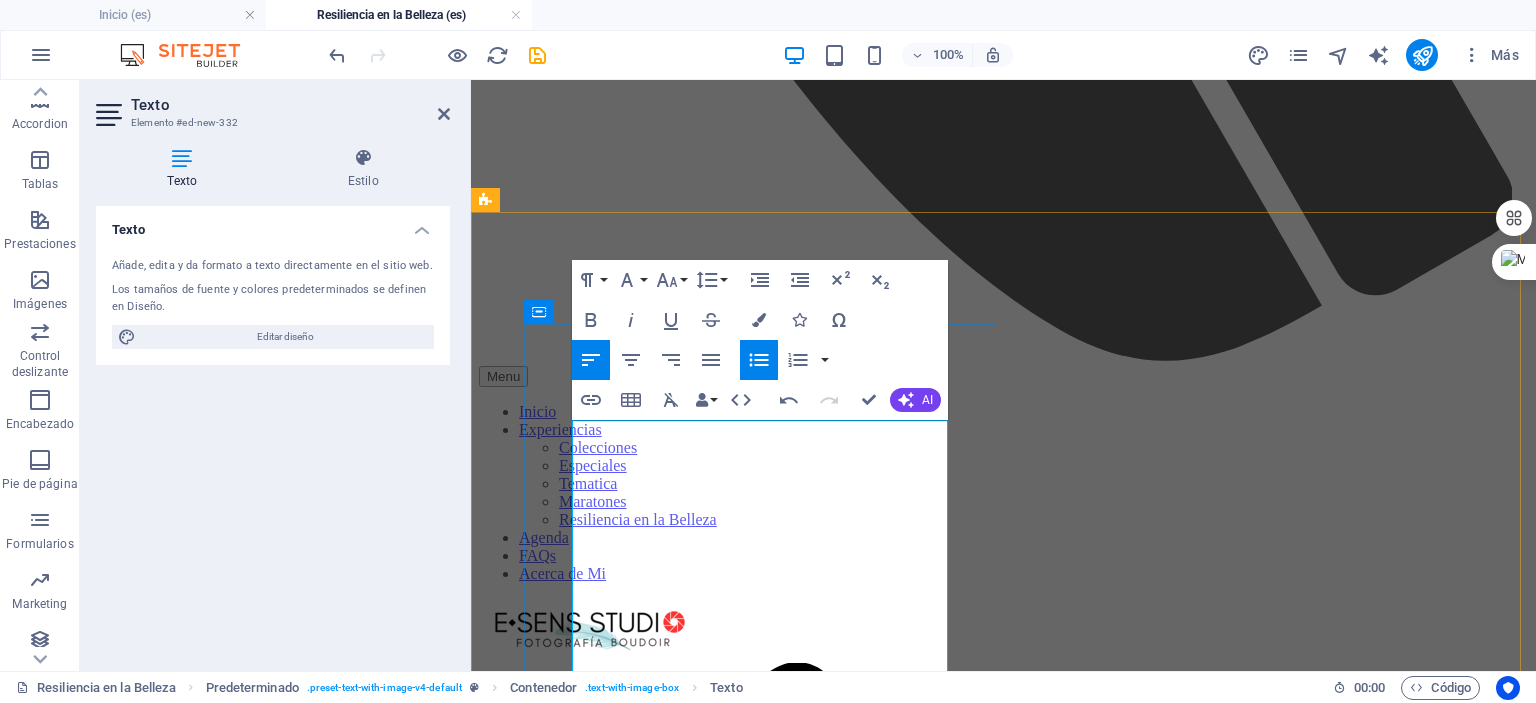 click at bounding box center [1024, 8567] 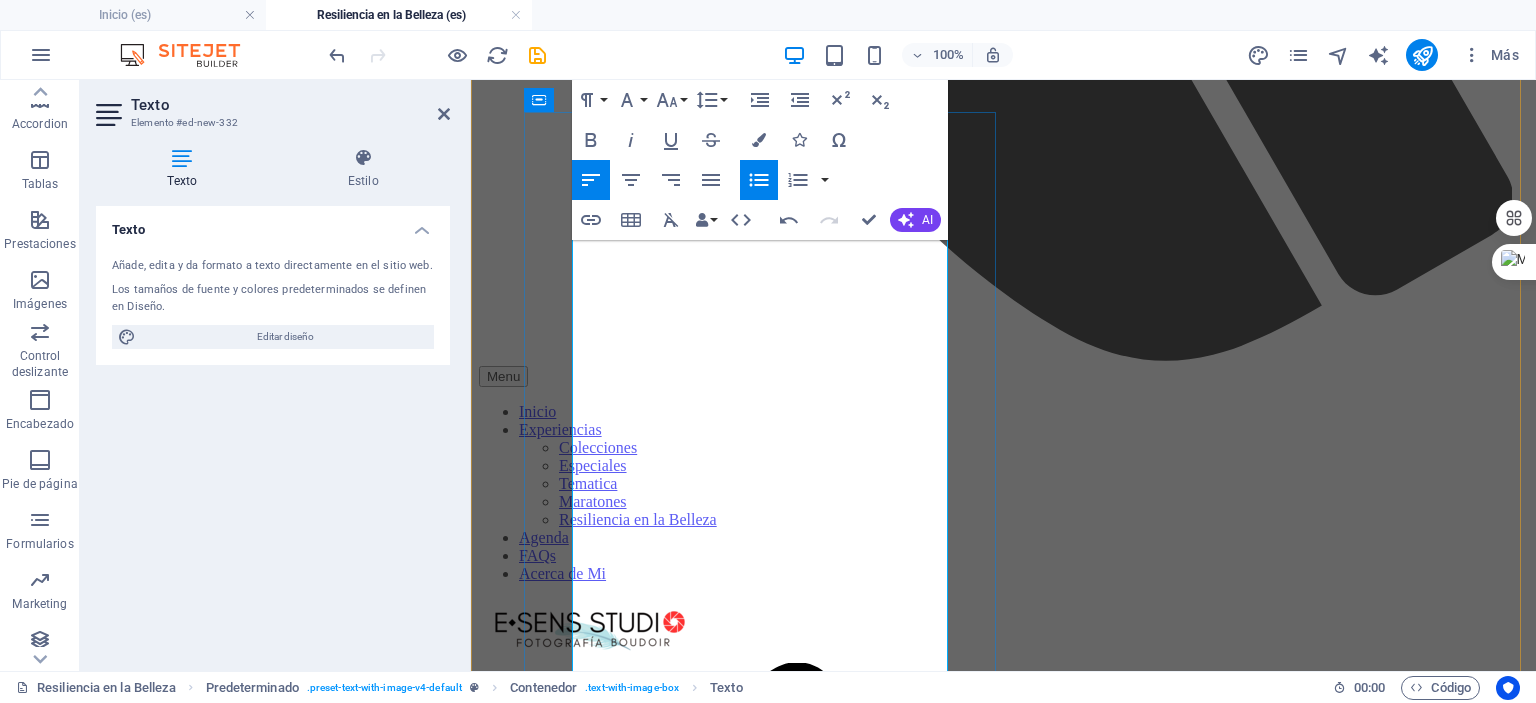 scroll, scrollTop: 4388, scrollLeft: 0, axis: vertical 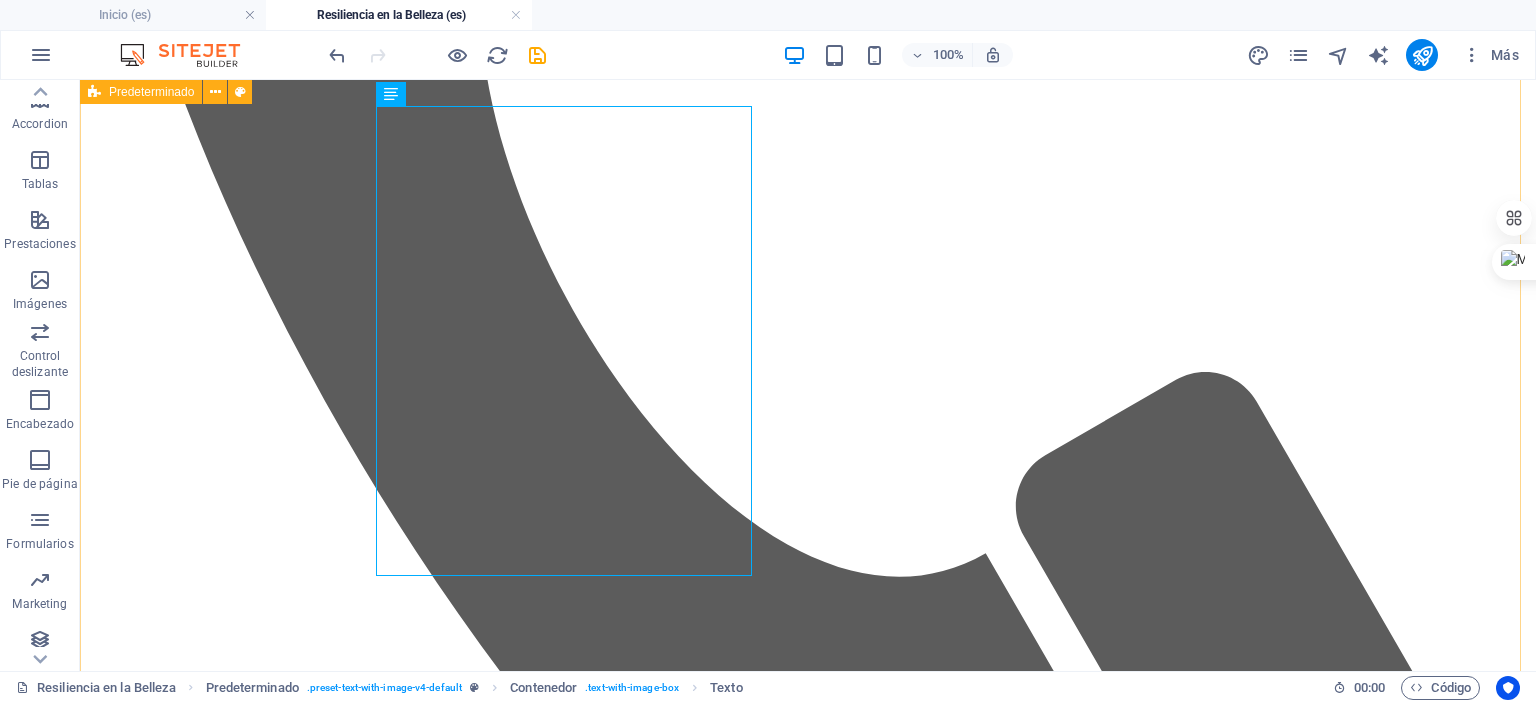 click on "Soy Sobreviviente y Quiero Aplicar a una Sesión Altruista Si eres una sobreviviente de cáncer de mama y deseas honrar tu historia, te invitamos a aplicar para una sesión gratuita.  Este es un espacio seguro para reconectar con tu cuerpo, celebrar tu resiliencia y redescubrir la belleza que te define. Este programa ofrece sesiones limitadas a mujeres que deseen participar y compartir su historia de manera anónima o pública para el portafolio del proyecto. Para aplicar, por favor llena el siguiente formulario. Nos pondremos en contacto contigo lo antes posible para conocer tu historia y programar tu sesión. Nombre: Correo Electrónico: [EMAIL] Teléfono: Cuéntanos, ¿Porqué te gustaría vivir esta experiencia? ¿Estarías de acuerdo en que usemos tu testimonio y/o tus fotografías (con tu consentimiento expreso y cuidando tu privacidad) para promover el proyecto y motivar a otras mujeres?   Sí   No" at bounding box center (808, 10429) 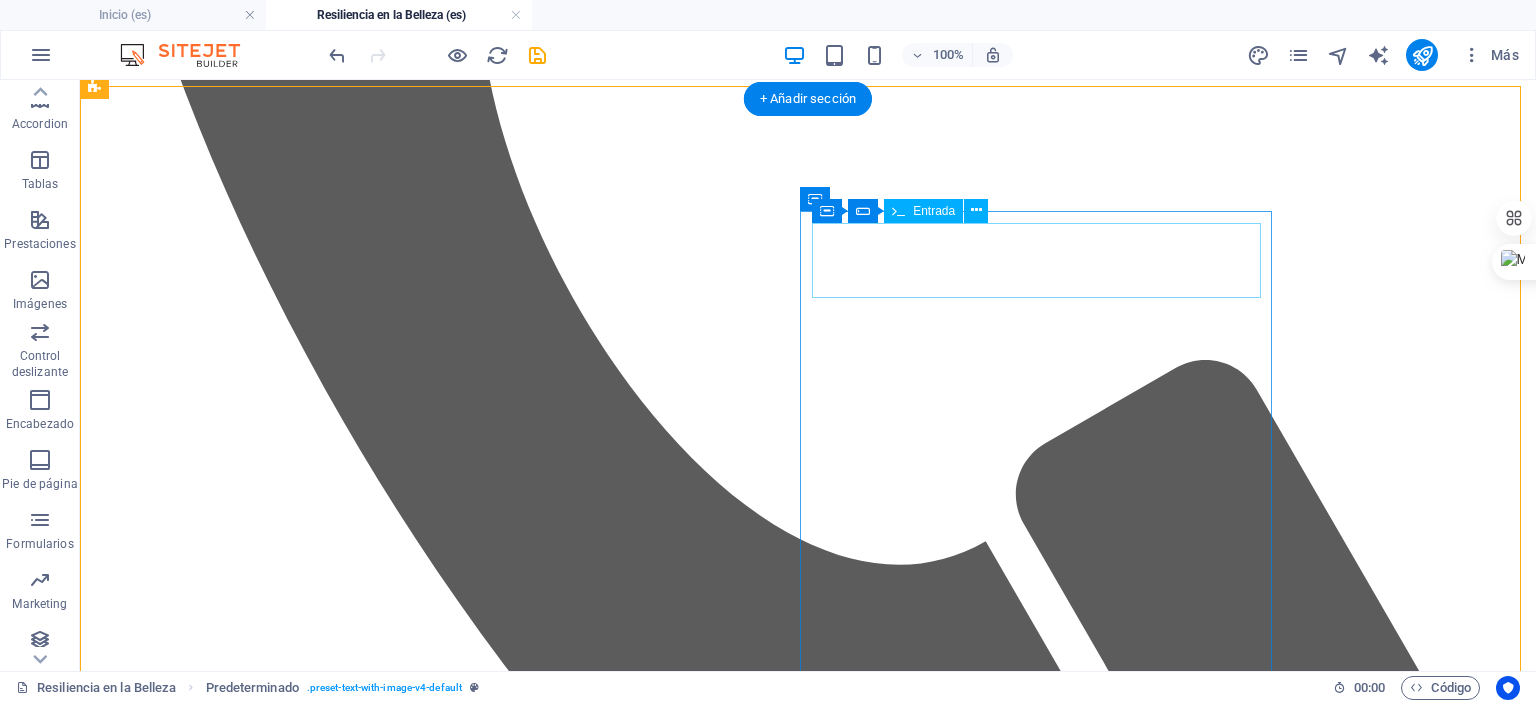 scroll, scrollTop: 4213, scrollLeft: 0, axis: vertical 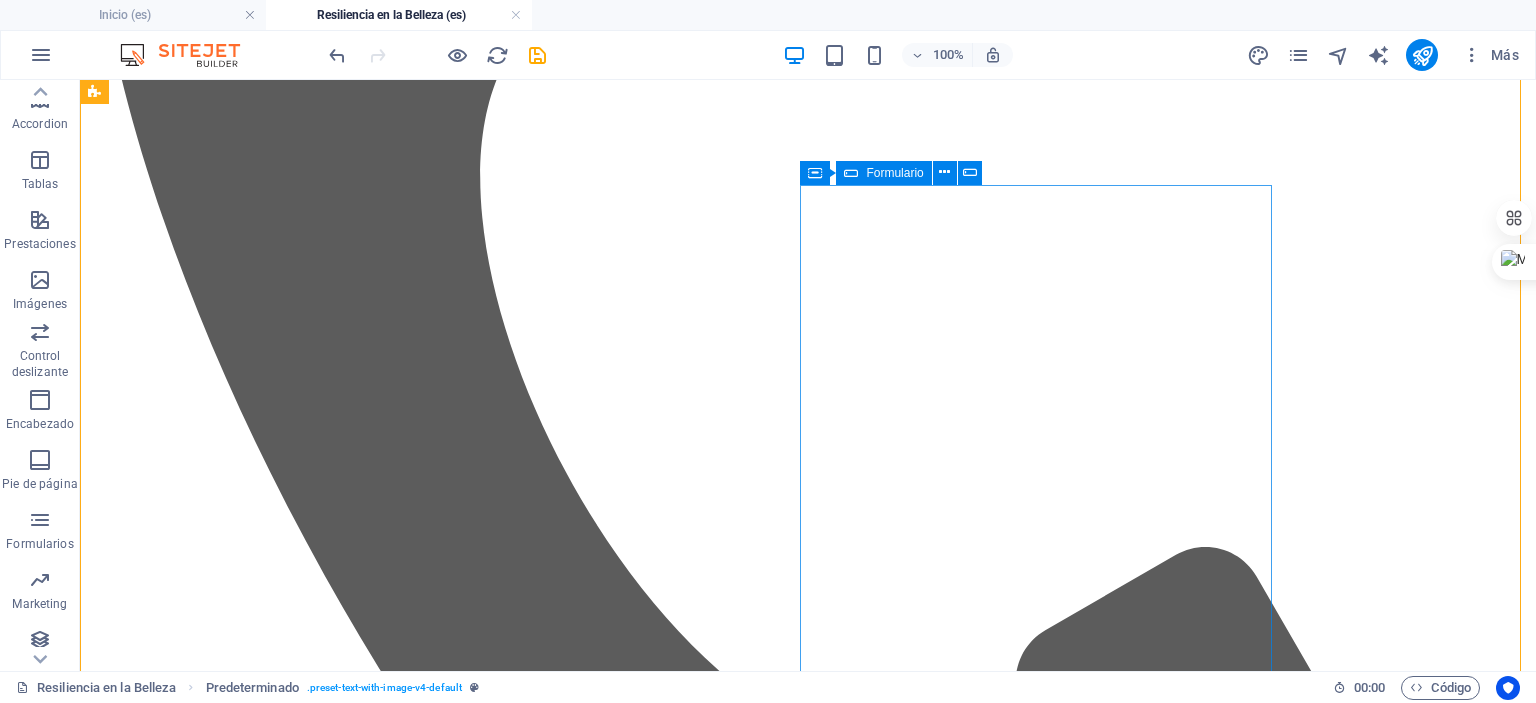 click on "Formulario" at bounding box center (883, 173) 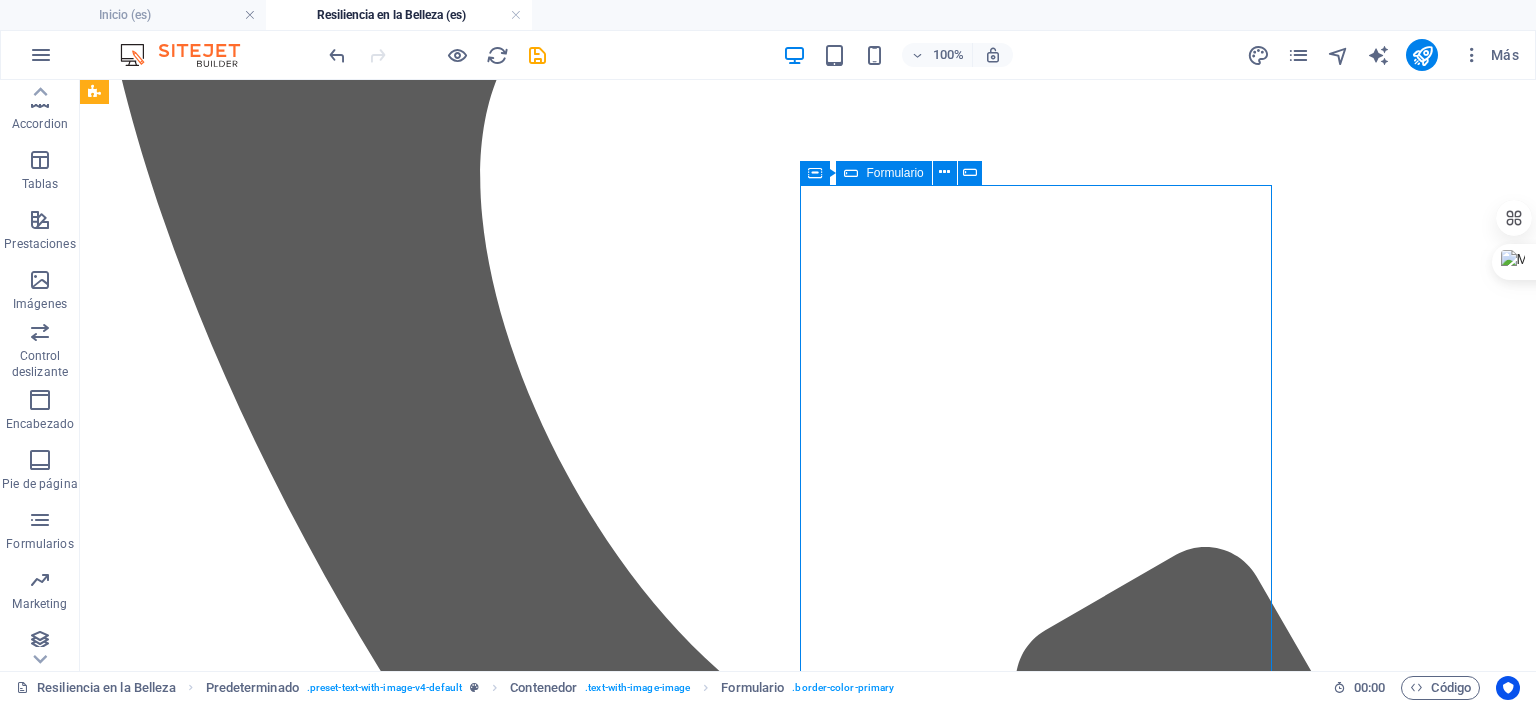 click on "Formulario" at bounding box center [883, 173] 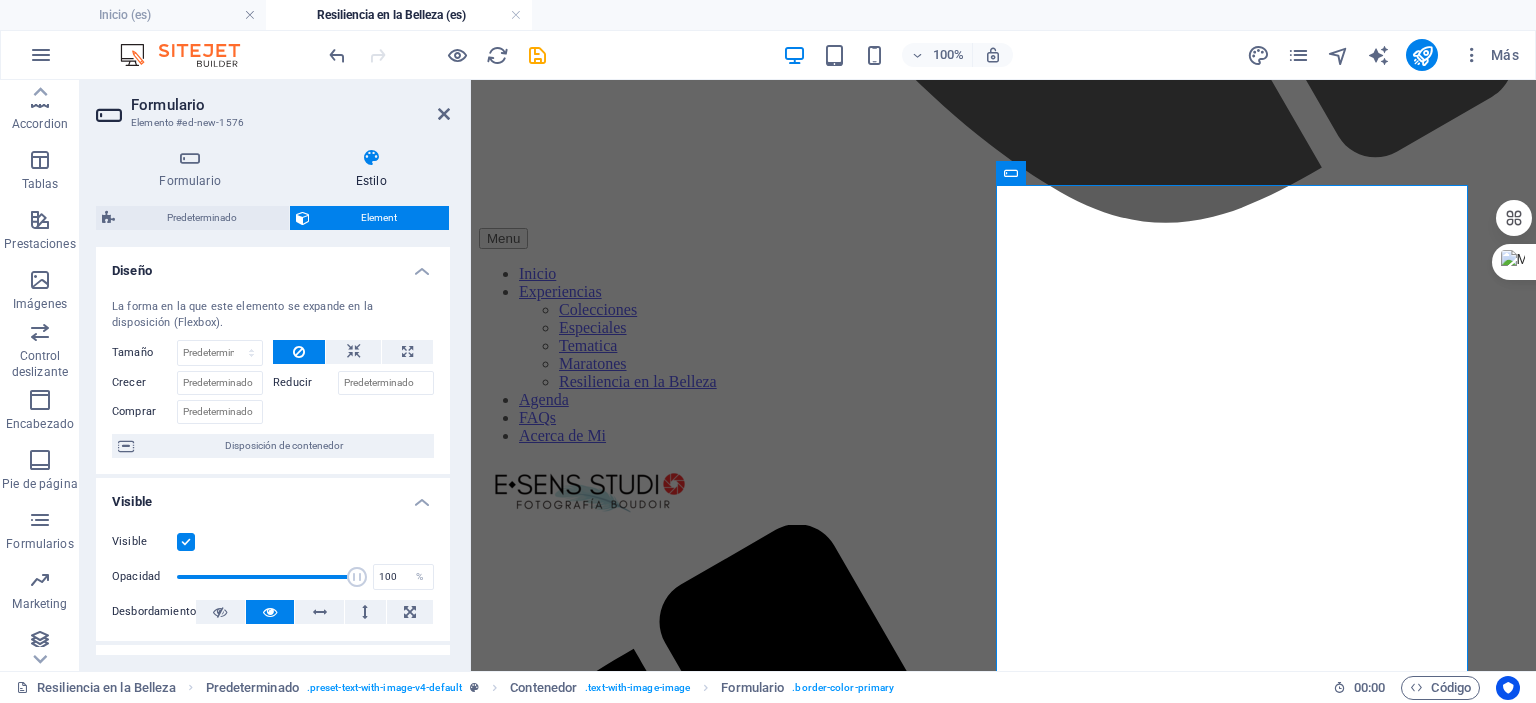 click on "Formulario Estilo General Nombre Define un nombre para el formulario. Formulario general Mensajes Mensaje de éxito Paragraph Format Normal Heading 1 Heading 2 Heading 3 Heading 4 Heading 5 Heading 6 Code Font Family Arial Georgia Impact Tahoma Times New Roman Verdana Caveat Dancing Script Dosis Fjalla One Great Vibes Kalam Open Sans Pirata One Satisfy Font Size 8 9 10 11 12 14 18 24 30 36 48 60 72 96 Bold Italic Underline Strikethrough Colors Icons Align Left Align Center Align Right Align Justify Unordered List Ordered List Insert Link Clear Formatting HTML Gracias por tu mensaje. En breve nos pondremos en contacto contigo. Se muestra una vez el formulario se ha enviado correctamente... Redireccionar Defina un destino de redireccionamiento cuando un formulario se envíe correctamente. Por ejemplo, una página de éxito. Webhook Un webhook es una notificación push de este formulario a otro servidor. Cada vez que alguien envíe este formulario, los datos se enviarán a tu servidor.  Mensaje de error Normal 8" at bounding box center [273, 401] 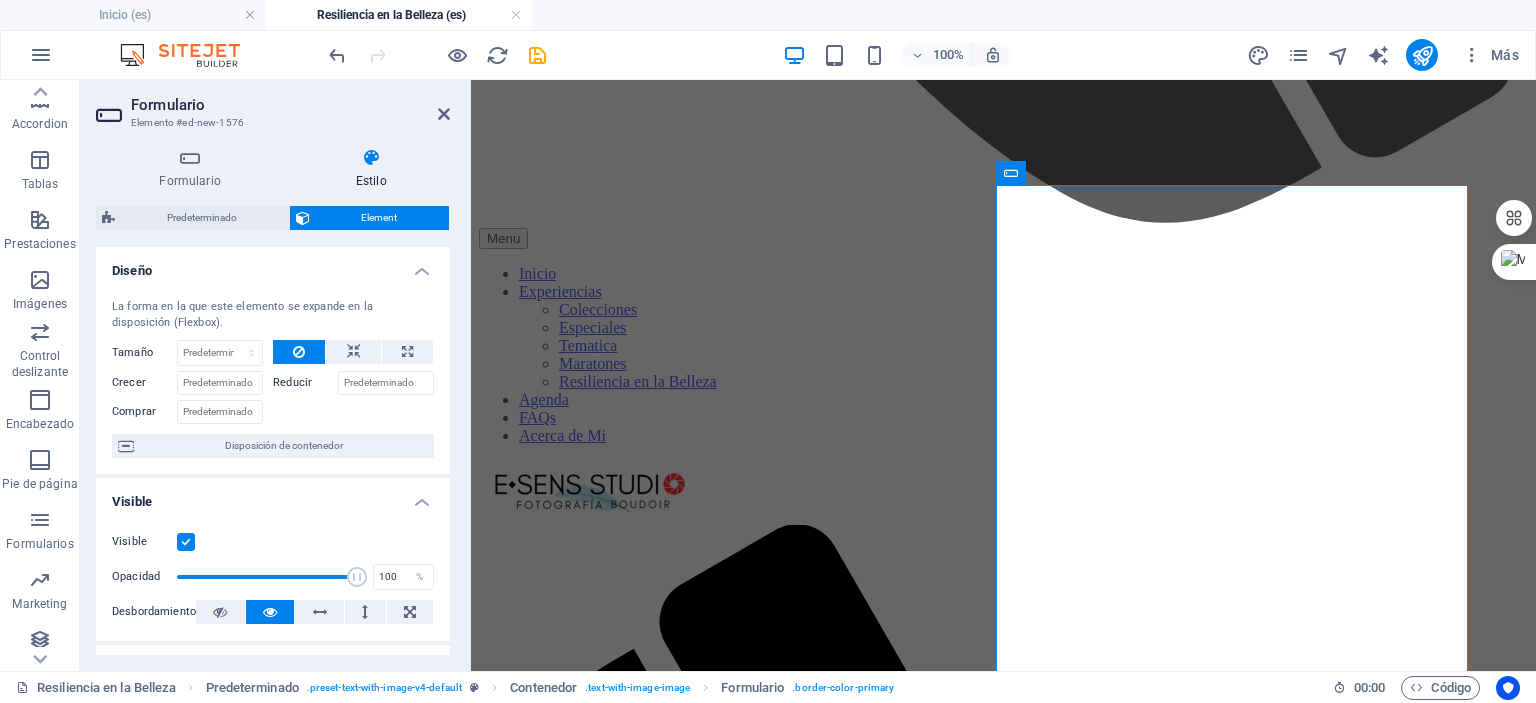 click at bounding box center (371, 158) 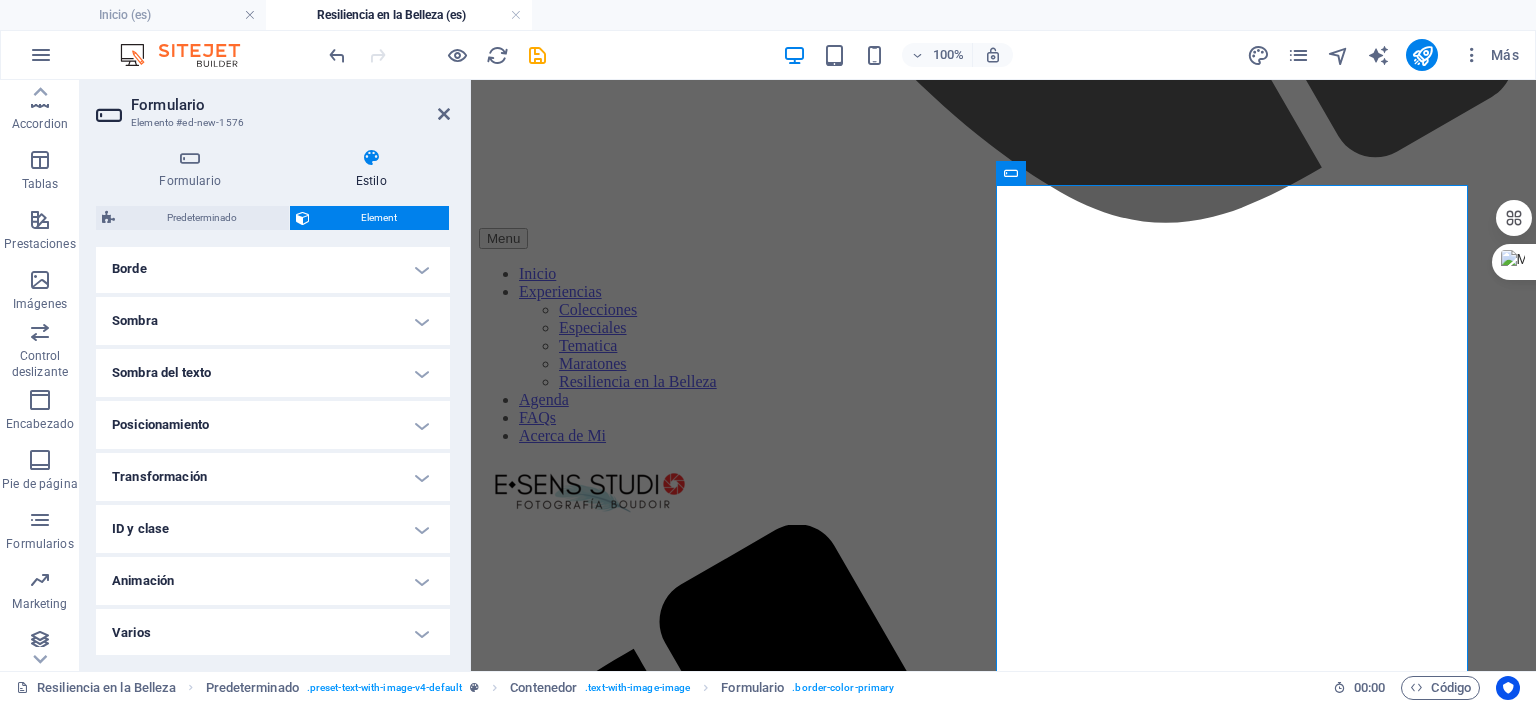 scroll, scrollTop: 252, scrollLeft: 0, axis: vertical 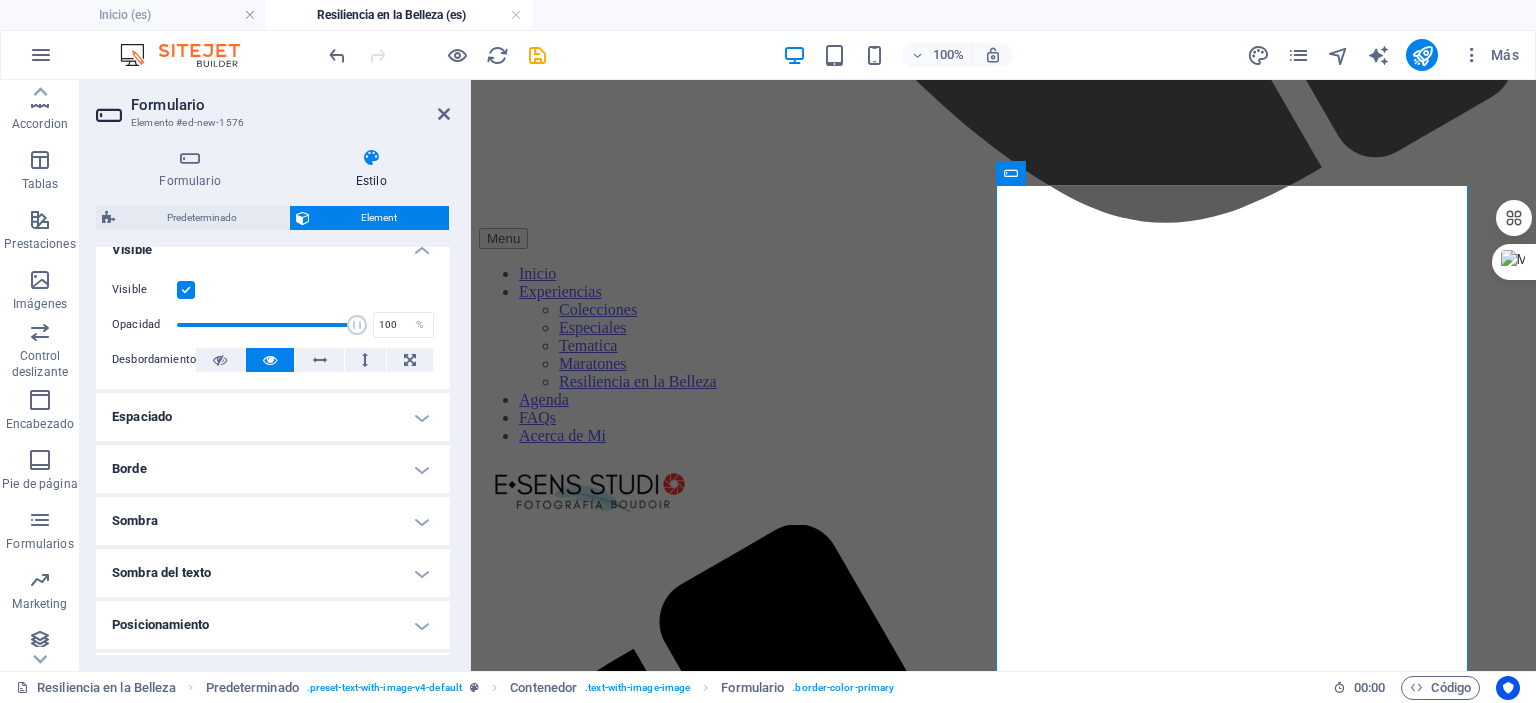 click on "Borde" at bounding box center [273, 469] 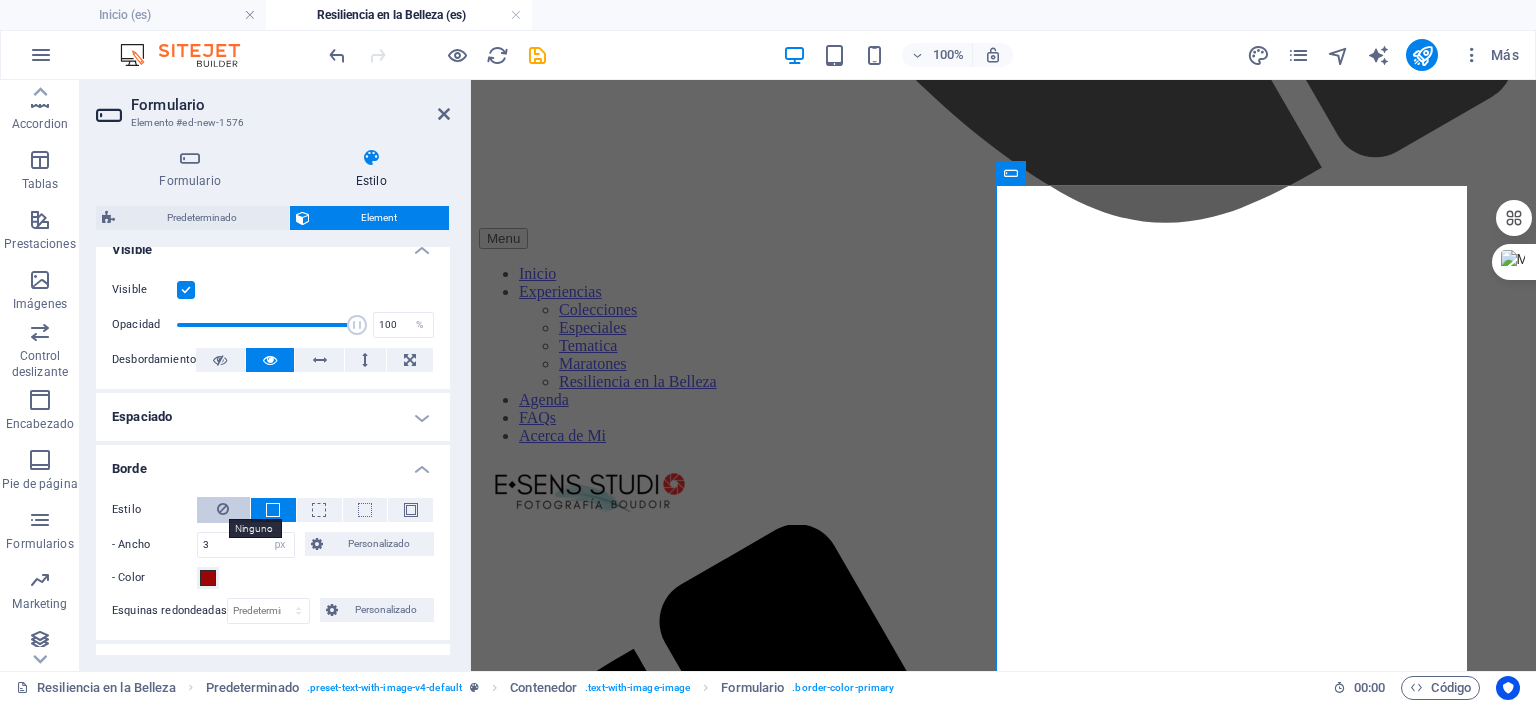 click at bounding box center [223, 509] 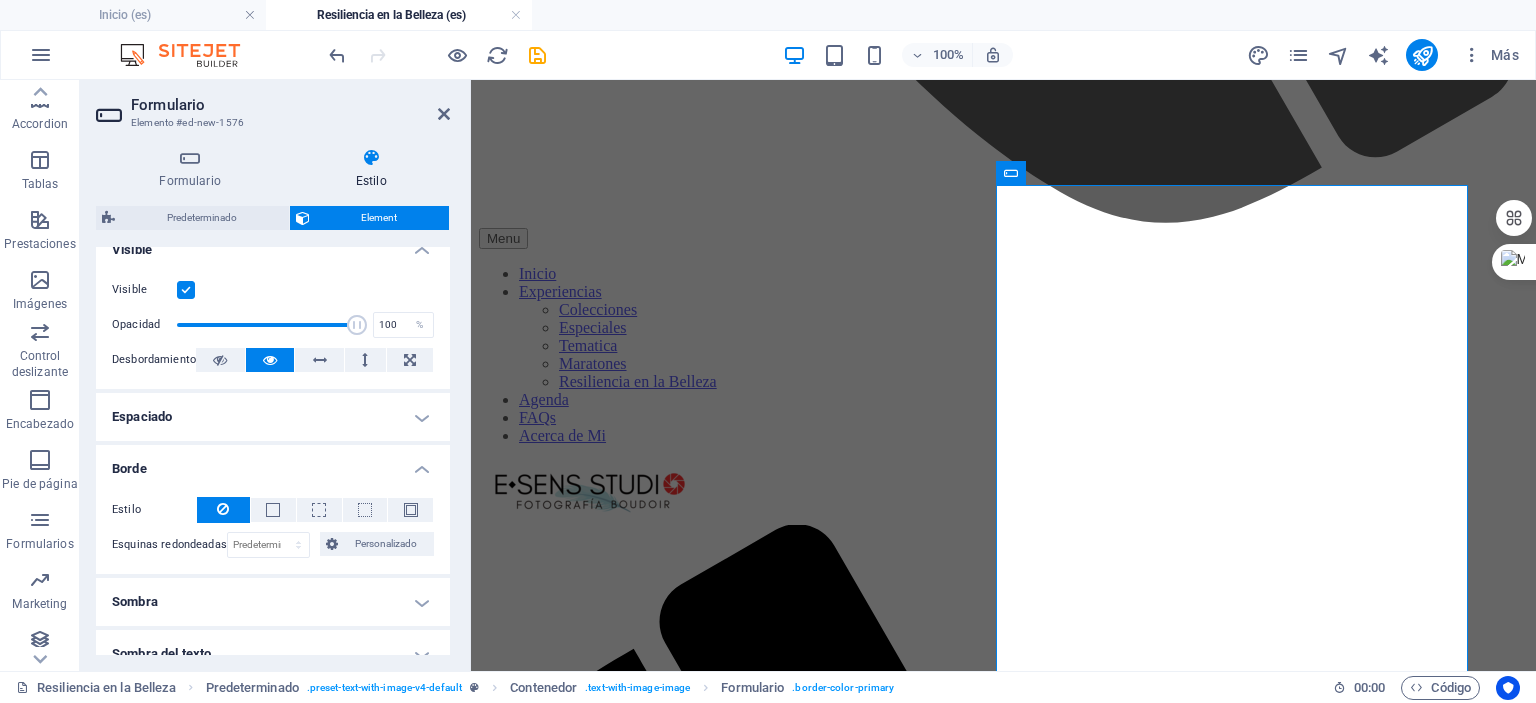 scroll, scrollTop: 352, scrollLeft: 0, axis: vertical 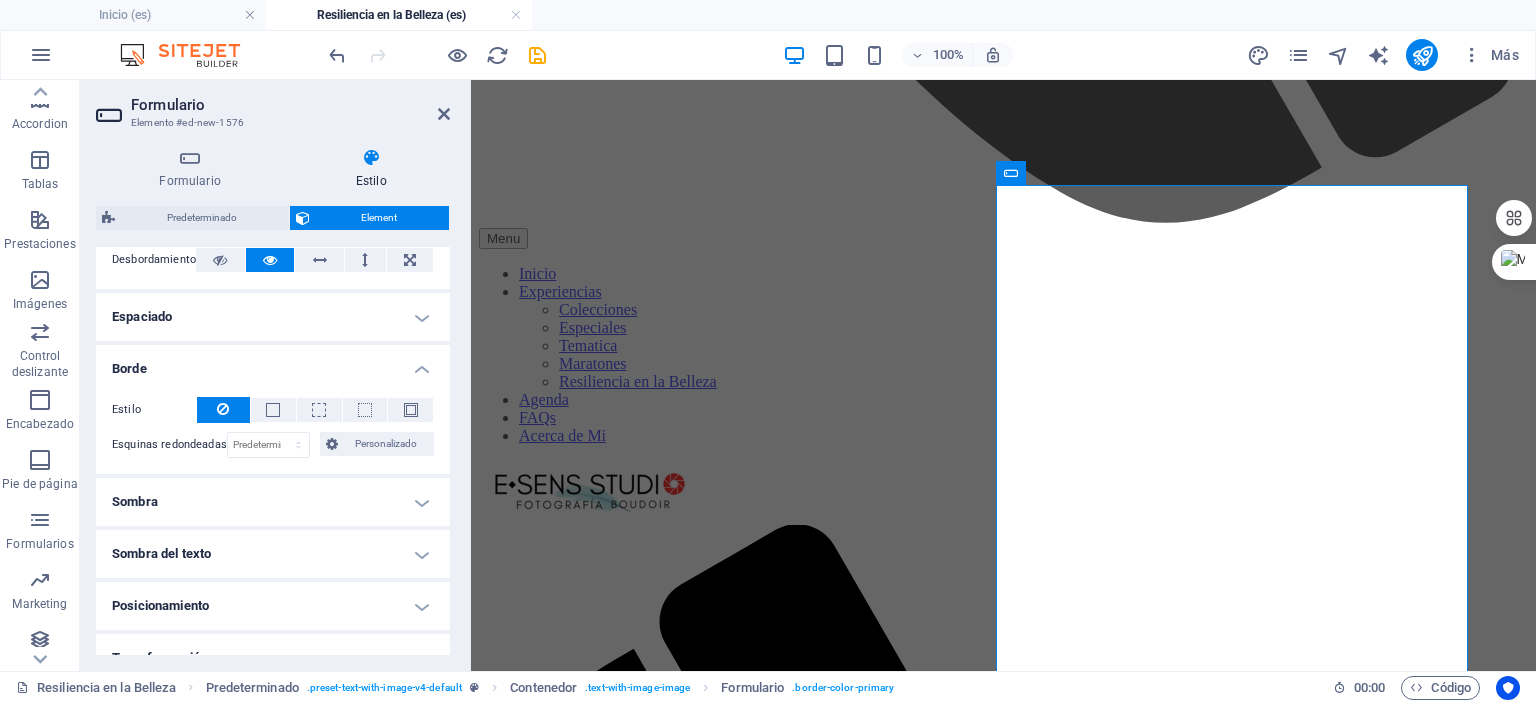click on "Borde" at bounding box center [273, 363] 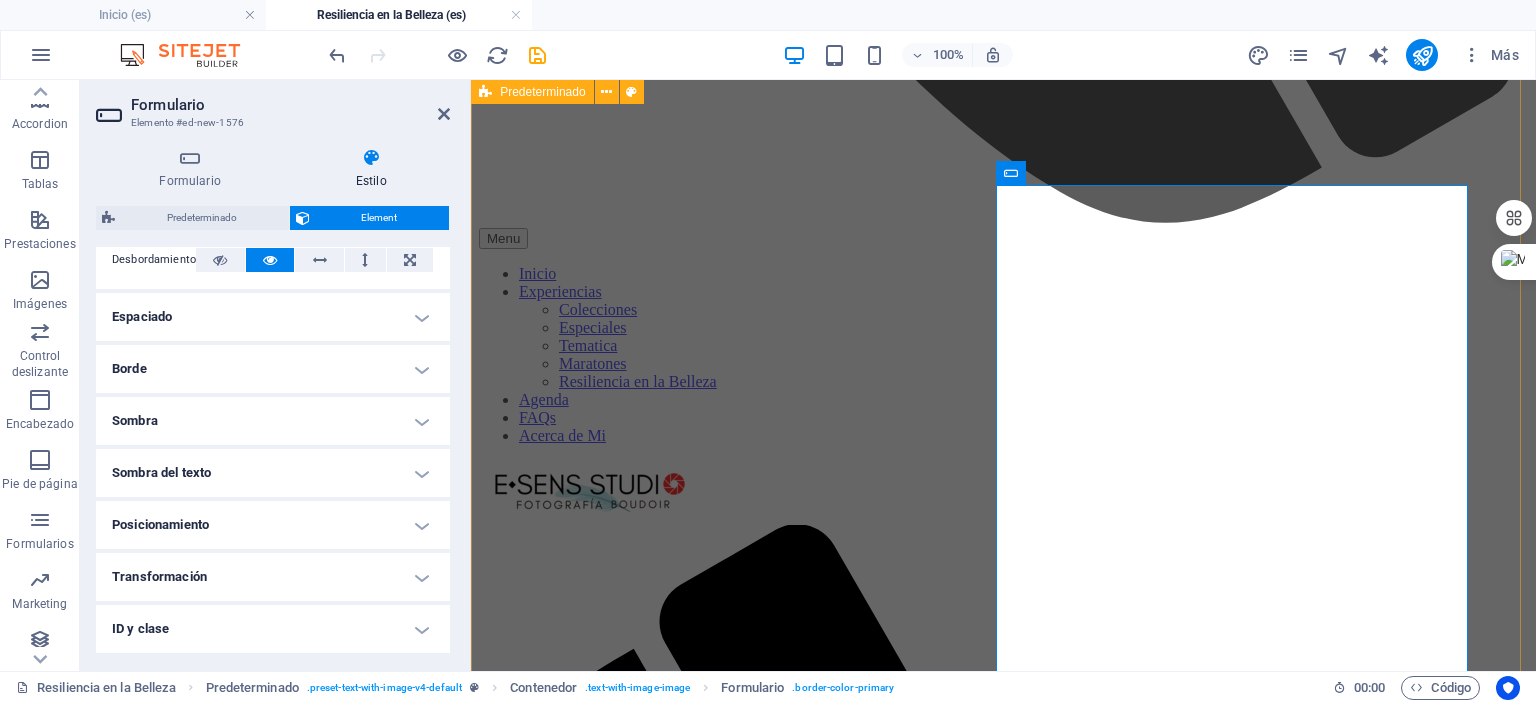 click on "Soy Sobreviviente y Quiero Aplicar a una Sesión Altruista Si eres una sobreviviente de cáncer de mama y deseas honrar tu historia, te invitamos a aplicar para una sesión gratuita.  Este es un espacio seguro para reconectar con tu cuerpo, celebrar tu resiliencia y redescubrir la belleza que te define. Este programa ofrece sesiones limitadas a mujeres que deseen participar y compartir su historia de manera anónima o pública para el portafolio del proyecto. Para aplicar, por favor llena el siguiente formulario. Nos pondremos en contacto contigo lo antes posible para conocer tu historia y programar tu sesión. Nombre: Correo Electrónico: [EMAIL] Teléfono: Cuéntanos, ¿Porqué te gustaría vivir esta experiencia? ¿Estarías de acuerdo en que usemos tu testimonio y/o tus fotografías (con tu consentimiento expreso y cuidando tu privacidad) para promover el proyecto y motivar a otras mujeres?   Sí   No" at bounding box center (1003, 8624) 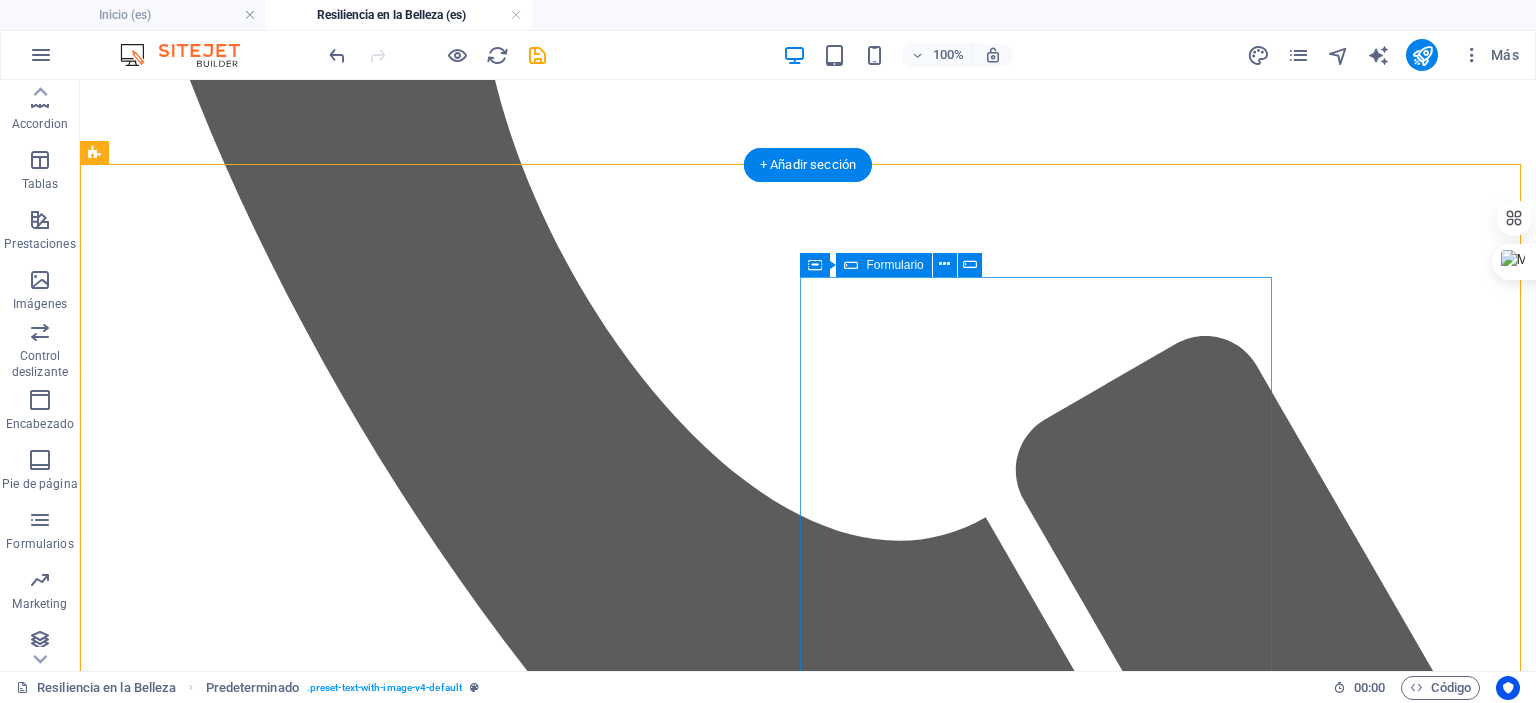 scroll, scrollTop: 4113, scrollLeft: 0, axis: vertical 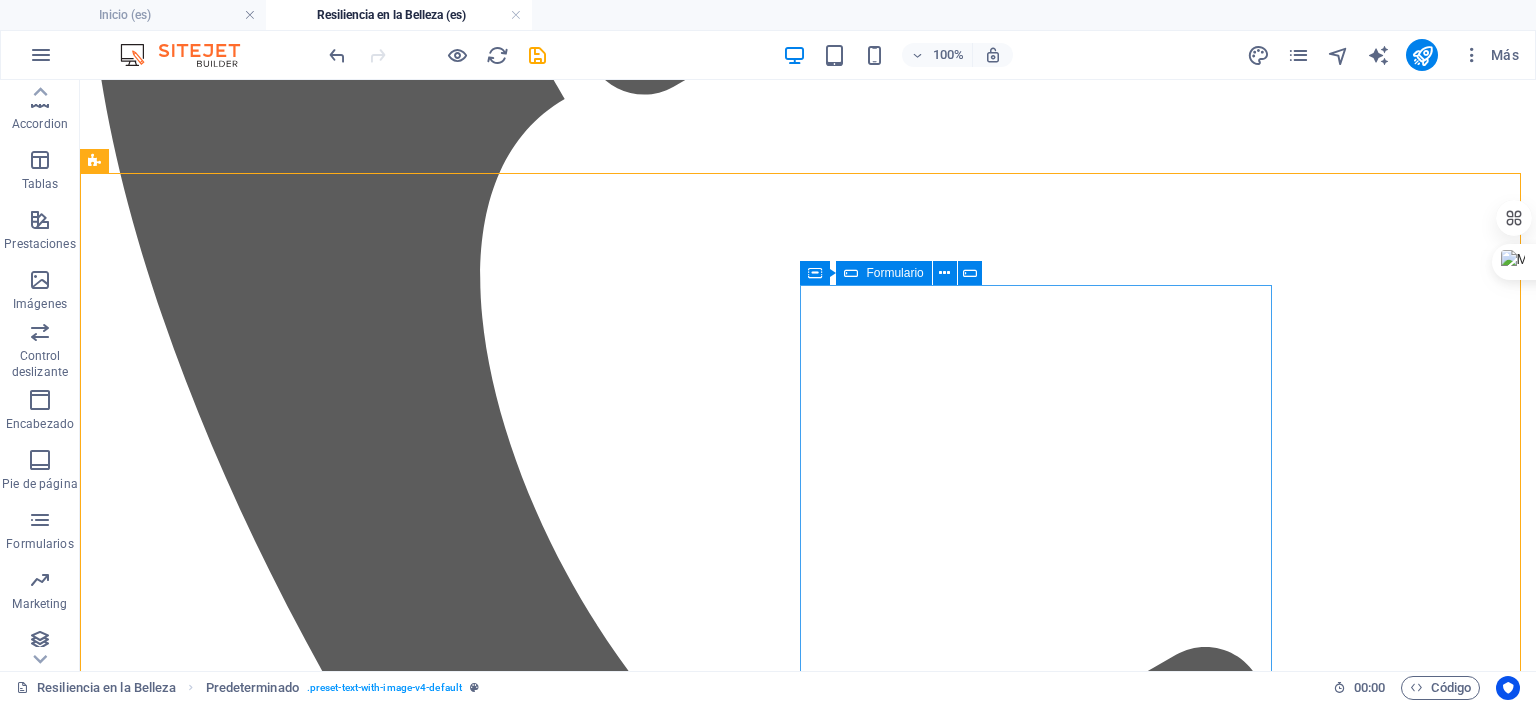 click on "Formulario" at bounding box center [883, 273] 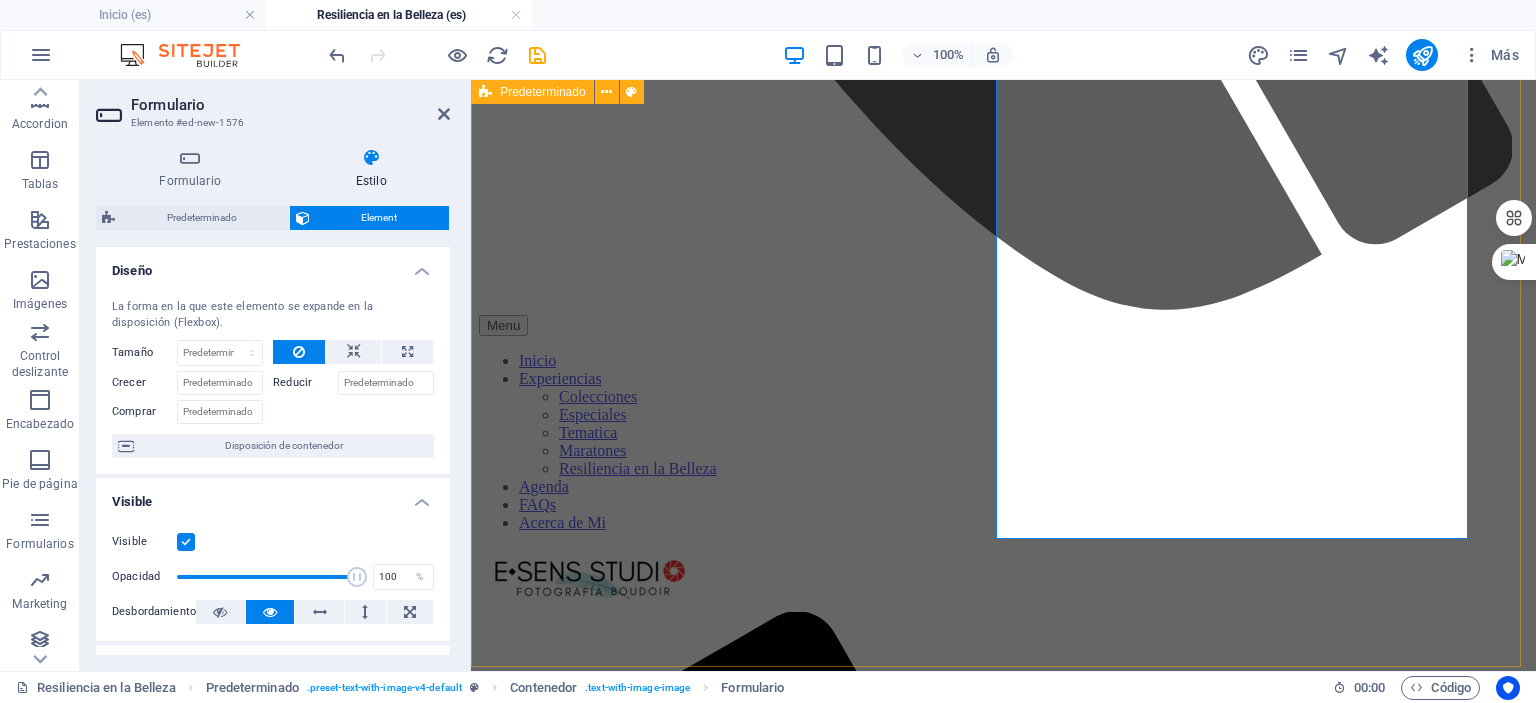 scroll, scrollTop: 4526, scrollLeft: 0, axis: vertical 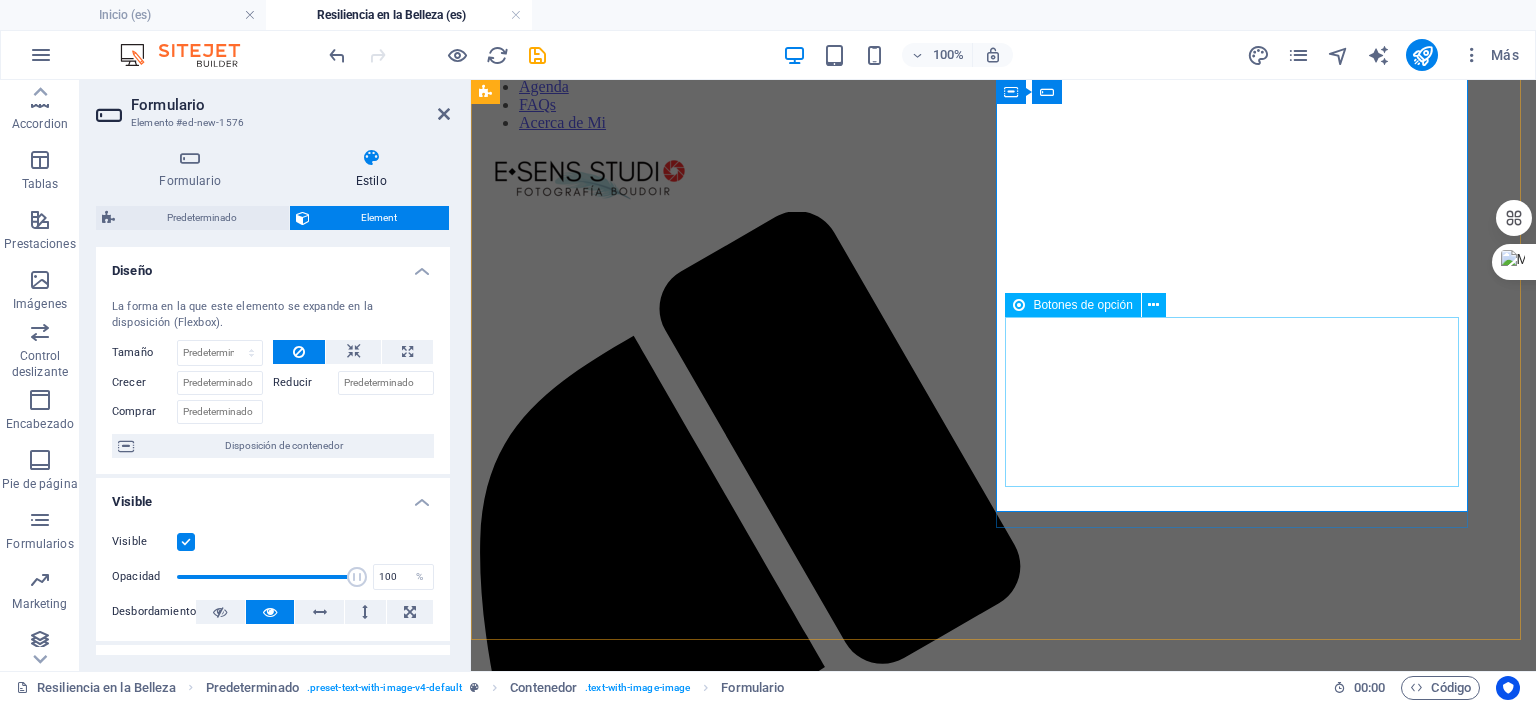 click on "¿Estarías de acuerdo en que usemos tu testimonio y/o tus fotografías (con tu consentimiento expreso y cuidando tu privacidad) para promover el proyecto y motivar a otras mujeres?   Sí   No" at bounding box center (1003, 8526) 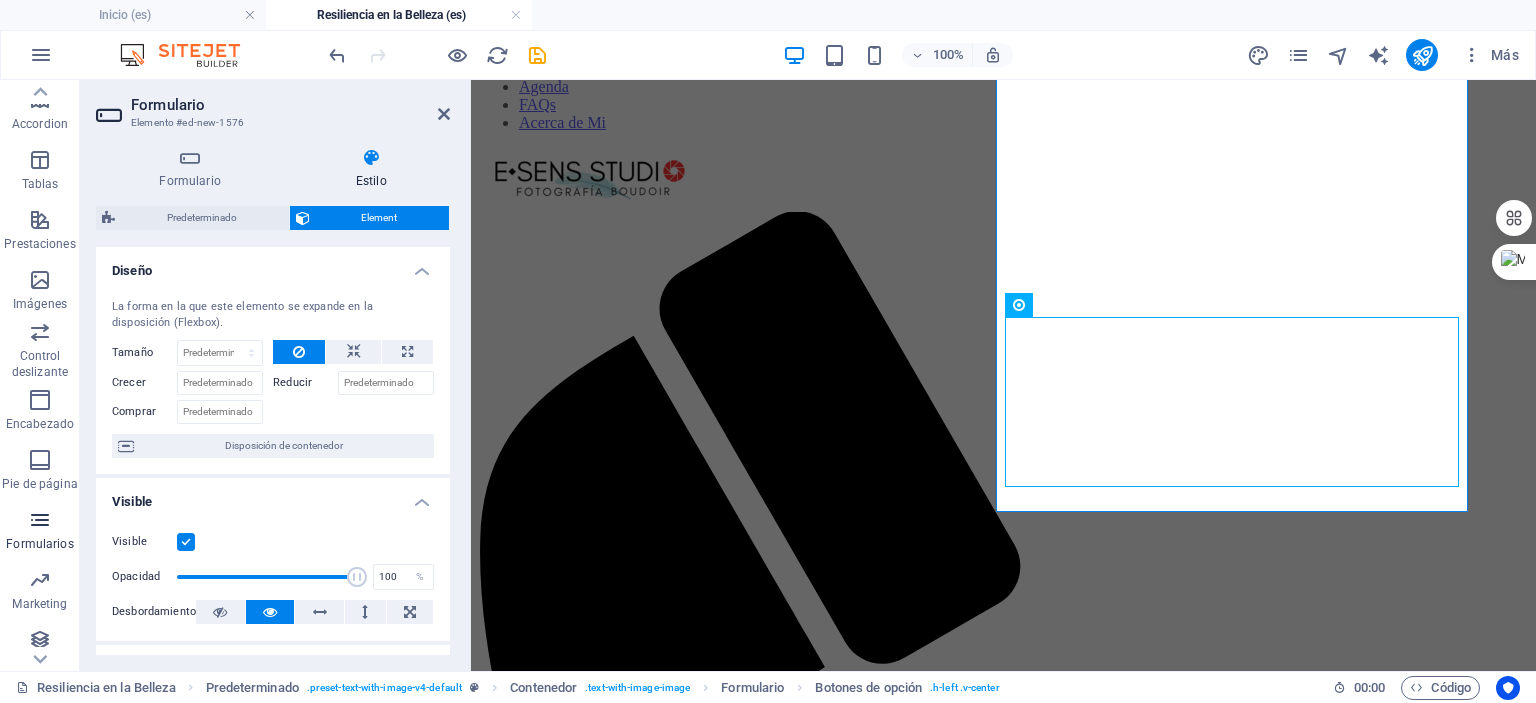 click at bounding box center (40, 520) 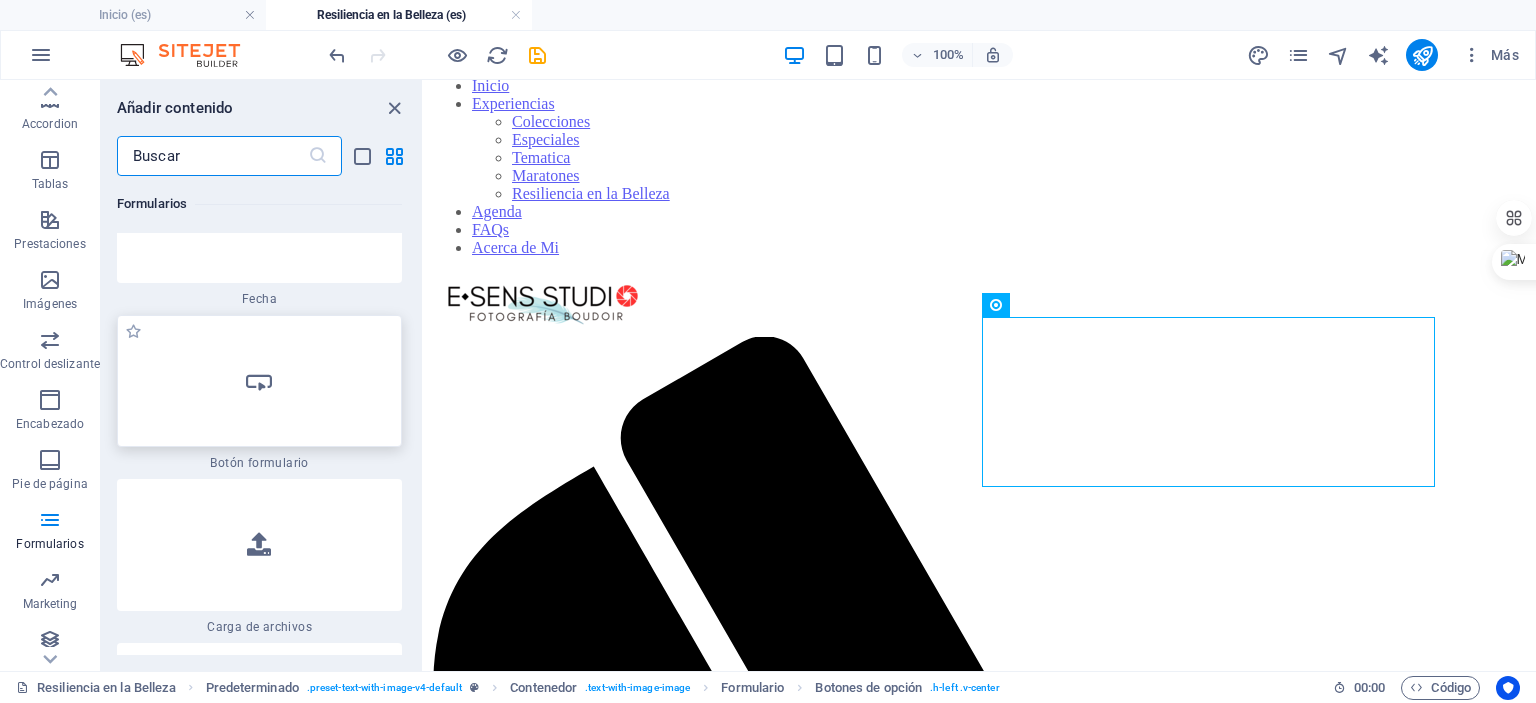 scroll, scrollTop: 32116, scrollLeft: 0, axis: vertical 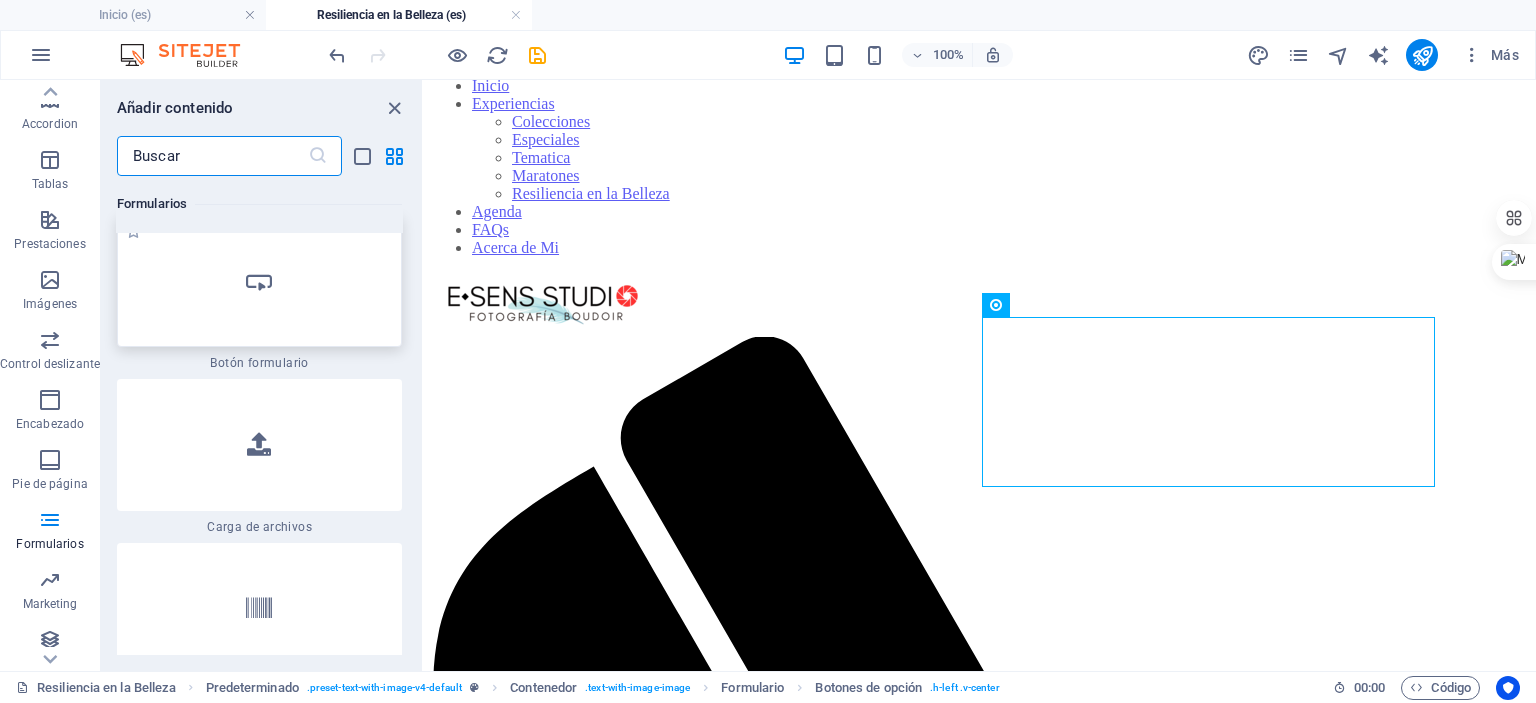 click at bounding box center [259, 281] 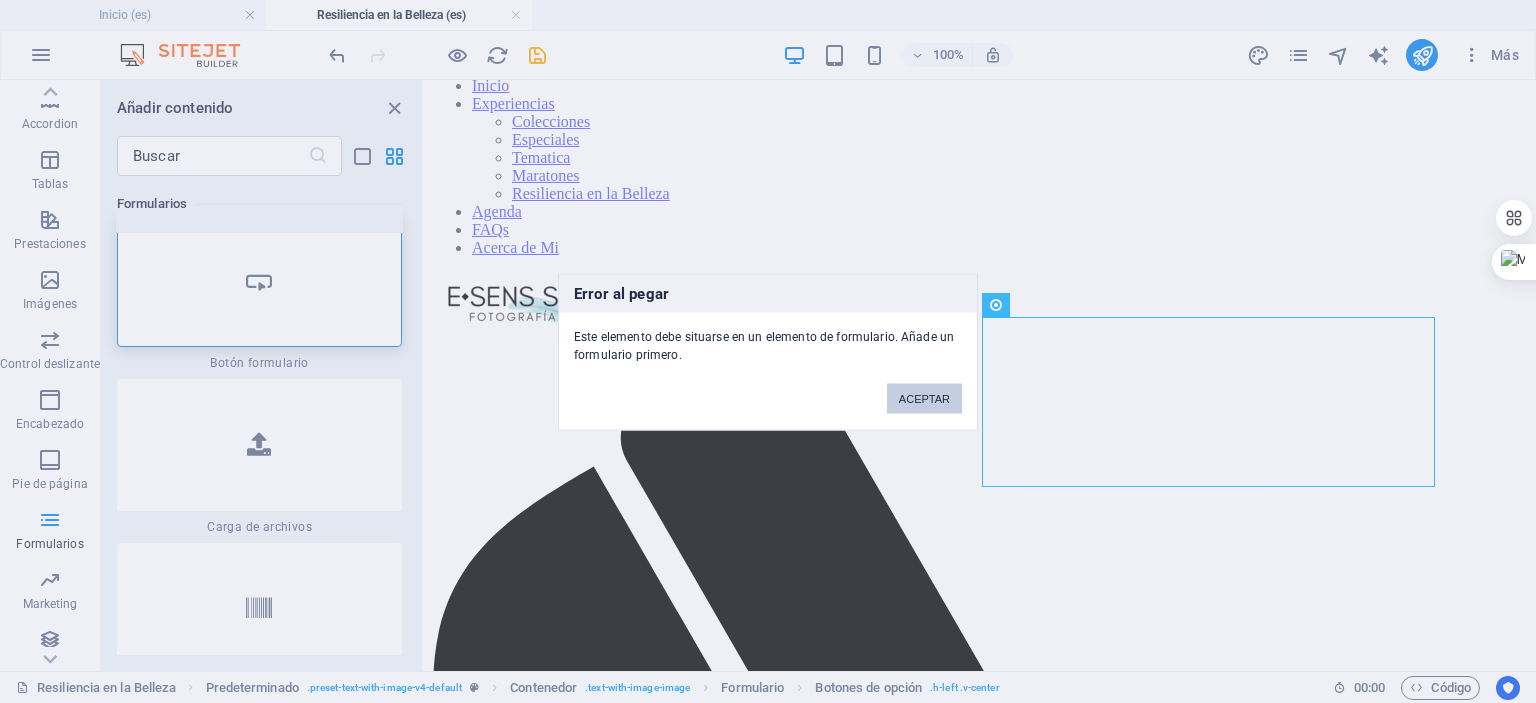 click on "ACEPTAR" at bounding box center (924, 398) 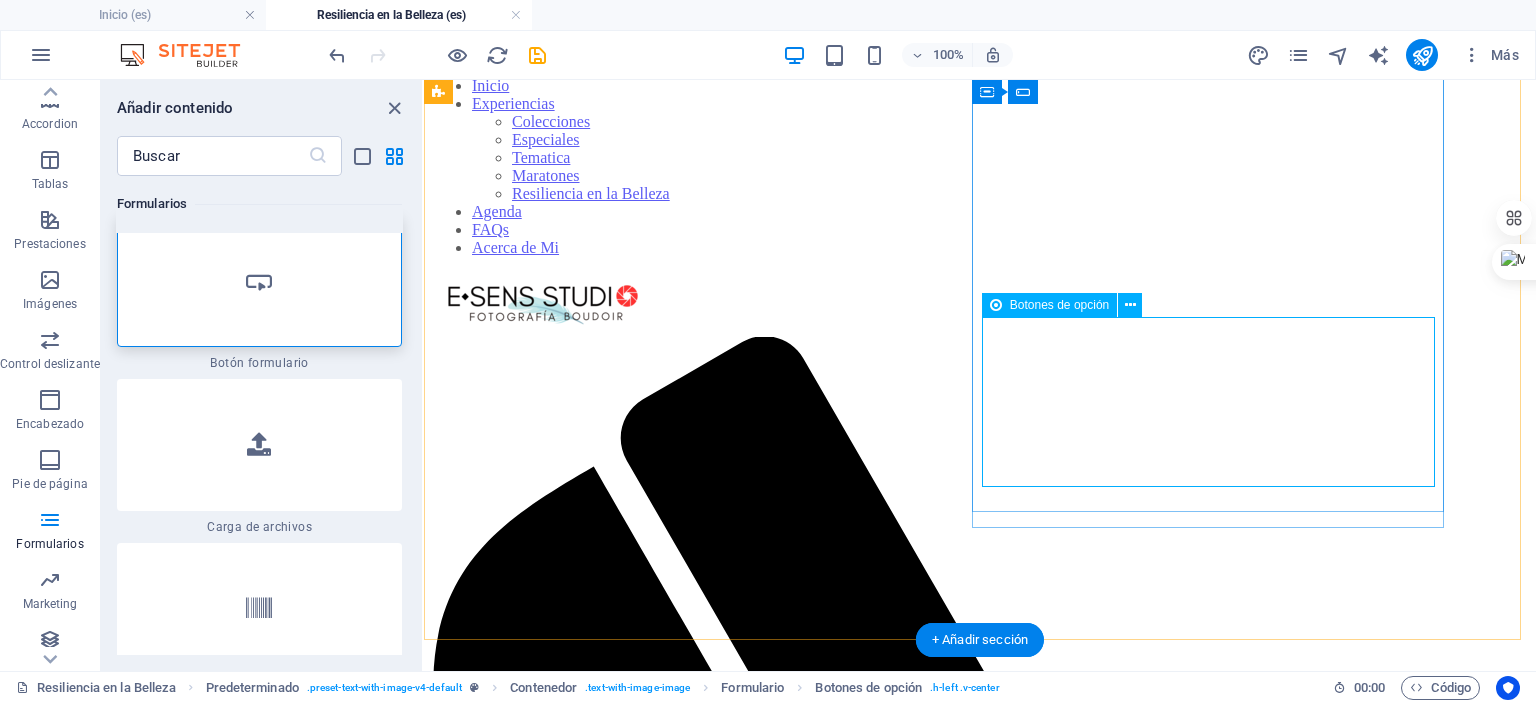drag, startPoint x: 1010, startPoint y: 370, endPoint x: 961, endPoint y: 378, distance: 49.648766 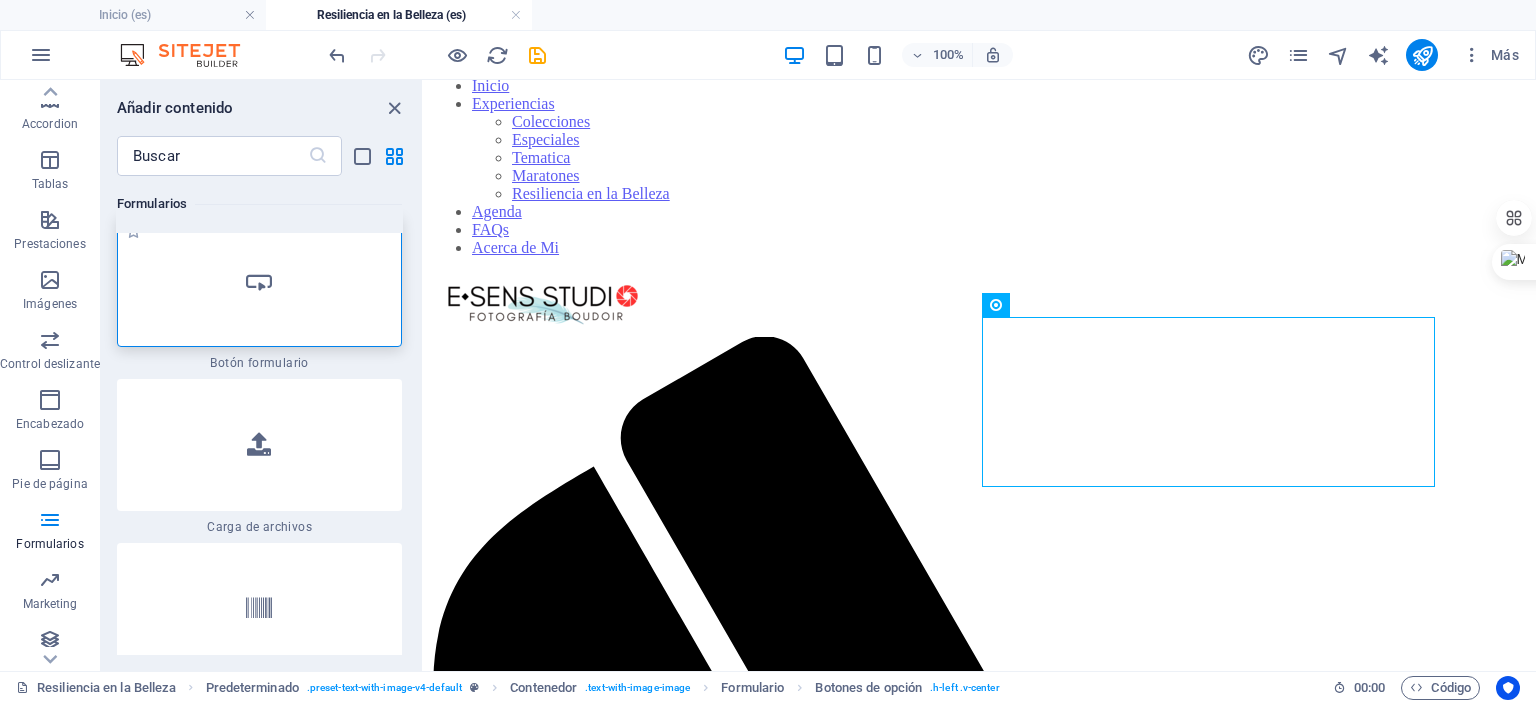 click at bounding box center [259, 281] 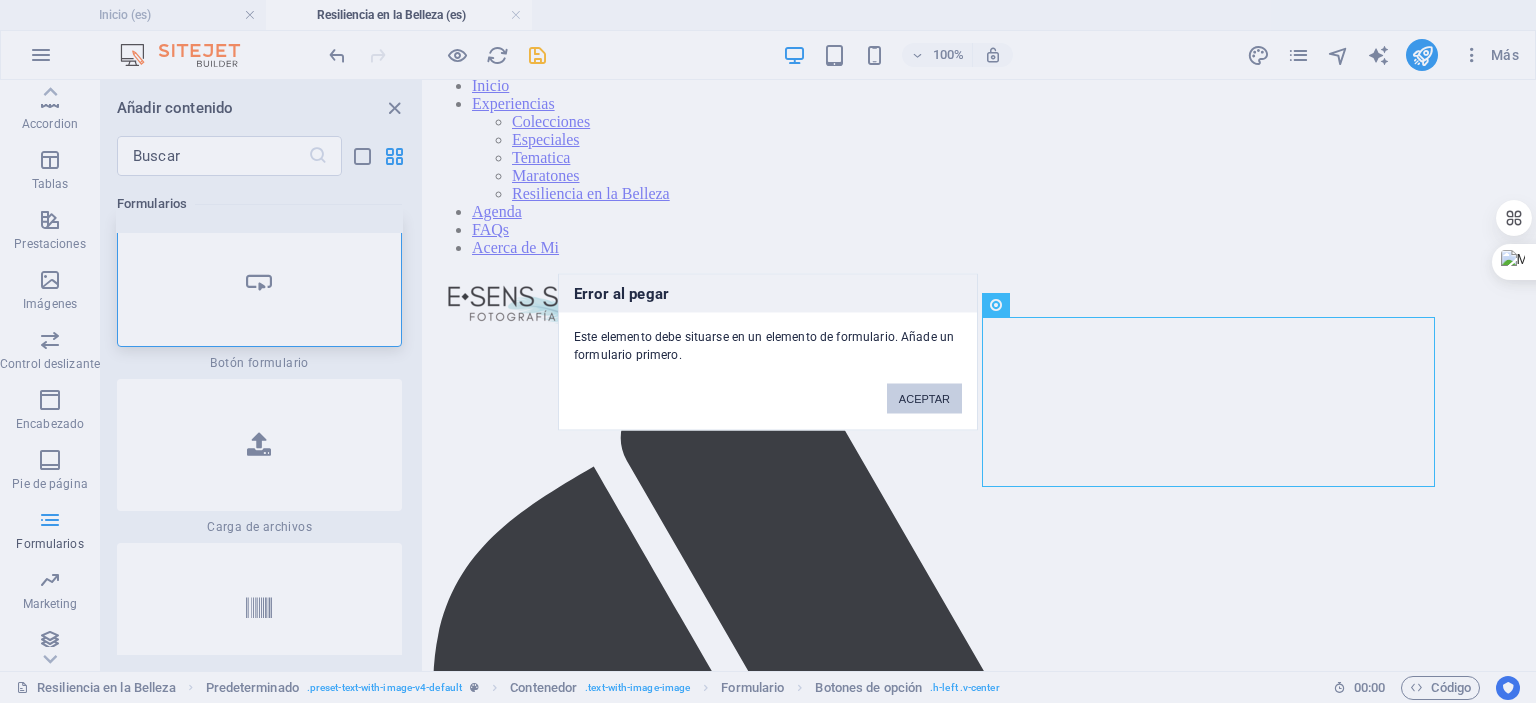 drag, startPoint x: 944, startPoint y: 398, endPoint x: 520, endPoint y: 319, distance: 431.29688 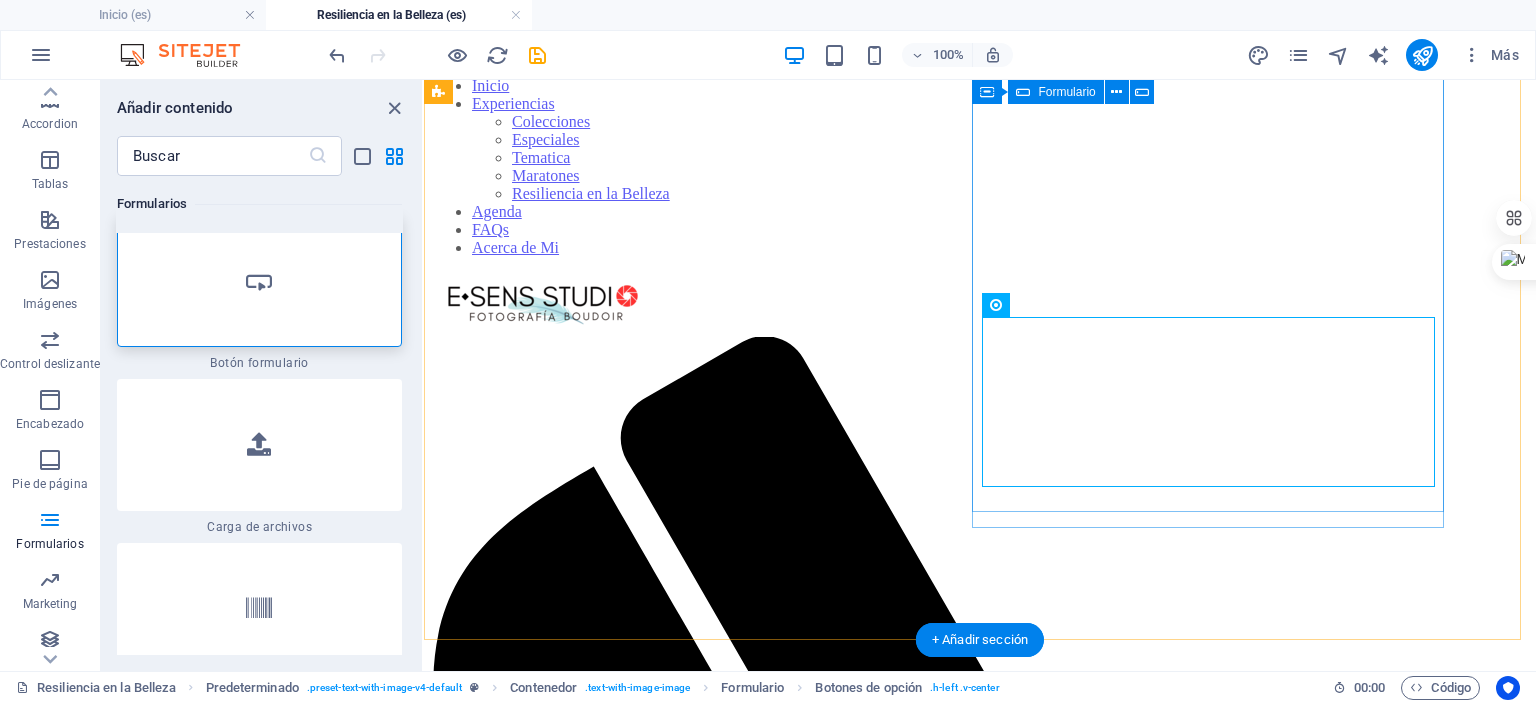 click on "Nombre: Correo Electrónico: Teléfono: Cuéntanos, ¿Porqué te gustaría vivir esta experiencia? ¿Estarías de acuerdo en que usemos tu testimonio y/o tus fotografías (con tu consentimiento expreso y cuidando tu privacidad) para promover el proyecto y motivar a otras mujeres? Sí No" at bounding box center (980, 8702) 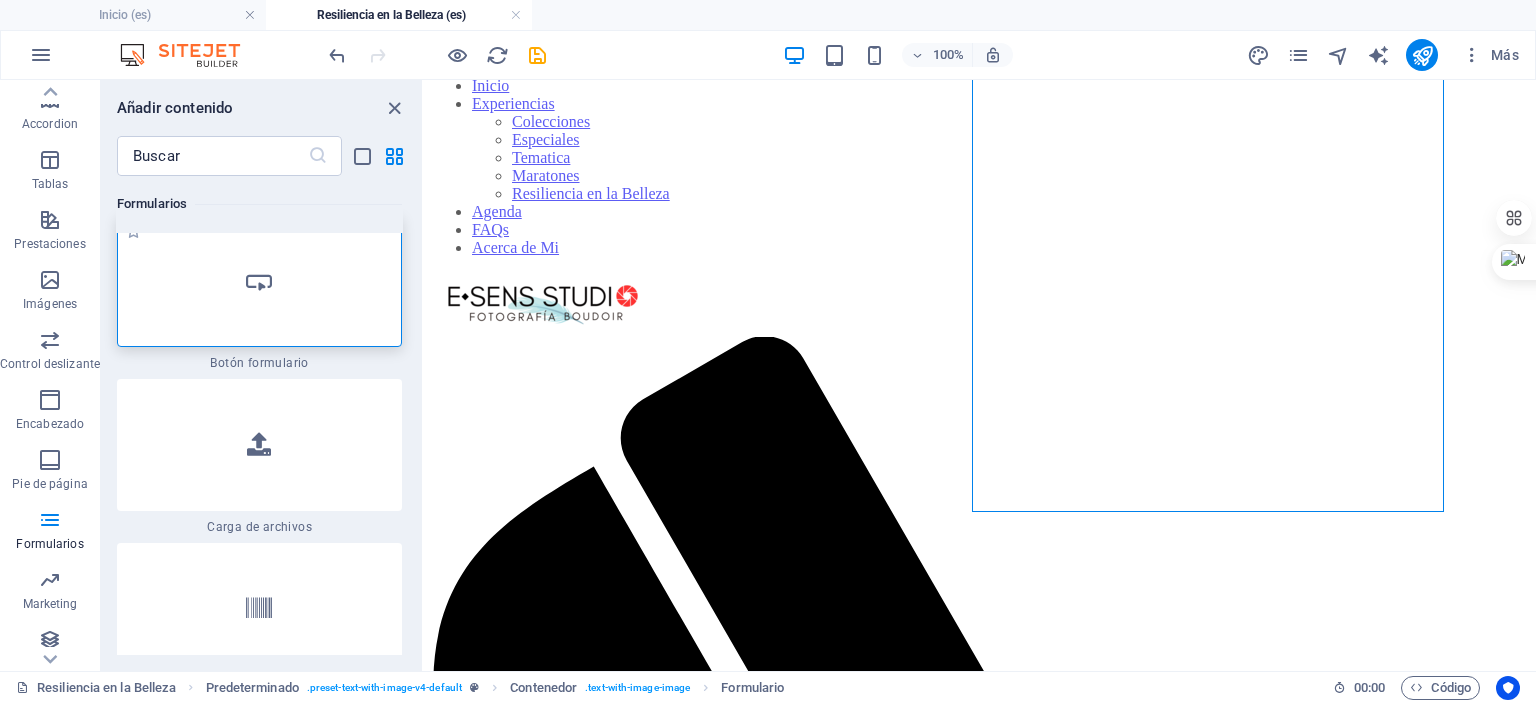click at bounding box center [259, 281] 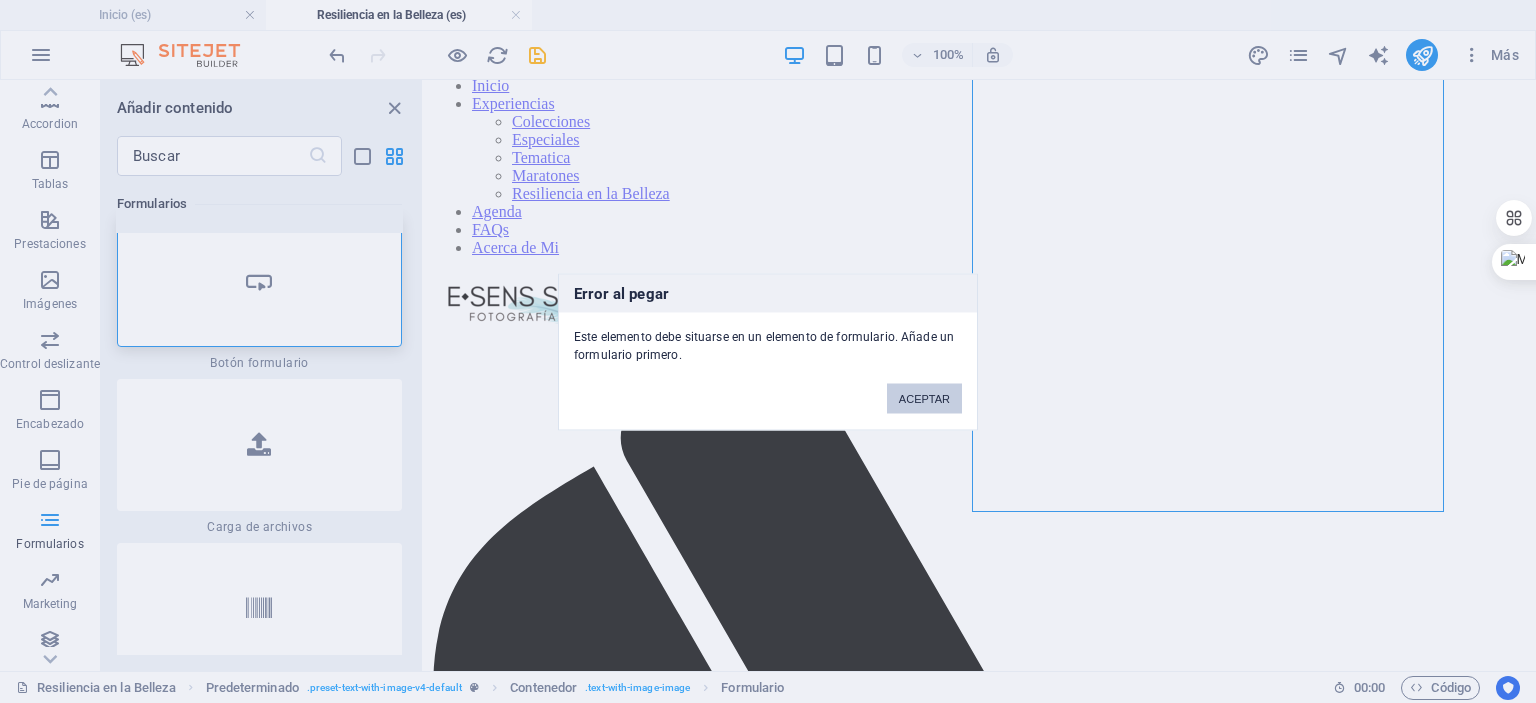 click on "ACEPTAR" at bounding box center [924, 398] 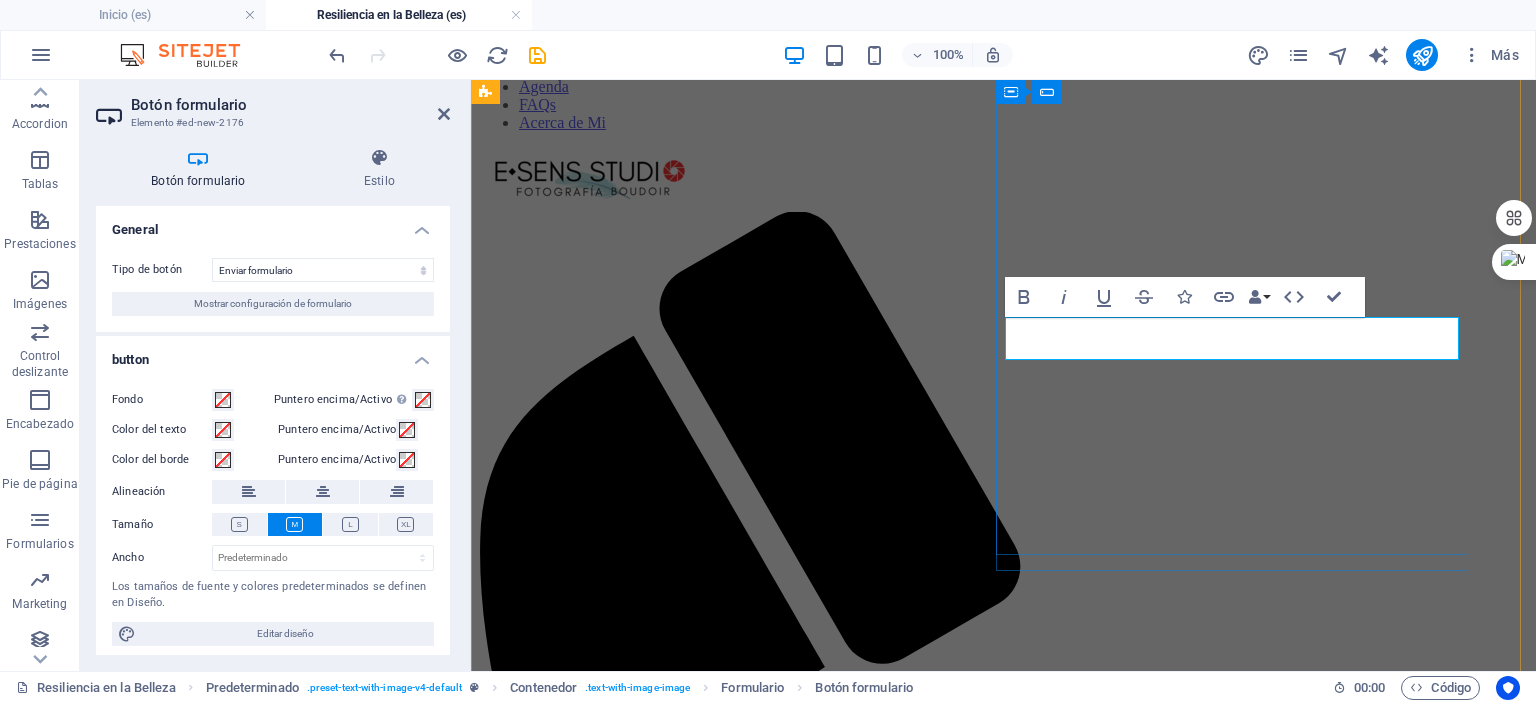 type 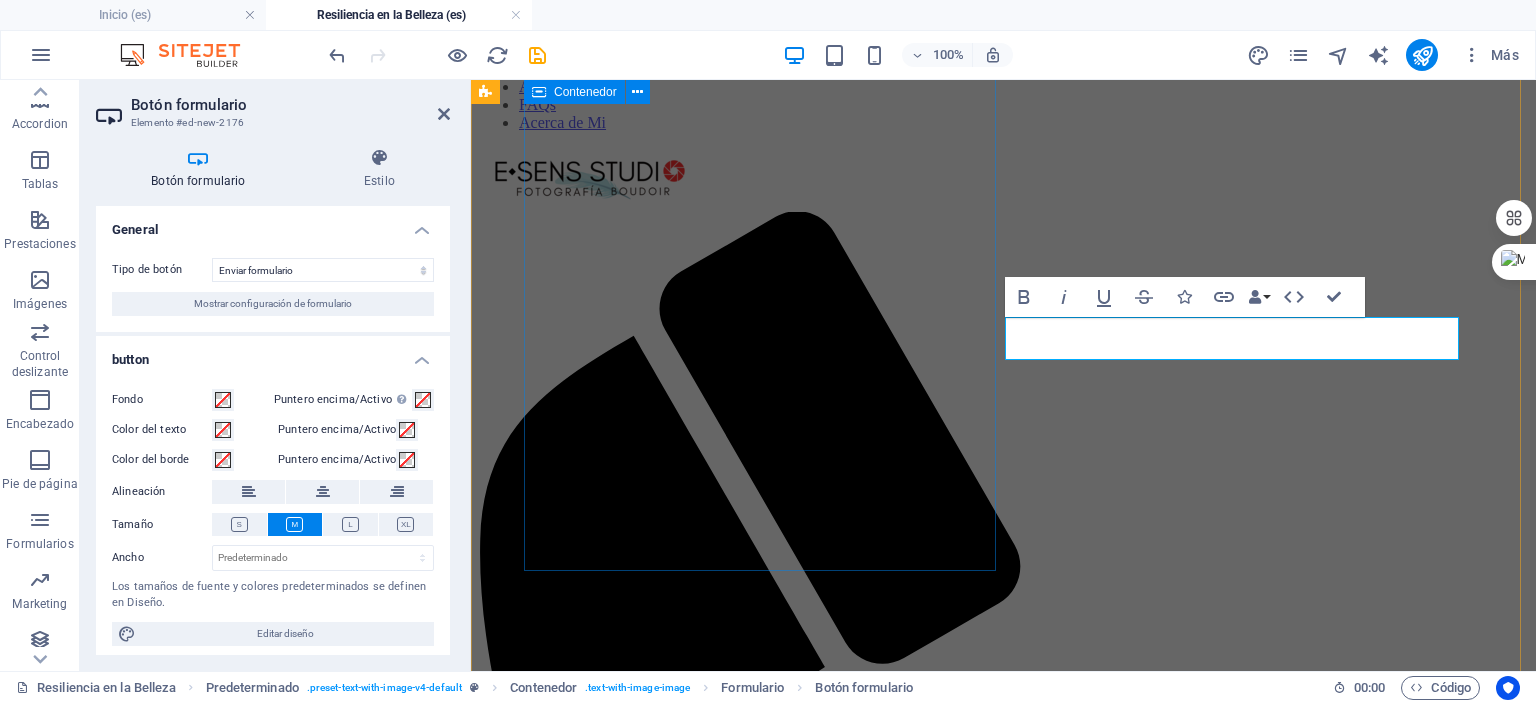 type 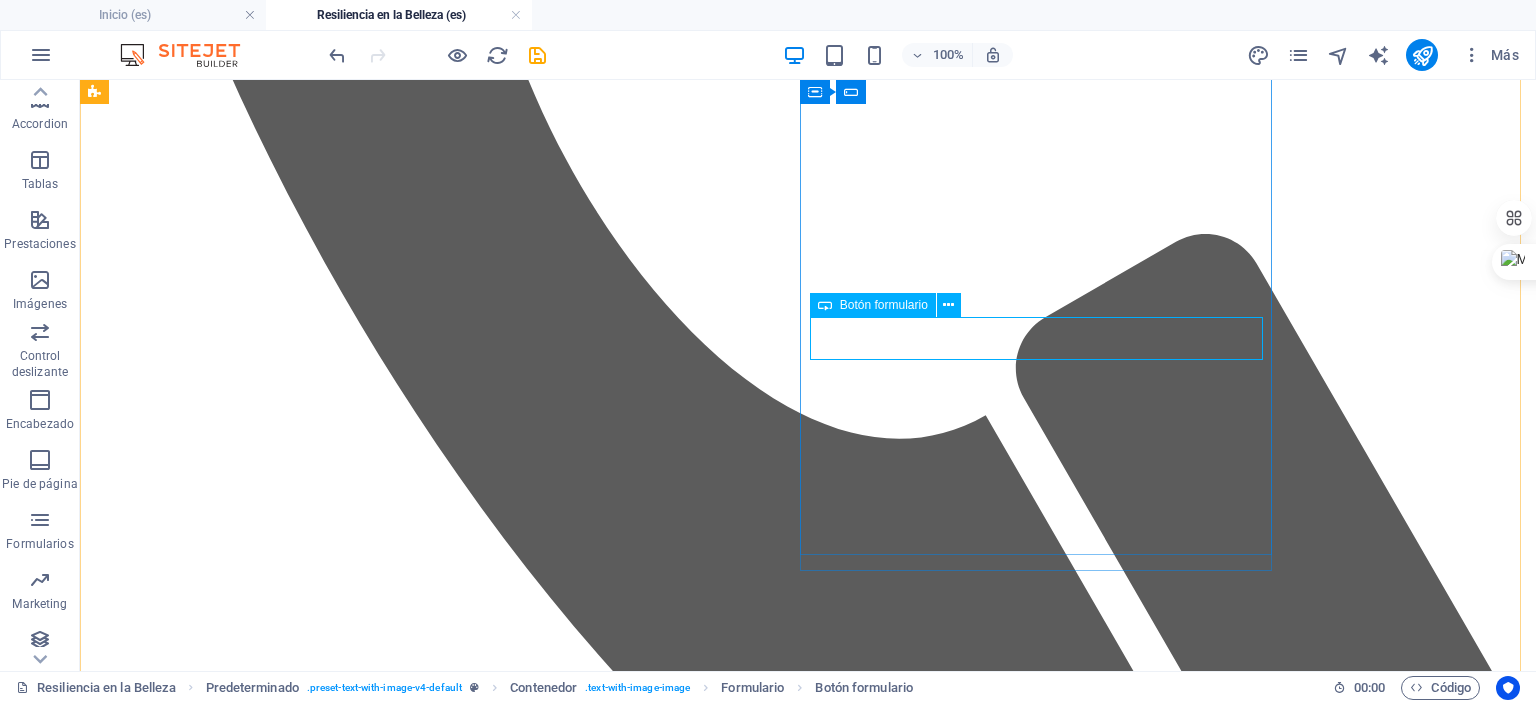 click on "Botón formulario" at bounding box center [884, 305] 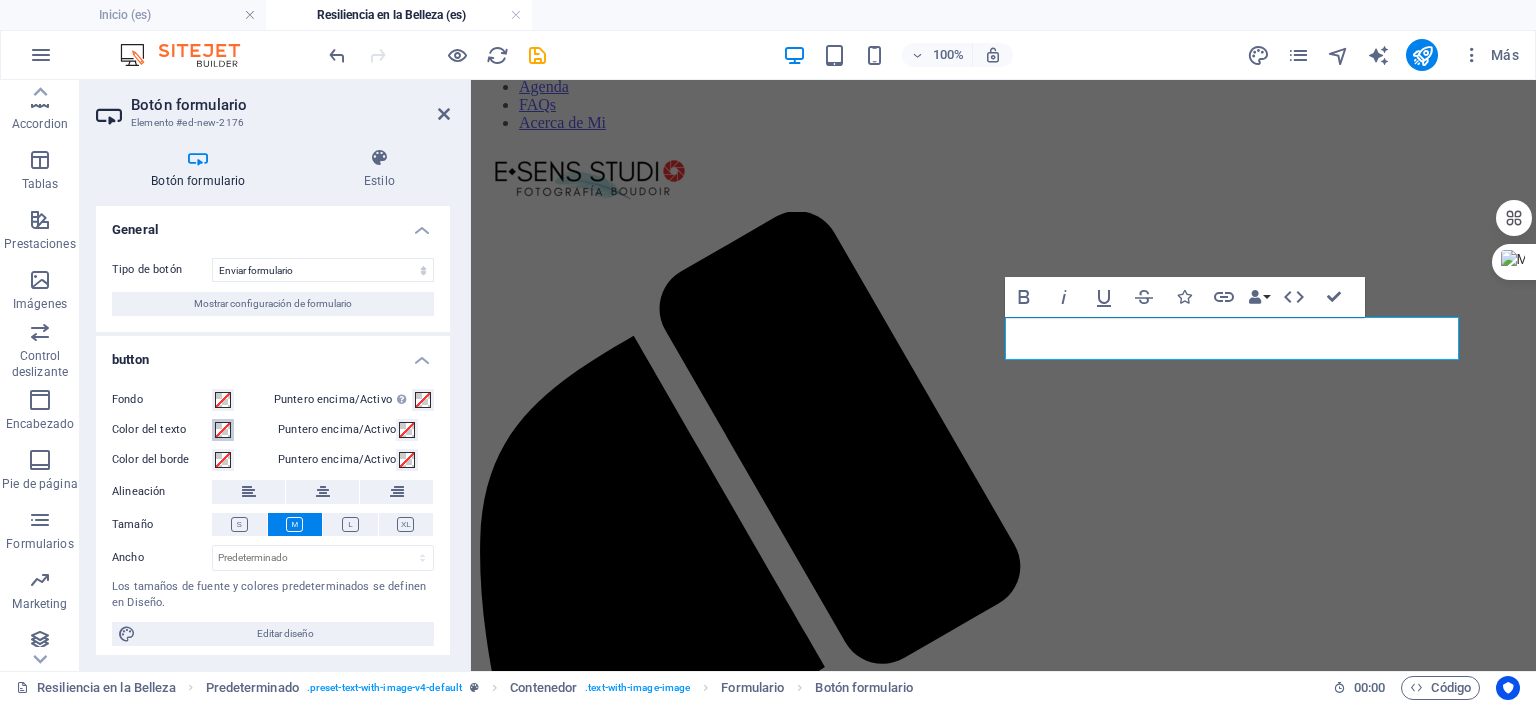 click at bounding box center (223, 430) 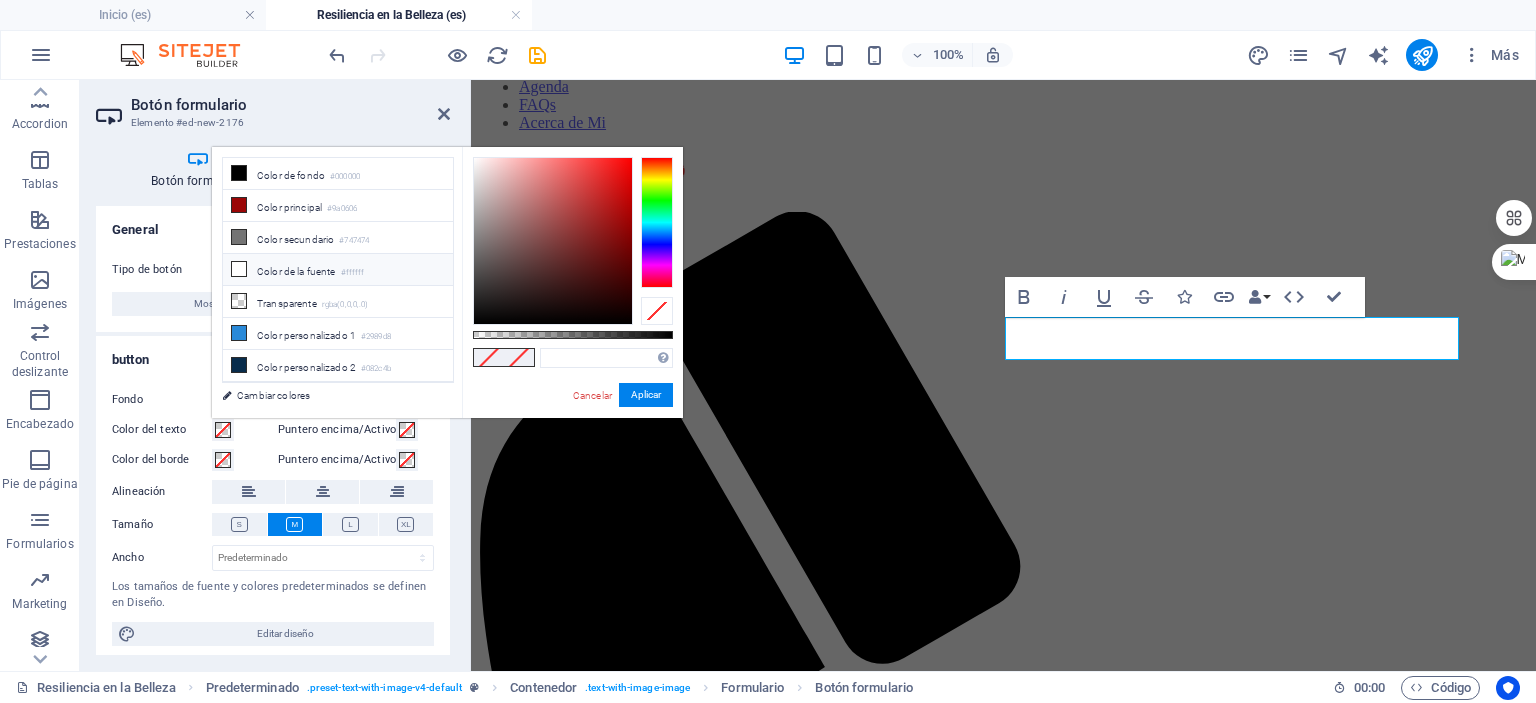 click on "Color de la fuente
#ffffff" at bounding box center [338, 270] 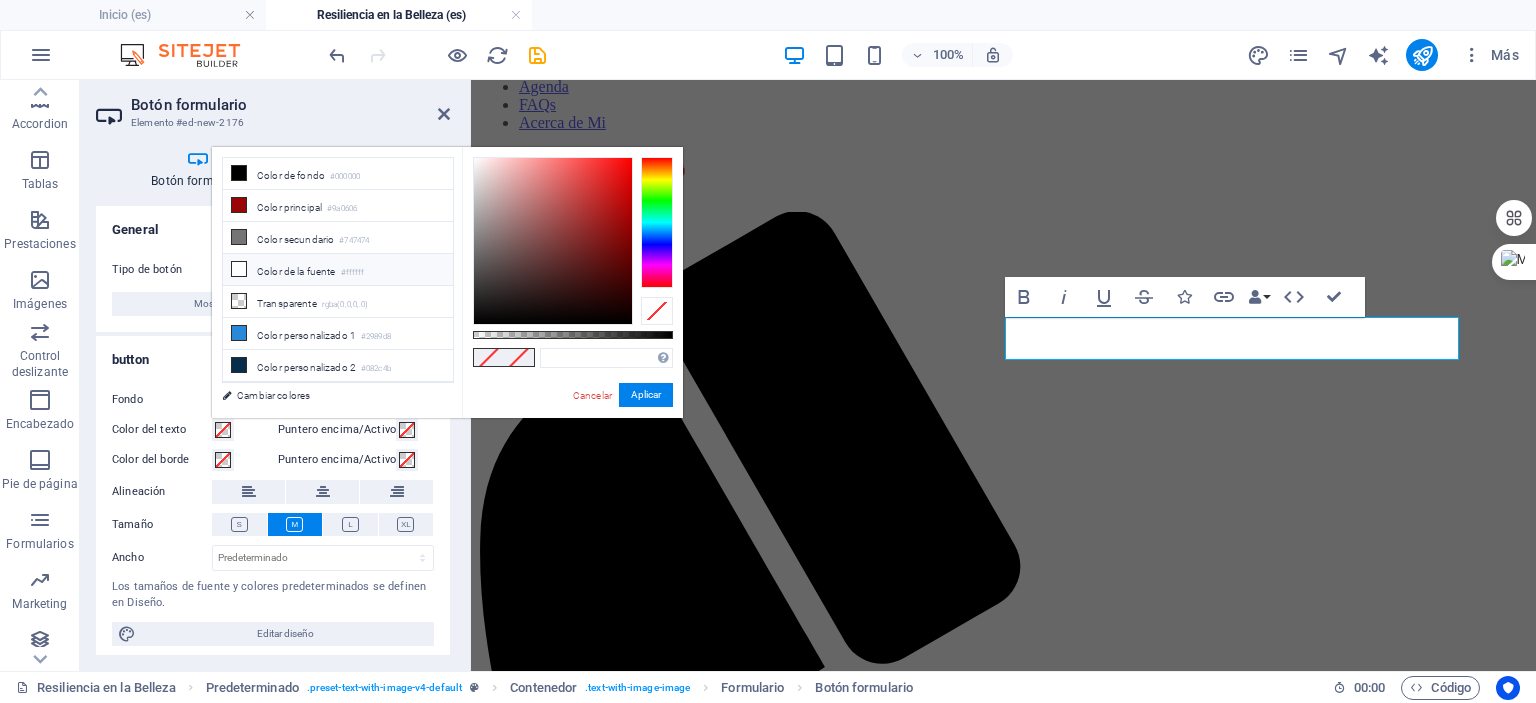 type on "#ffffff" 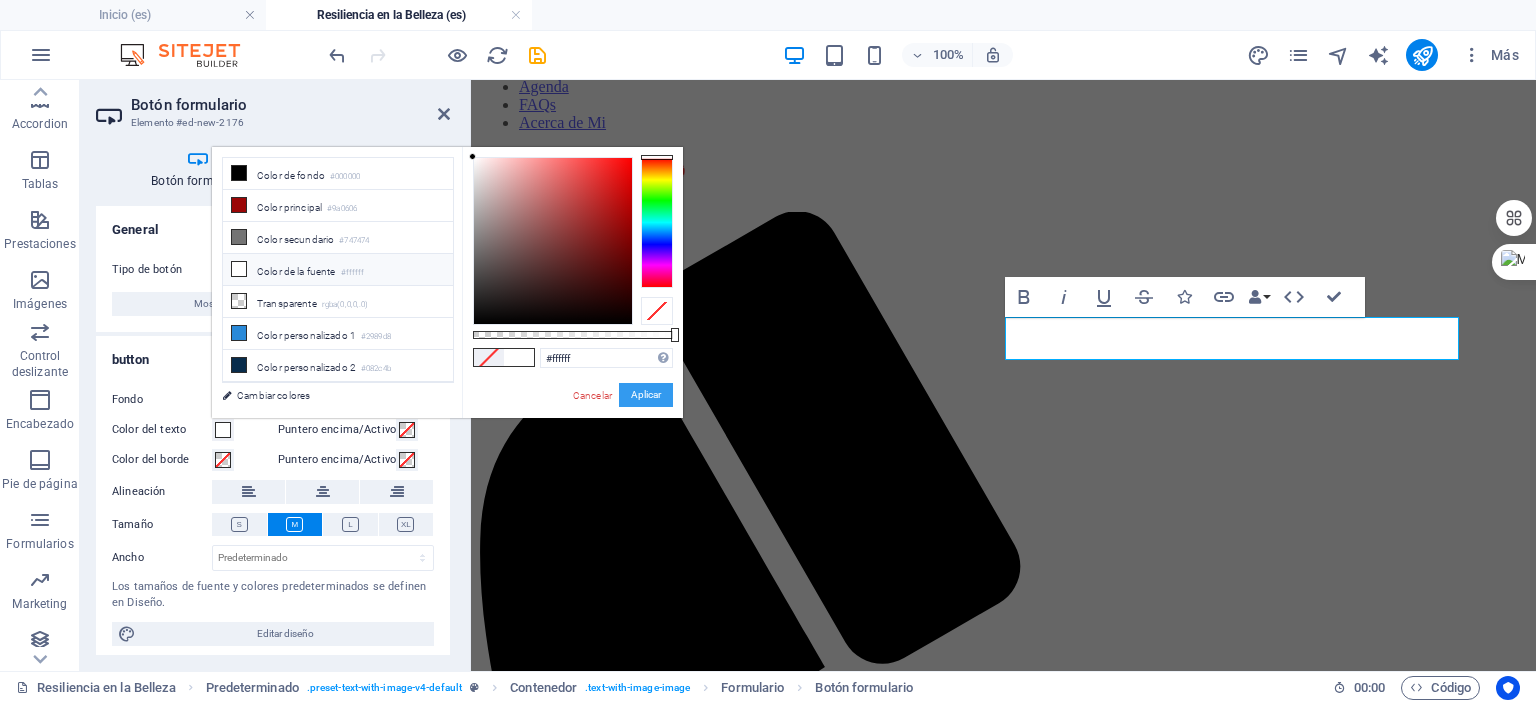 click on "Aplicar" at bounding box center [646, 395] 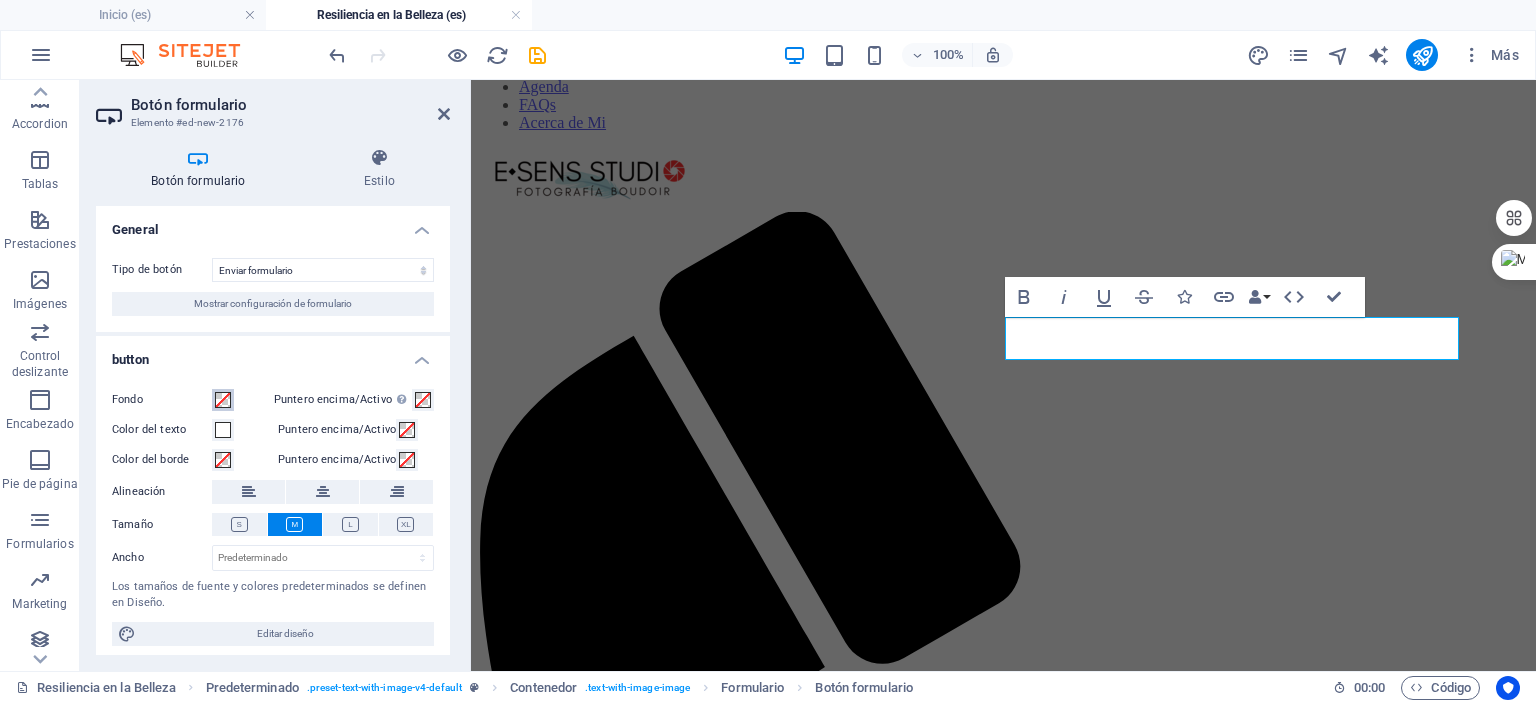 click at bounding box center (223, 400) 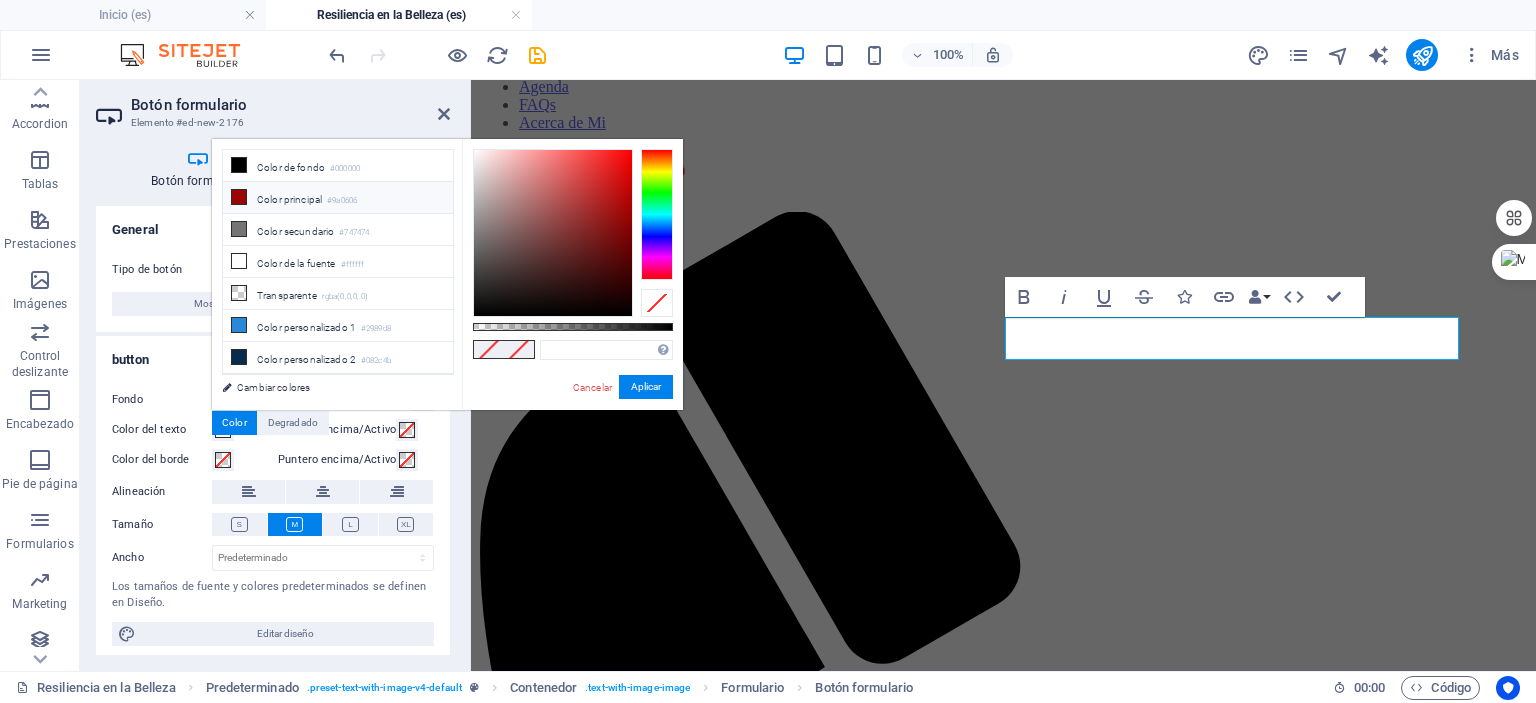 click on "Color principal
#9a0606" at bounding box center [338, 198] 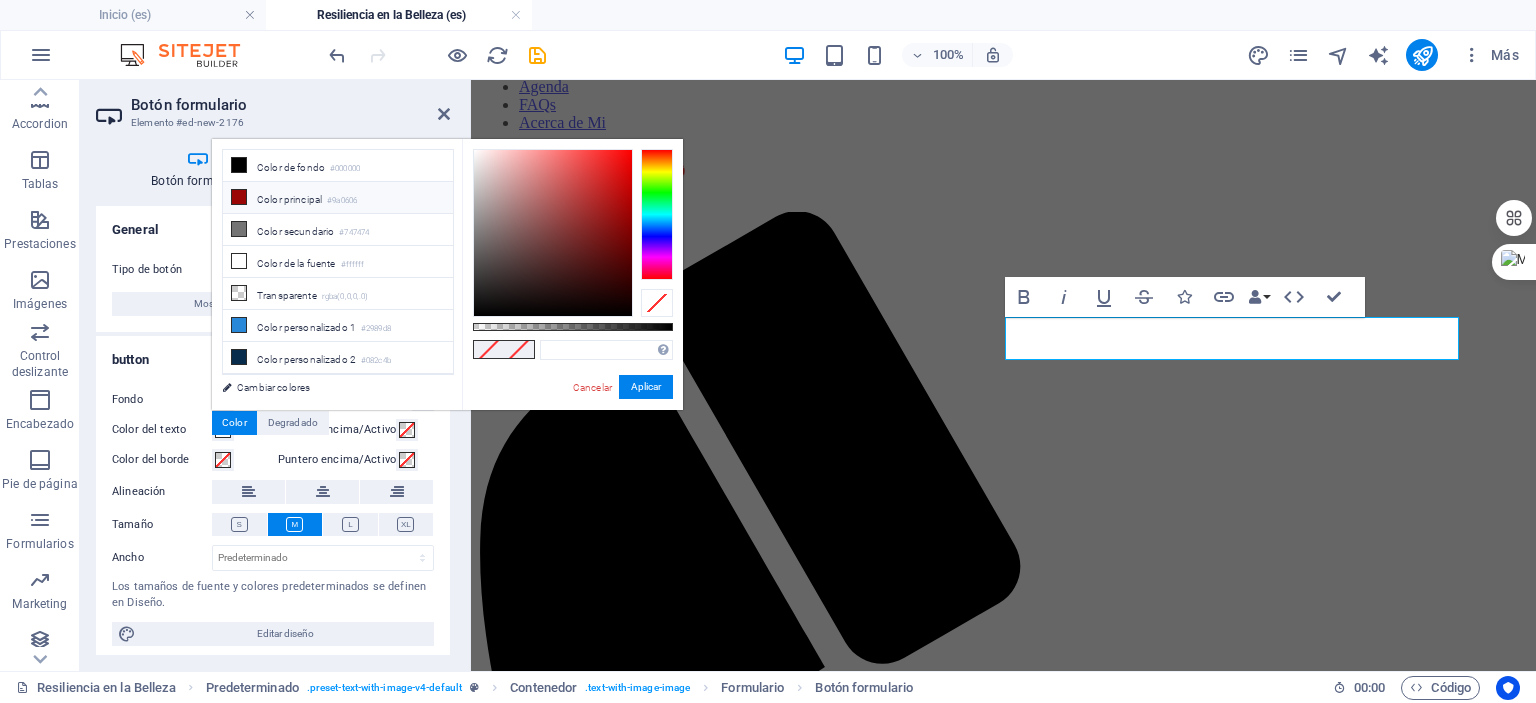 type on "#9a0606" 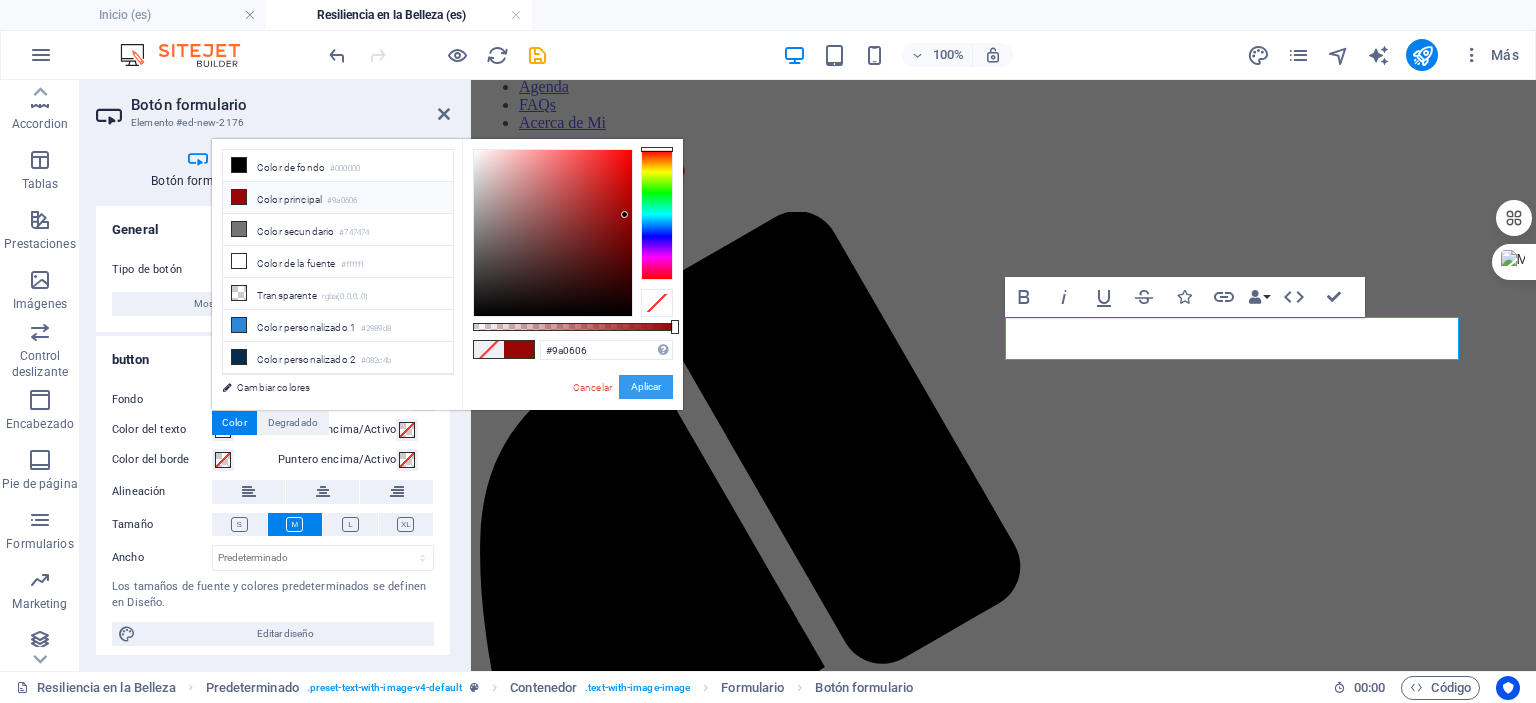 drag, startPoint x: 627, startPoint y: 387, endPoint x: 150, endPoint y: 315, distance: 482.40335 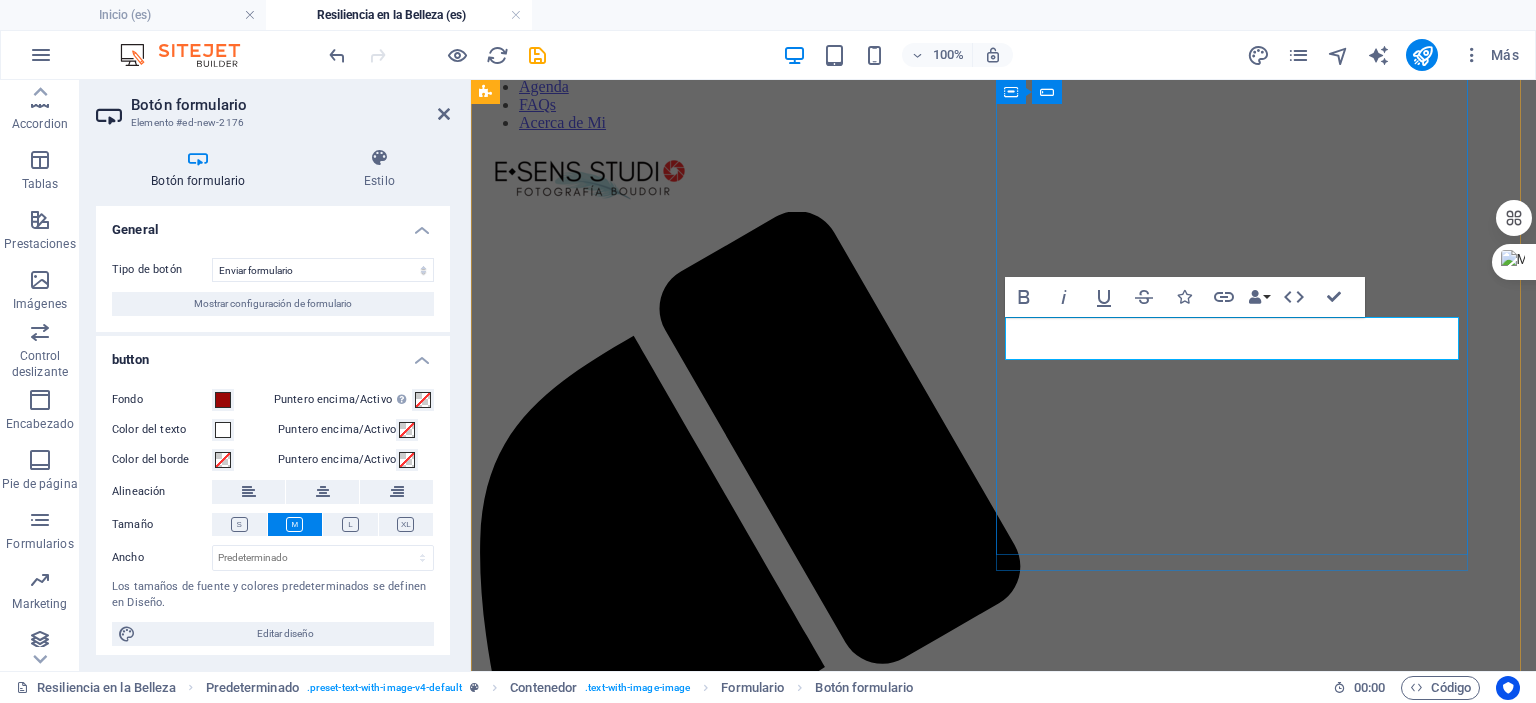 click on "EnviaraPICACI+ON" at bounding box center [566, 8490] 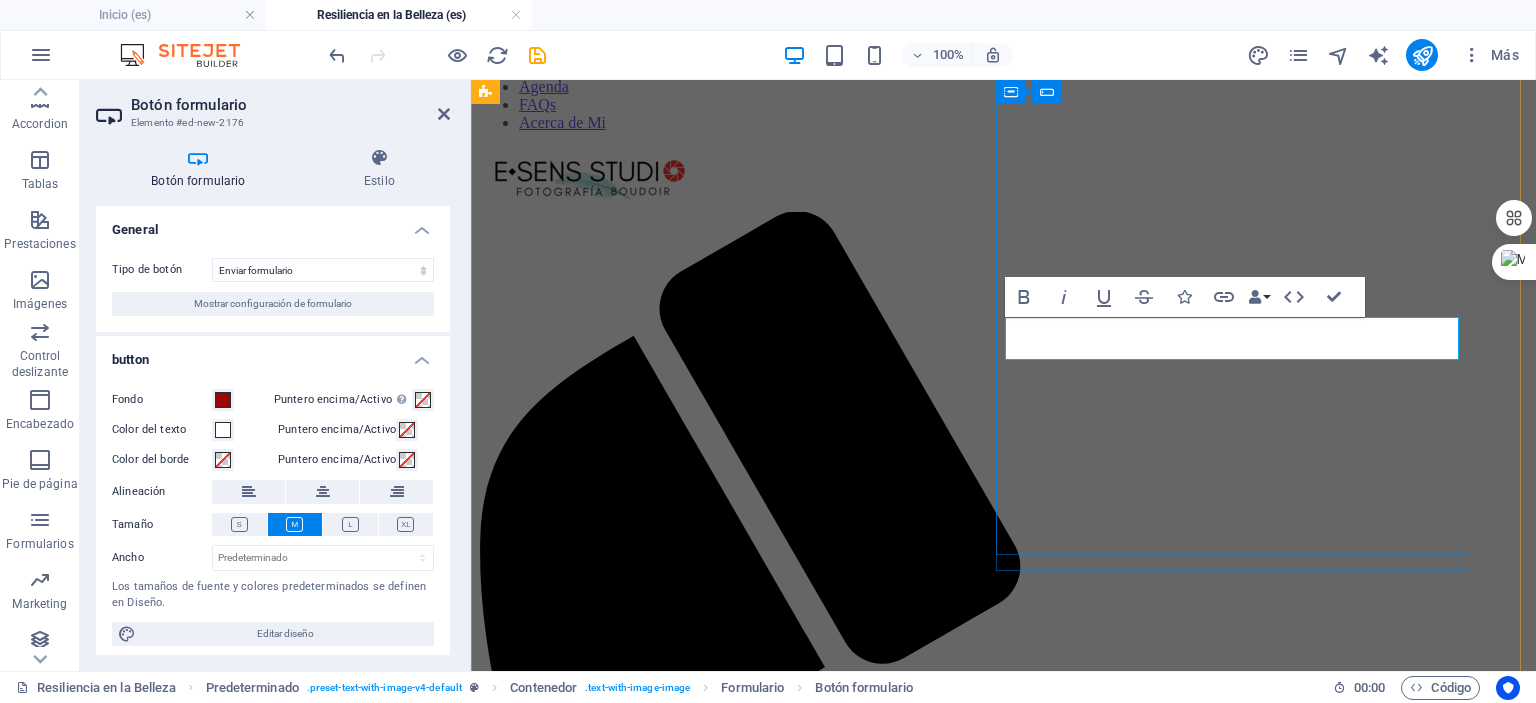 type 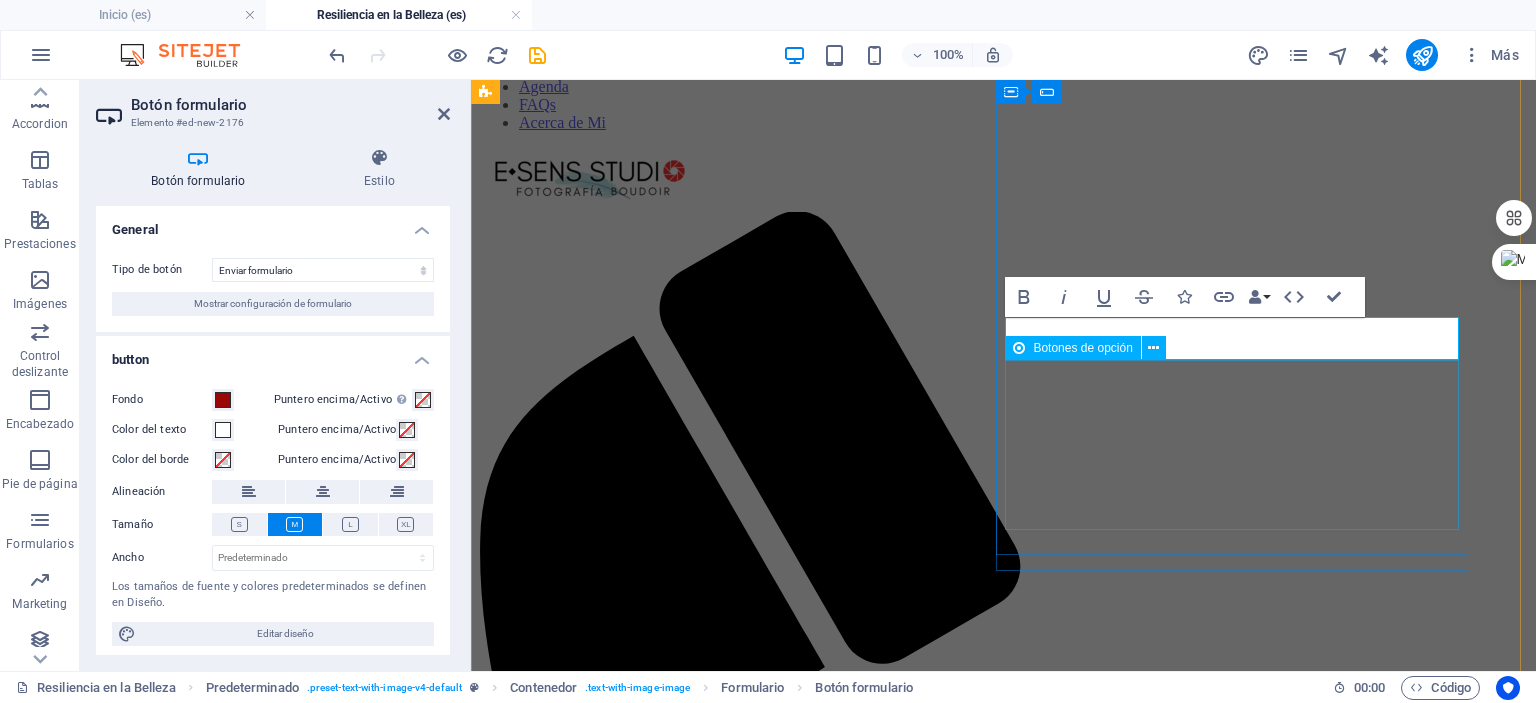 click on "¿Estarías de acuerdo en que usemos tu testimonio y/o tus fotografías (con tu consentimiento expreso y cuidando tu privacidad) para promover el proyecto y motivar a otras mujeres?   Sí   No" at bounding box center (1003, 8547) 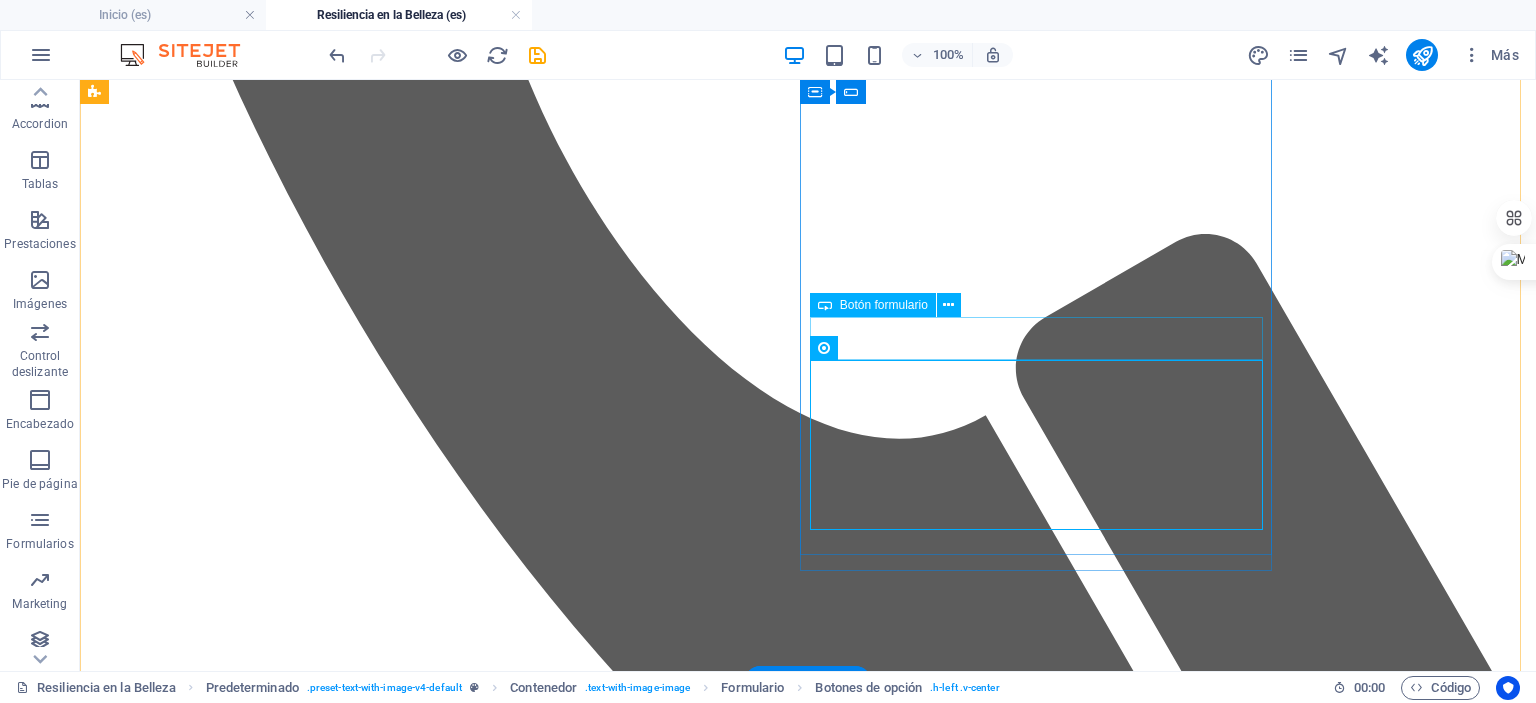 click on "Enviar Aplicación" at bounding box center [808, 10454] 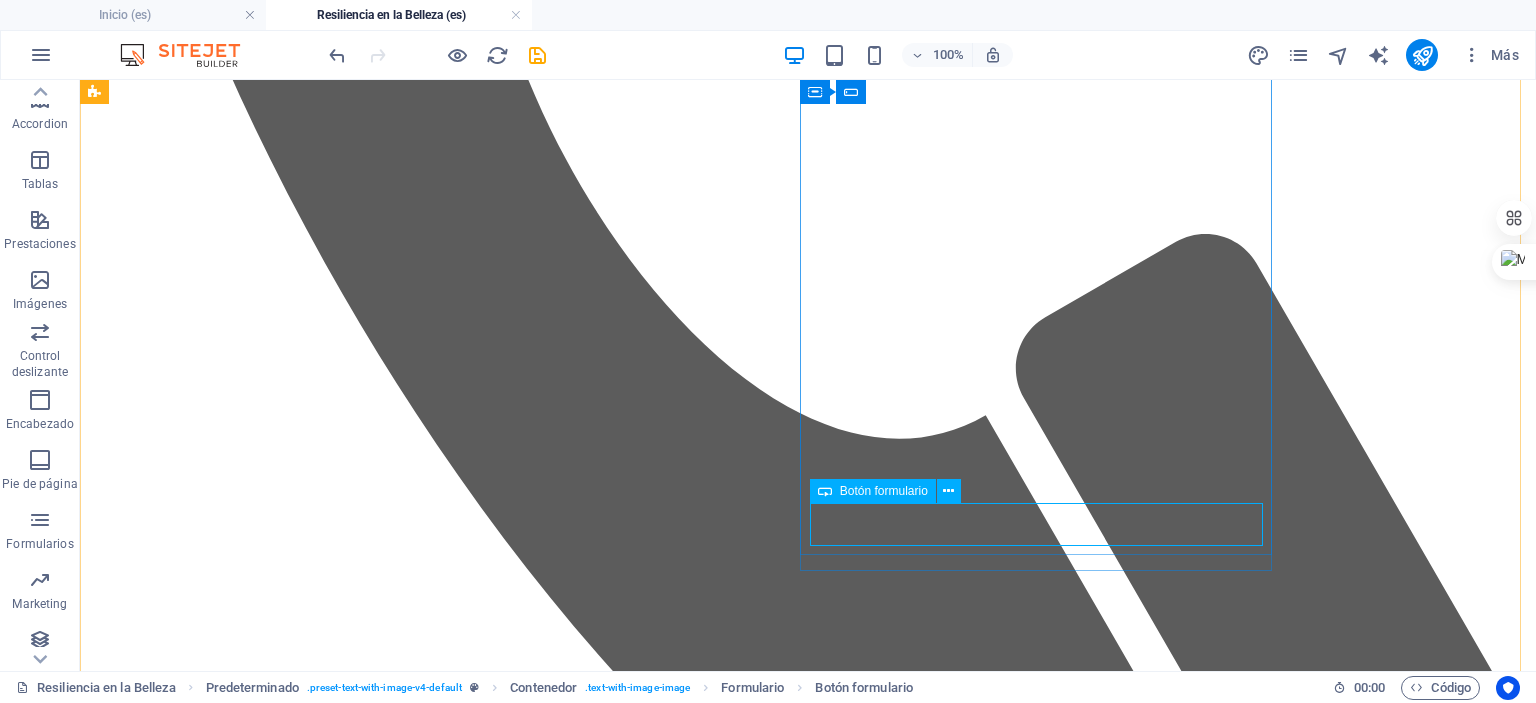 click at bounding box center [825, 491] 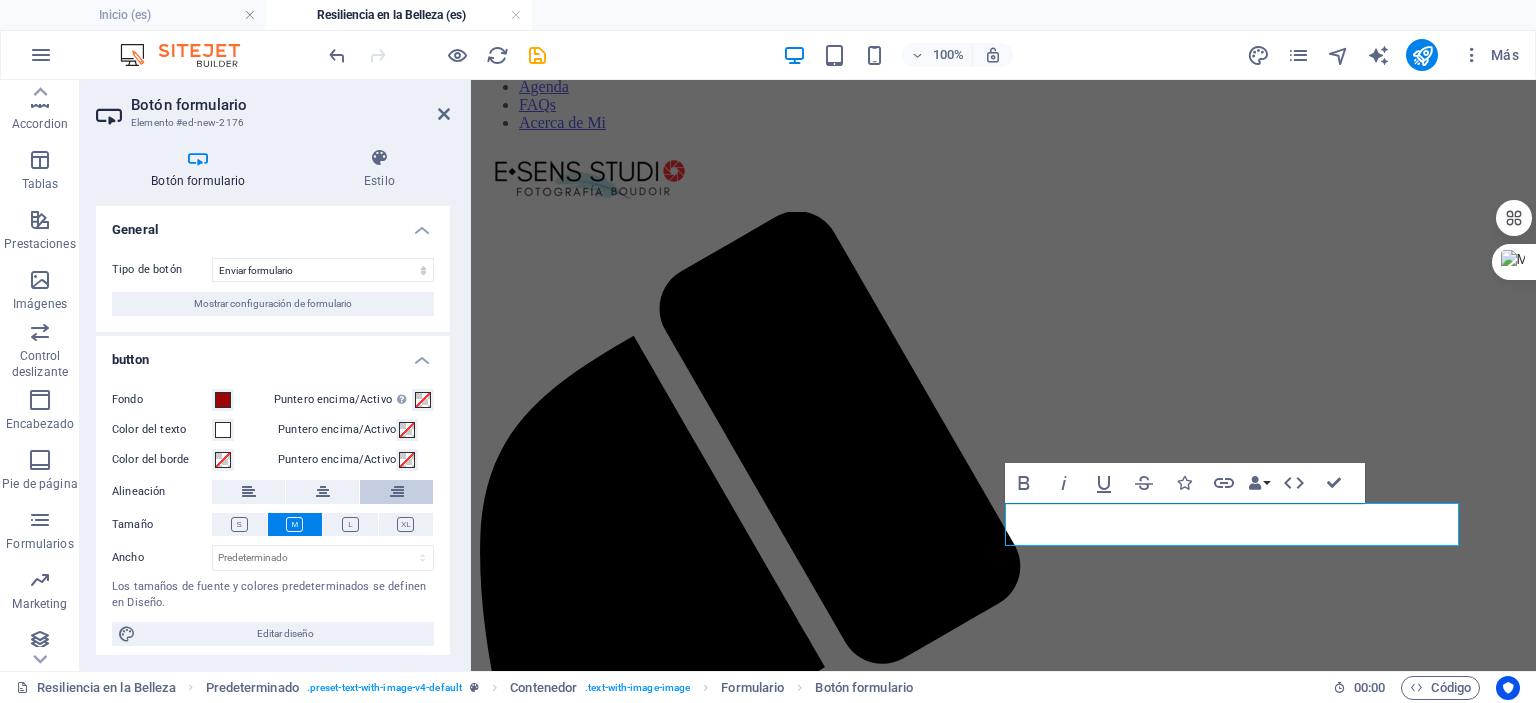 click at bounding box center (397, 492) 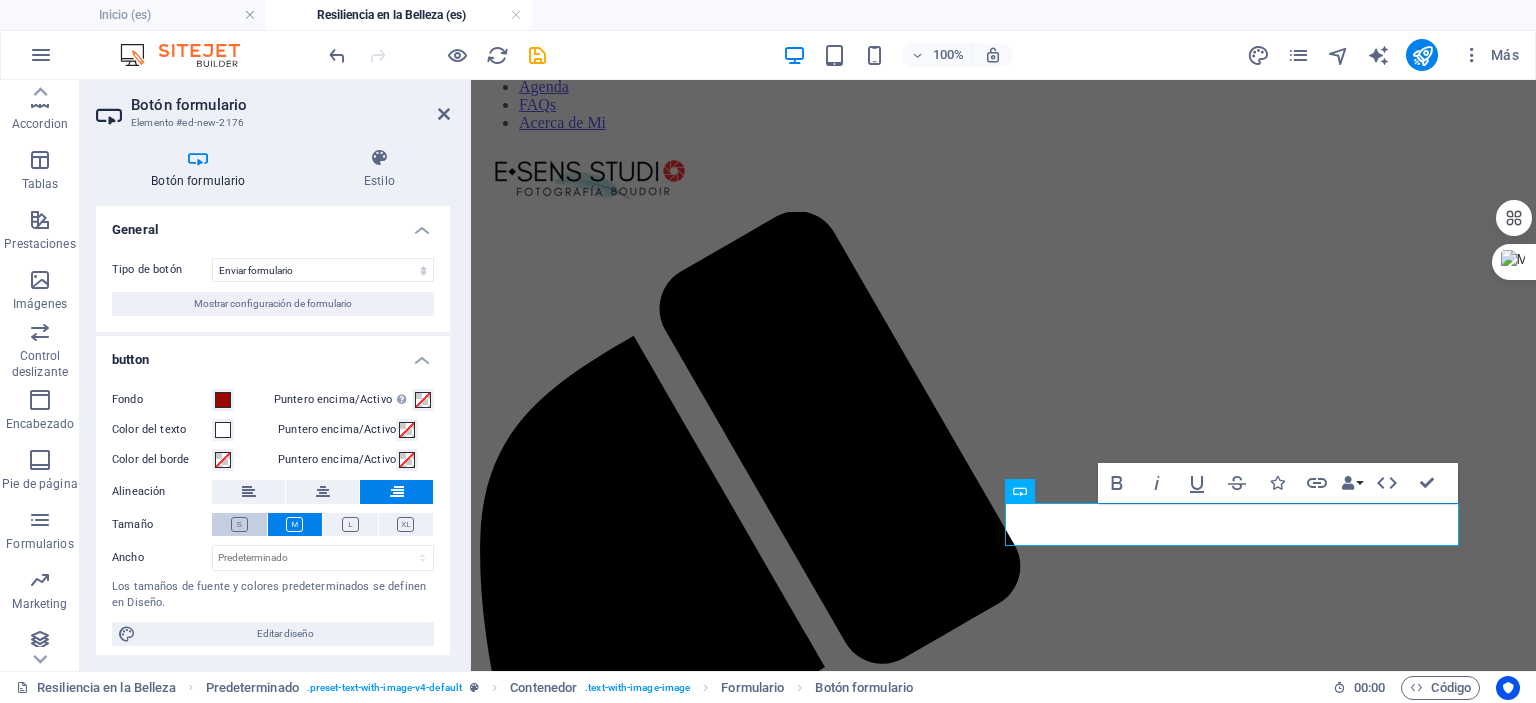 click at bounding box center [239, 524] 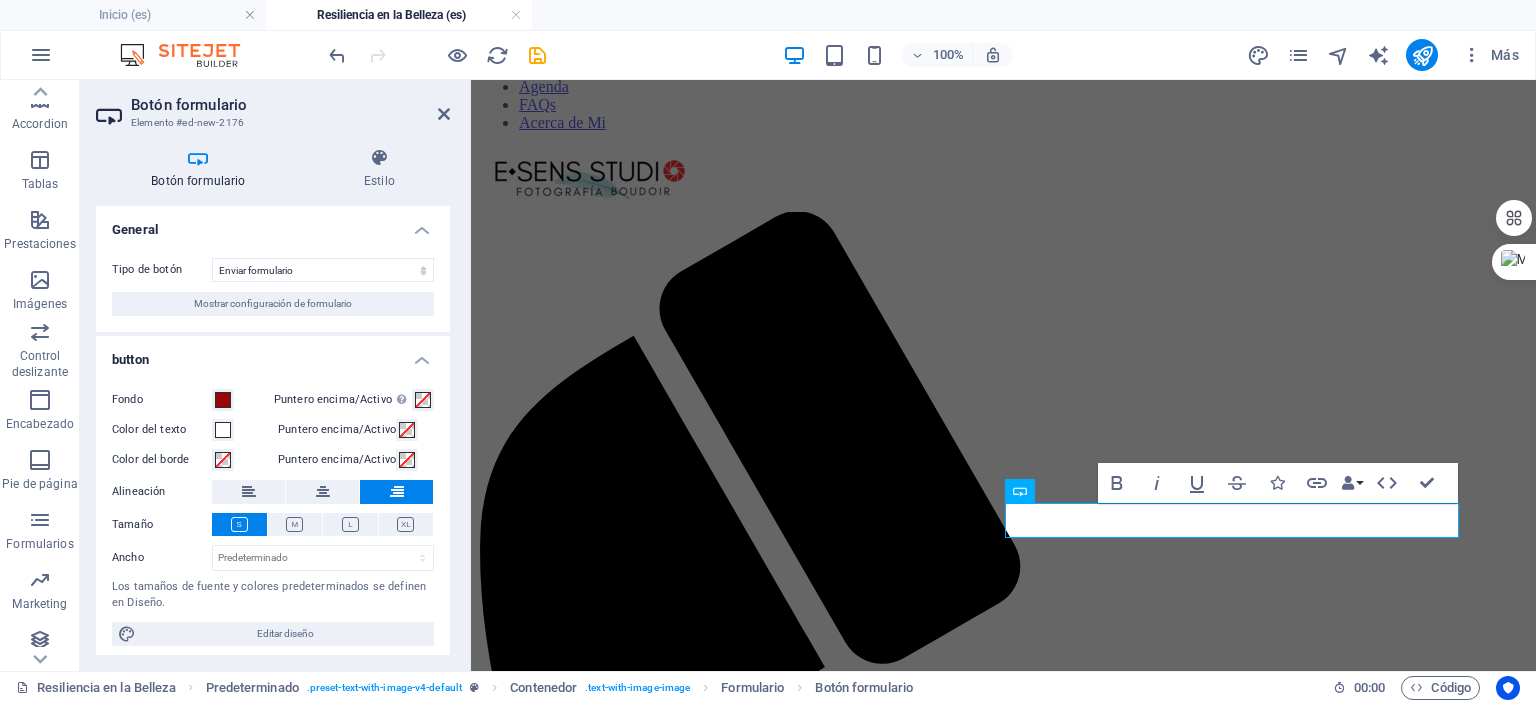 scroll, scrollTop: 6, scrollLeft: 0, axis: vertical 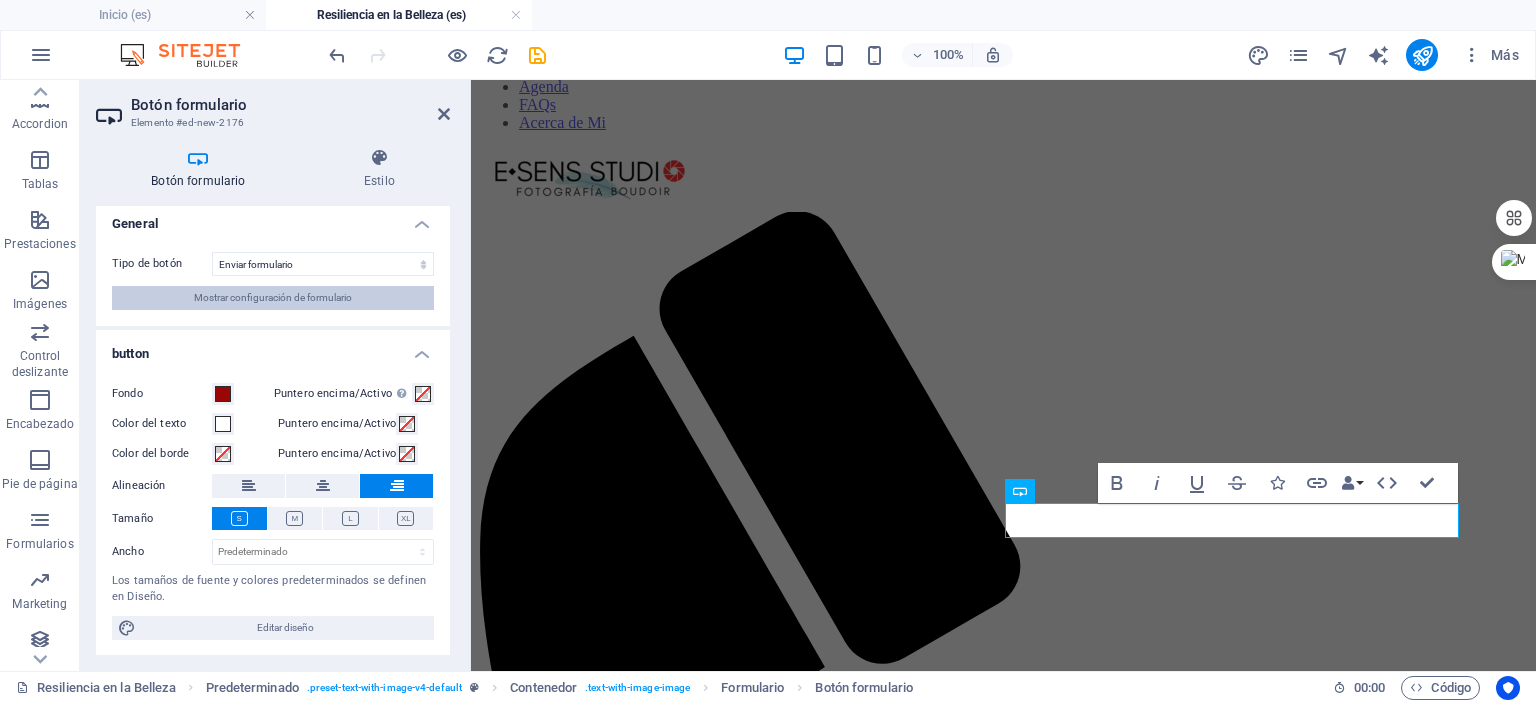 click on "Mostrar configuración de formulario" at bounding box center (273, 298) 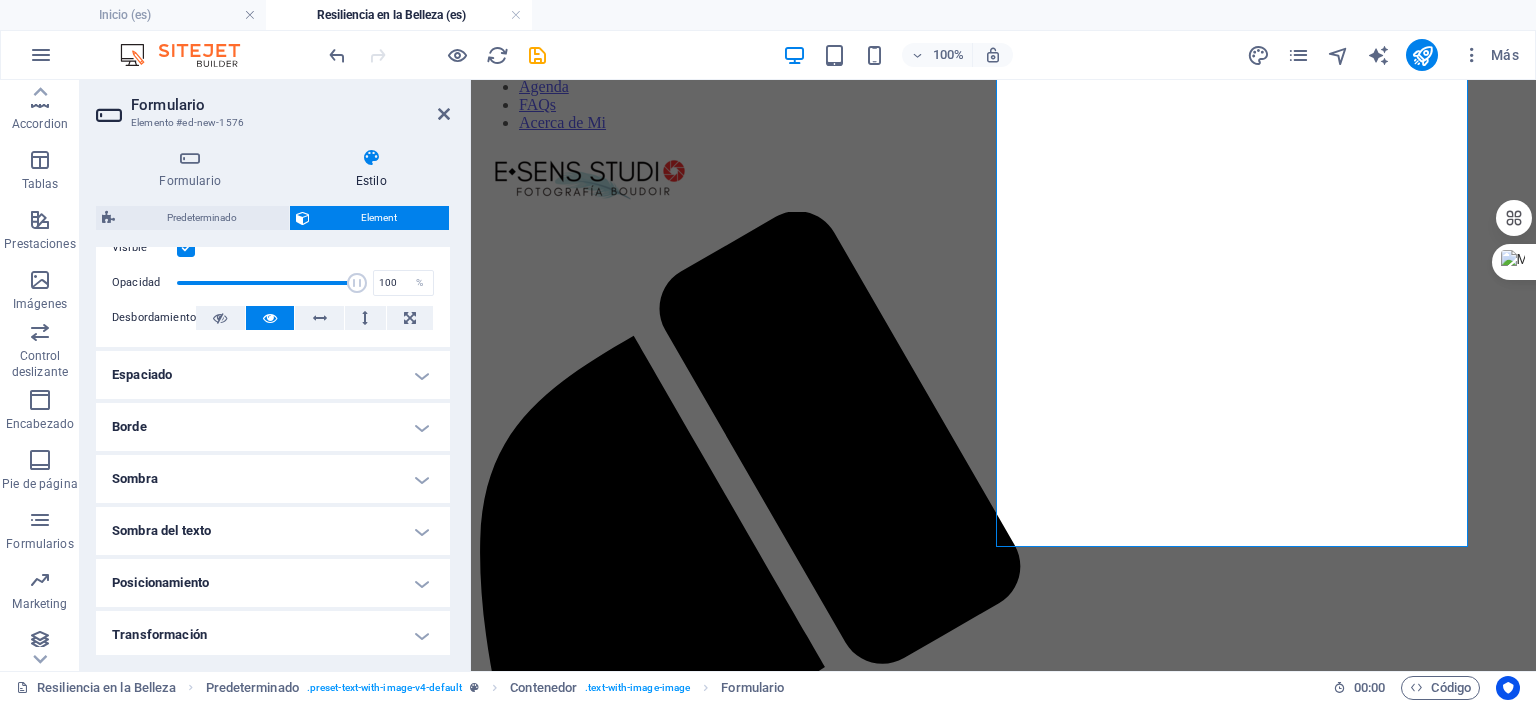 scroll, scrollTop: 0, scrollLeft: 0, axis: both 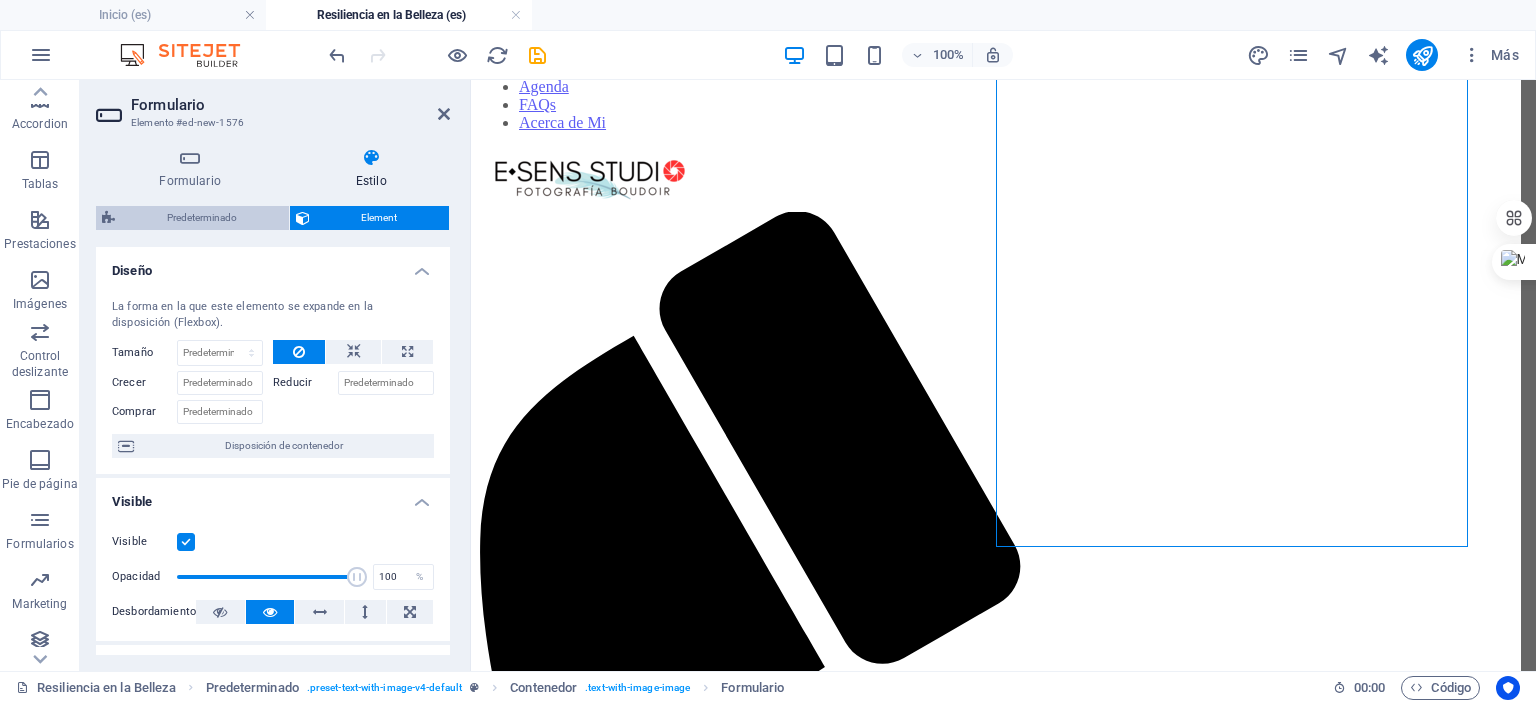 click on "Predeterminado" at bounding box center [202, 218] 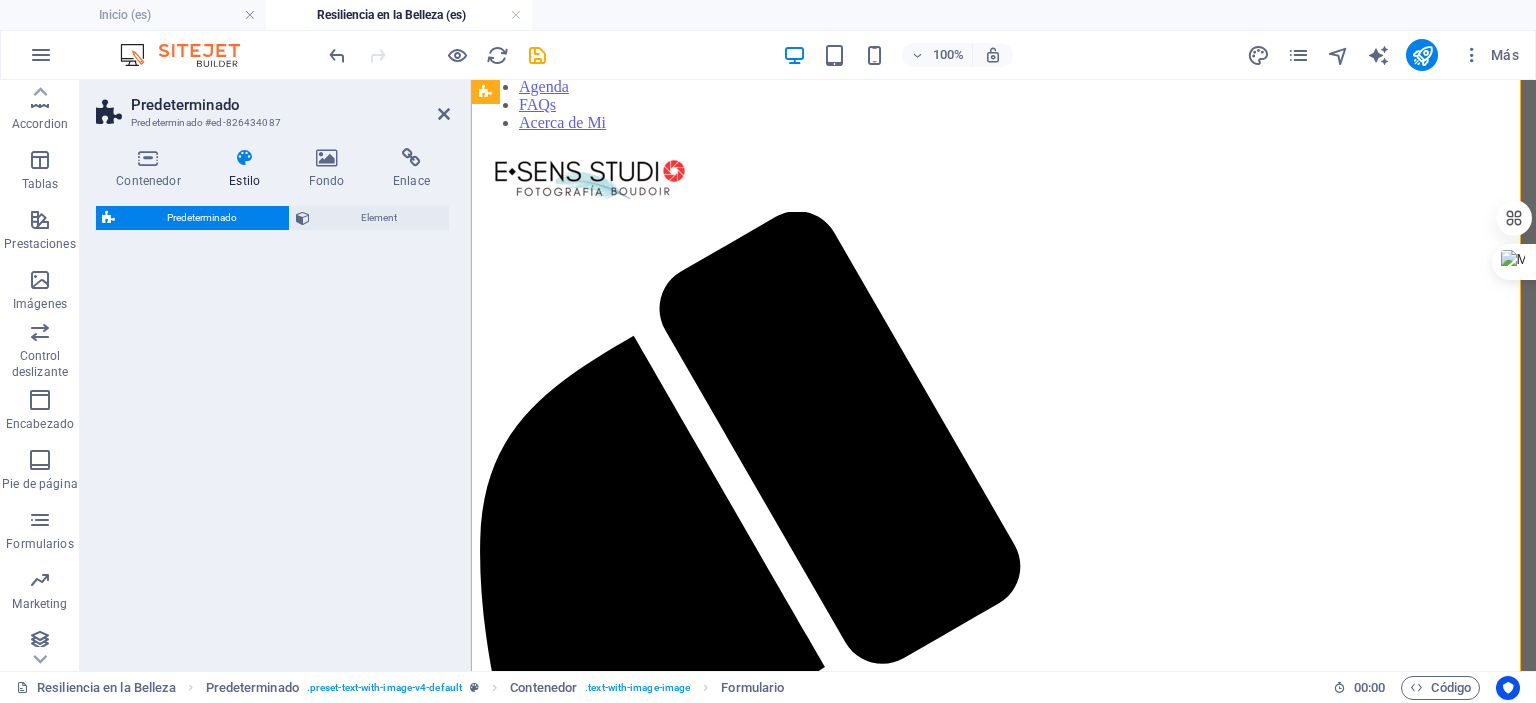 select on "rem" 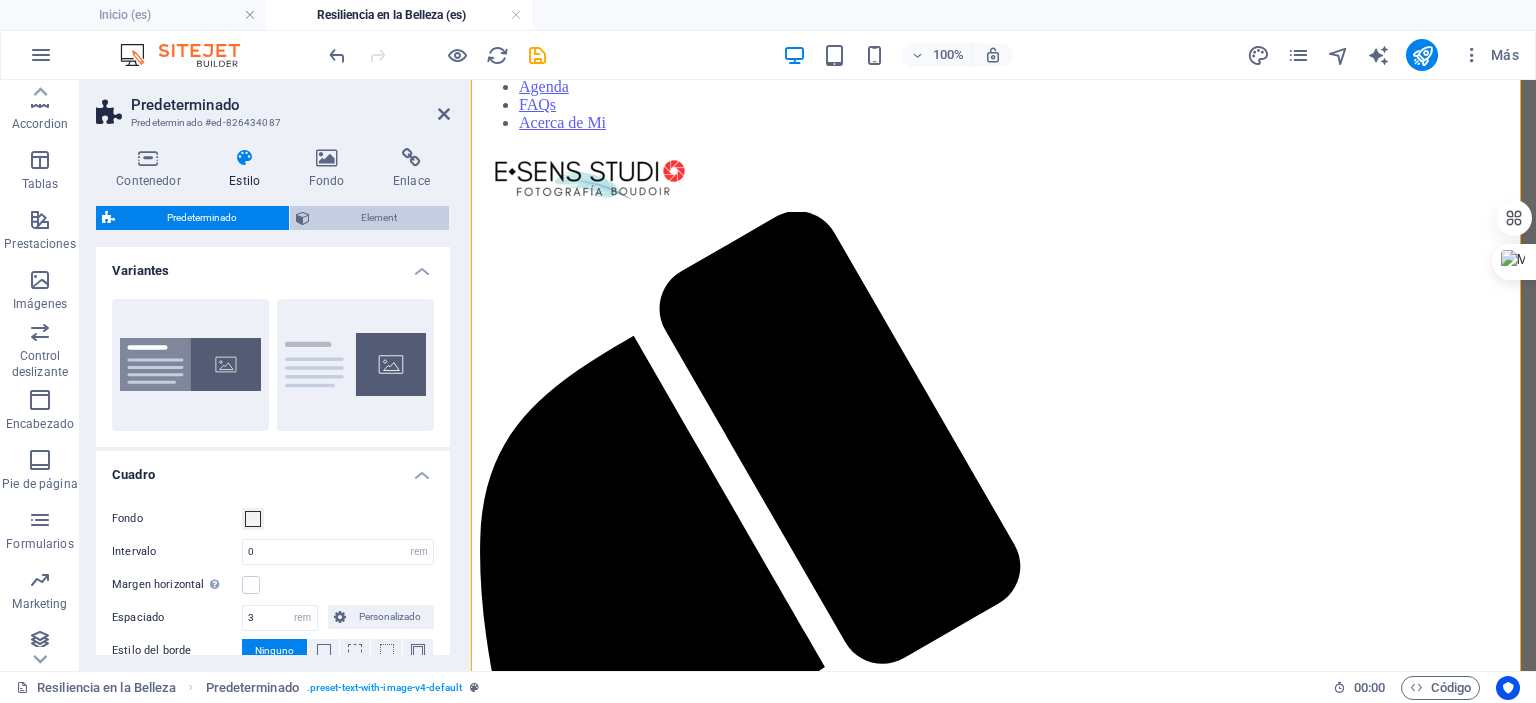 click on "Element" at bounding box center (380, 218) 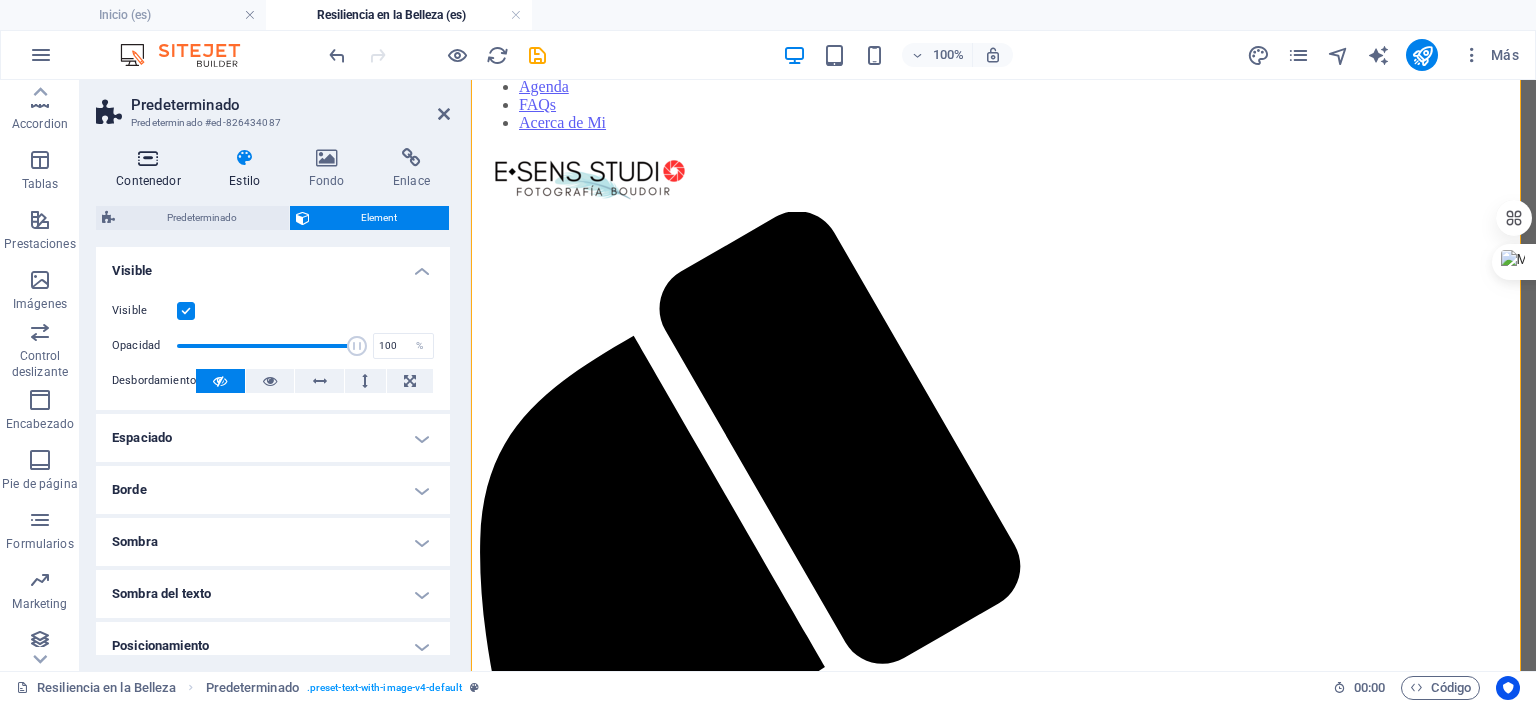 click at bounding box center [148, 158] 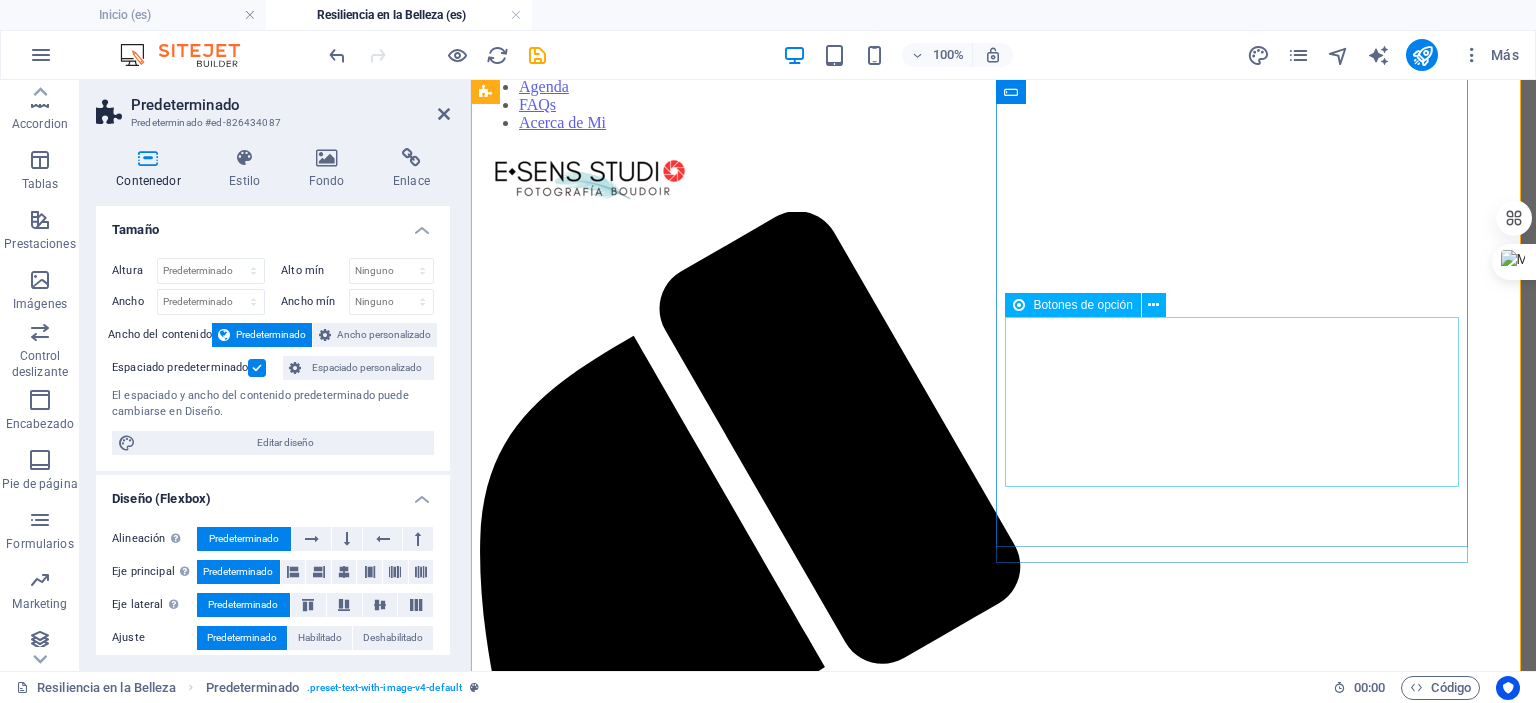 click on "¿Estarías de acuerdo en que usemos tu testimonio y/o tus fotografías (con tu consentimiento expreso y cuidando tu privacidad) para promover el proyecto y motivar a otras mujeres?   Sí   No" at bounding box center (1003, 8526) 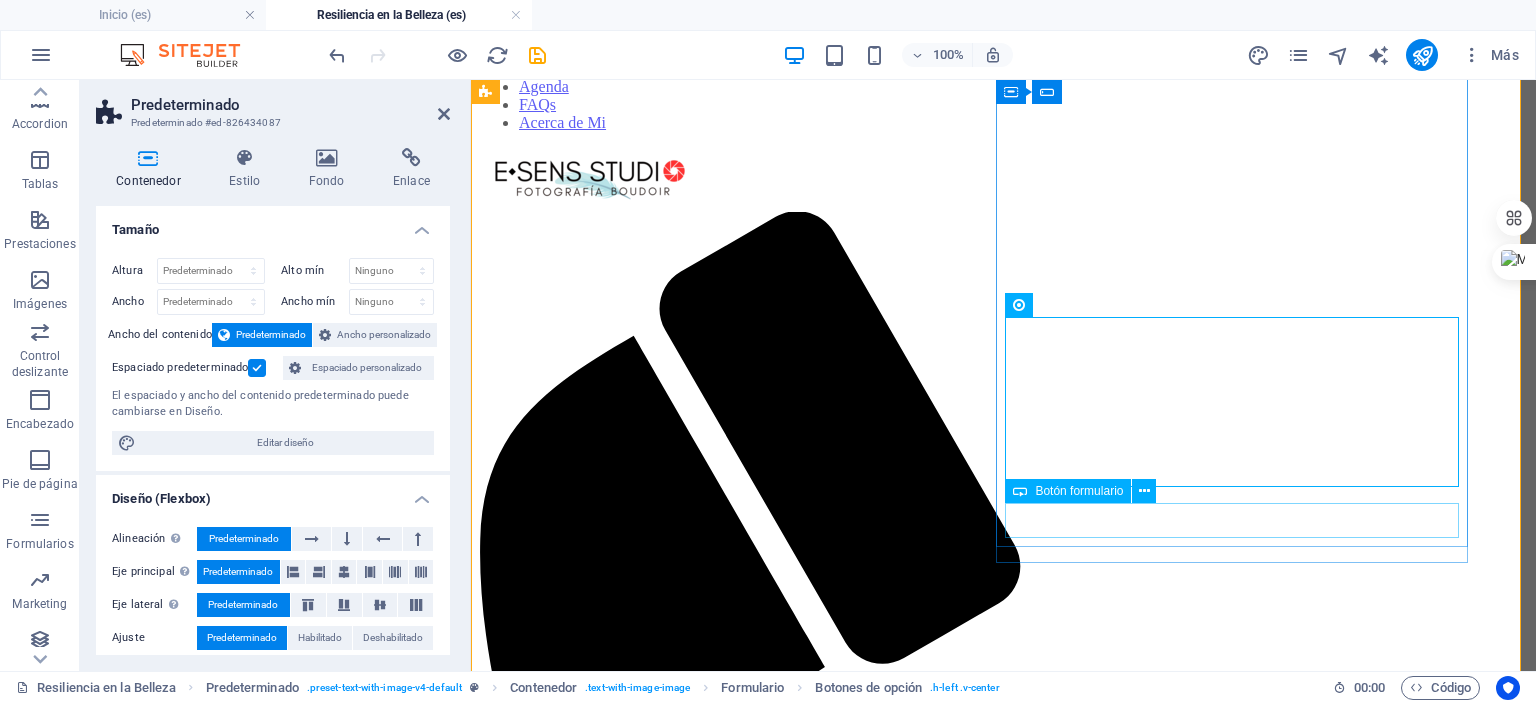 click on "Enviar Aplicación" at bounding box center [1003, 8598] 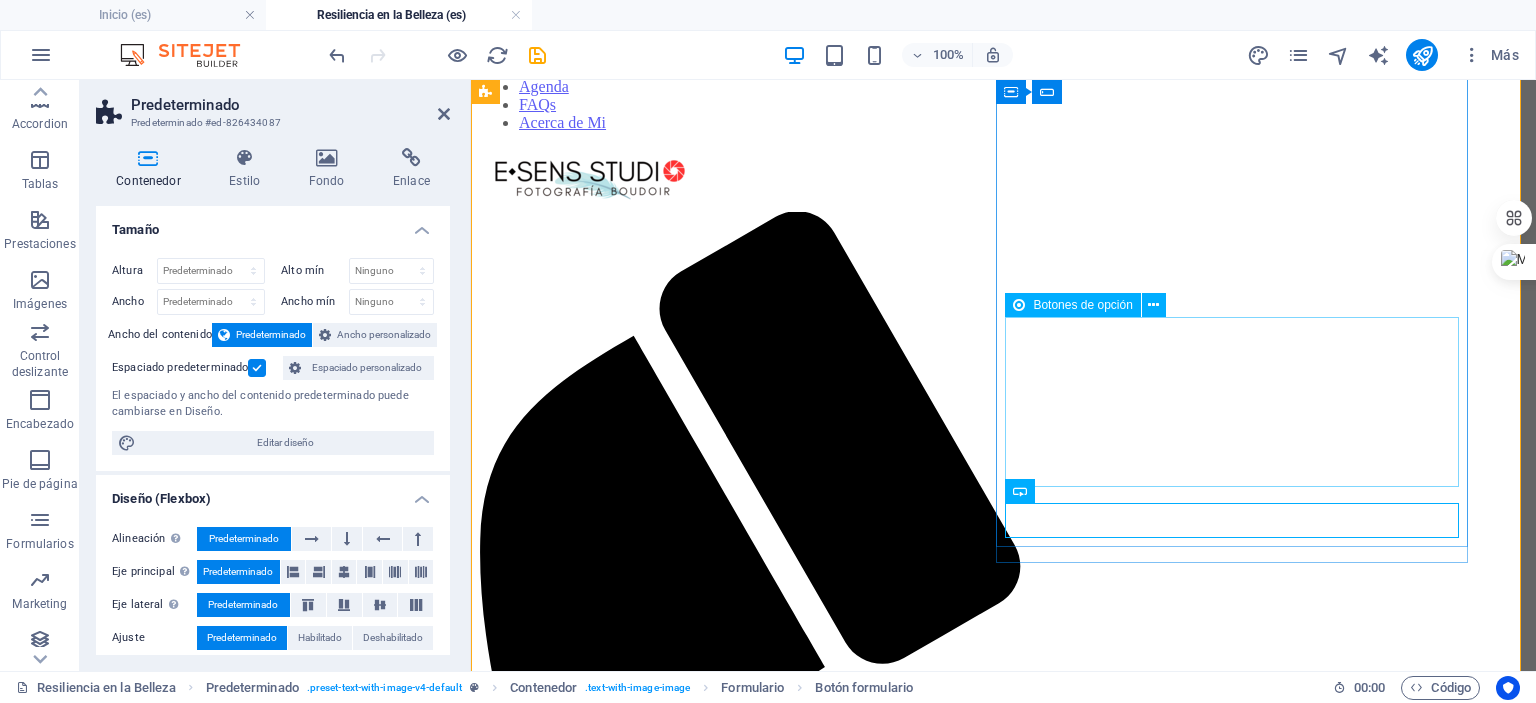 scroll, scrollTop: 4231, scrollLeft: 0, axis: vertical 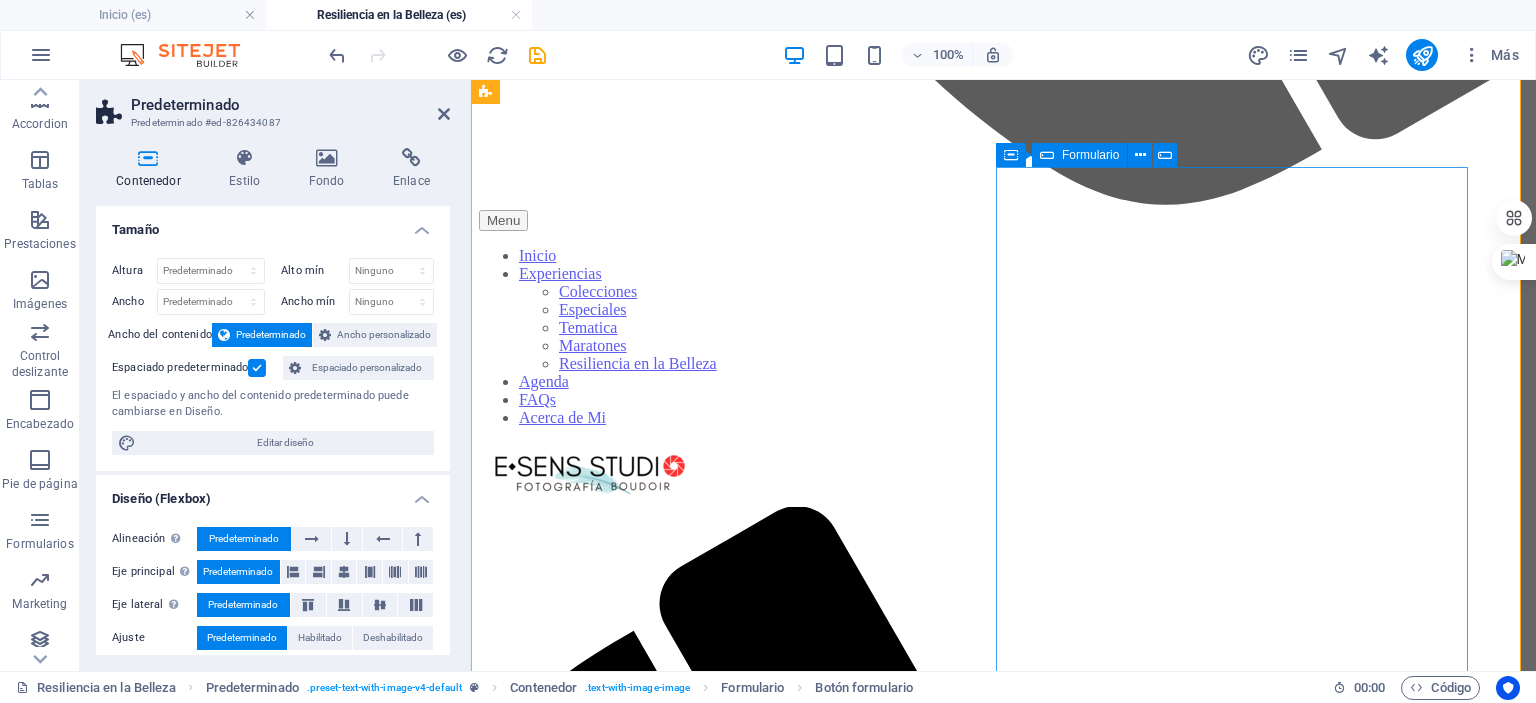 click on "Formulario" at bounding box center [1079, 155] 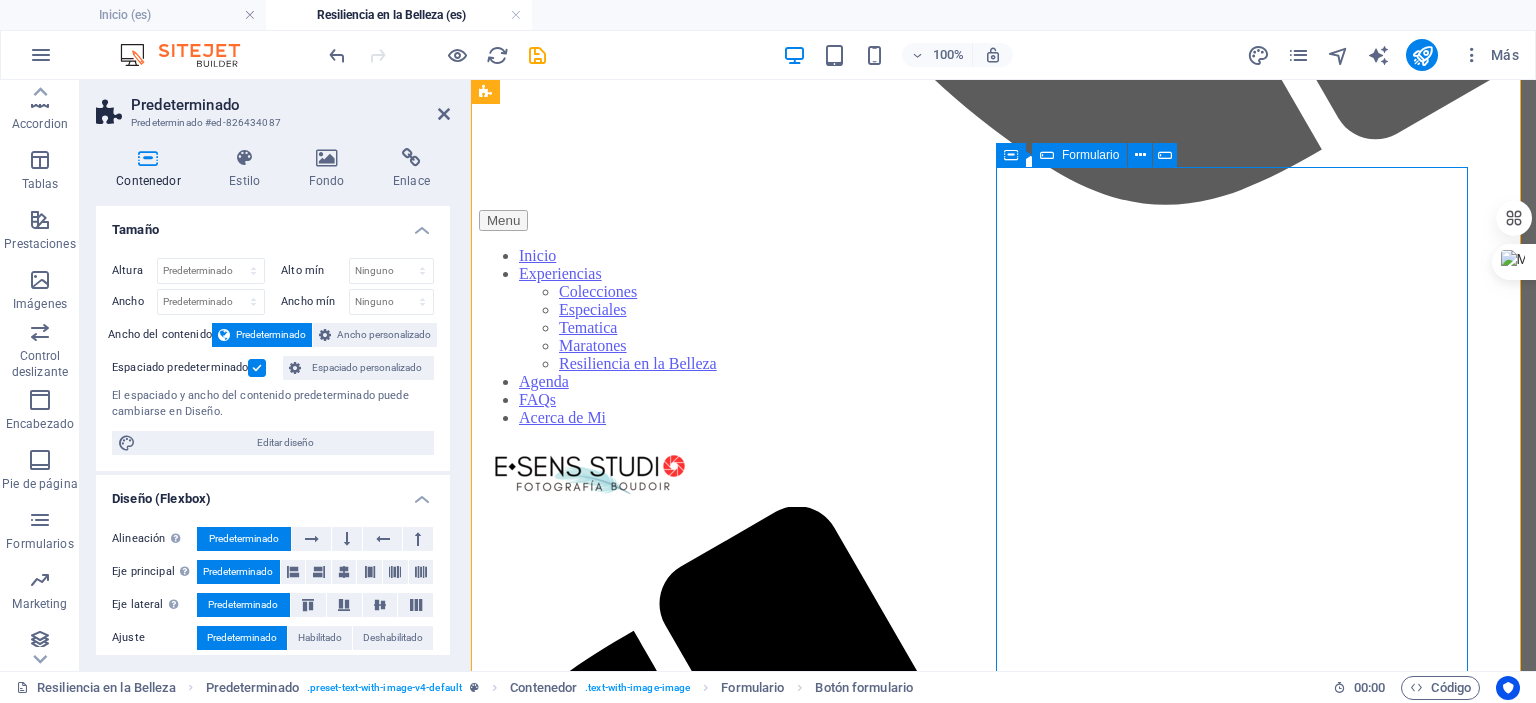click on "Formulario" at bounding box center (1079, 155) 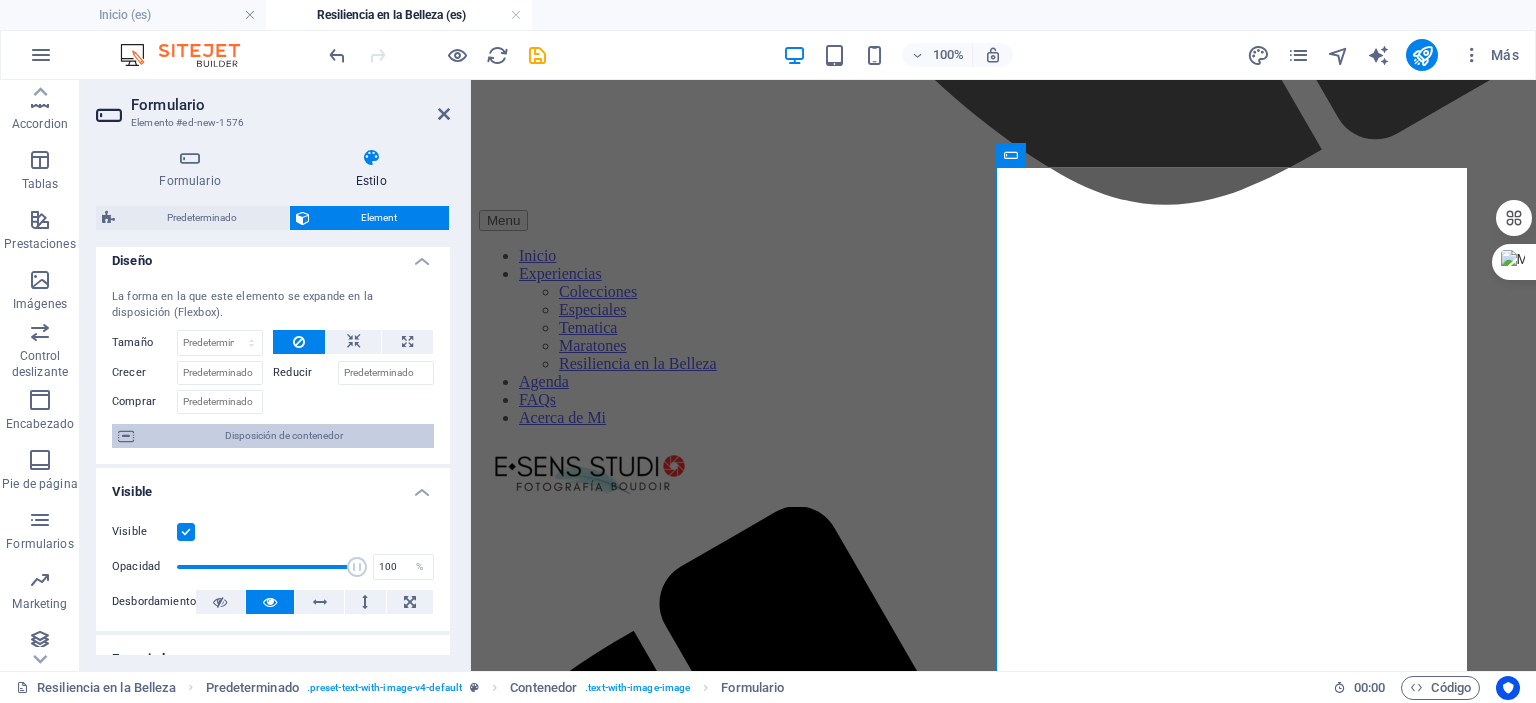 scroll, scrollTop: 0, scrollLeft: 0, axis: both 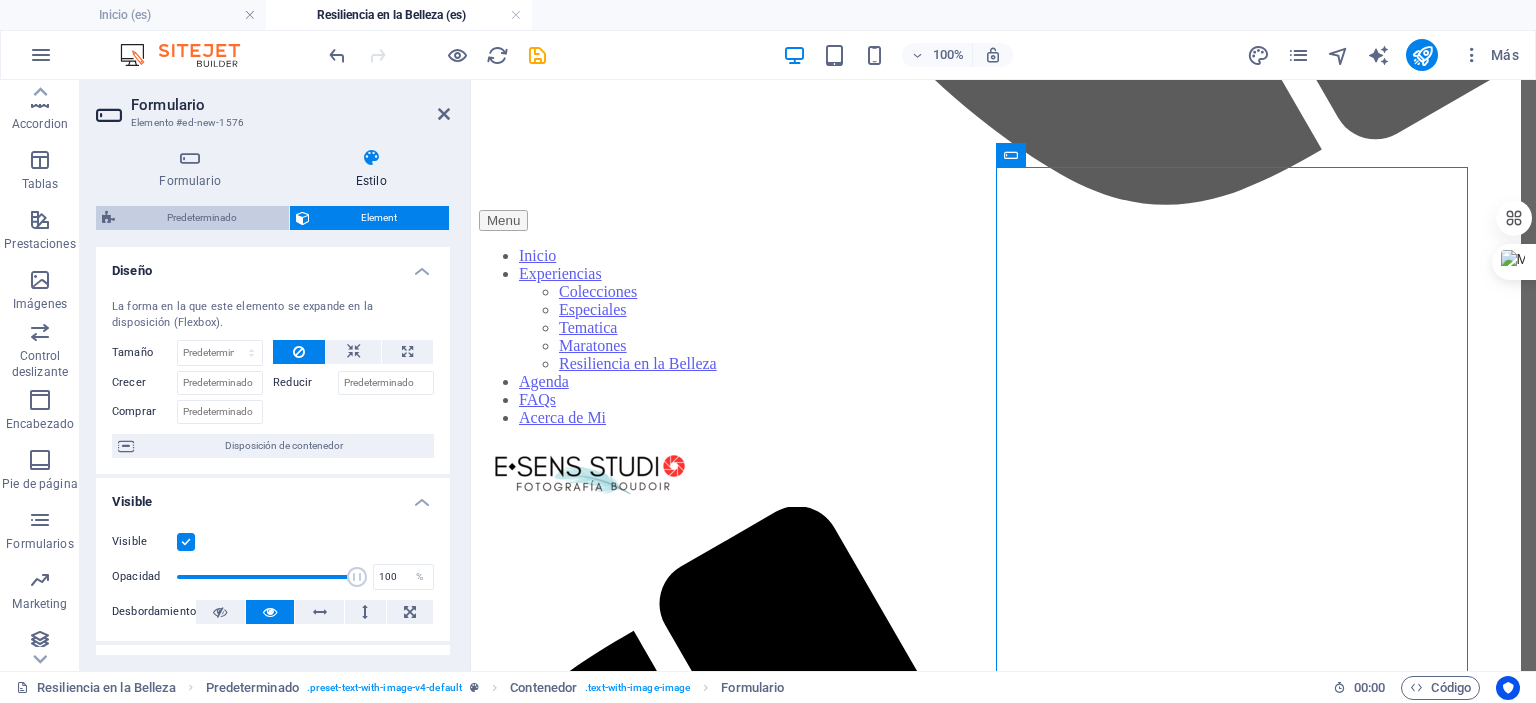 click on "Predeterminado" at bounding box center [202, 218] 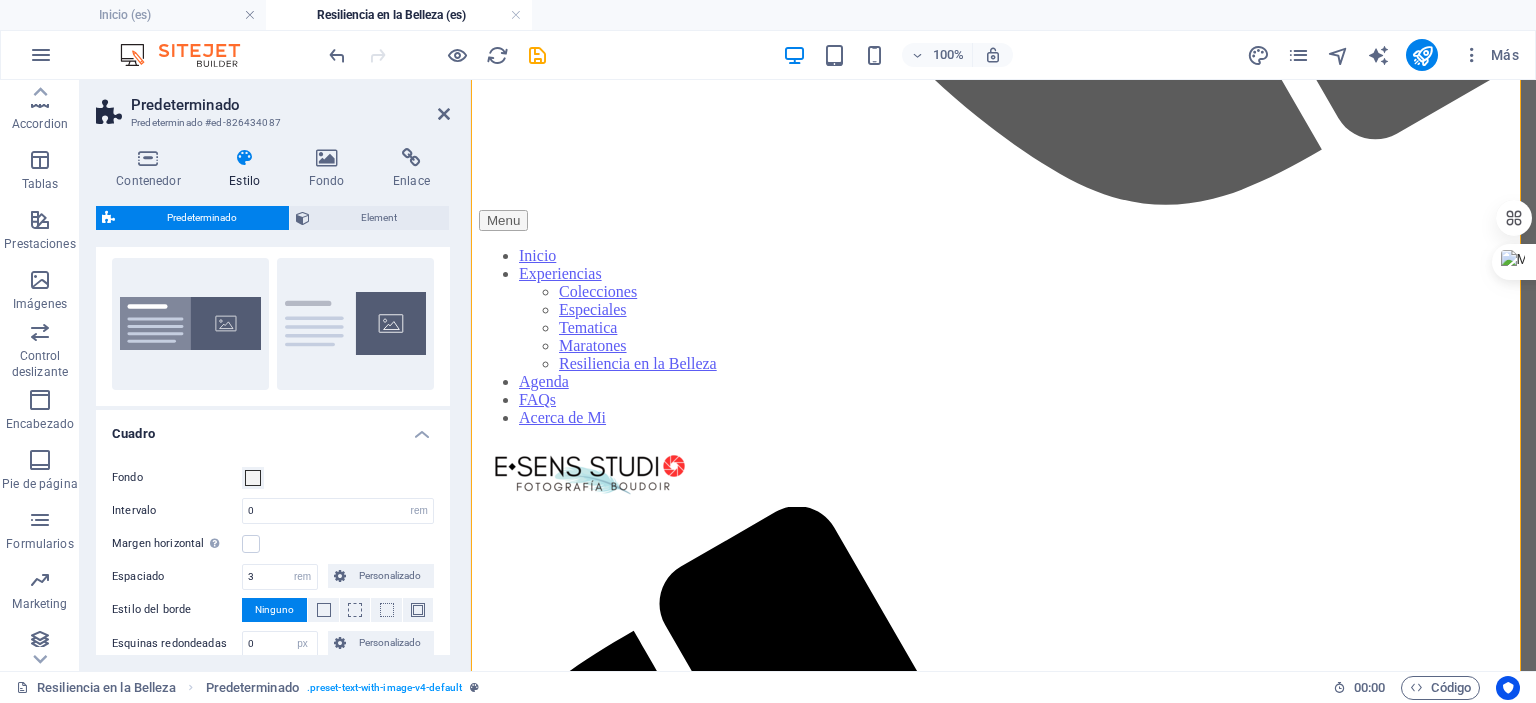 scroll, scrollTop: 0, scrollLeft: 0, axis: both 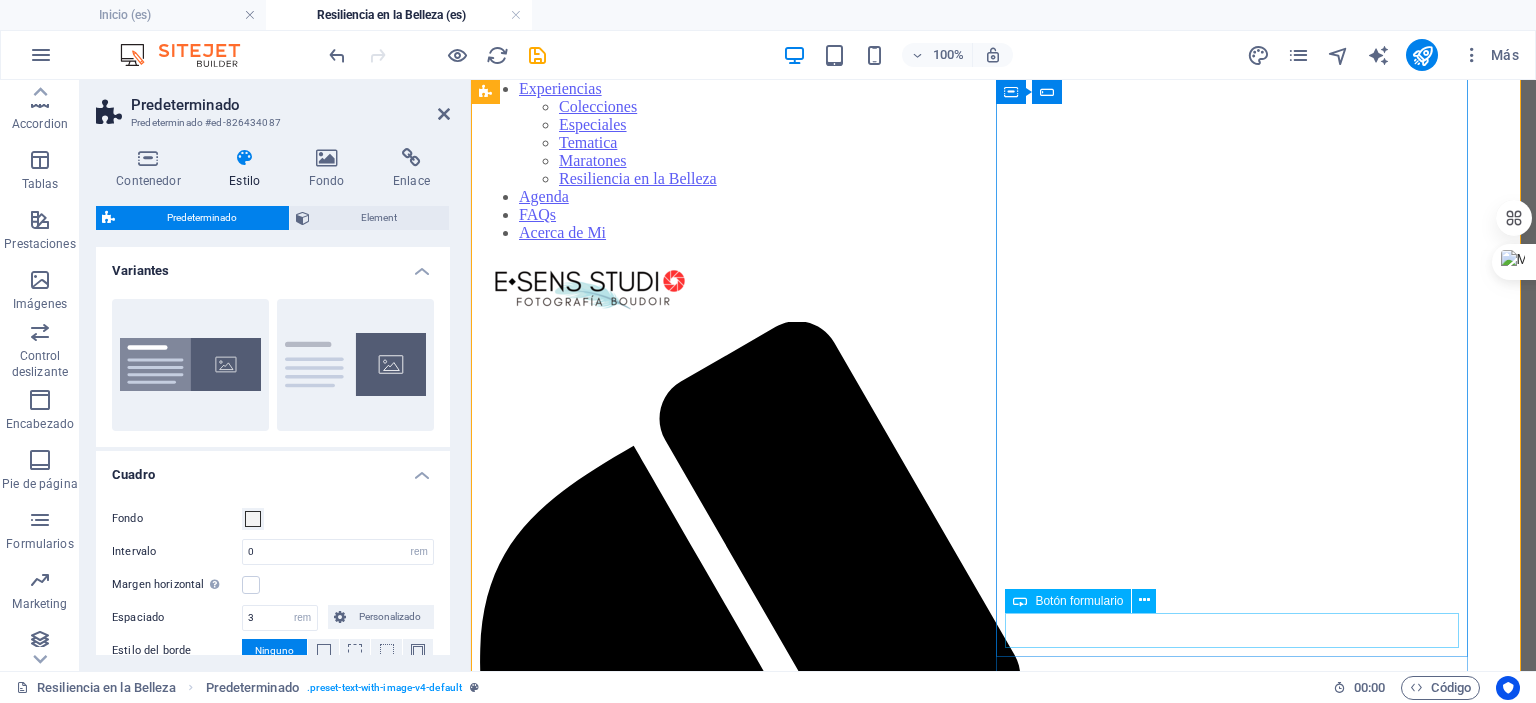 click on "Enviar Aplicación" at bounding box center (1003, 8708) 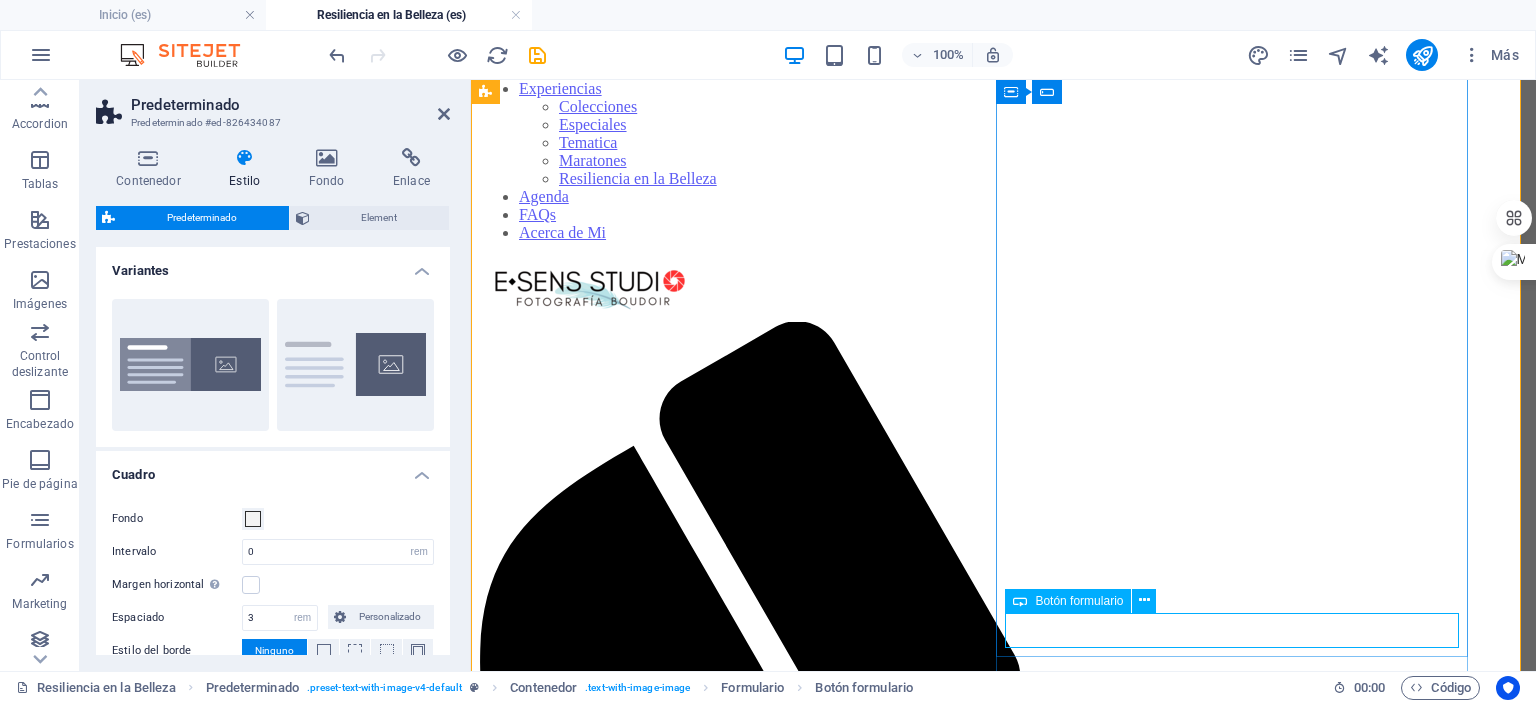 click on "Botón formulario" at bounding box center (1079, 601) 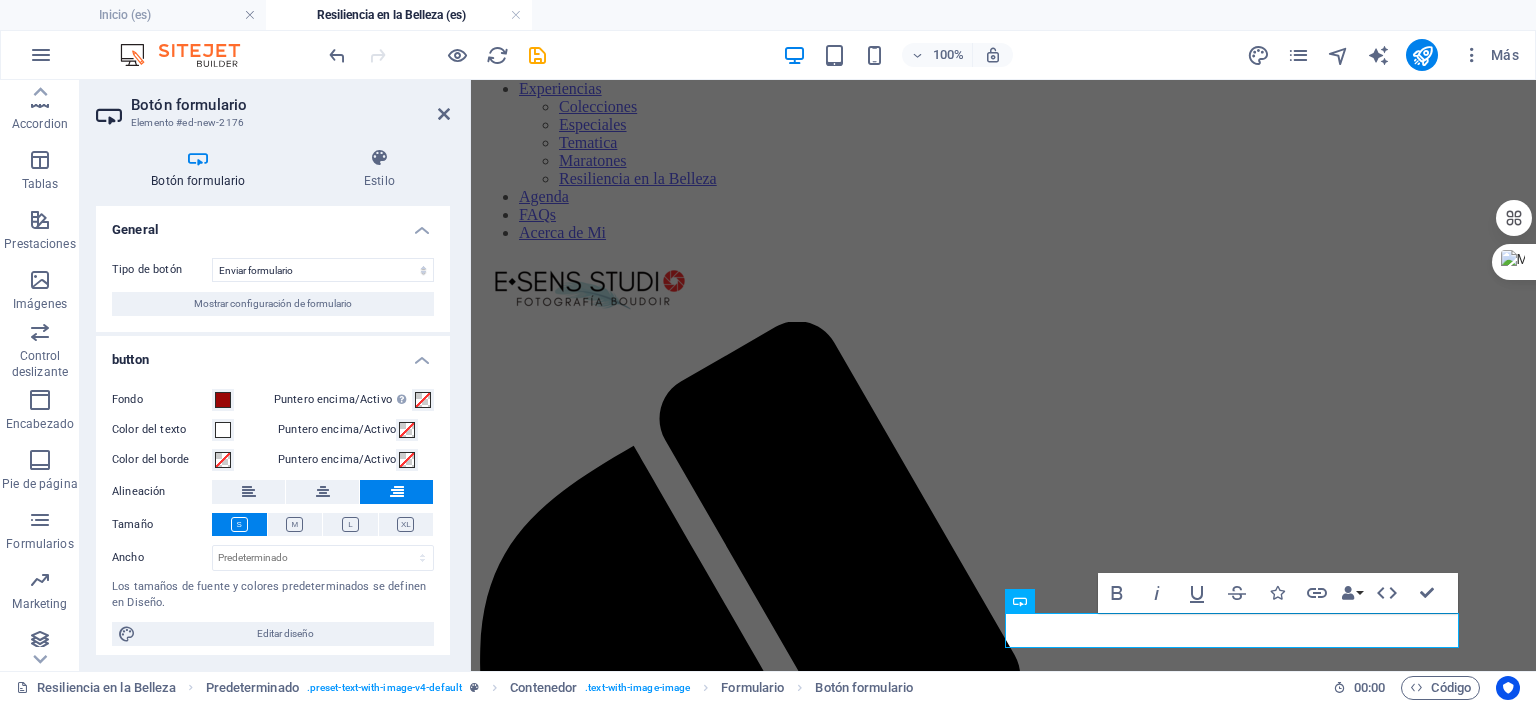 scroll, scrollTop: 6, scrollLeft: 0, axis: vertical 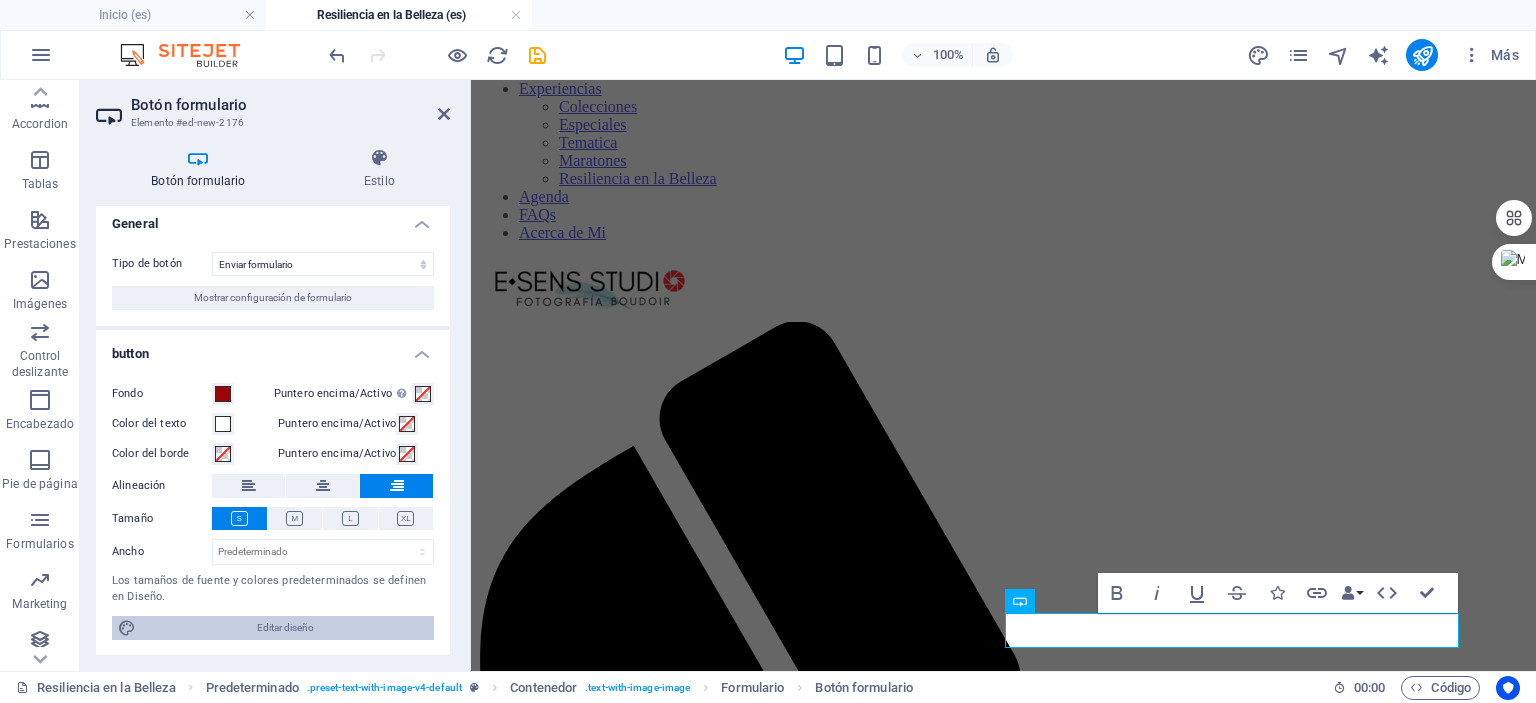 click on "Editar diseño" at bounding box center [285, 628] 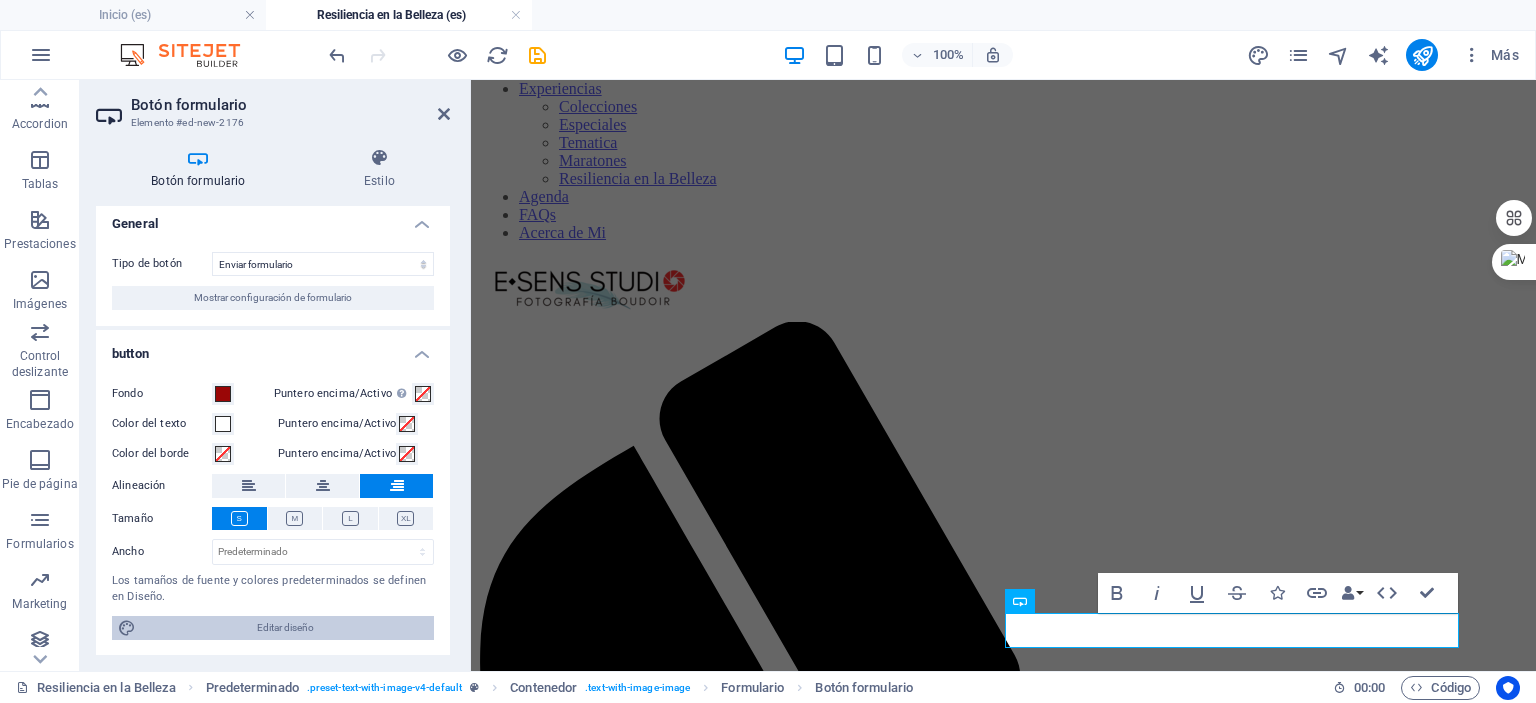 select on "px" 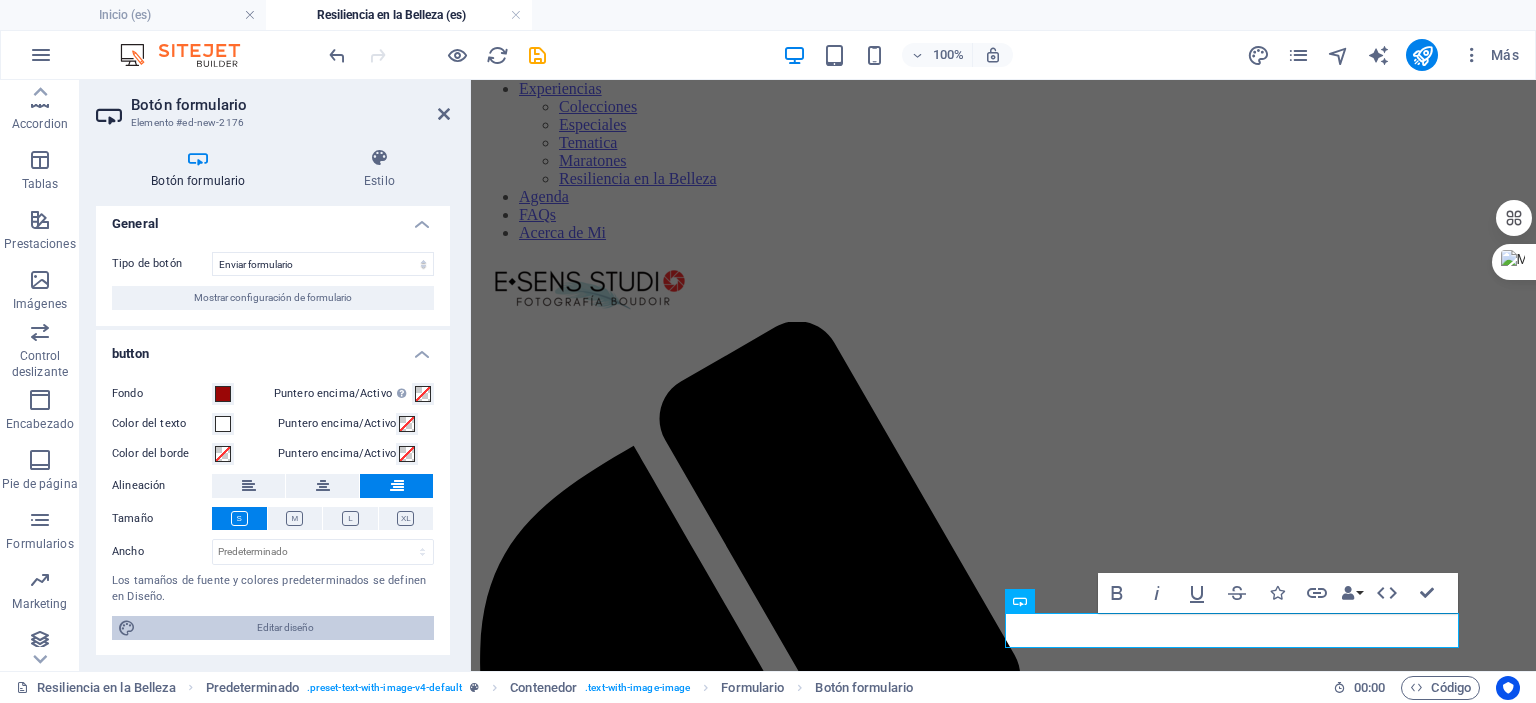 select on "300" 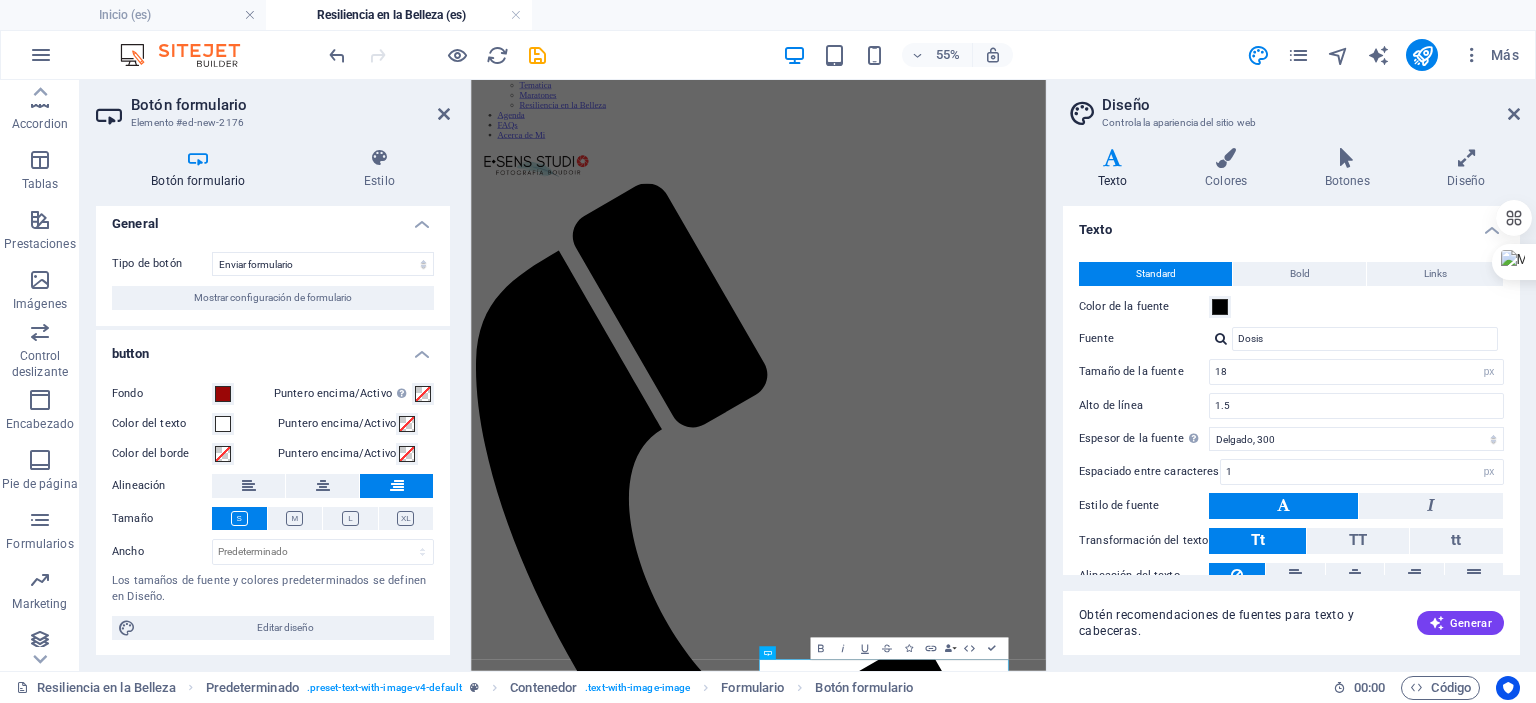 click on "Diseño Controla la apariencia del sitio web Variantes  Texto  Colores  Botones  Diseño Texto Standard Bold Links Color de la fuente Fuente Dosis Tamaño de la fuente 18 rem px Alto de línea 1.5 Espesor de la fuente Para mostrar el espesor de la fuente correctamente, puede que deba activarse.  Gestionar fuentes Fino, 100 Extra delgado, 200 Delgado, 300 Normal, 400 Medio, 500 Seminegrita, 600 Negrita, 700 Extra negrita, 800 Negro, 900 Espaciado entre caracteres 1 rem px Estilo de fuente Transformación del texto Tt TT tt Alineación del texto Espesor de la fuente Para mostrar el espesor de la fuente correctamente, puede que deba activarse.  Gestionar fuentes Fino, 100 Extra delgado, 200 Delgado, 300 Normal, 400 Medio, 500 Seminegrita, 600 Negrita, 700 Extra negrita, 800 Negro, 900 Default Hover / Active Color de la fuente Color de la fuente Decoración Ninguno Decoración Ninguno Duración de la transición 0.3 s Función de la transición Lentitud Entrada lenta Salida lenta Entrada/salida lenta Lineal Todo" at bounding box center (1291, 375) 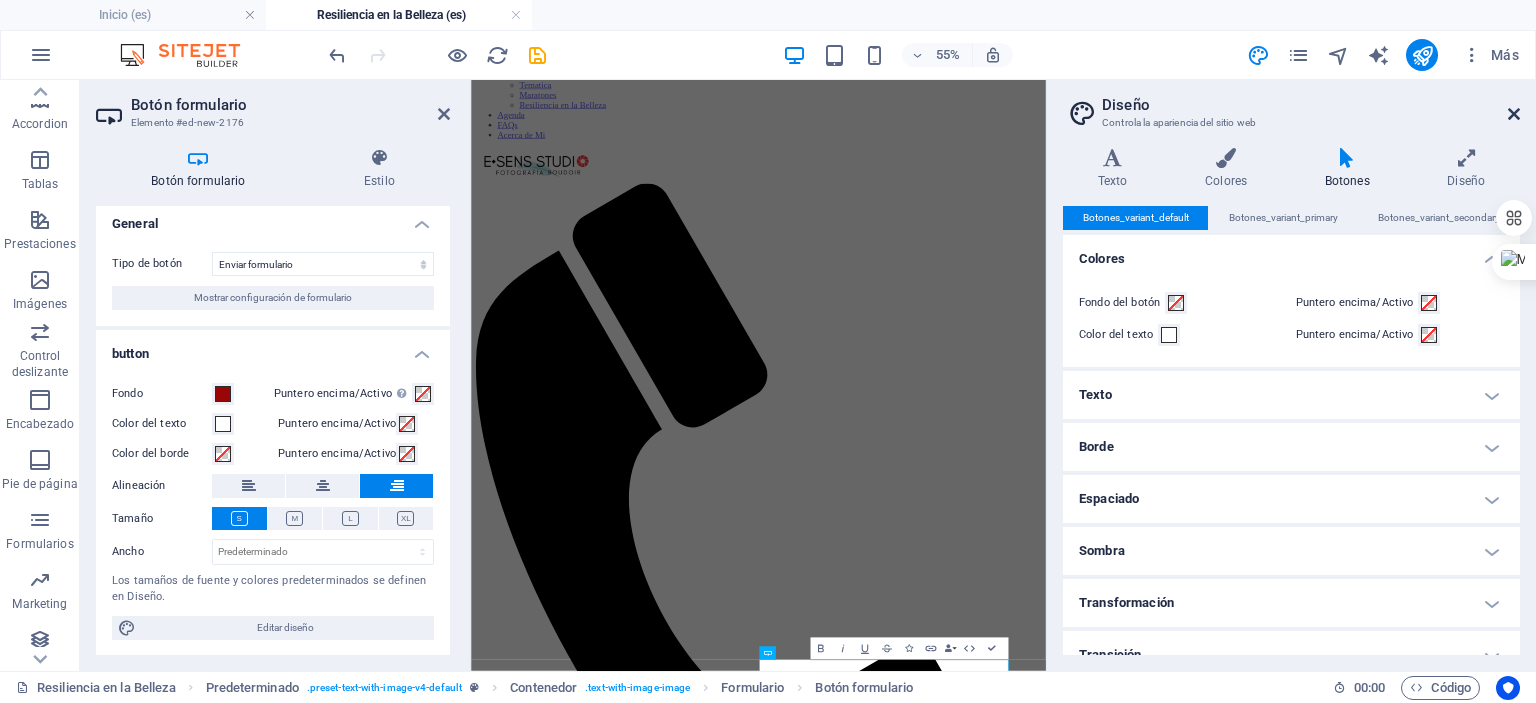 drag, startPoint x: 1515, startPoint y: 112, endPoint x: 1030, endPoint y: 38, distance: 490.61288 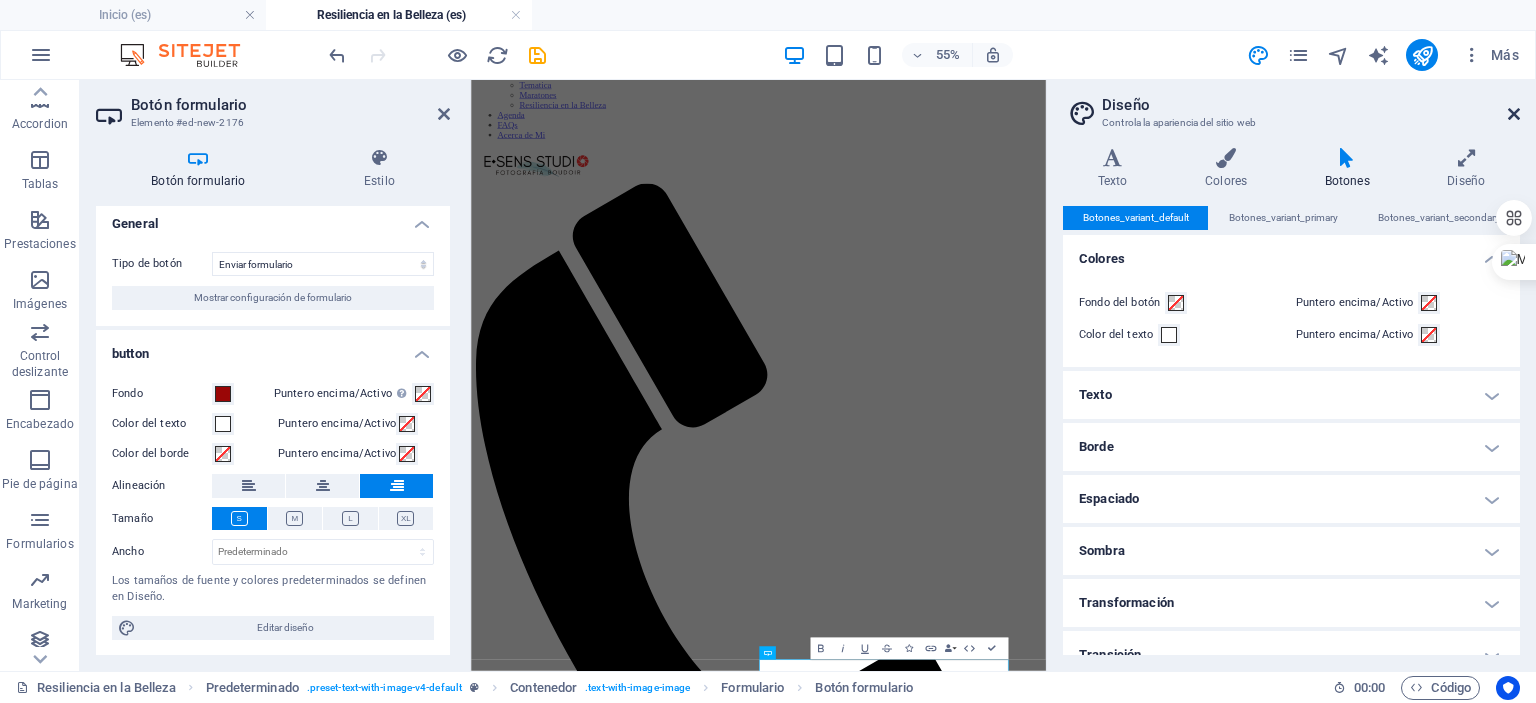 click at bounding box center [1514, 114] 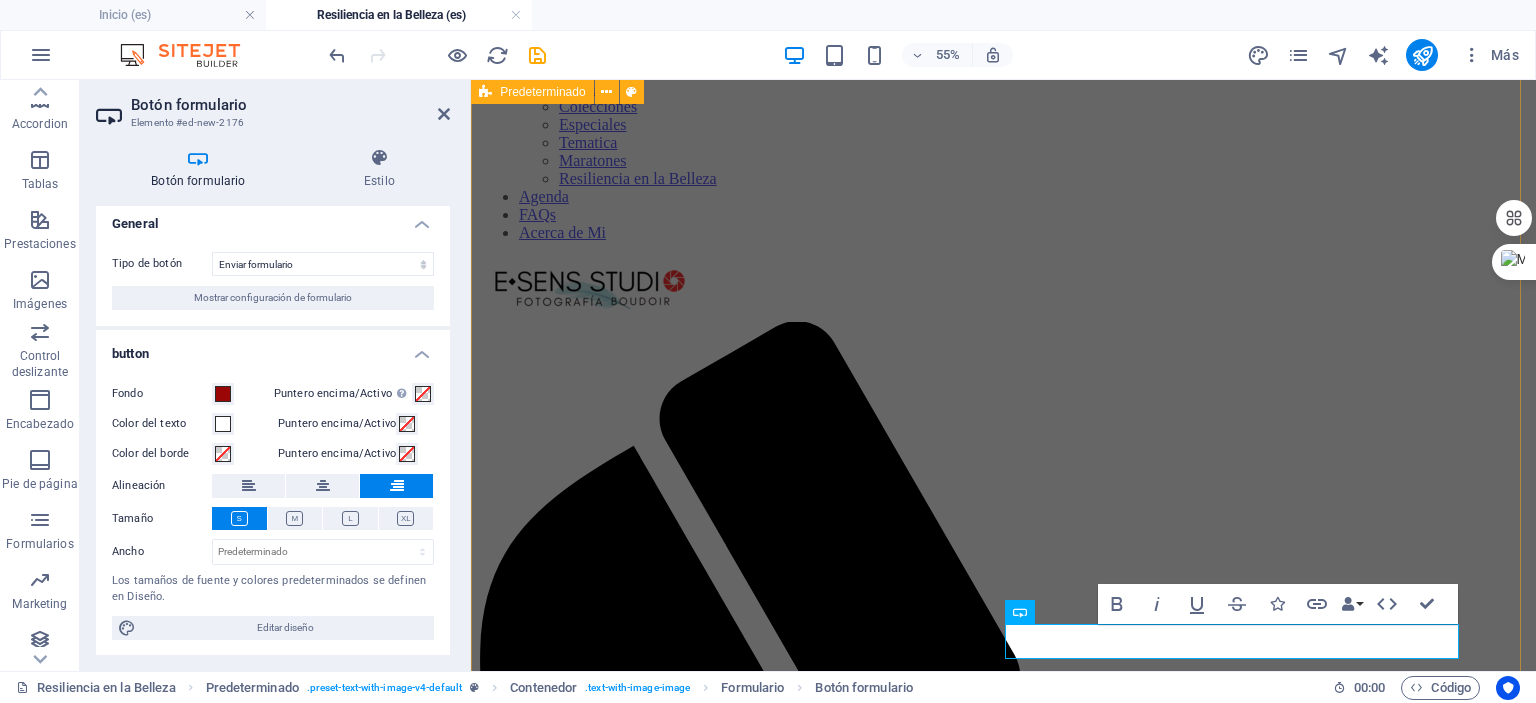 scroll, scrollTop: 4410, scrollLeft: 0, axis: vertical 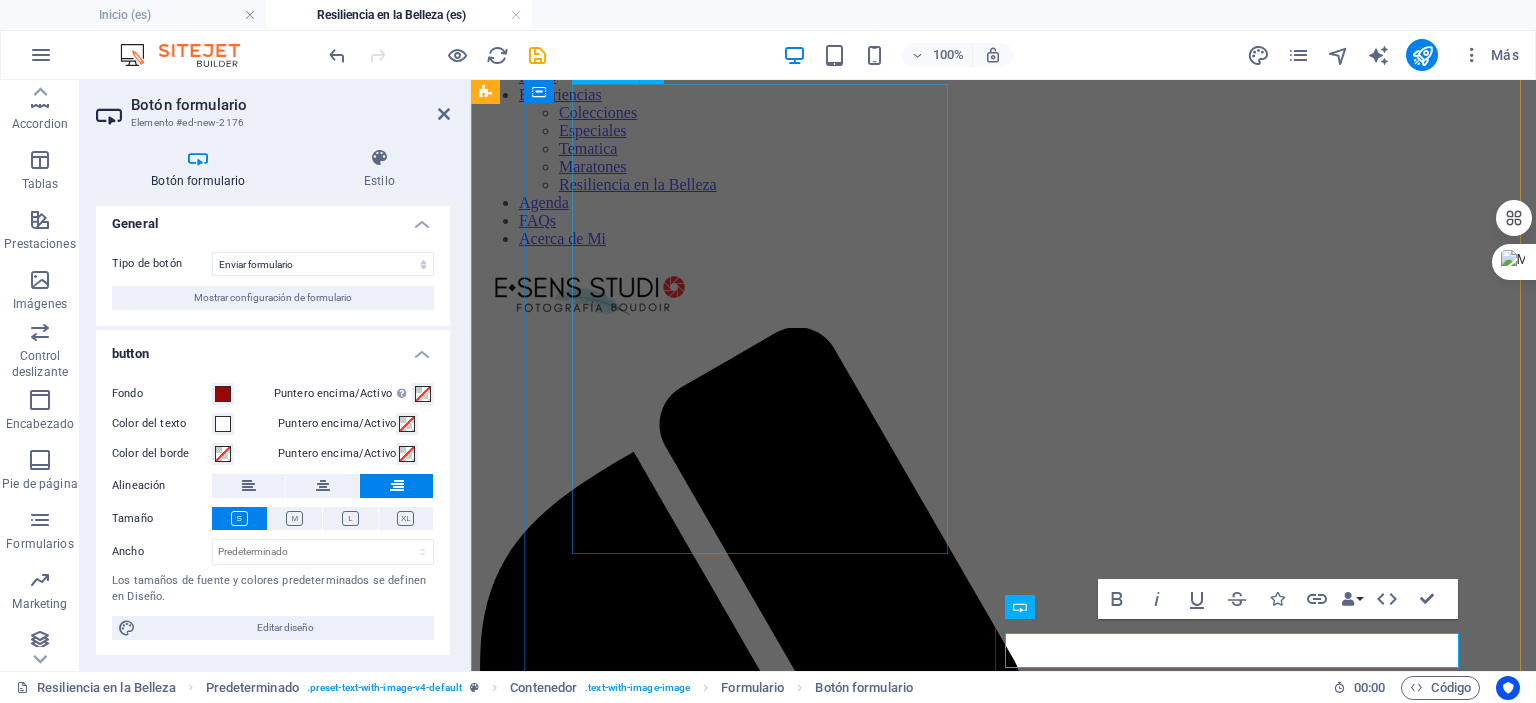 click on "Si eres una sobreviviente de cáncer de mama y deseas honrar tu historia, te invitamos a aplicar para una sesión gratuita. Este es un espacio seguro para reconectar con tu cuerpo, celebrar tu resiliencia y redescubrir la belleza que te define. Este programa ofrece sesiones limitadas a mujeres que deseen participar y compartir su historia de manera anónima o pública para el portafolio del proyecto. Para aplicar, por favor llena el siguiente formulario. Nos pondremos en contacto contigo lo antes posible para conocer tu historia y programar tu sesión." at bounding box center (1003, 8289) 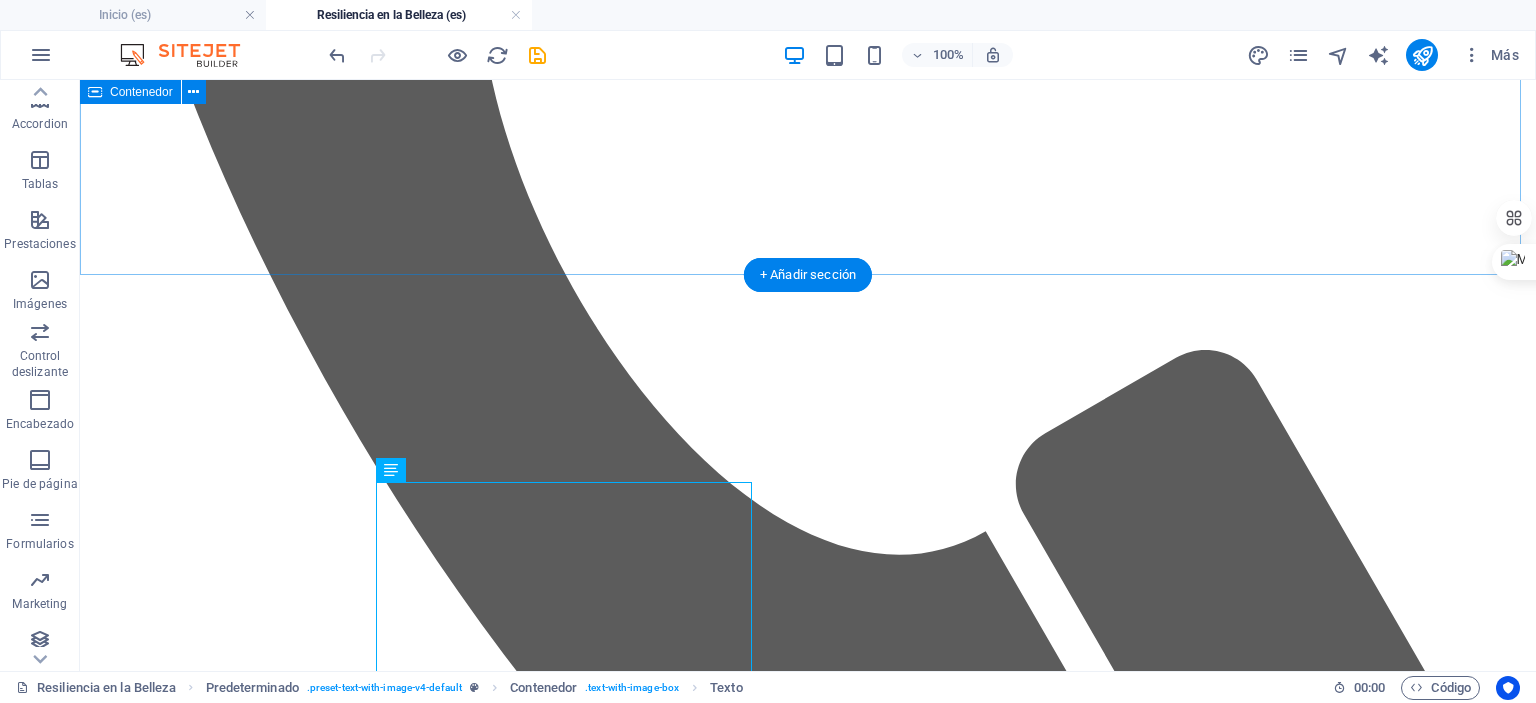 scroll, scrollTop: 4010, scrollLeft: 0, axis: vertical 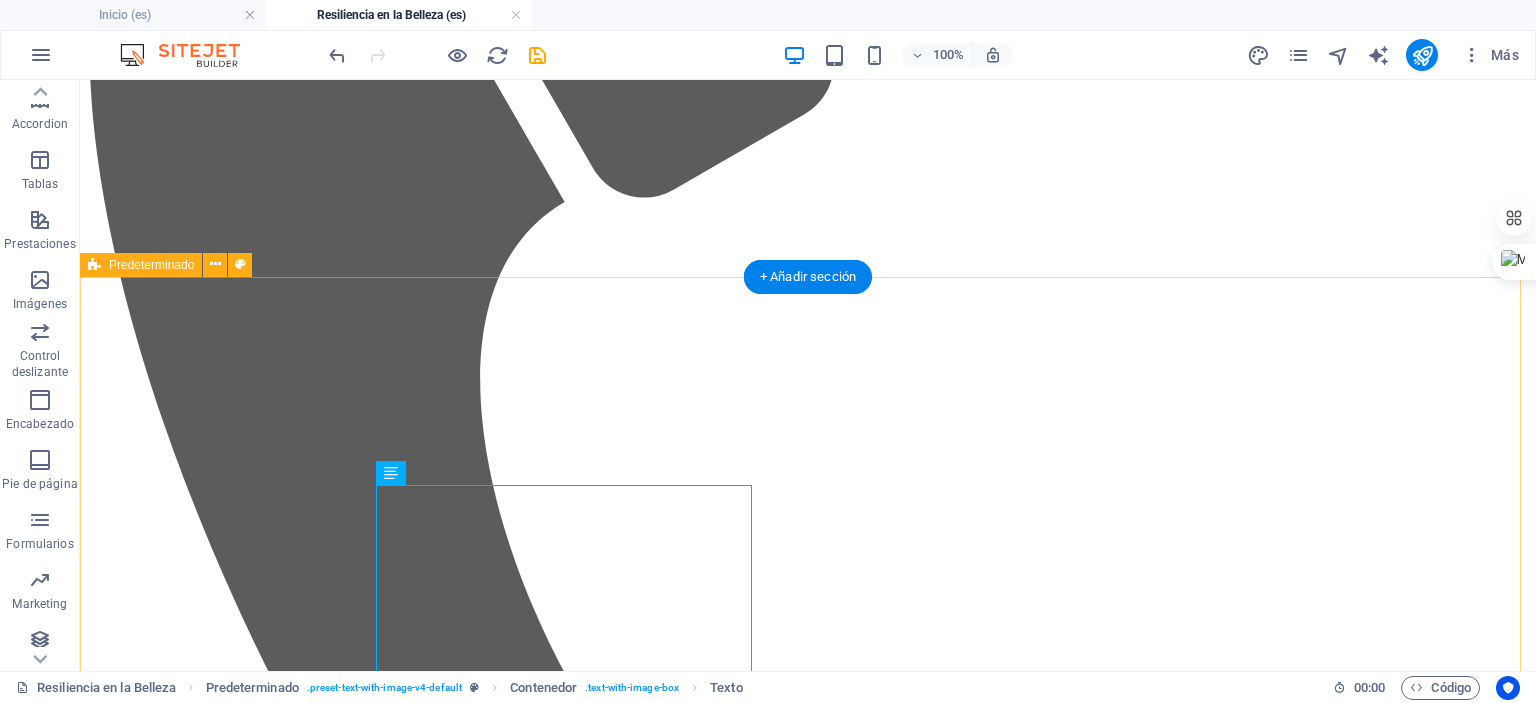 click on "Soy Sobreviviente y Quiero Aplicar a una Sesión Altruista Si eres una sobreviviente de cáncer de mama y deseas honrar tu historia, te invitamos a aplicar para una sesión gratuita. Este es un espacio seguro para reconectar con tu cuerpo, celebrar tu resiliencia y redescubrir la belleza que te define. Este programa ofrece sesiones limitadas a mujeres que deseen participar y compartir su historia de manera anónima o pública para el portafolio del proyecto. Para aplicar, por favor llena el siguiente formulario. Nos pondremos en contacto contigo lo antes posible para conocer tu historia y programar tu sesión. Nombre: Correo Electrónico: Teléfono: Cuéntanos, ¿Porqué te gustaría vivir esta experiencia? ¿Estarías de acuerdo en que usemos tu testimonio y/o tus fotografías (con tu consentimiento expreso y cuidando tu privacidad) para promover el proyecto y motivar a otras mujeres? Sí No Enviar Aplicación" at bounding box center (808, 10814) 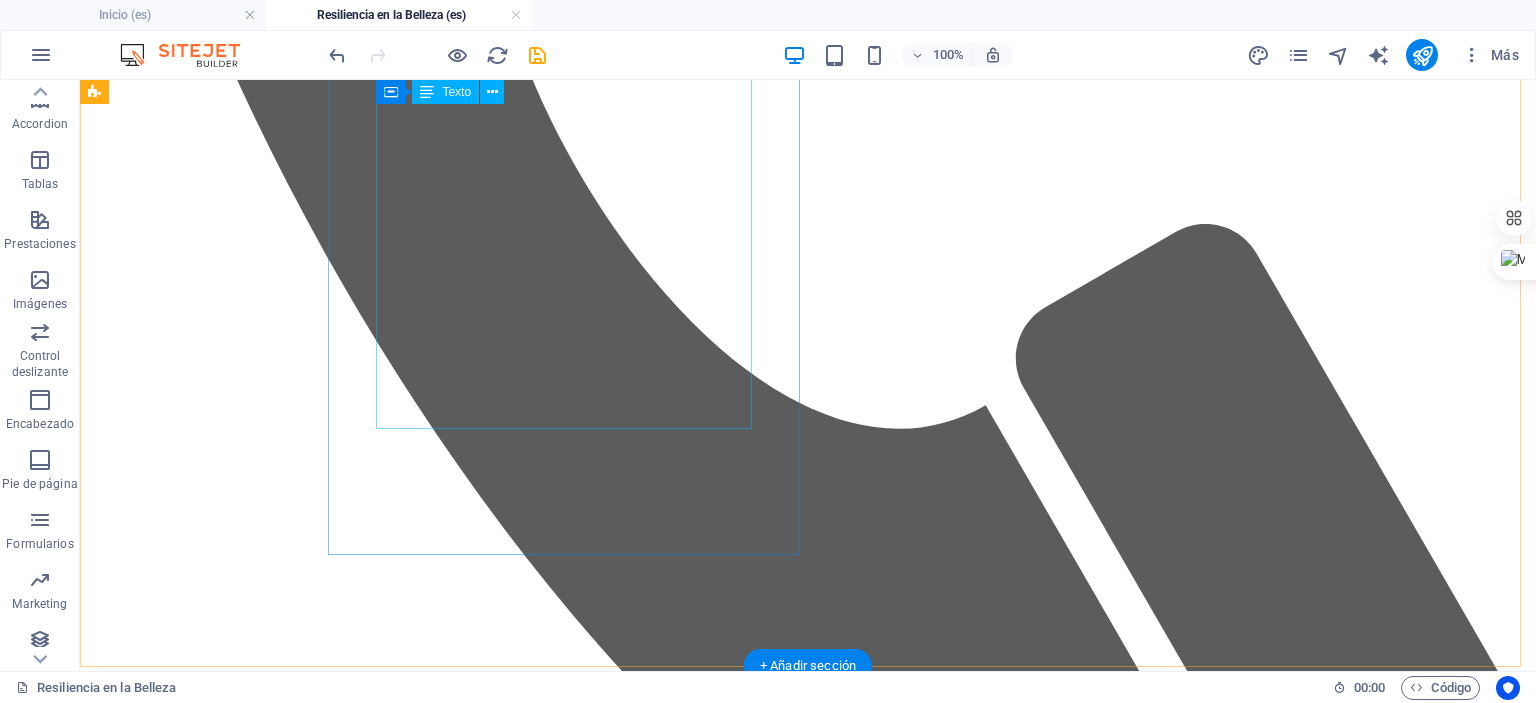 scroll, scrollTop: 4449, scrollLeft: 0, axis: vertical 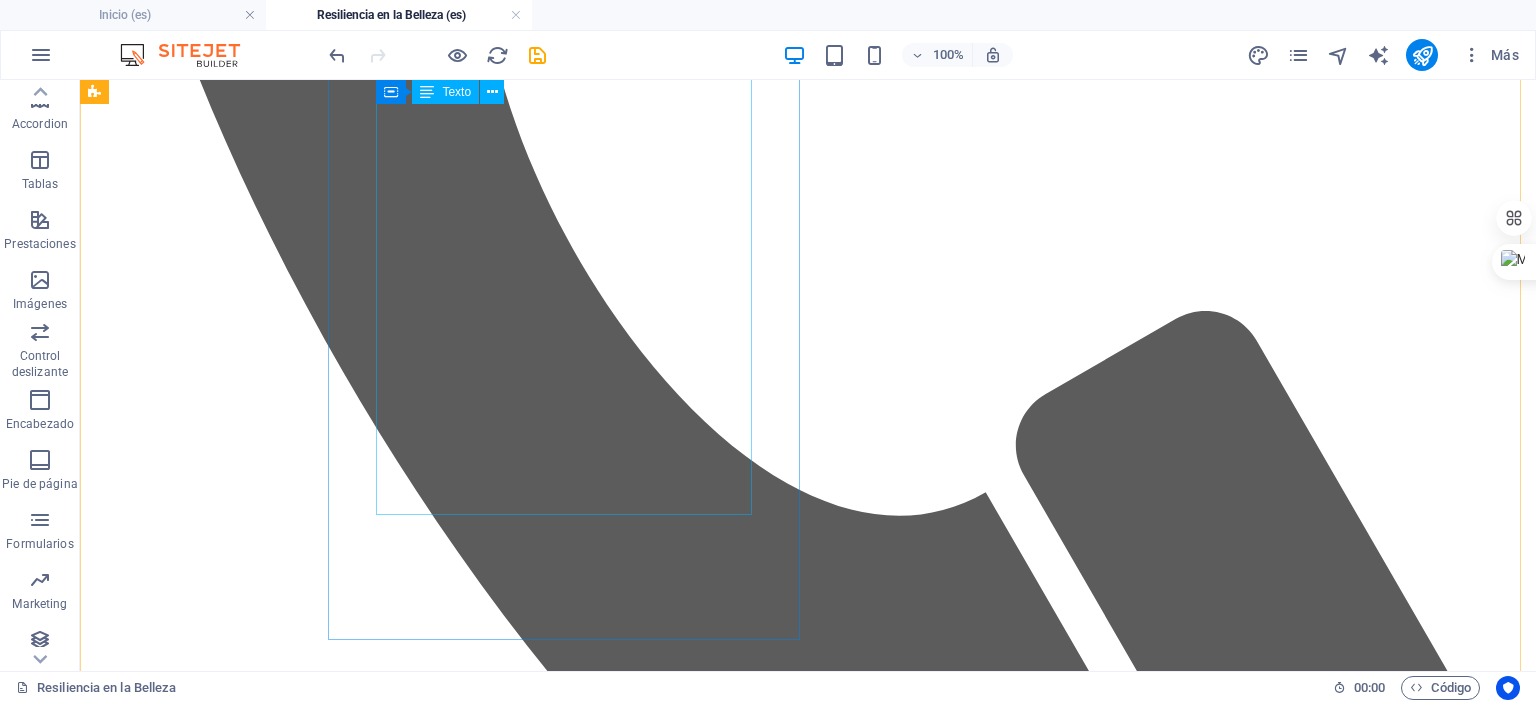 click on "Si eres una sobreviviente de cáncer de mama y deseas honrar tu historia, te invitamos a aplicar para una sesión gratuita. Este es un espacio seguro para reconectar con tu cuerpo, celebrar tu resiliencia y redescubrir la belleza que te define. Este programa ofrece sesiones limitadas a mujeres que deseen participar y compartir su historia de manera anónima o pública para el portafolio del proyecto. Para aplicar, por favor llena el siguiente formulario. Nos pondremos en contacto contigo lo antes posible para conocer tu historia y programar tu sesión." at bounding box center (808, 10228) 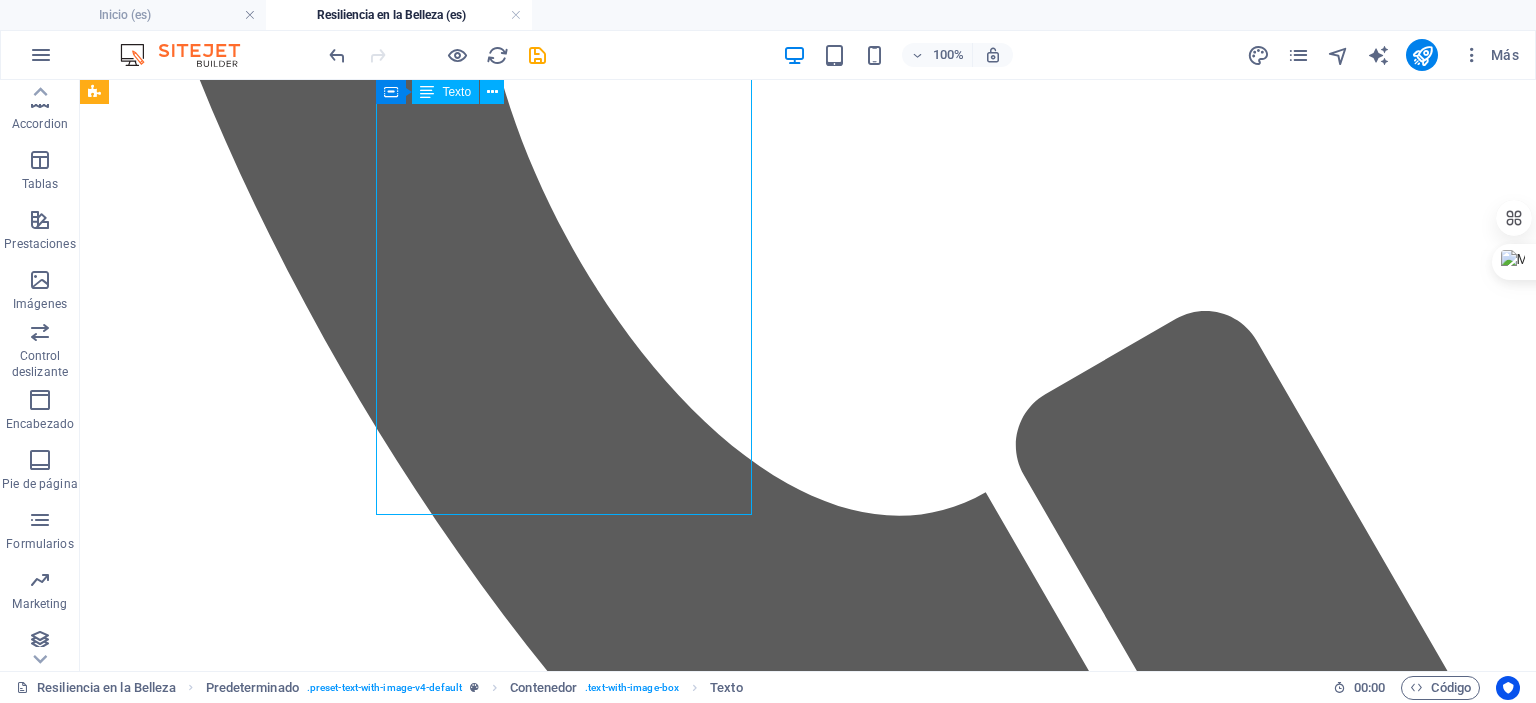 click on "Si eres una sobreviviente de cáncer de mama y deseas honrar tu historia, te invitamos a aplicar para una sesión gratuita. Este es un espacio seguro para reconectar con tu cuerpo, celebrar tu resiliencia y redescubrir la belleza que te define. Este programa ofrece sesiones limitadas a mujeres que deseen participar y compartir su historia de manera anónima o pública para el portafolio del proyecto. Para aplicar, por favor llena el siguiente formulario. Nos pondremos en contacto contigo lo antes posible para conocer tu historia y programar tu sesión." at bounding box center (808, 10228) 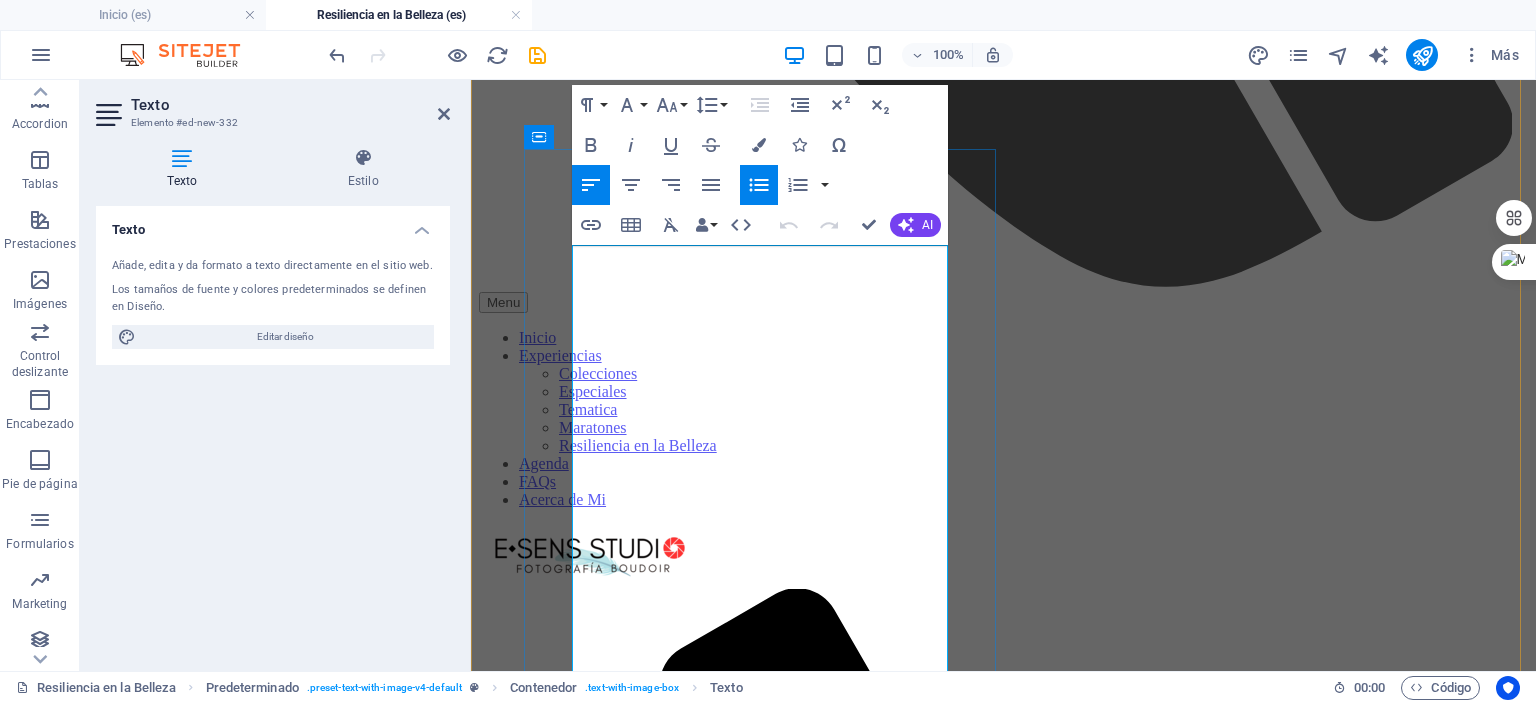 scroll, scrollTop: 4249, scrollLeft: 0, axis: vertical 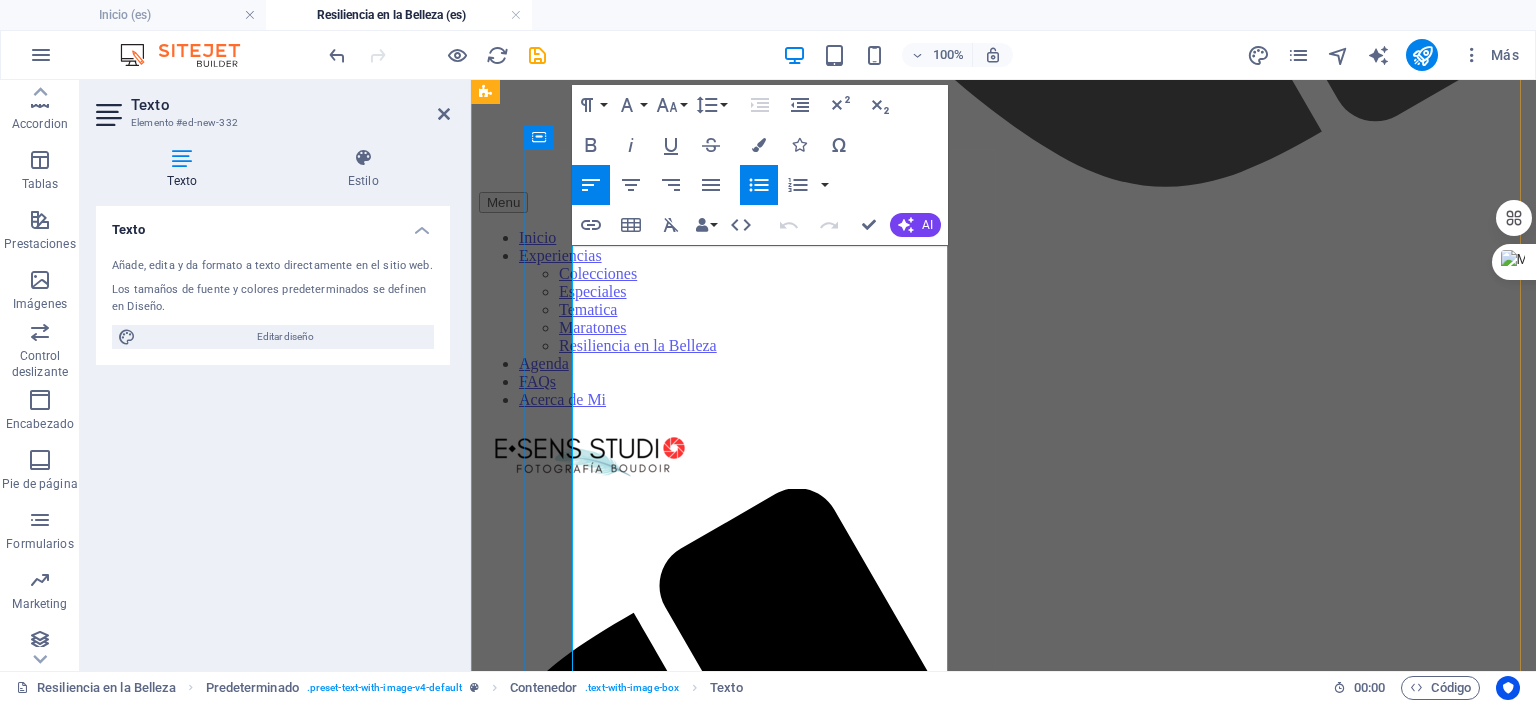 drag, startPoint x: 643, startPoint y: 467, endPoint x: 679, endPoint y: 466, distance: 36.013885 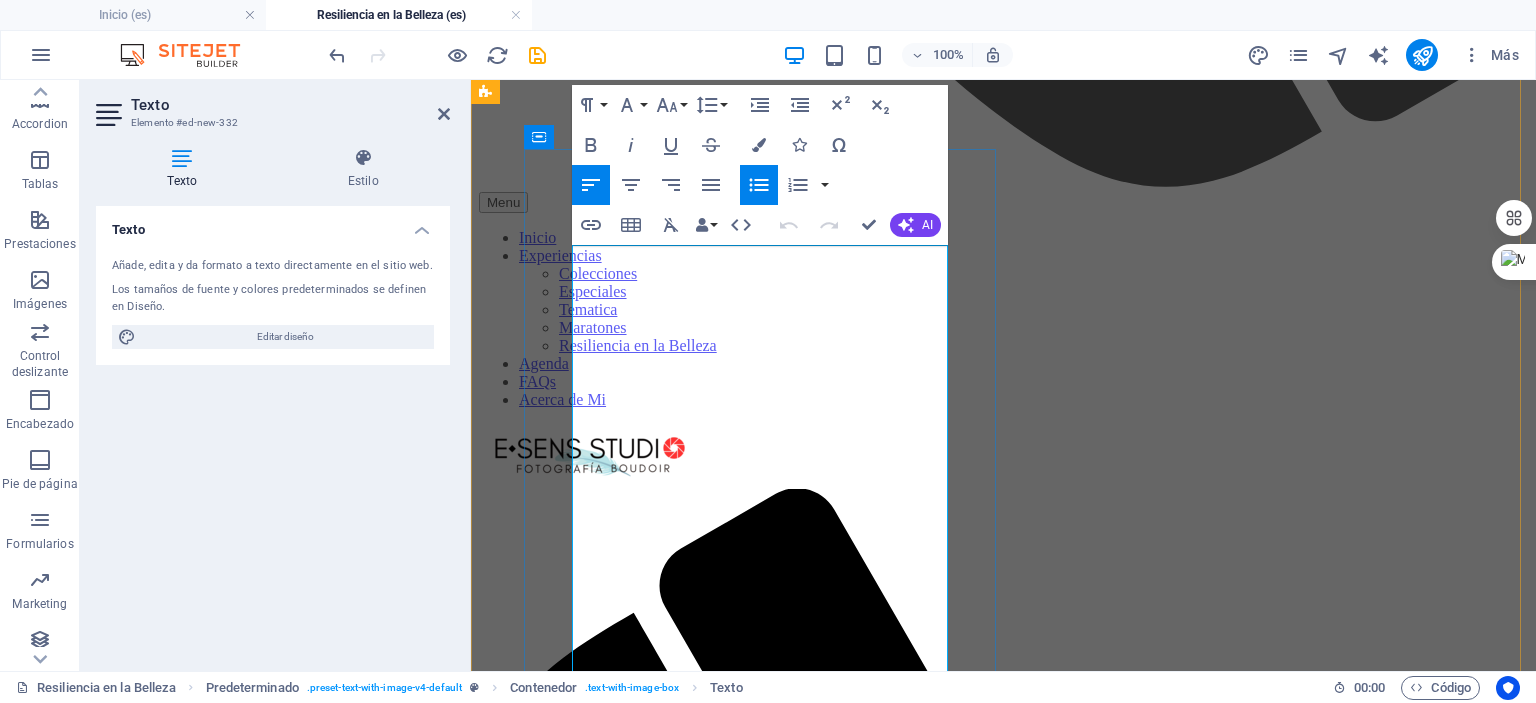 drag, startPoint x: 722, startPoint y: 467, endPoint x: 908, endPoint y: 459, distance: 186.17197 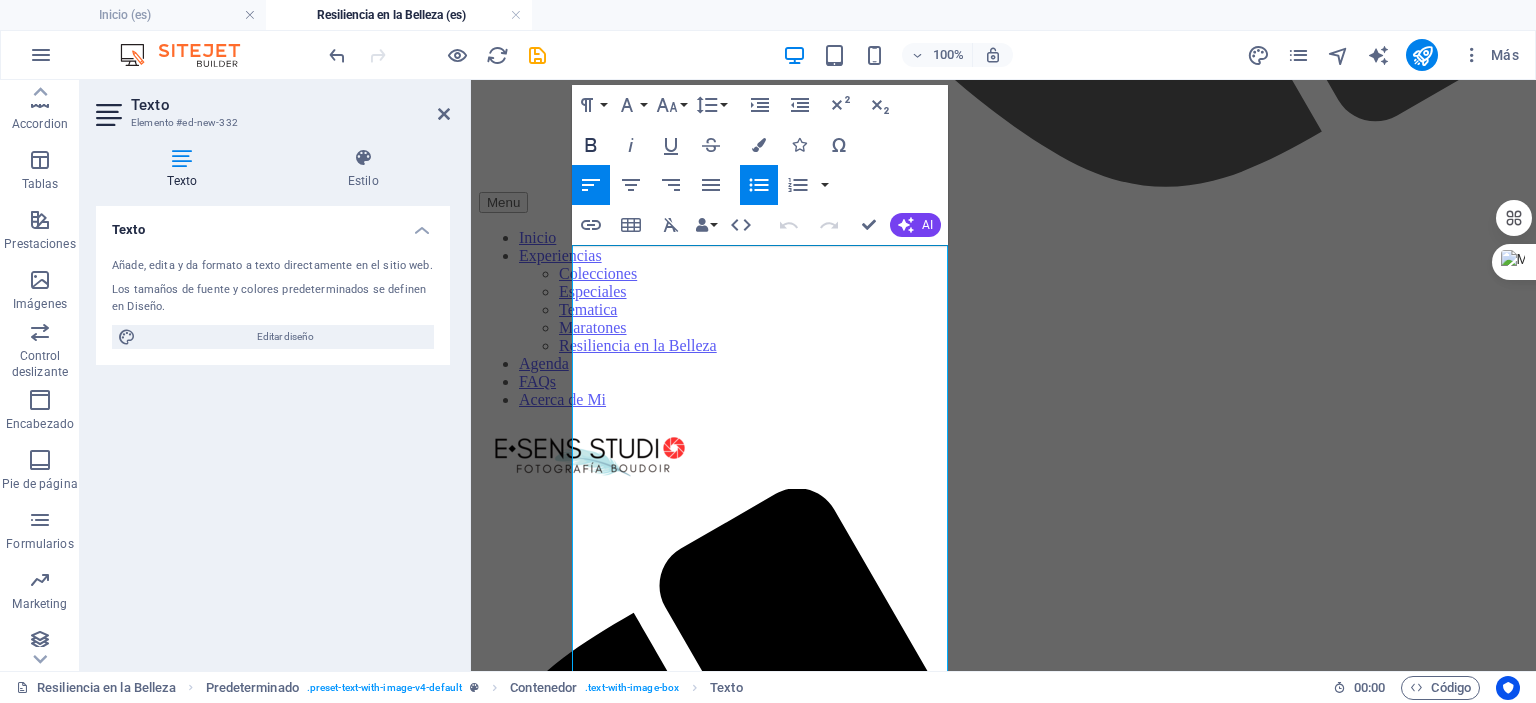 click 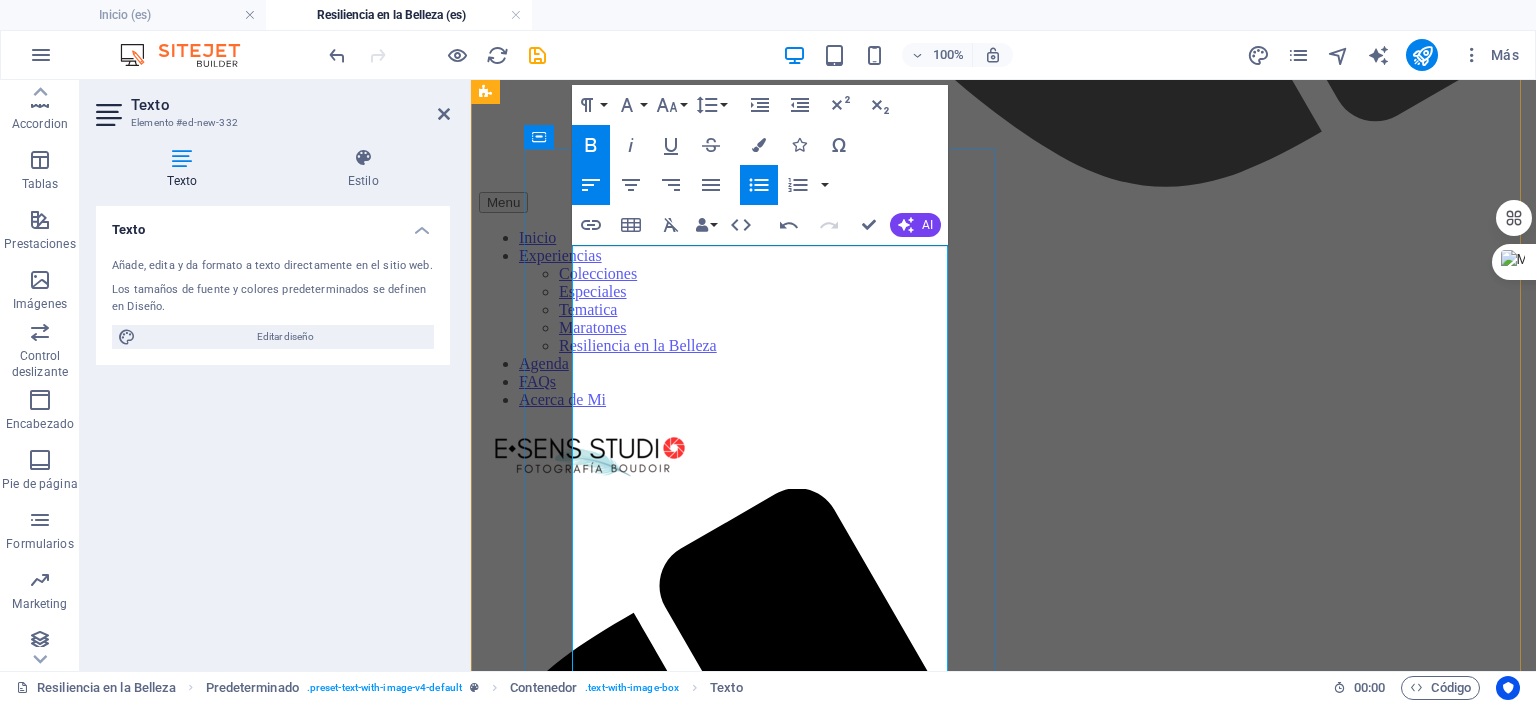 click on "Este programa ofrece sesiones limitadas a mujeres que deseen participar y compartir su historia de manera anónima o pública para el portafolio del proyecto." at bounding box center (1024, 8426) 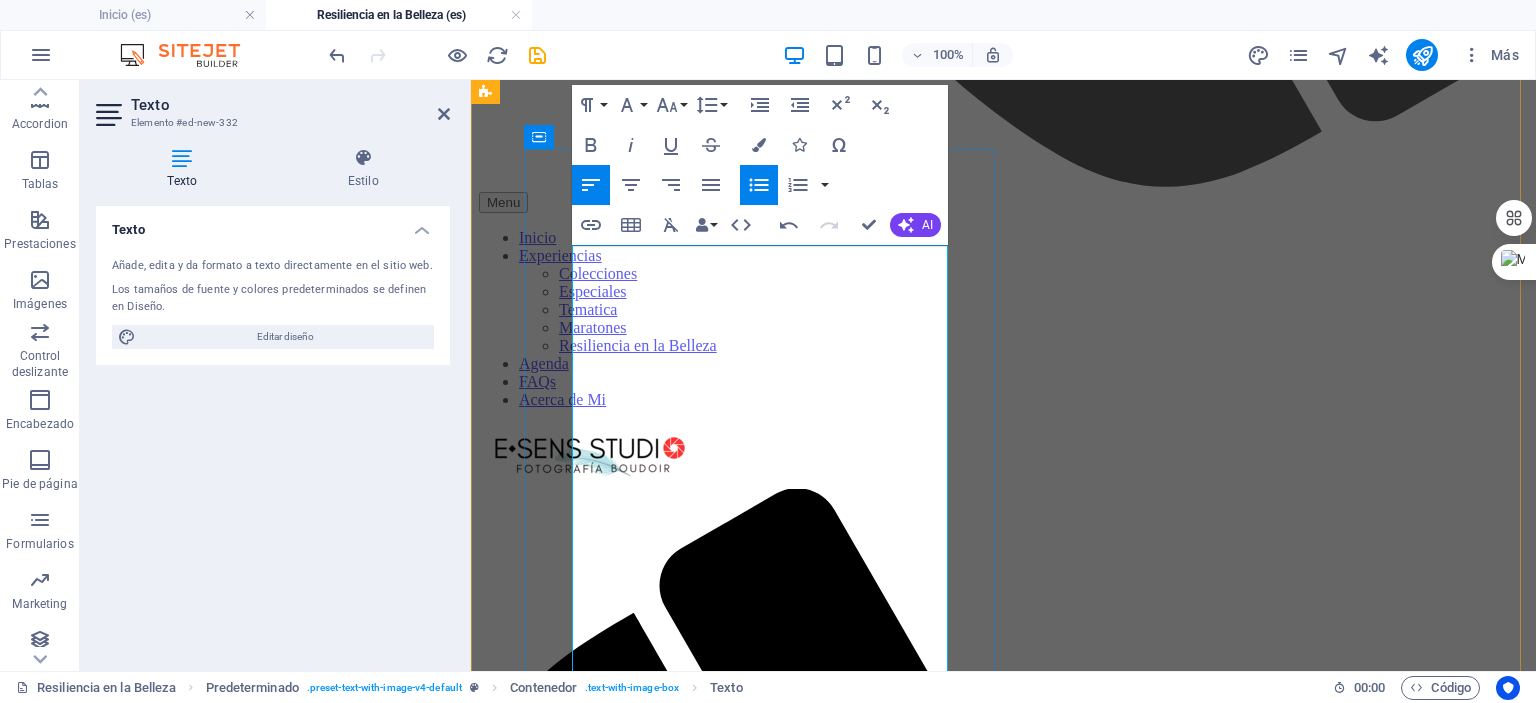 click on "Este programa ofrece sesiones limitadas a mujeres que deseen participar y compartir su historia de manera anónima o pública para el portafolio del proyecto." at bounding box center (1014, 8425) 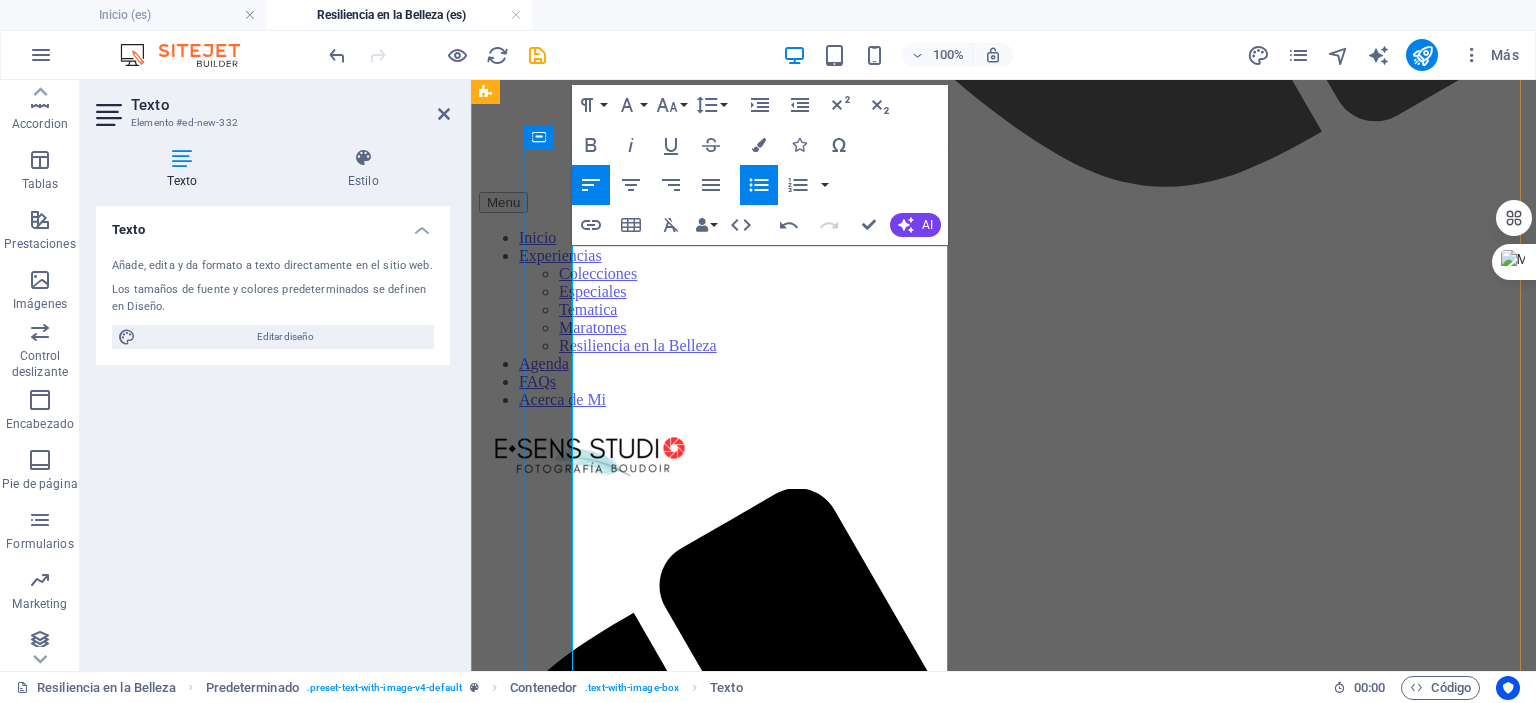 drag, startPoint x: 670, startPoint y: 304, endPoint x: 859, endPoint y: 297, distance: 189.12958 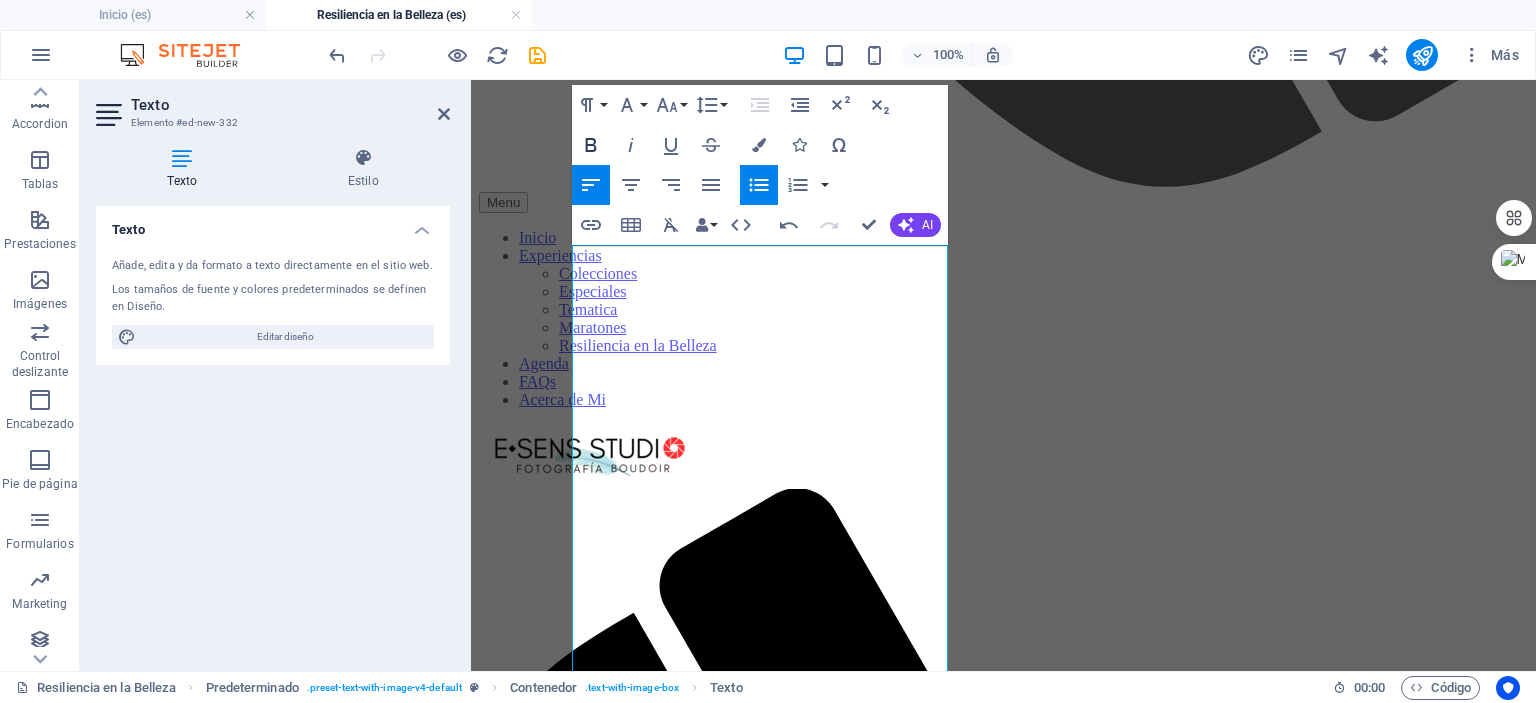 click 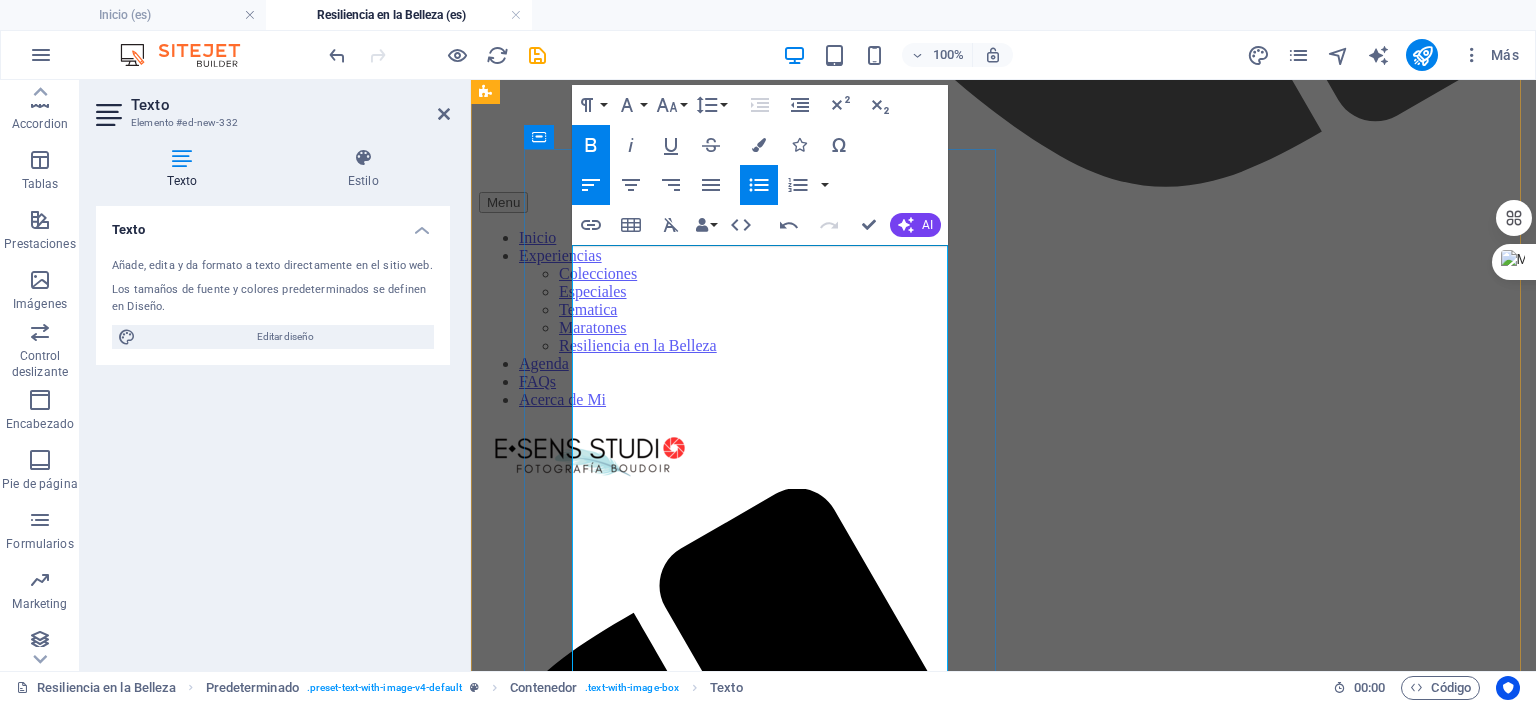 click on "Si eres una sobreviviente de cáncer de mama y deseas honrar tu historia , te invitamos a aplicar para una sesión gratuita." at bounding box center (1024, 8373) 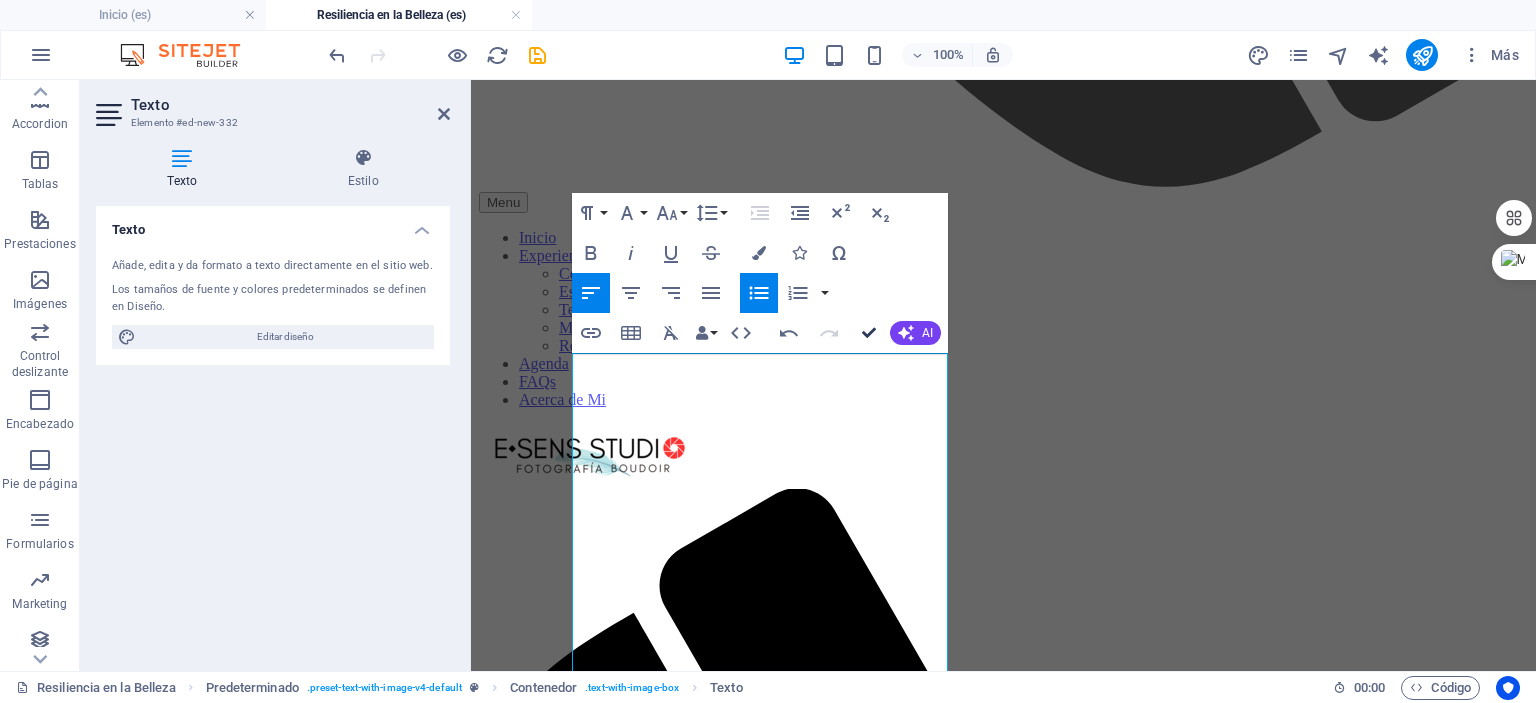scroll, scrollTop: 4141, scrollLeft: 0, axis: vertical 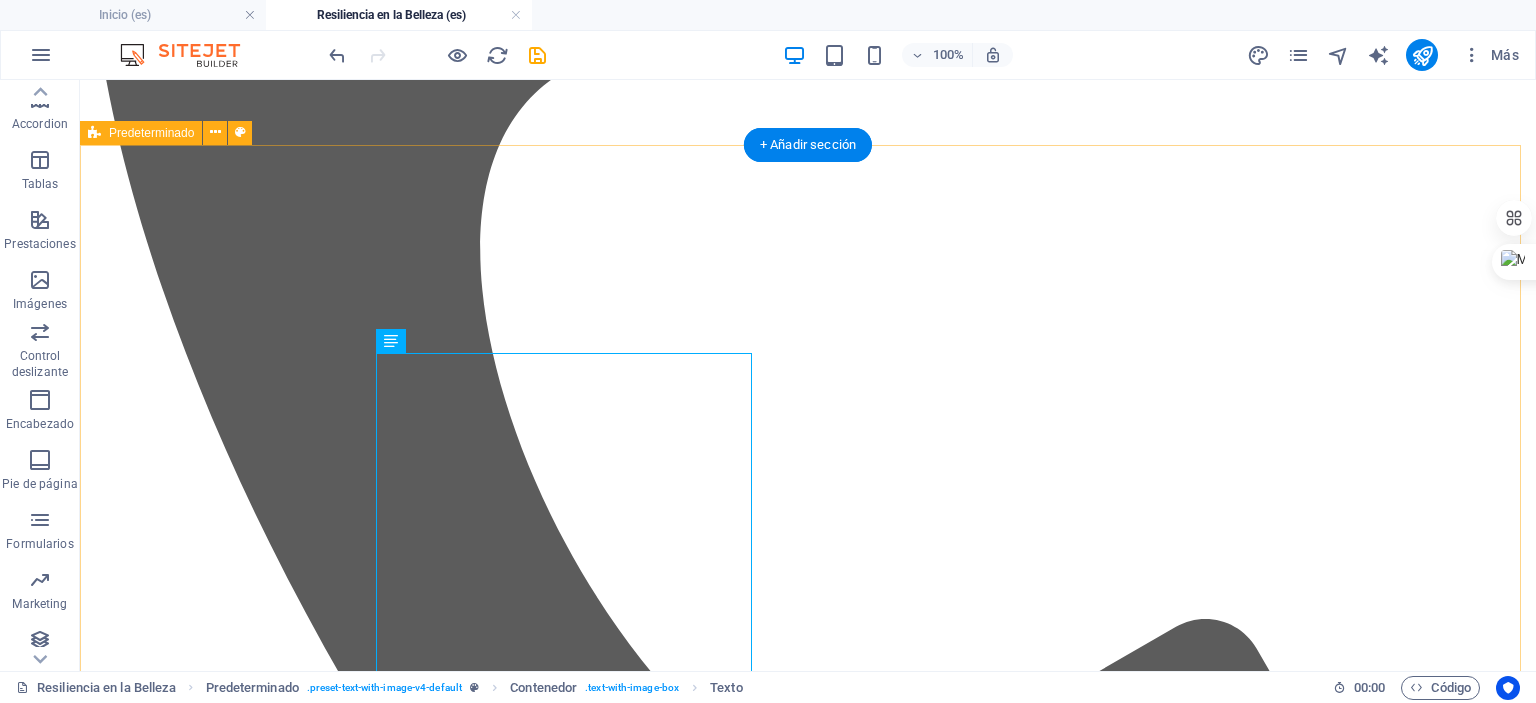 click on "Soy Sobreviviente y Quiero Aplicar a una Sesión Altruista Si eres una sobreviviente de cáncer de mama y deseas honrar tu historia , te invitamos a aplicar para una sesión gratuita. Este es un espacio seguro para reconectar con tu cuerpo, celebrar tu resiliencia y redescubrir la belleza que te define. Este programa ofrece sesiones limitadas a mujeres que deseen participar y compartir su historia de manera anónima o pública para el portafolio del proyecto. Para aplicar, por favor llena el siguiente formulario. Nos pondremos en contacto contigo lo antes posible para conocer tu historia y programar tu sesión. Nombre: [NAME] Correo Electrónico: [EMAIL] Teléfono: [PHONE] Cuéntanos, ¿Porqué te gustaría vivir esta experiencia? ¿Estarías de acuerdo en que usemos tu testimonio y/o tus fotografías (con tu consentimiento expreso y cuidando tu privacidad) para promover el proyecto y motivar a otras mujeres? Sí No Enviar Aplicación" at bounding box center (808, 10683) 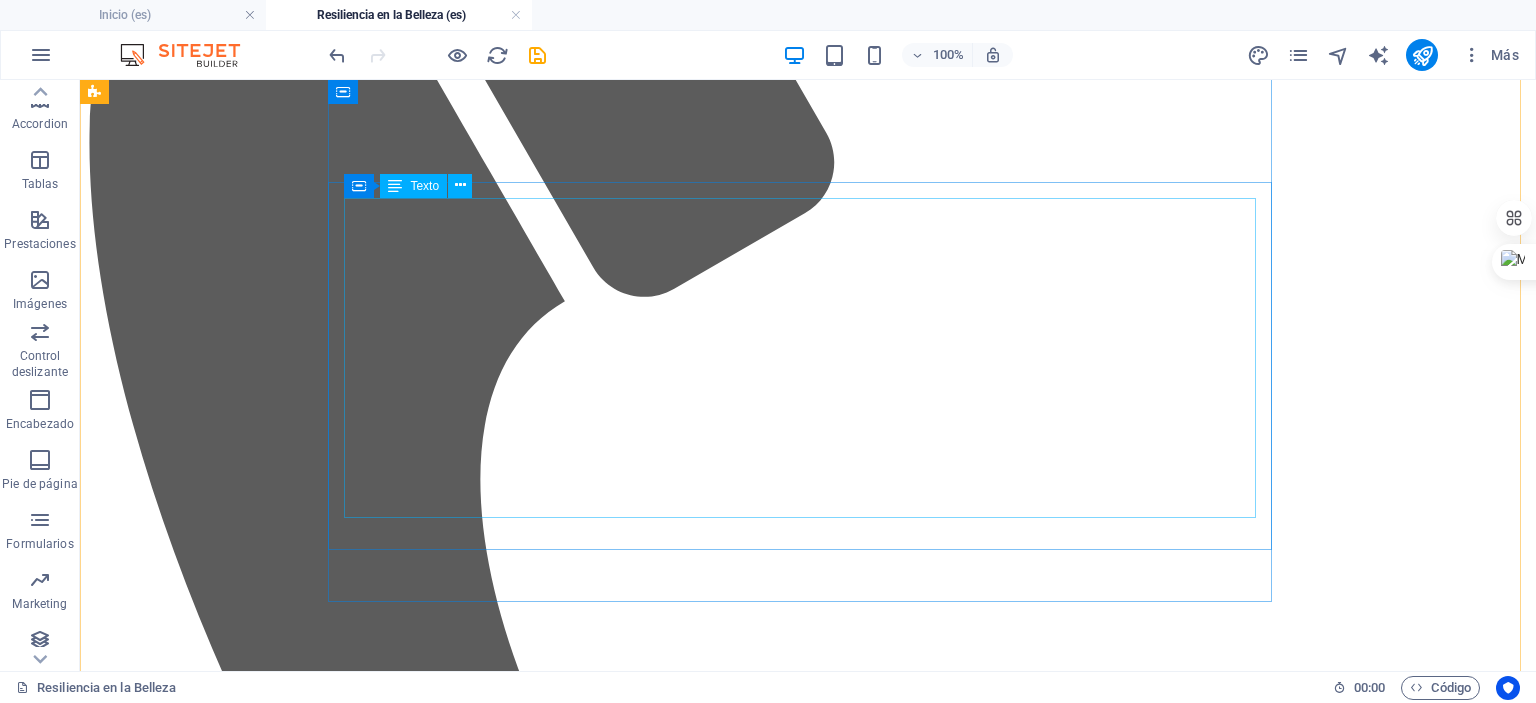 scroll, scrollTop: 1729, scrollLeft: 0, axis: vertical 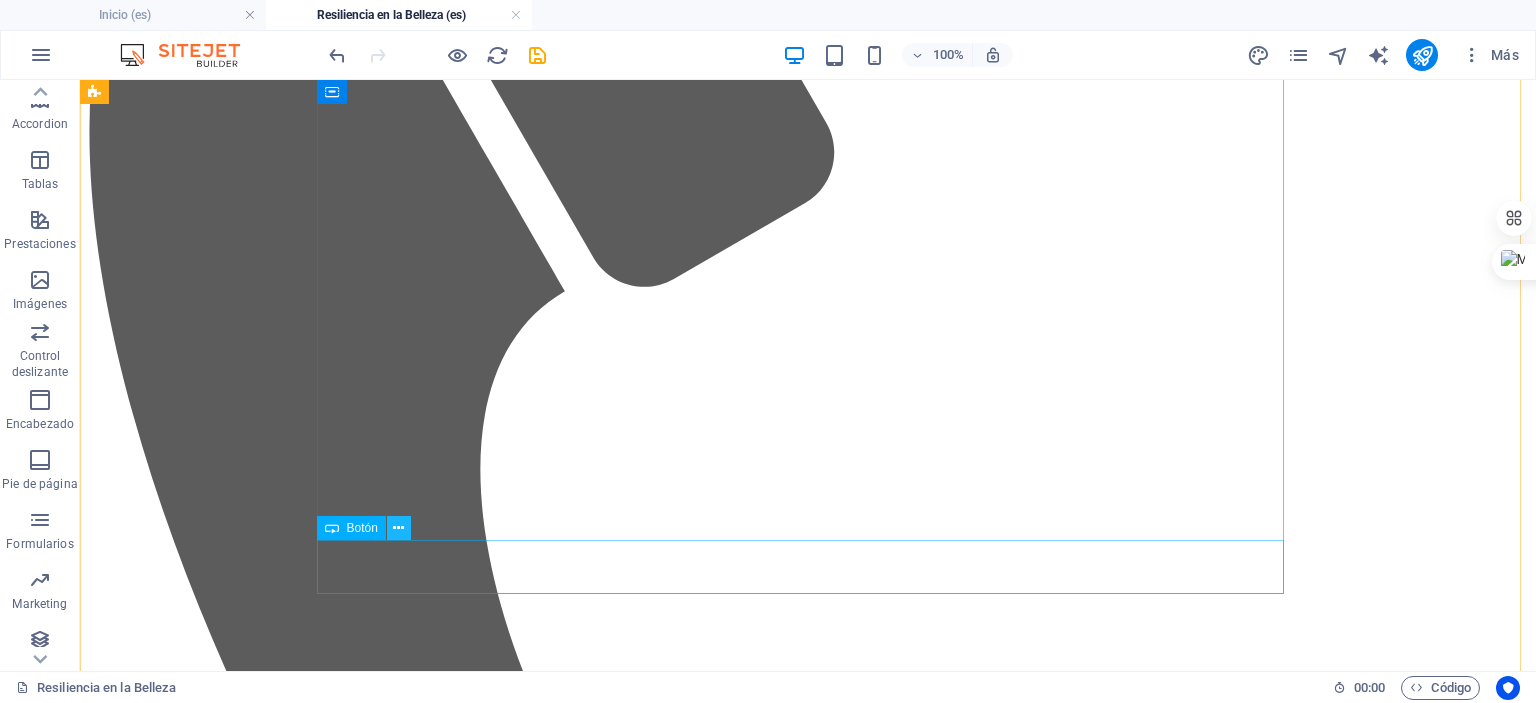 click at bounding box center (398, 528) 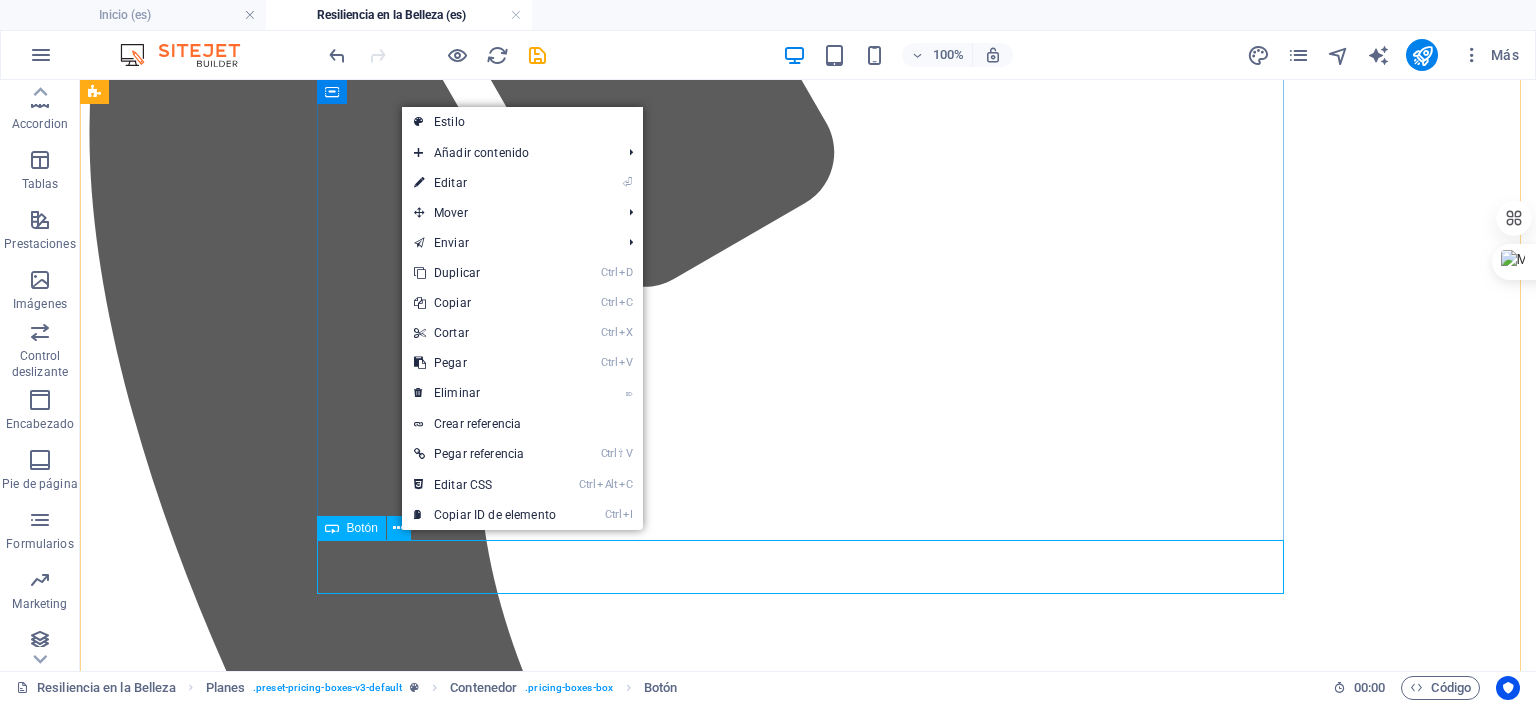 click on "Quiero vivir la experiencia y apoyar la Causa" at bounding box center (808, 6963) 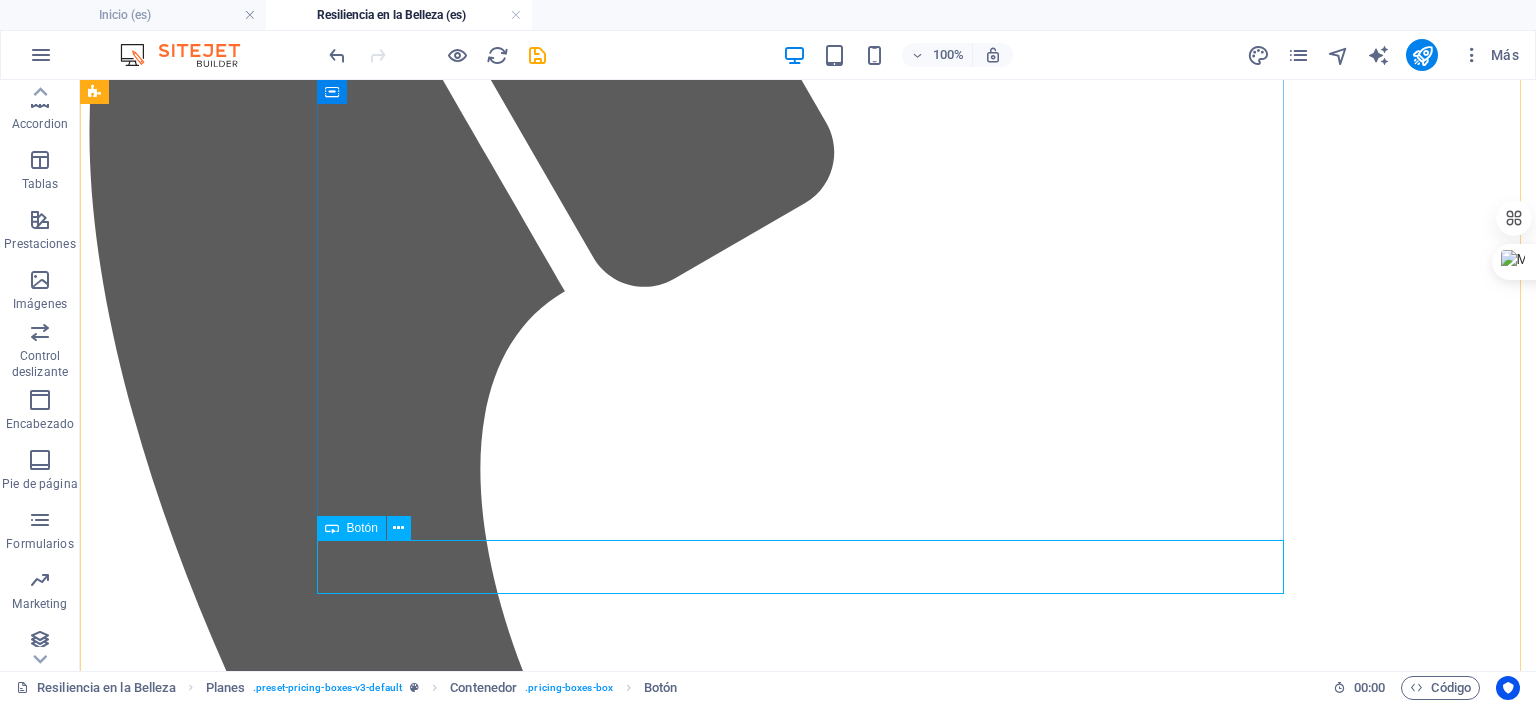 click on "Quiero vivir la experiencia y apoyar la Causa" at bounding box center [808, 6963] 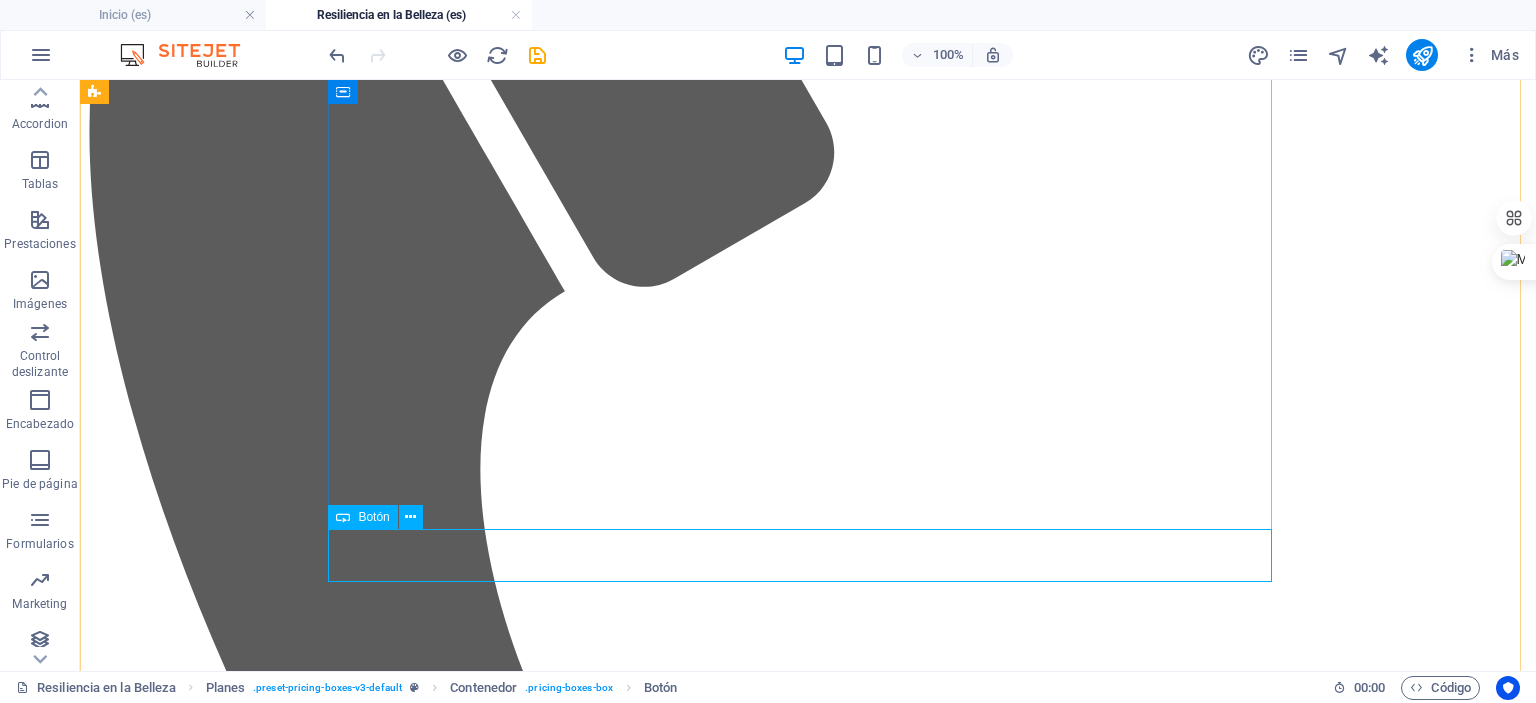 click on "Botón" at bounding box center [373, 517] 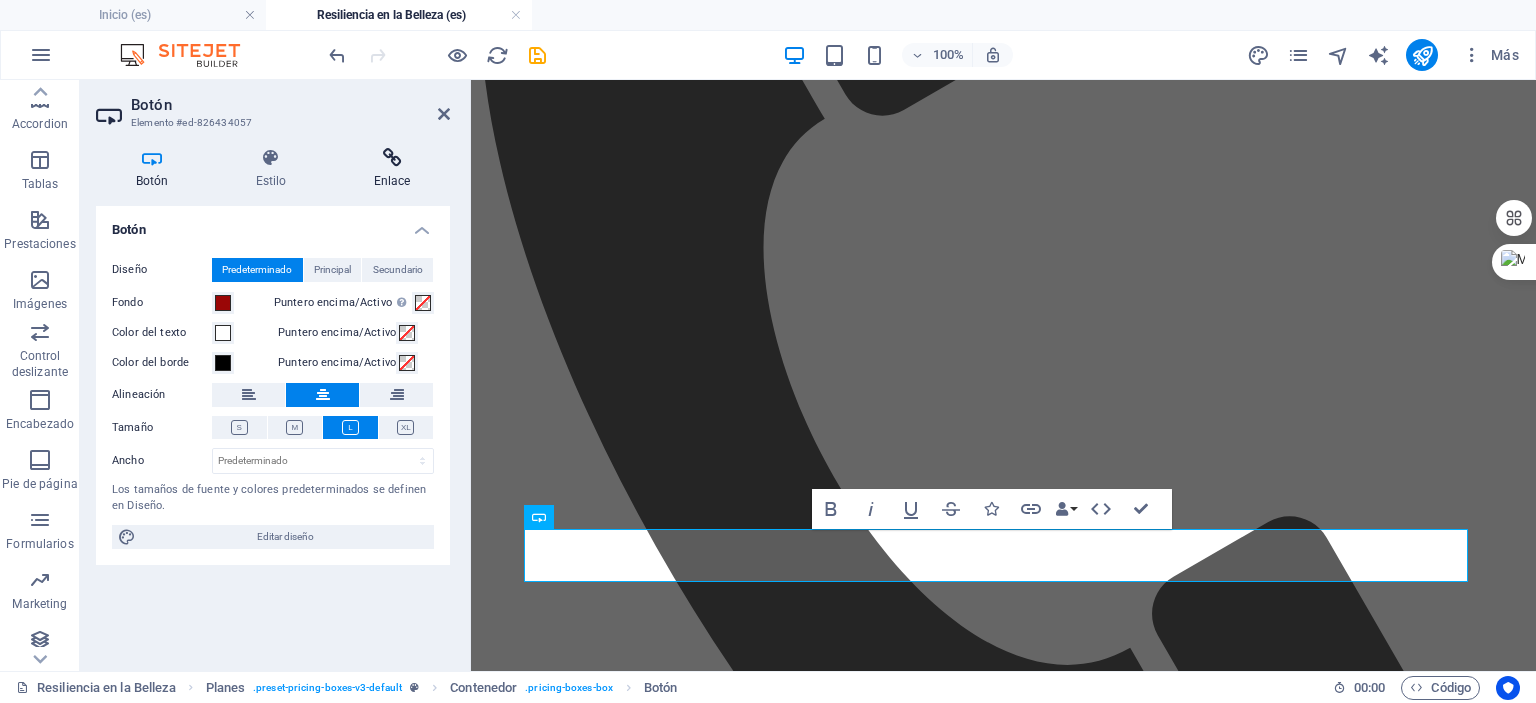 click at bounding box center [392, 158] 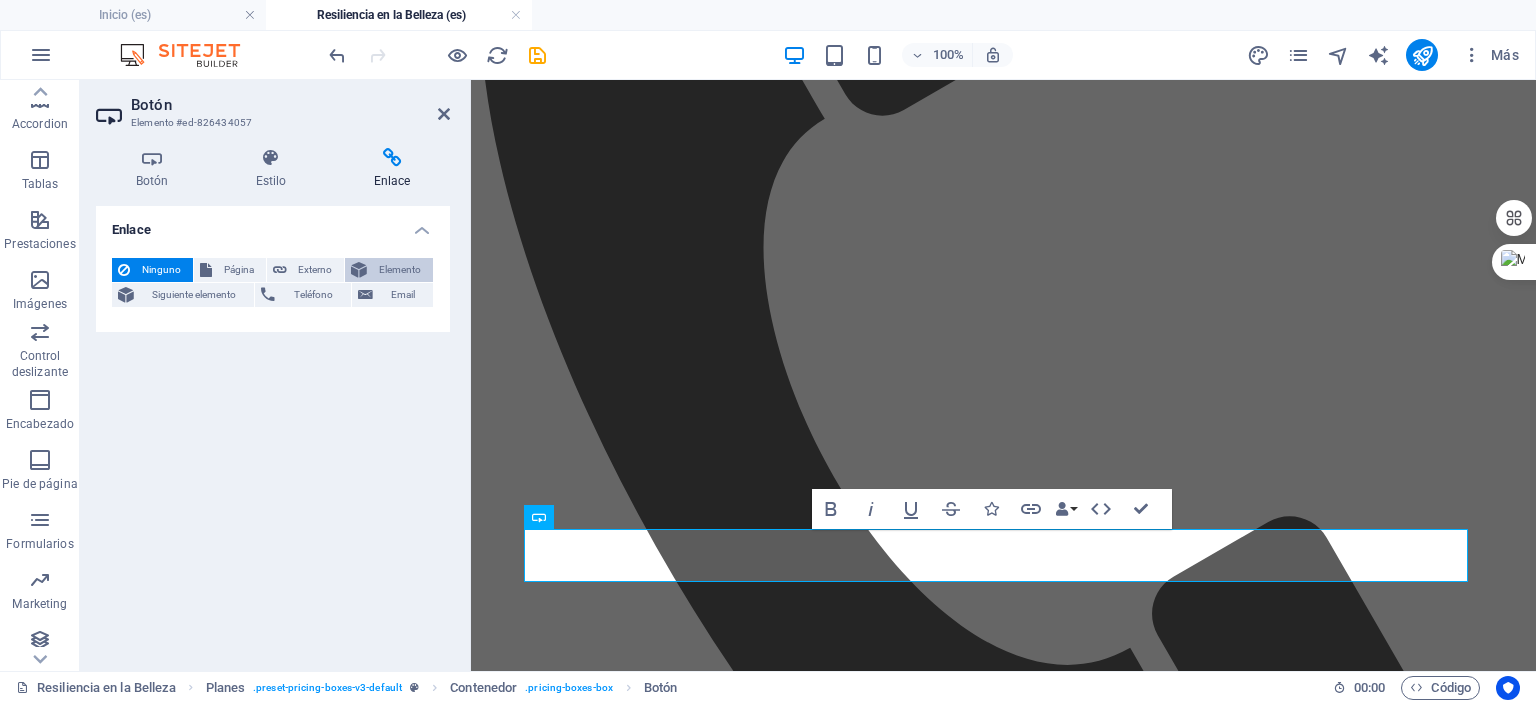 click on "Elemento" at bounding box center [400, 270] 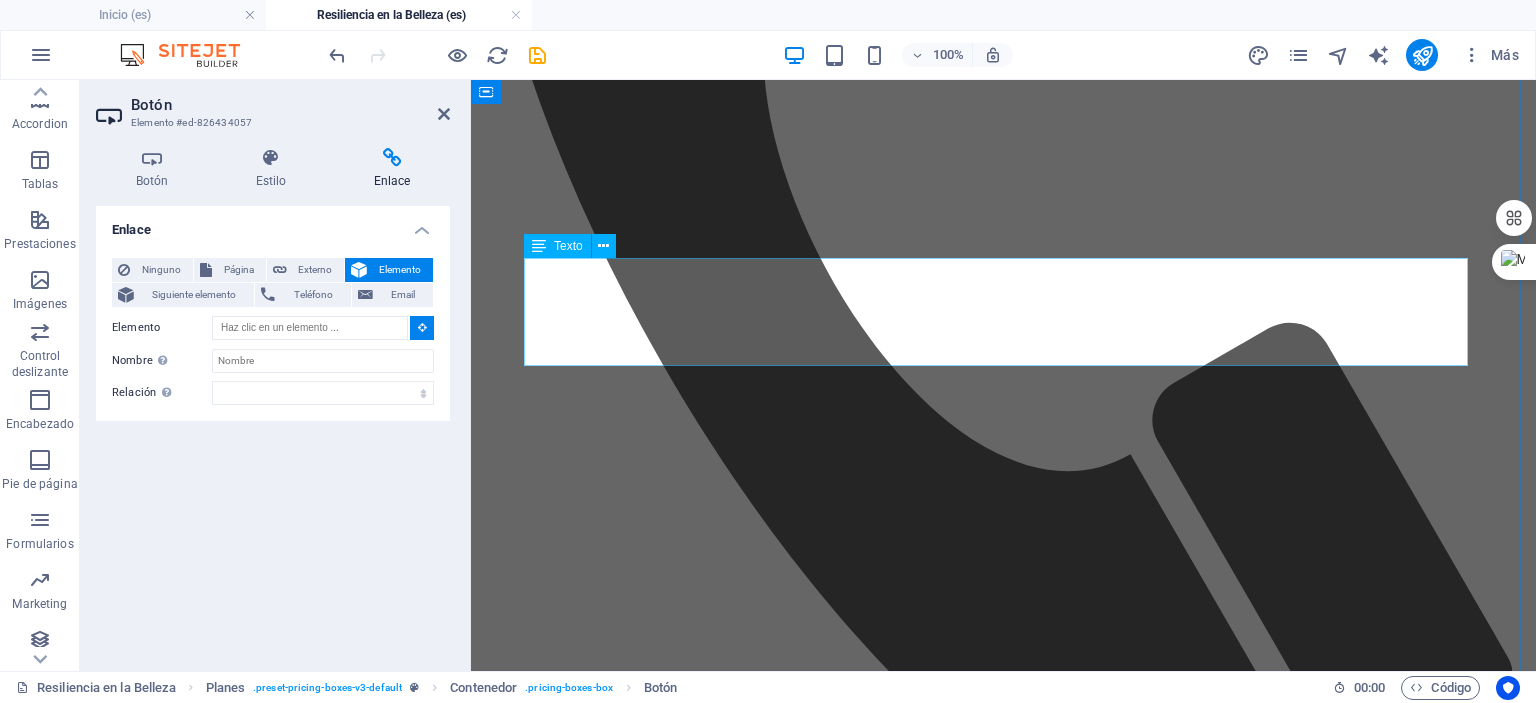 scroll, scrollTop: 3547, scrollLeft: 0, axis: vertical 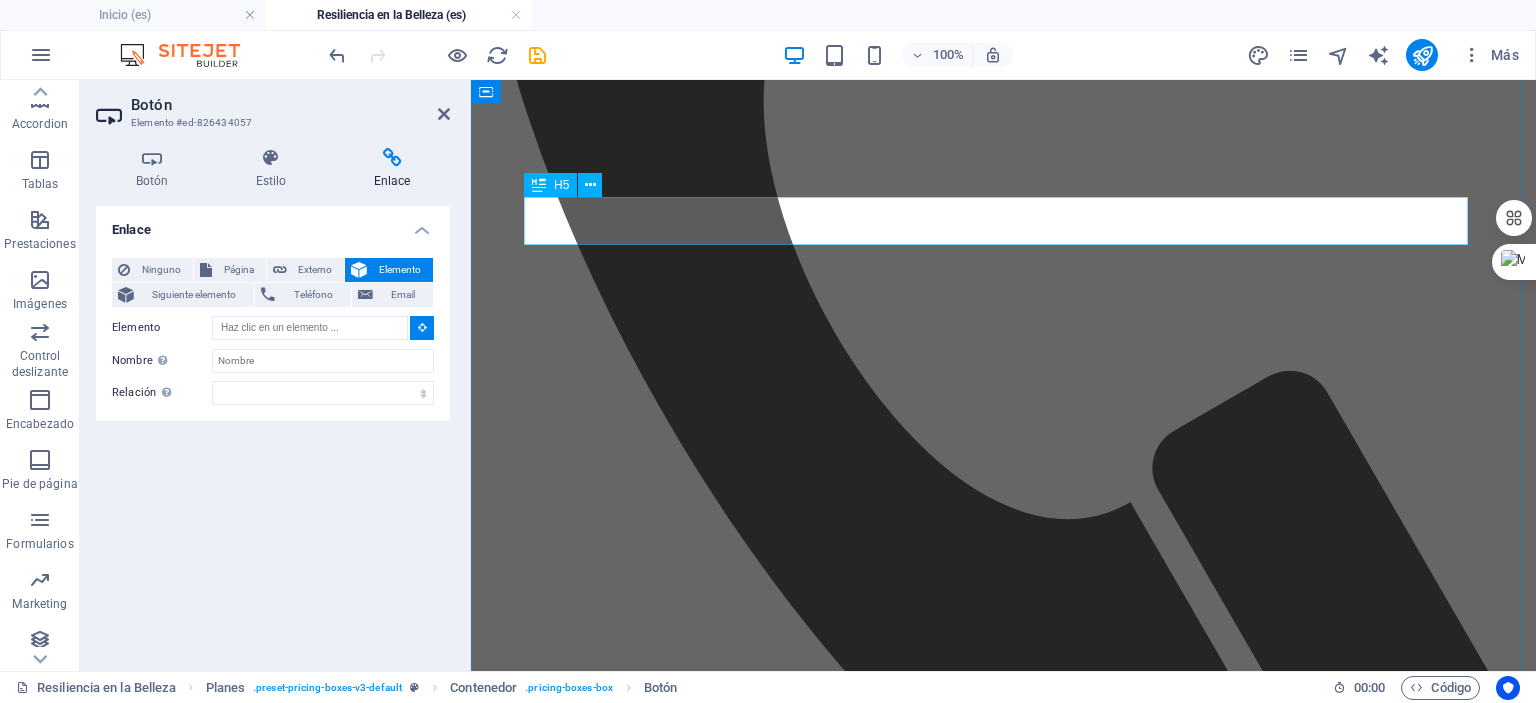 click on "Quiero Apoyar la Causa y Vivir la Experiencia" at bounding box center [1003, 8516] 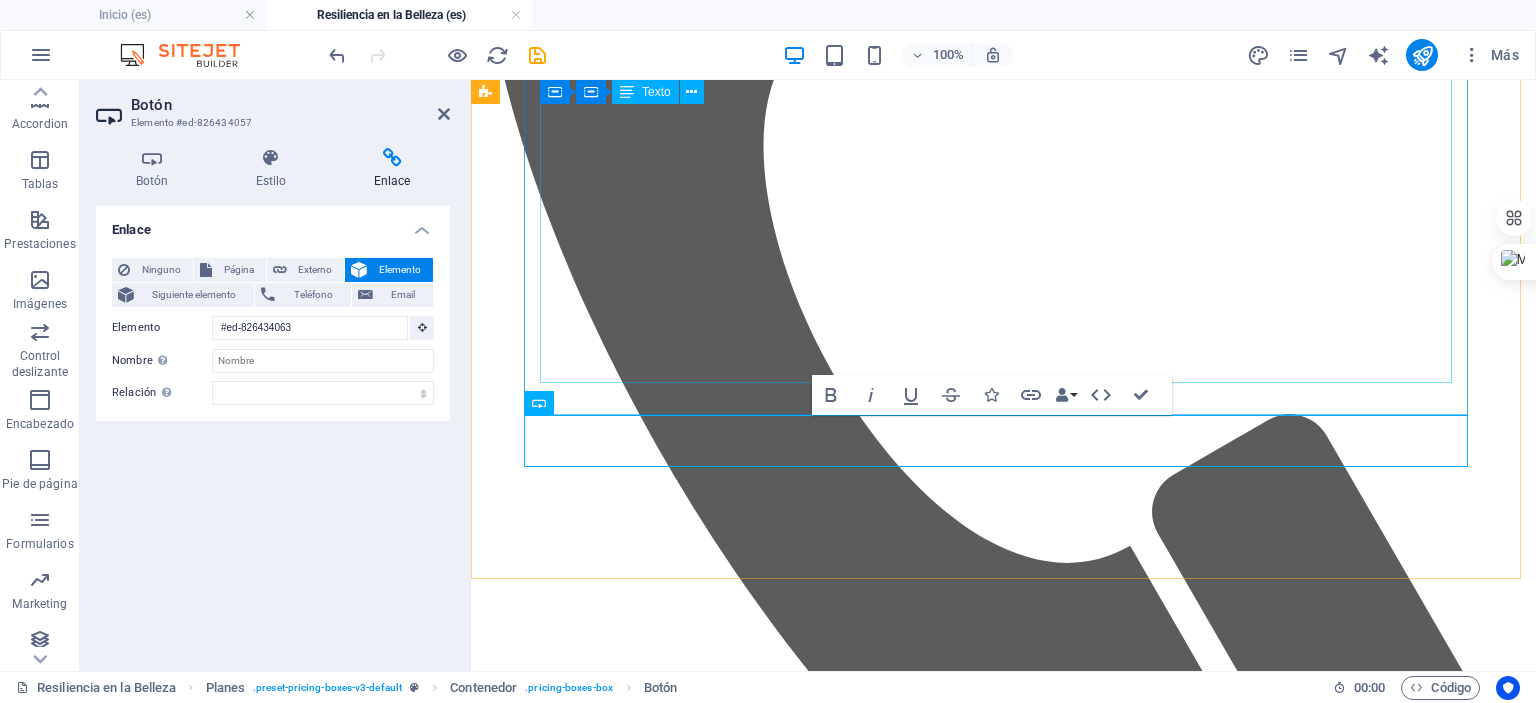 scroll, scrollTop: 1844, scrollLeft: 0, axis: vertical 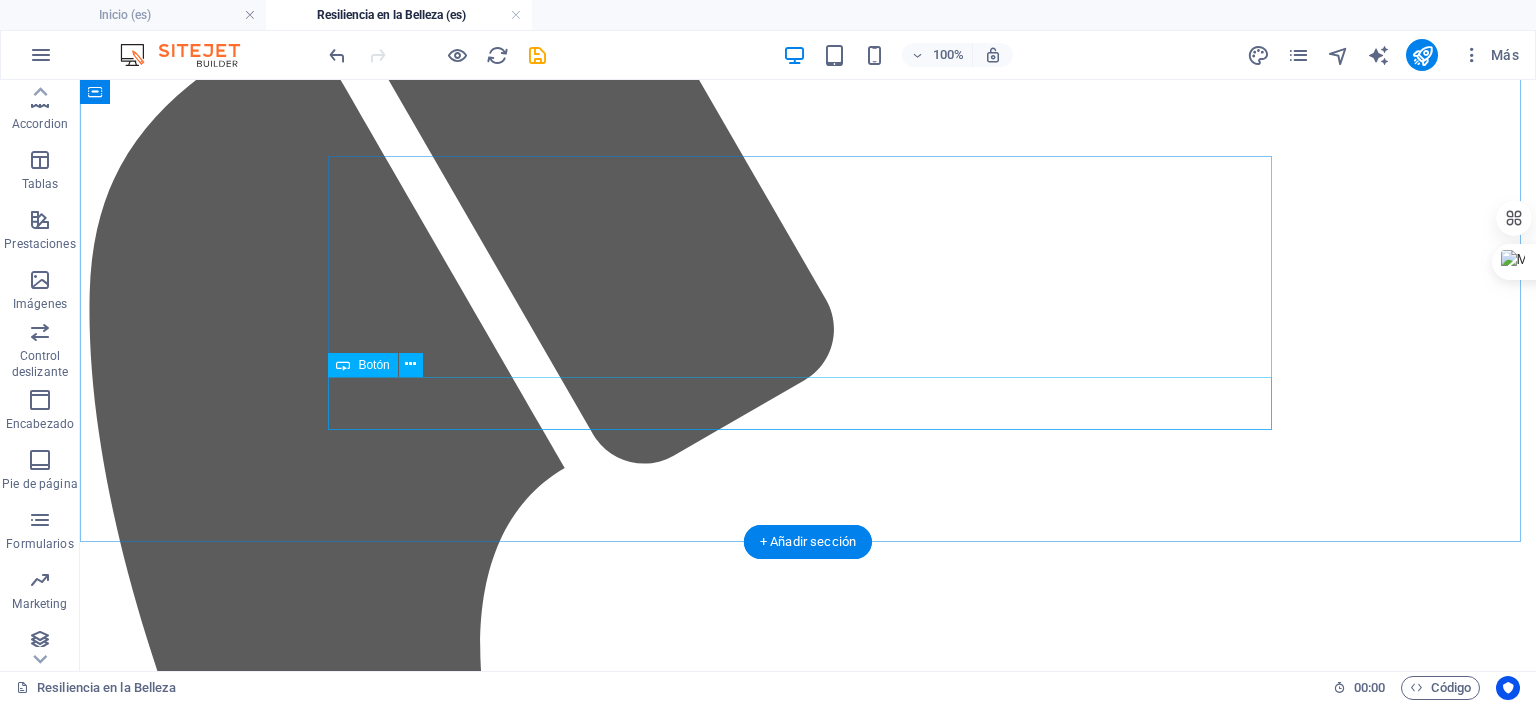 click on "Reserva tu sesión y apoya la causa" at bounding box center [808, 10764] 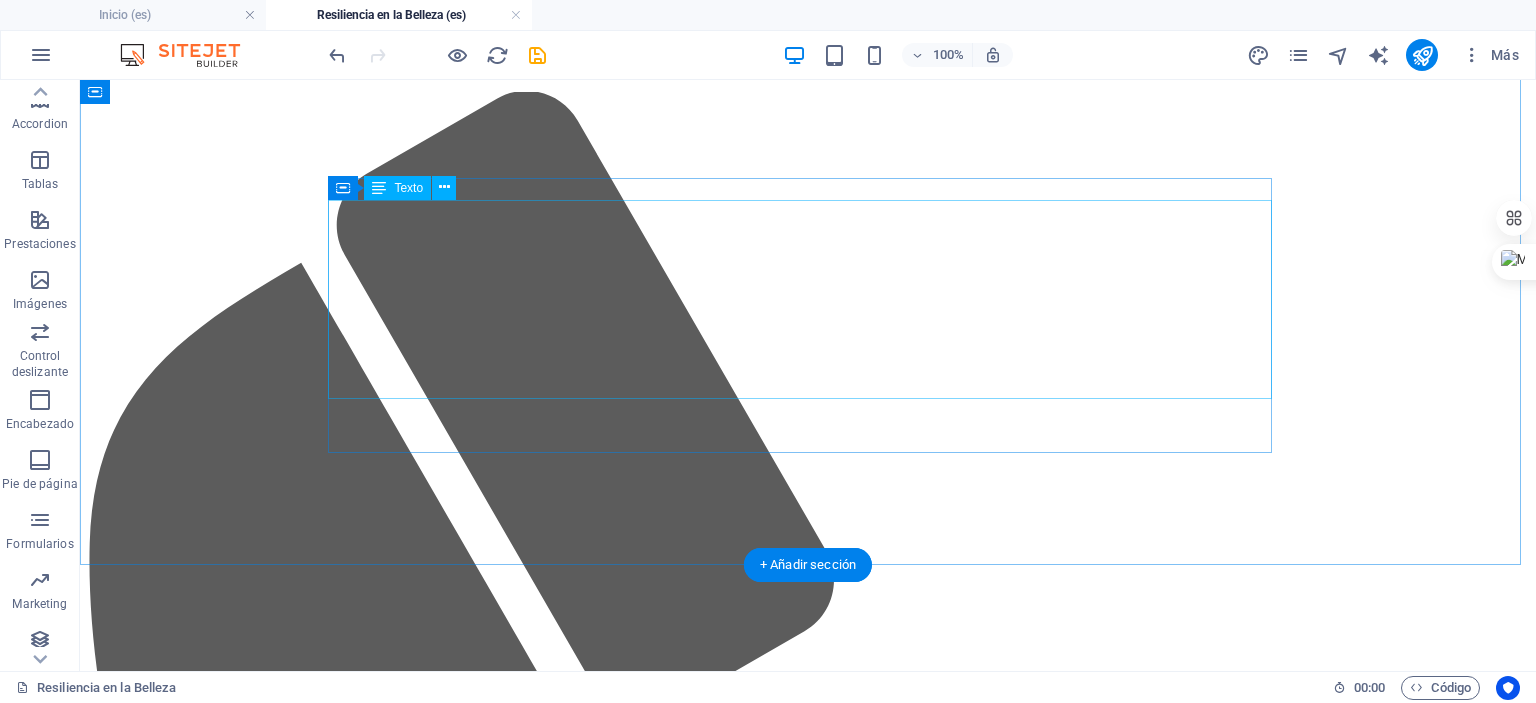 scroll, scrollTop: 3770, scrollLeft: 0, axis: vertical 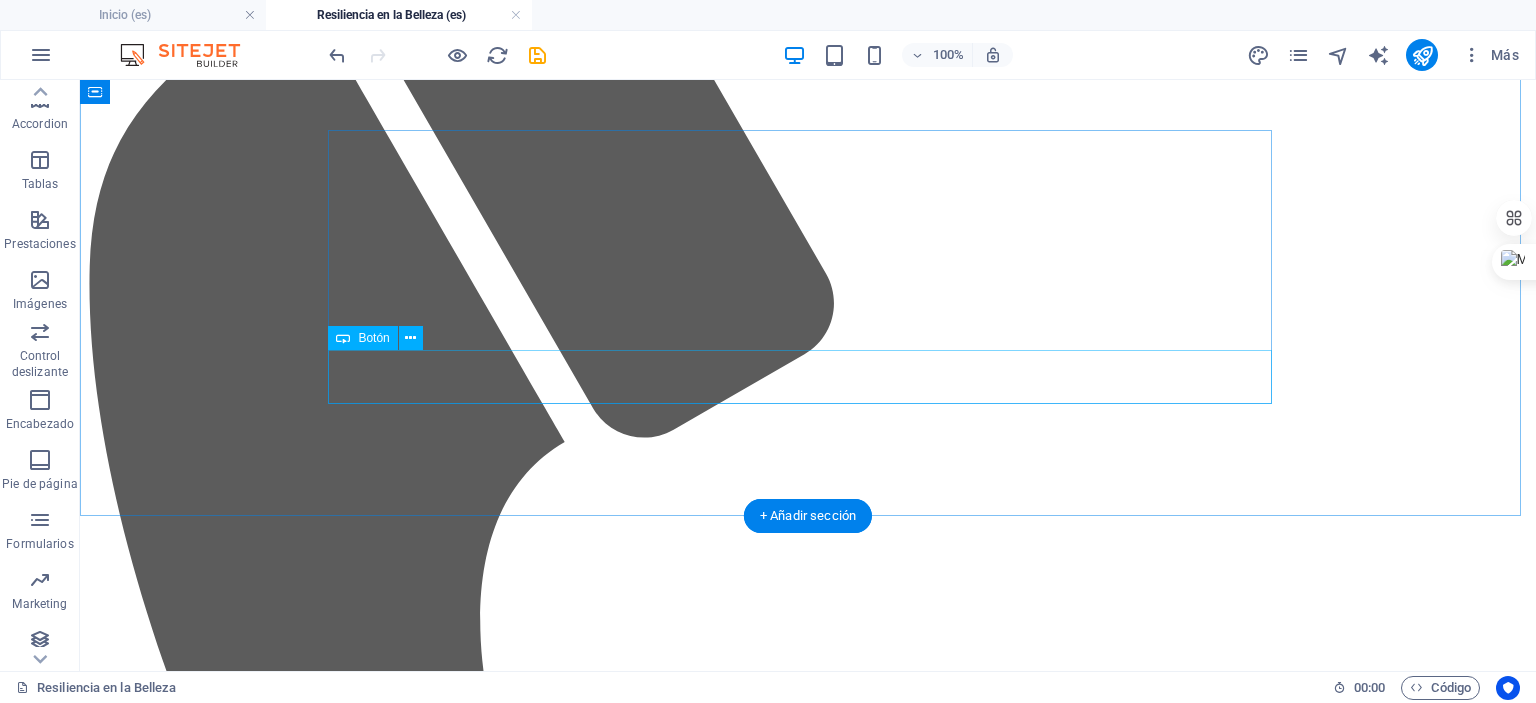 click on "Reserva tu sesión y apoya la causa" at bounding box center (808, 10738) 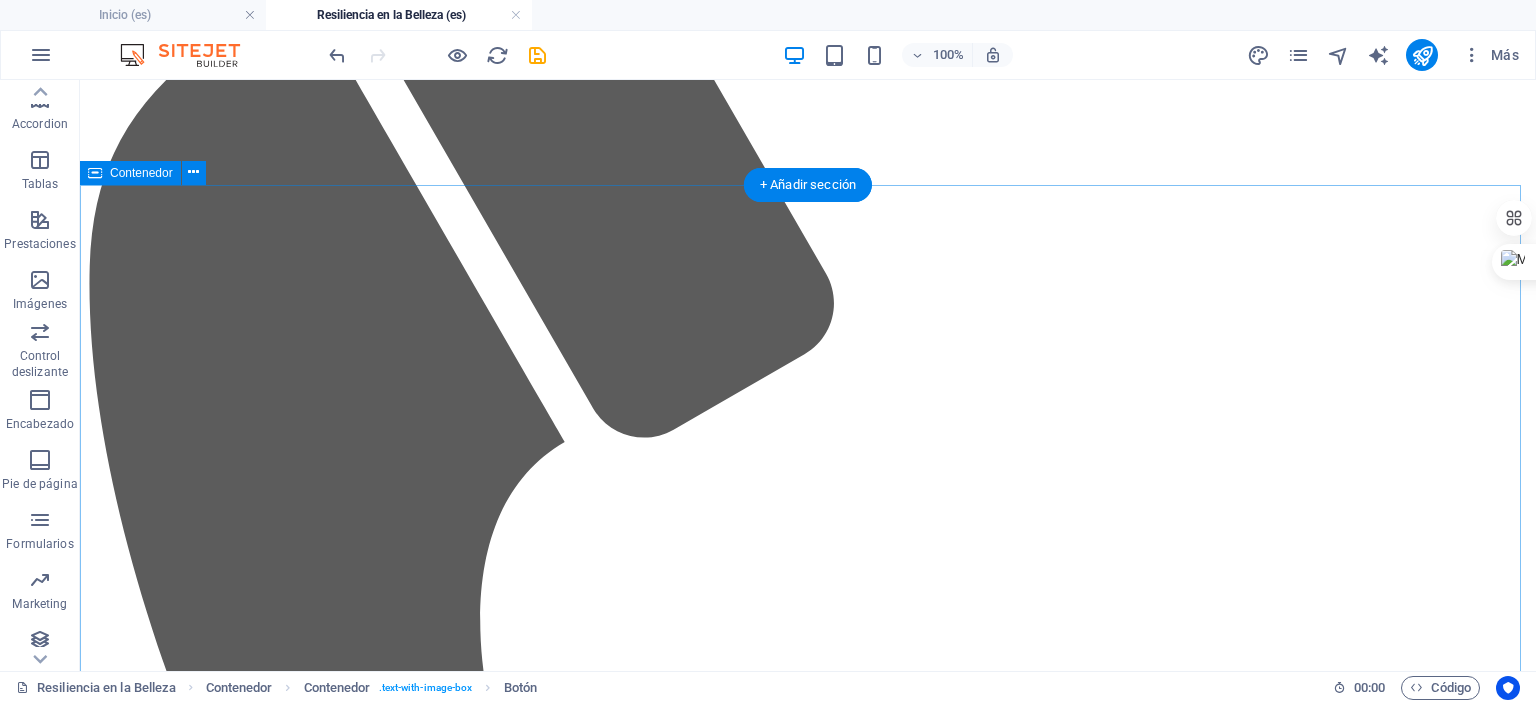 scroll, scrollTop: 2670, scrollLeft: 0, axis: vertical 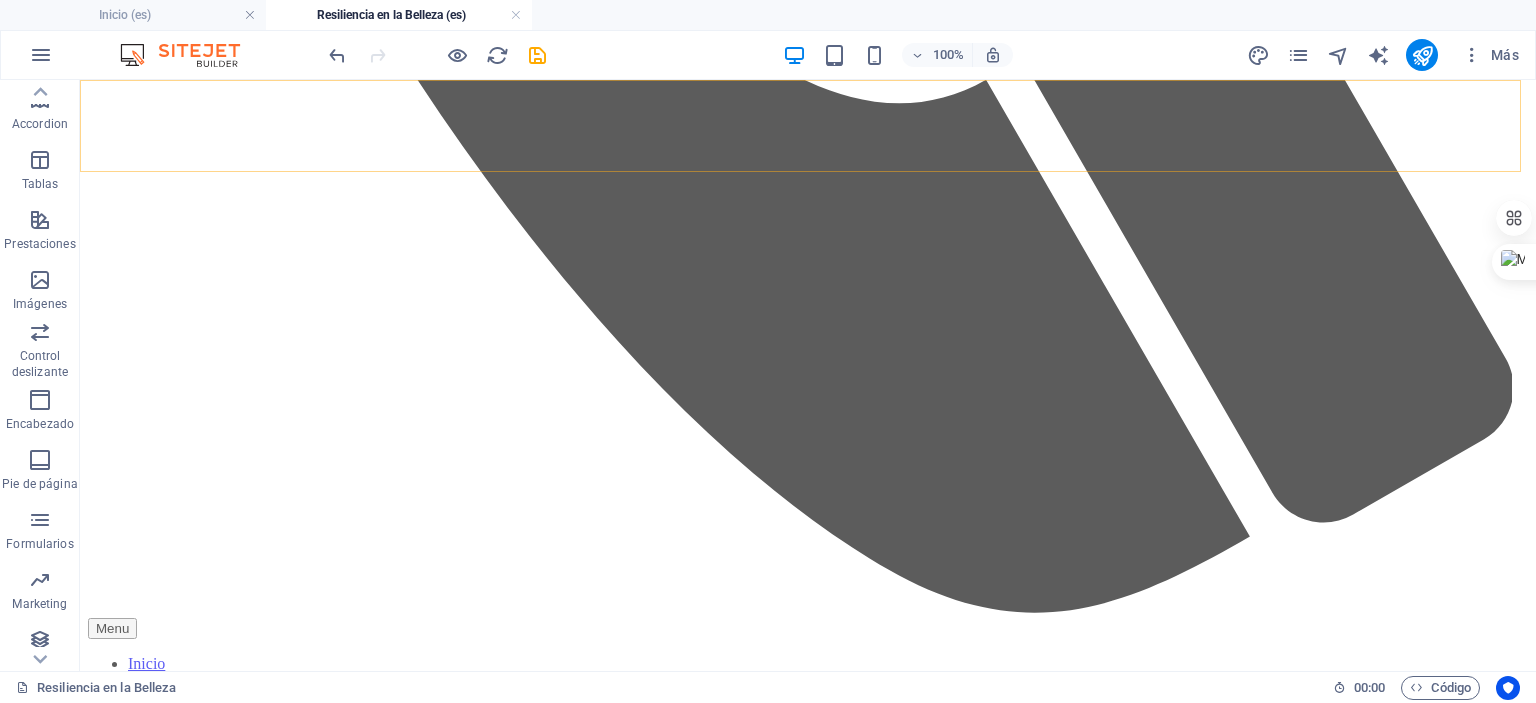 click on "Inicio Experiencias Colecciones Especiales Tematica Maratones Resiliencia en la Belleza Agenda FAQs Acerca de Mi" at bounding box center (808, 5128) 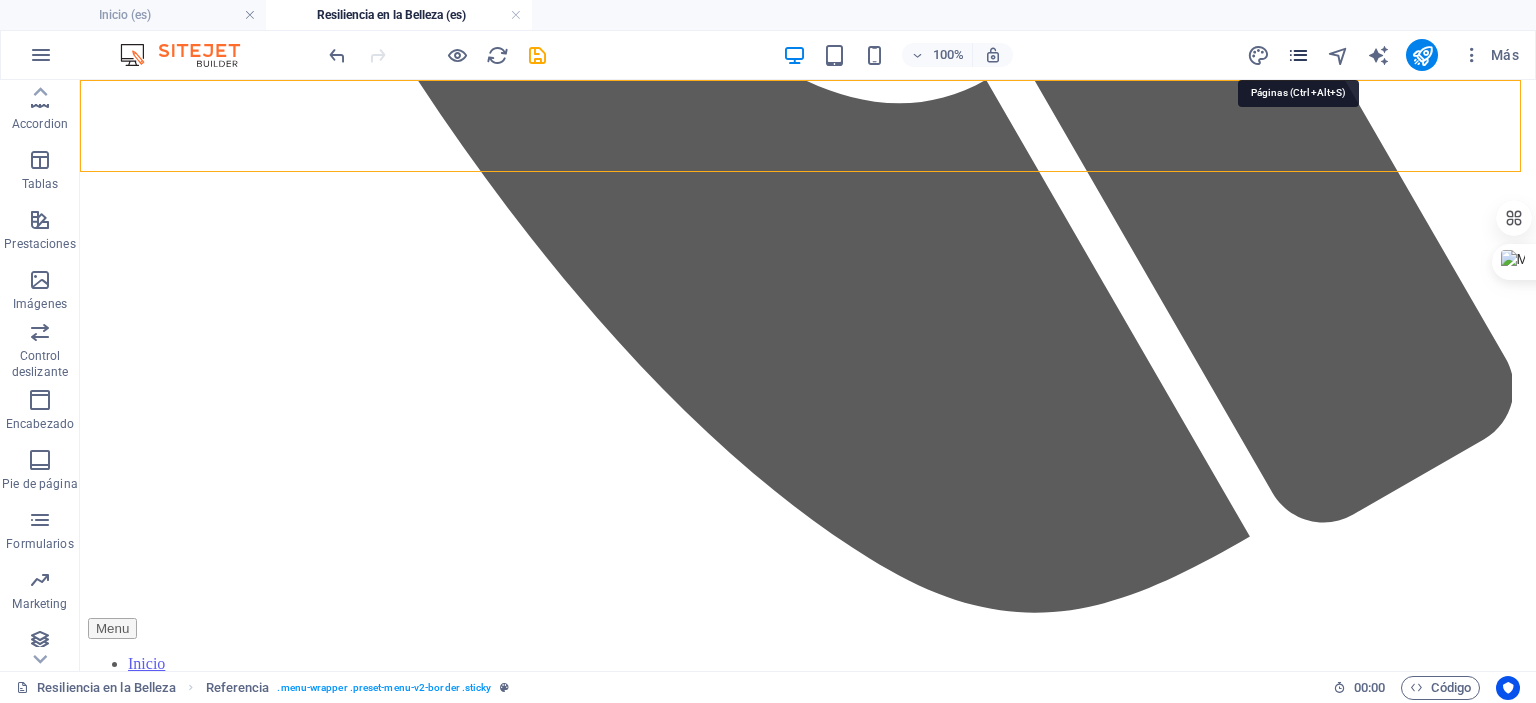 click at bounding box center [1298, 55] 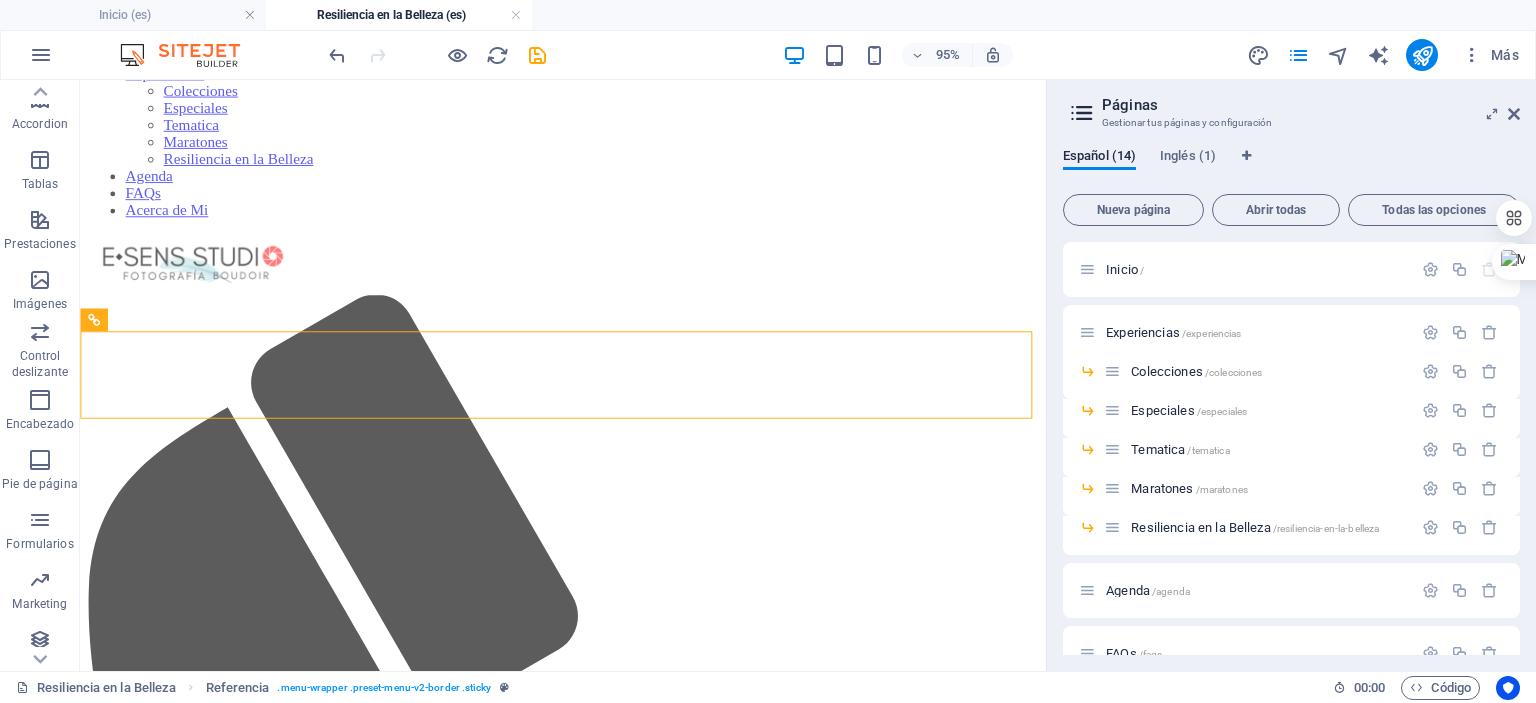 scroll, scrollTop: 796, scrollLeft: 0, axis: vertical 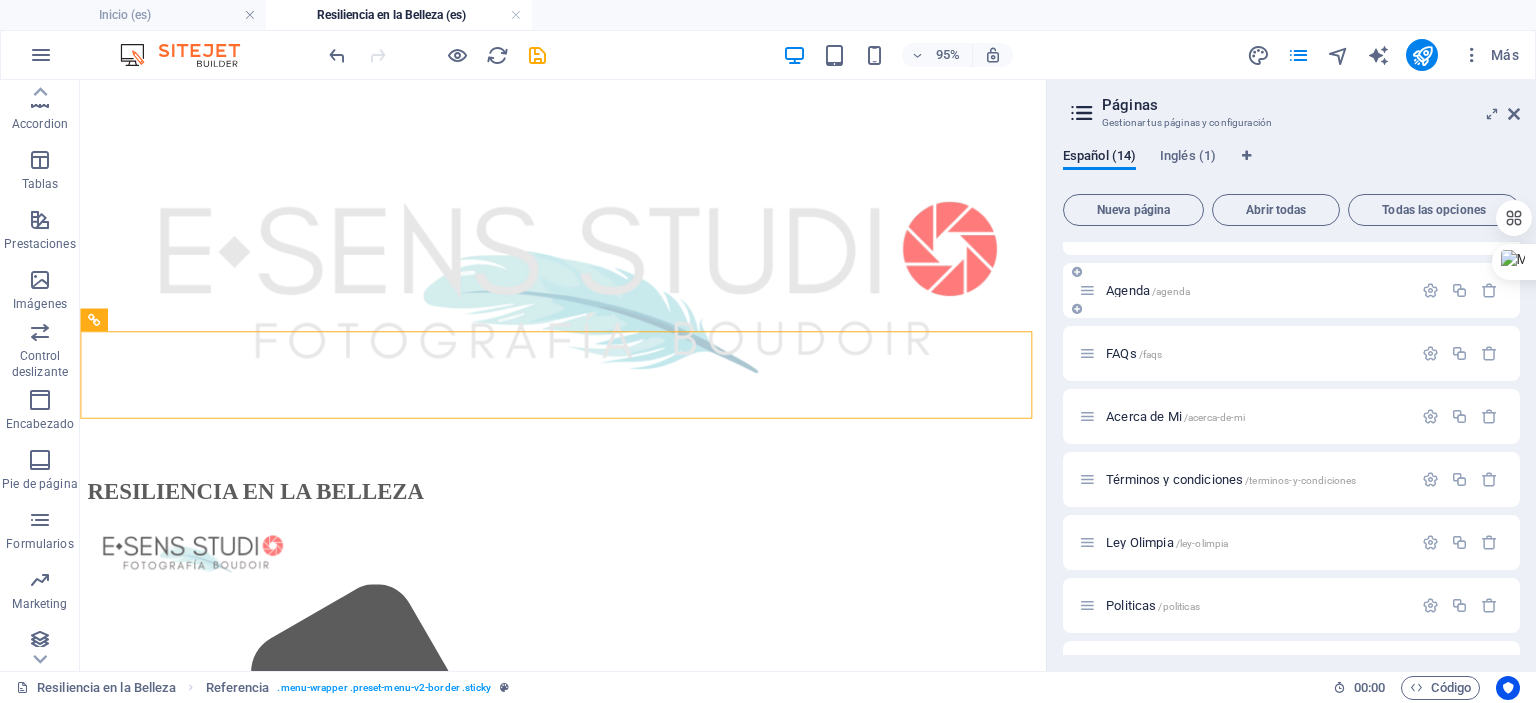 click on "Agenda /agenda" at bounding box center (1148, 290) 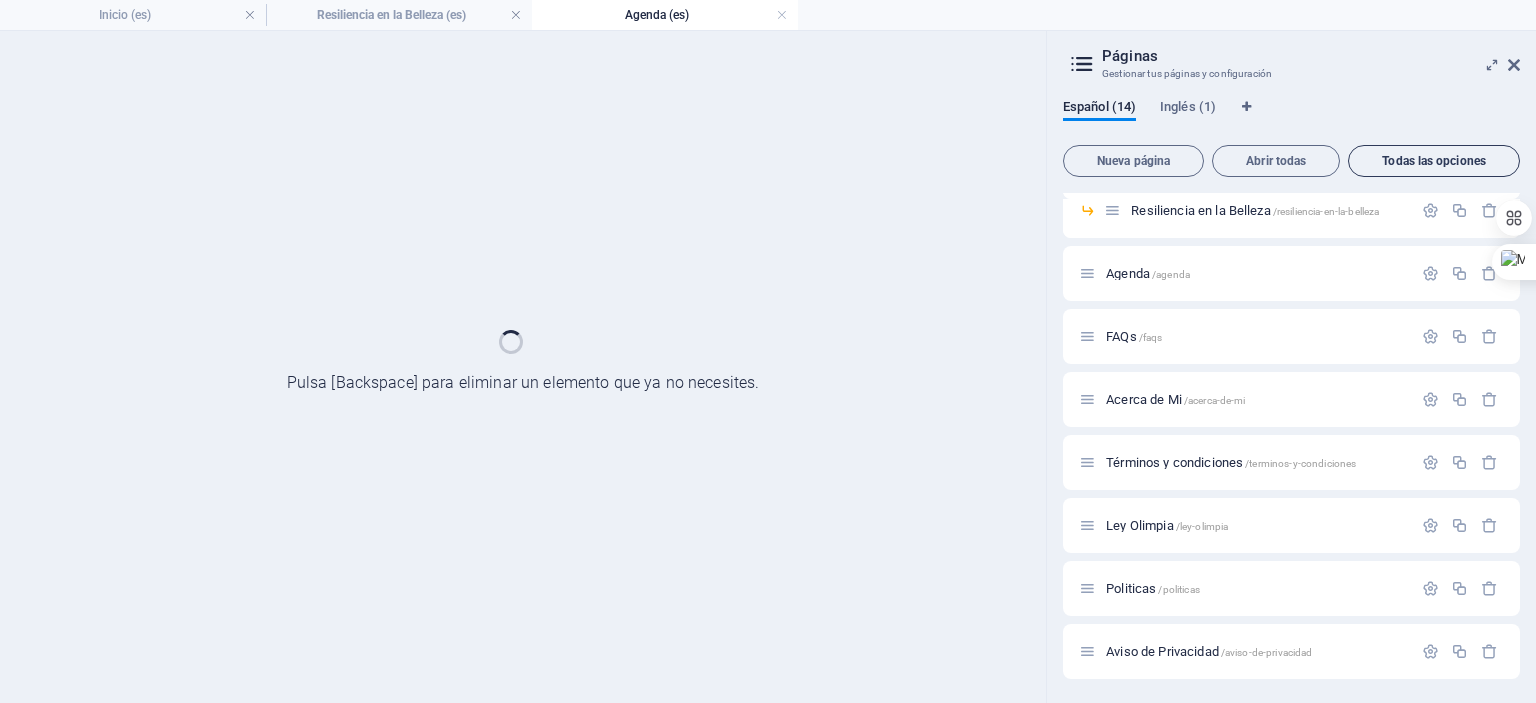 scroll, scrollTop: 268, scrollLeft: 0, axis: vertical 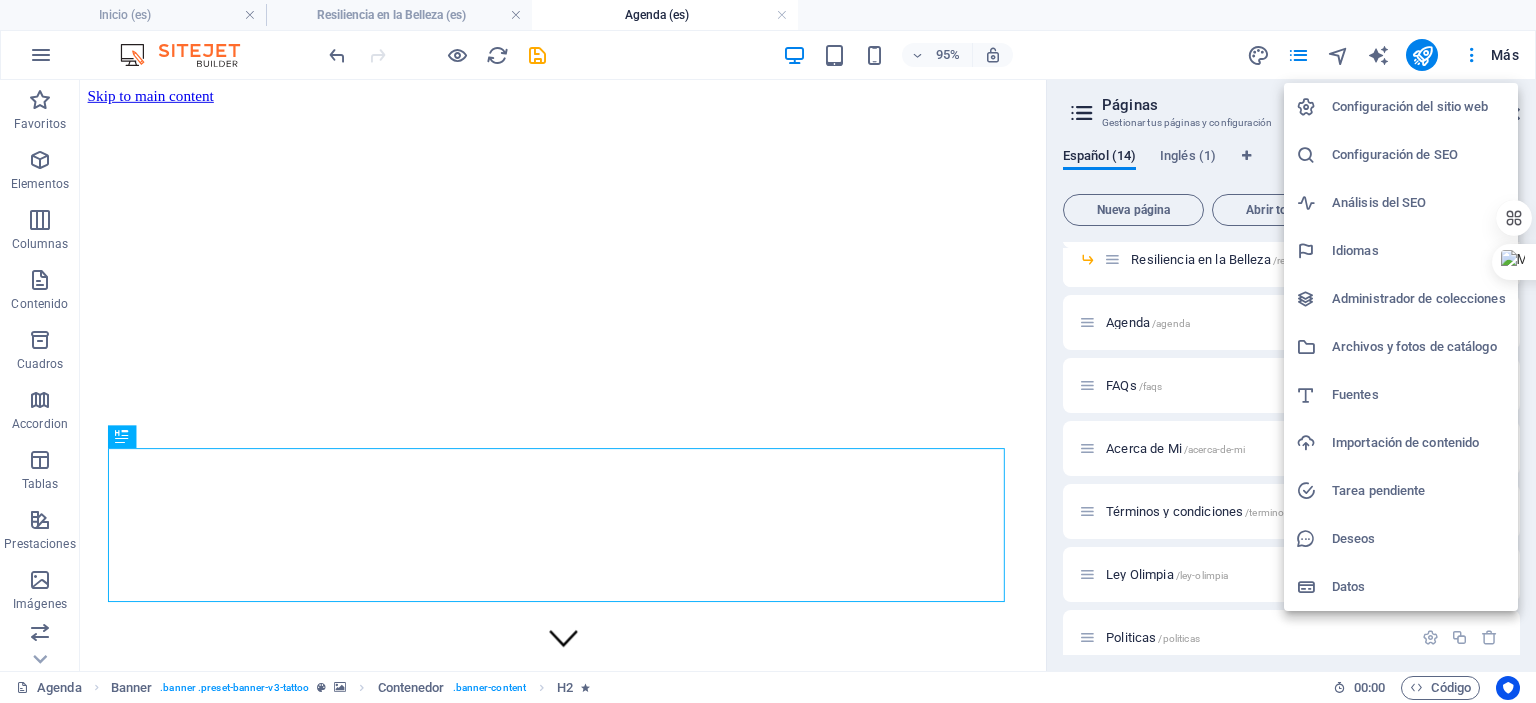 click at bounding box center (768, 351) 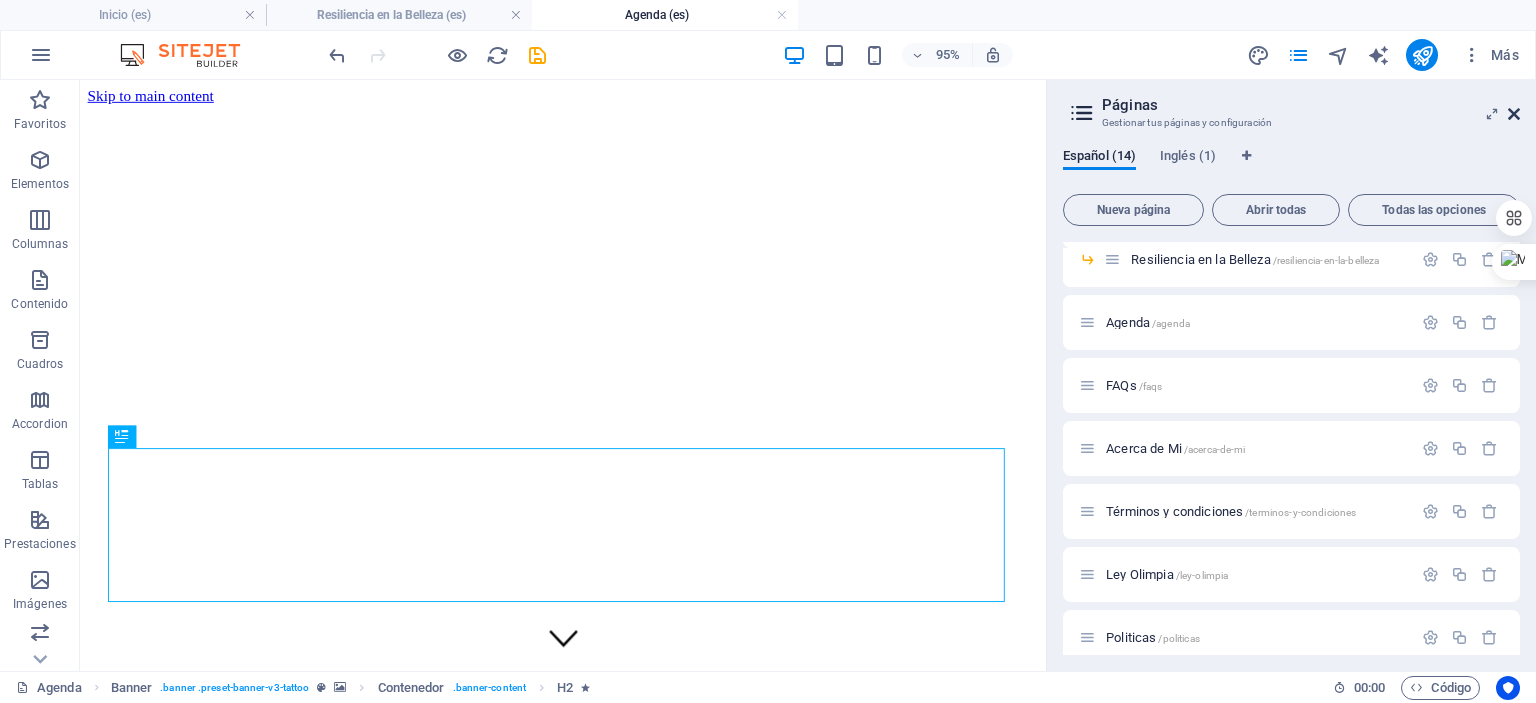 drag, startPoint x: 1512, startPoint y: 115, endPoint x: 884, endPoint y: 136, distance: 628.351 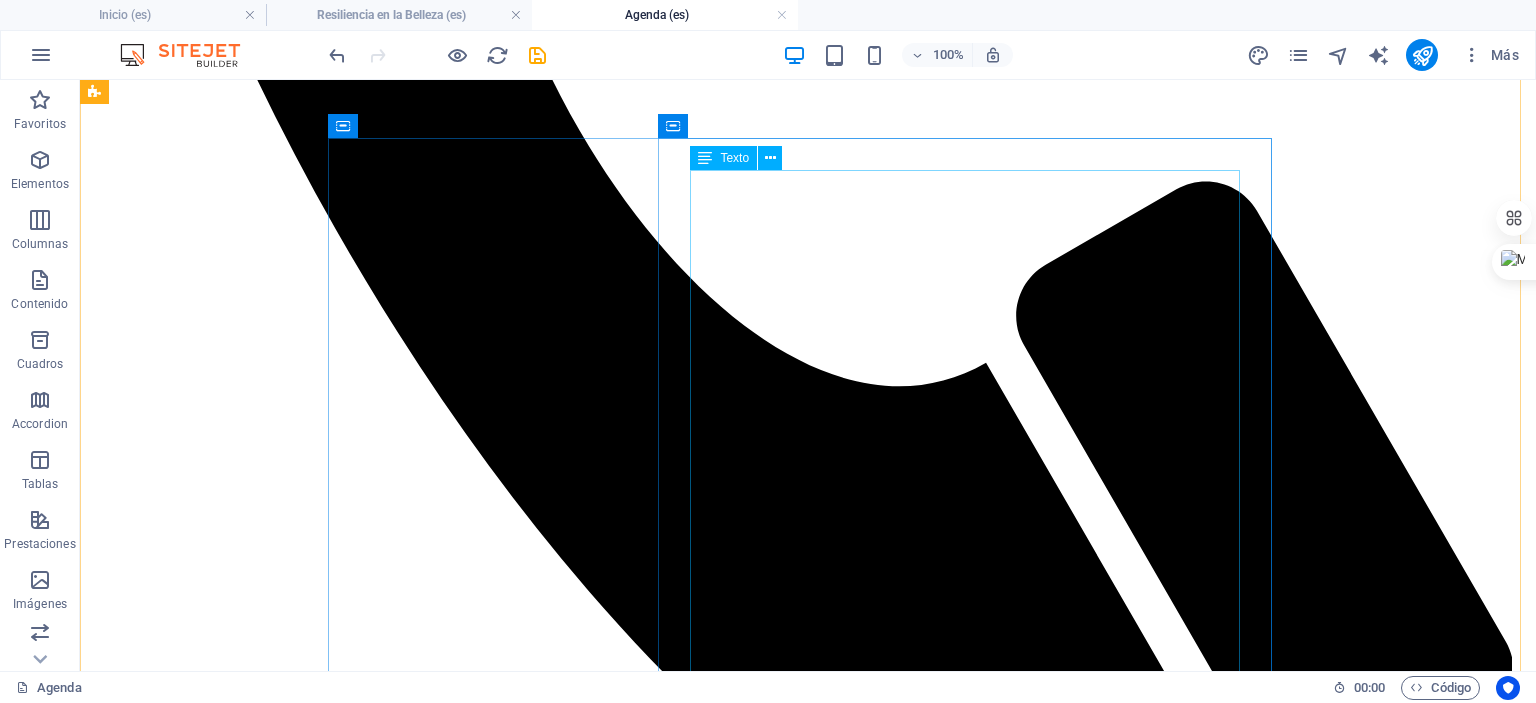 scroll, scrollTop: 2400, scrollLeft: 0, axis: vertical 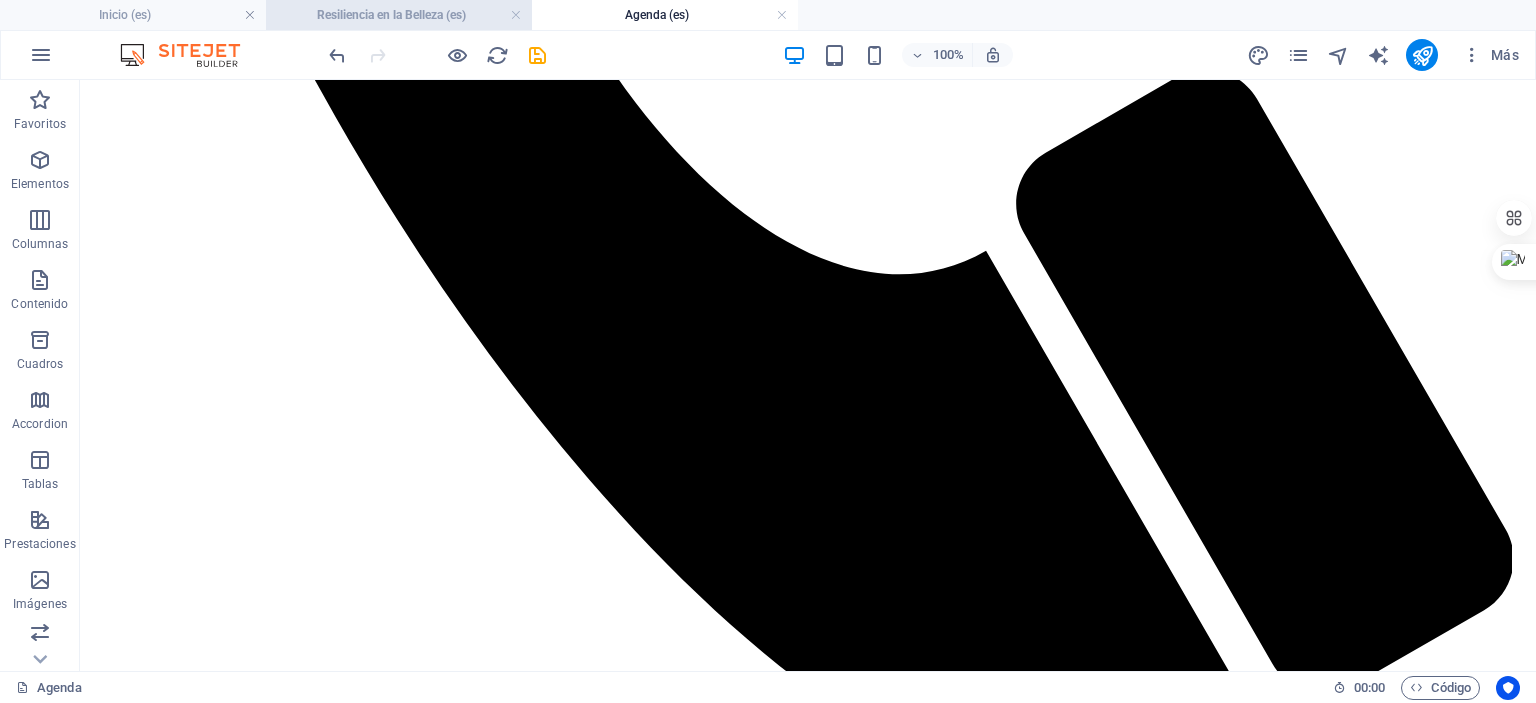 click on "Resiliencia en la Belleza (es)" at bounding box center (399, 15) 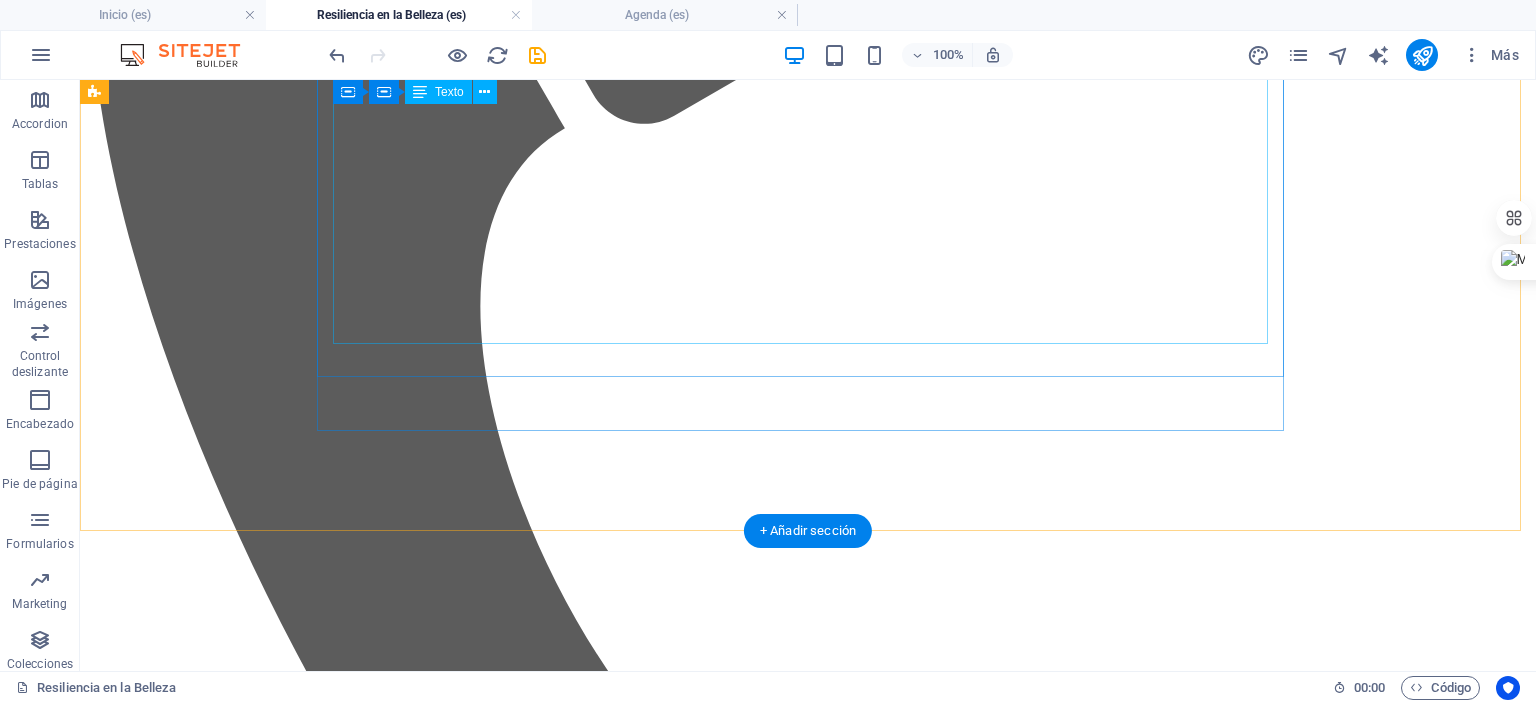 scroll, scrollTop: 1896, scrollLeft: 0, axis: vertical 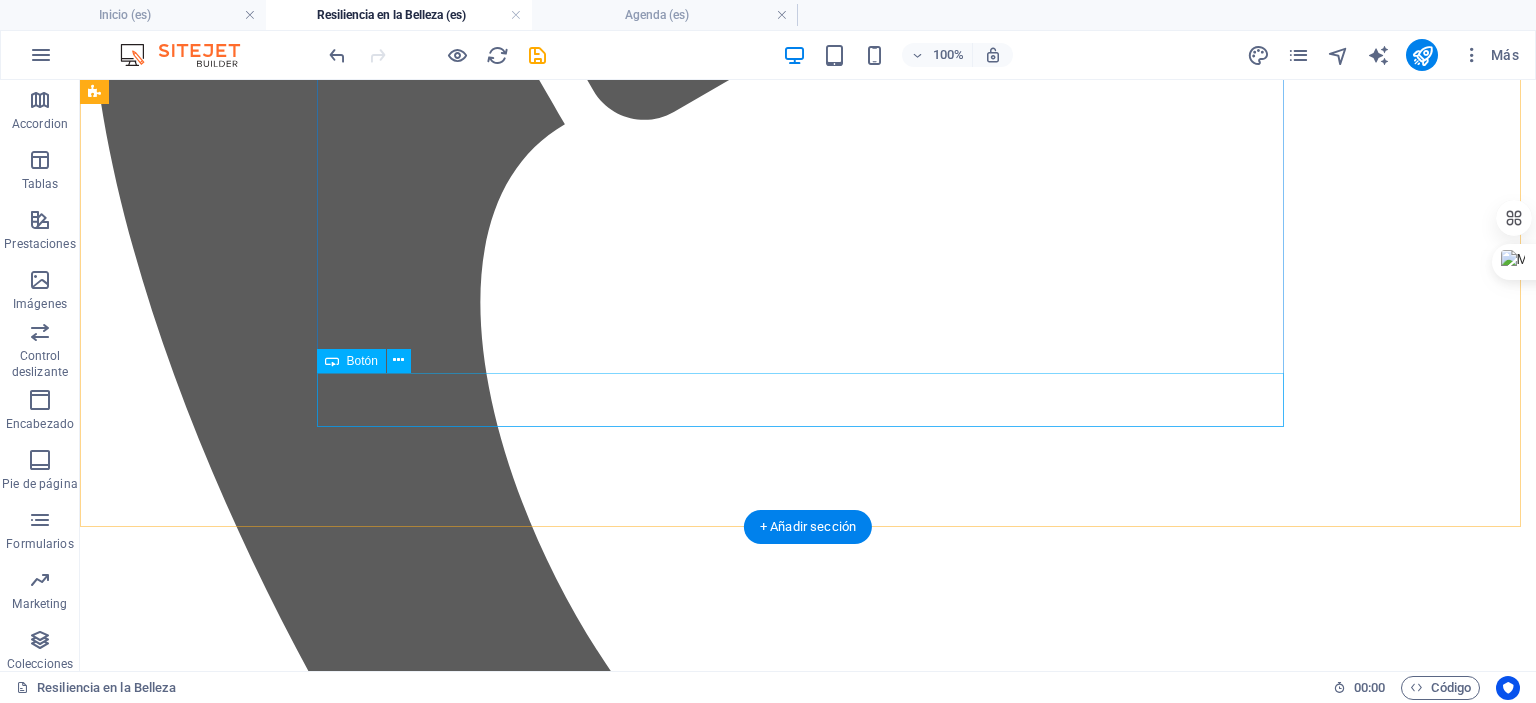 click on "Quiero vivir la experiencia y apoyar la Causa" at bounding box center (808, 6796) 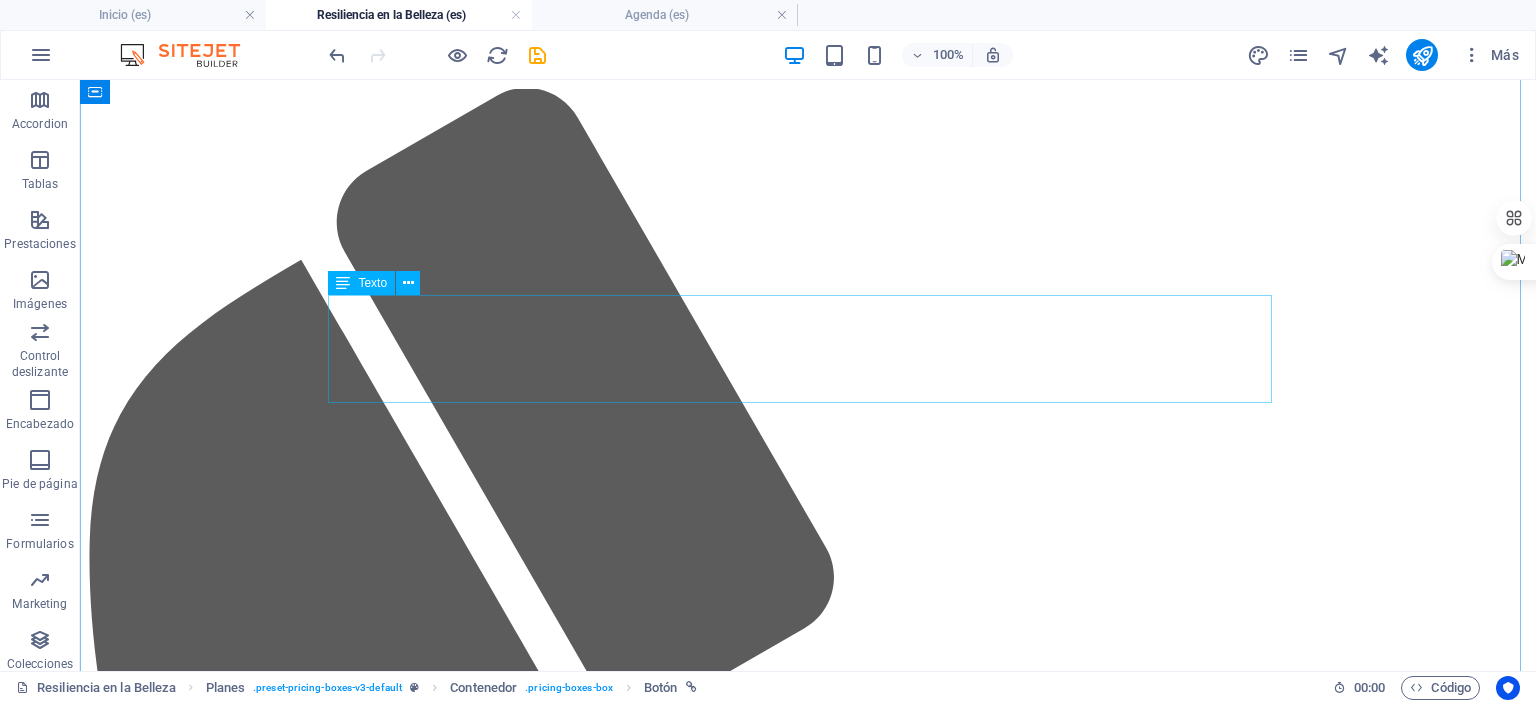 scroll, scrollTop: 3696, scrollLeft: 0, axis: vertical 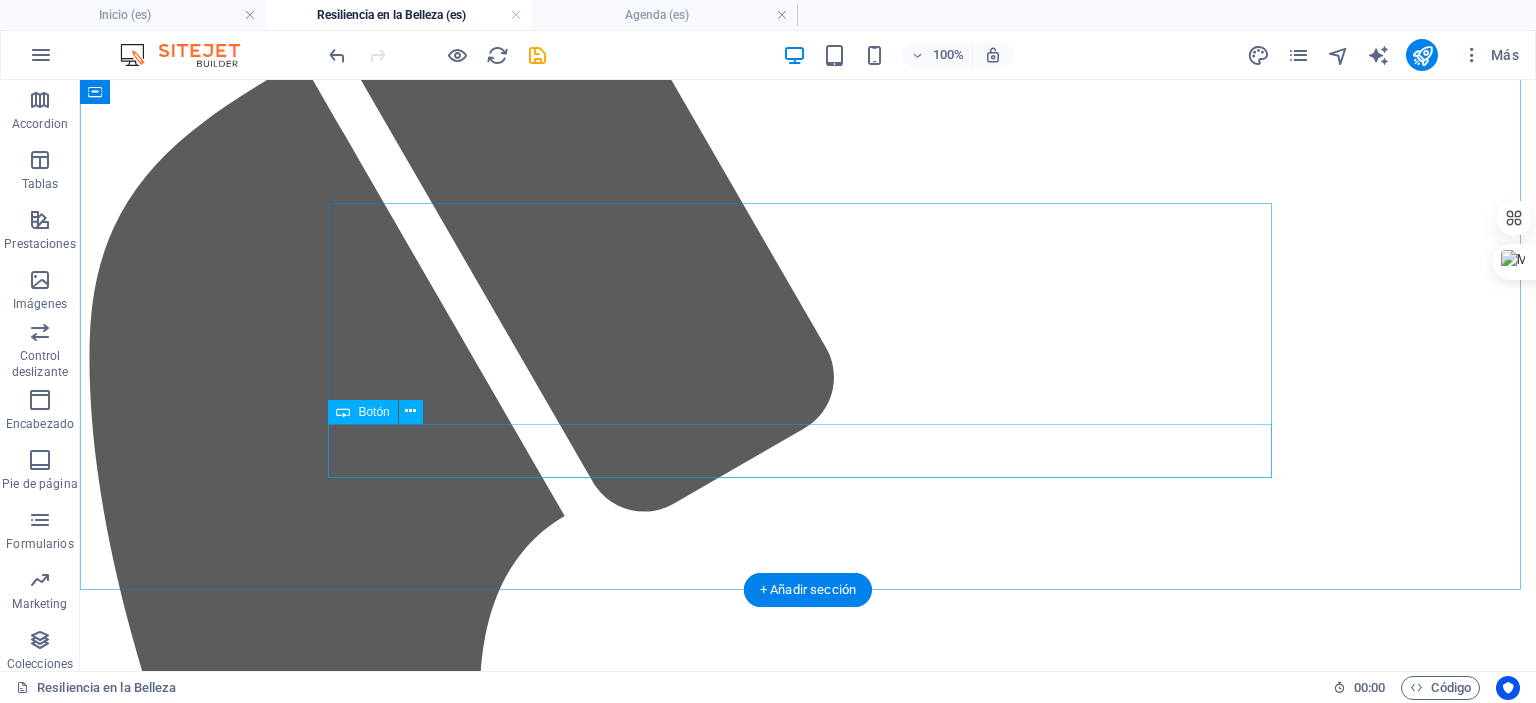 click on "Reserva tu sesión y apoya la causa" at bounding box center (808, 10812) 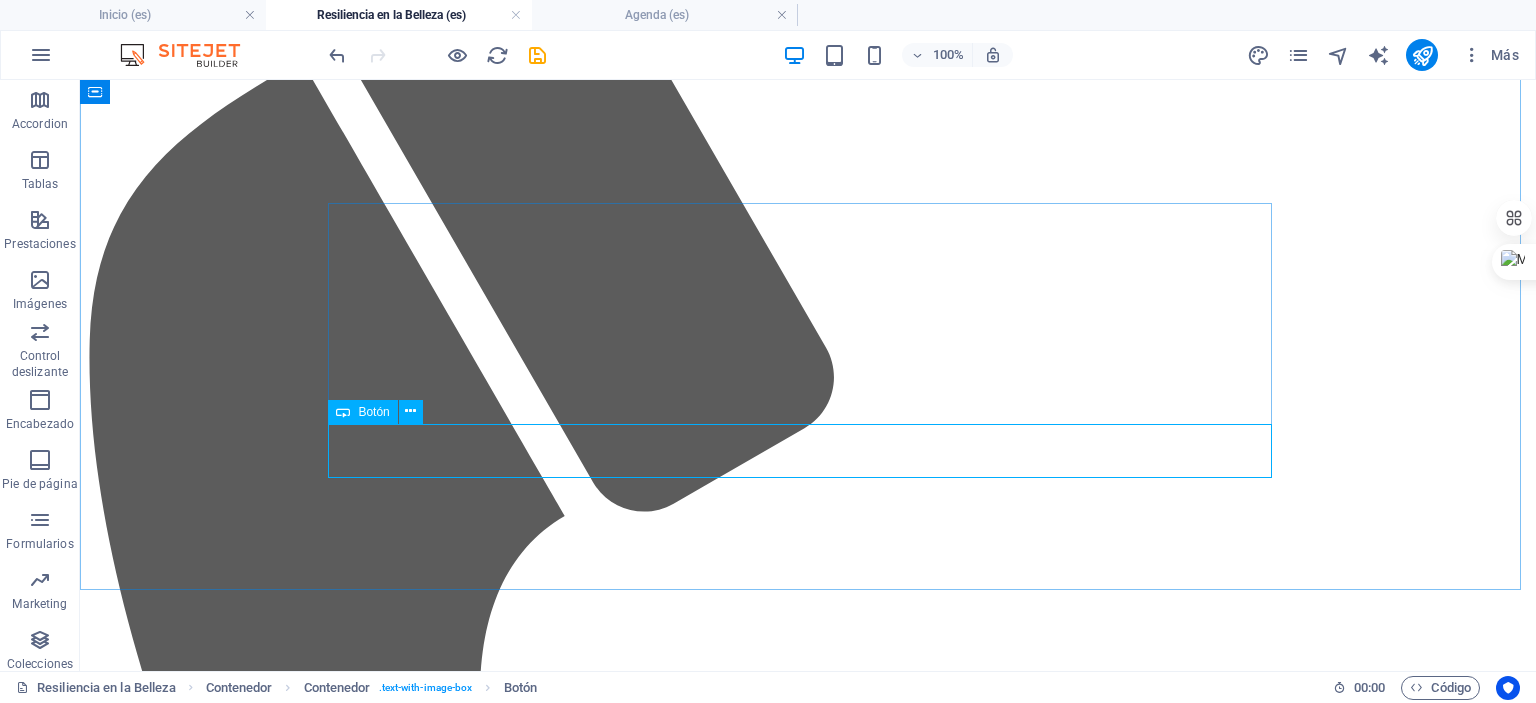 click on "Botón" at bounding box center (373, 412) 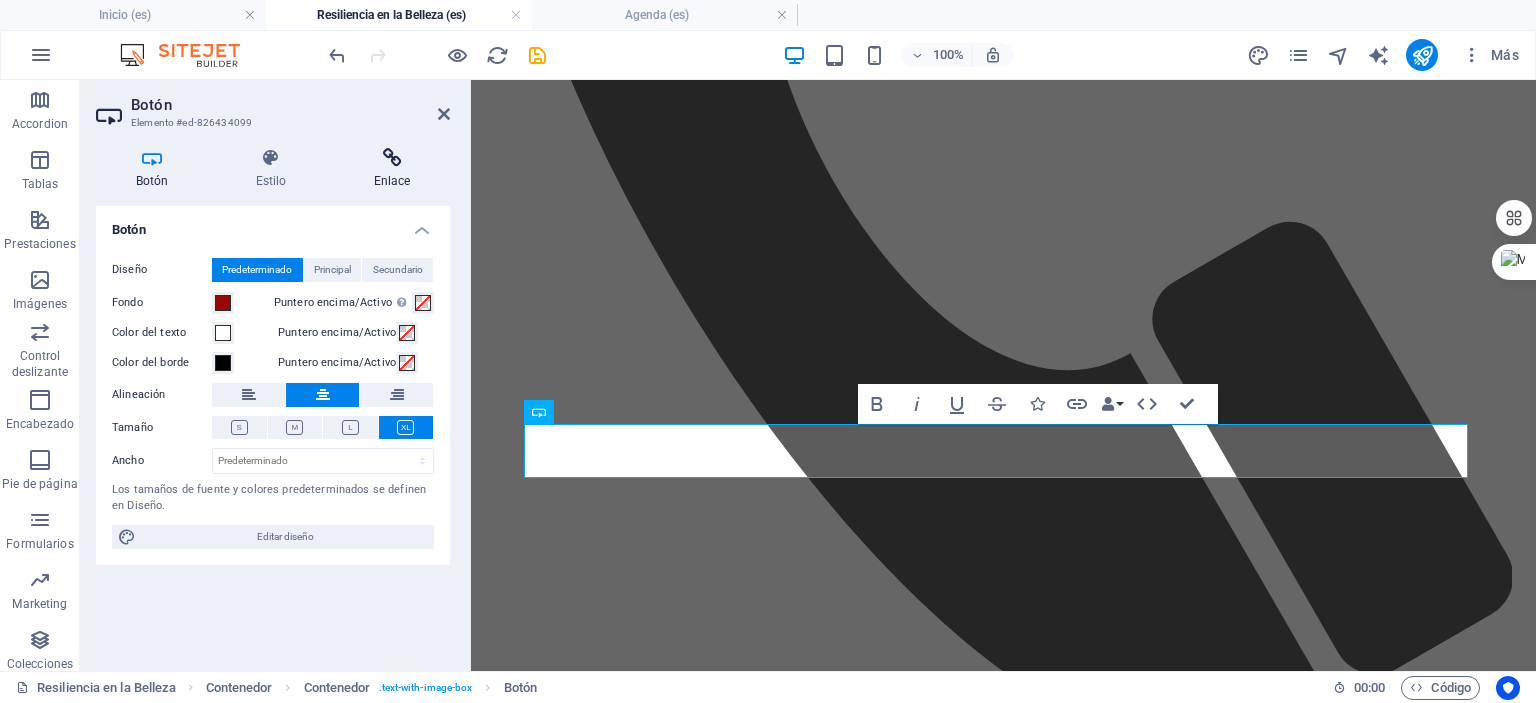 click at bounding box center [392, 158] 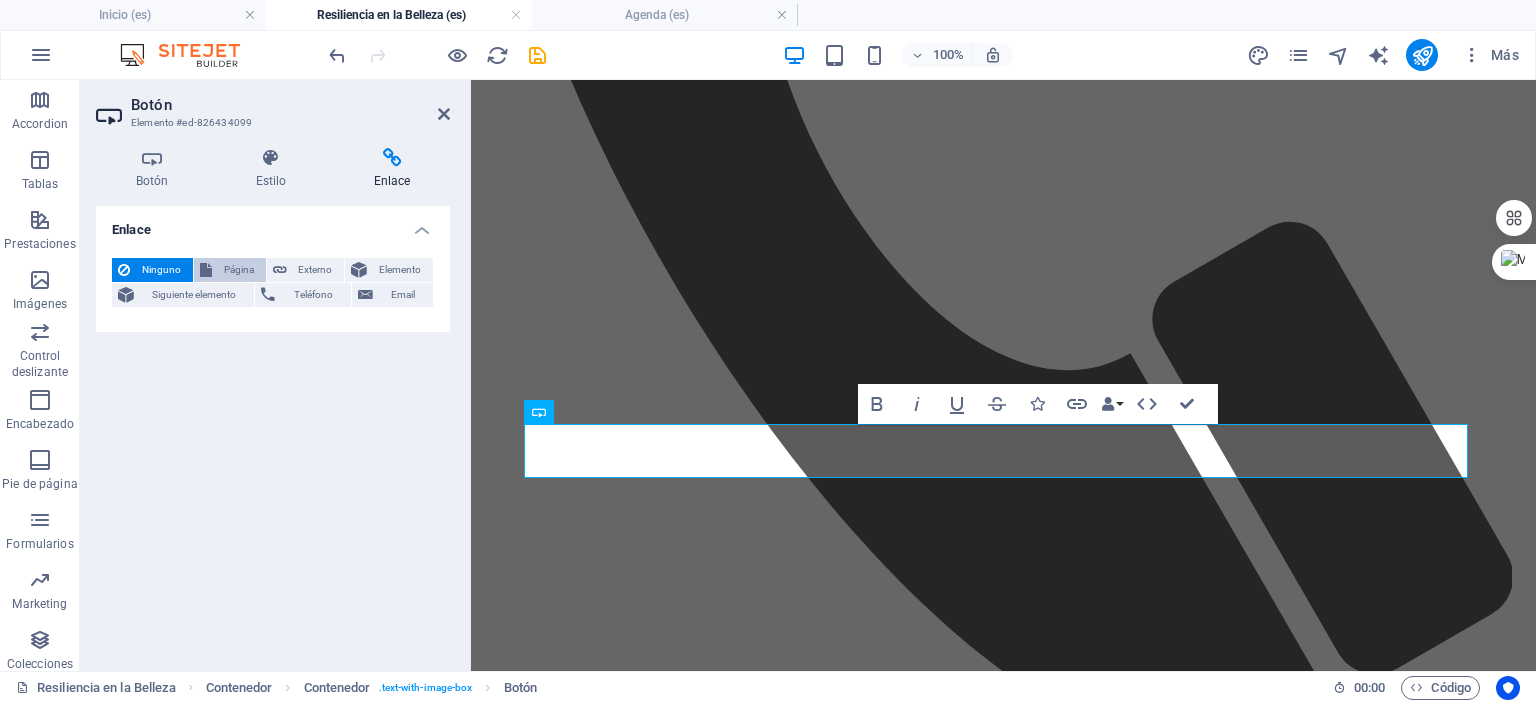 click on "Página" at bounding box center [239, 270] 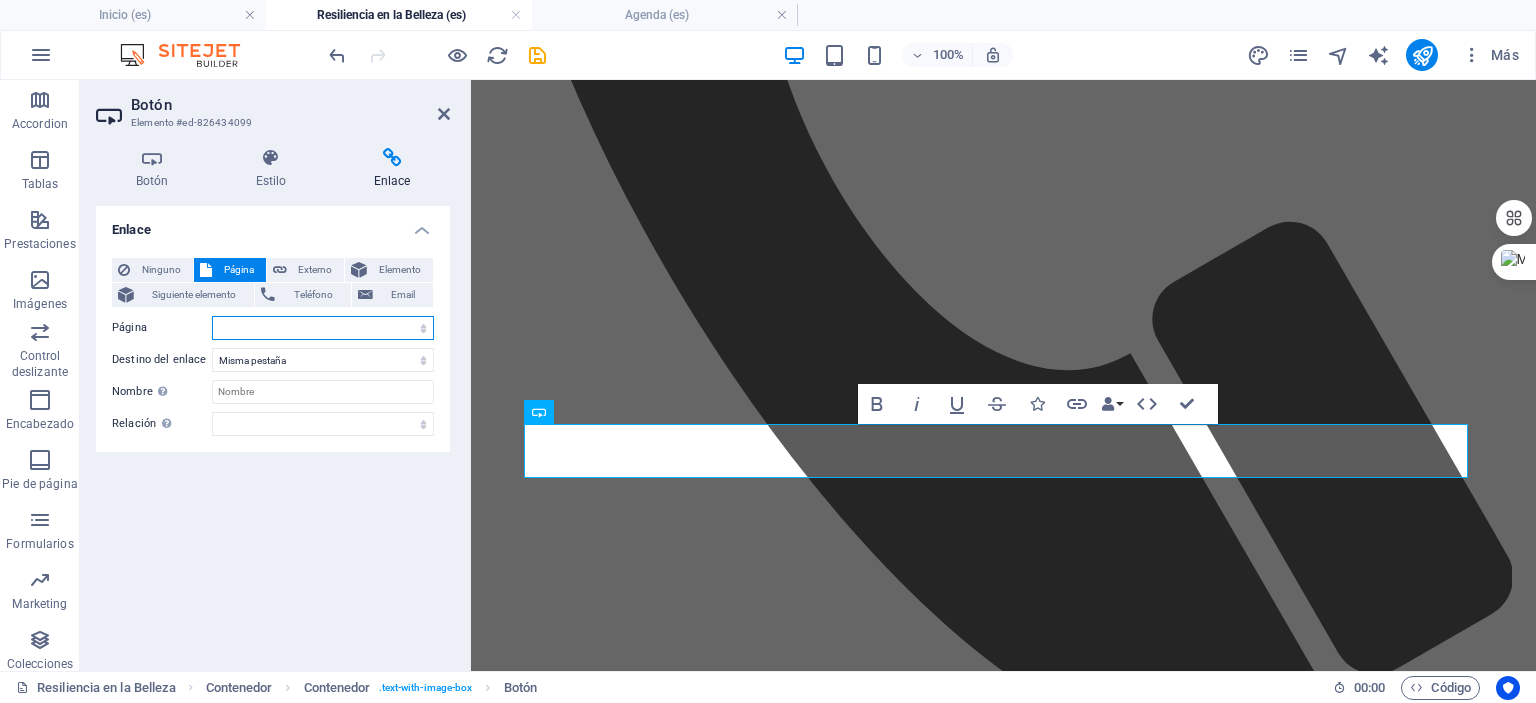 click on "Inicio Experiencias -- Colecciones -- Especiales -- Tematica -- Maratones -- Resiliencia en la Belleza Agenda FAQs Acerca de Mi Términos y condiciones Ley Olimpia Politicas Aviso de Privacidad Inicio" at bounding box center (323, 328) 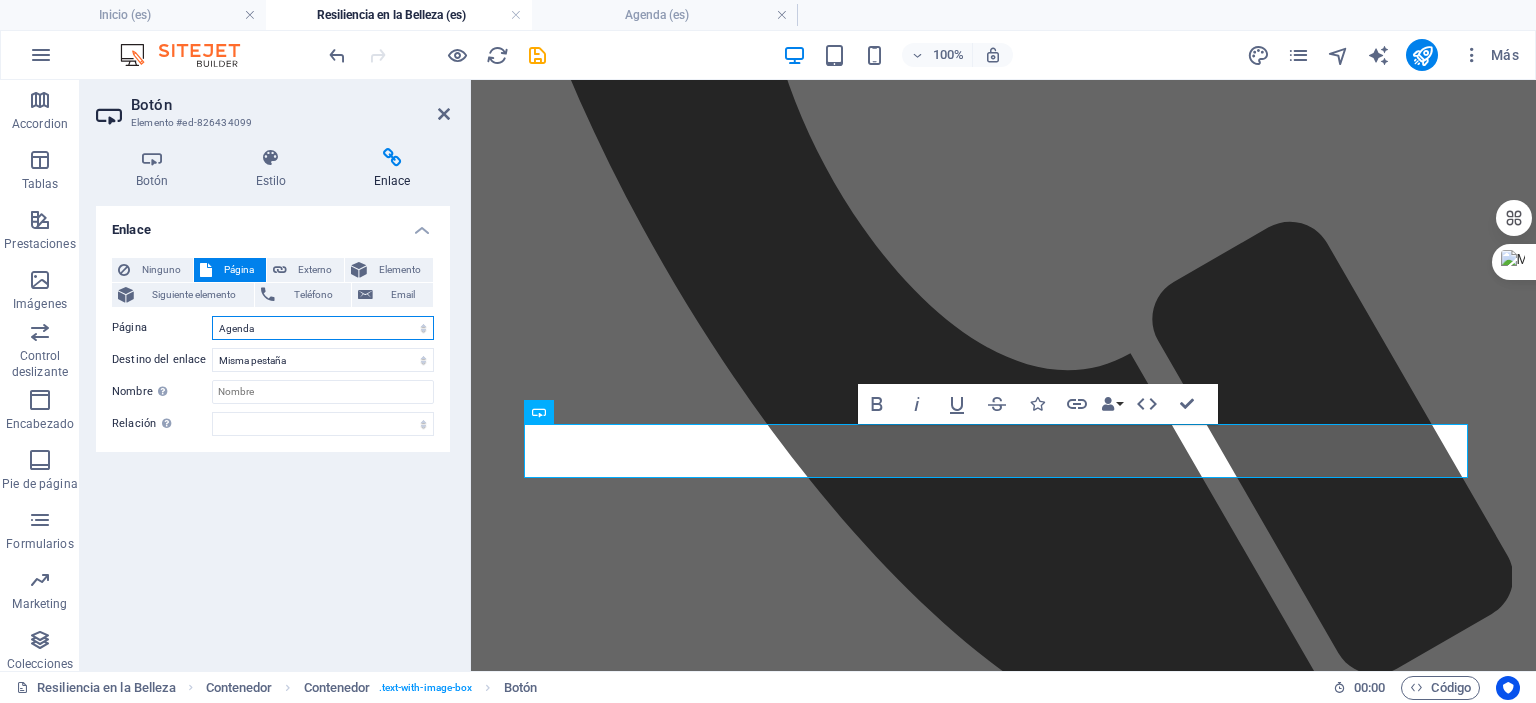 click on "Inicio Experiencias -- Colecciones -- Especiales -- Tematica -- Maratones -- Resiliencia en la Belleza Agenda FAQs Acerca de Mi Términos y condiciones Ley Olimpia Politicas Aviso de Privacidad Inicio" at bounding box center (323, 328) 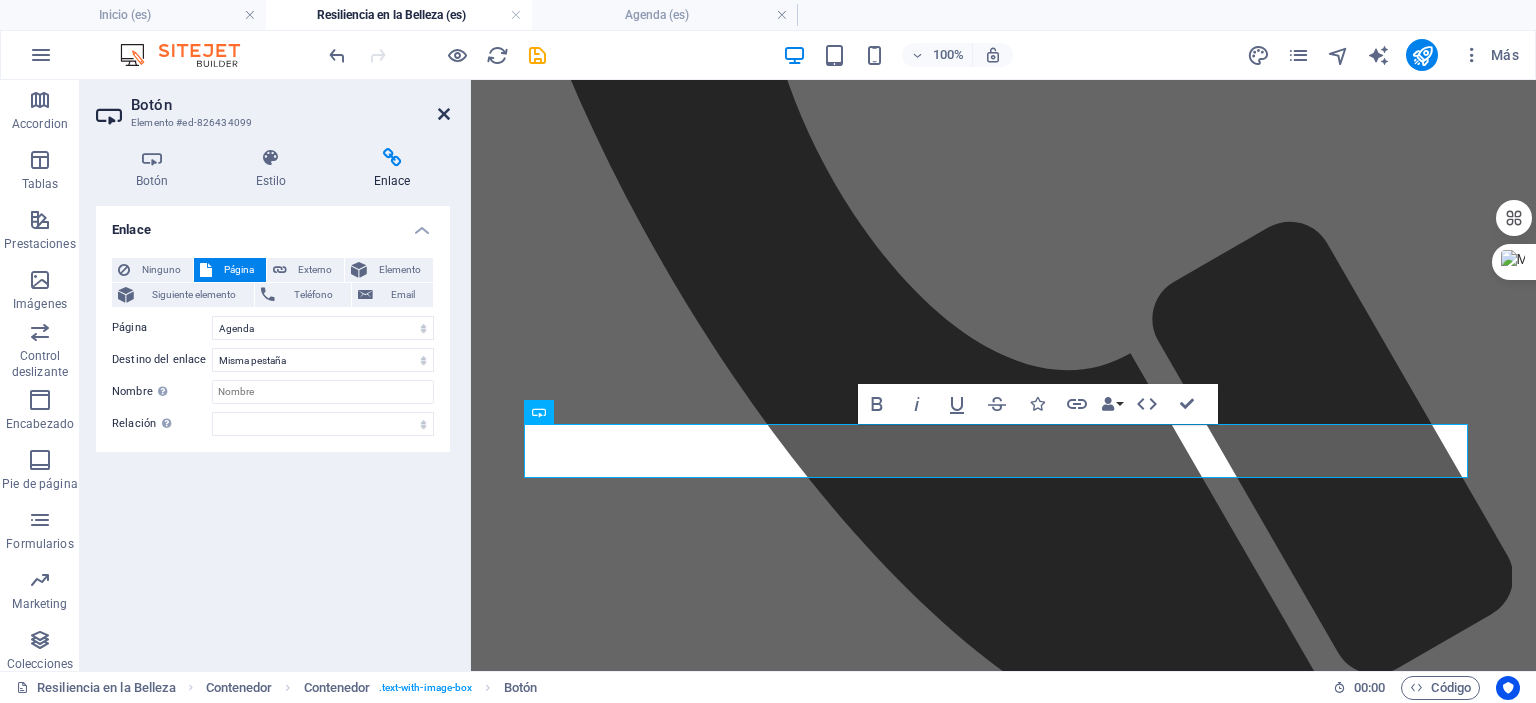 click at bounding box center [444, 114] 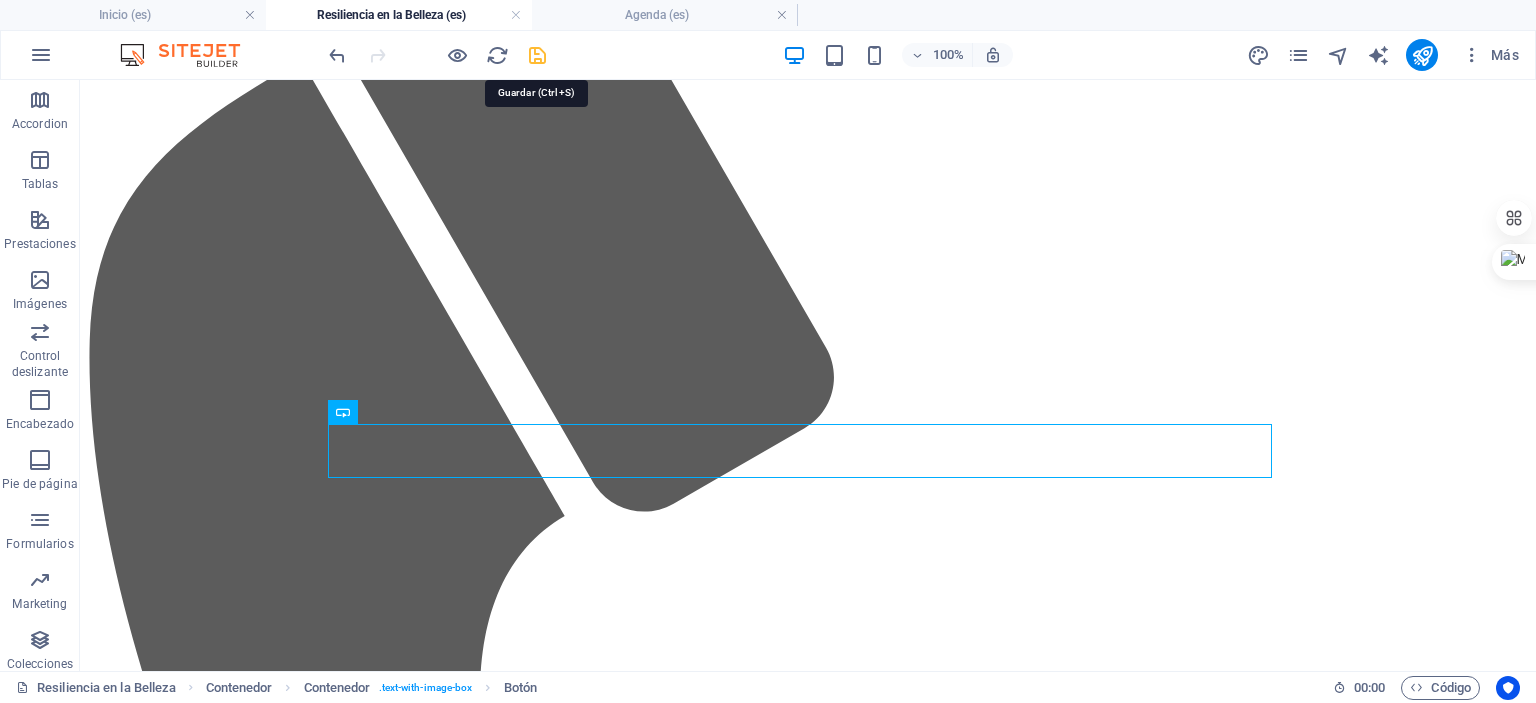 click at bounding box center [537, 55] 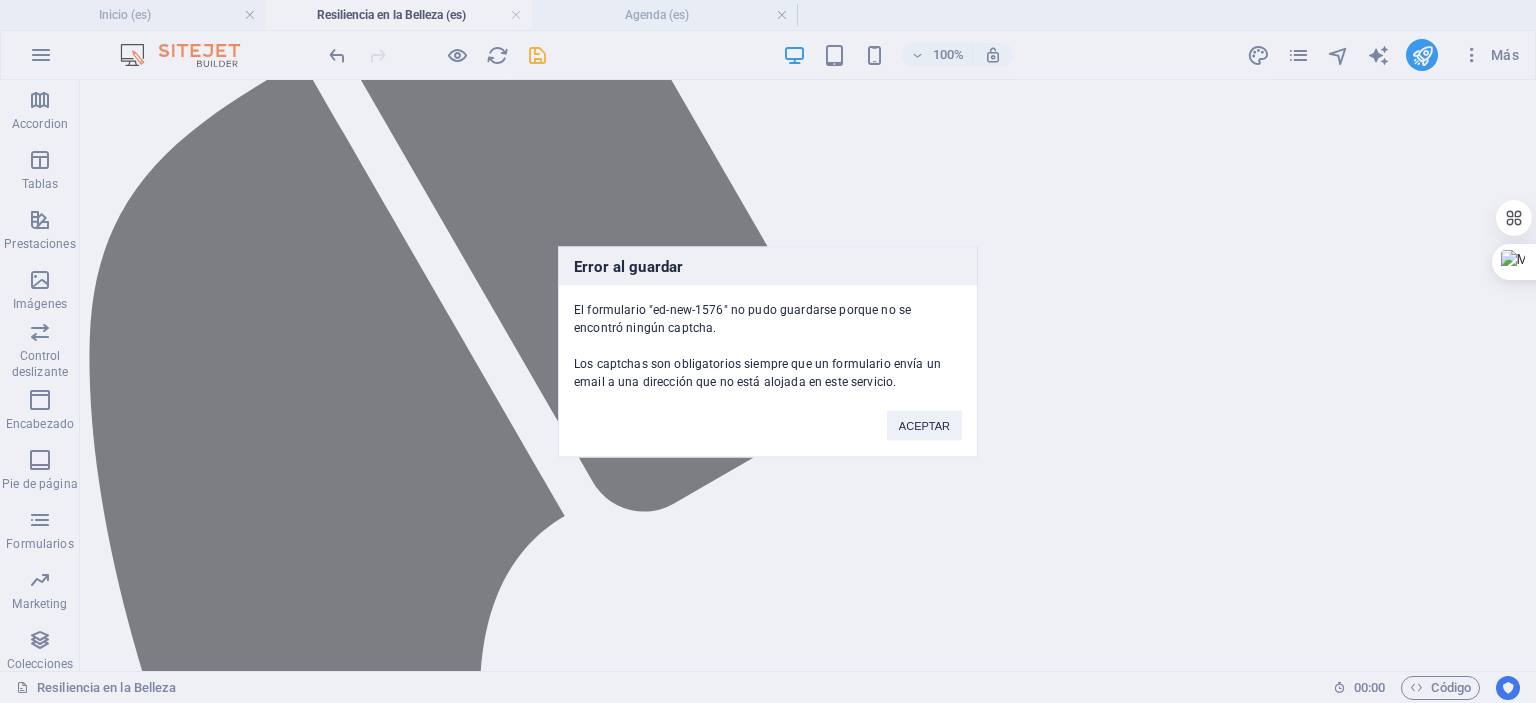 scroll, scrollTop: 4318, scrollLeft: 0, axis: vertical 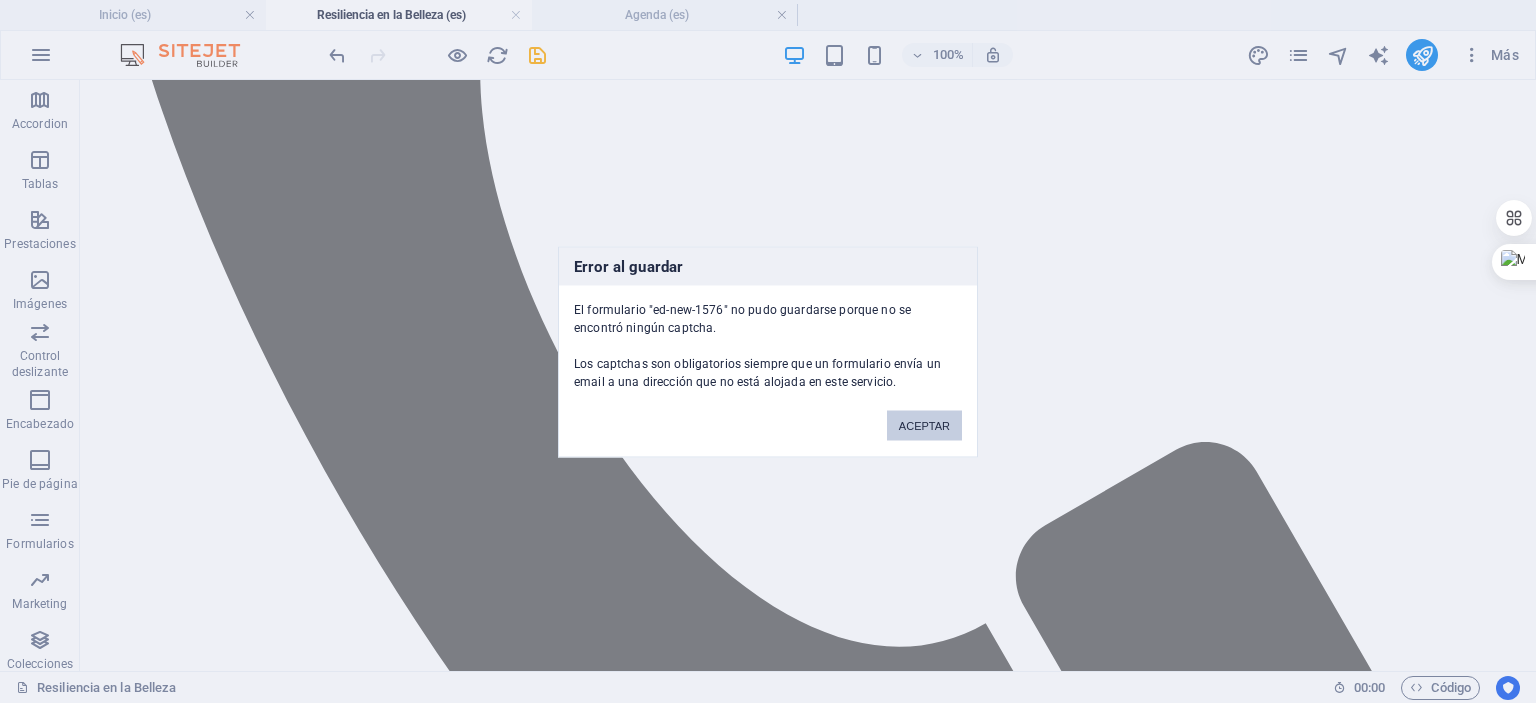 click on "ACEPTAR" at bounding box center [924, 425] 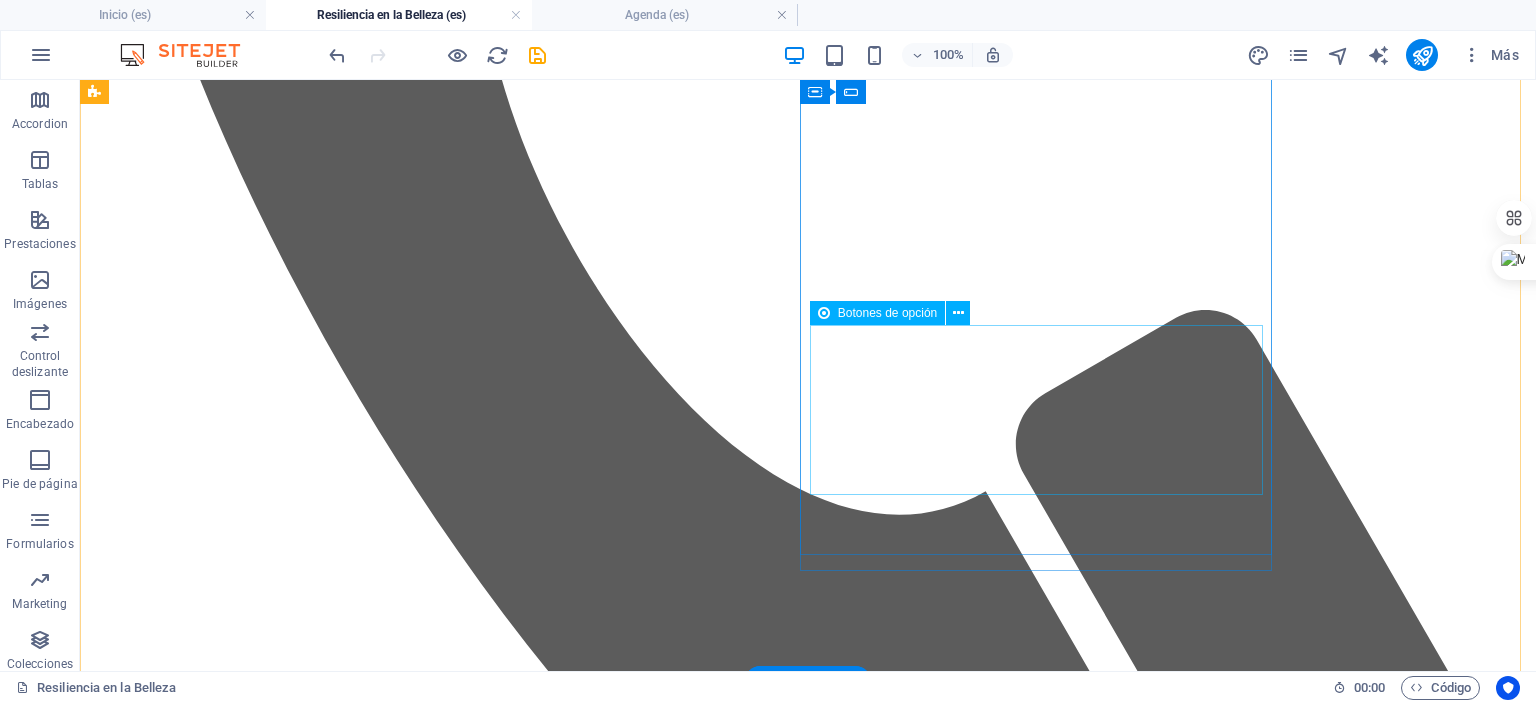 scroll, scrollTop: 4518, scrollLeft: 0, axis: vertical 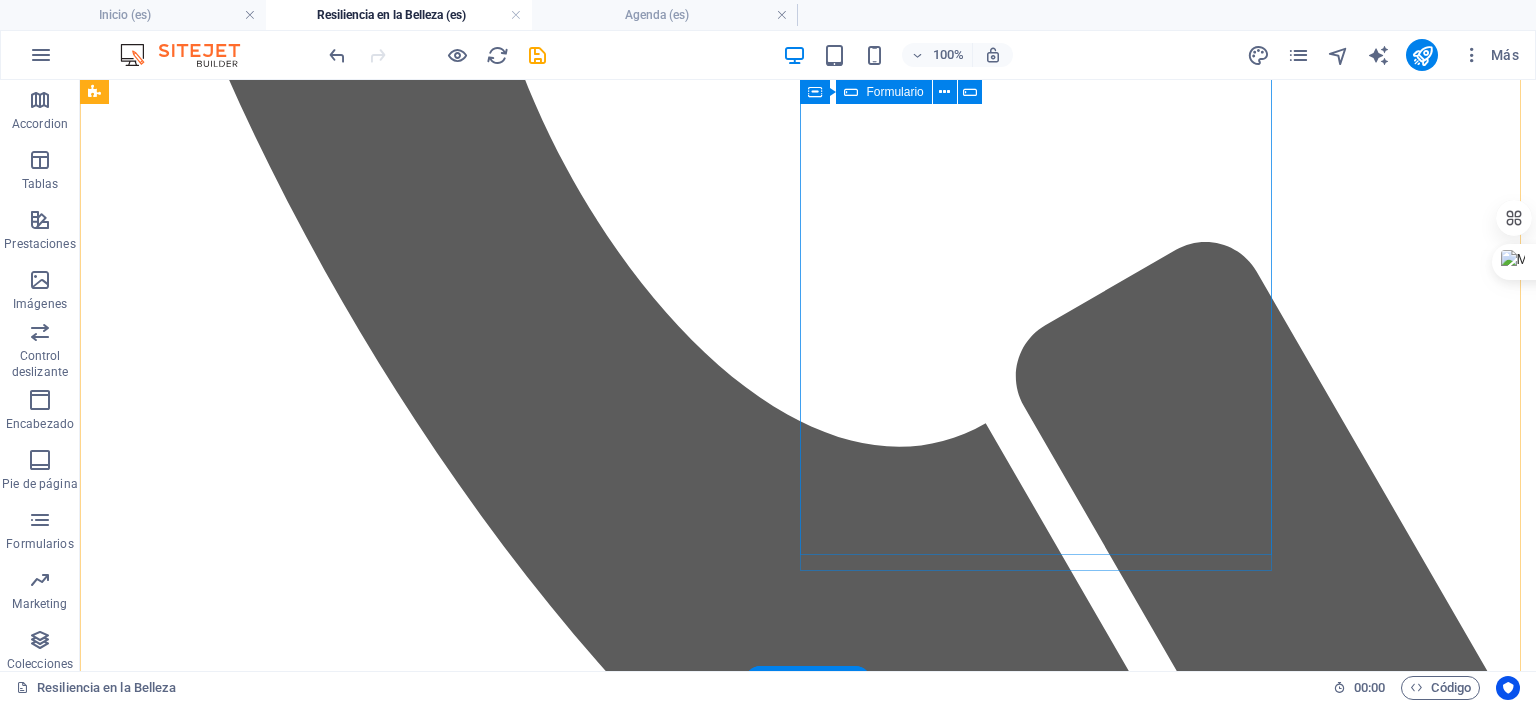 click on "Nombre: Correo Electrónico: [EMAIL] Teléfono: Cuéntanos, ¿Porqué te gustaría vivir esta experiencia? ¿Estarías de acuerdo en que usemos tu testimonio y/o tus fotografías (con tu consentimiento expreso y cuidando tu privacidad) para promover el proyecto y motivar a otras mujeres?   Sí   No Enviar Aplicación" at bounding box center [808, 10426] 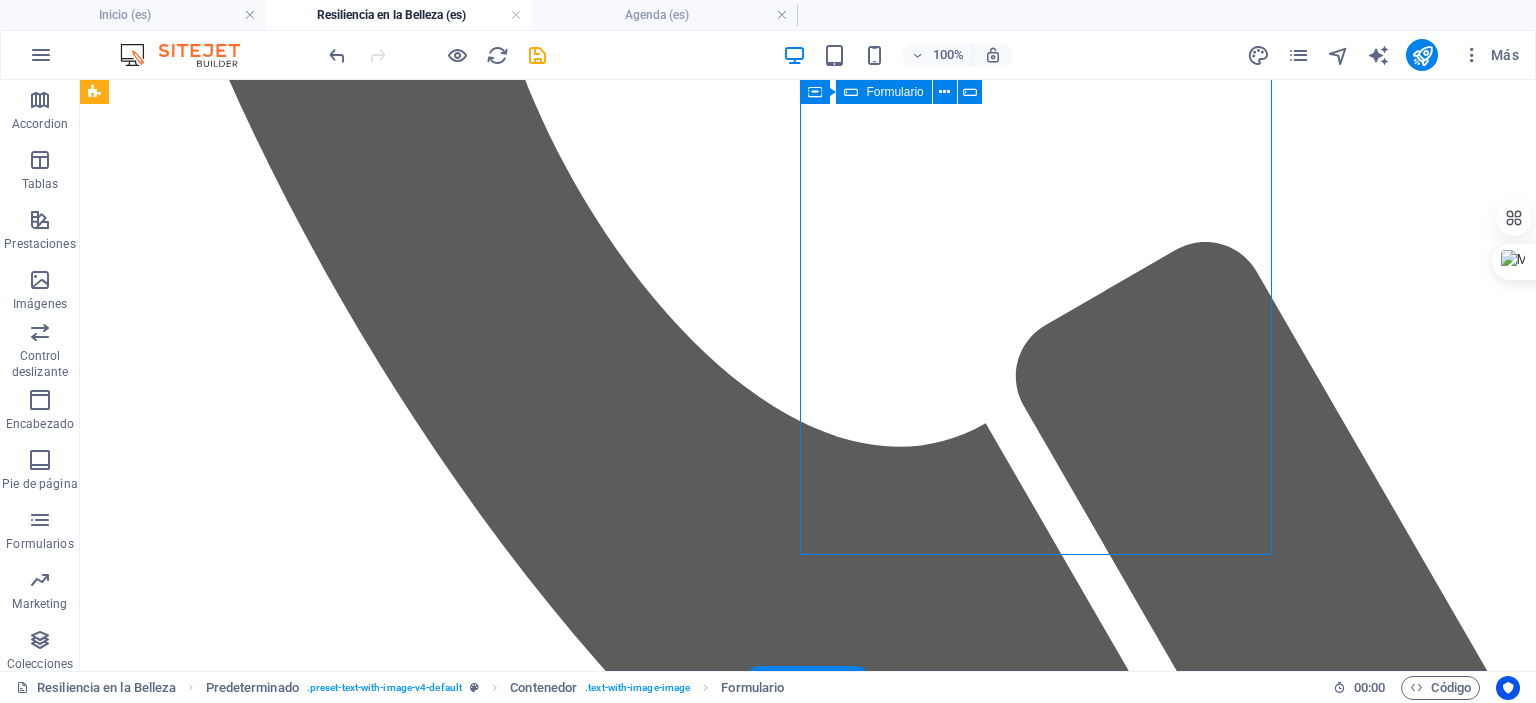 click on "Nombre: Correo Electrónico: [EMAIL] Teléfono: Cuéntanos, ¿Porqué te gustaría vivir esta experiencia? ¿Estarías de acuerdo en que usemos tu testimonio y/o tus fotografías (con tu consentimiento expreso y cuidando tu privacidad) para promover el proyecto y motivar a otras mujeres?   Sí   No Enviar Aplicación" at bounding box center (808, 10426) 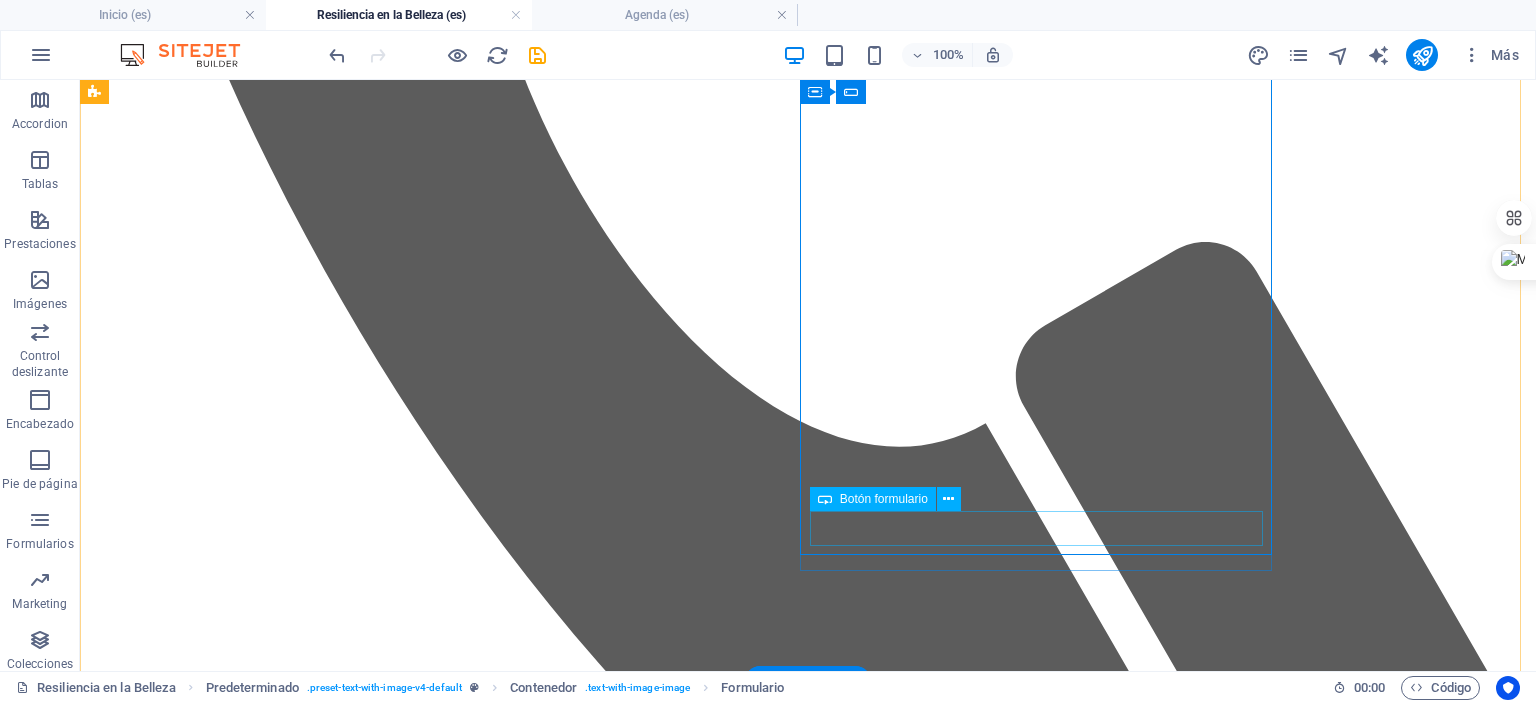 click on "Enviar Aplicación" at bounding box center (808, 10552) 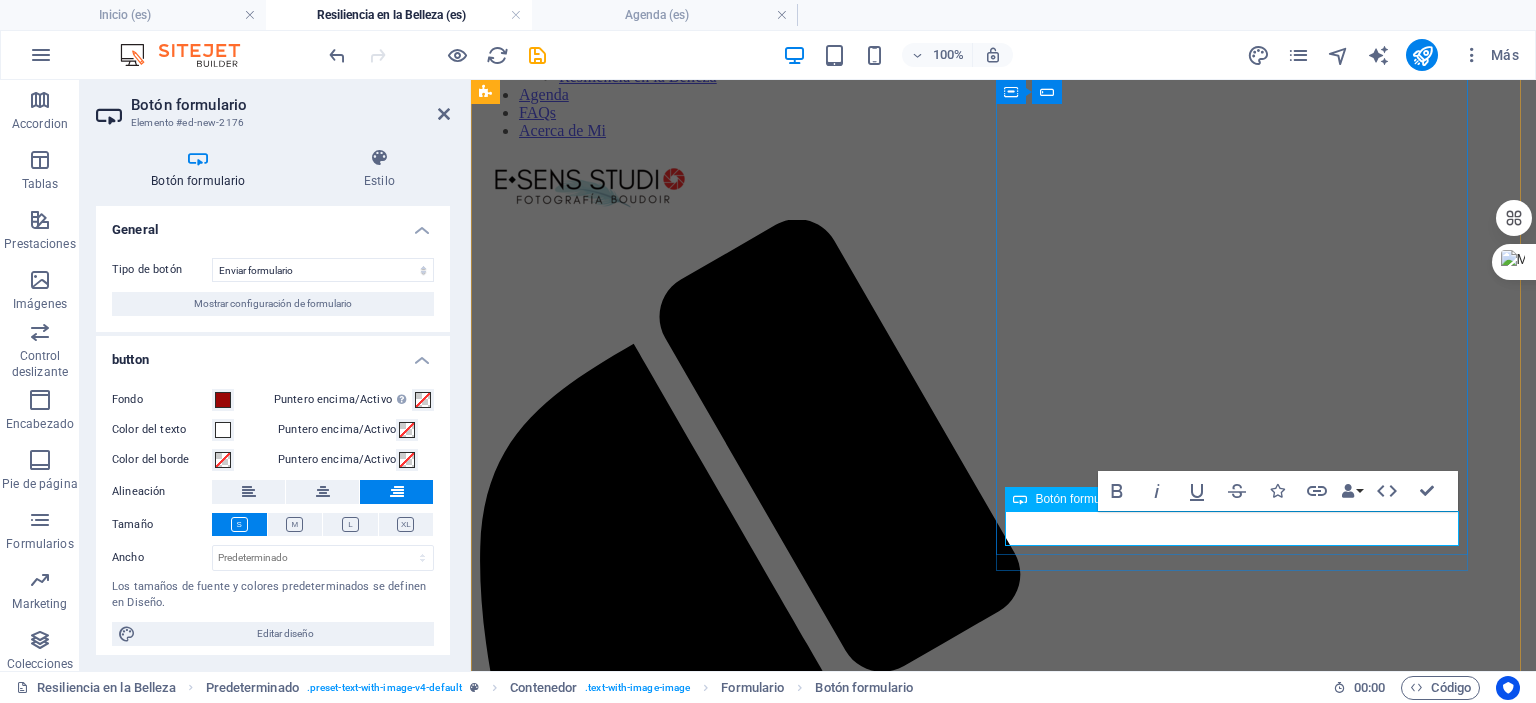 click at bounding box center (1020, 499) 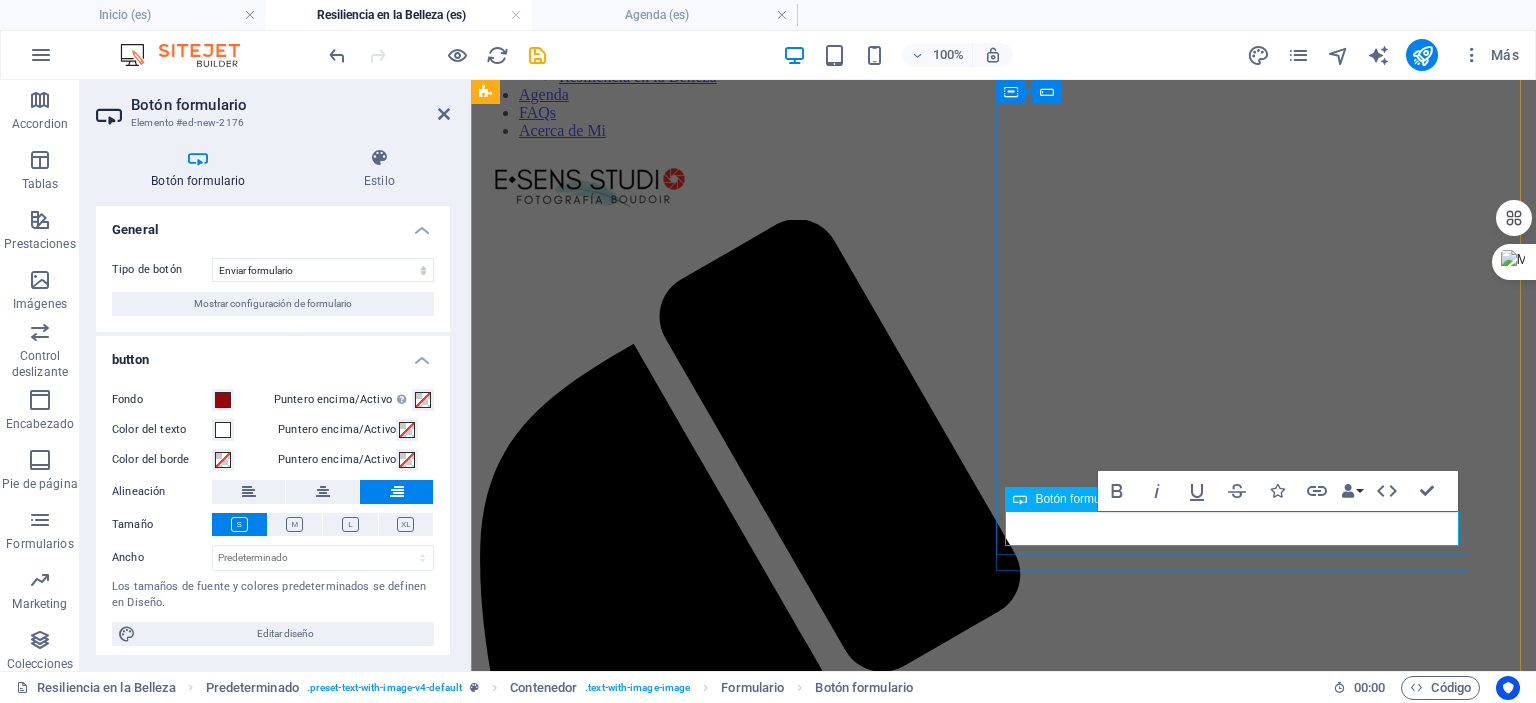 click at bounding box center (1020, 499) 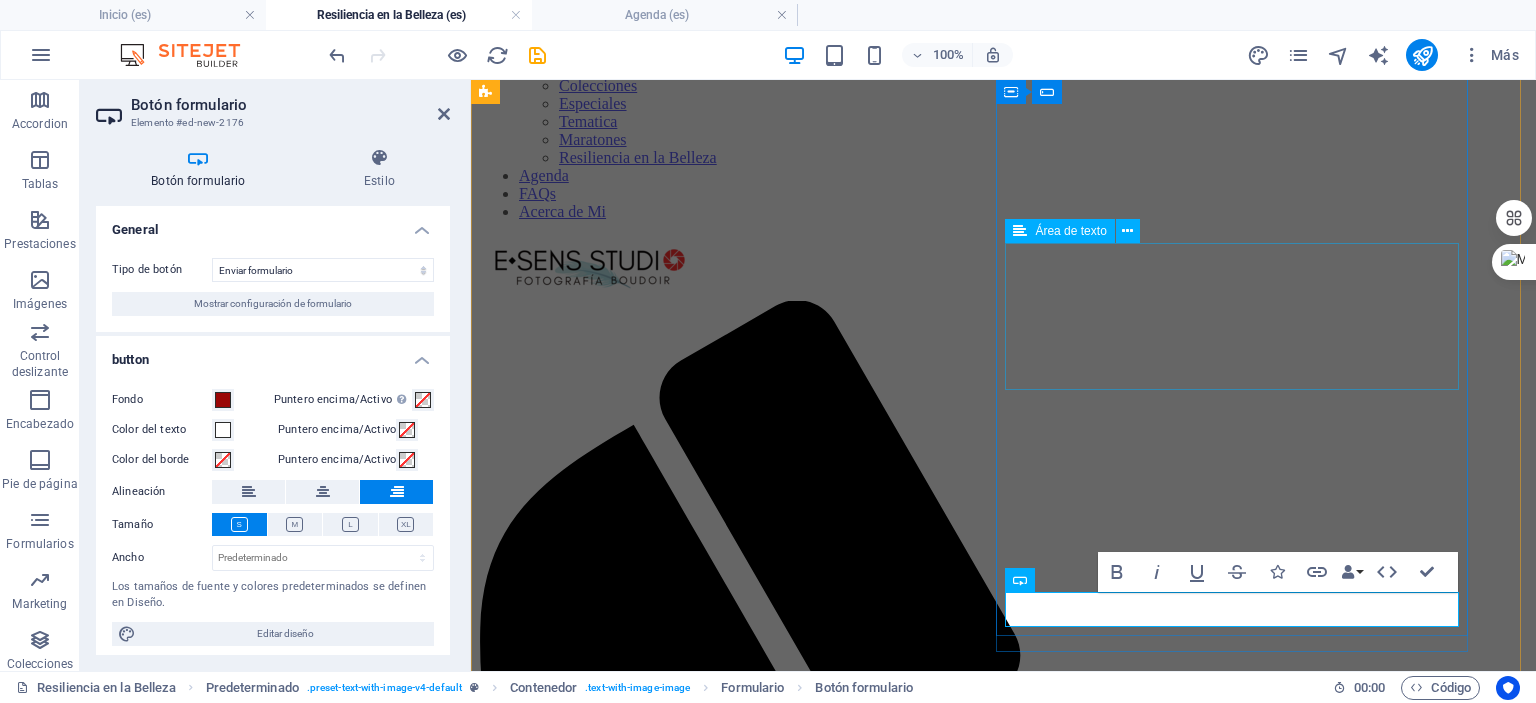 scroll, scrollTop: 4444, scrollLeft: 0, axis: vertical 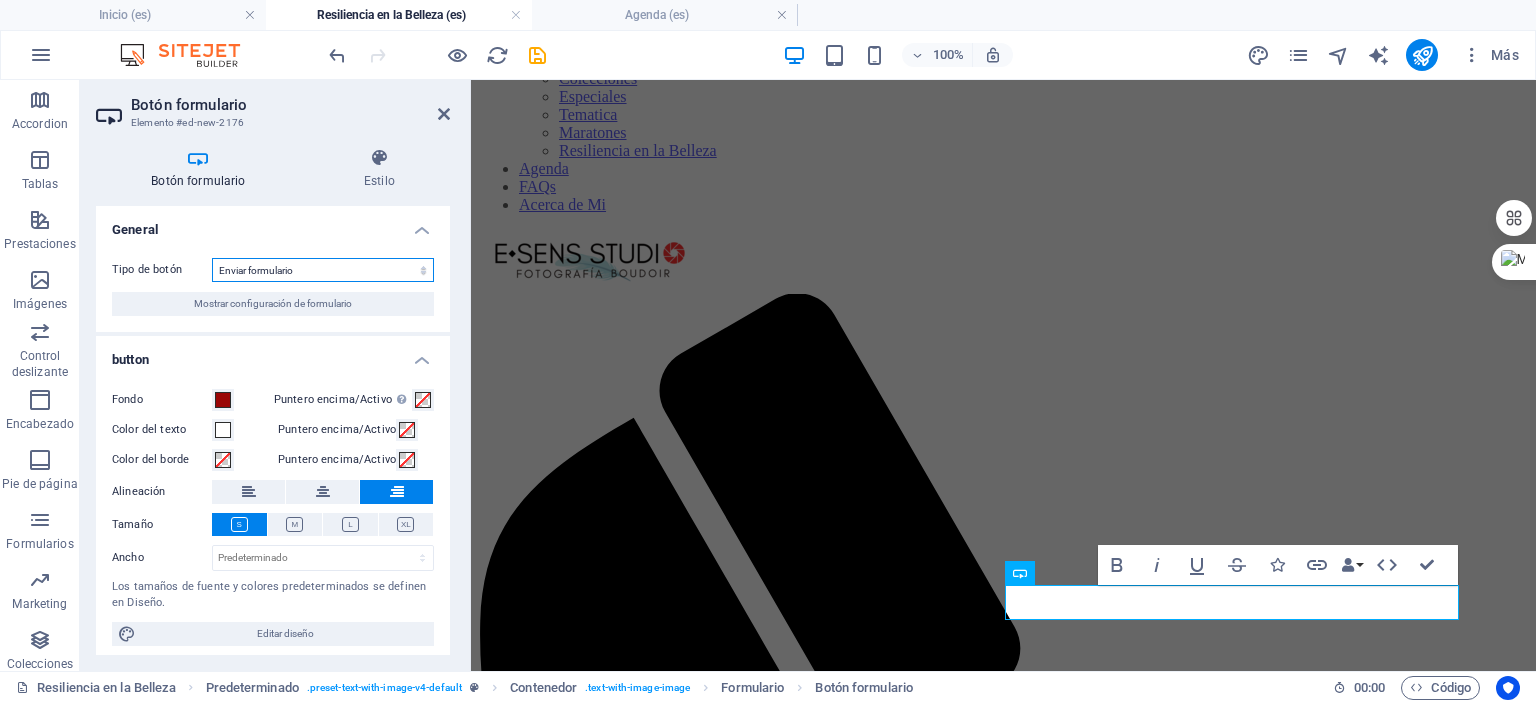 click on "Enviar formulario Restablecer formulario Ninguna acción" at bounding box center [323, 270] 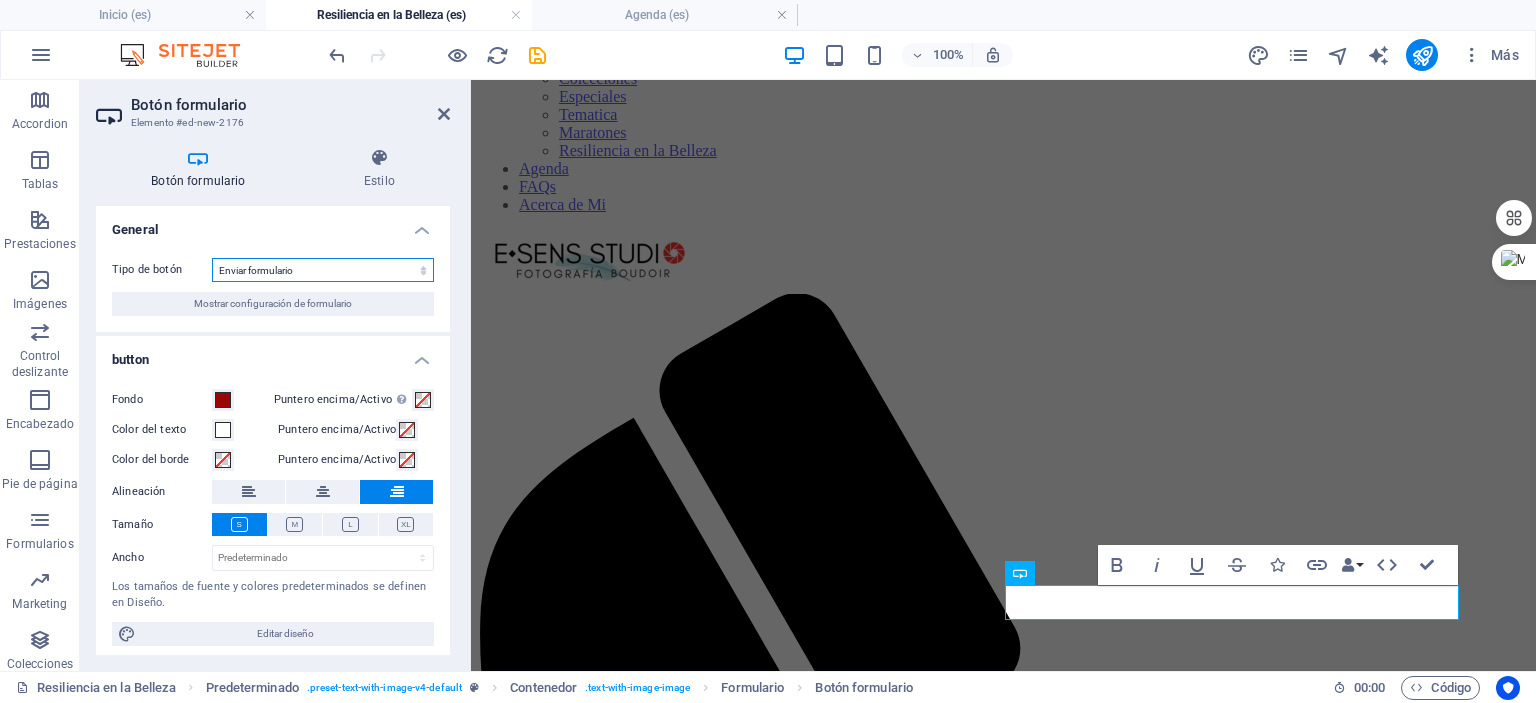 click on "Enviar formulario Restablecer formulario Ninguna acción" at bounding box center [323, 270] 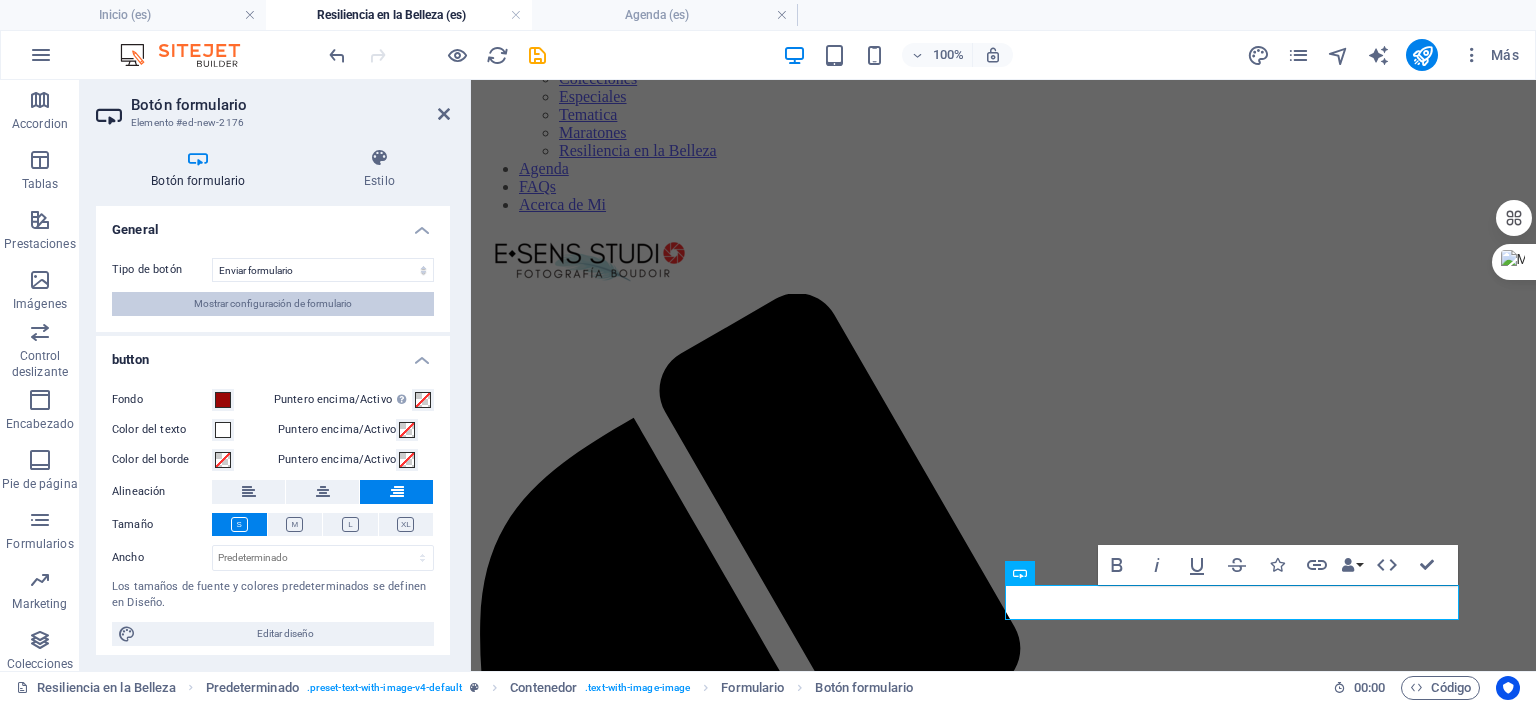 click on "Mostrar configuración de formulario" at bounding box center [273, 304] 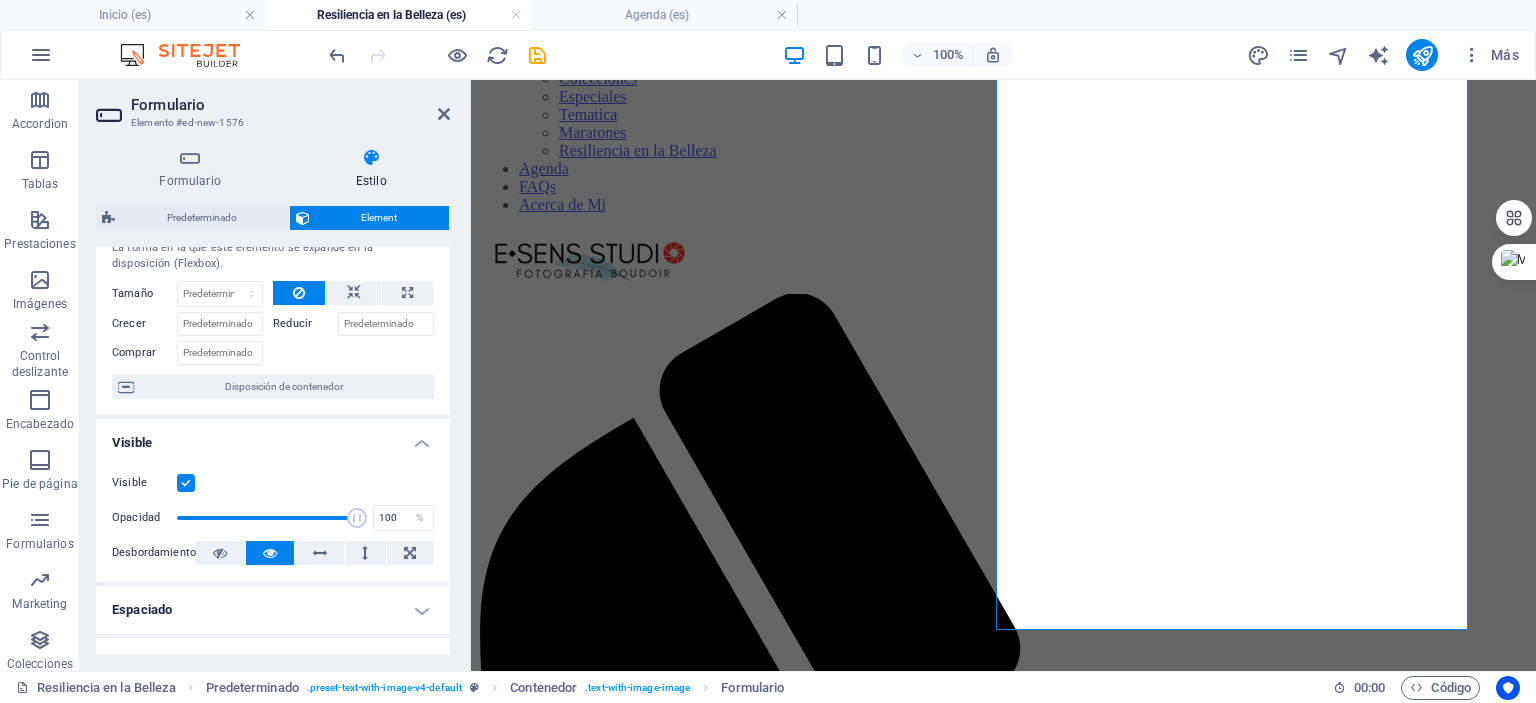 scroll, scrollTop: 0, scrollLeft: 0, axis: both 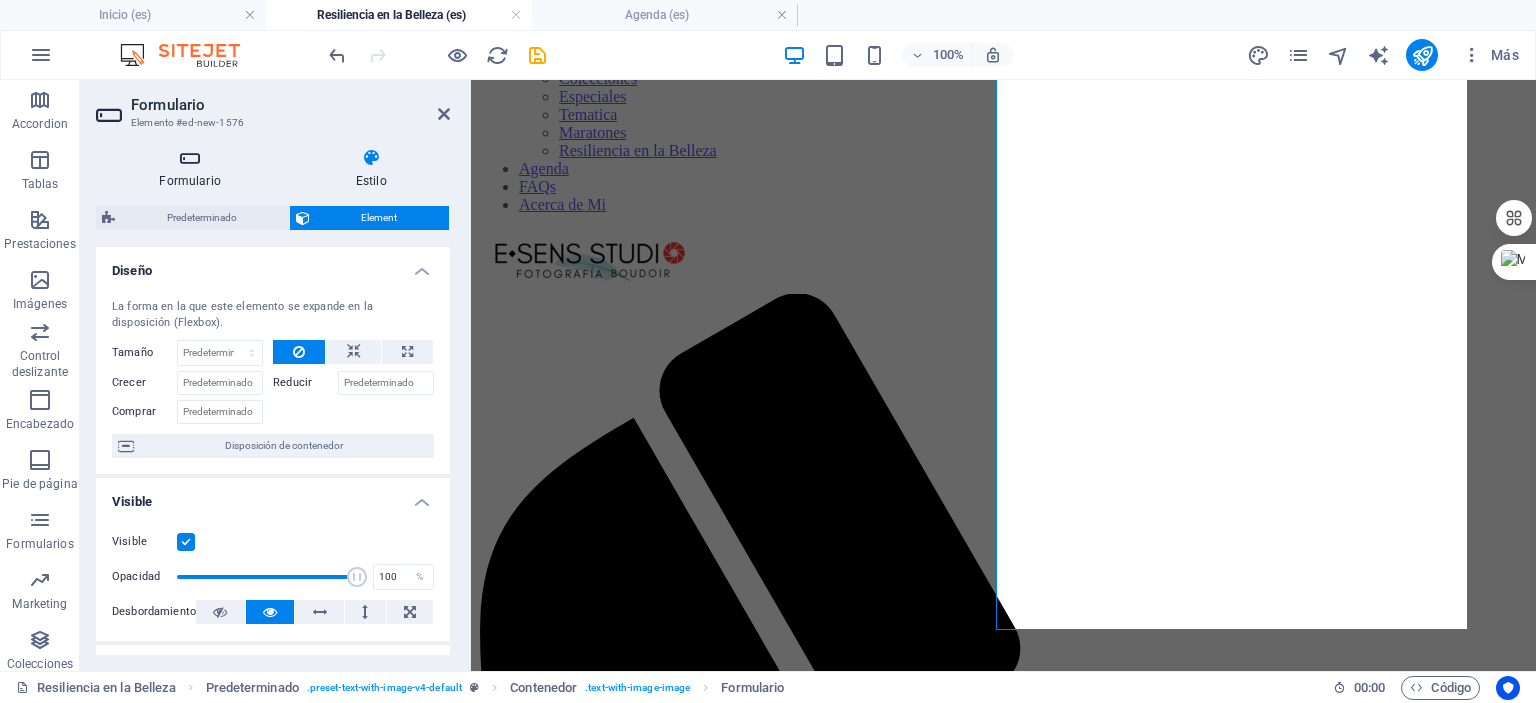 click at bounding box center (190, 158) 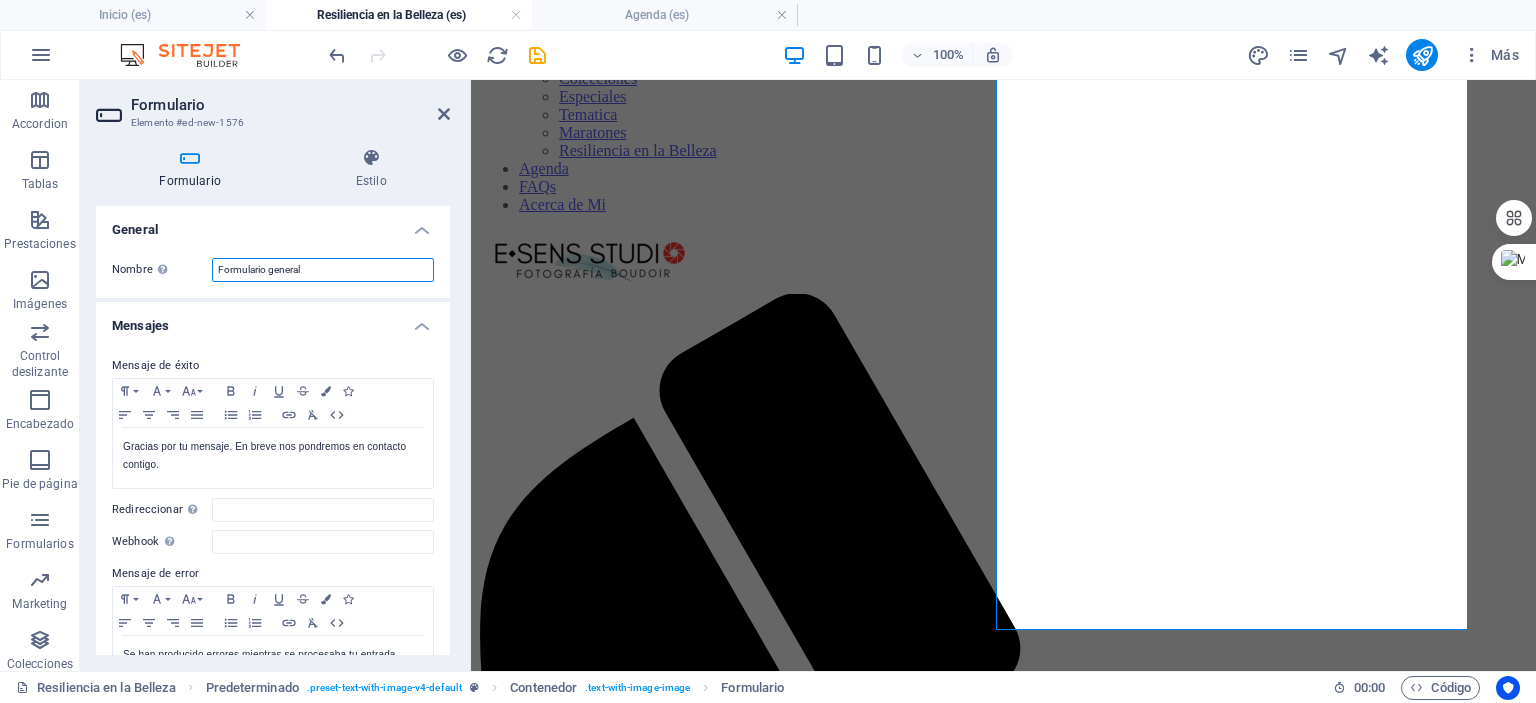 click on "Formulario general" at bounding box center [323, 270] 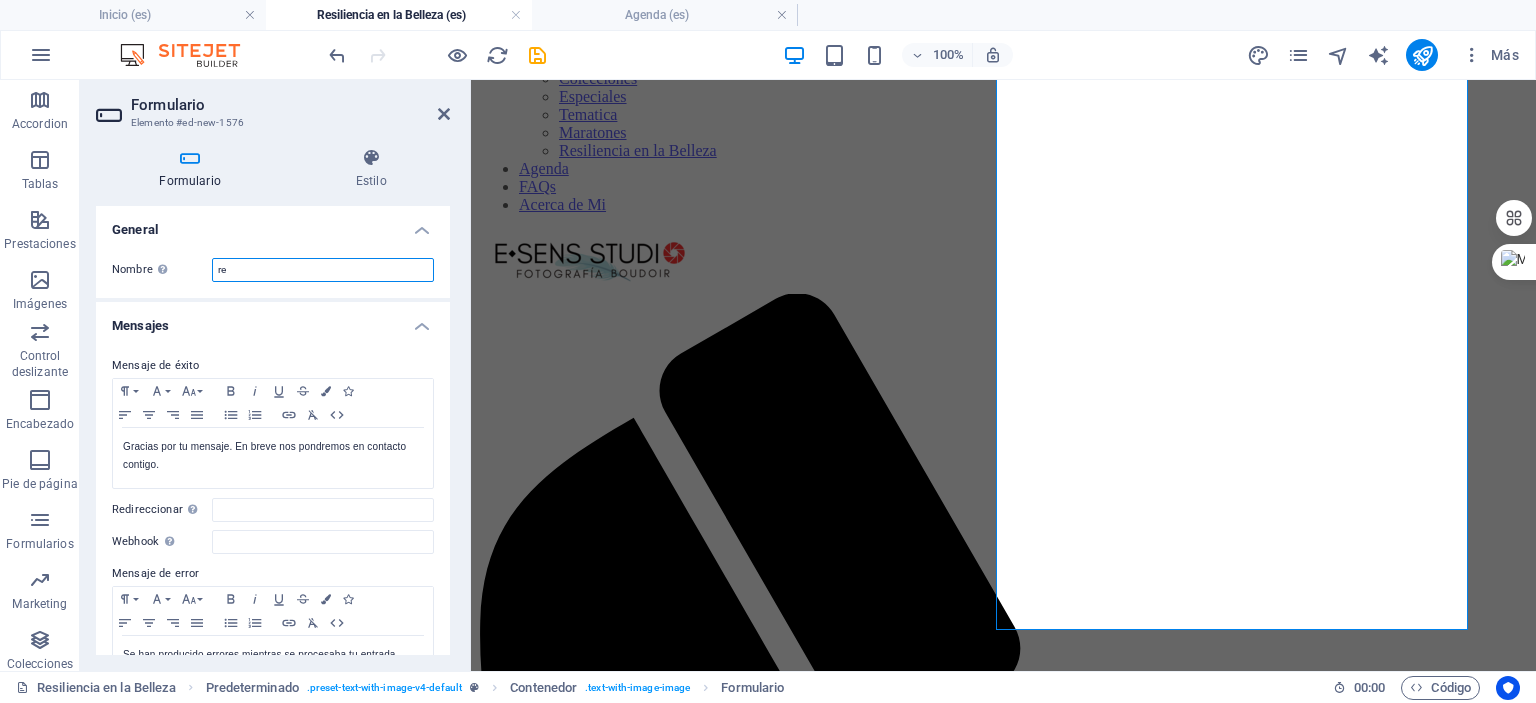 type on "r" 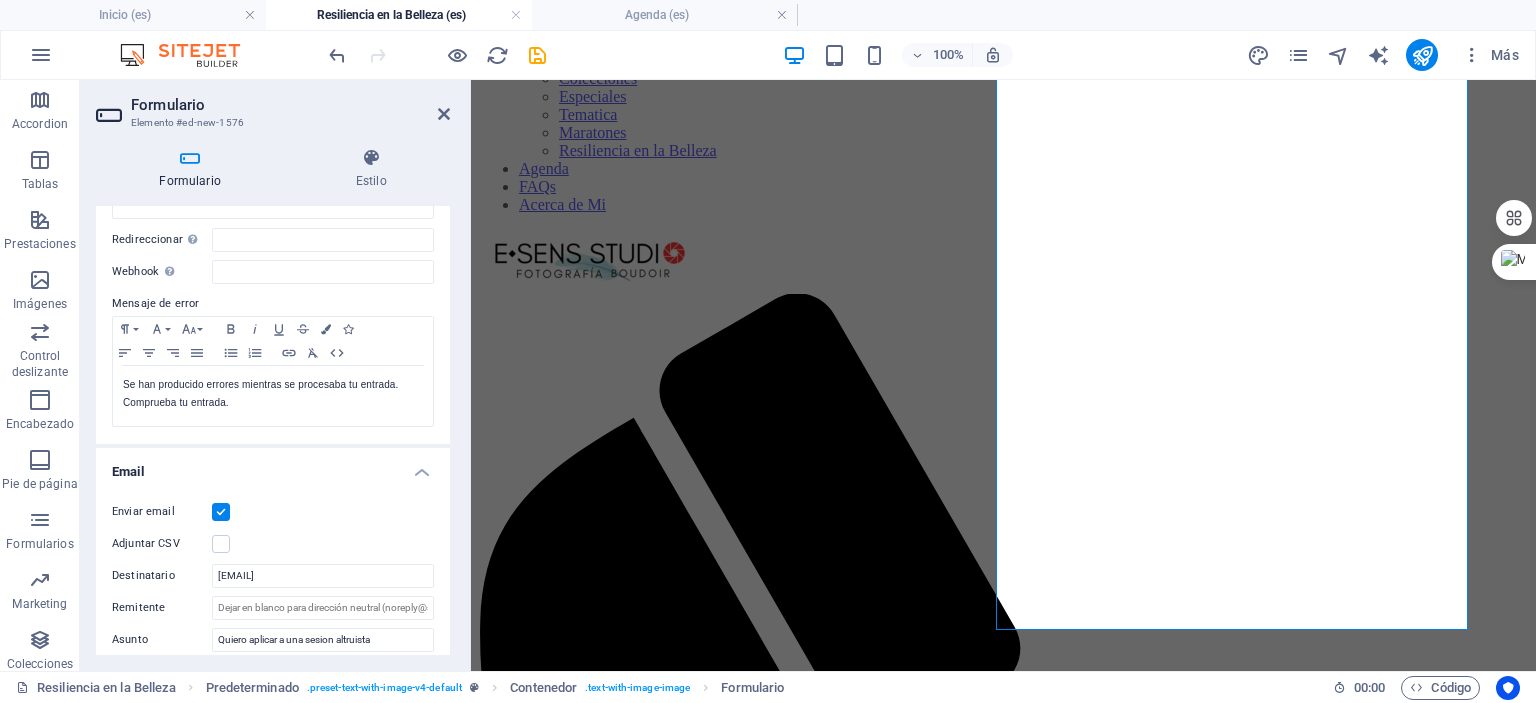 scroll, scrollTop: 300, scrollLeft: 0, axis: vertical 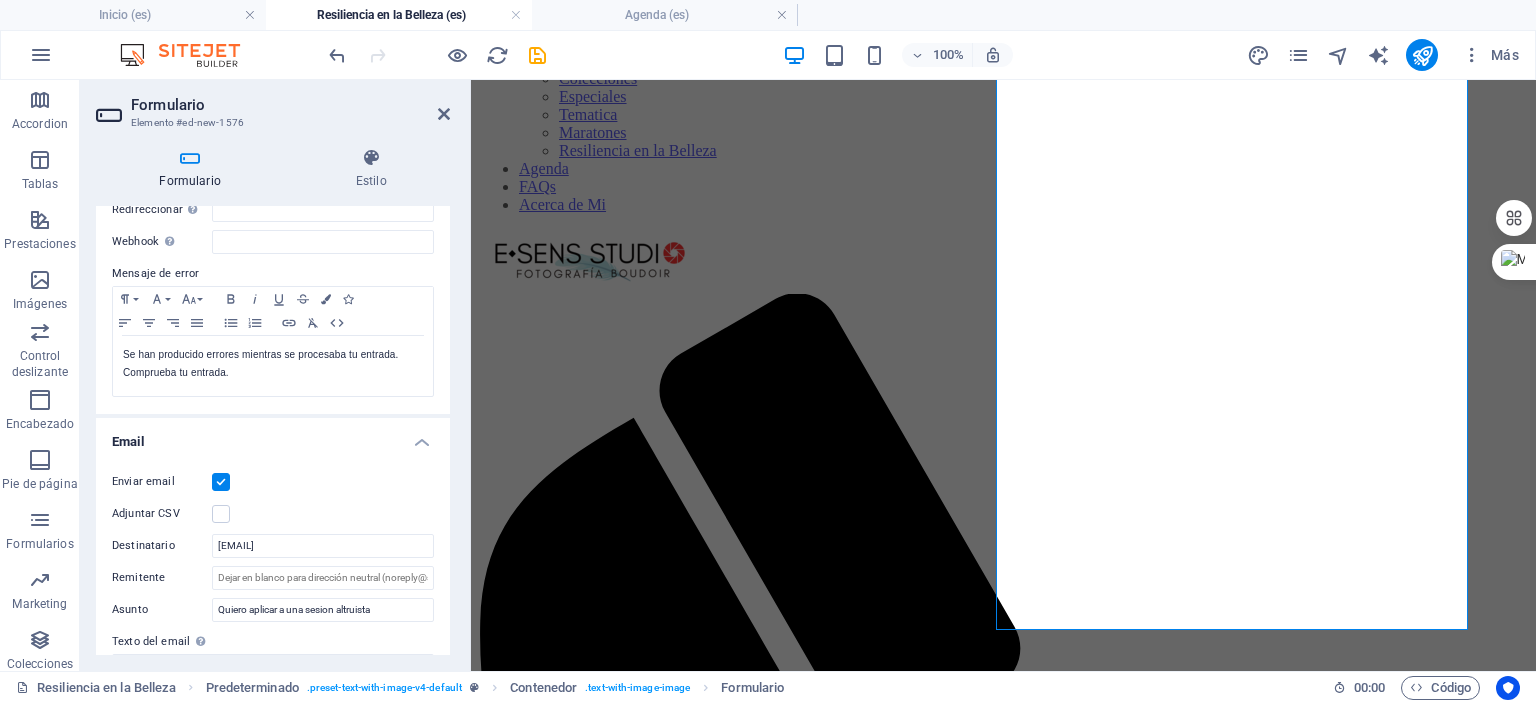 type on "resiliencia_gratis" 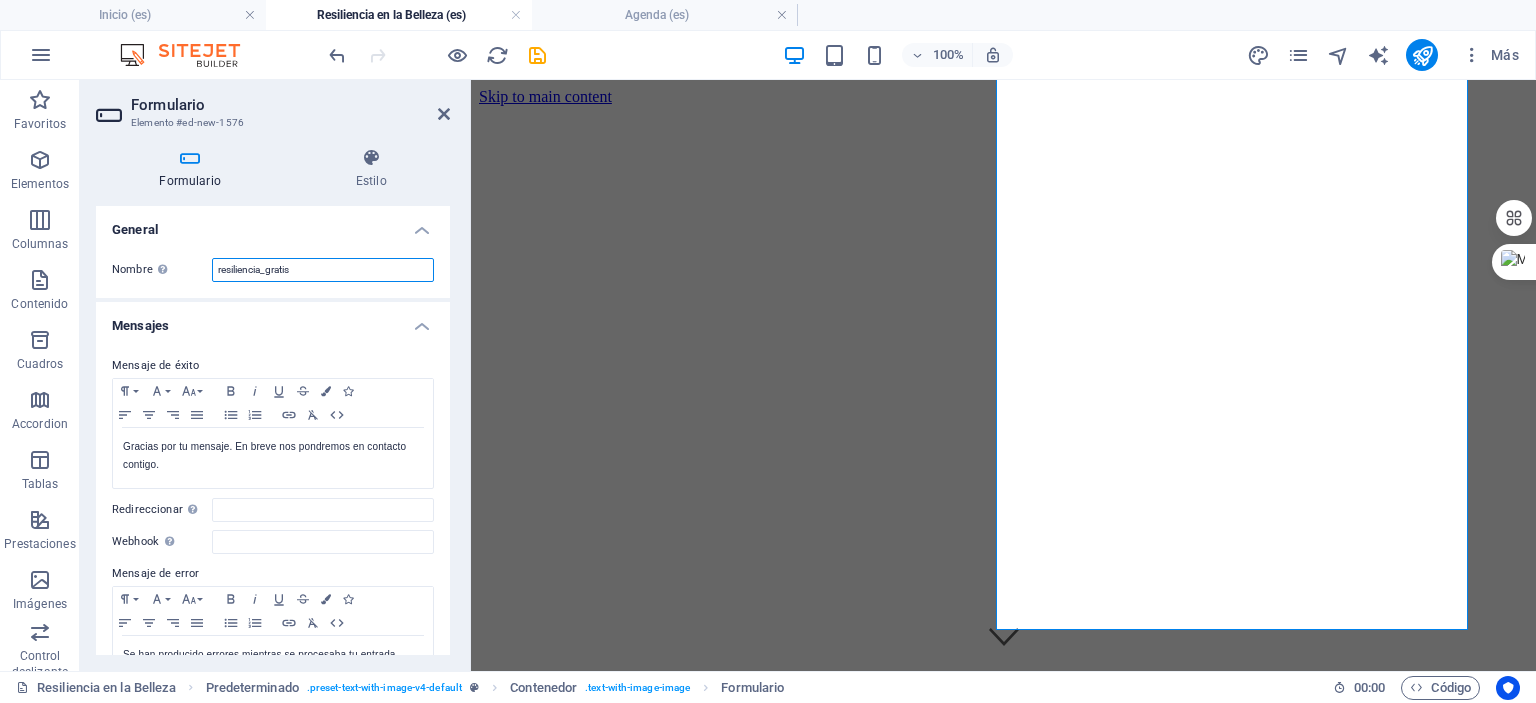 scroll, scrollTop: 0, scrollLeft: 0, axis: both 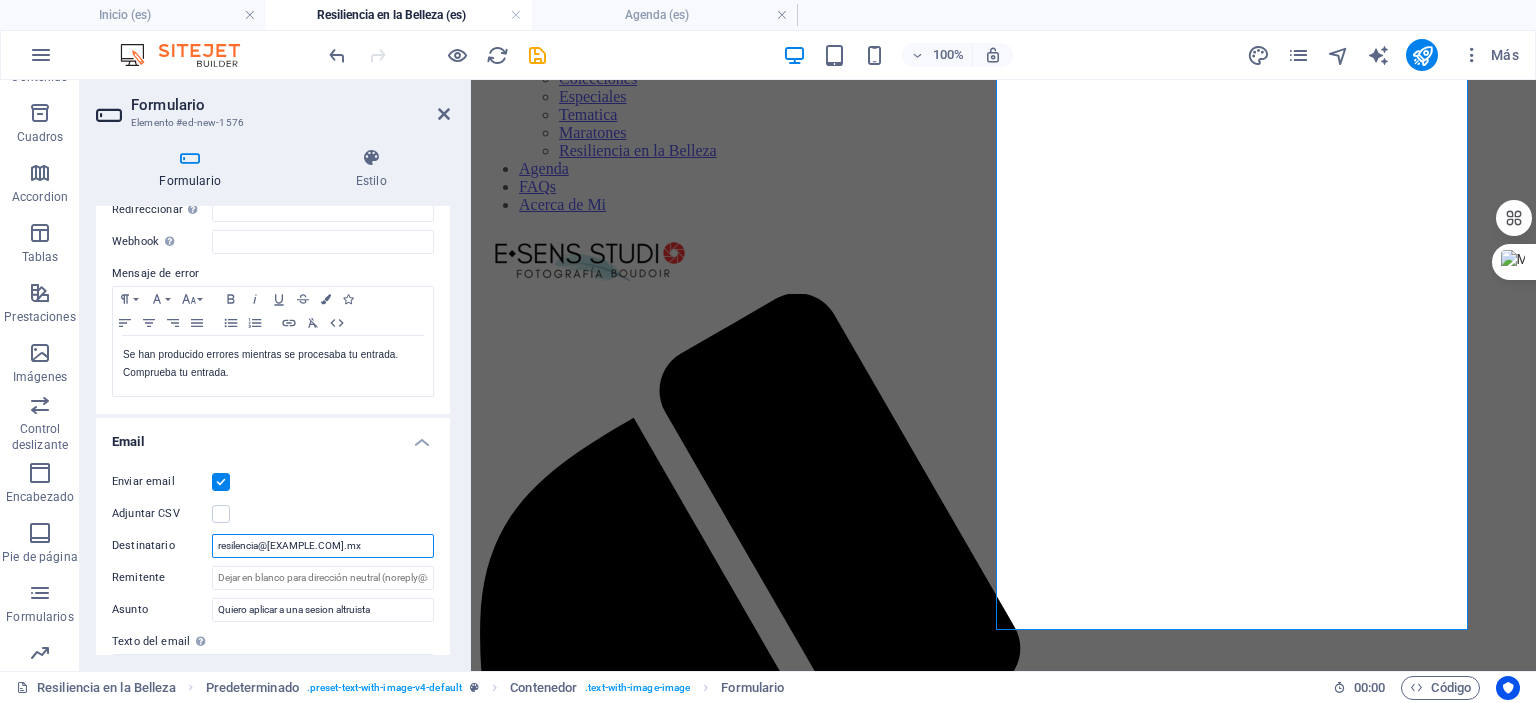 click on "[EMAIL]" at bounding box center [323, 546] 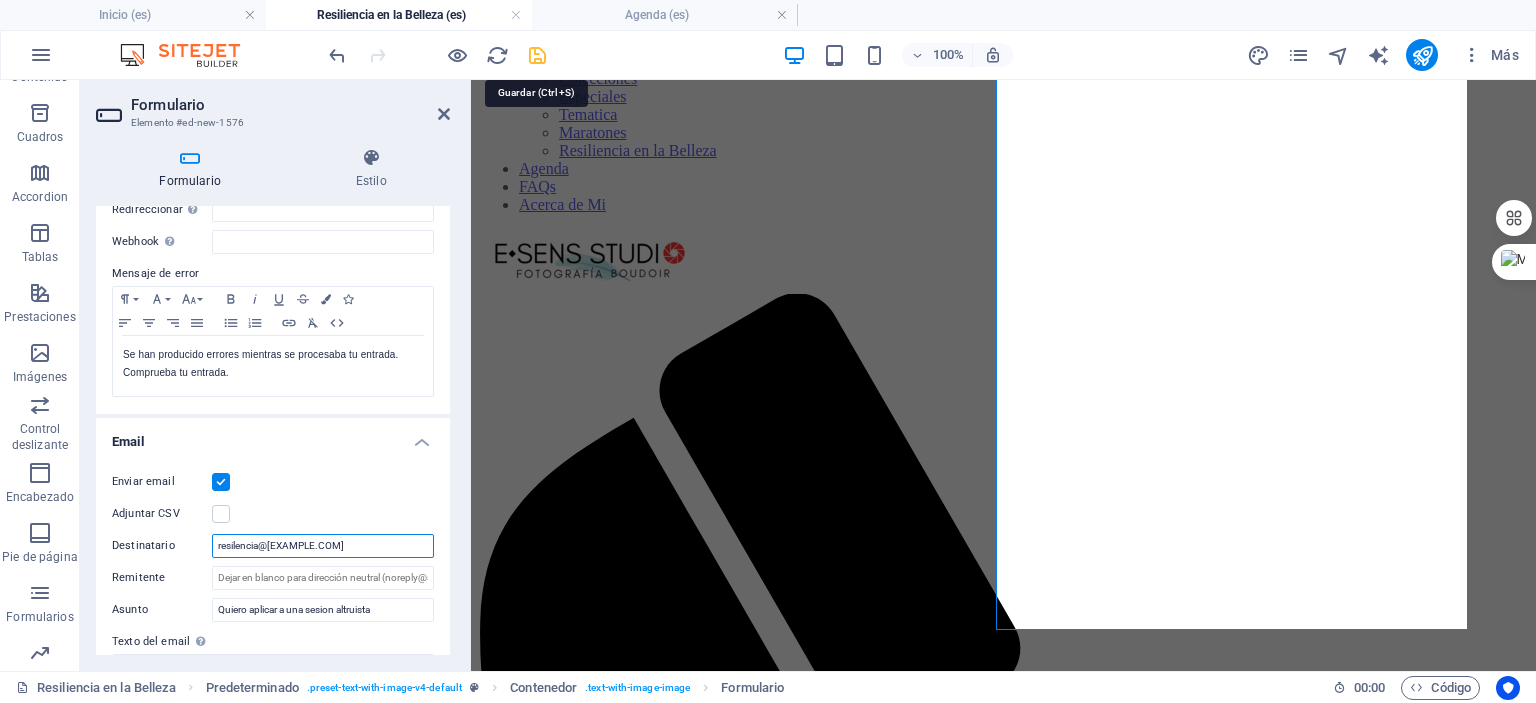 type on "resilencia@esenseboudoir.com.mx" 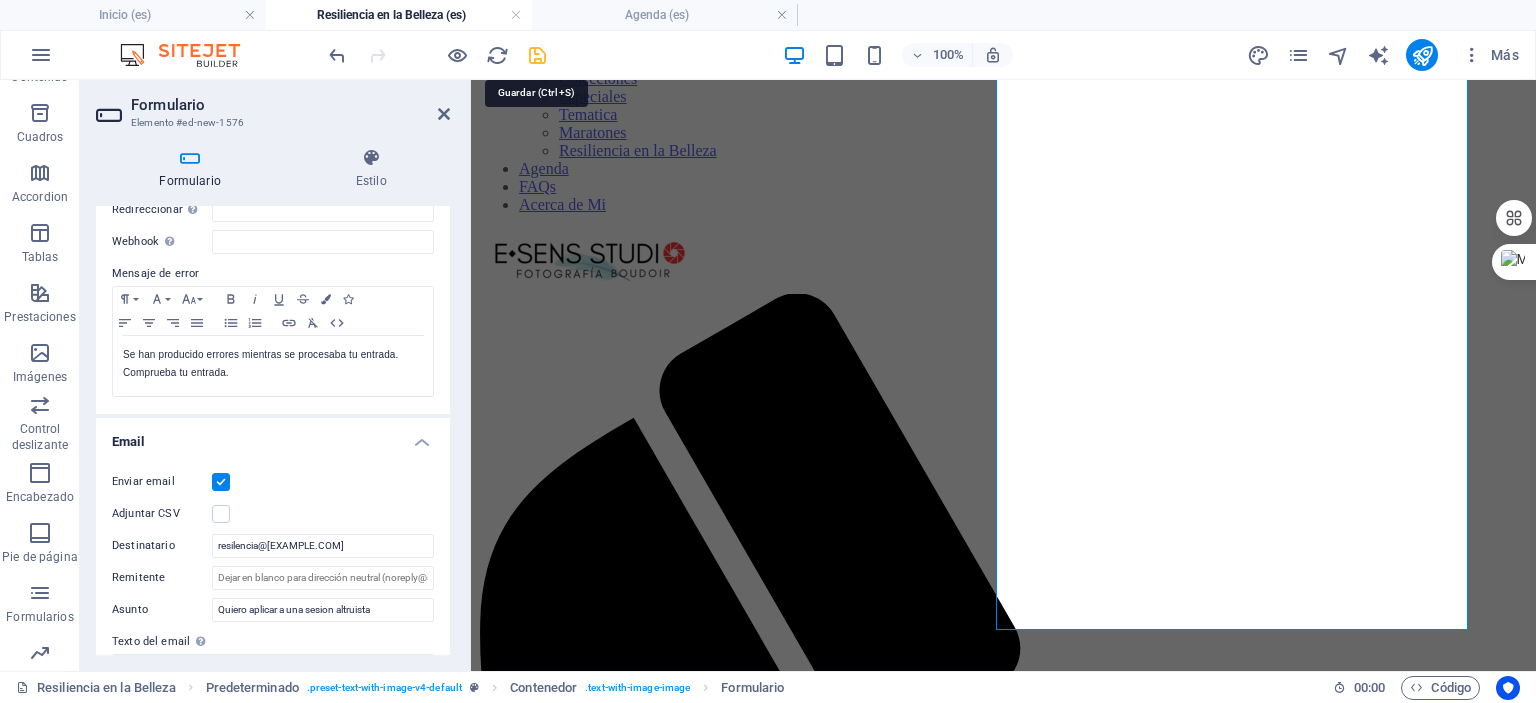 click at bounding box center (537, 55) 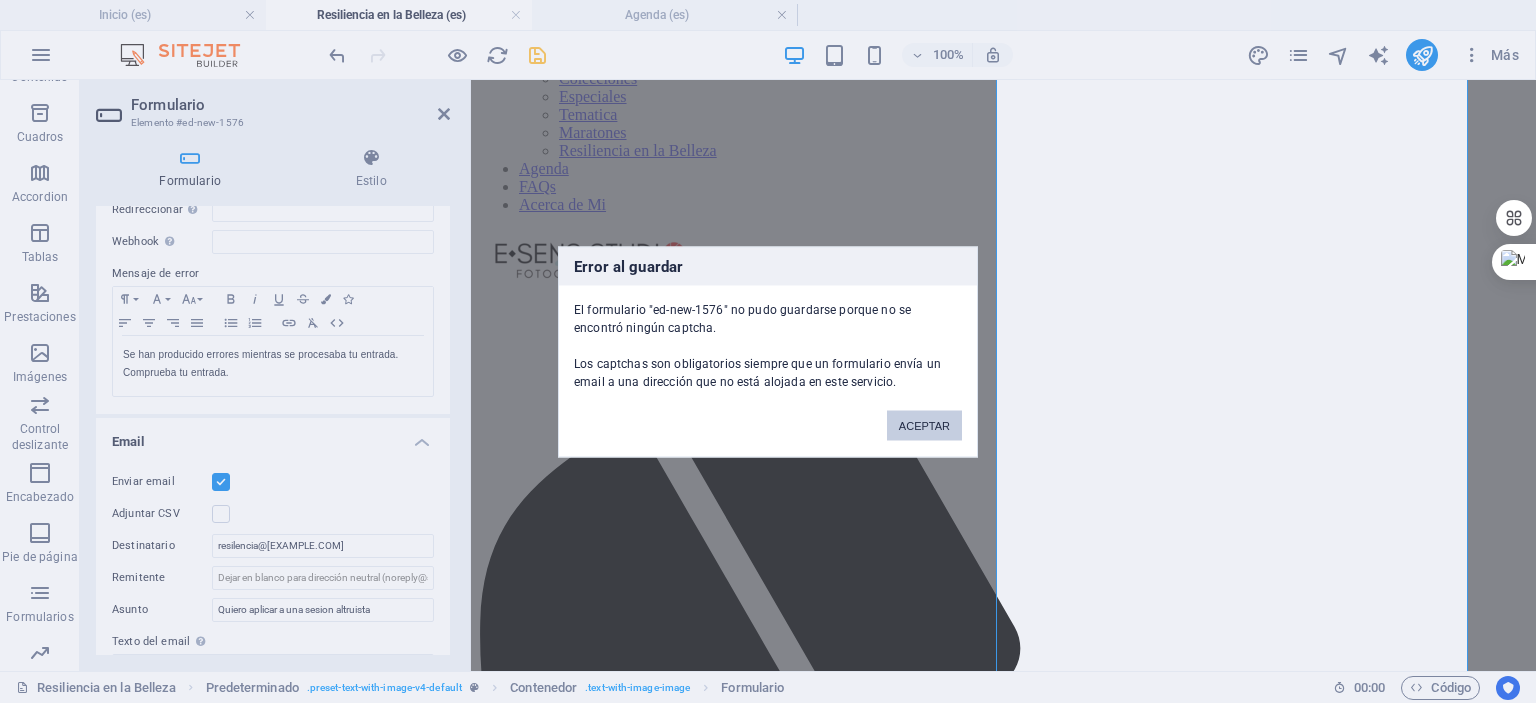 scroll, scrollTop: 4331, scrollLeft: 0, axis: vertical 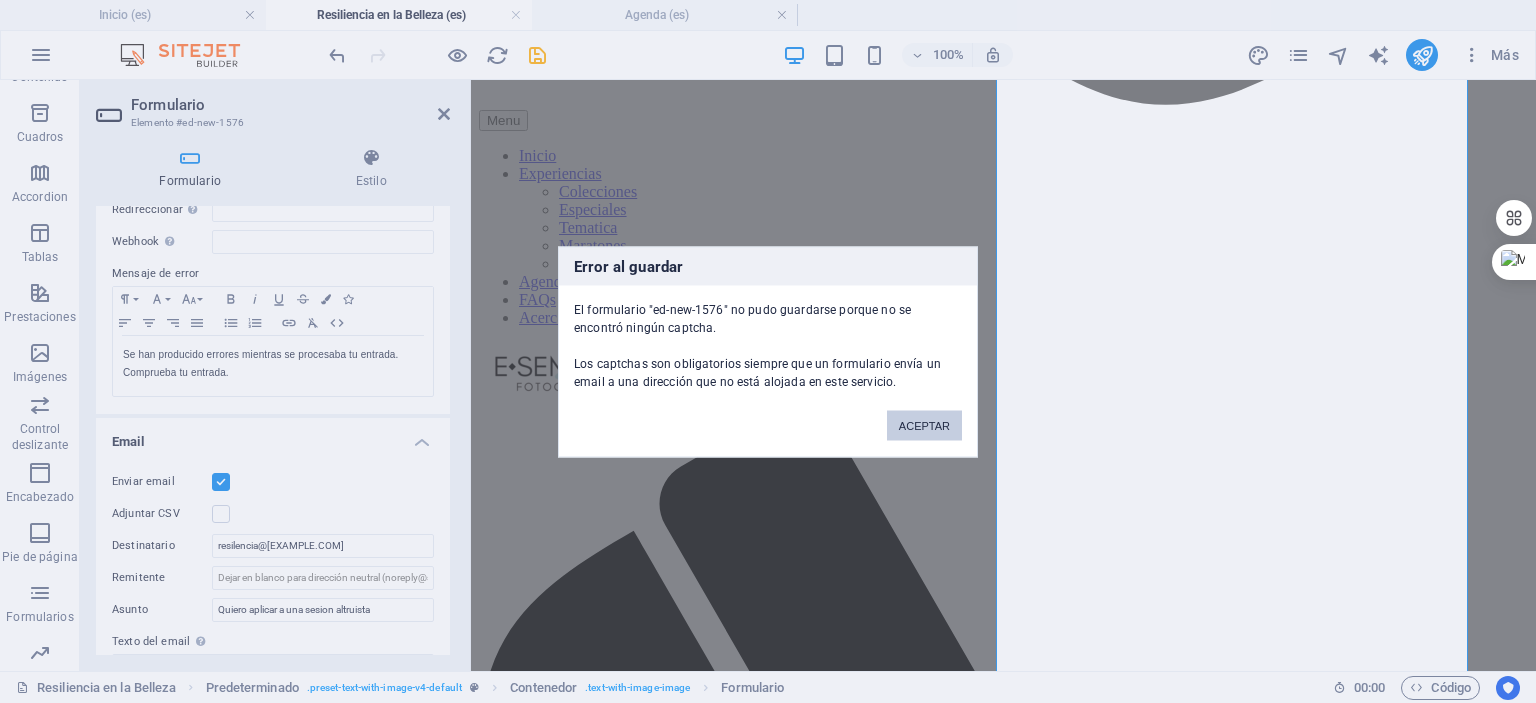 click on "ACEPTAR" at bounding box center [924, 425] 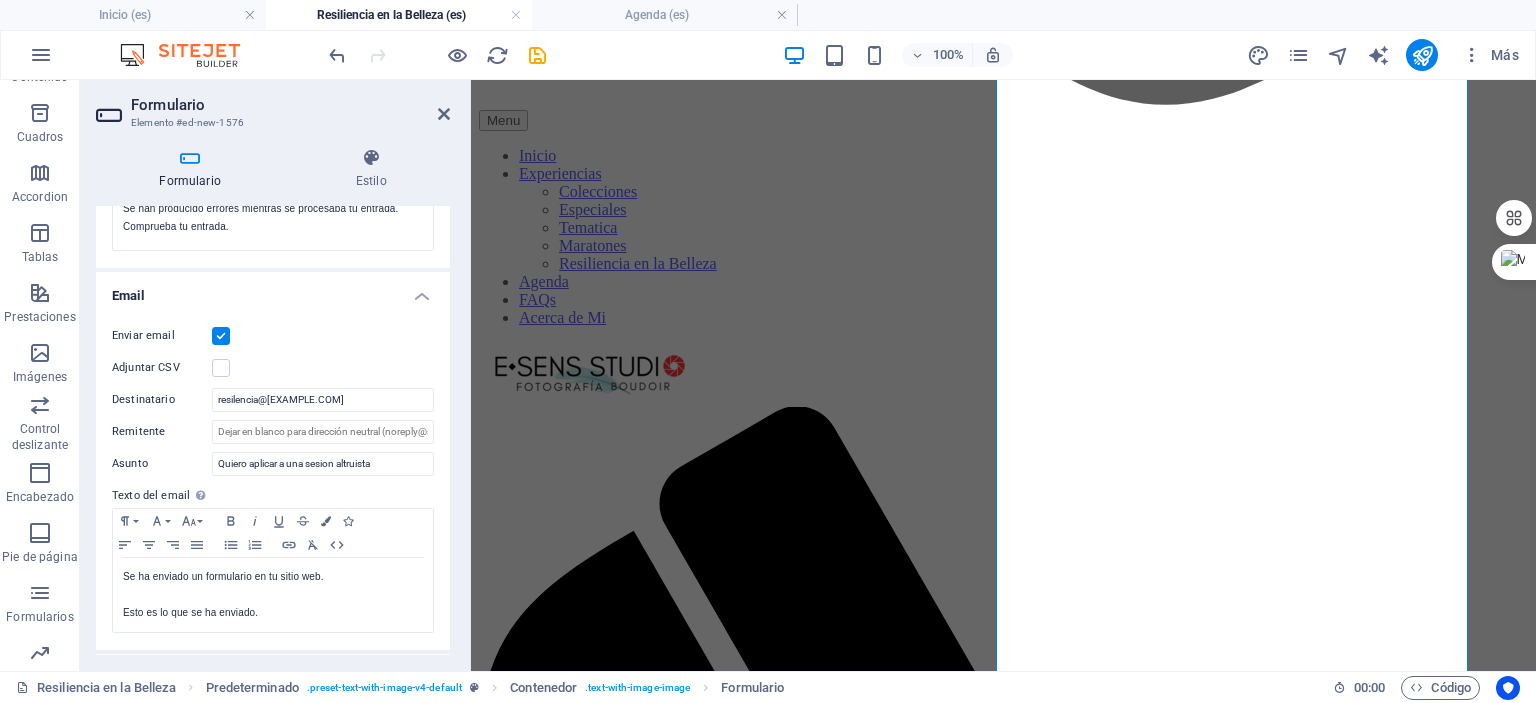 scroll, scrollTop: 500, scrollLeft: 0, axis: vertical 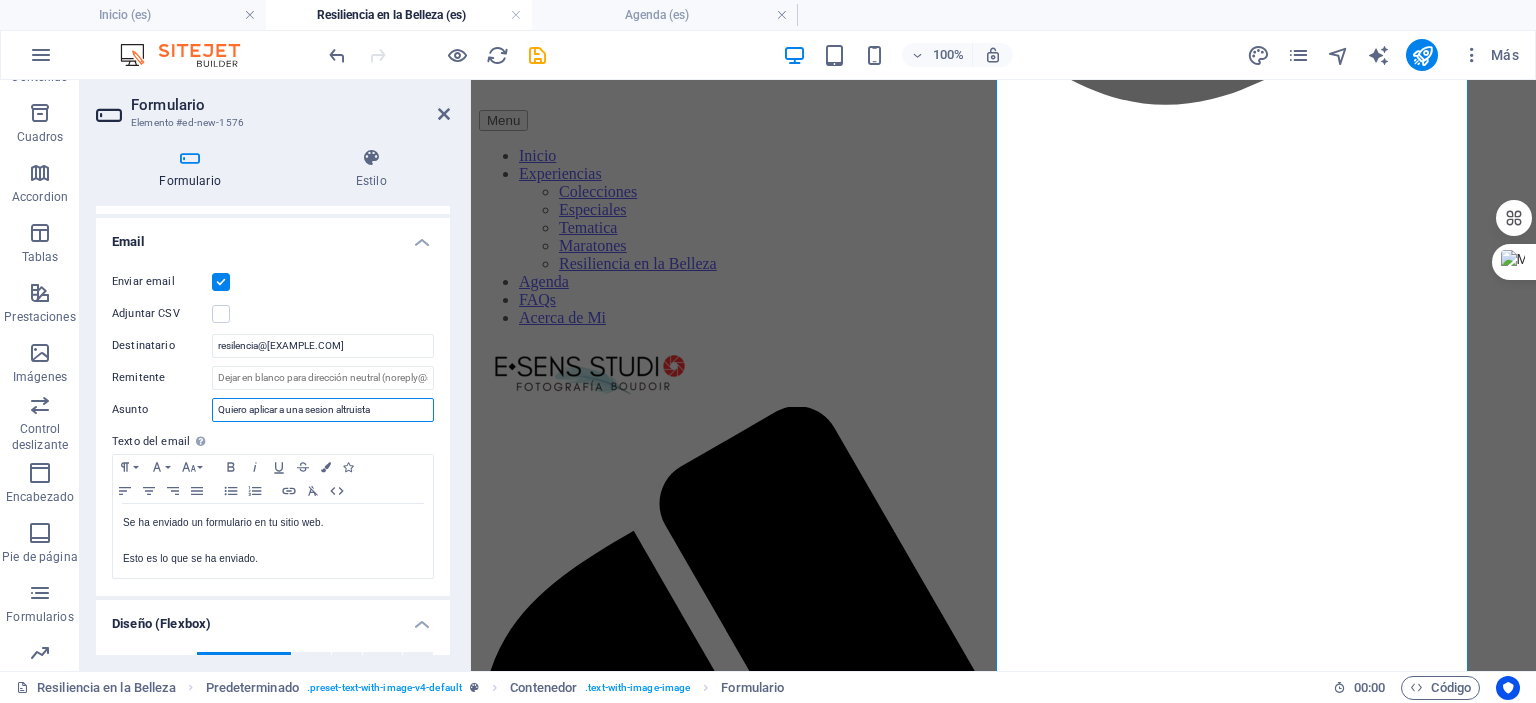click on "Quiero aplicar a una sesion altruista" at bounding box center [323, 410] 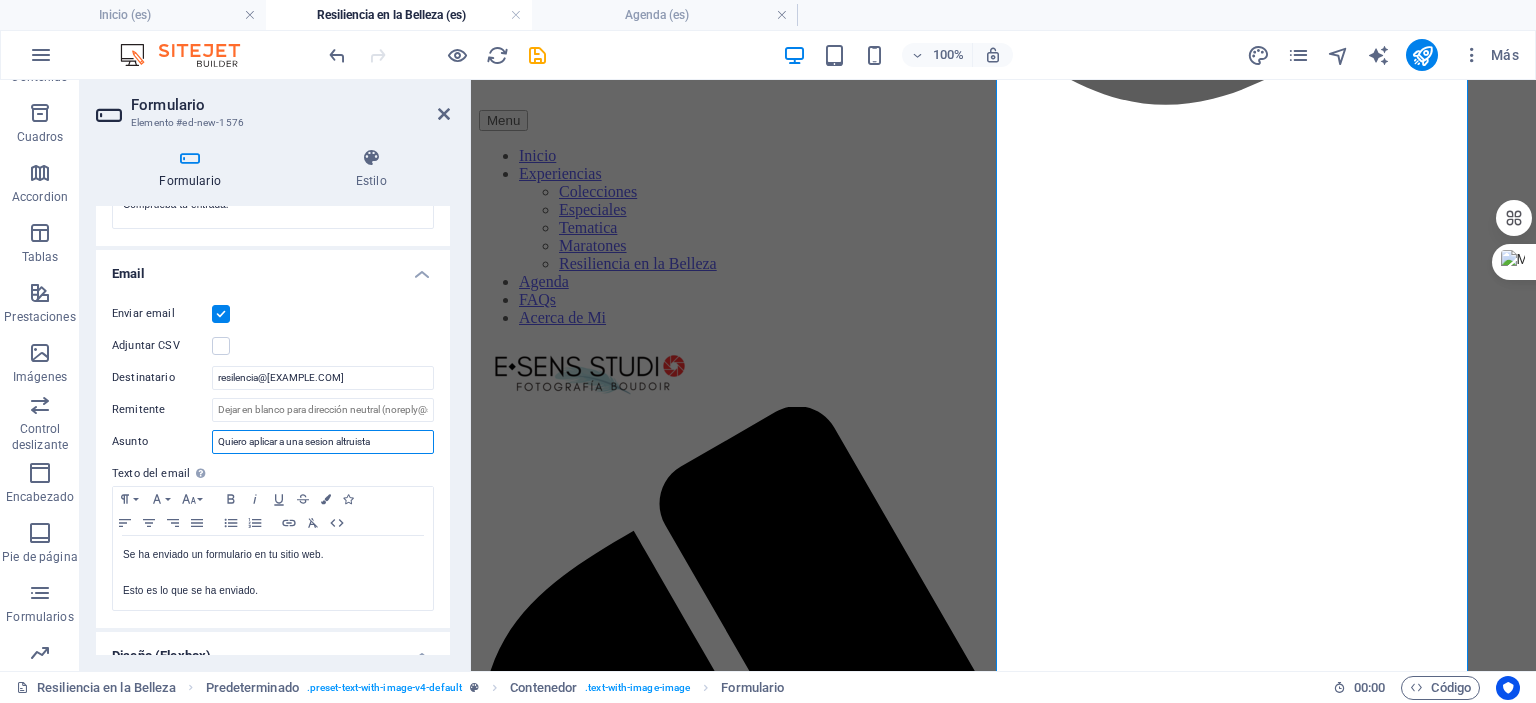 scroll, scrollTop: 268, scrollLeft: 0, axis: vertical 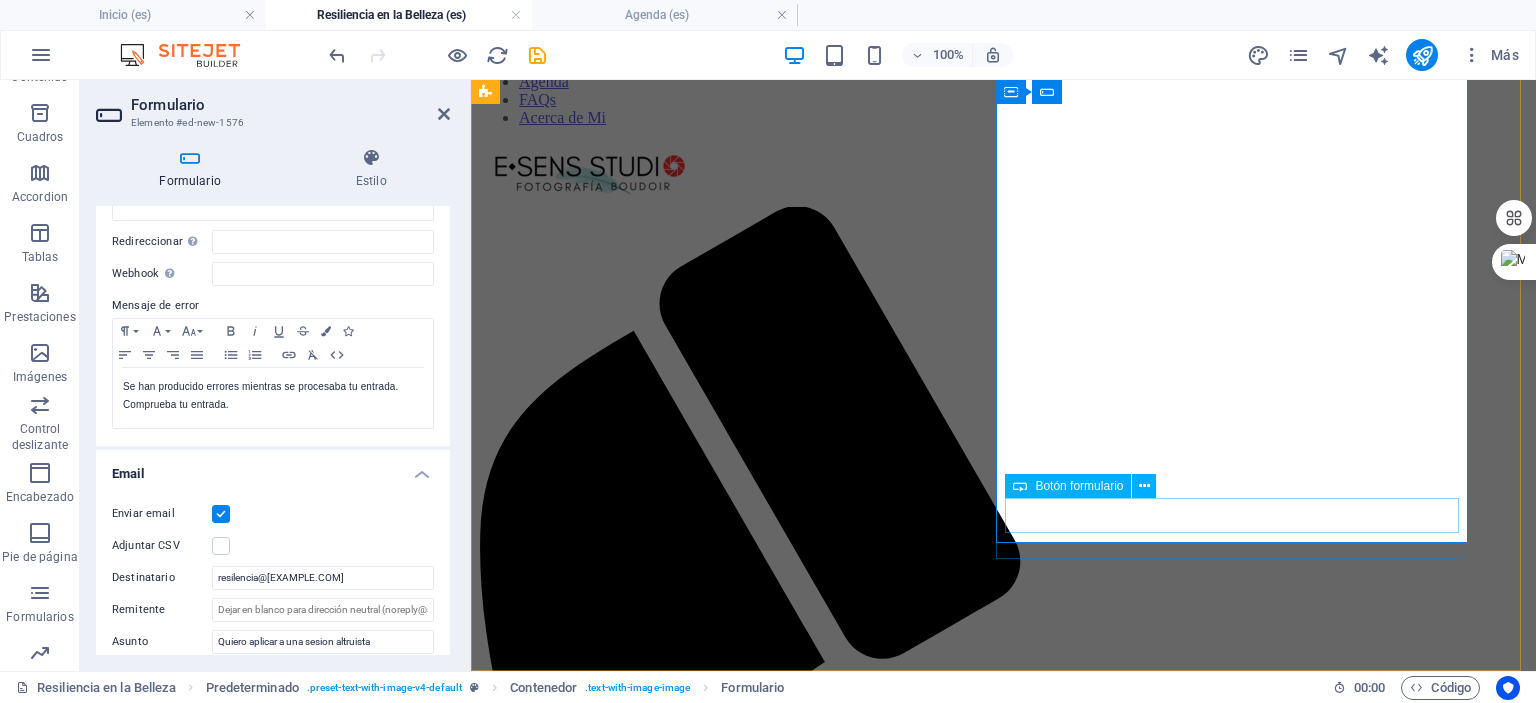 click on "Enviar Aplicación" at bounding box center [1003, 8593] 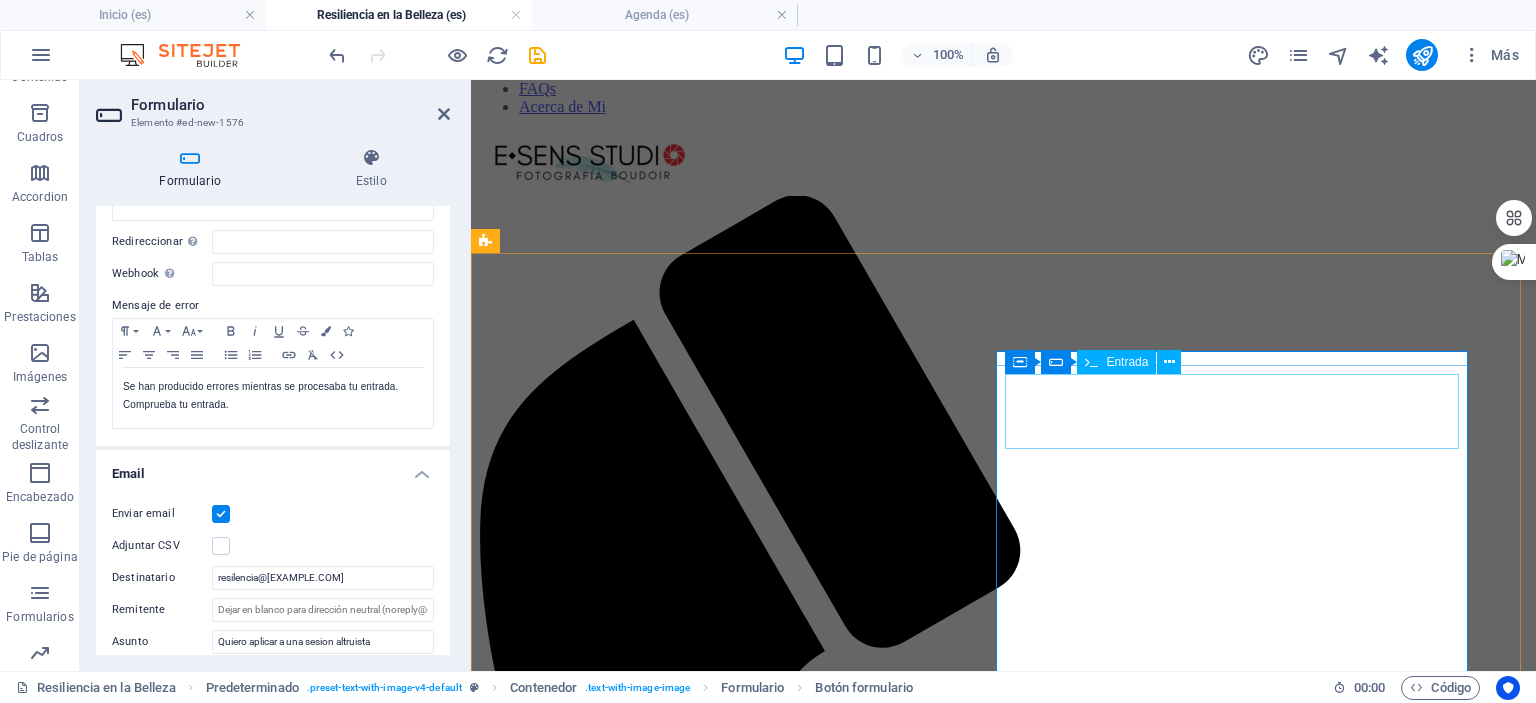 scroll, scrollTop: 4044, scrollLeft: 0, axis: vertical 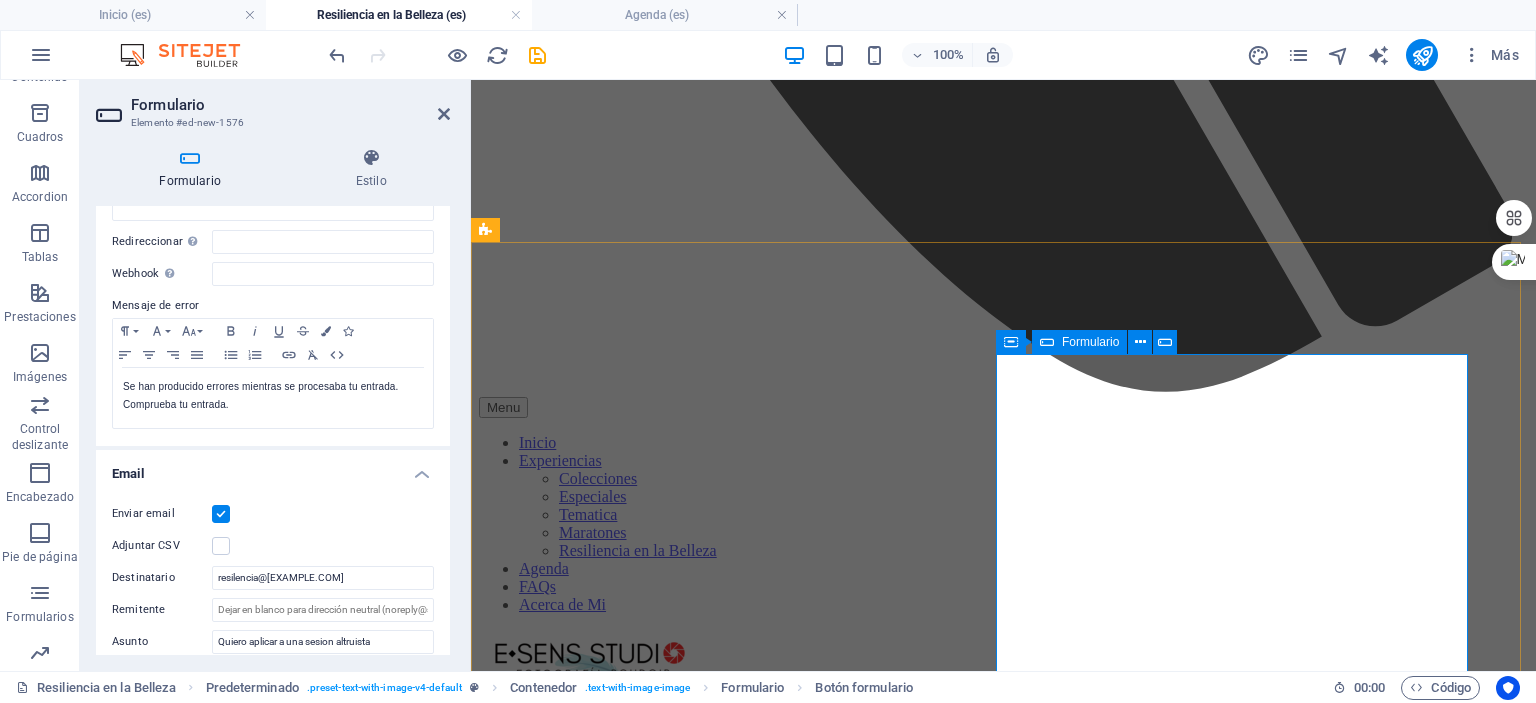 click on "Formulario" at bounding box center [1090, 342] 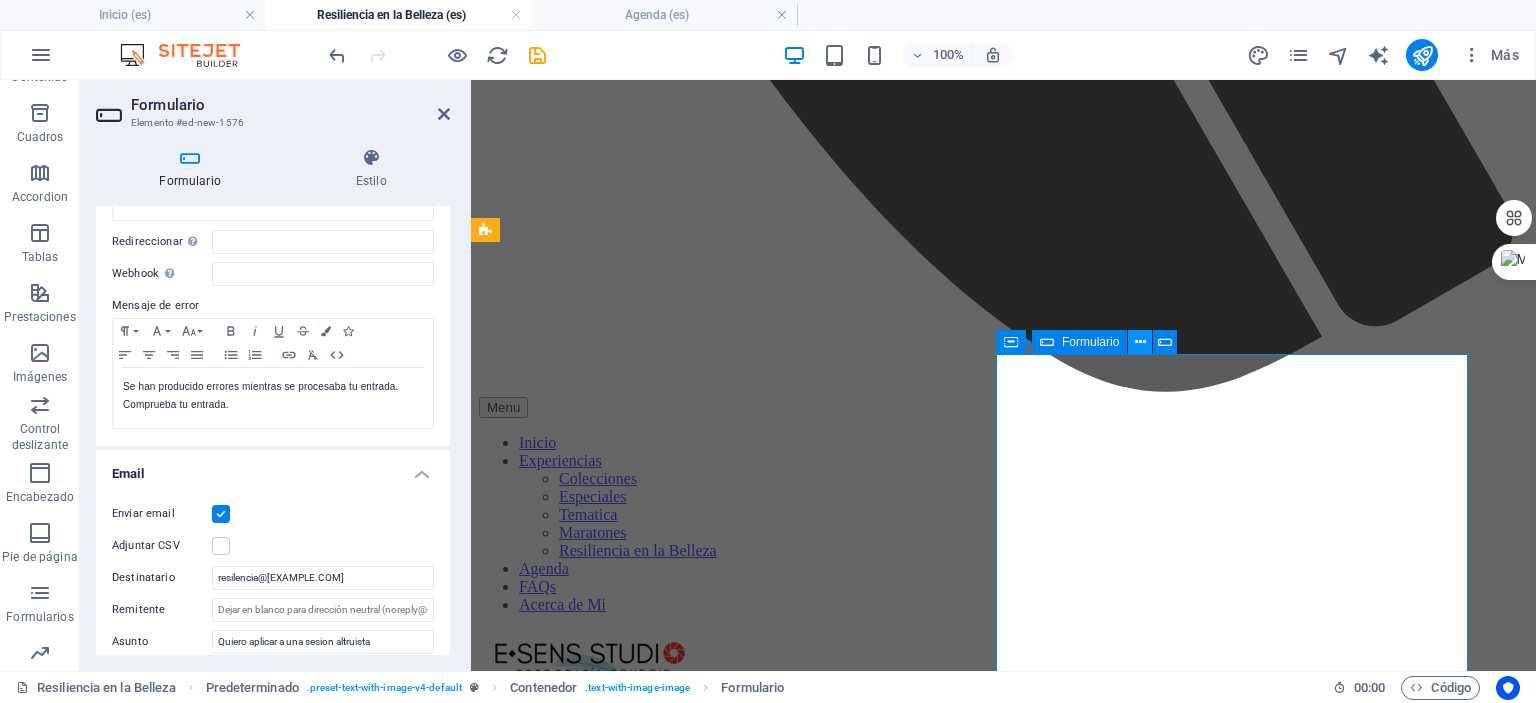 click at bounding box center [1140, 342] 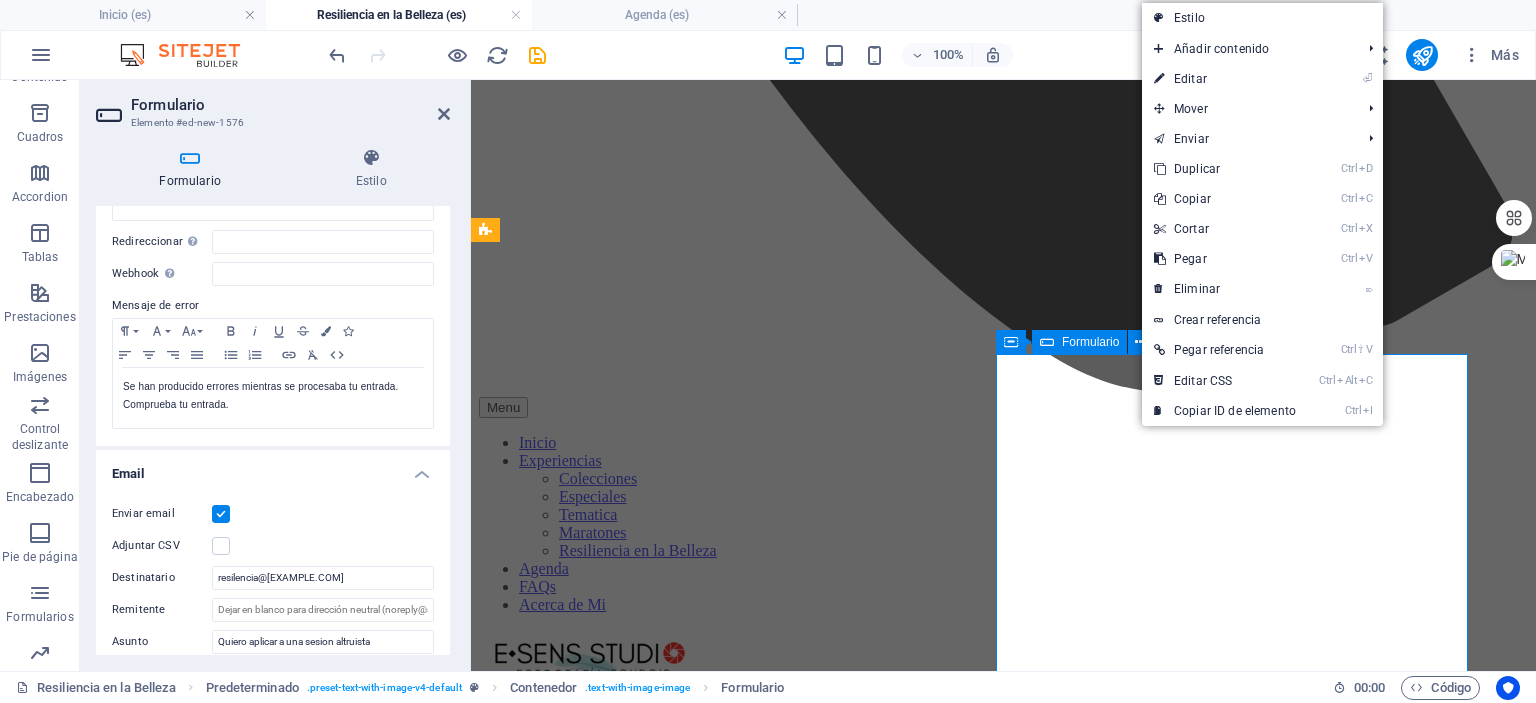 click on "Formulario" at bounding box center [1090, 342] 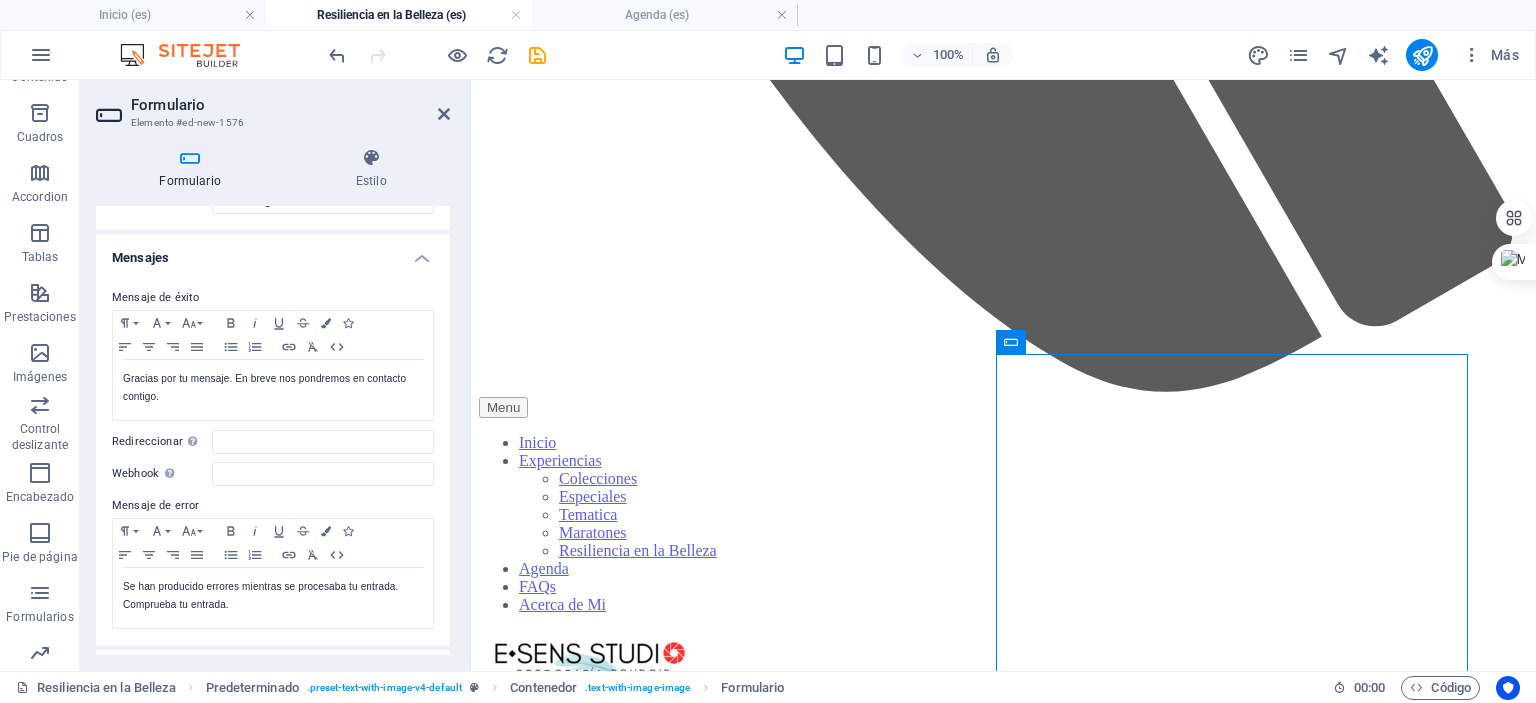 scroll, scrollTop: 0, scrollLeft: 0, axis: both 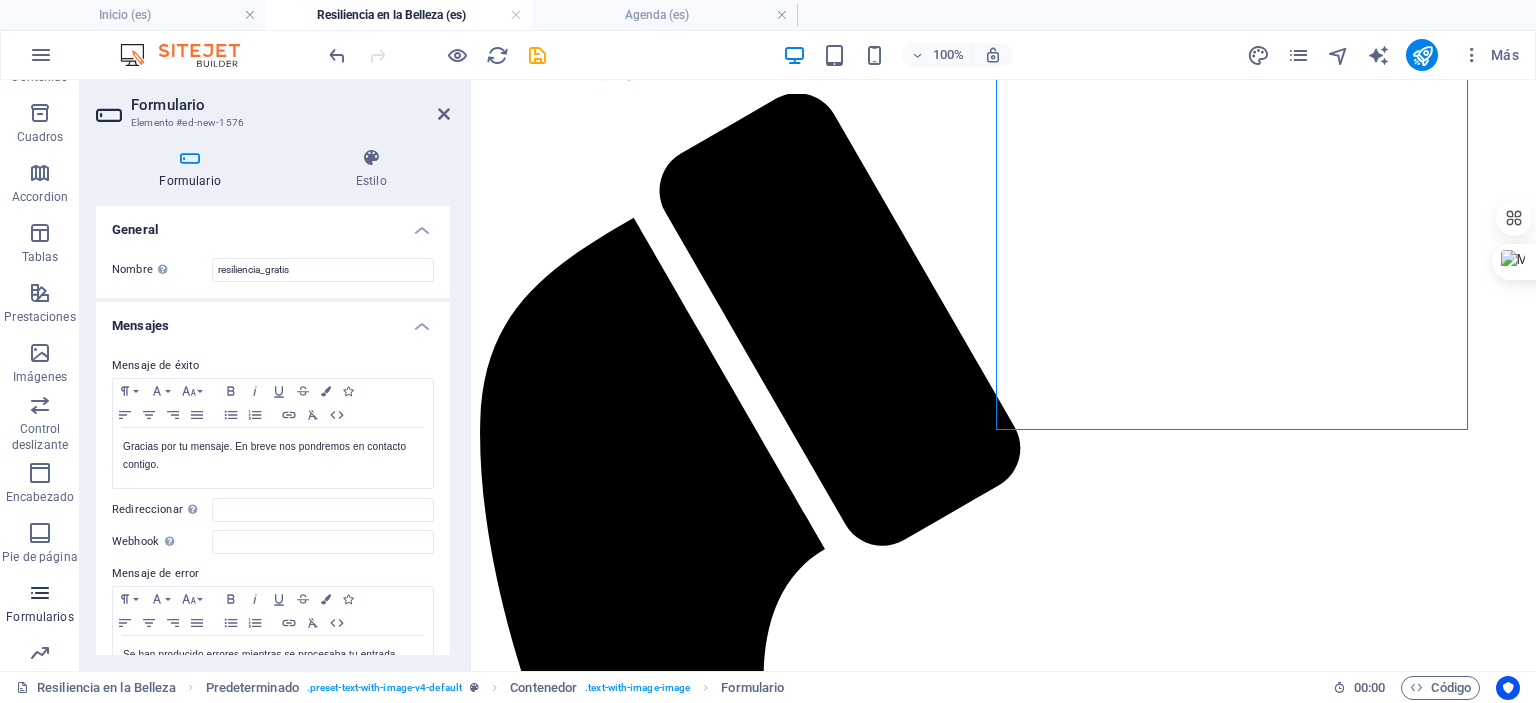 click at bounding box center (40, 593) 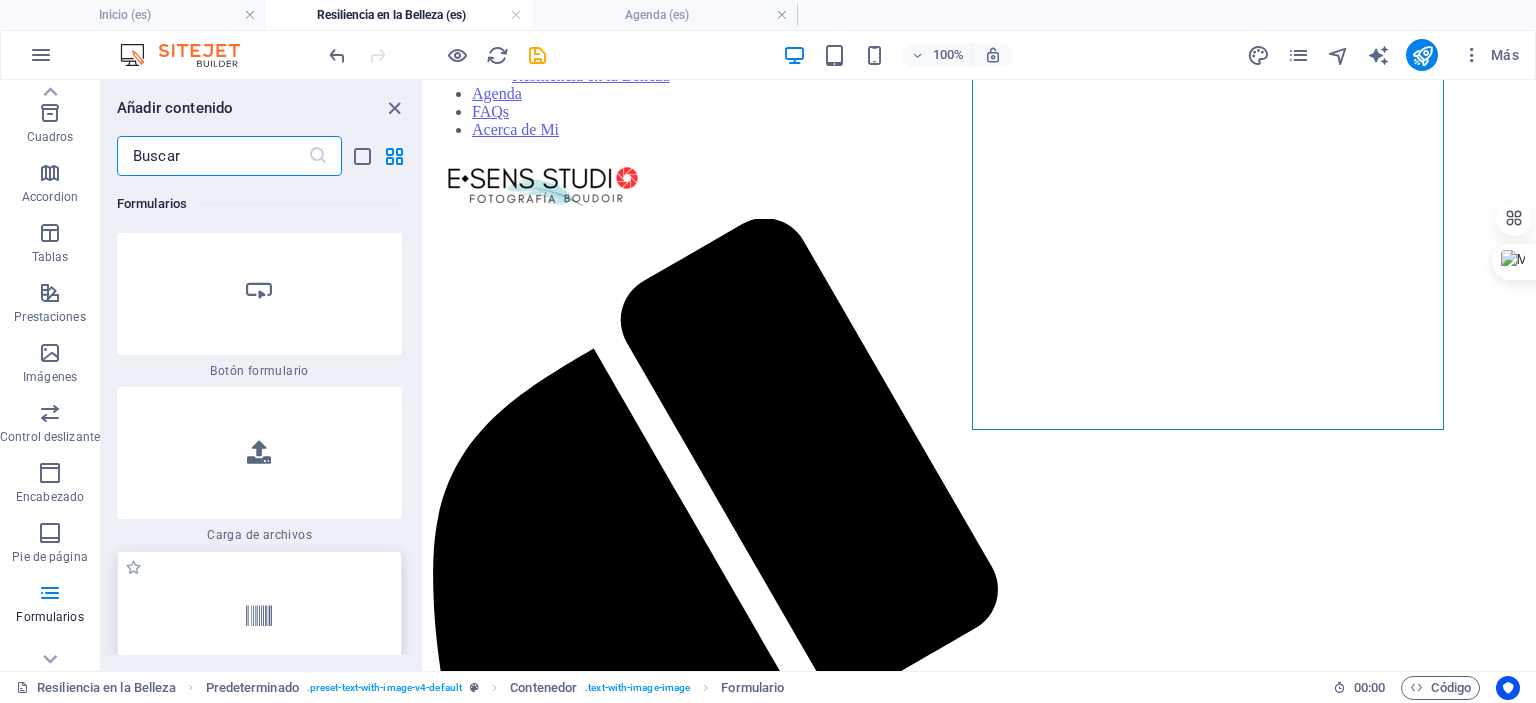 scroll, scrollTop: 32316, scrollLeft: 0, axis: vertical 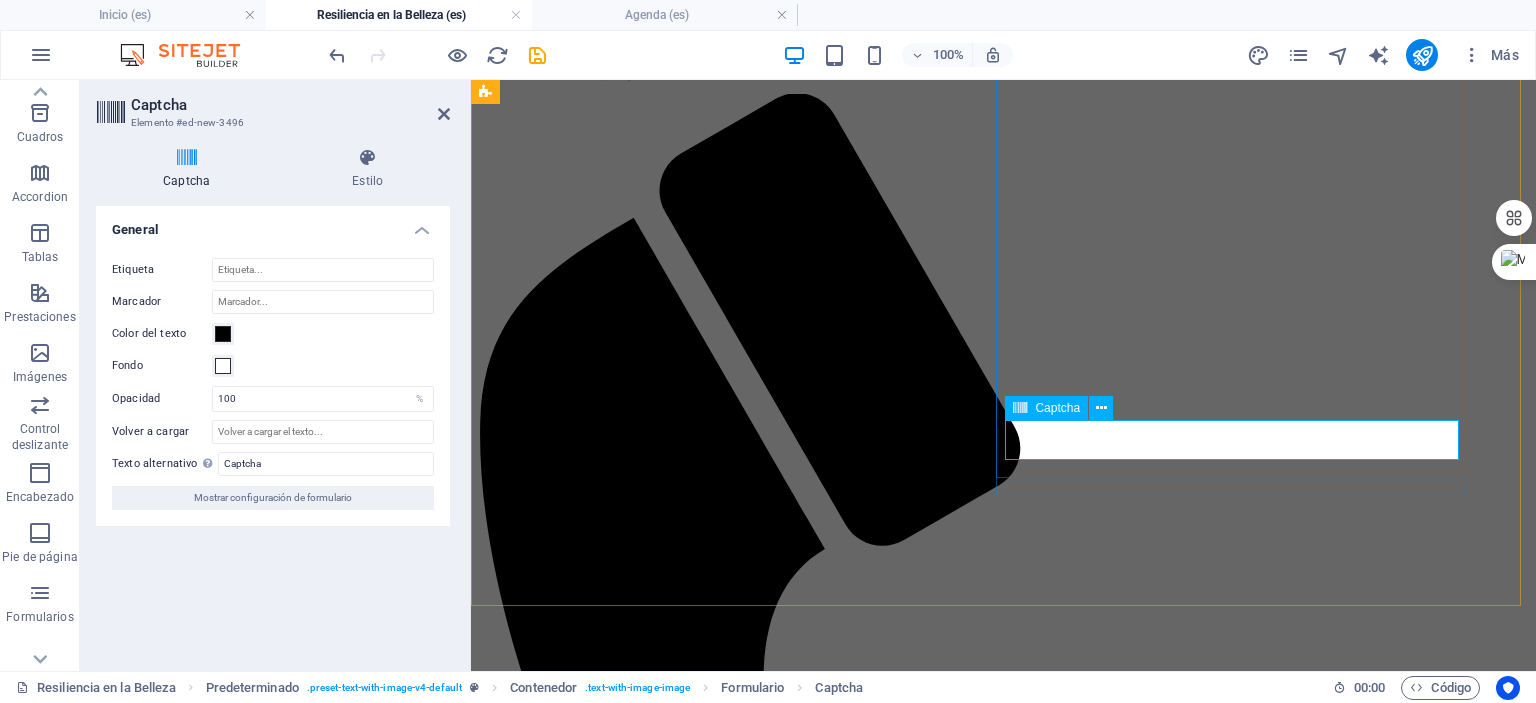 click on "Captcha" at bounding box center [1057, 408] 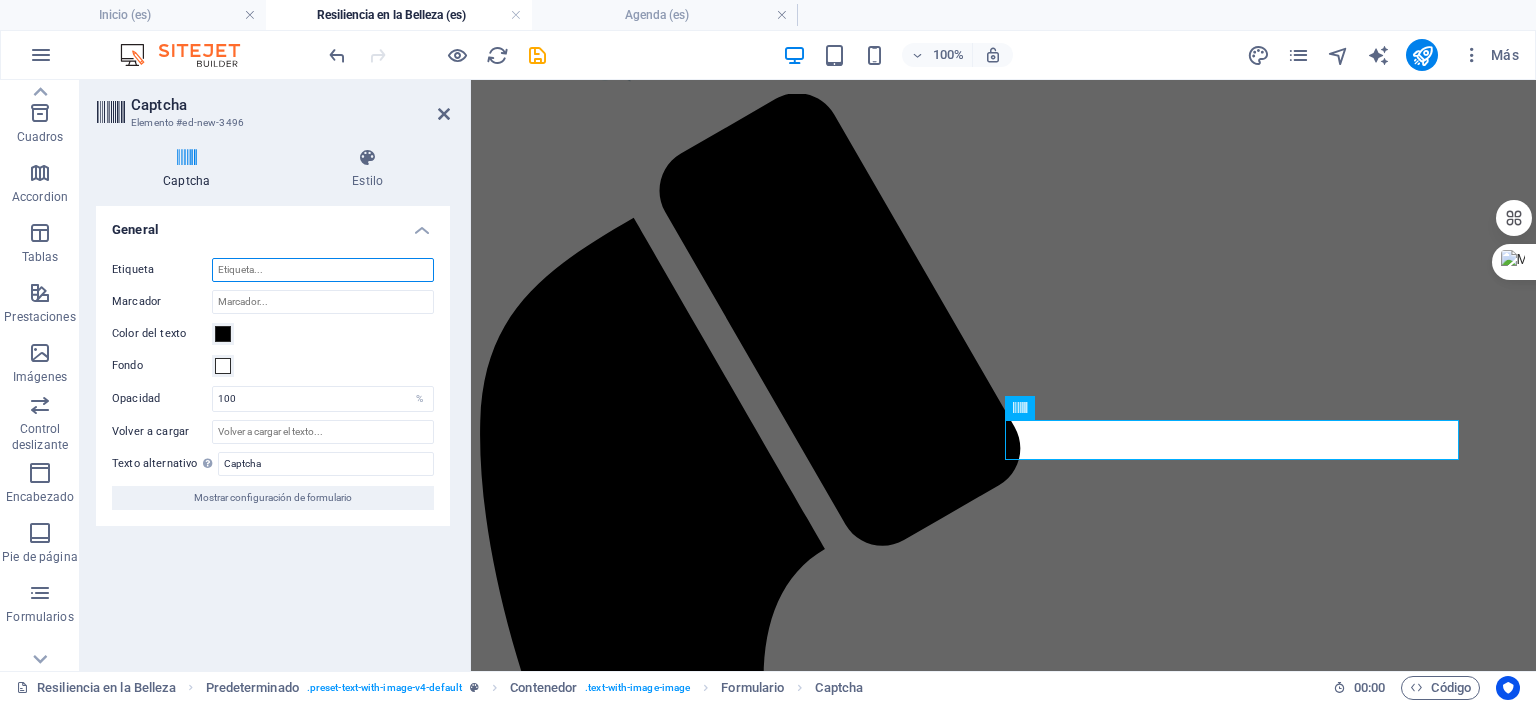 click on "Etiqueta" at bounding box center [323, 270] 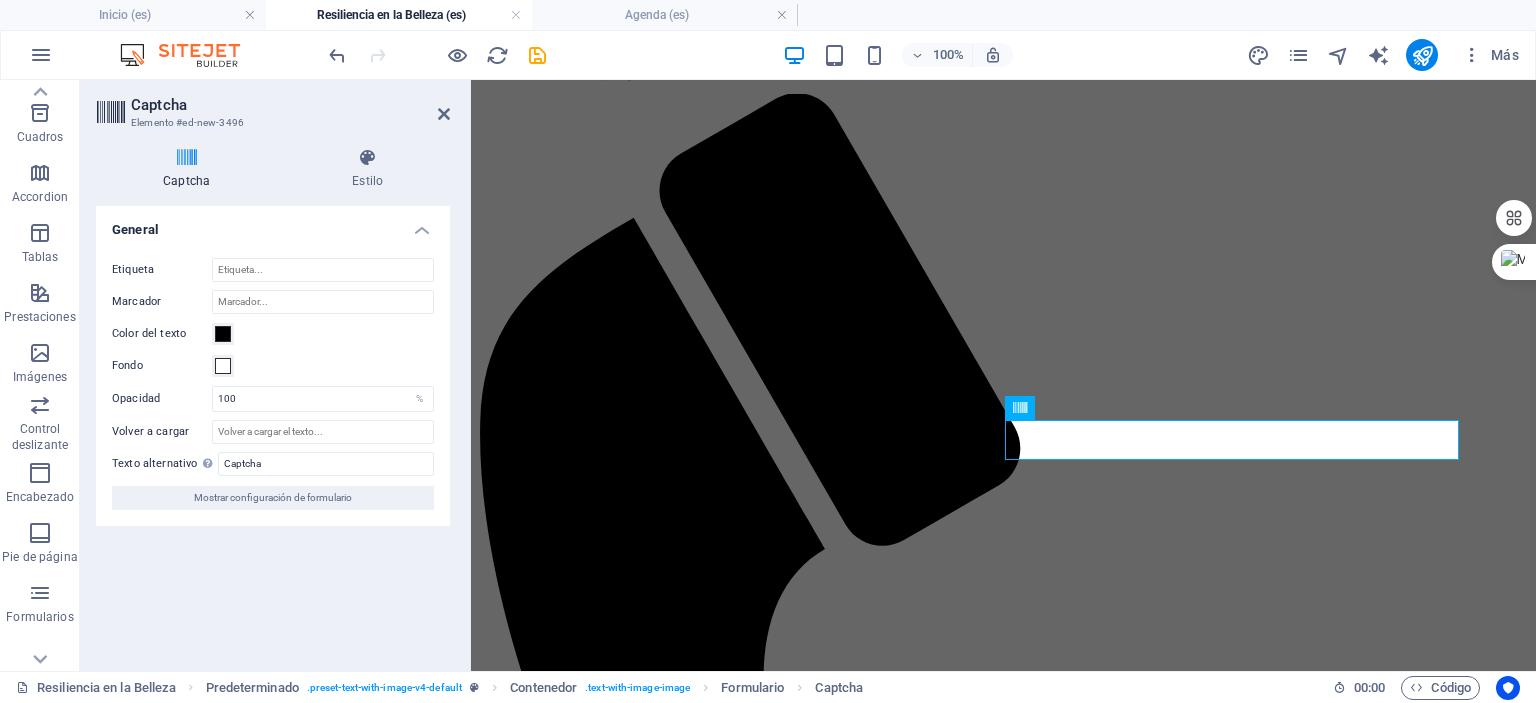 click on "Etiqueta Marcador Color del texto Fondo Opacidad 100  % Volver a cargar Texto alternativo El texto alternativo es usado por aquellos dispositivos que no pueden mostrar imágenes (por ejemplo, motores de búsqueda de imágenes) y debería añadirse a cada imagen para así mejorar la accesibilidad al sitio web. Captcha Mostrar configuración de formulario" at bounding box center [273, 384] 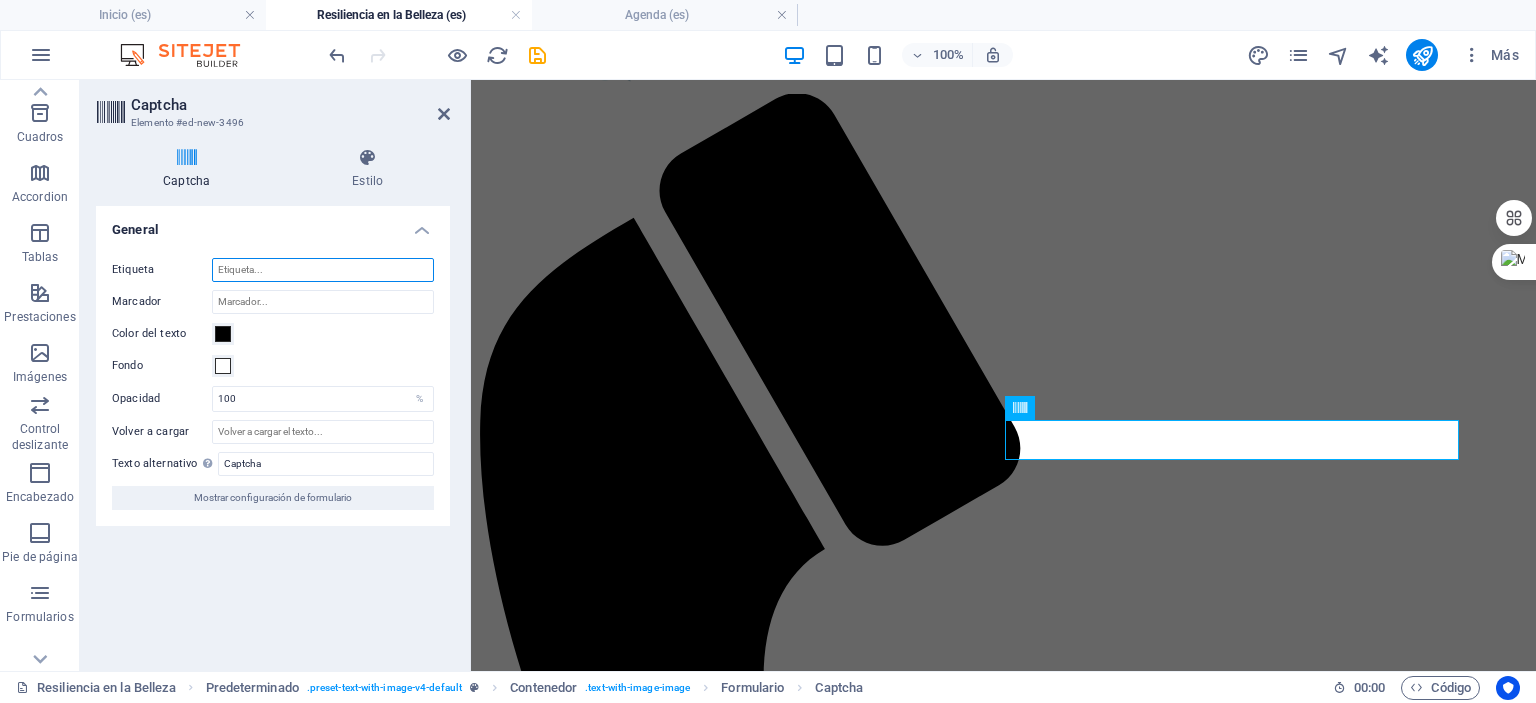 click on "Etiqueta" at bounding box center (323, 270) 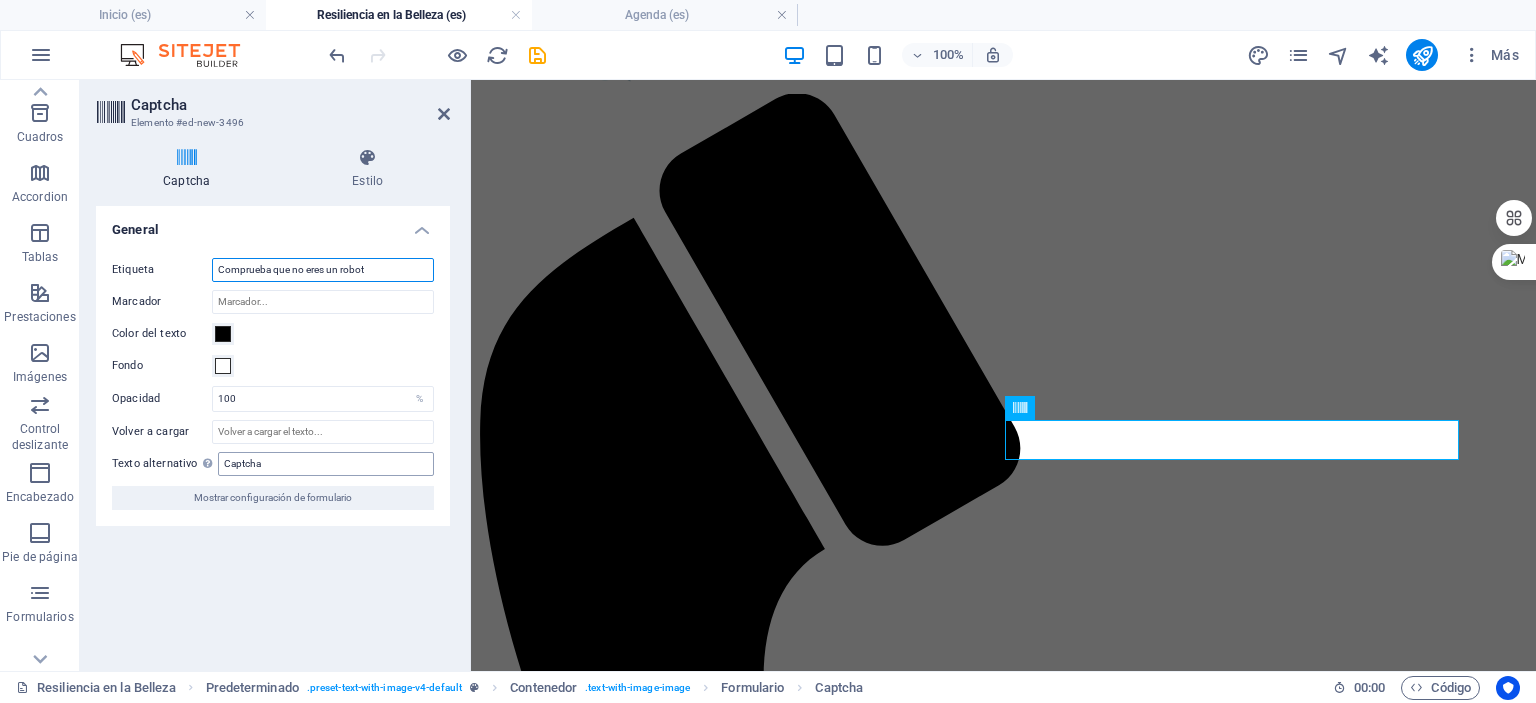 type on "Comprueba que no eres un robot" 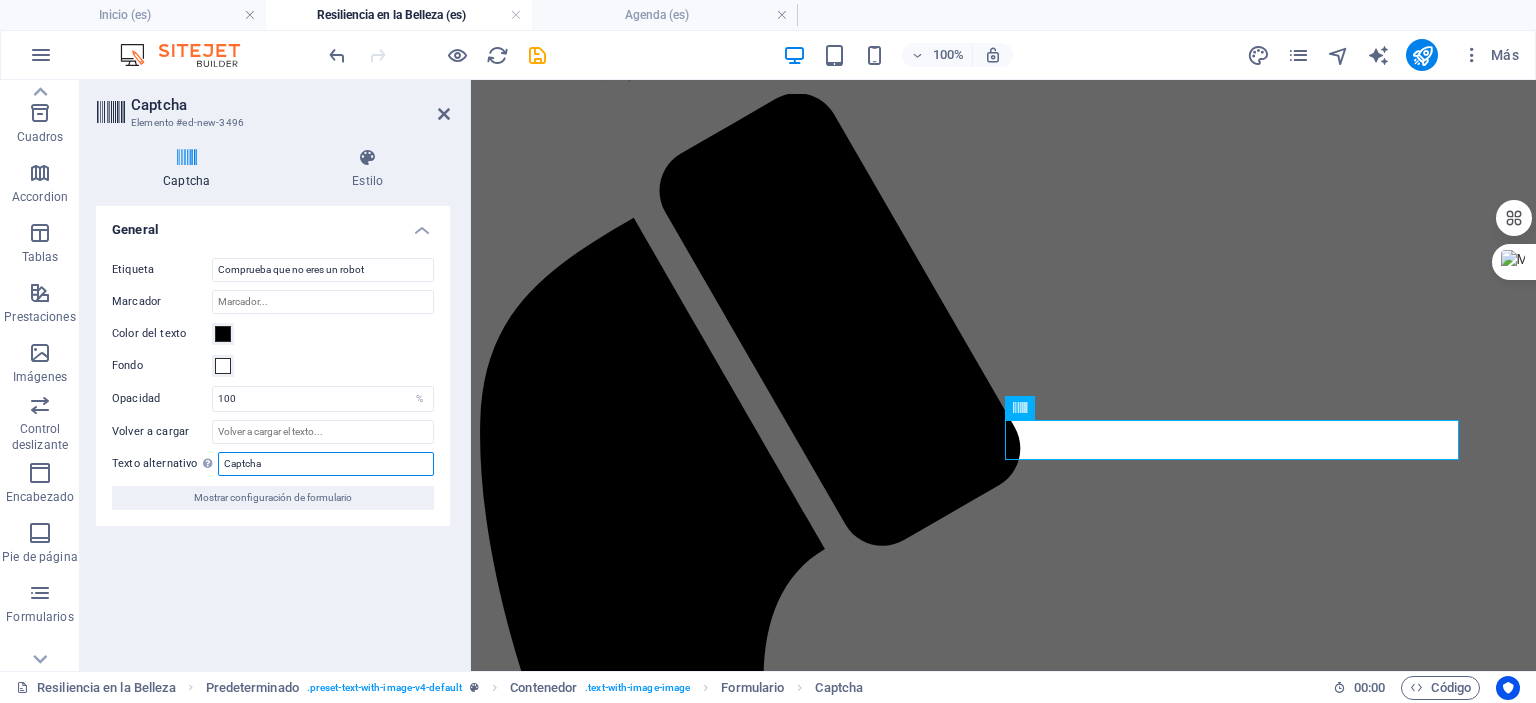 click on "Captcha" at bounding box center [326, 464] 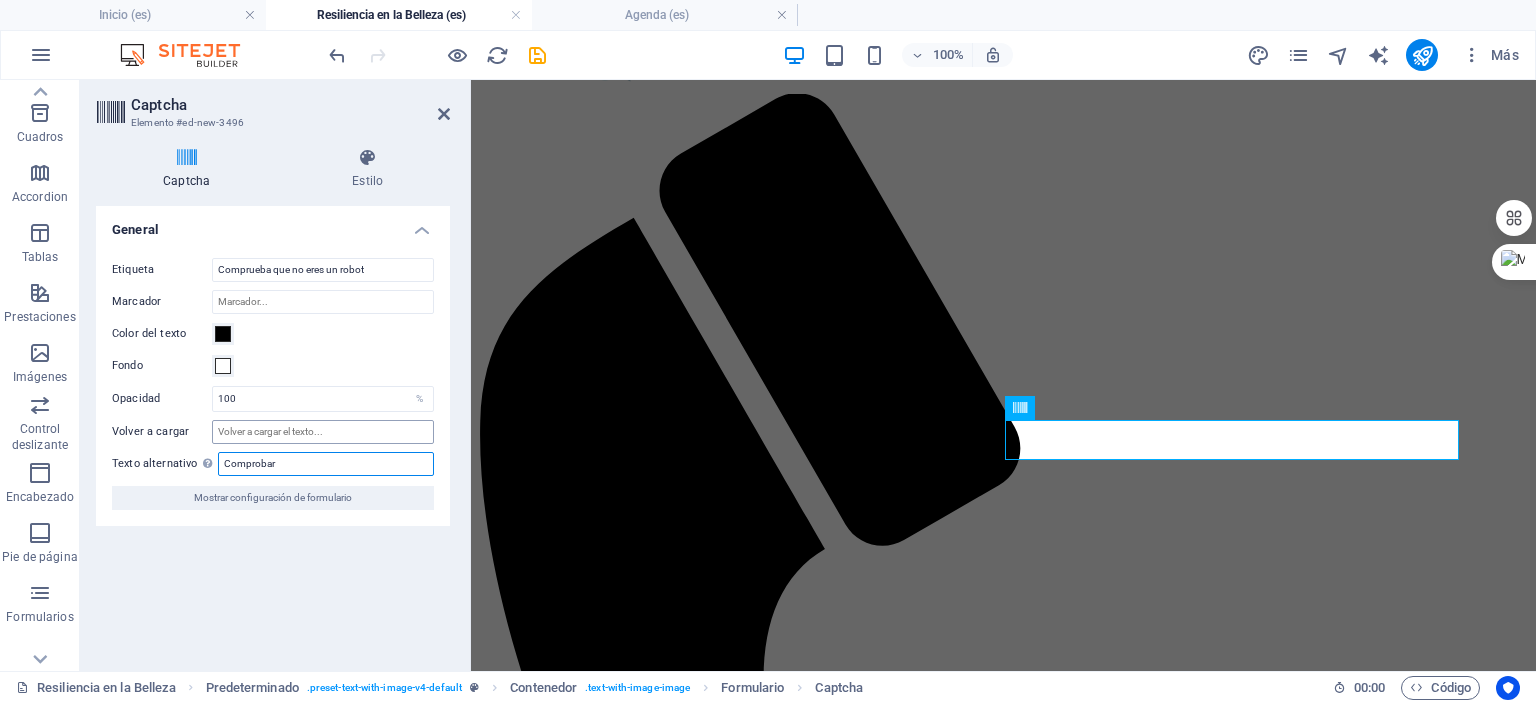 type on "Comprobar" 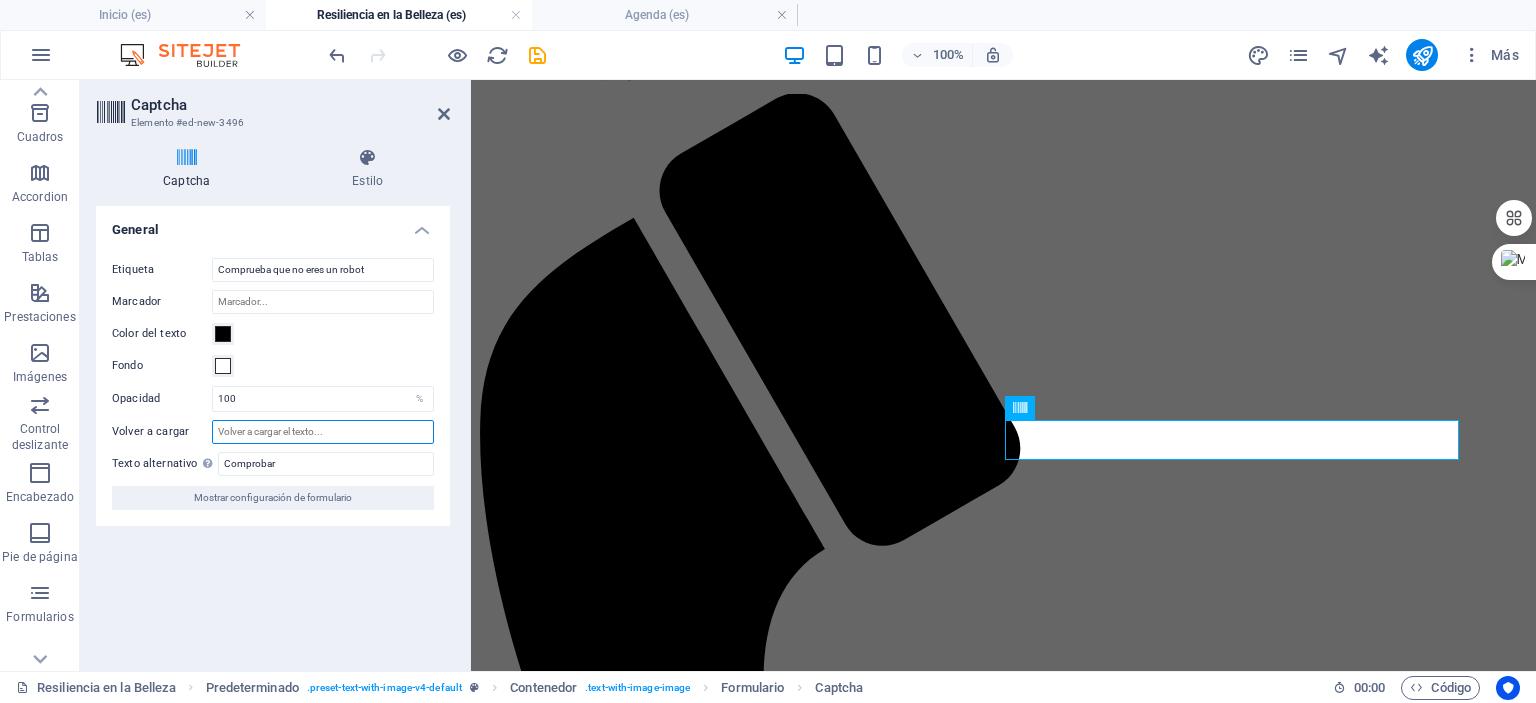click on "Volver a cargar" at bounding box center (323, 432) 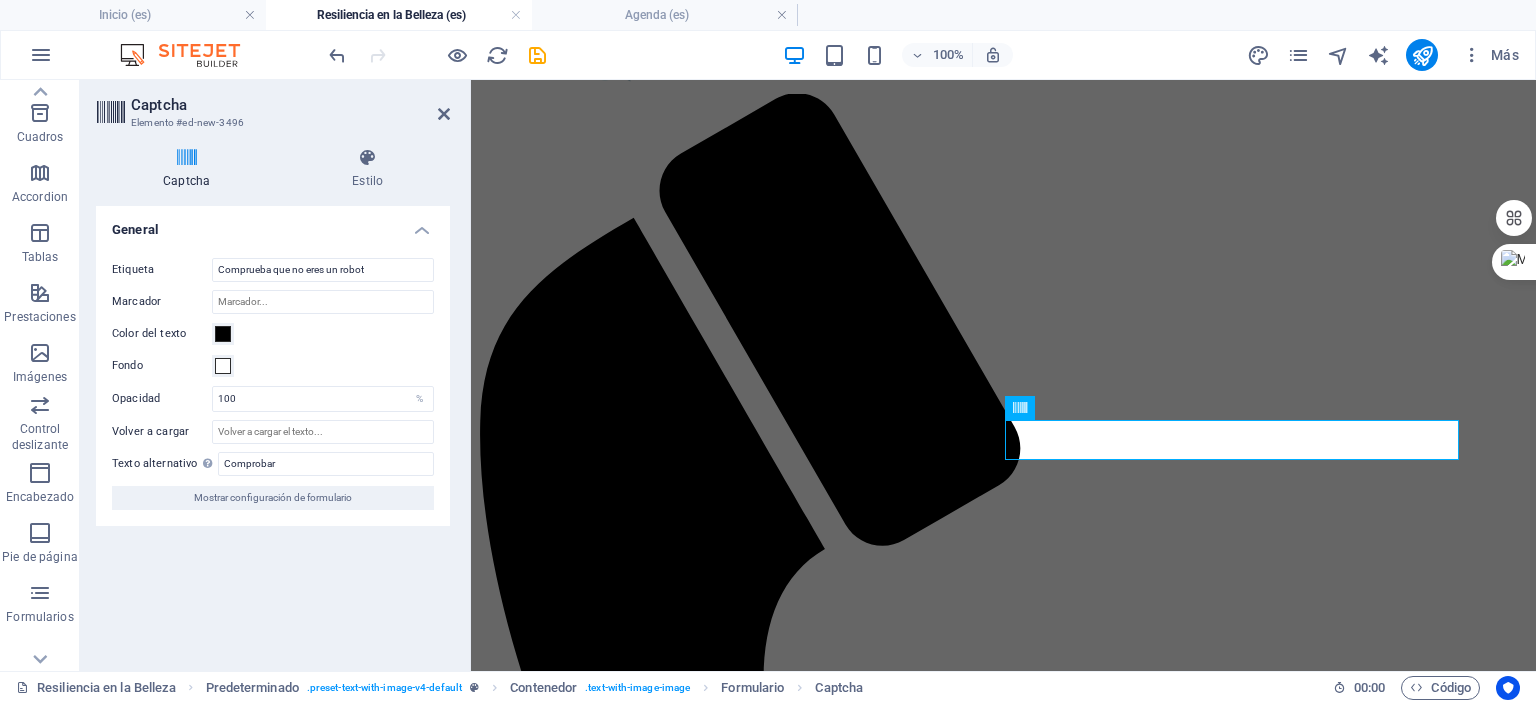 click on "Turnstile Turnstile de Cloudfare es una integración de terceros que ofrece captchas accesibles. La integración requiere que configures una cuenta en Cloudflare para crear un captcha. Como se trata de una integración de terceros, deberás asegurarte de que cualquier solución de gestión del consentimiento que añadas a tu sitio web reconozca Turnstile como una cookie necesaria; de lo contrario, es posible que el captcha no funcione. Configuración de Turnstile
Debes añadir los siguientes nombres de host a tu cuenta de Turnstile para que el captcha funcione en tu sitio web. Haz clic en el nombre de servidor para copiarlo en el portapapeles.
preview.sitehub.io
Dominio del sitio web
Gestionar captcha Añade la clave del sitio y la clave secreta que encontrarás en tu cuenta de Turnstile para configurar el captcha en el formulario. El captcha solo funcionará si ambas claves son correctas. Clave del sitio Clave secreta General Etiqueta Tema Automático" at bounding box center (273, 430) 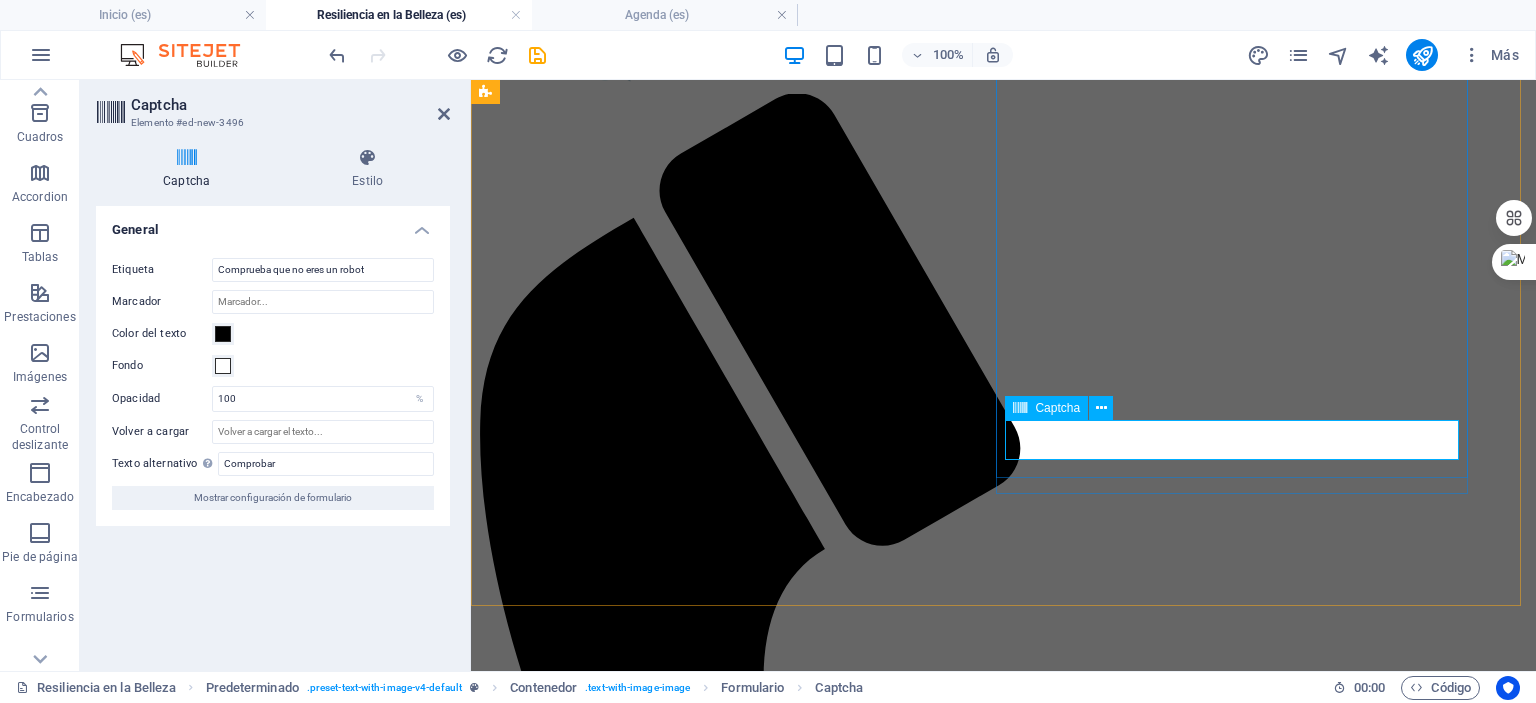 click on "Captcha" at bounding box center [1057, 408] 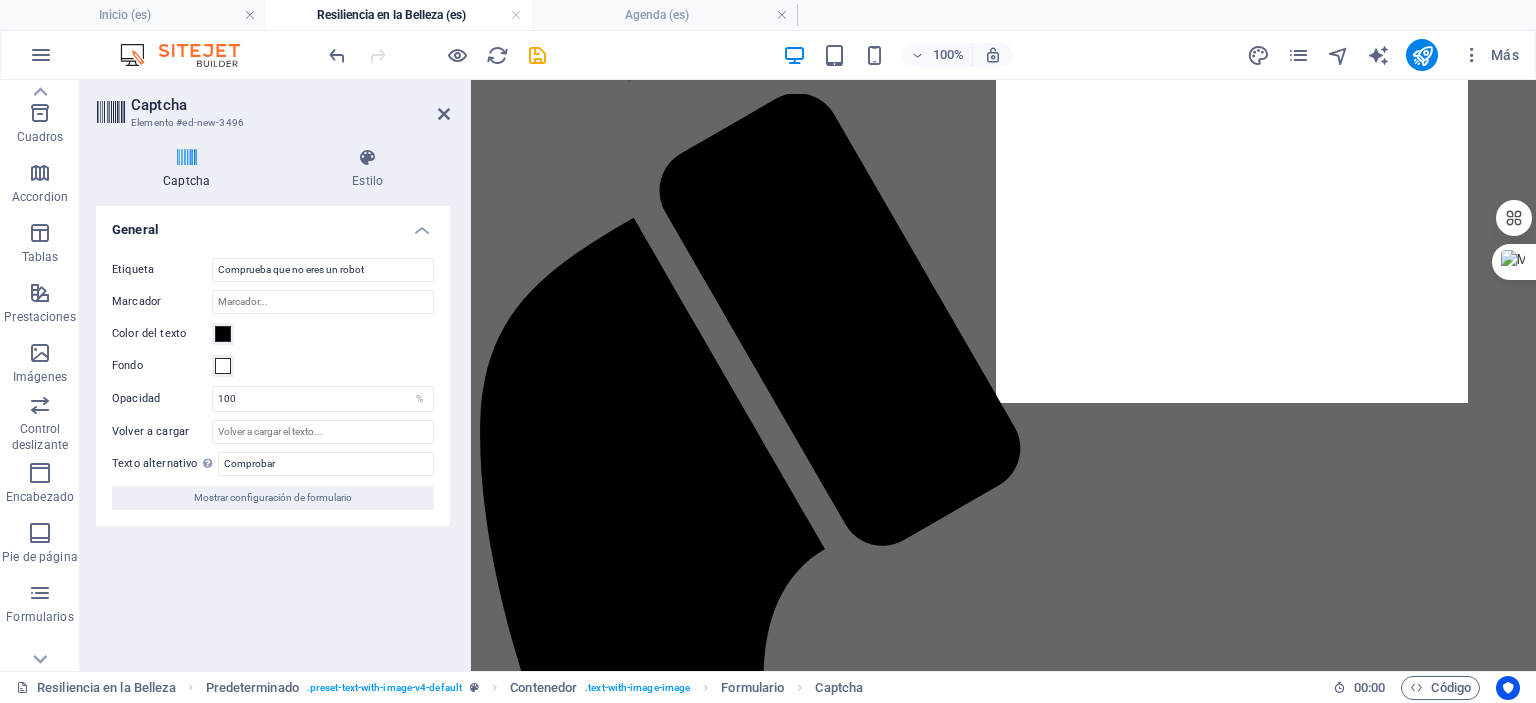 scroll, scrollTop: 4744, scrollLeft: 0, axis: vertical 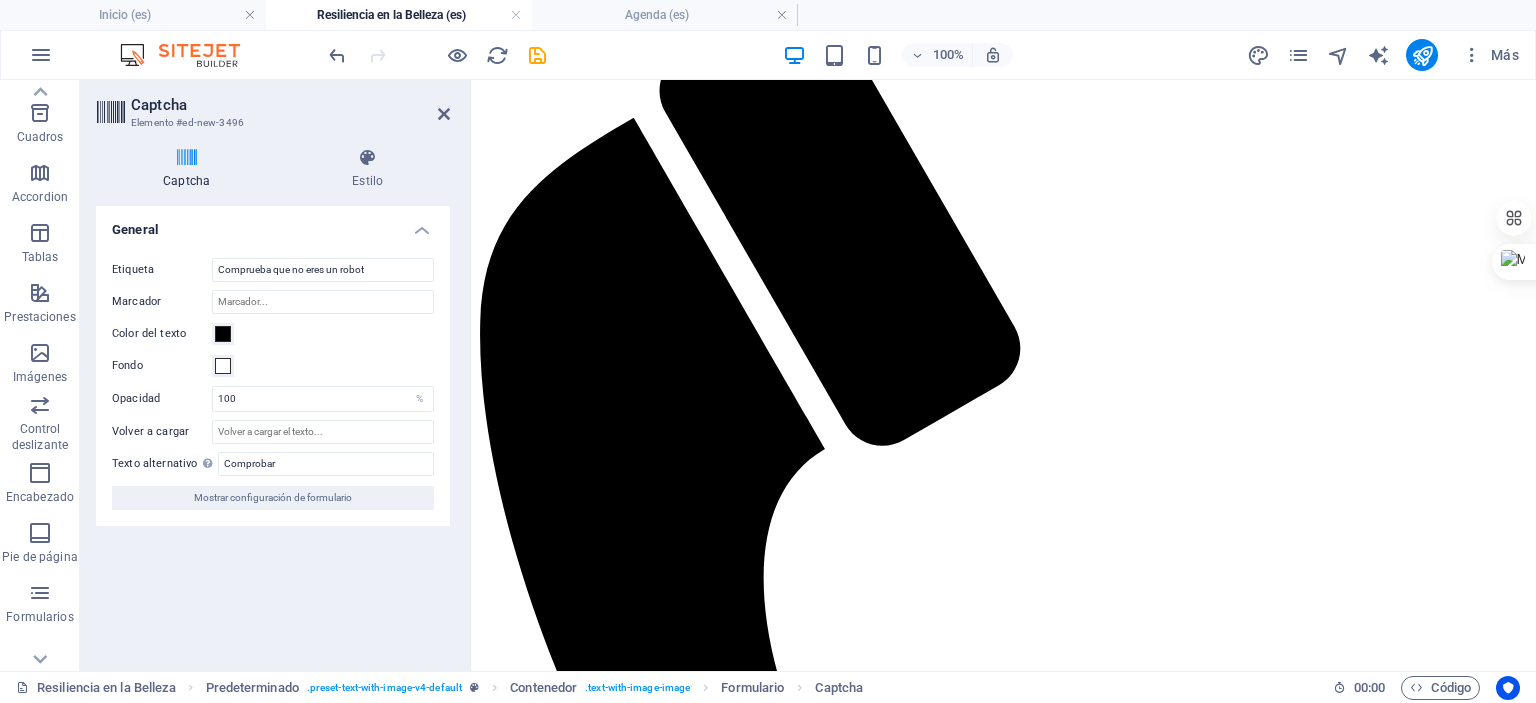 drag, startPoint x: 1492, startPoint y: 480, endPoint x: 1155, endPoint y: 296, distance: 383.95963 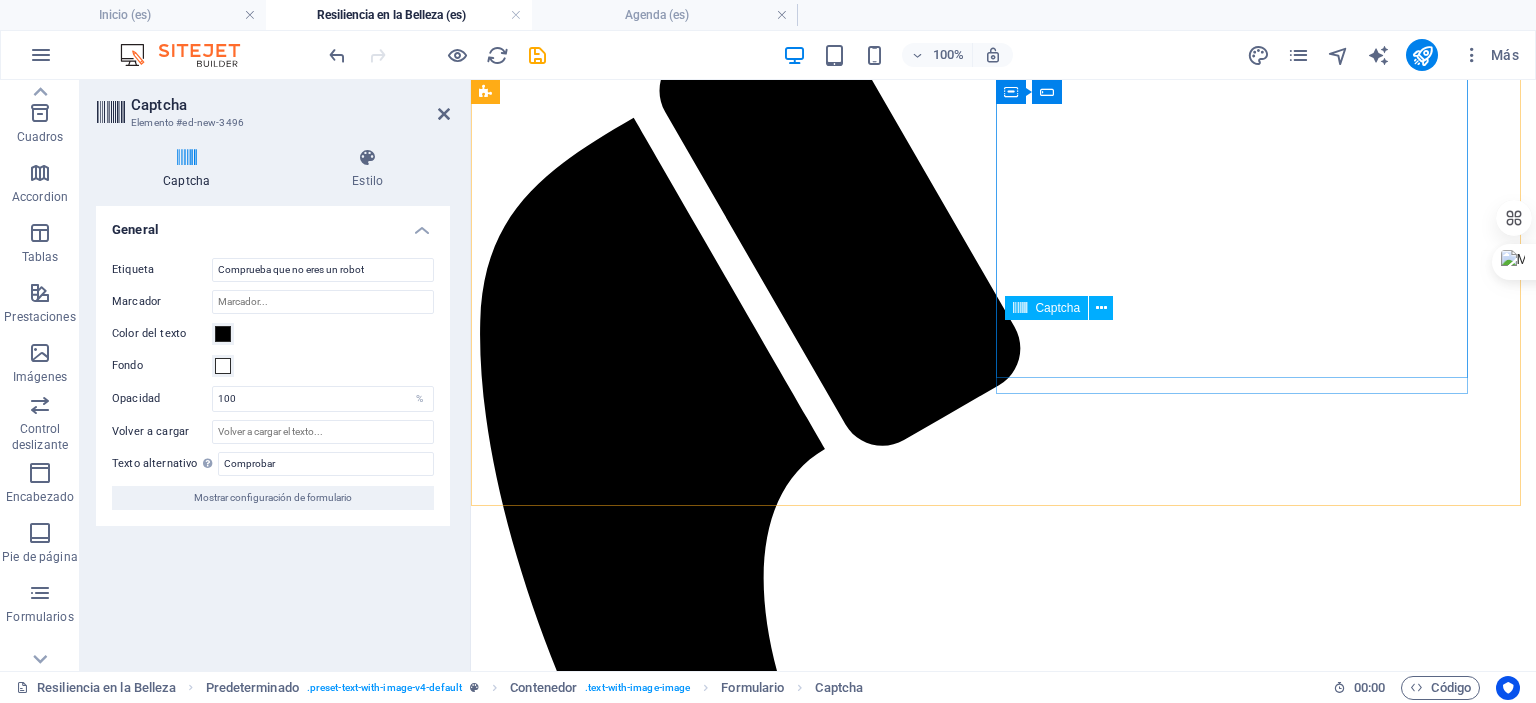 click on "Captcha" at bounding box center (1057, 308) 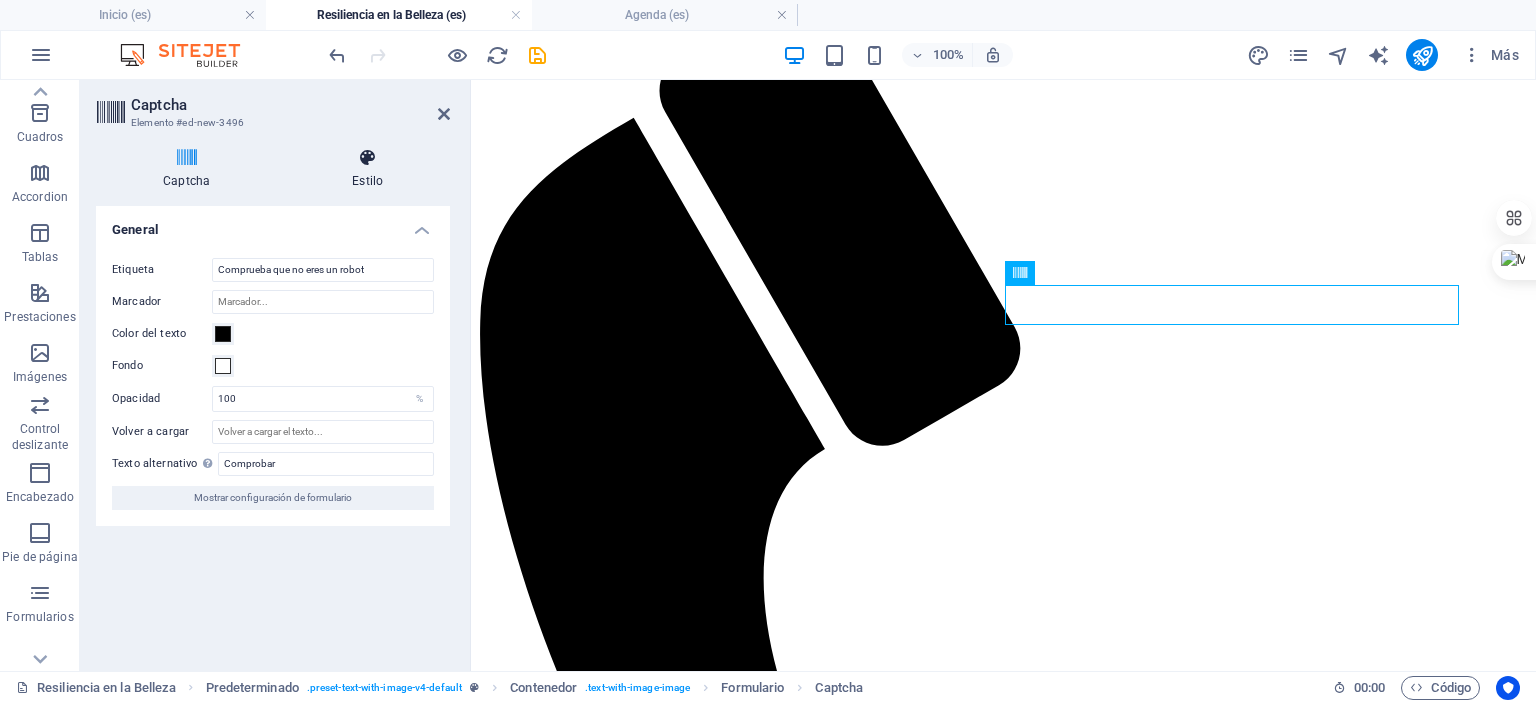 click at bounding box center (367, 158) 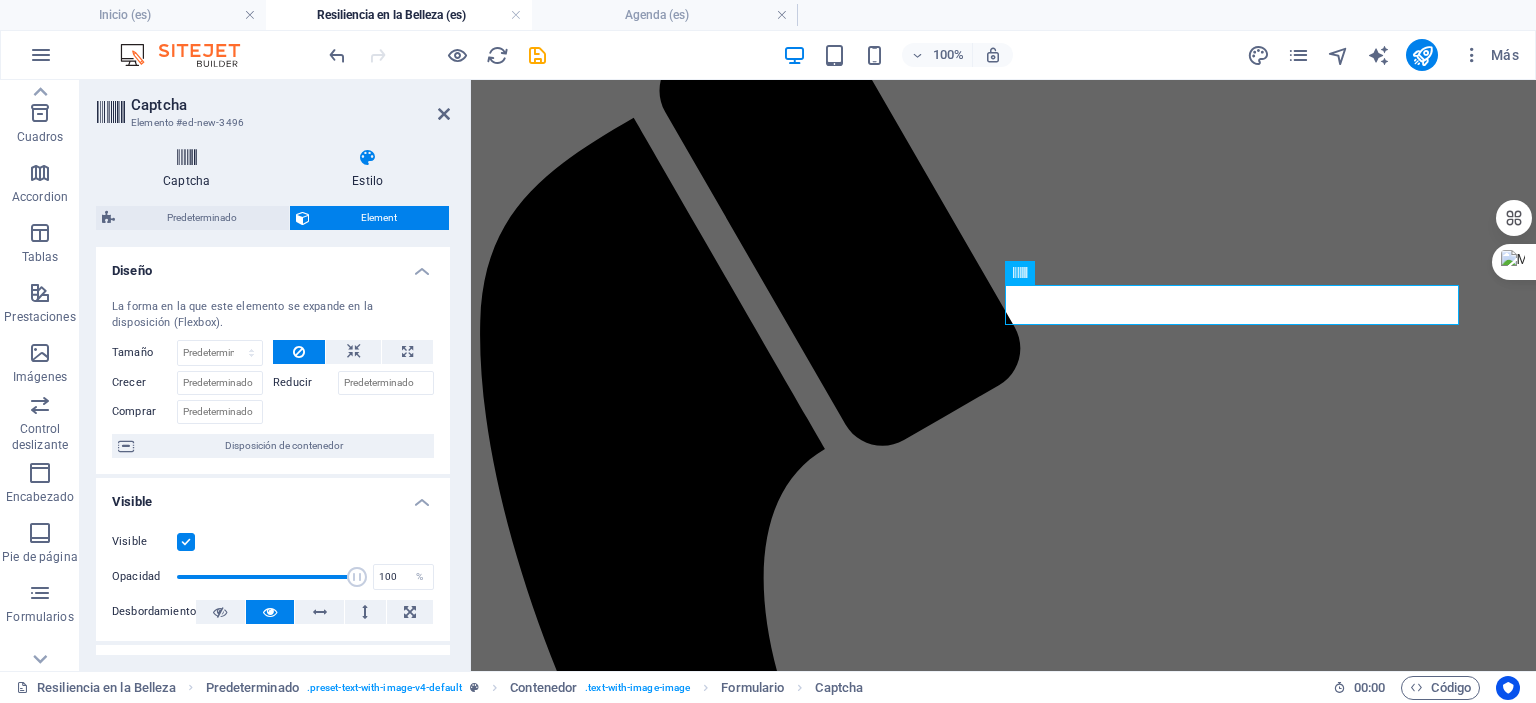 click at bounding box center [186, 158] 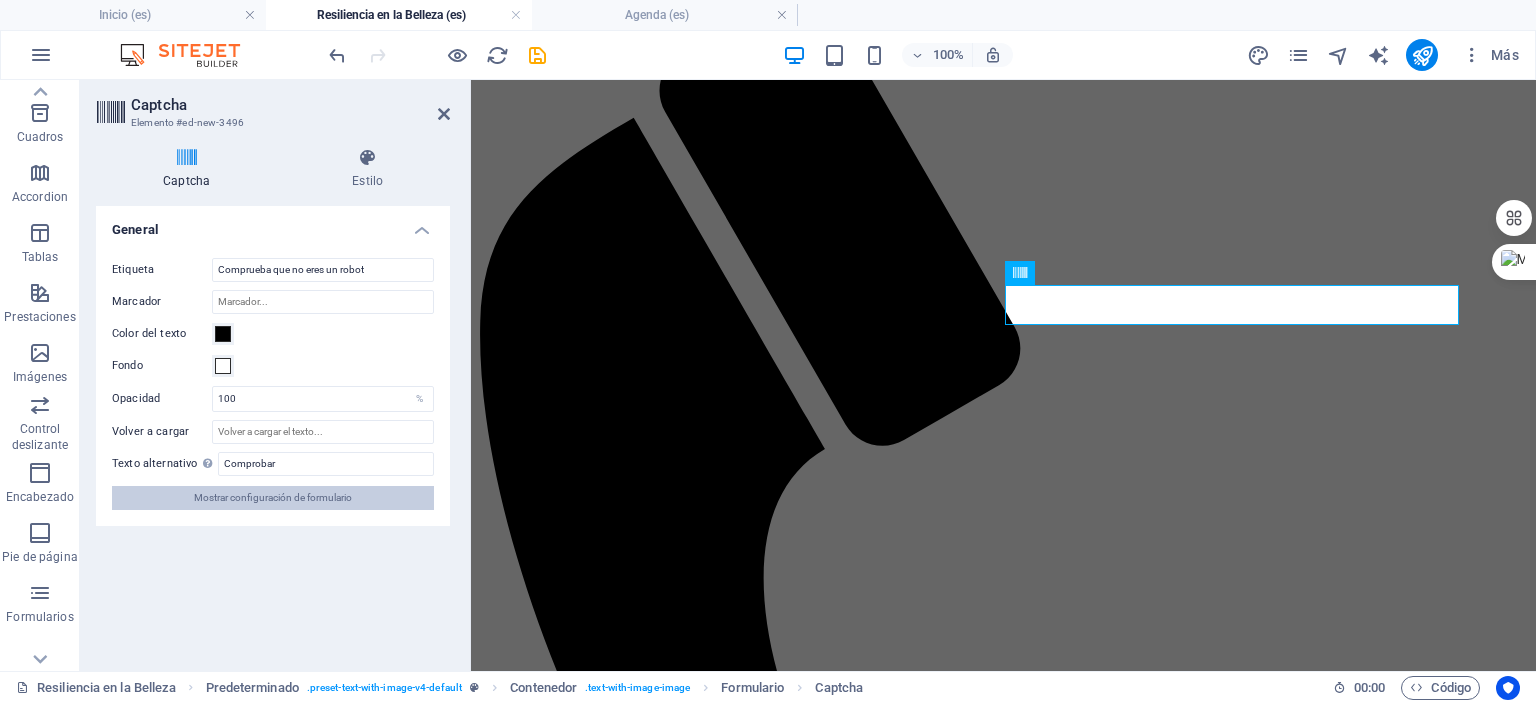 click on "Mostrar configuración de formulario" at bounding box center [273, 498] 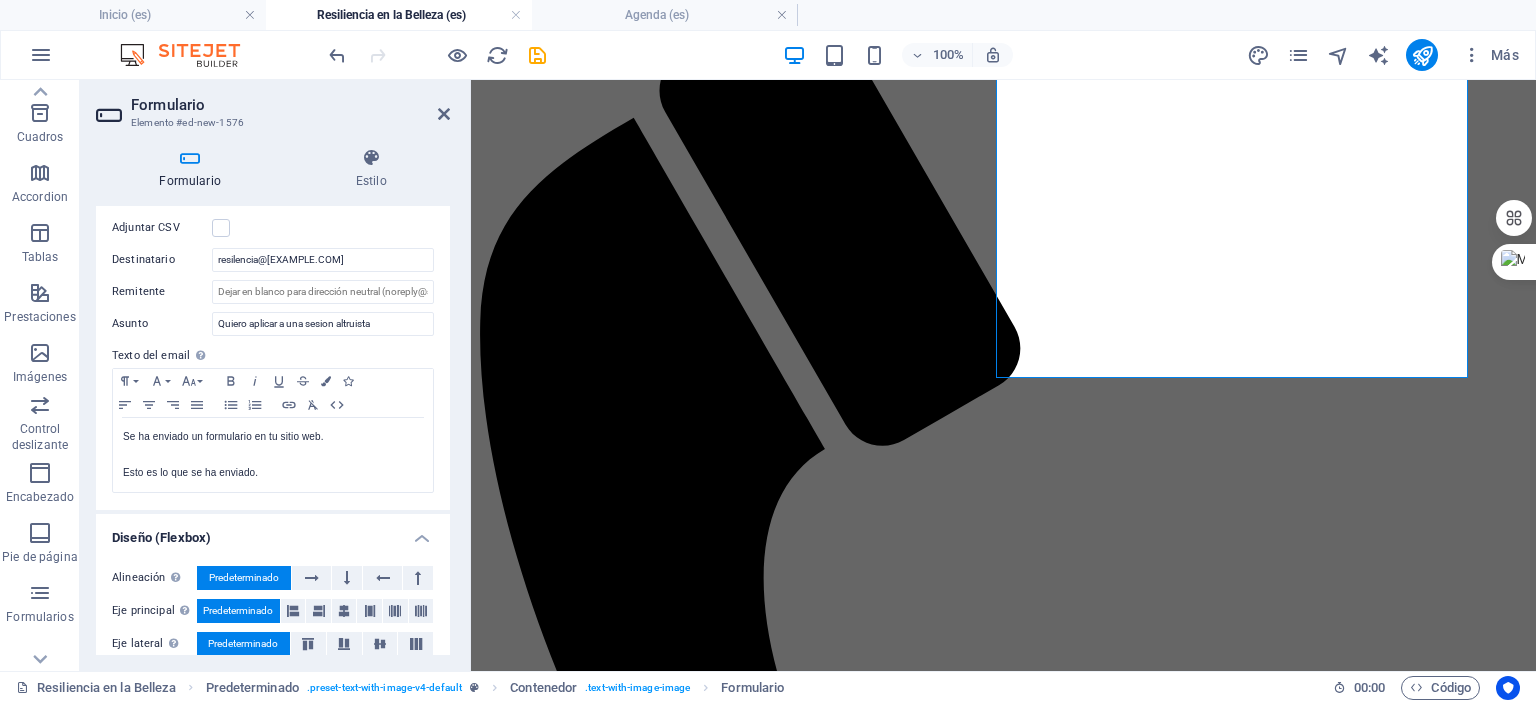 scroll, scrollTop: 600, scrollLeft: 0, axis: vertical 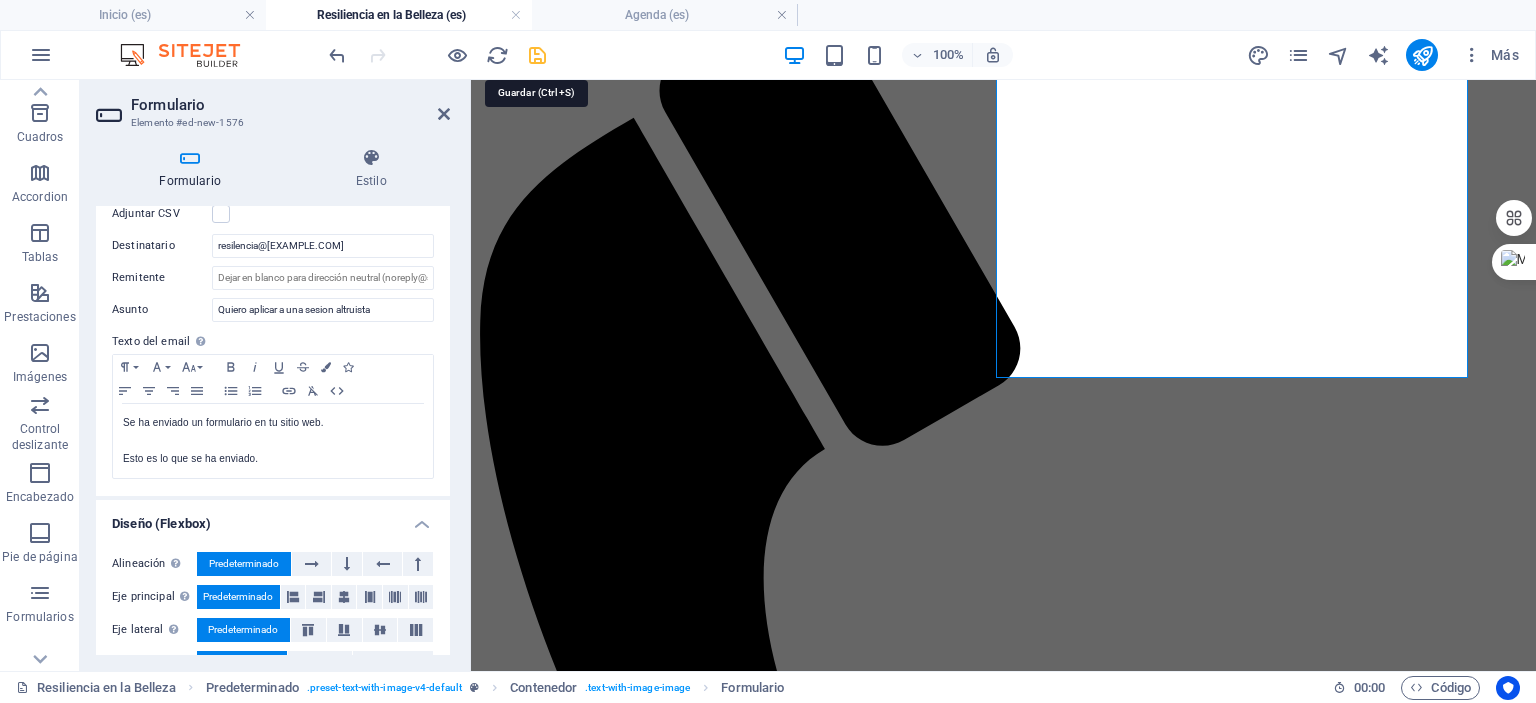 click at bounding box center (537, 55) 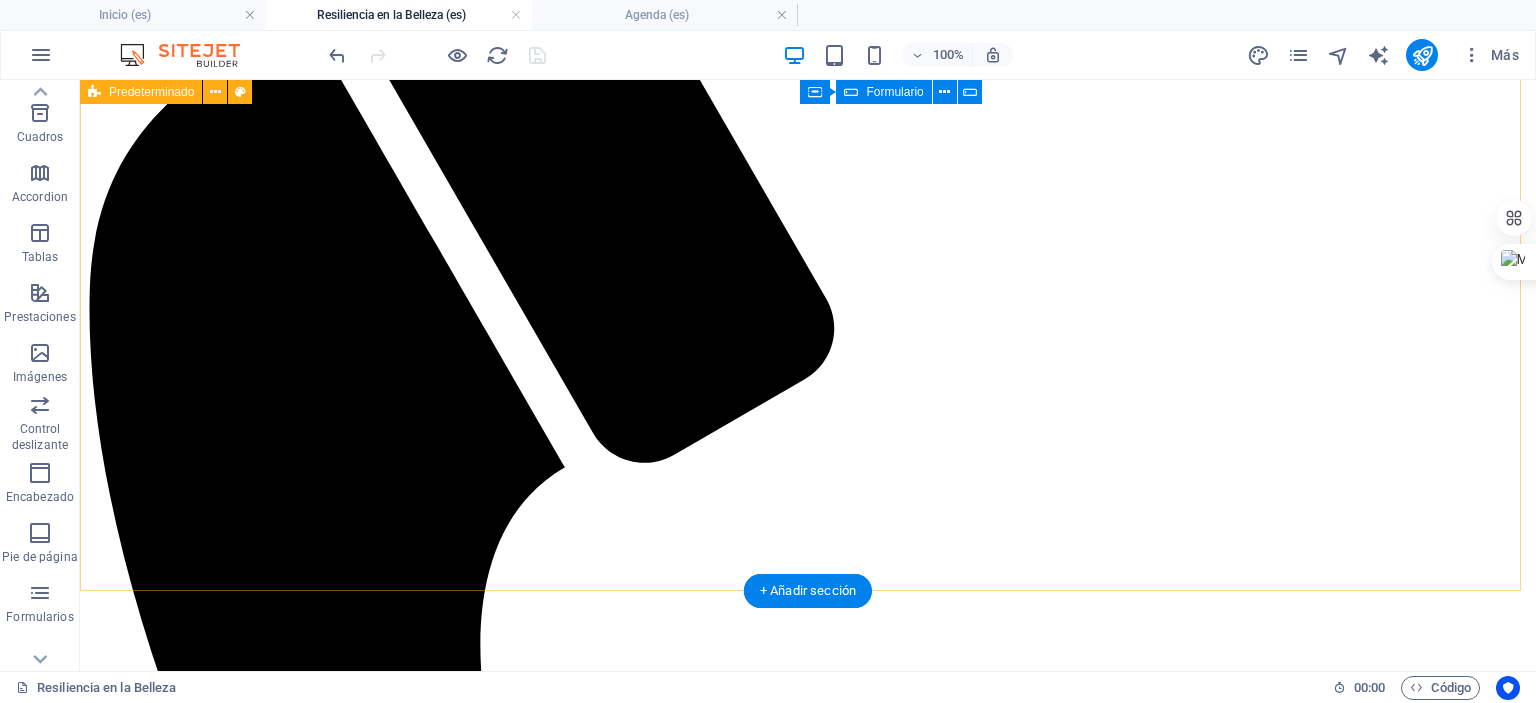 scroll, scrollTop: 5754, scrollLeft: 0, axis: vertical 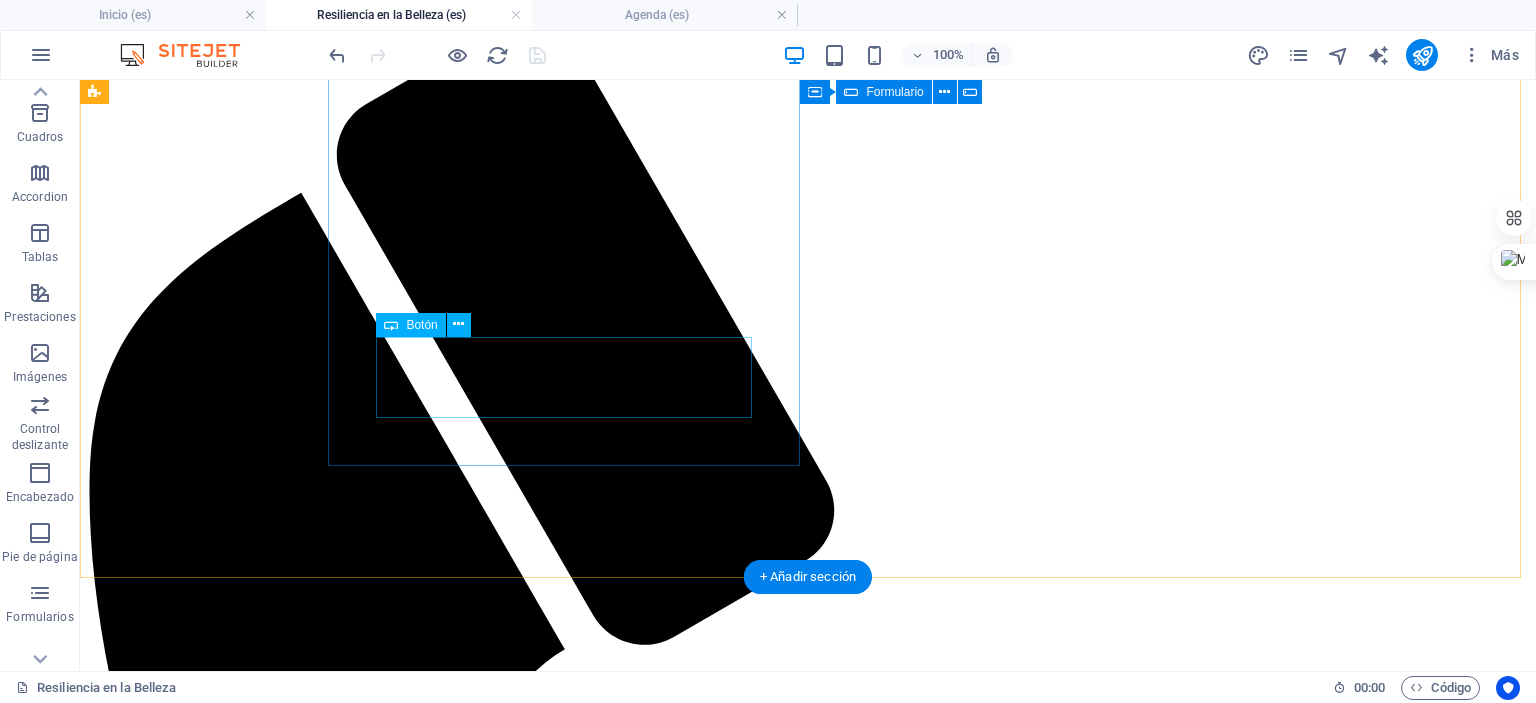 click on "Soy sobreviviente y quiero aplicar a una sesión altruista" at bounding box center [808, 9708] 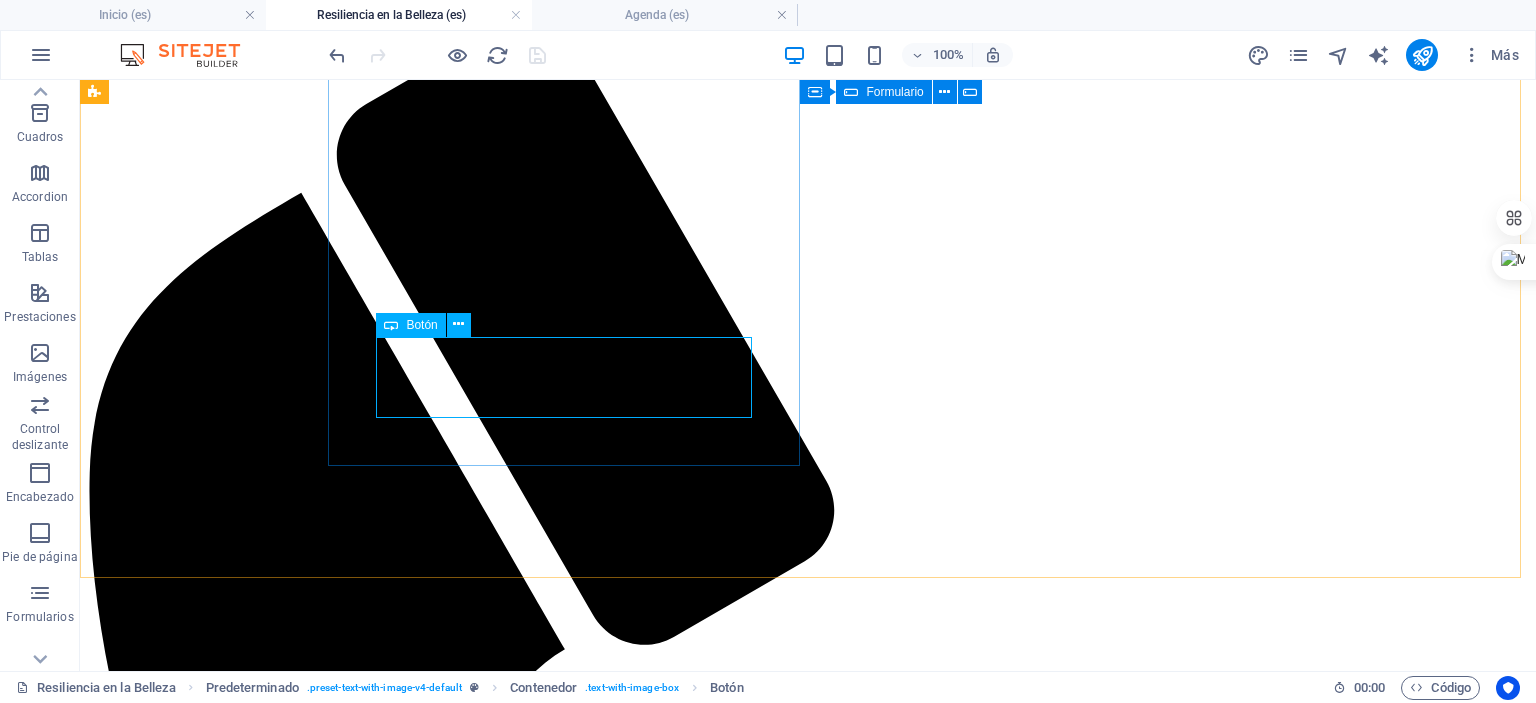 click on "Botón" at bounding box center (421, 325) 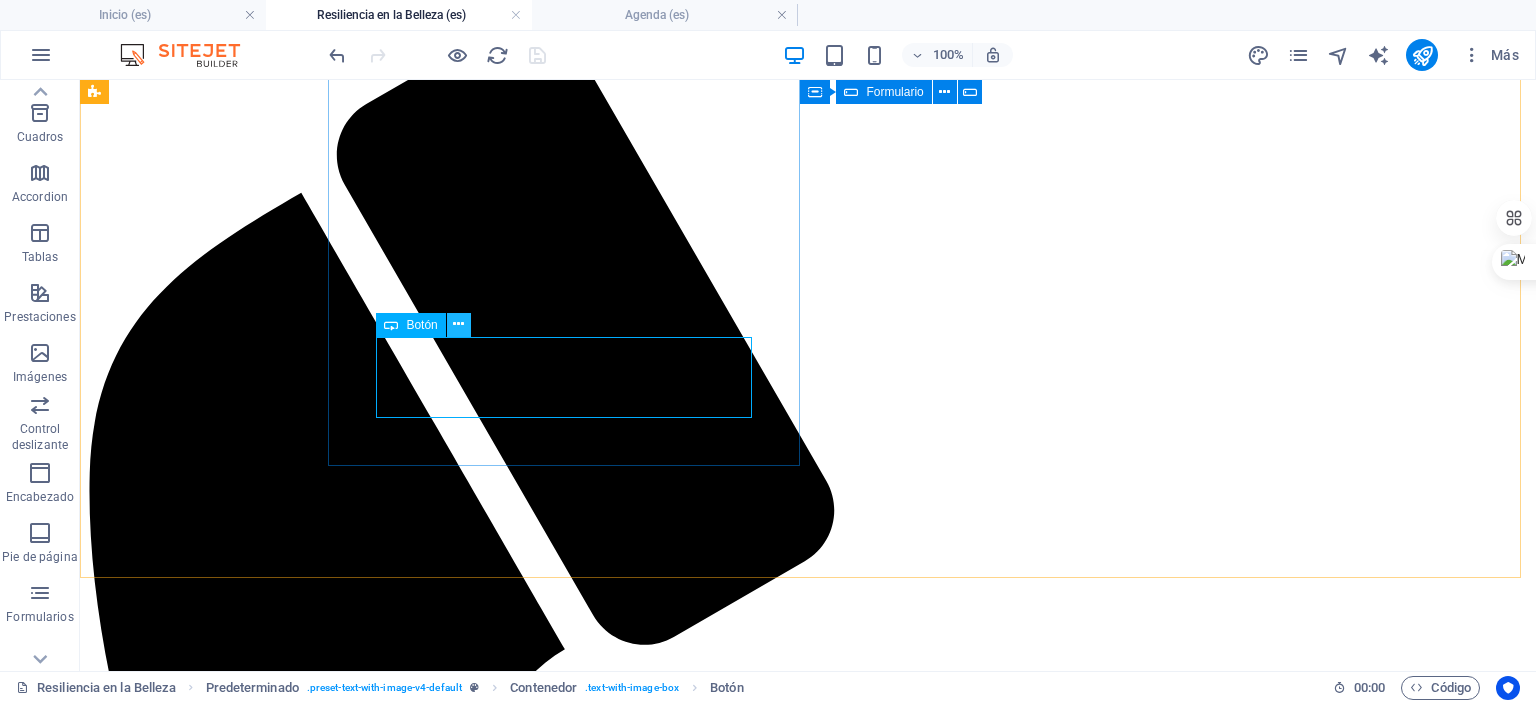 click at bounding box center [458, 324] 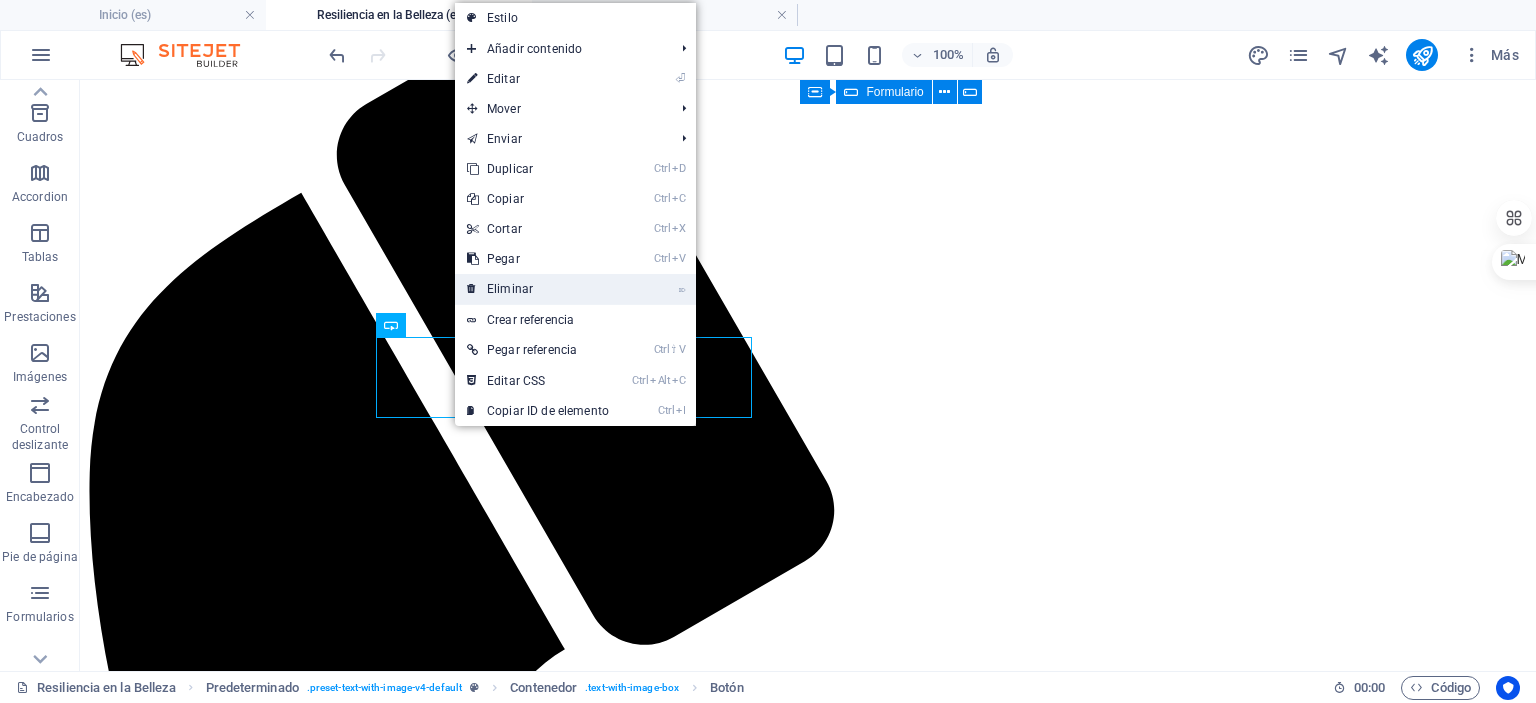 click on "⌦  Eliminar" at bounding box center [538, 289] 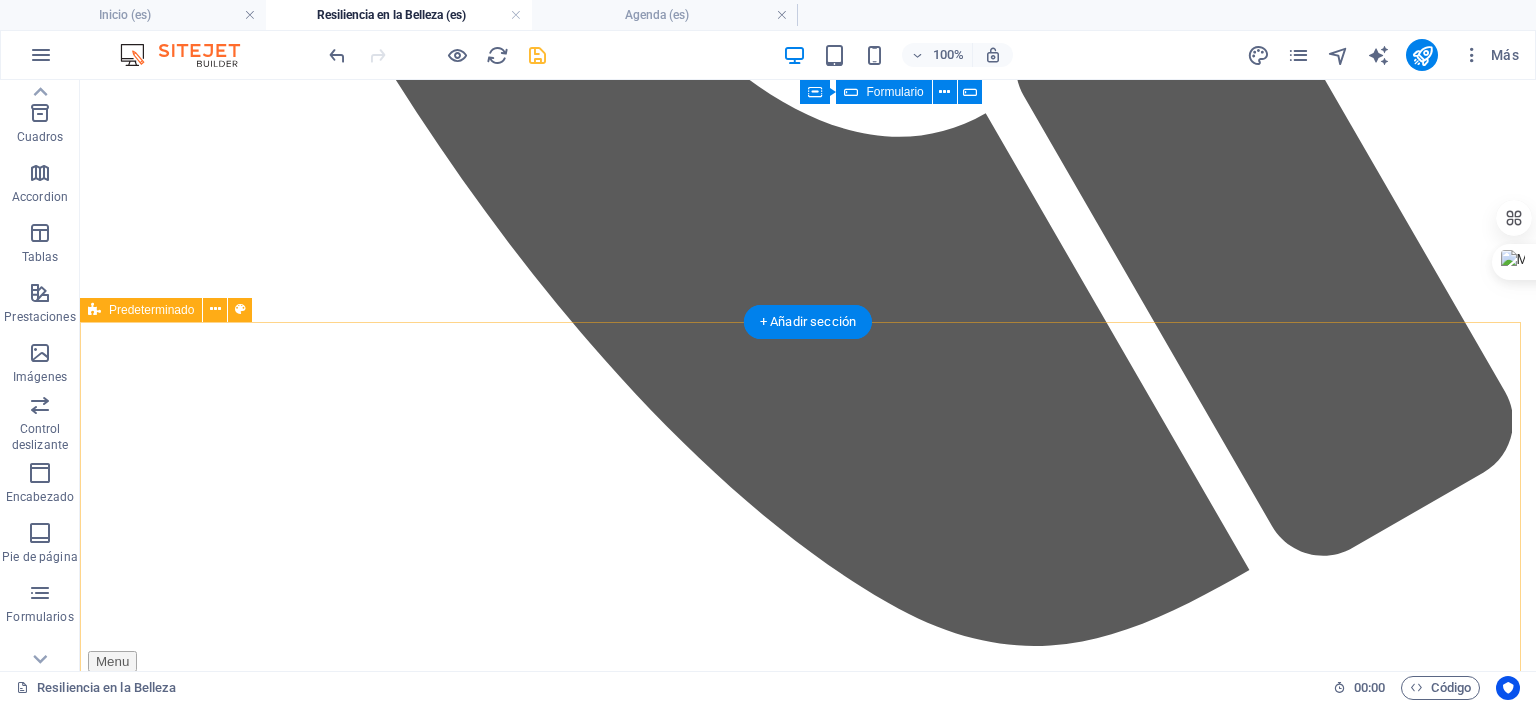 scroll, scrollTop: 4928, scrollLeft: 0, axis: vertical 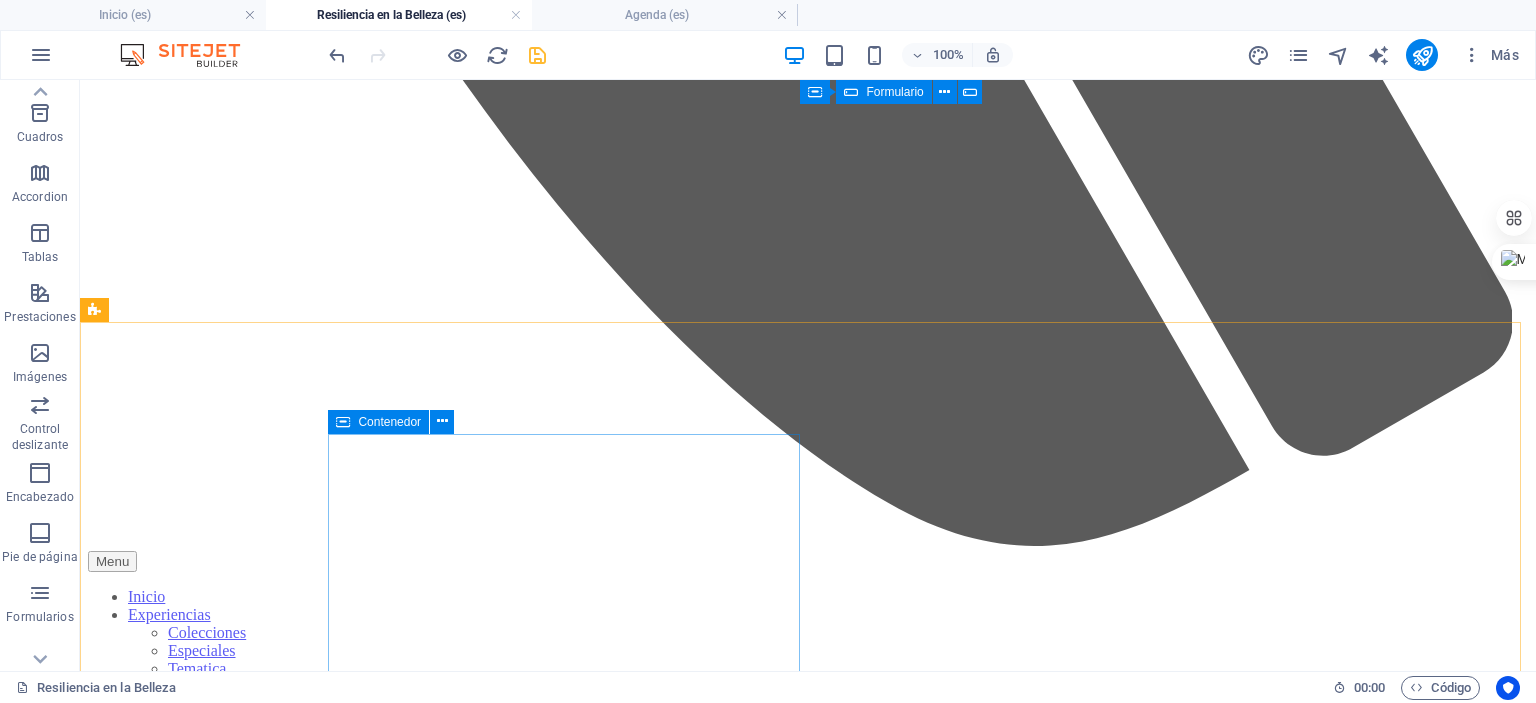 click on "Contenedor" at bounding box center (378, 422) 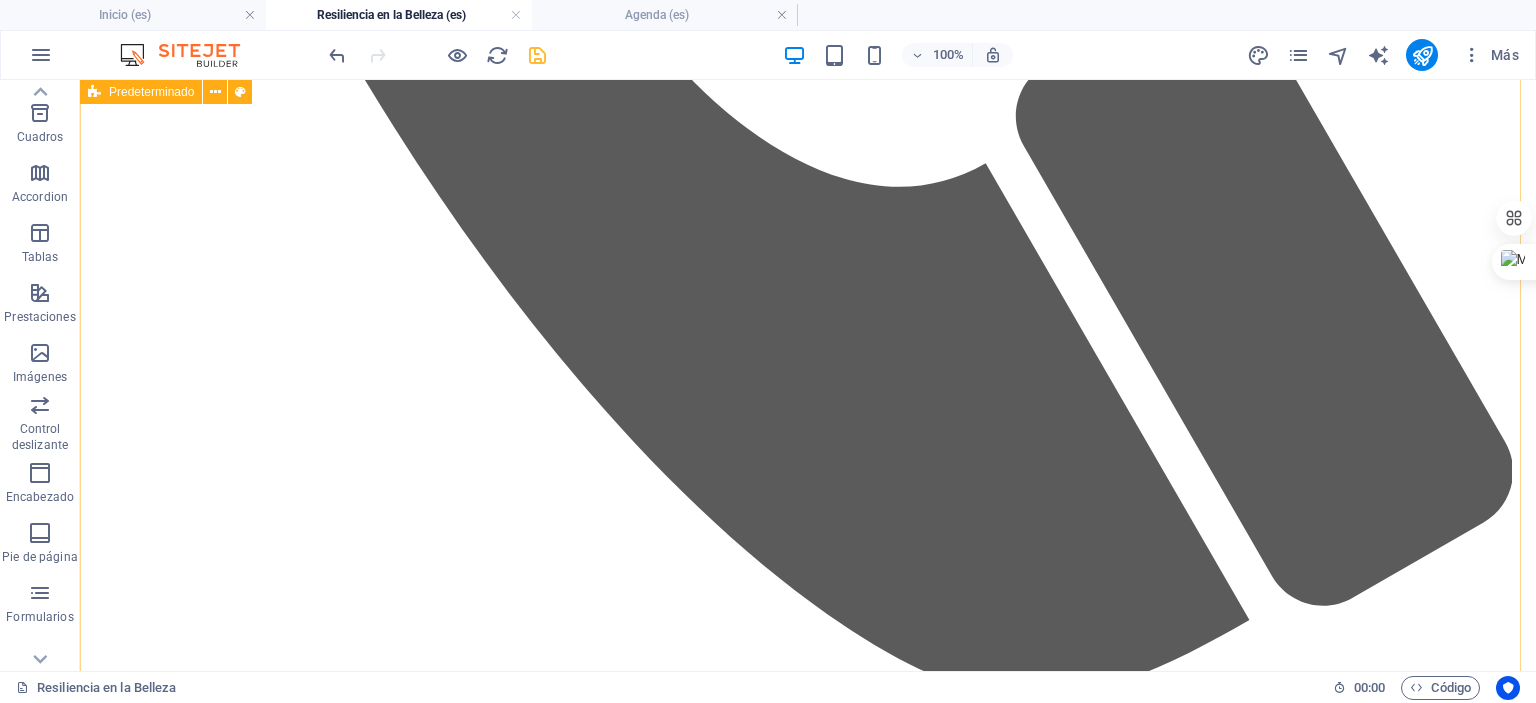 scroll, scrollTop: 4788, scrollLeft: 0, axis: vertical 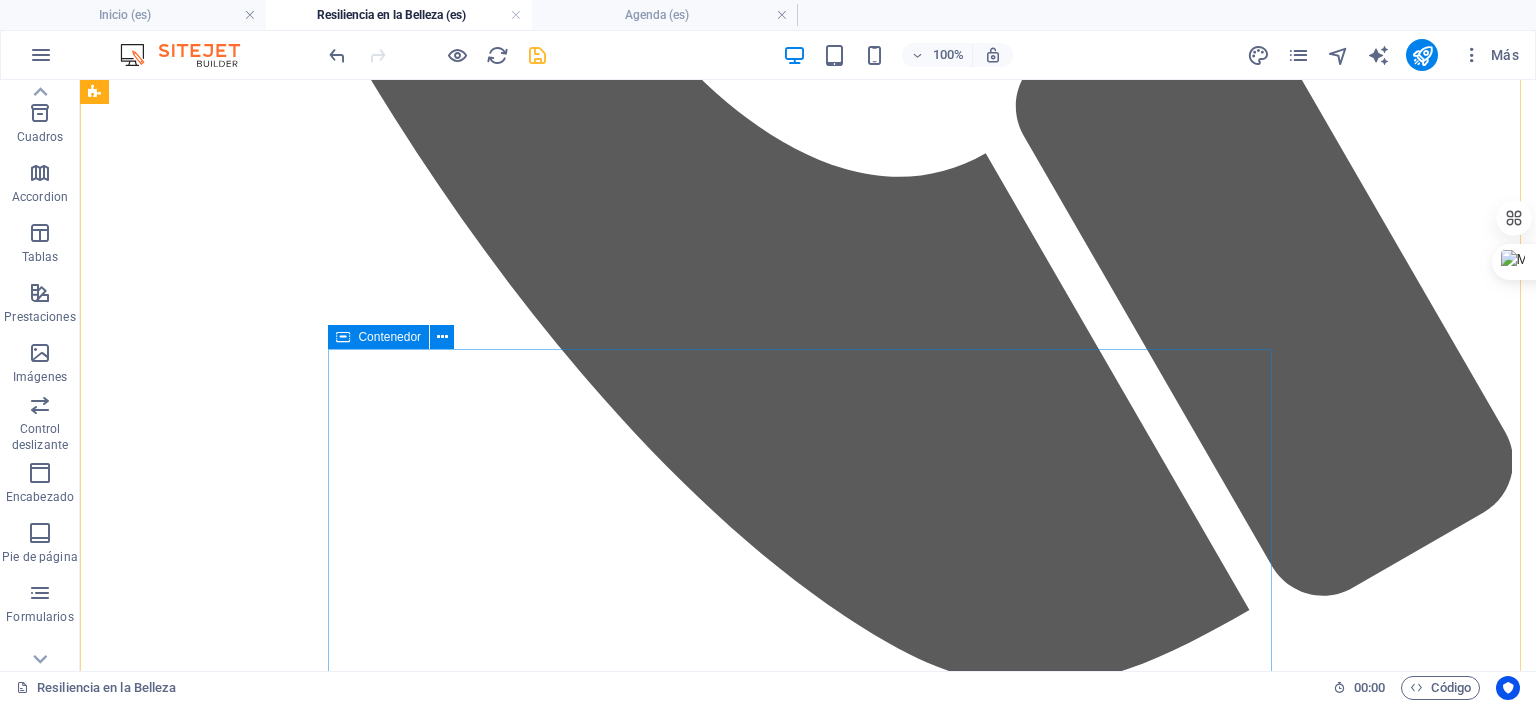 click on "Contenedor" at bounding box center (389, 337) 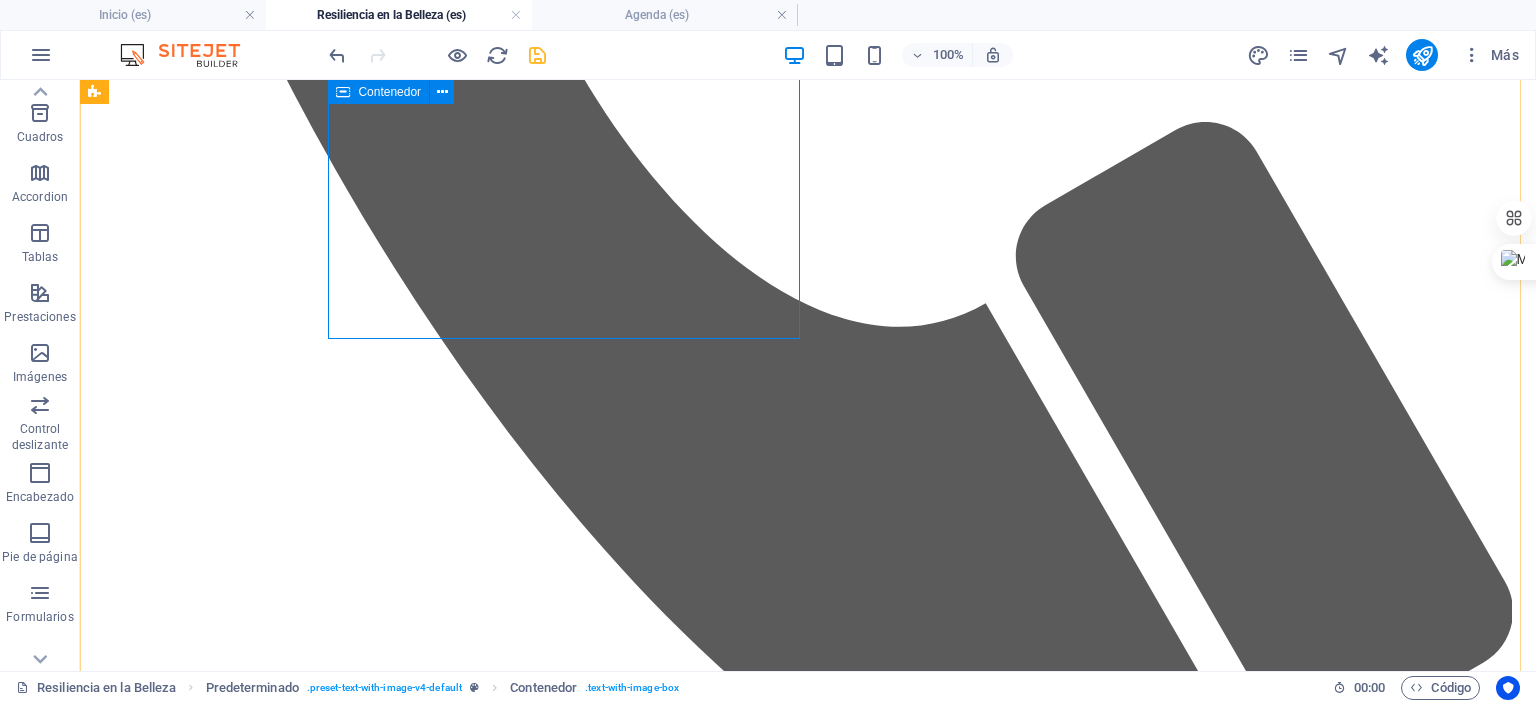 scroll, scrollTop: 4836, scrollLeft: 0, axis: vertical 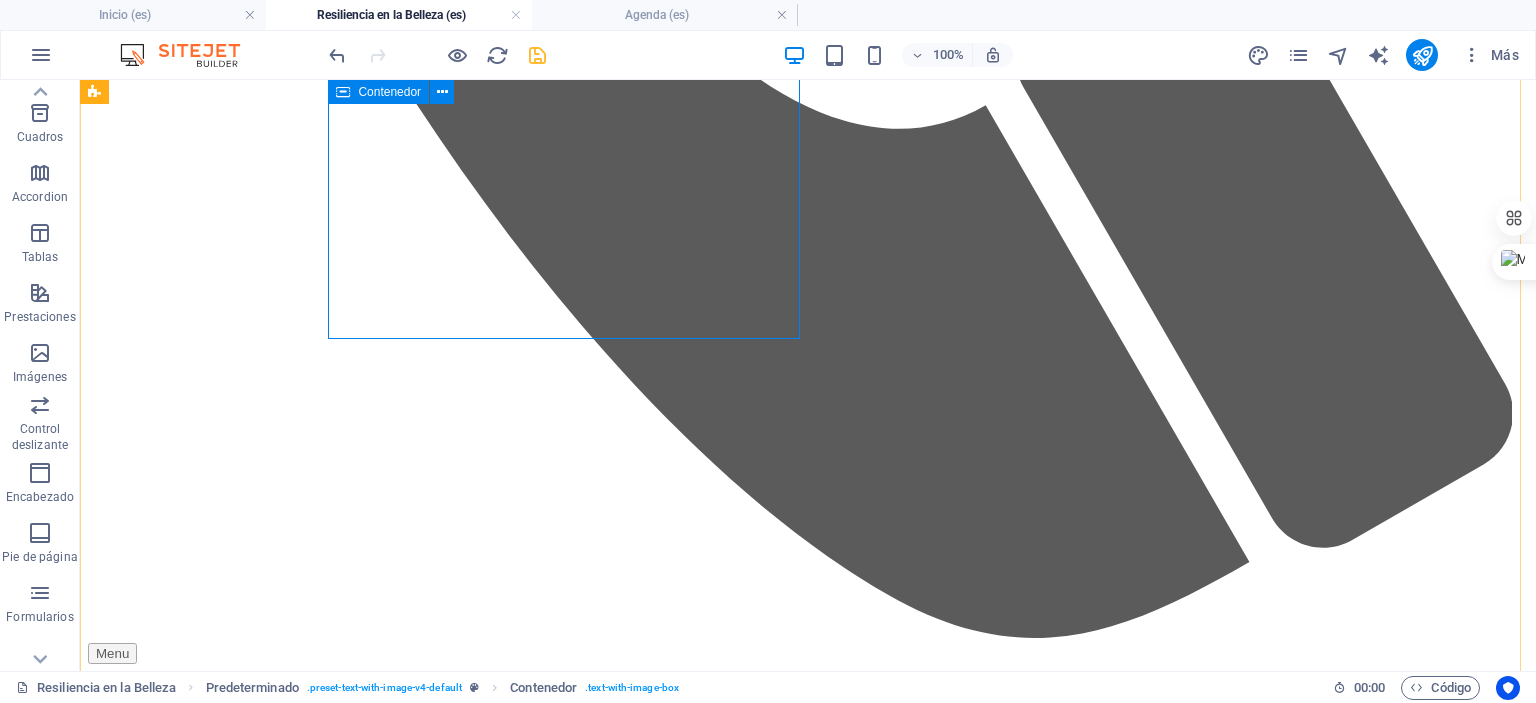 click on "Un acto de amor propio con un impacto emocional significativo Rito de Paso:  Para quienes se van a someter a una intervención, esta sesión es un acto de celebración de tu Yo actual, inmortalizando tu belleza y fuerza antes del cambio. Es una oportunidad para honrar tu cuerpo tal como es hoy. Reconexión Emocional:  Reafirmar la conexión con tu cuerpo, incluso después de los cambios físicos que trae el cáncer, es un paso fundamental para la sanación. Empoderamiento y Confianza:  La experiencia te permite verte bajo una nueva luz, reconociendo la belleza y la fuerza que siempre han estado ahí. Celebración de la Supervivencia:  Las fotografías se convierten en un poderoso testimonio de tu victoria, una celebración visual de la vida y el coraje. Creación de un Legado:  Las imágenes son un regalo para ti misma, un recordatorio tangible de tu poder personal y tu historia, que perdurará por siempre." at bounding box center (808, 9822) 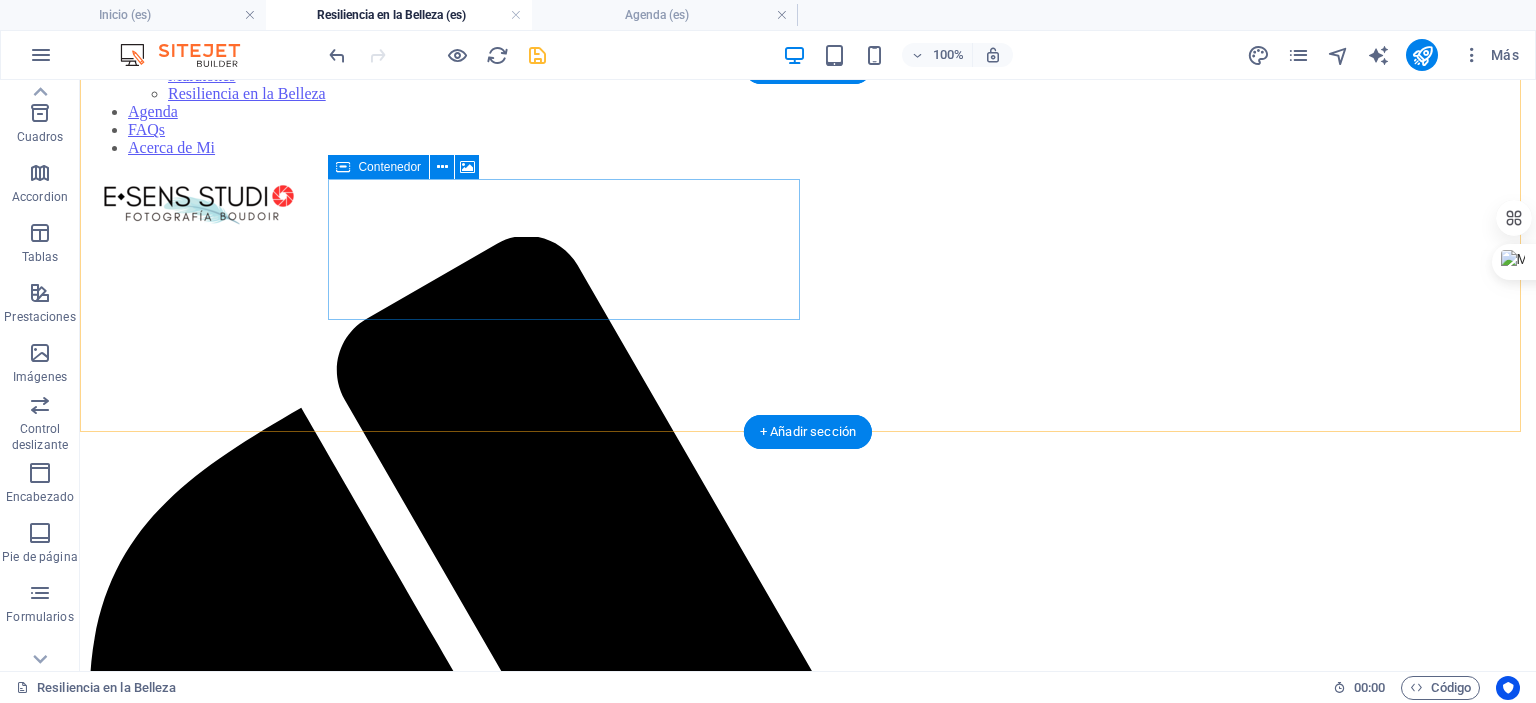 scroll, scrollTop: 5639, scrollLeft: 0, axis: vertical 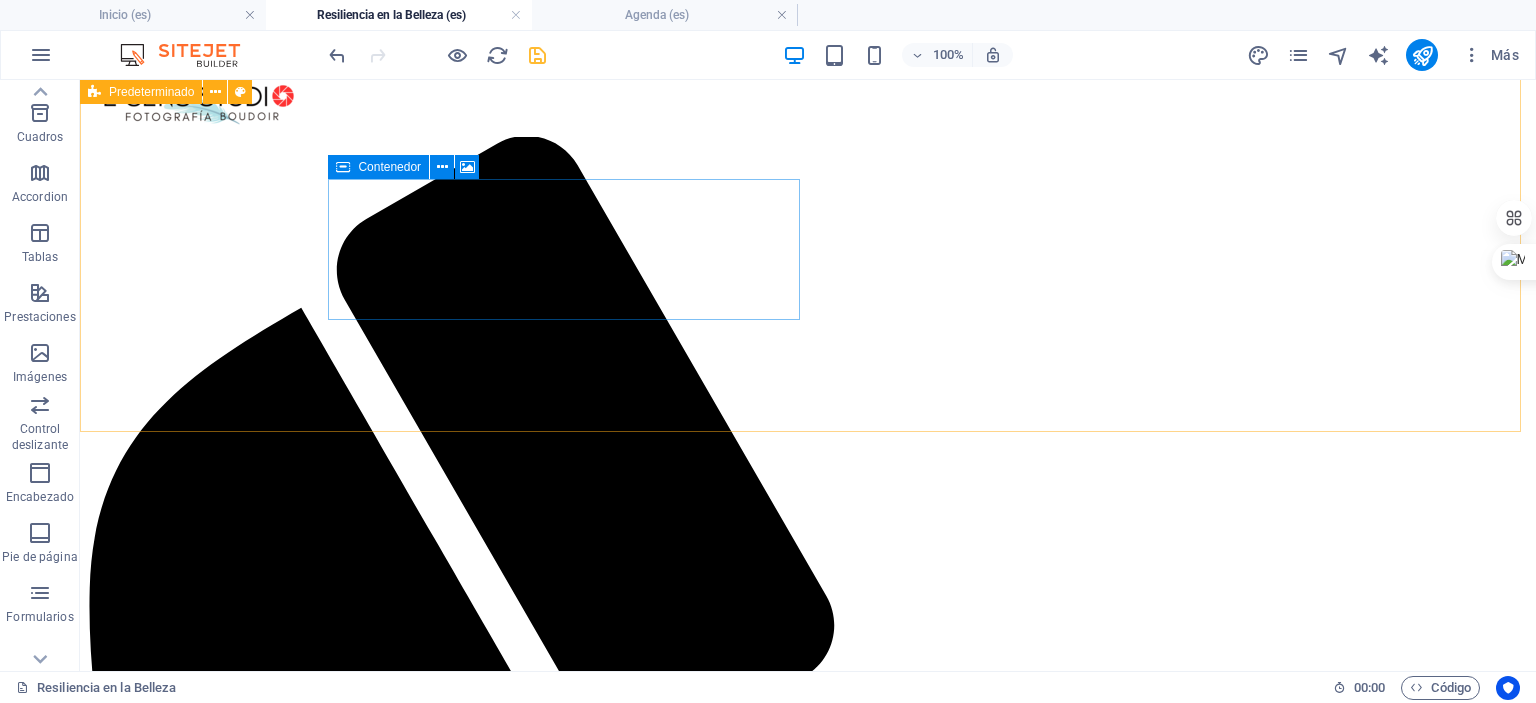 click on "Contenedor" at bounding box center (389, 167) 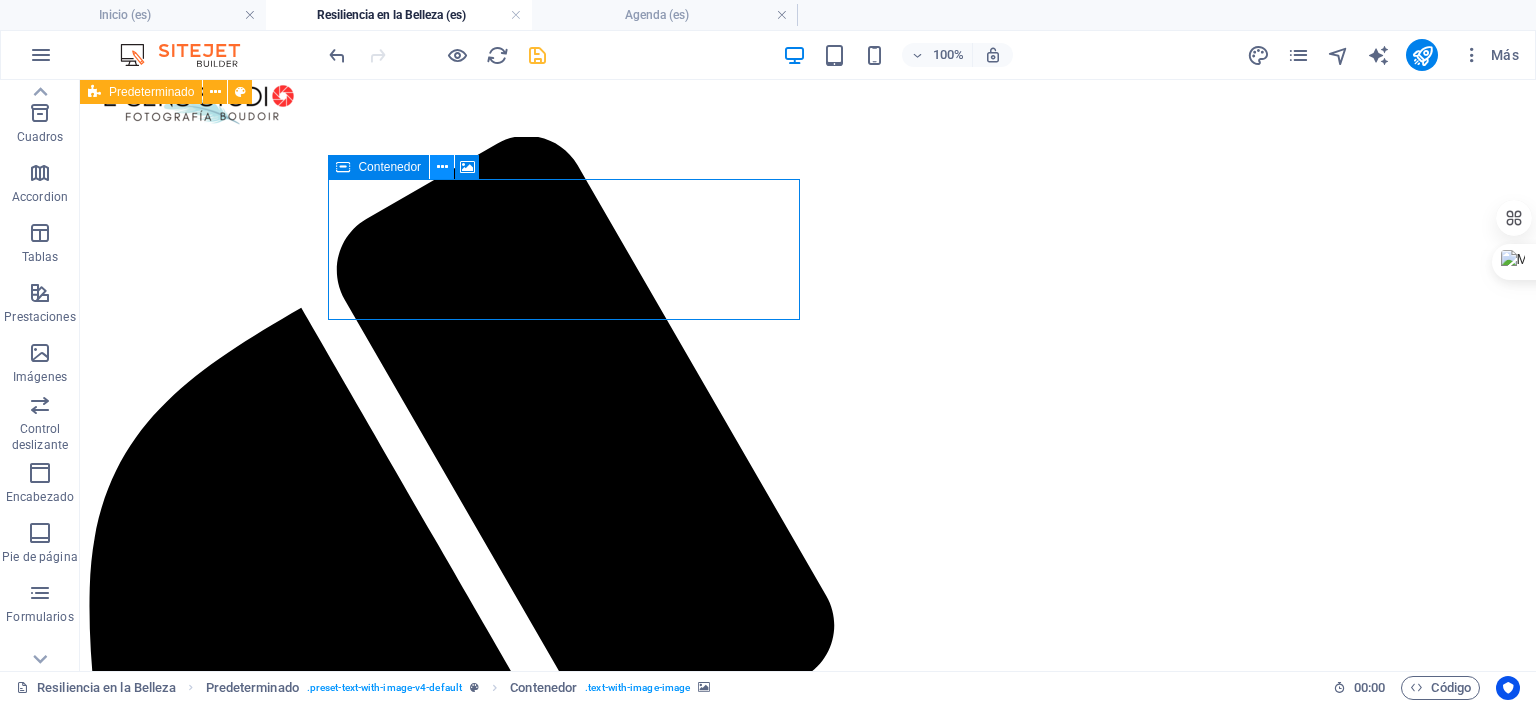 click at bounding box center (442, 167) 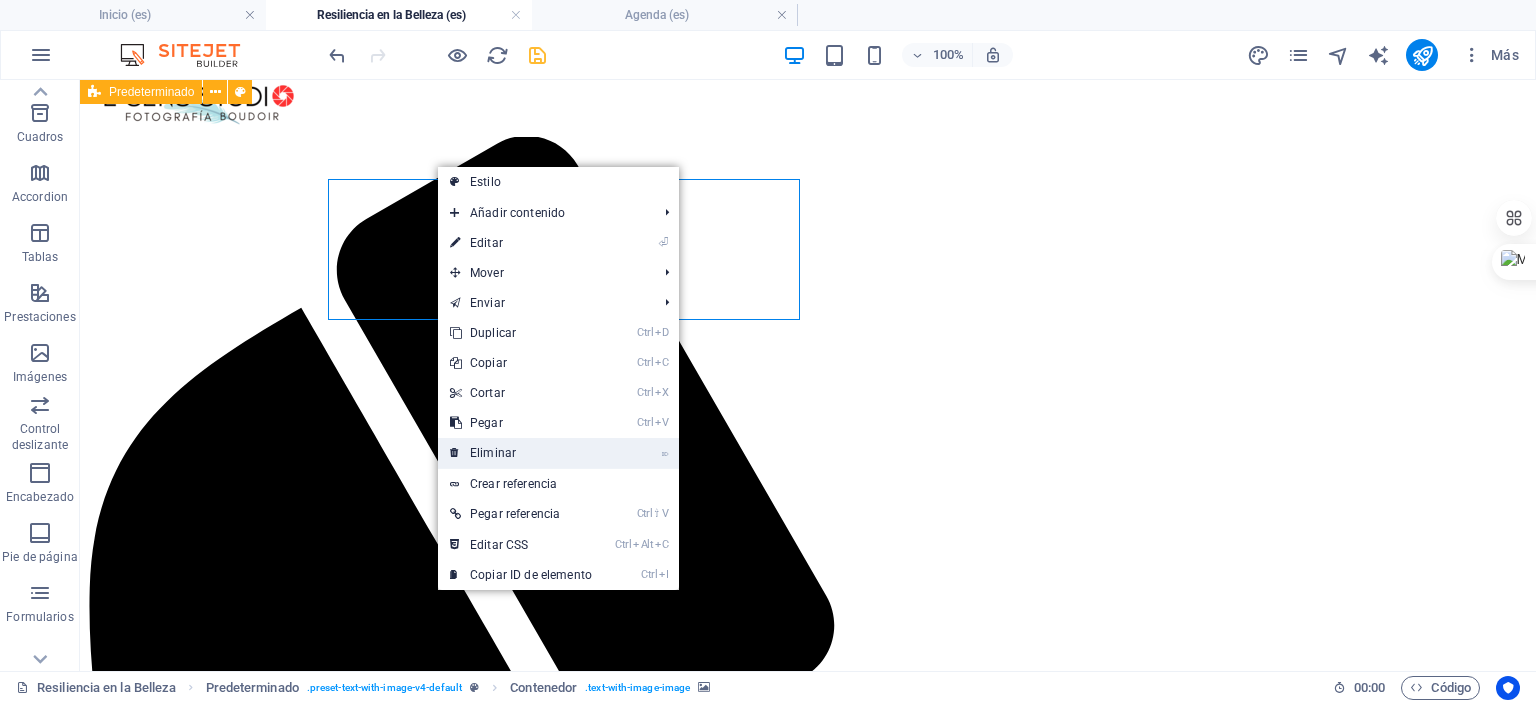 click on "⌦  Eliminar" at bounding box center (521, 453) 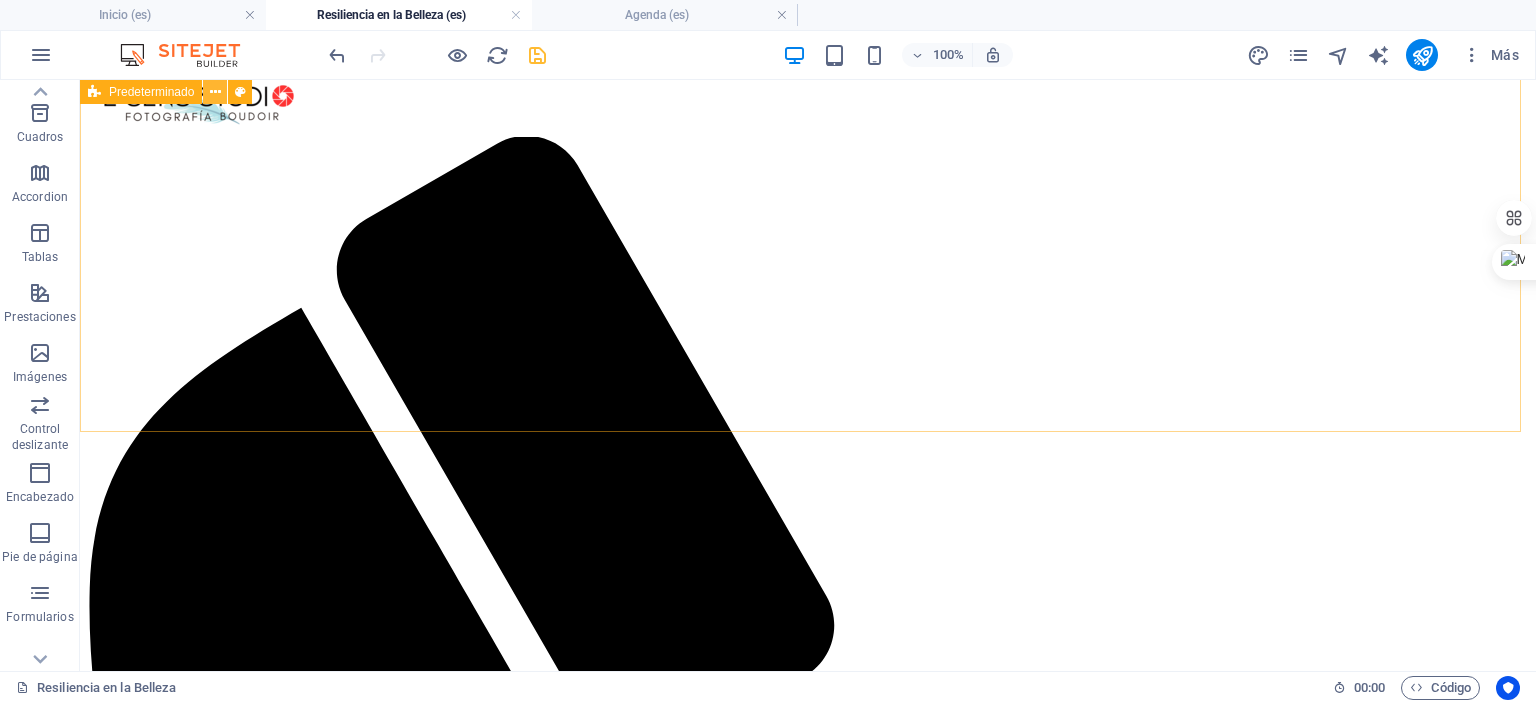 click at bounding box center (215, 92) 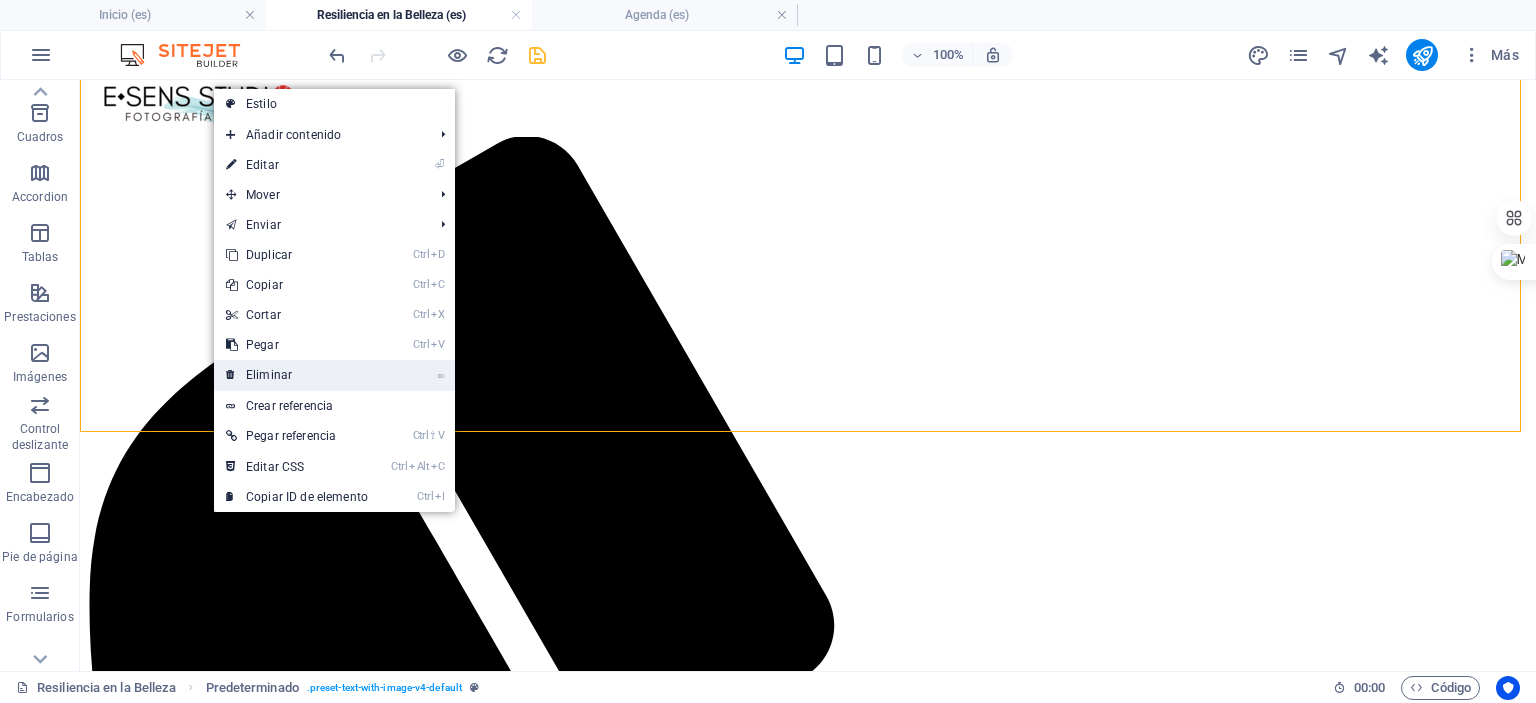 click on "⌦  Eliminar" at bounding box center [297, 375] 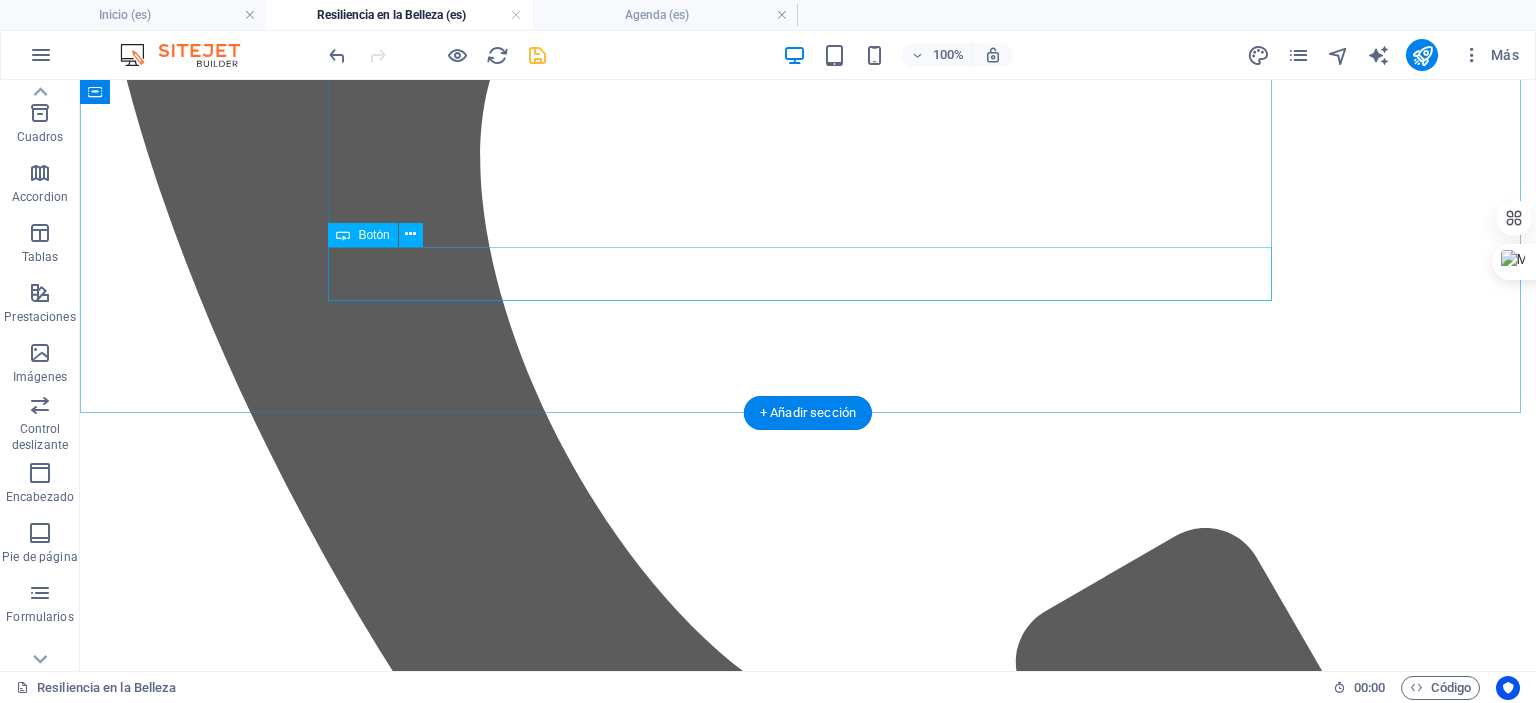 scroll, scrollTop: 3844, scrollLeft: 0, axis: vertical 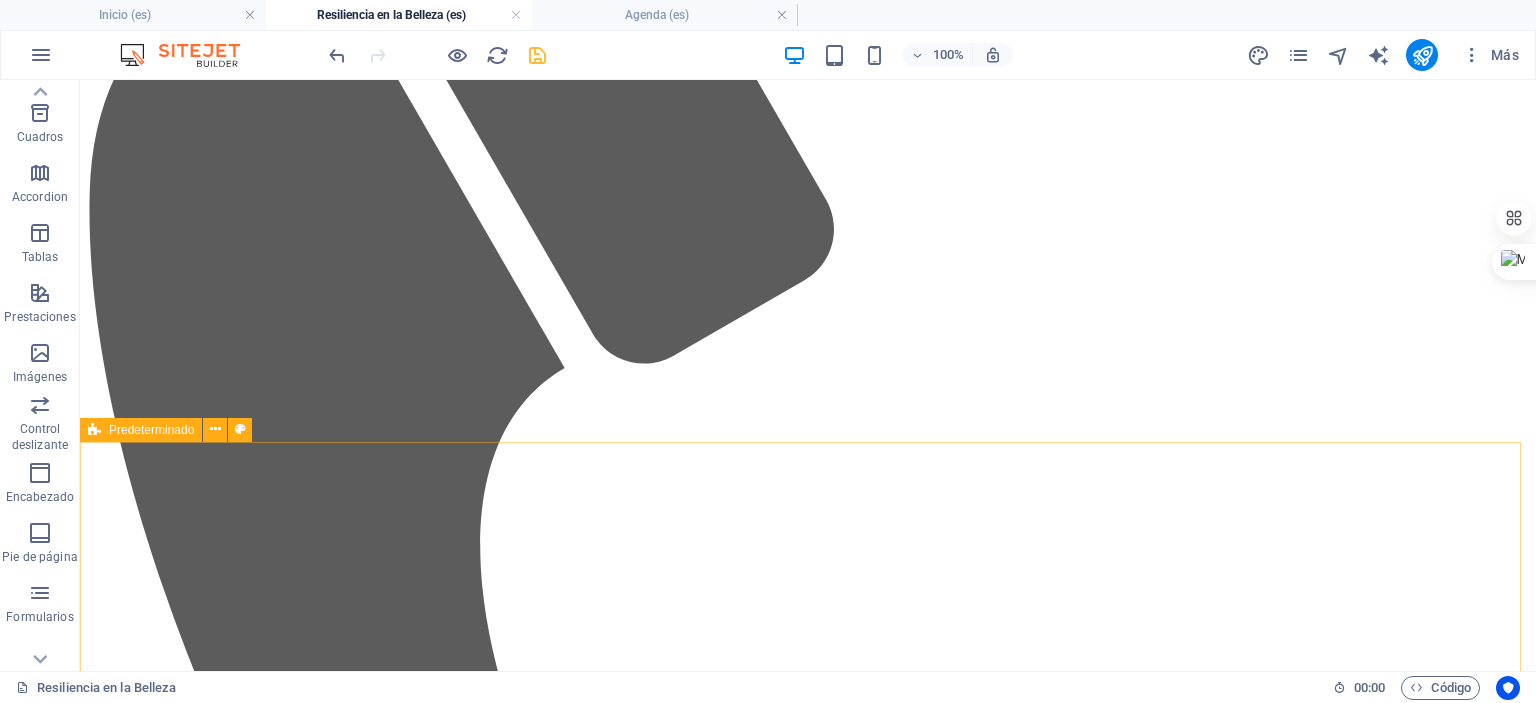 click on "Predeterminado" at bounding box center (151, 430) 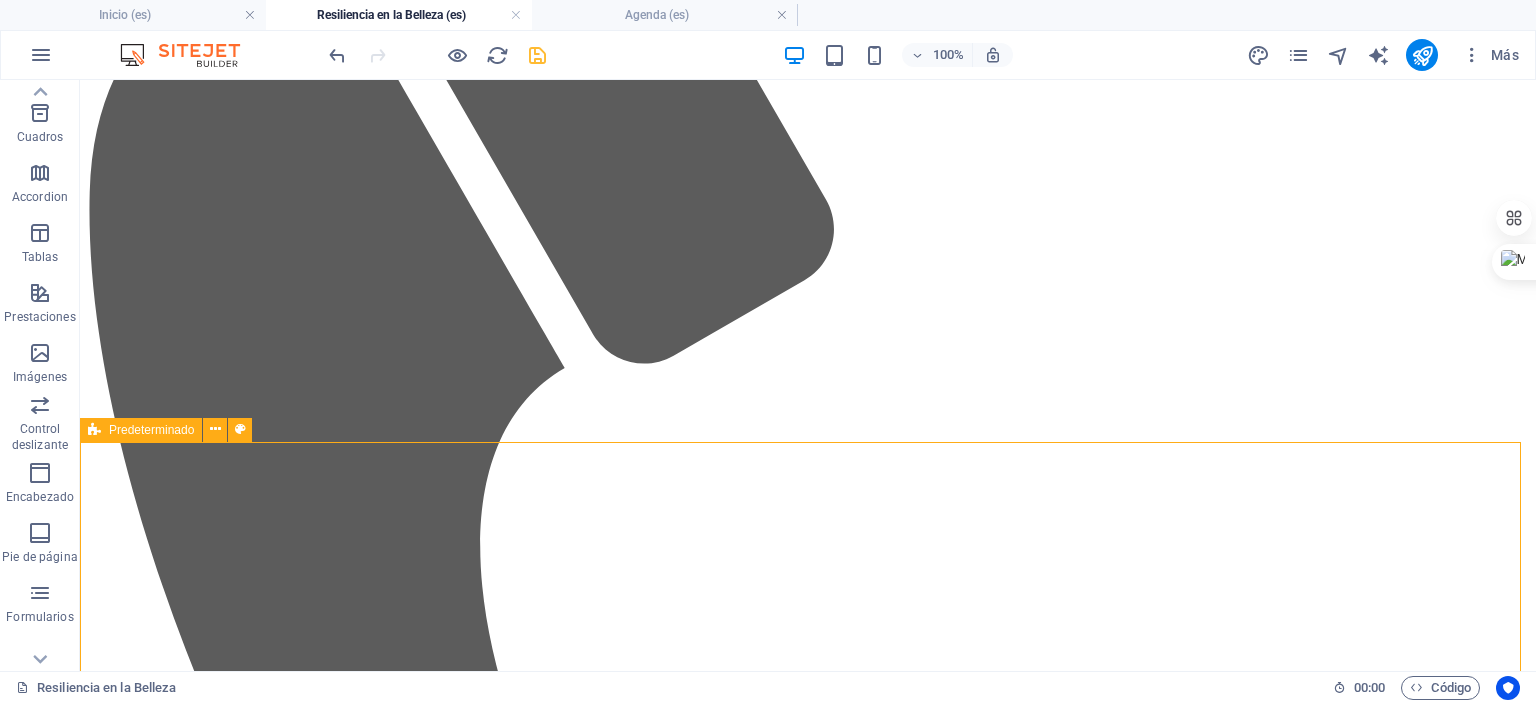click on "Predeterminado" at bounding box center (151, 430) 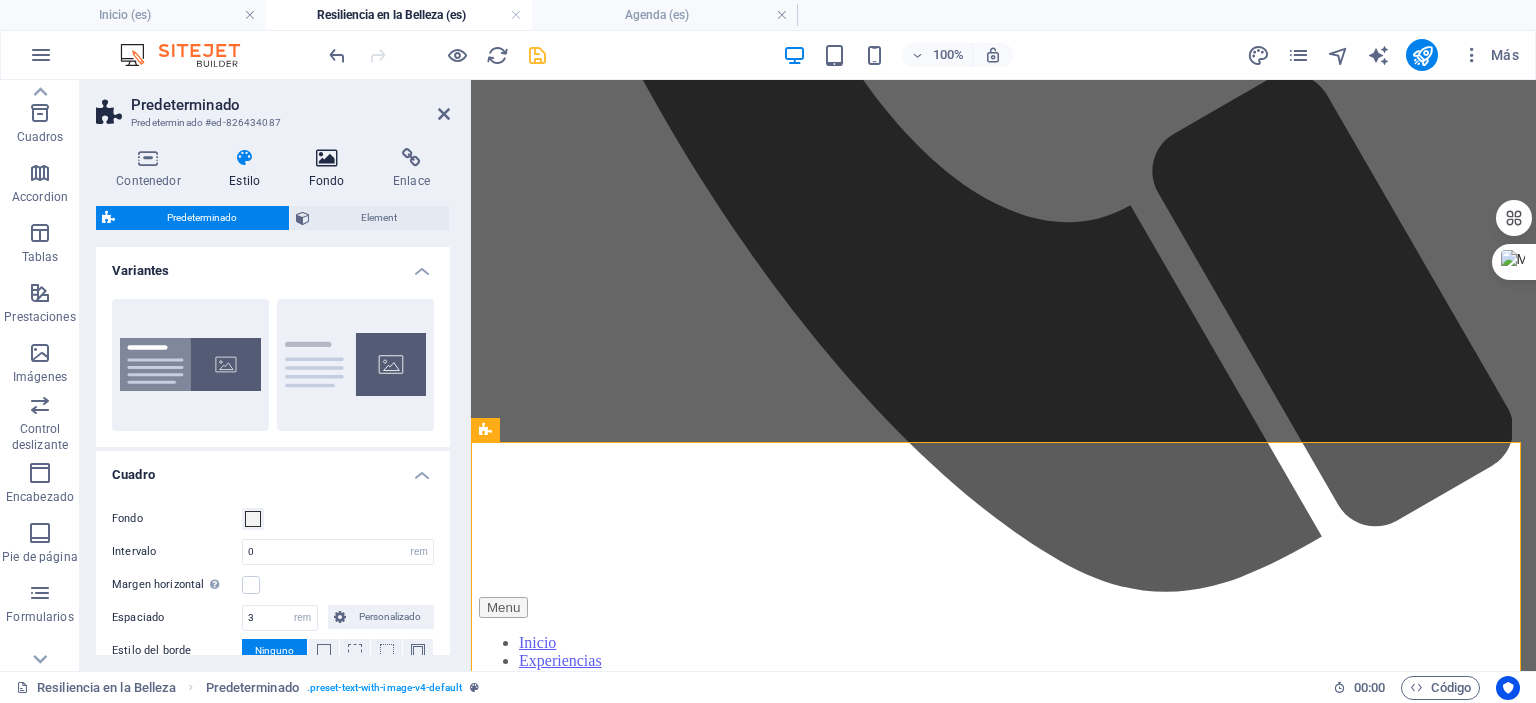 click at bounding box center [326, 158] 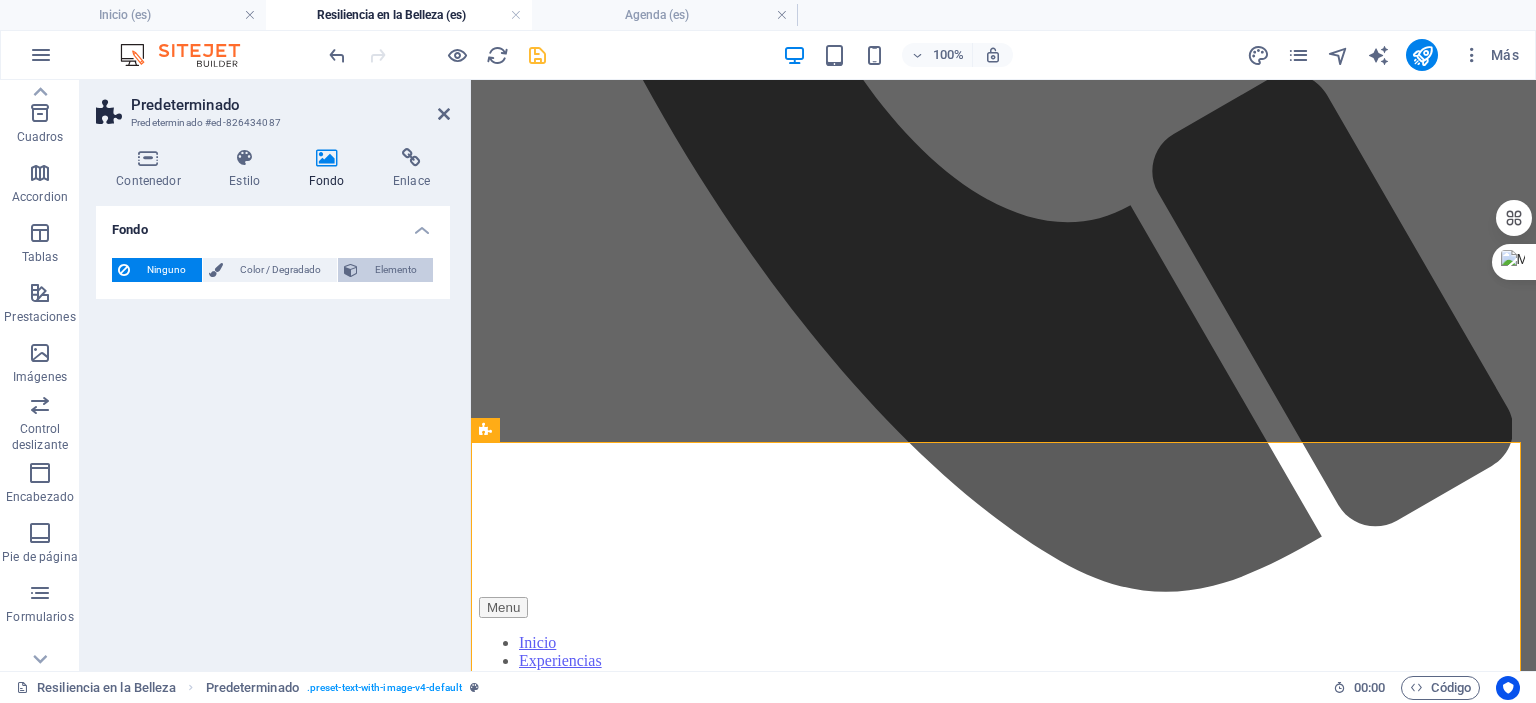 click on "Elemento" at bounding box center (395, 270) 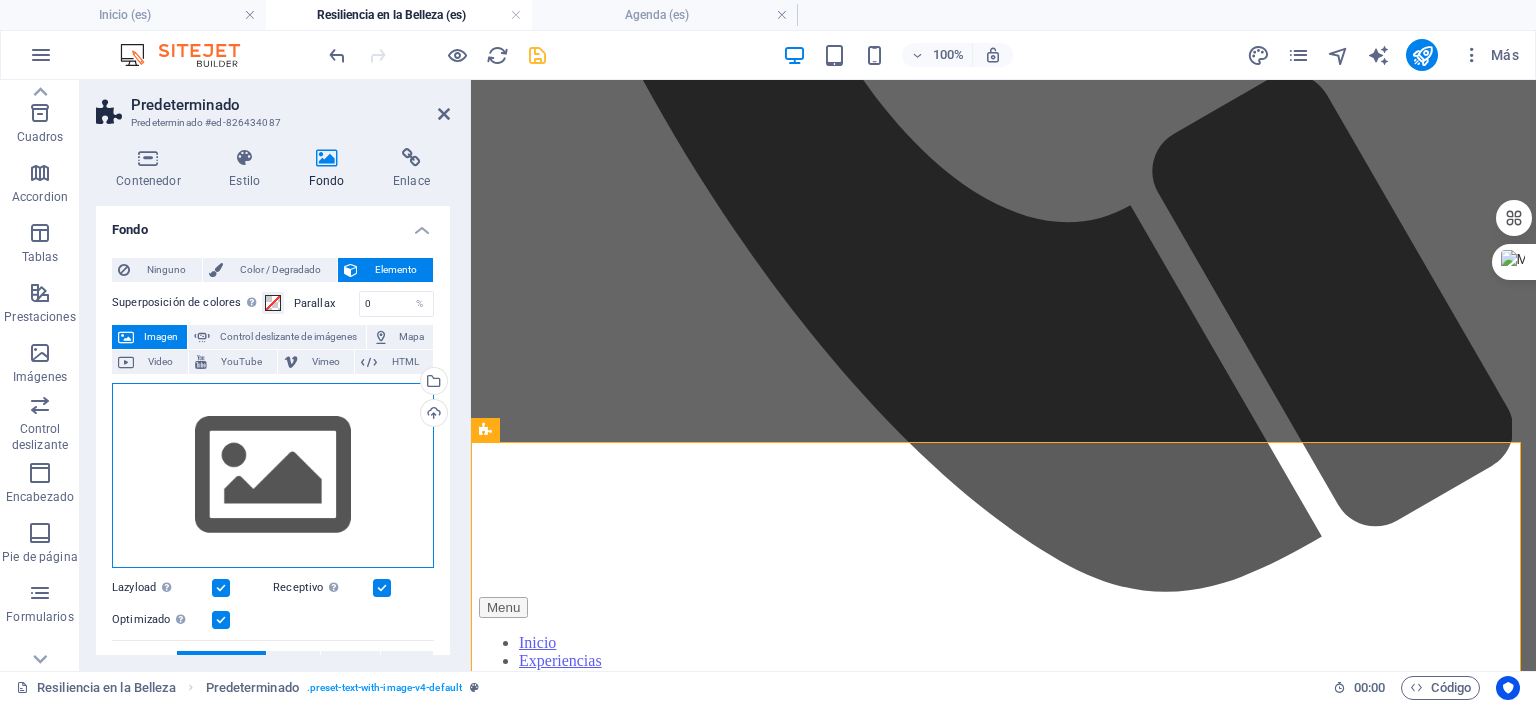 click on "Arrastra archivos aquí, haz clic para escoger archivos o  selecciona archivos de Archivos o de nuestra galería gratuita de fotos y vídeos" at bounding box center (273, 476) 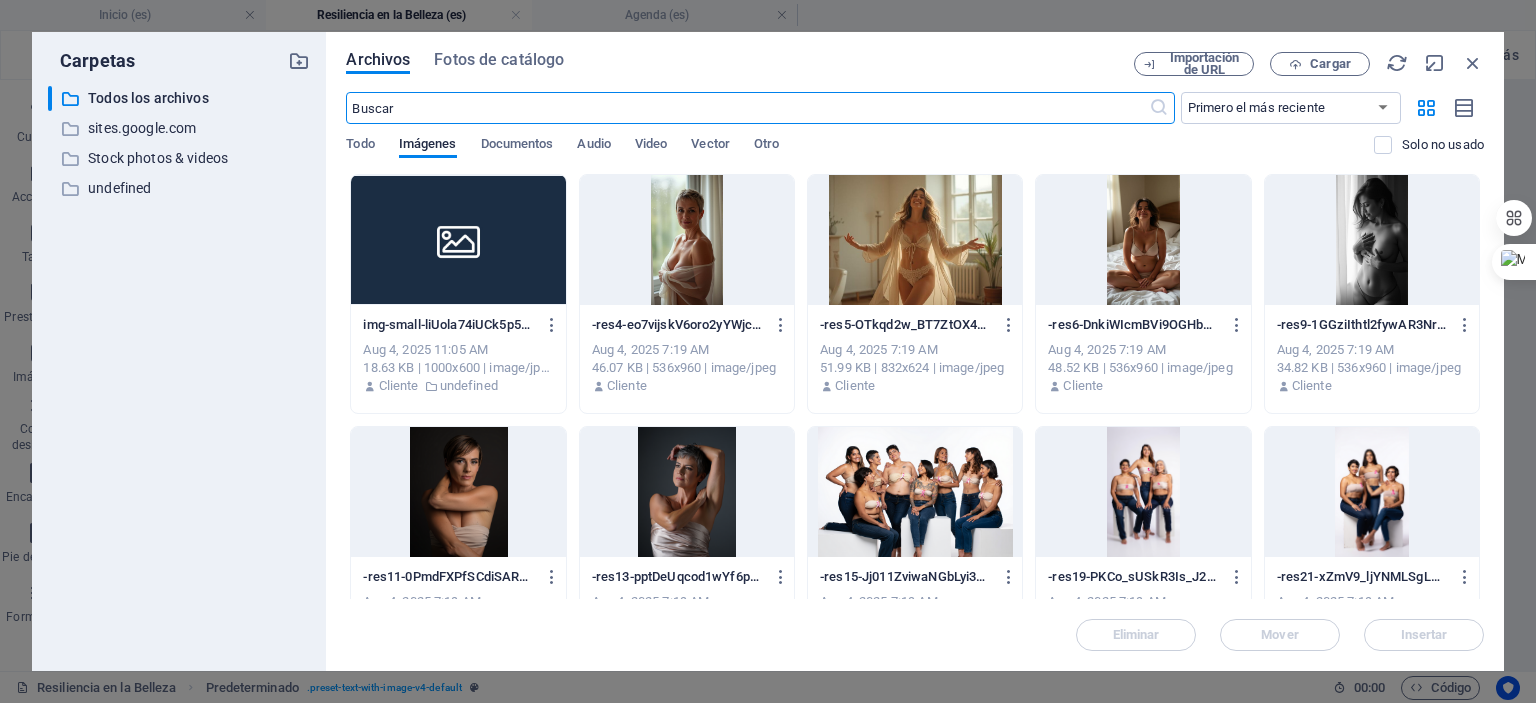 click at bounding box center [1143, 492] 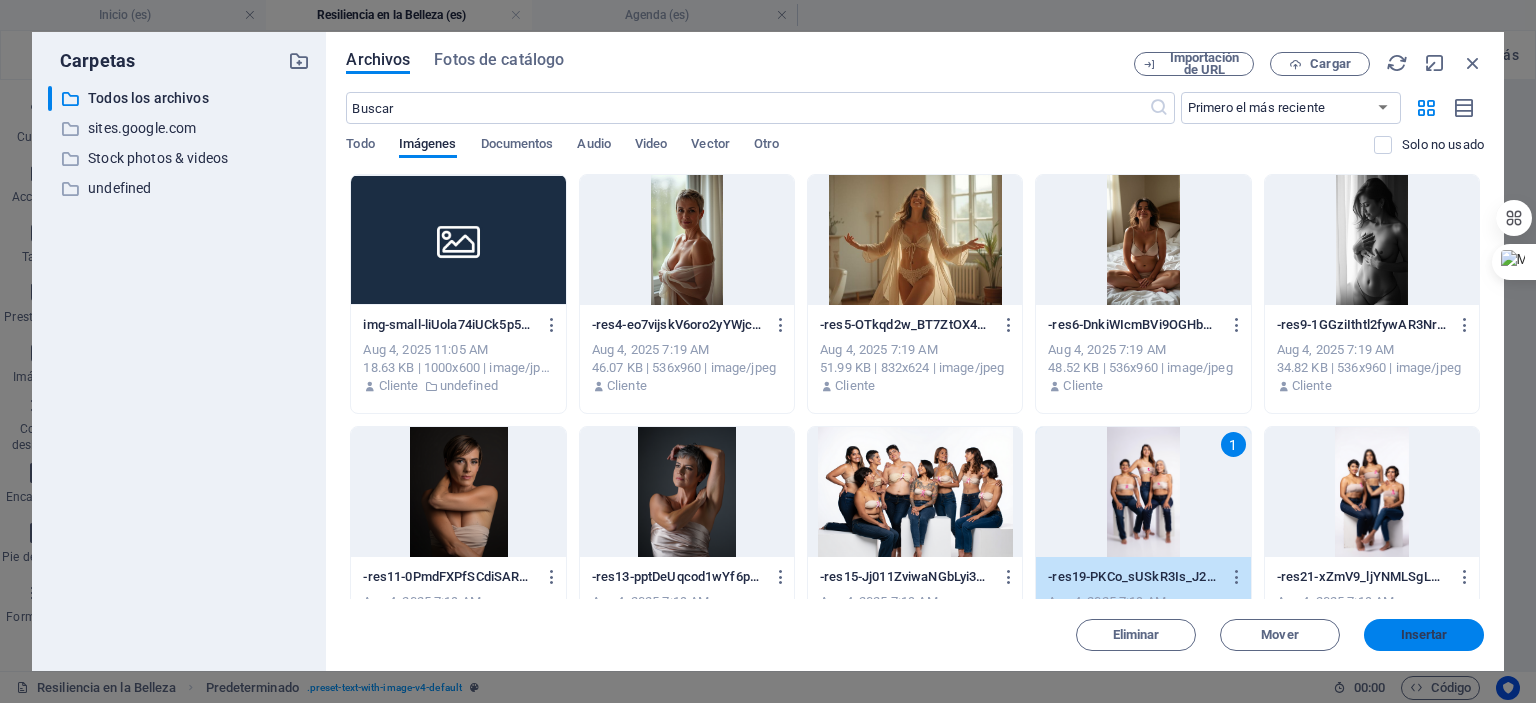 drag, startPoint x: 1419, startPoint y: 631, endPoint x: 812, endPoint y: 335, distance: 675.32587 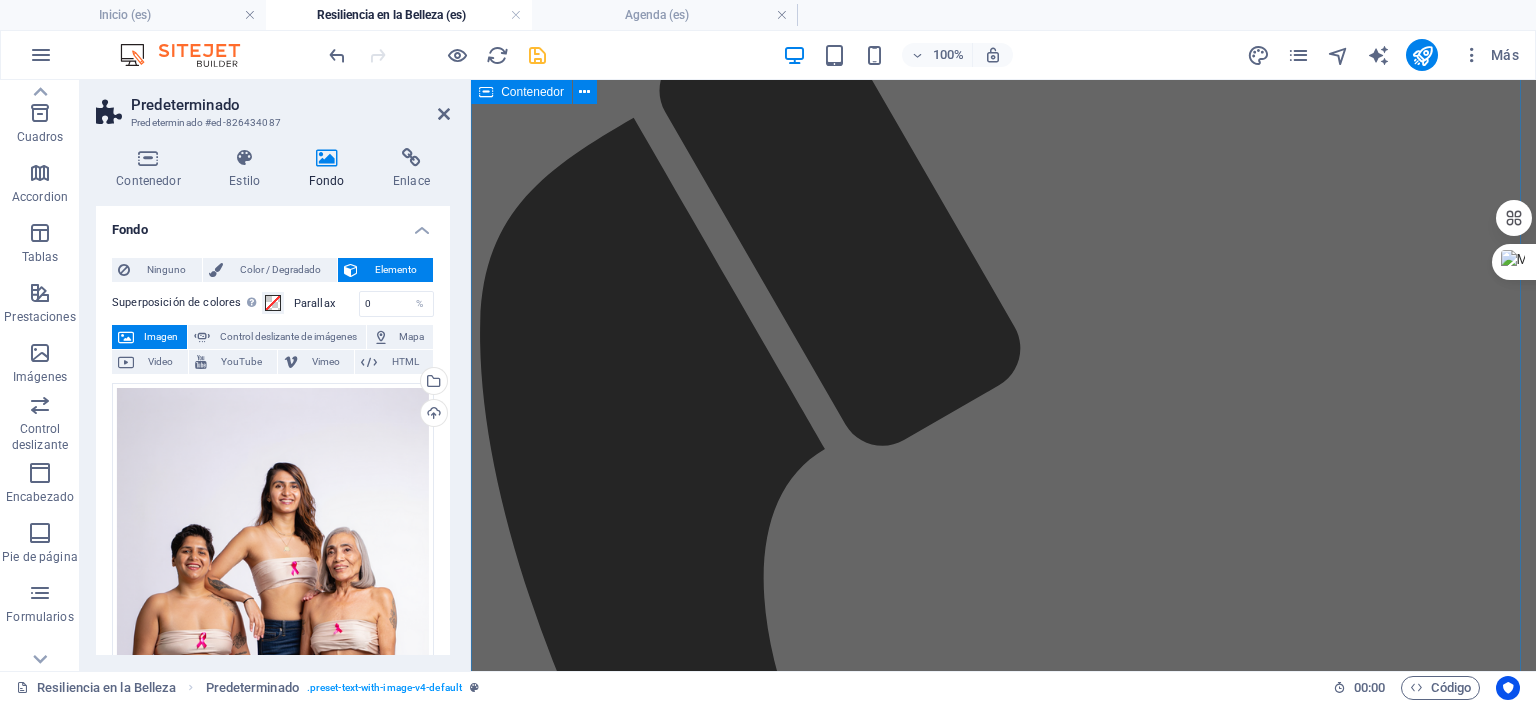 scroll, scrollTop: 3171, scrollLeft: 0, axis: vertical 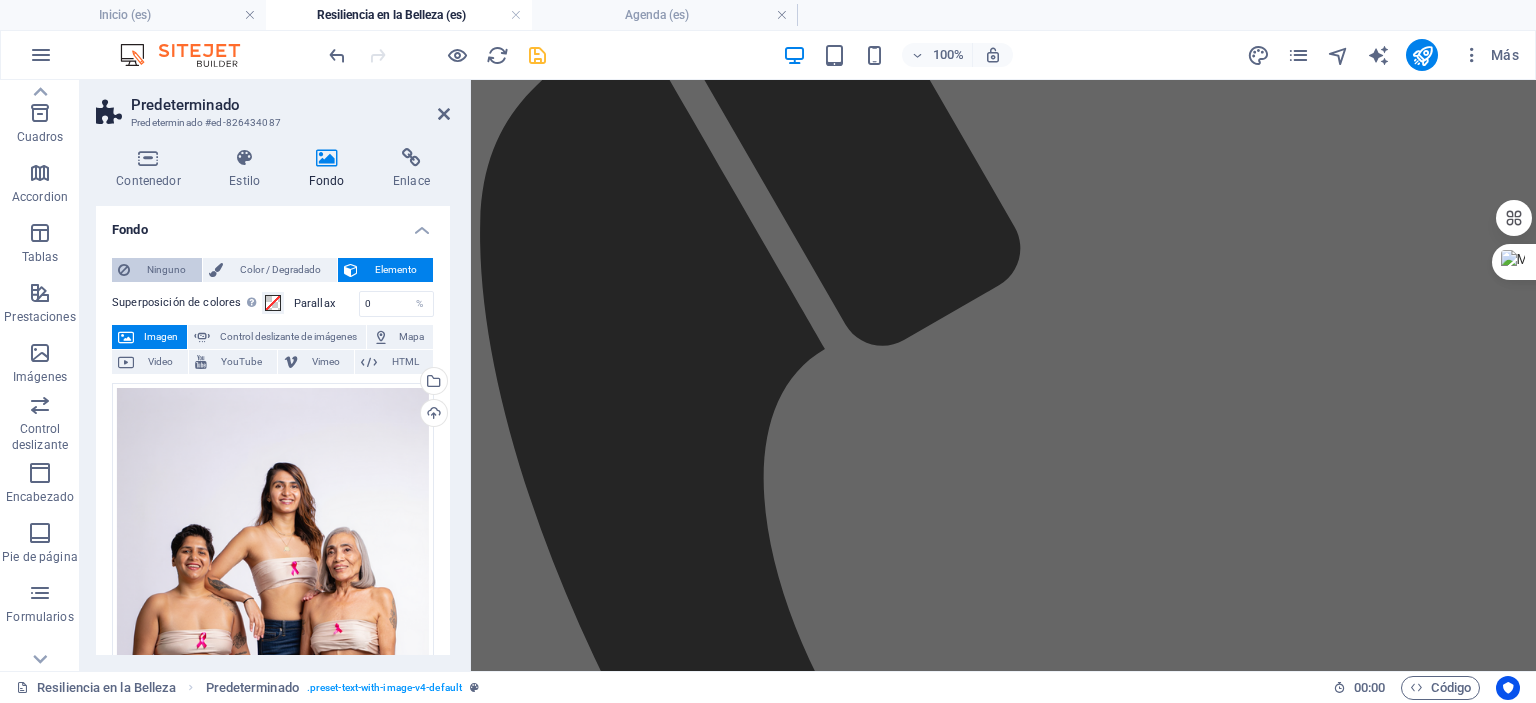 drag, startPoint x: 161, startPoint y: 271, endPoint x: 171, endPoint y: 272, distance: 10.049875 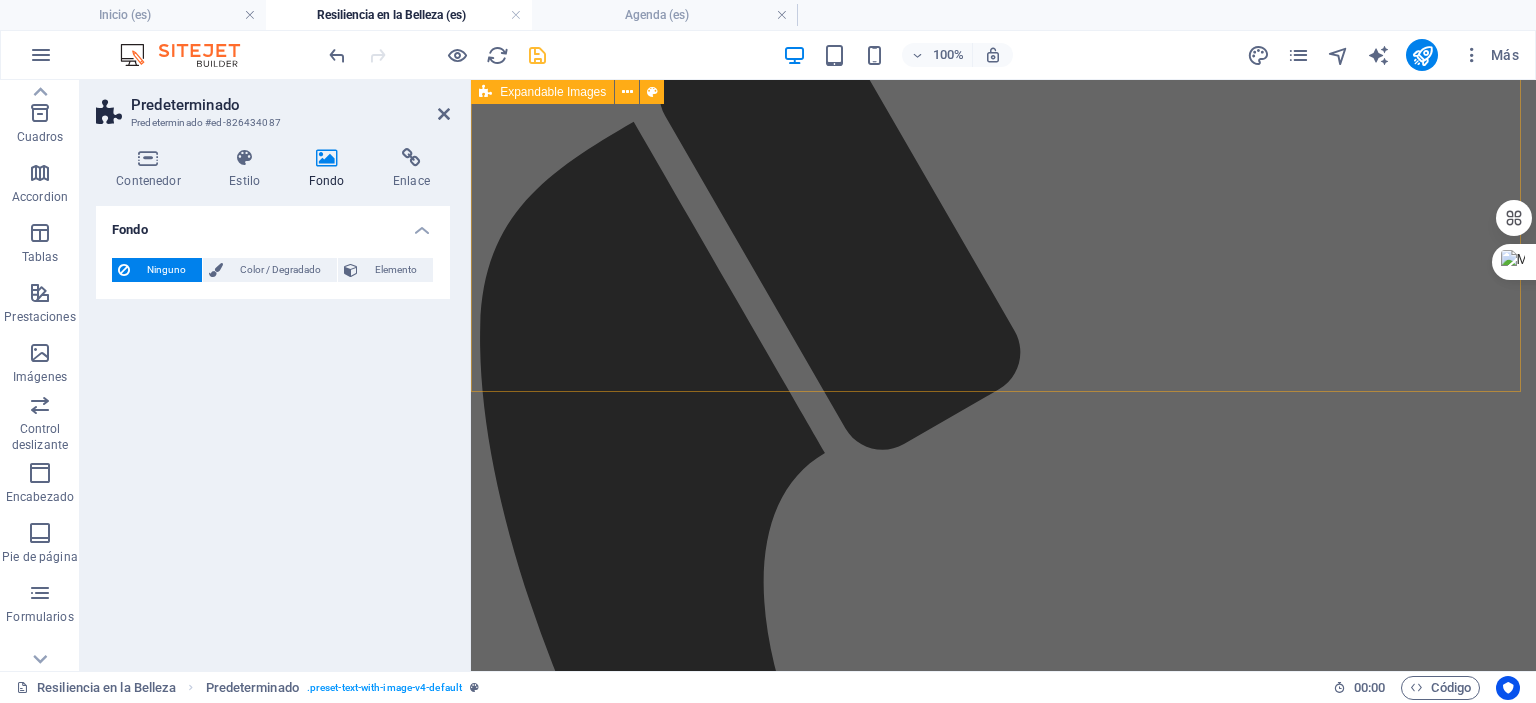 scroll, scrollTop: 2768, scrollLeft: 0, axis: vertical 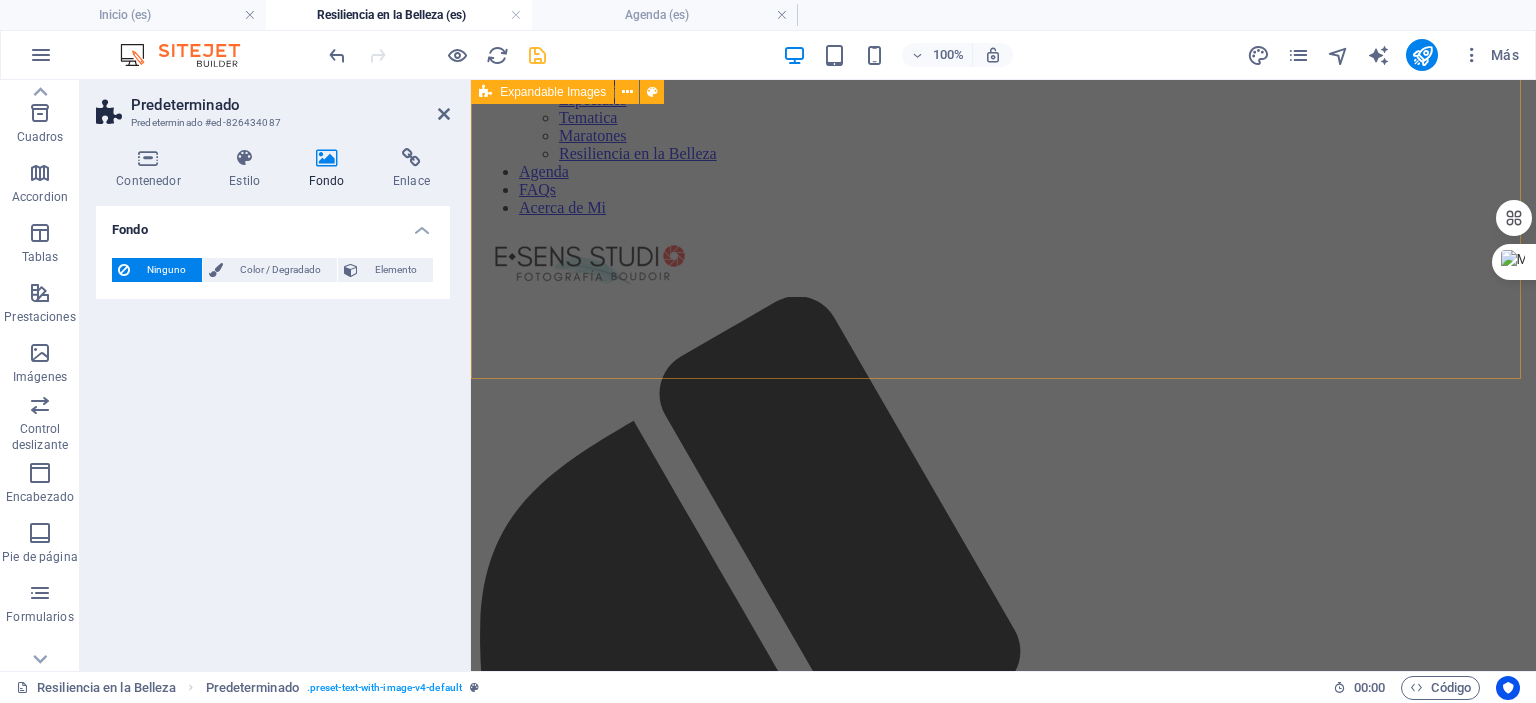click on "Visión General del Proyecto En E•SENS STUDIO, creemos que la fotografía boudoir es una poderosa herramienta de sanación. Nuestro proyecto "Resiliencia en la Belleza"  está diseñado para acompañar a las mujeres en cada etapa de su viaje contra el cáncer.  Reconocemos que la belleza no reside solo en la superación, sino también en la valentía de enfrentar un cambio inminente.  Este proyecto está dedicado a las mujeres que desean inmortalizar su cuerpo antes de un procedimiento, así como a las sobrevivientes que buscan celebrar su nuevo yo y su fuerza inquebrantable. Se trata de honrar la historia de su cuerpo, redescubrir su sensualidad y recordarse que su belleza y fuerza son inquebrantables.
Crear un Espacio Sagrado:  La seguridad, la privacidad y la confianza son nuestras máximas prioridades. Tu sesión es un santuario libre de juicios, donde la vulnerabilidad es vista como una fortaleza y cada emoción es bienvenida.
Honrar la Historia de tu Cuerpo:
Enfoque Holístico:
$3,000" at bounding box center [1003, 9235] 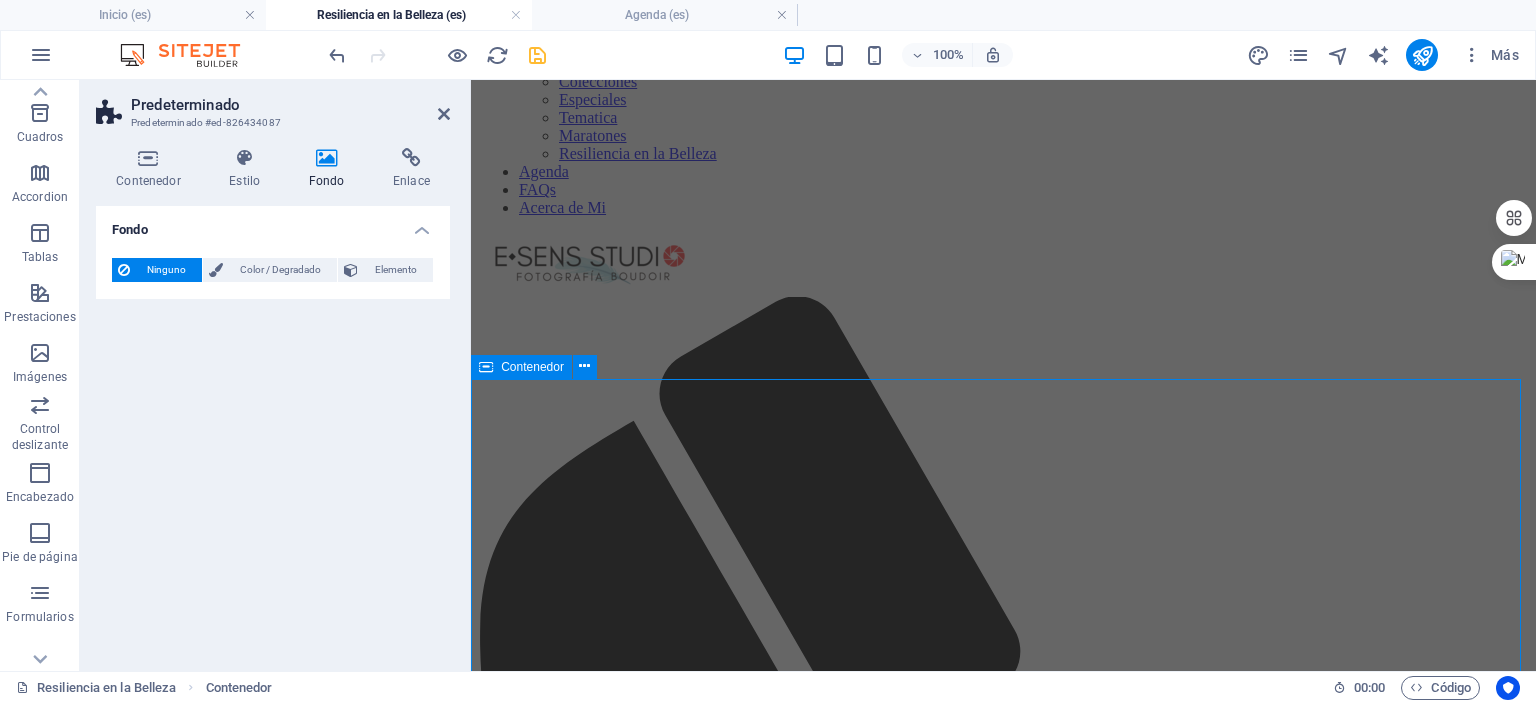 click at bounding box center [1003, 6566] 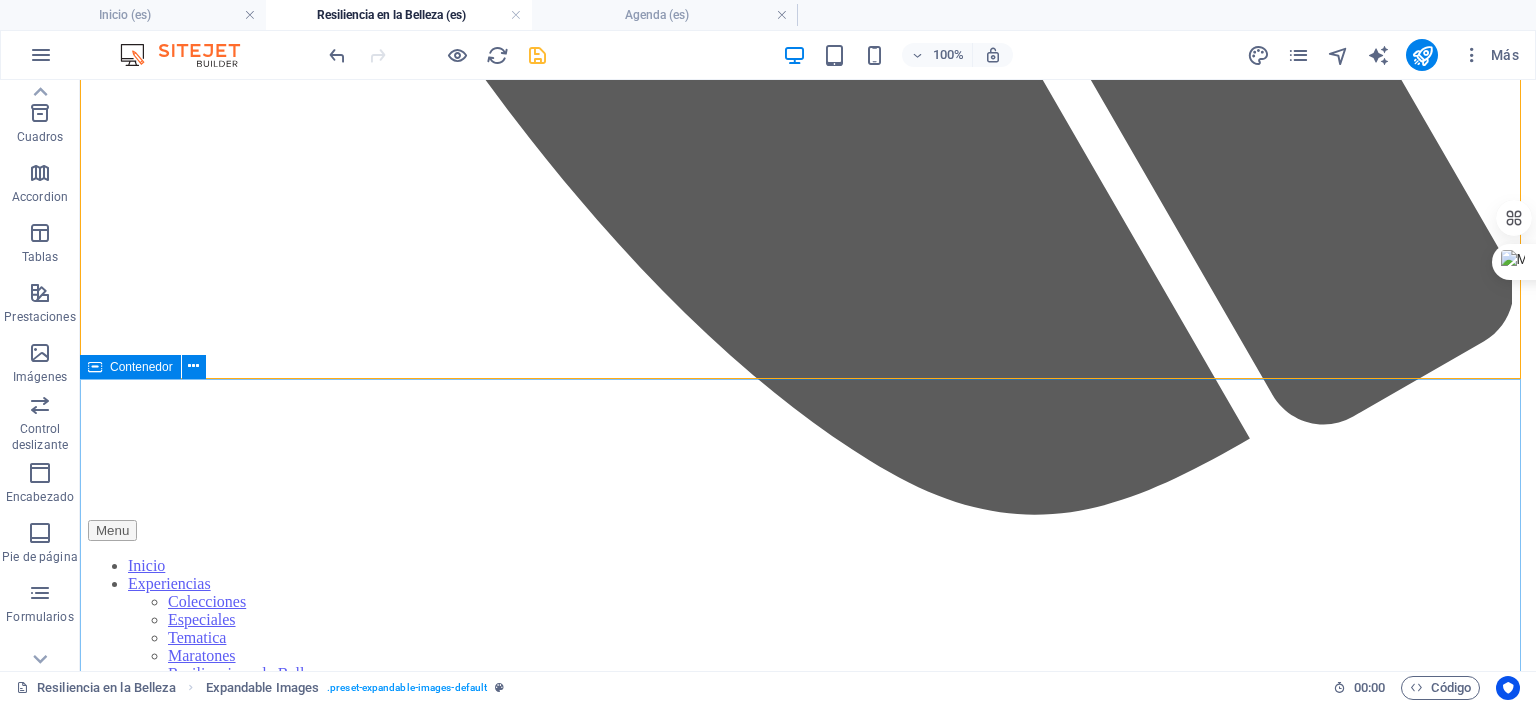 click on "Contenedor" at bounding box center (141, 367) 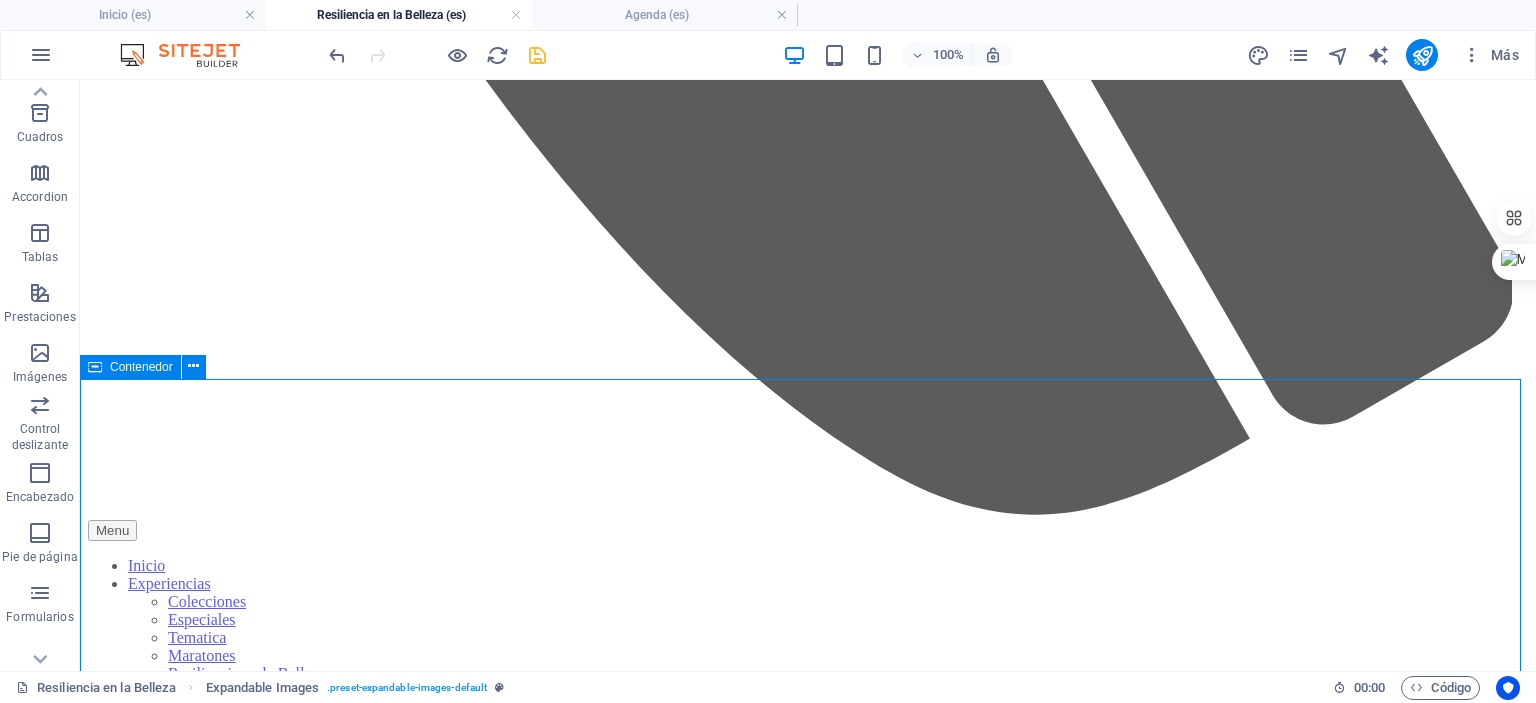 click on "Contenedor" at bounding box center [141, 367] 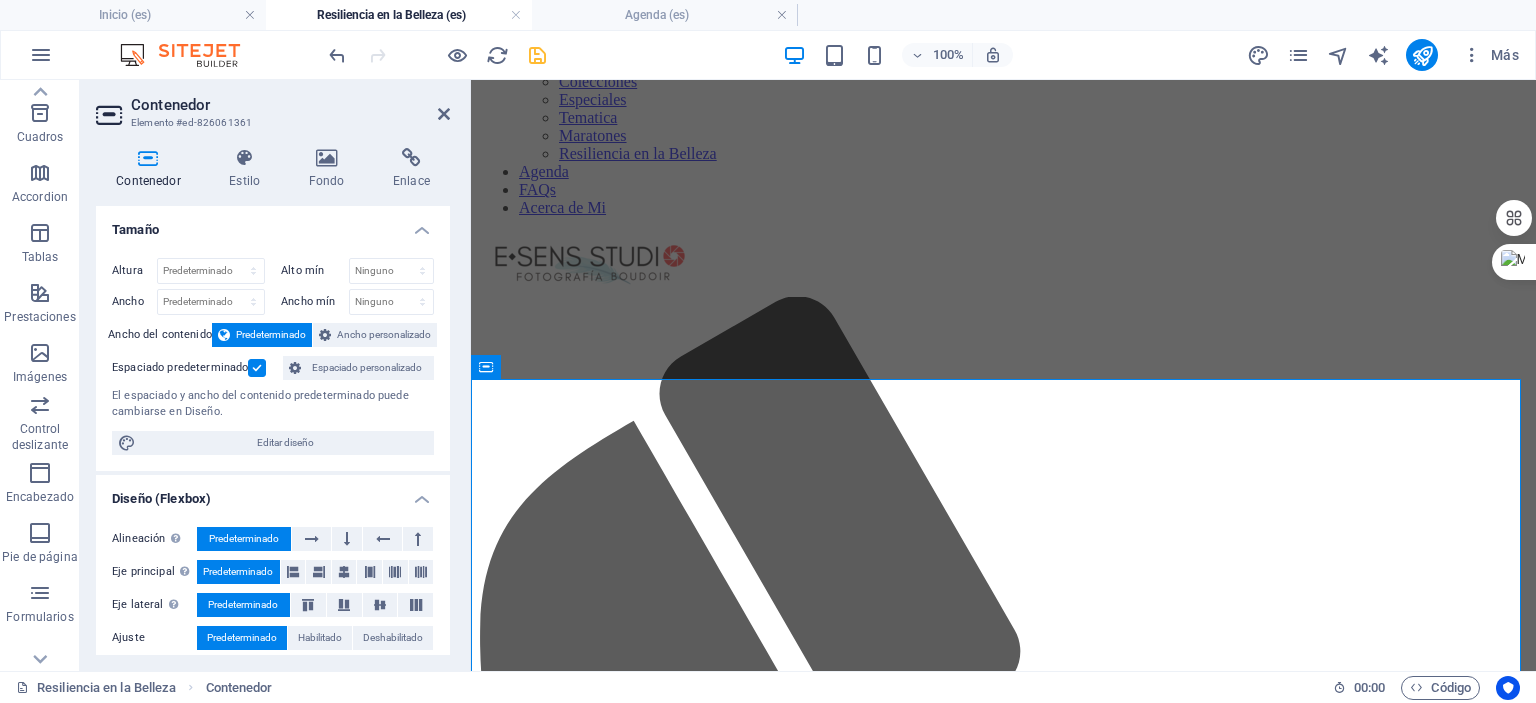 click at bounding box center [326, 158] 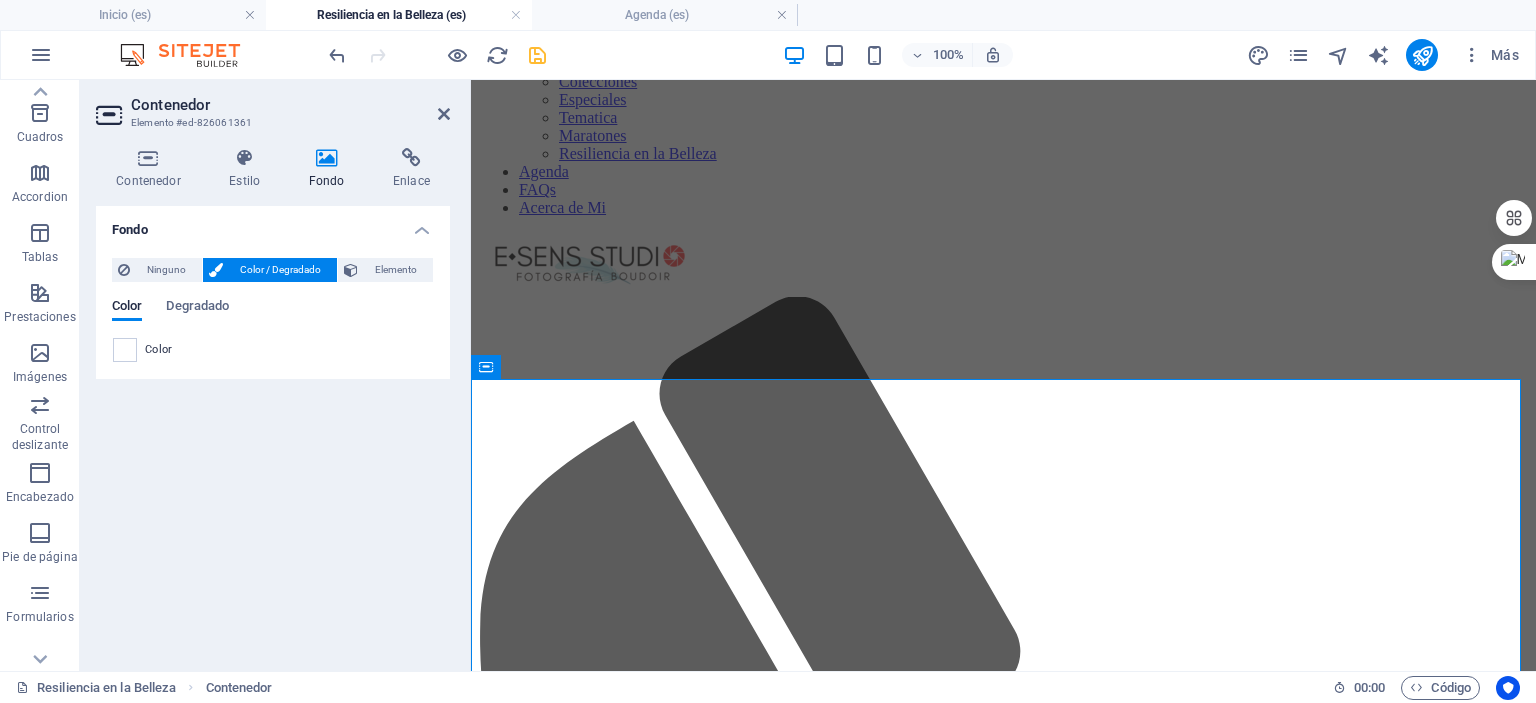 click on "Elemento" at bounding box center [395, 270] 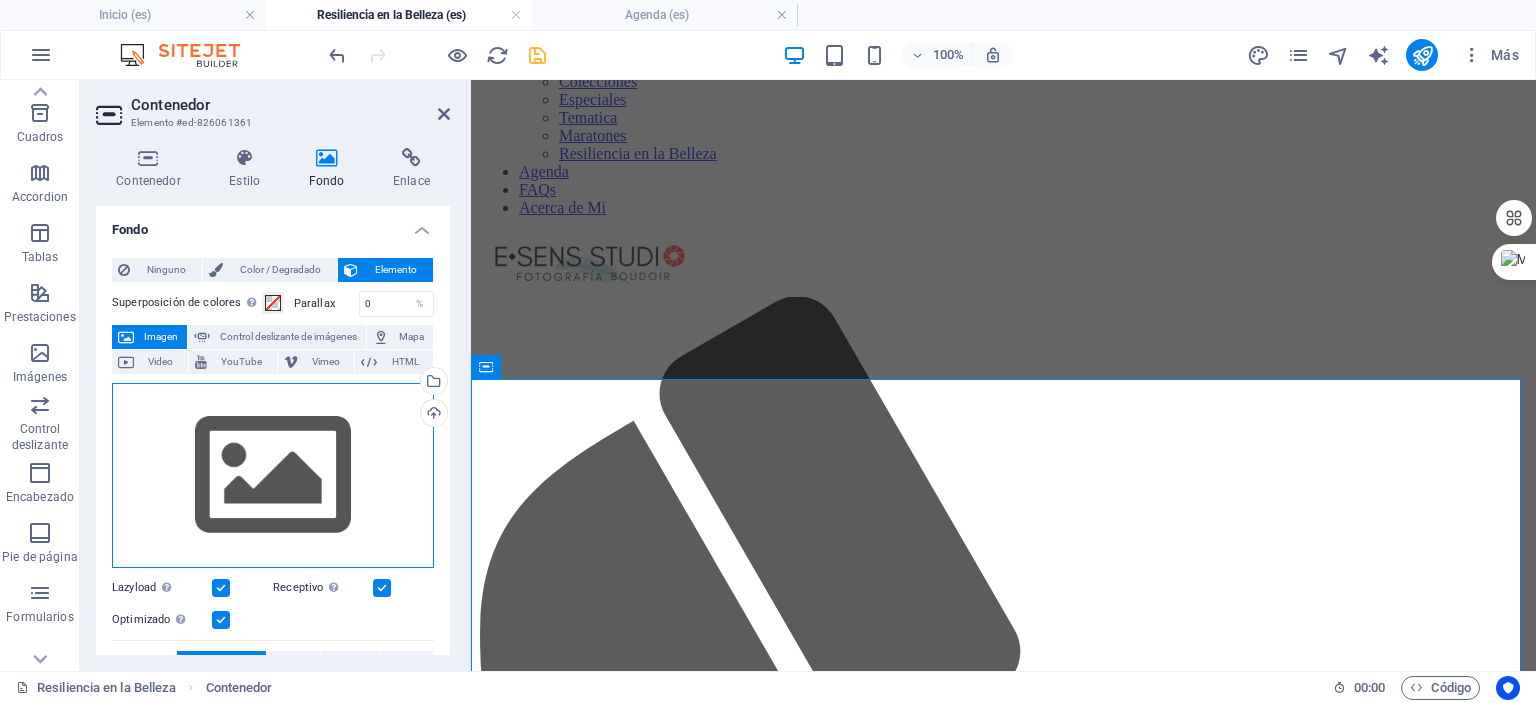 click on "Arrastra archivos aquí, haz clic para escoger archivos o  selecciona archivos de Archivos o de nuestra galería gratuita de fotos y vídeos" at bounding box center (273, 476) 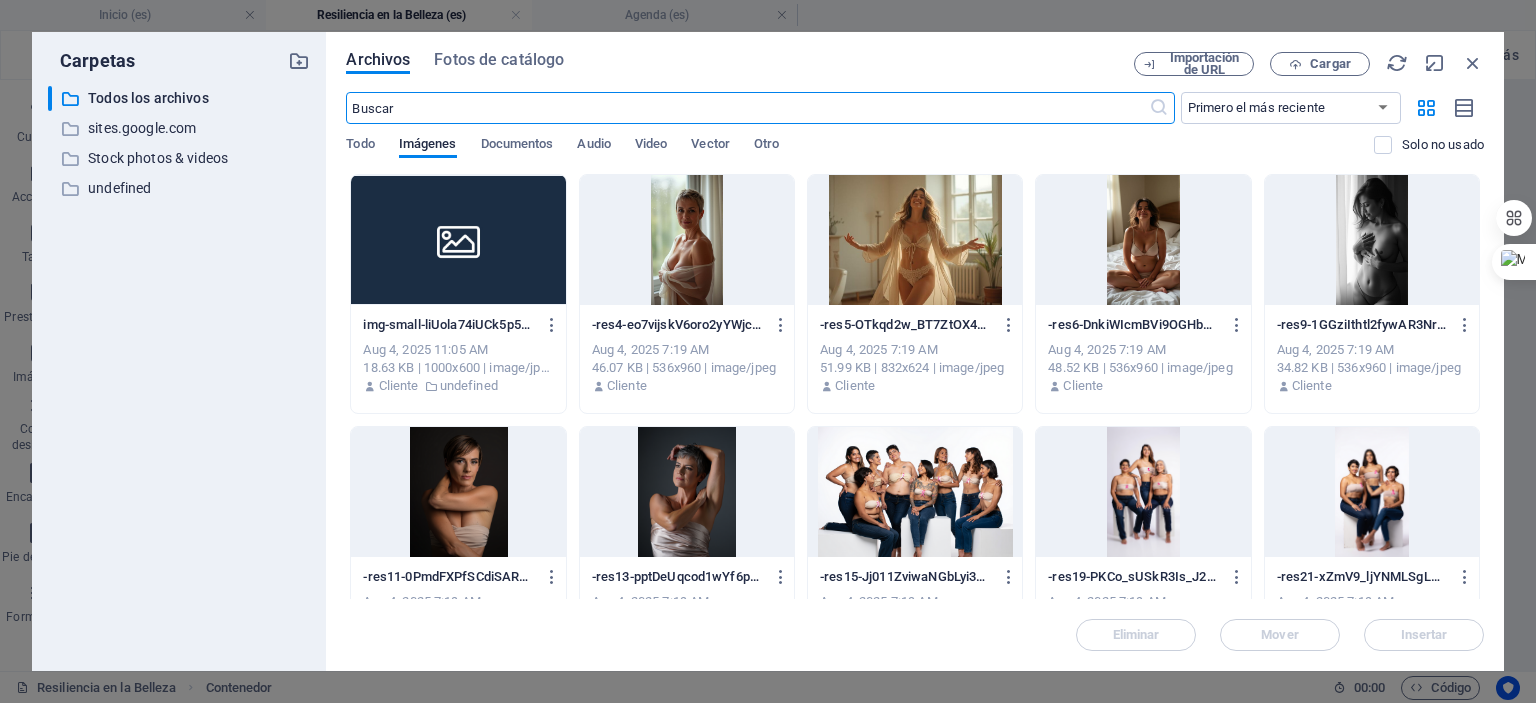 scroll, scrollTop: 3203, scrollLeft: 0, axis: vertical 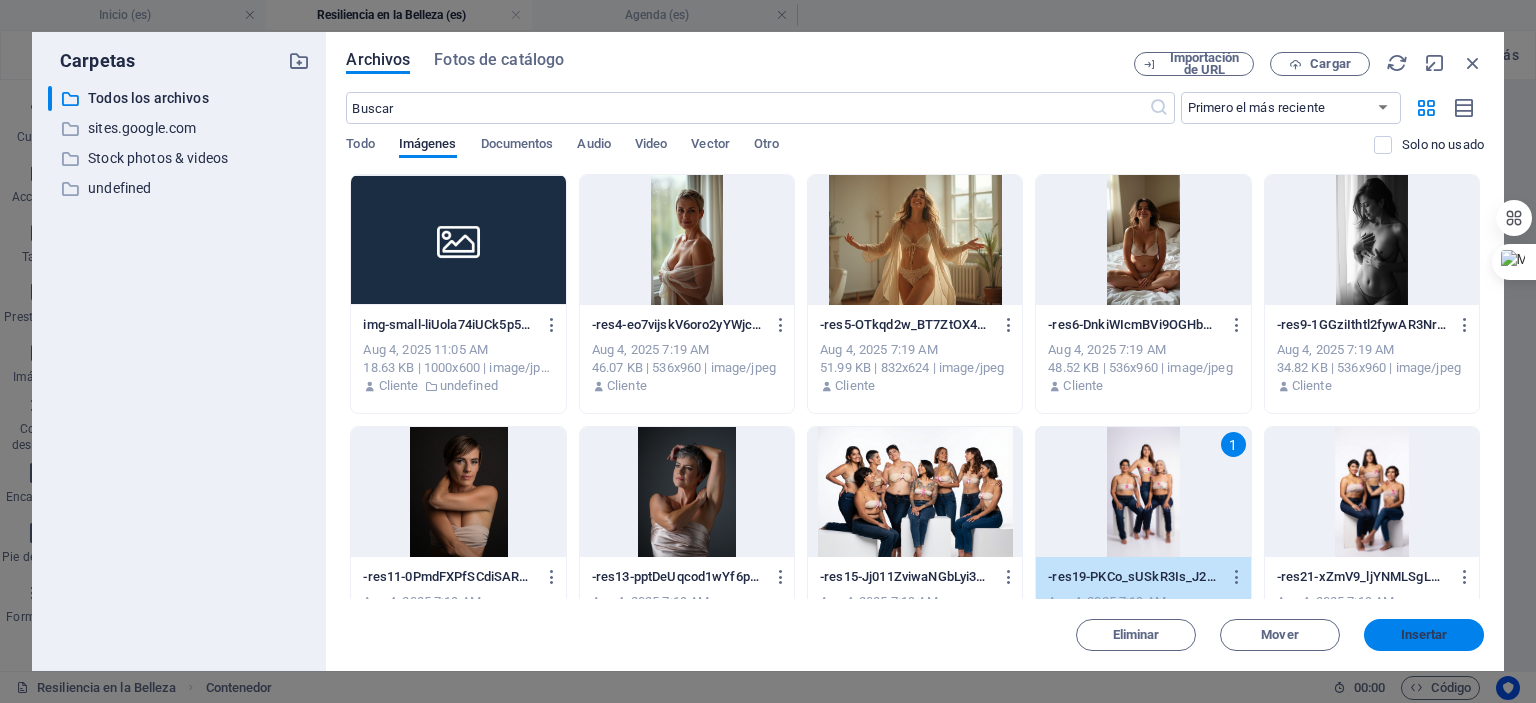 click on "Insertar" at bounding box center [1424, 635] 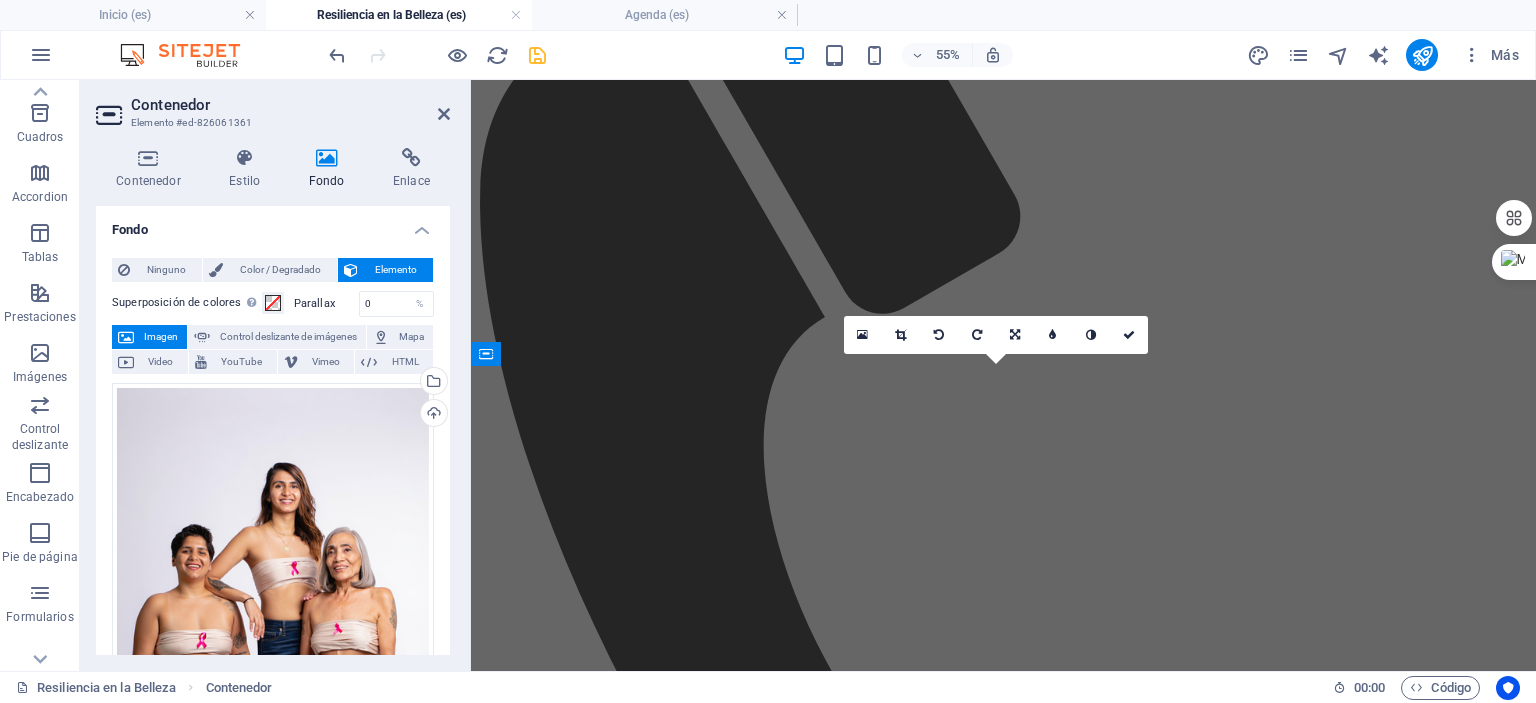 scroll, scrollTop: 2781, scrollLeft: 0, axis: vertical 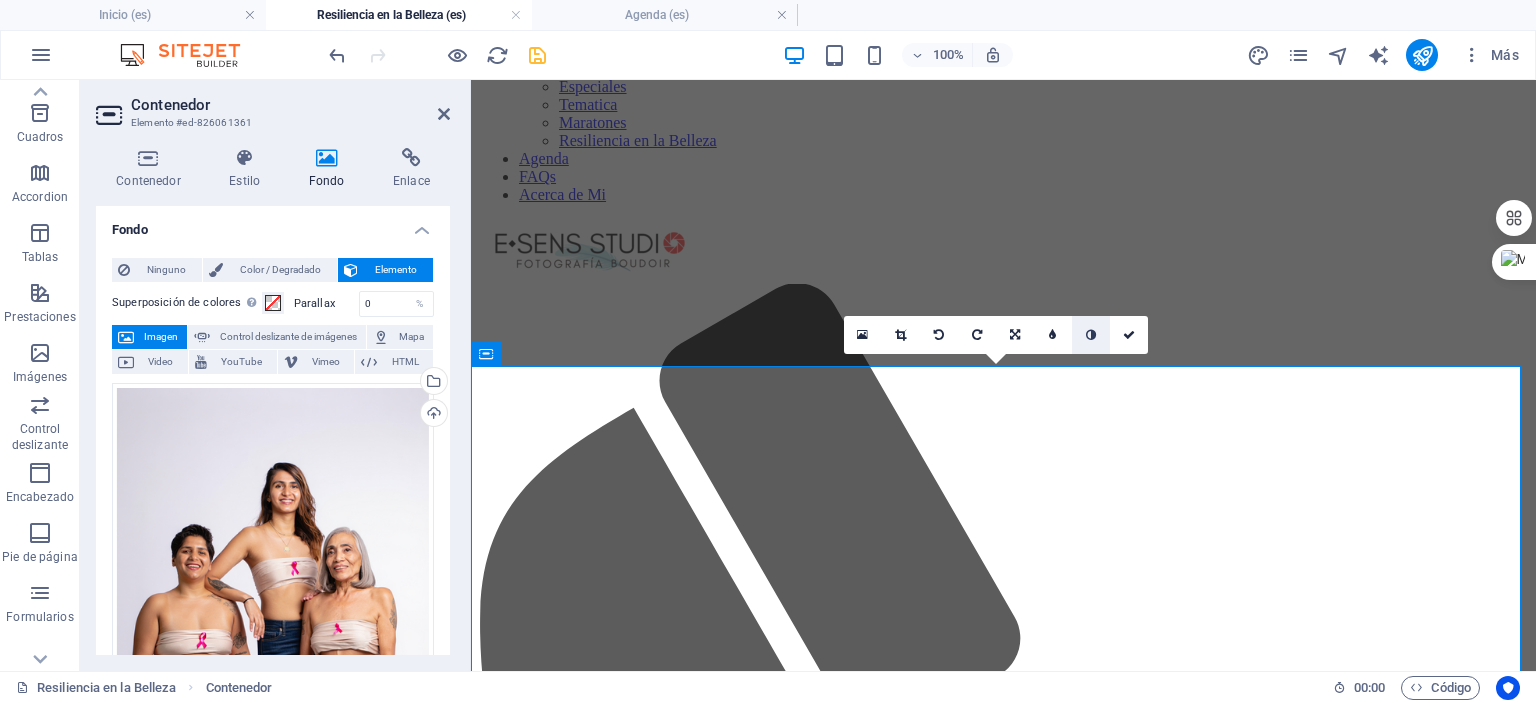 click at bounding box center [1091, 335] 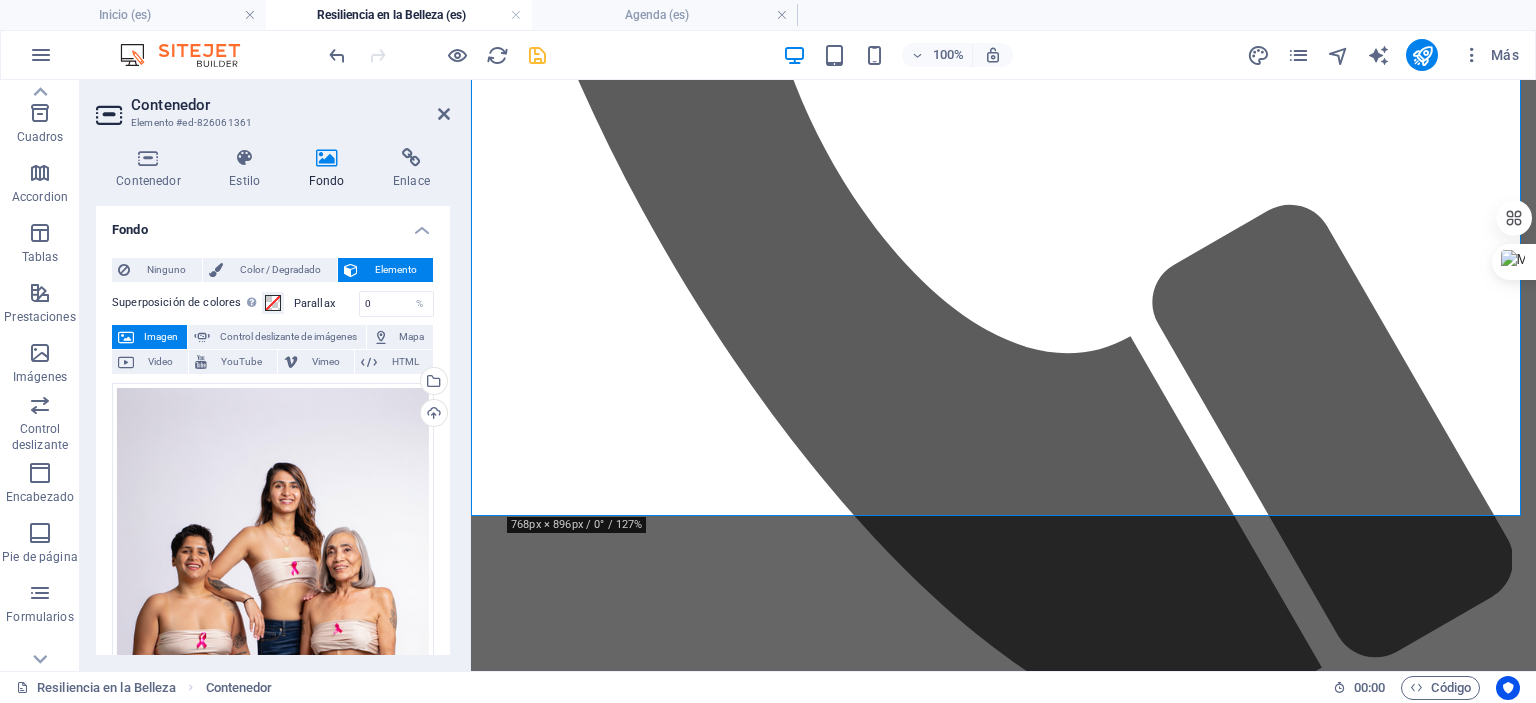scroll, scrollTop: 3781, scrollLeft: 0, axis: vertical 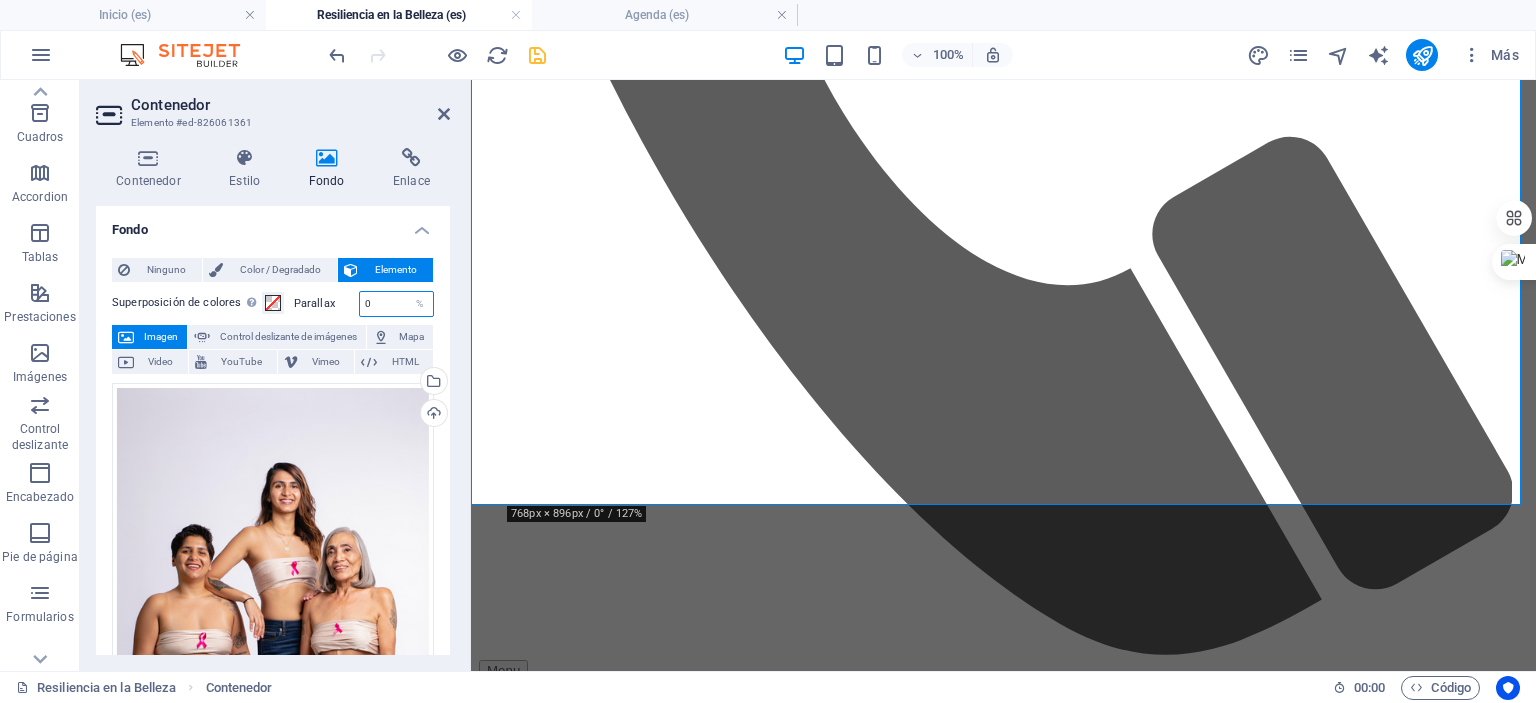 click on "0" at bounding box center [397, 304] 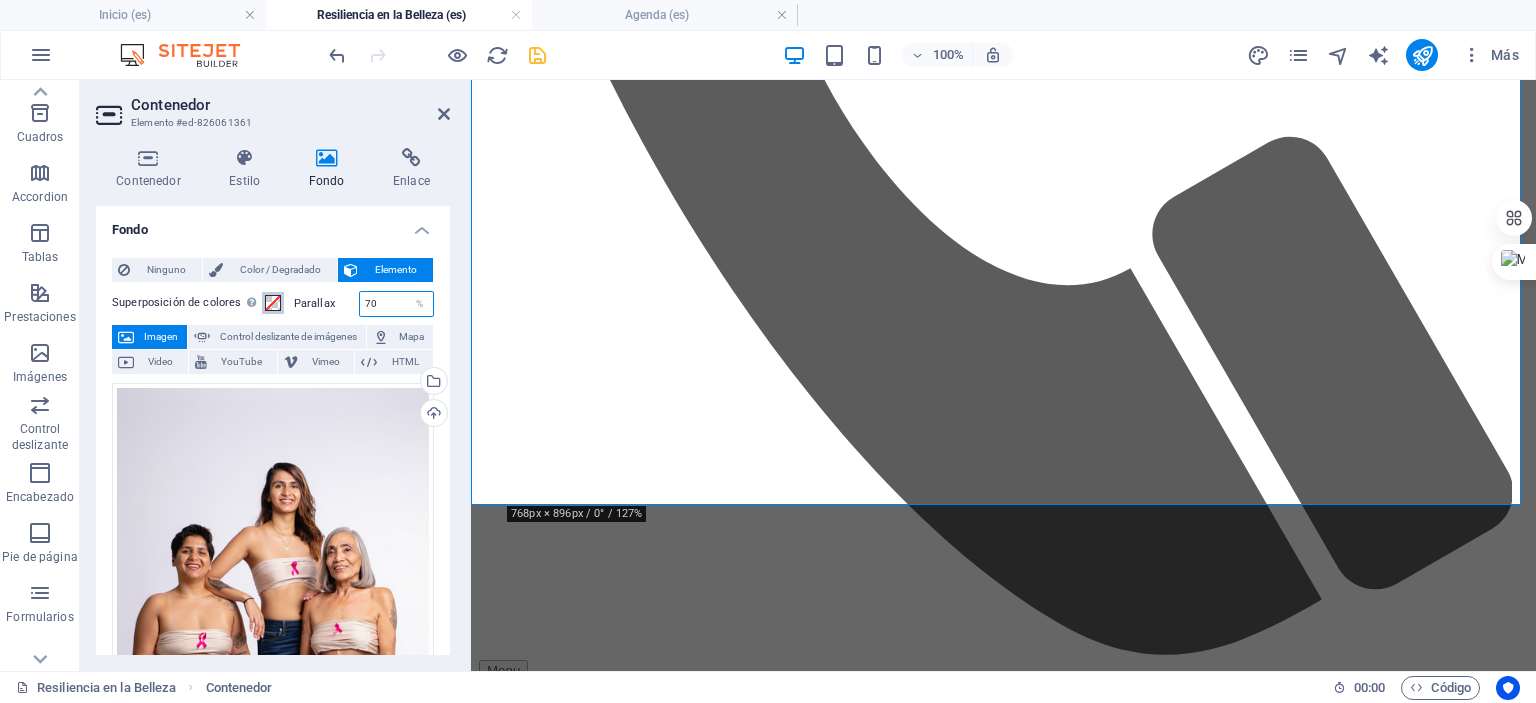 type on "70" 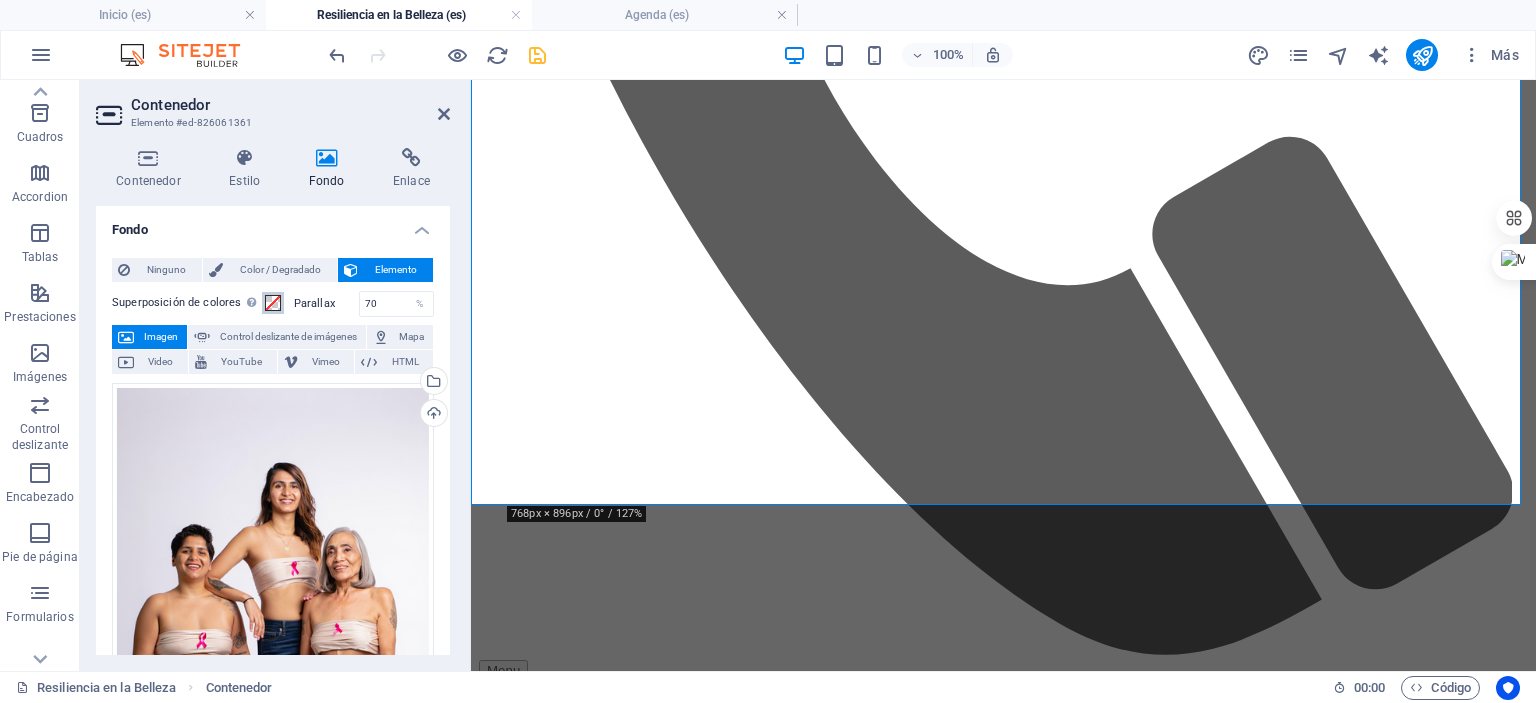 click on "Superposición de colores Sitúa una superposición sobre el fondo para colorearla" at bounding box center [273, 303] 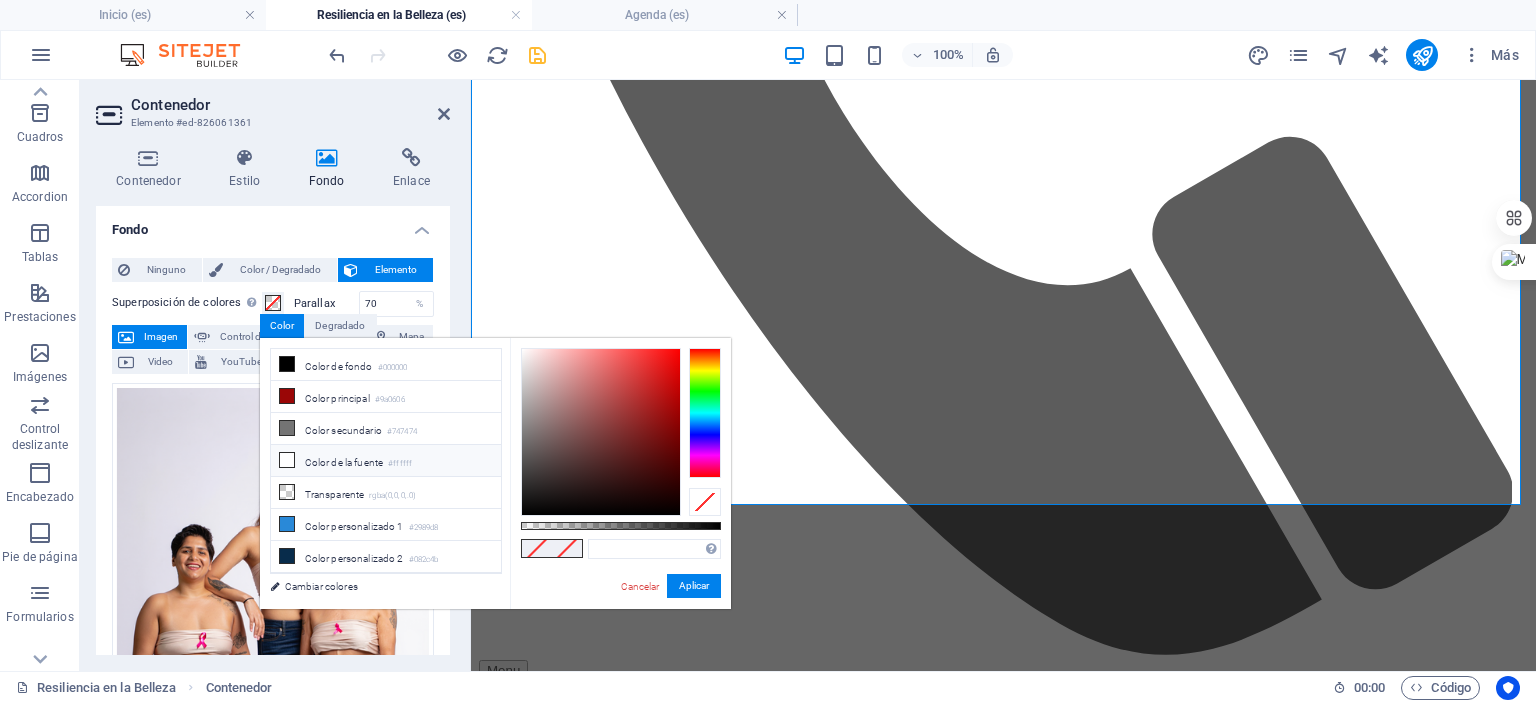 click at bounding box center (287, 460) 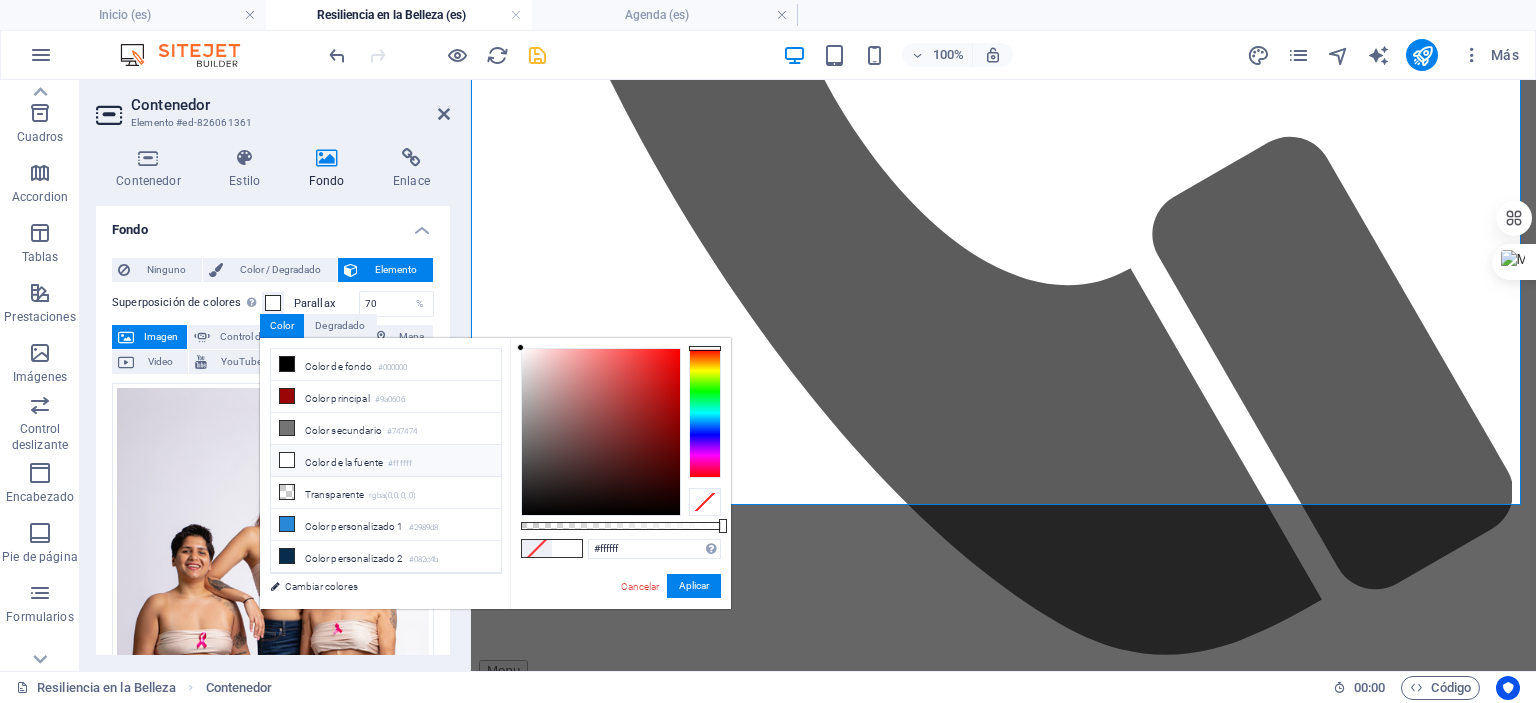 drag, startPoint x: 660, startPoint y: 528, endPoint x: 645, endPoint y: 525, distance: 15.297058 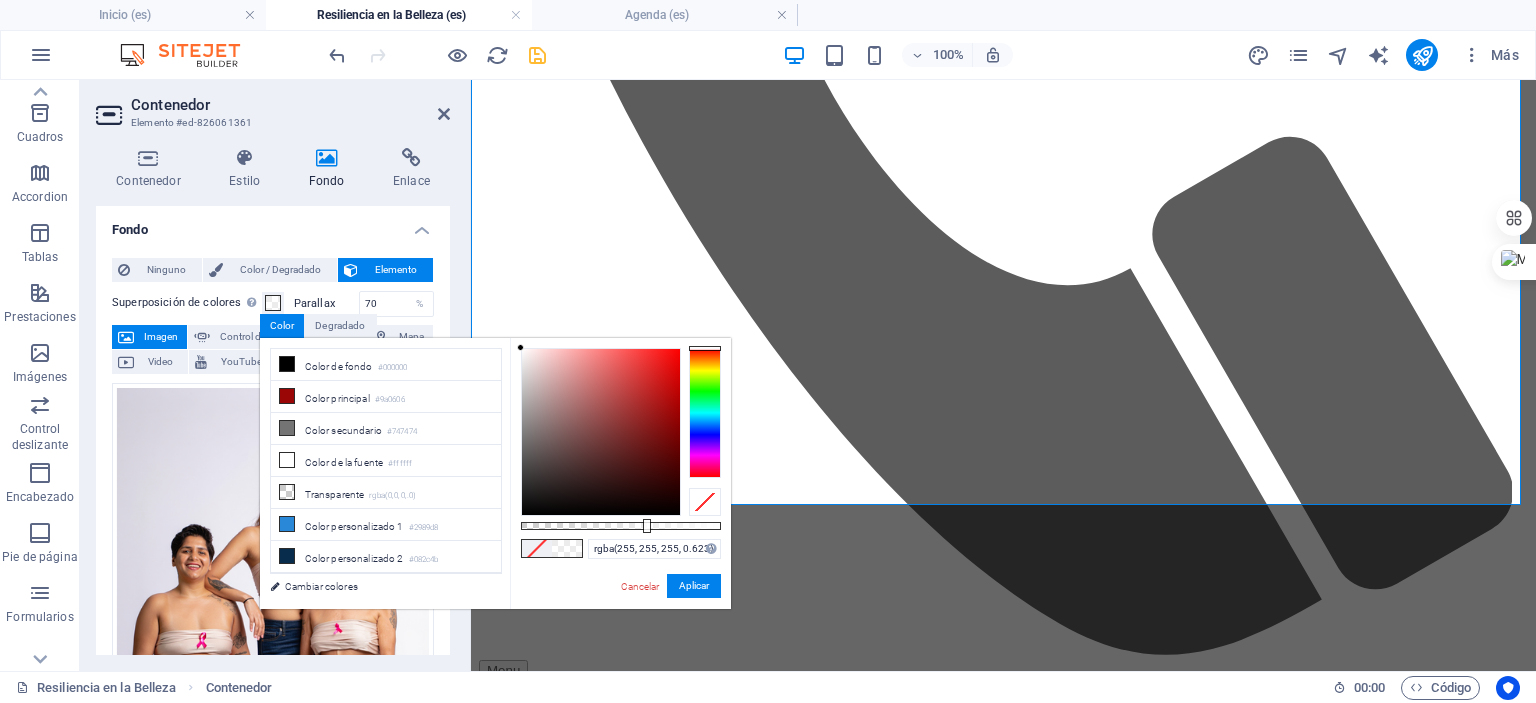 click at bounding box center [621, 526] 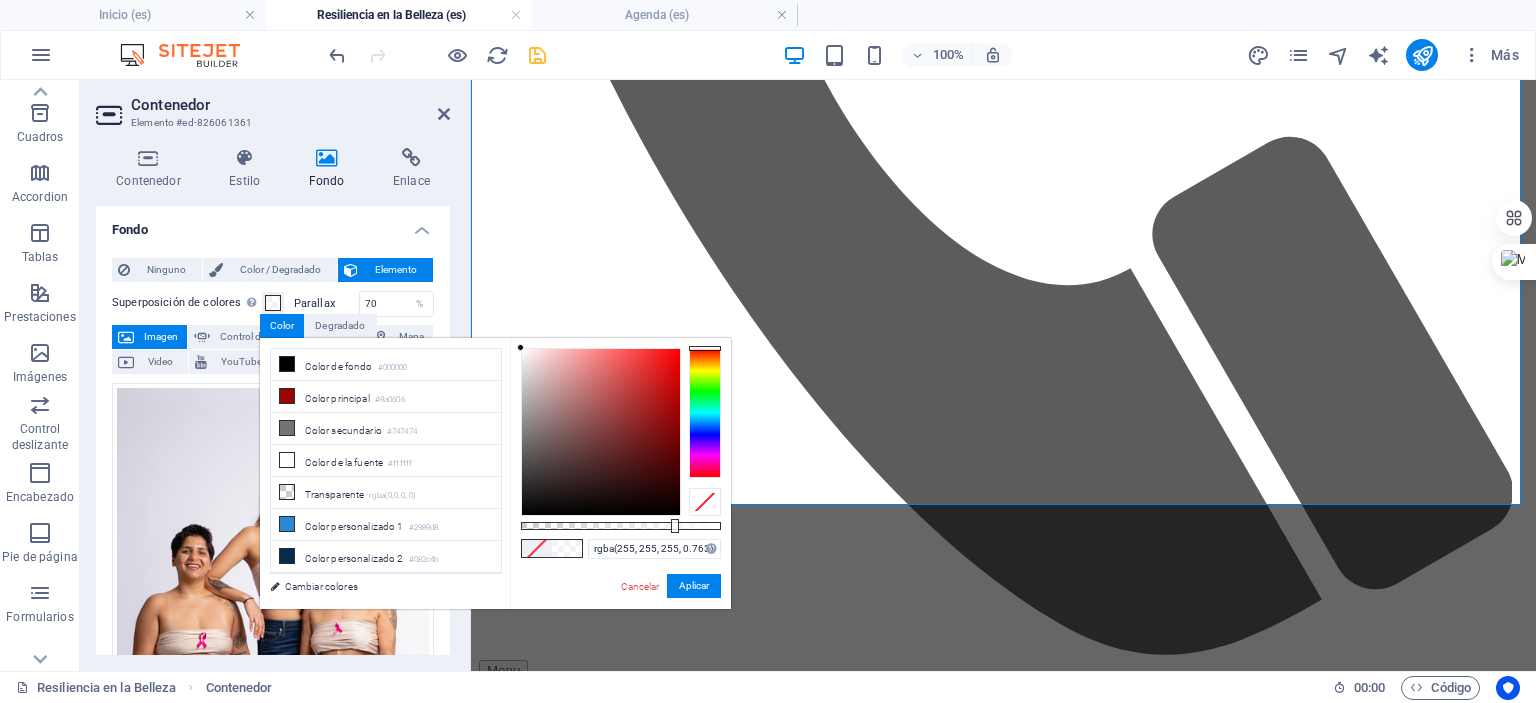 click at bounding box center (621, 526) 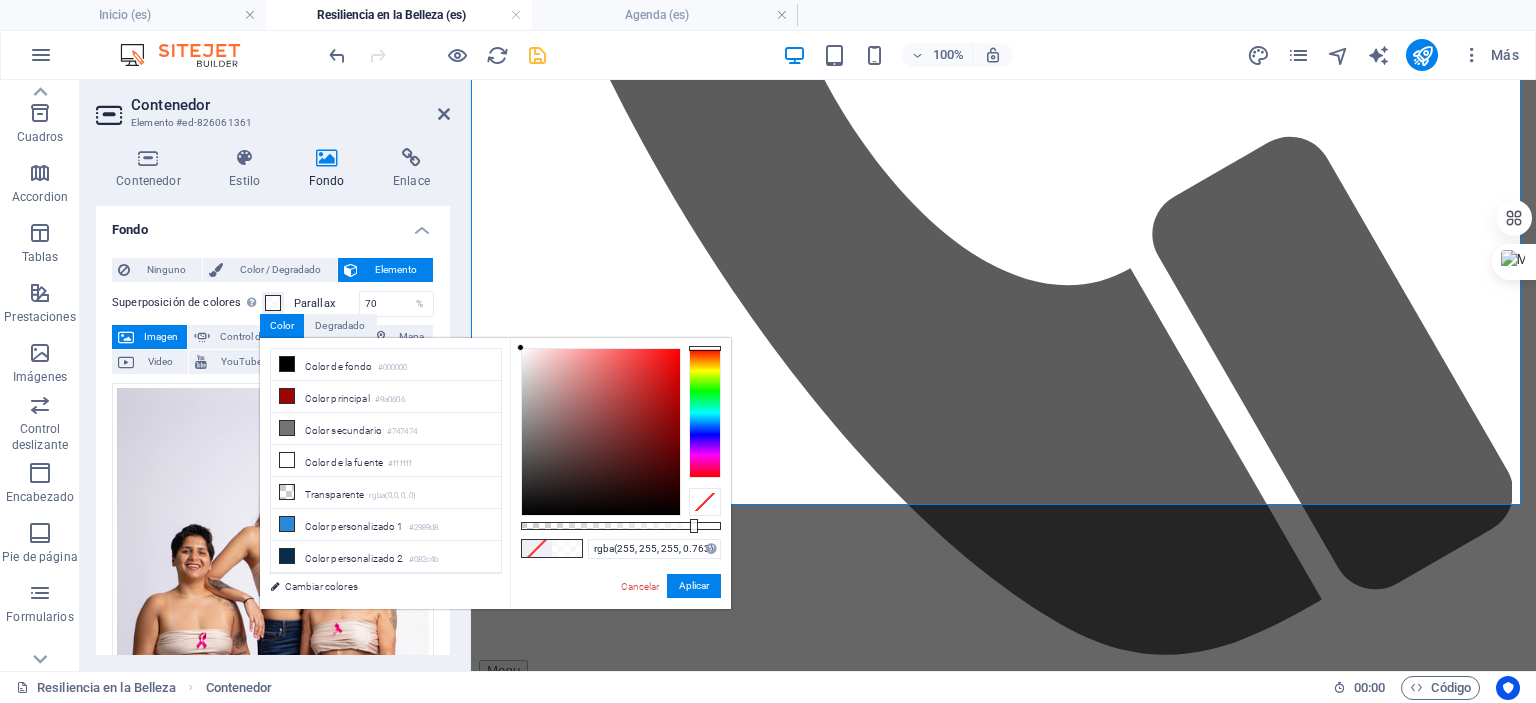 type on "rgba(255, 255, 255, 0.858)" 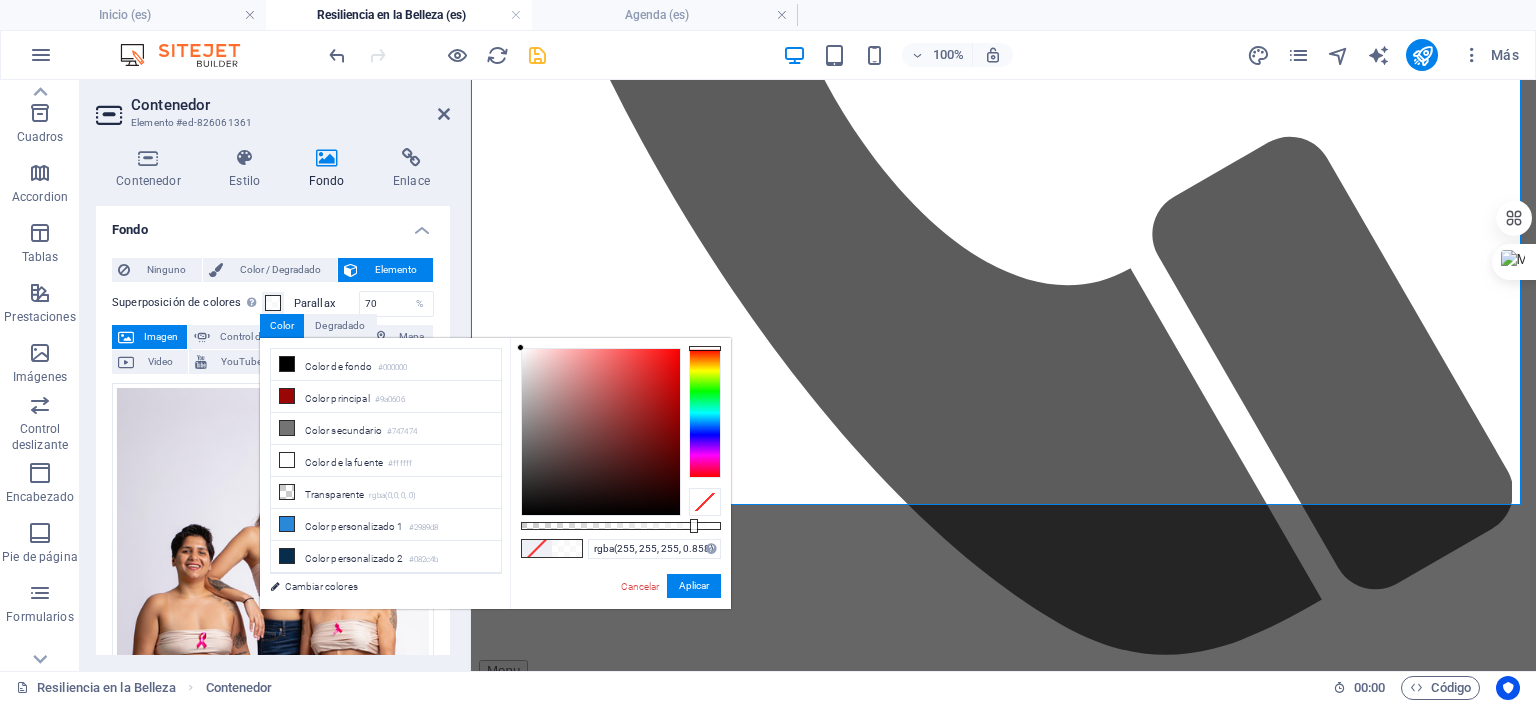 click at bounding box center [621, 526] 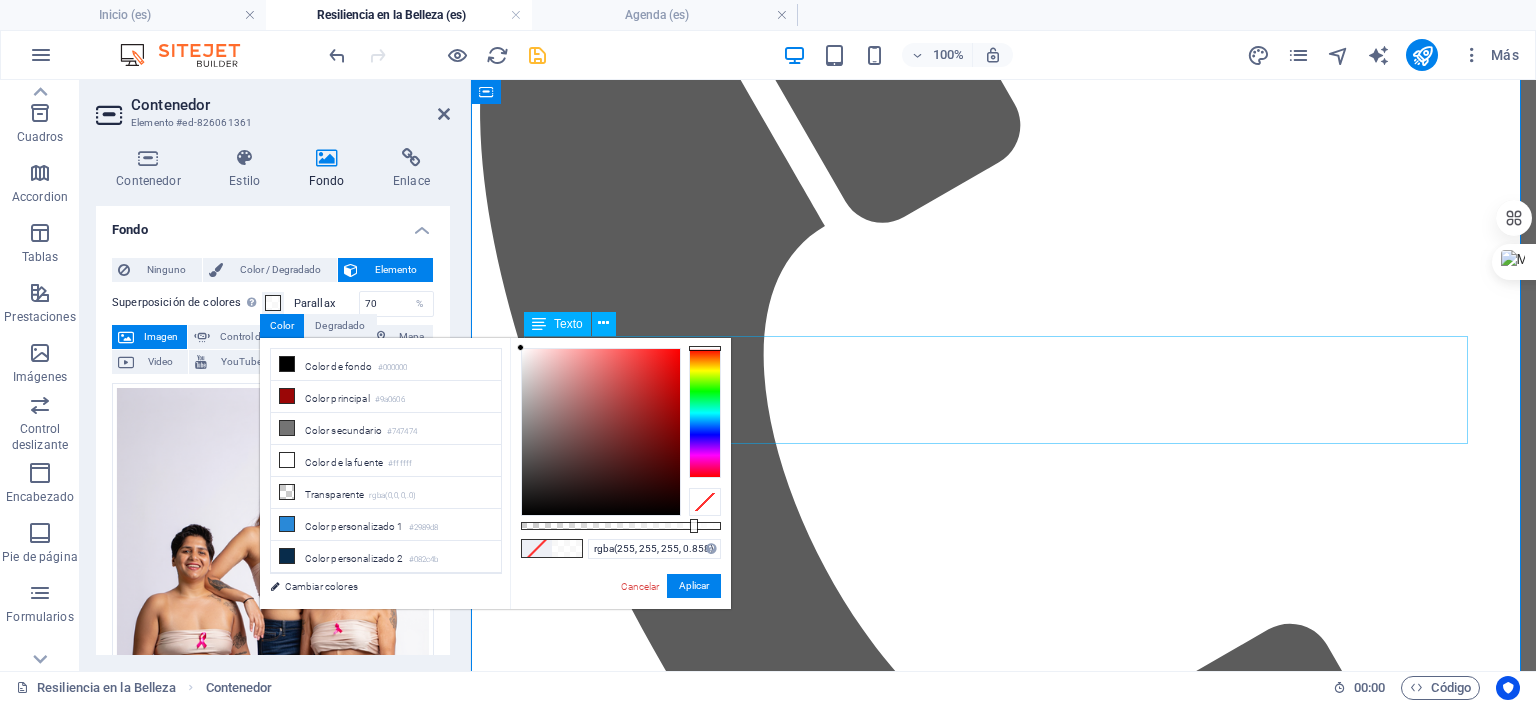 scroll, scrollTop: 3494, scrollLeft: 0, axis: vertical 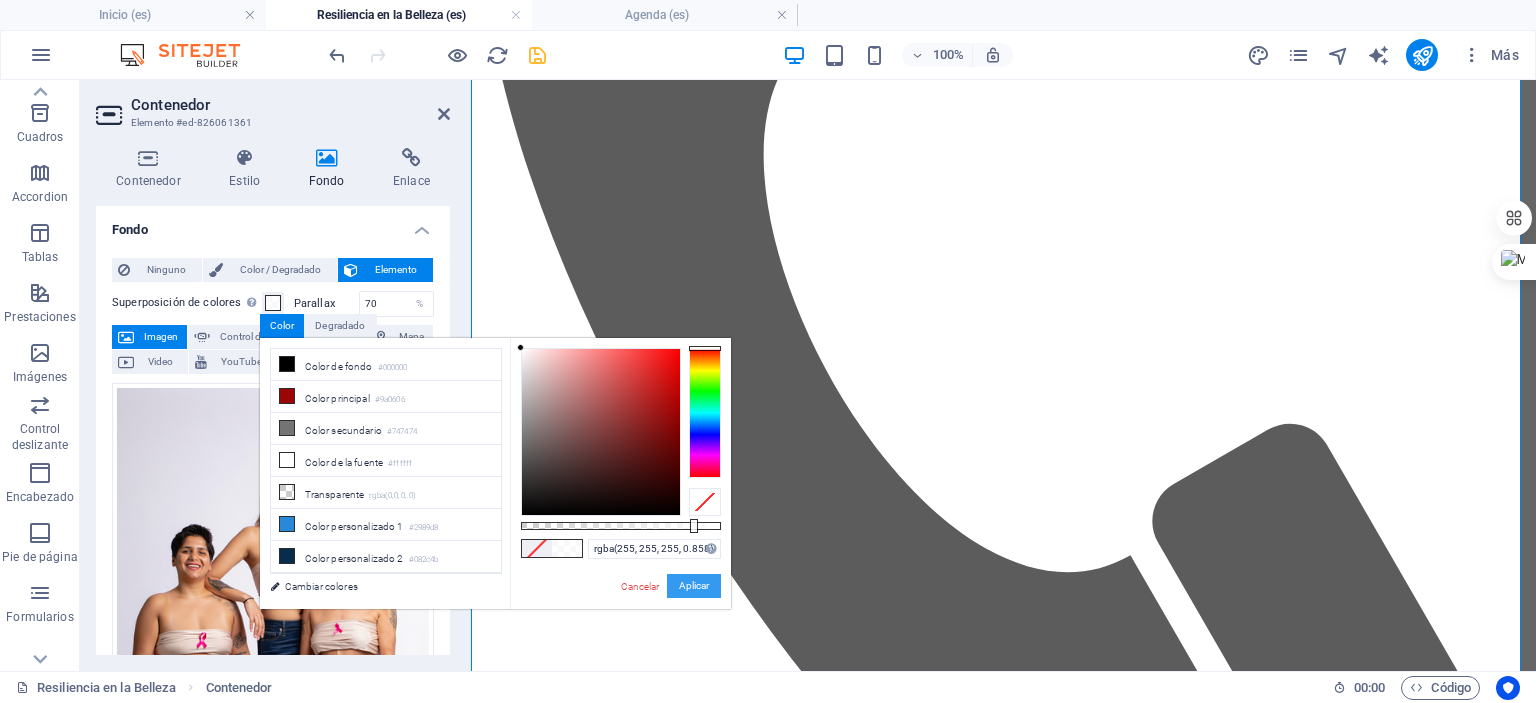 click on "Aplicar" at bounding box center [694, 586] 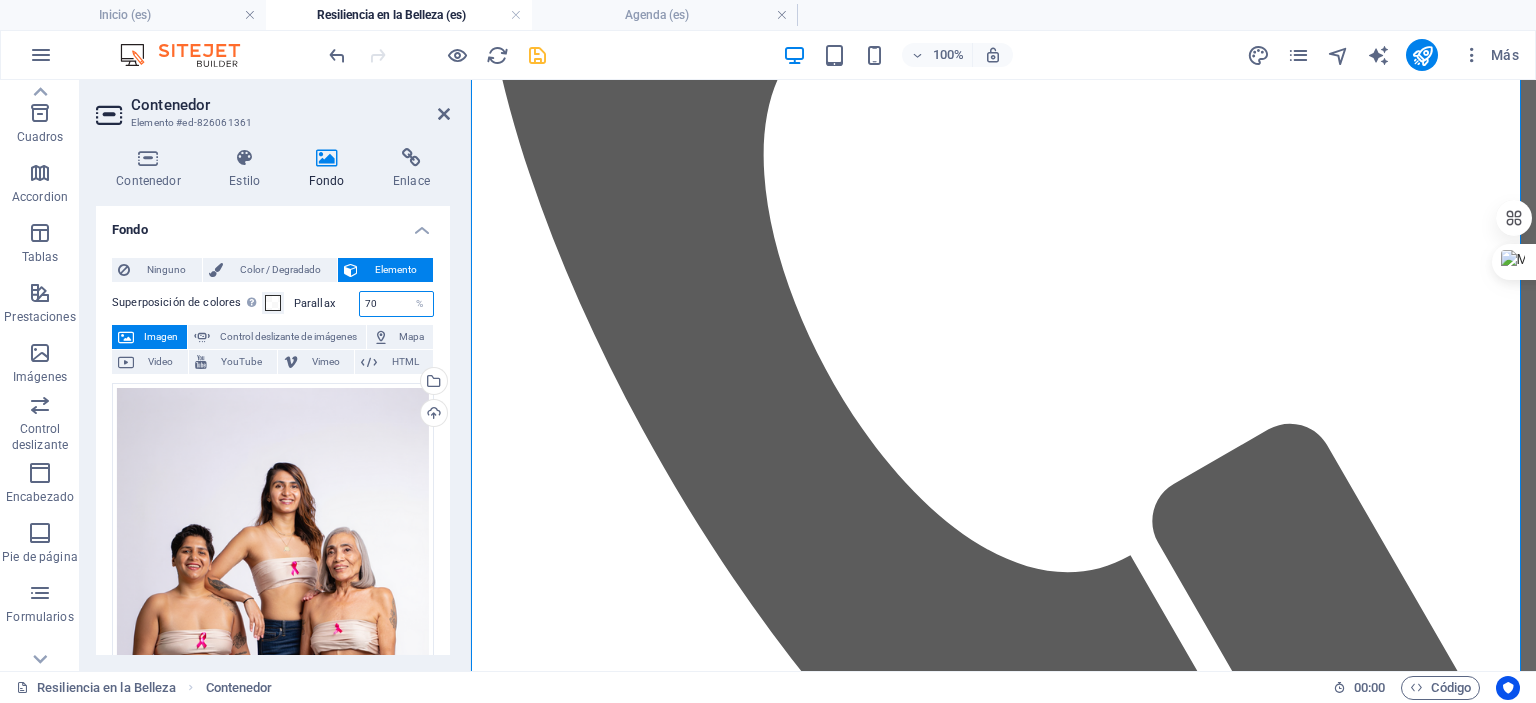 click on "70" at bounding box center [397, 304] 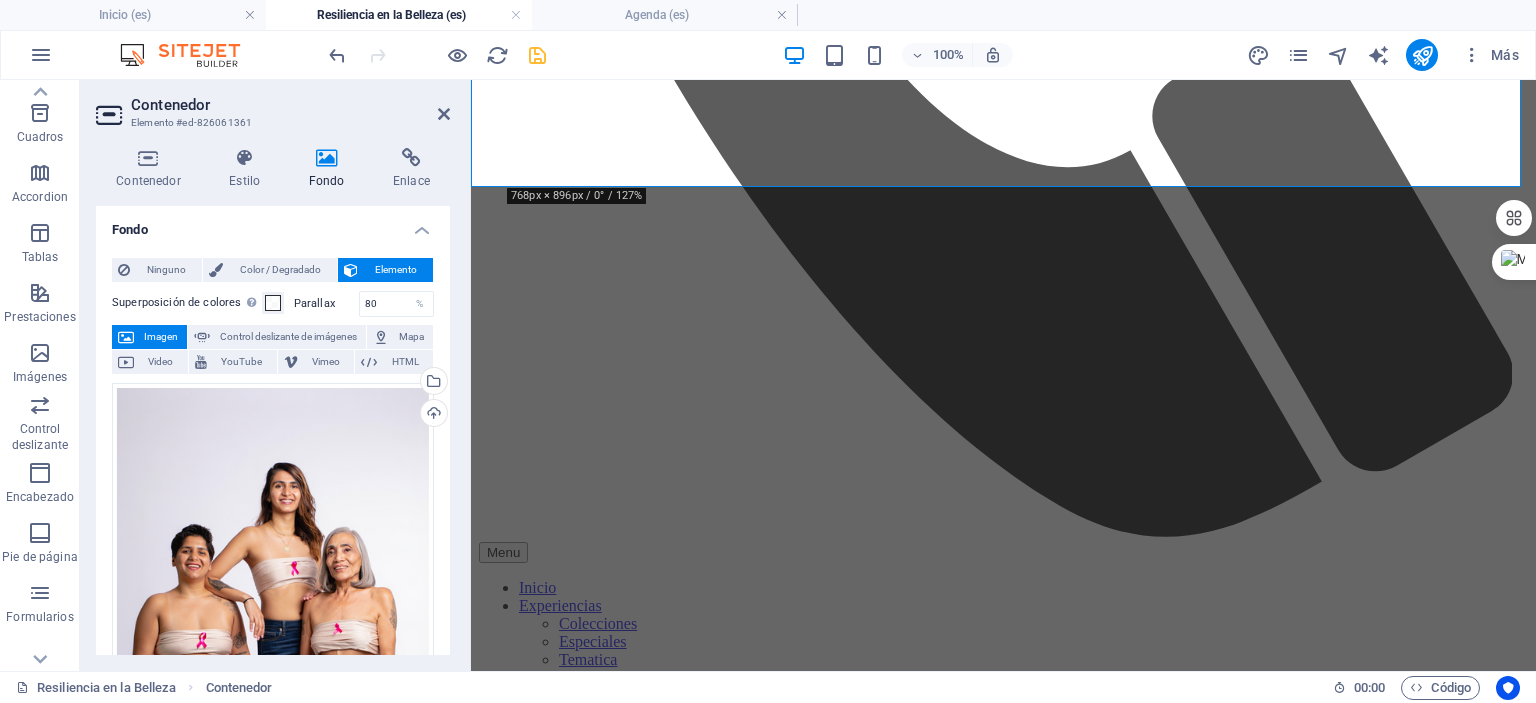 scroll, scrollTop: 4099, scrollLeft: 0, axis: vertical 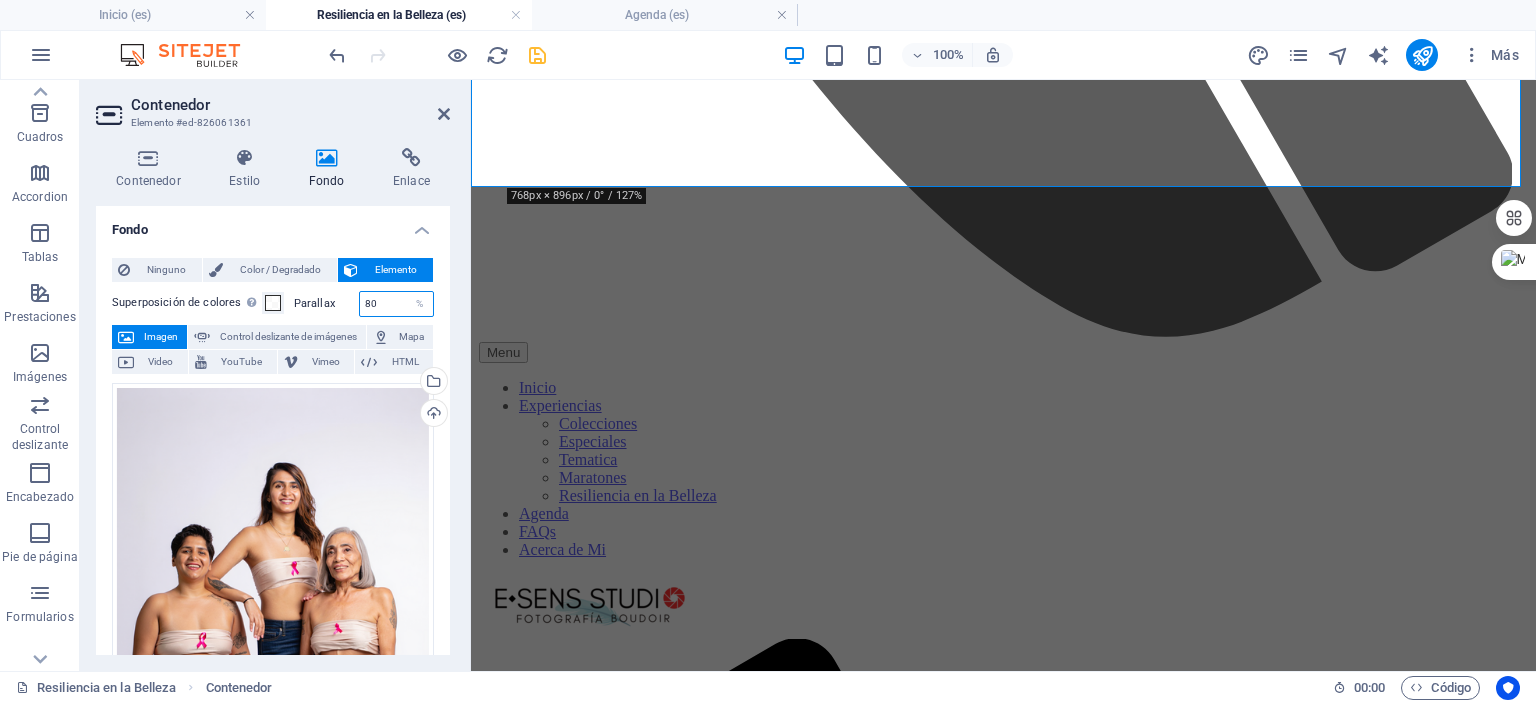 click on "80" at bounding box center (397, 304) 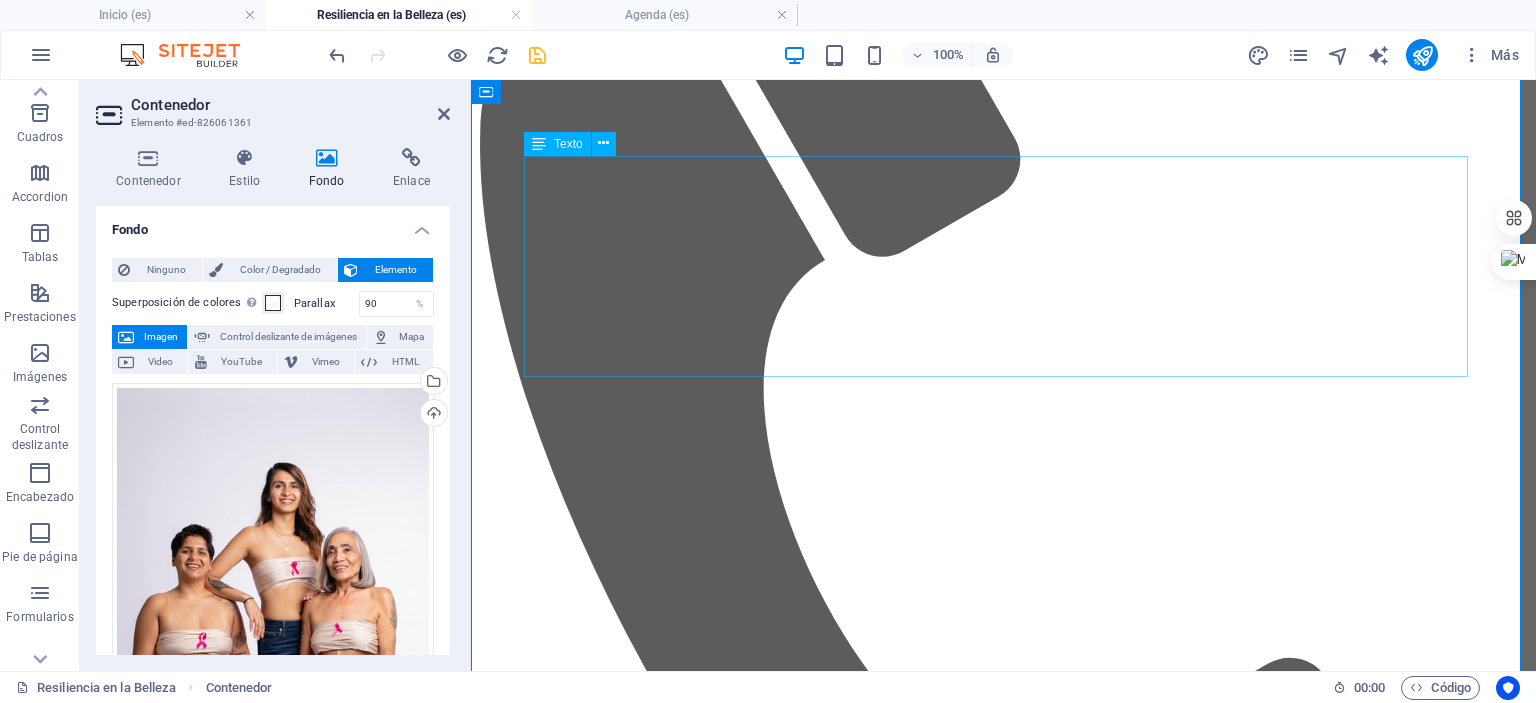 scroll, scrollTop: 3404, scrollLeft: 0, axis: vertical 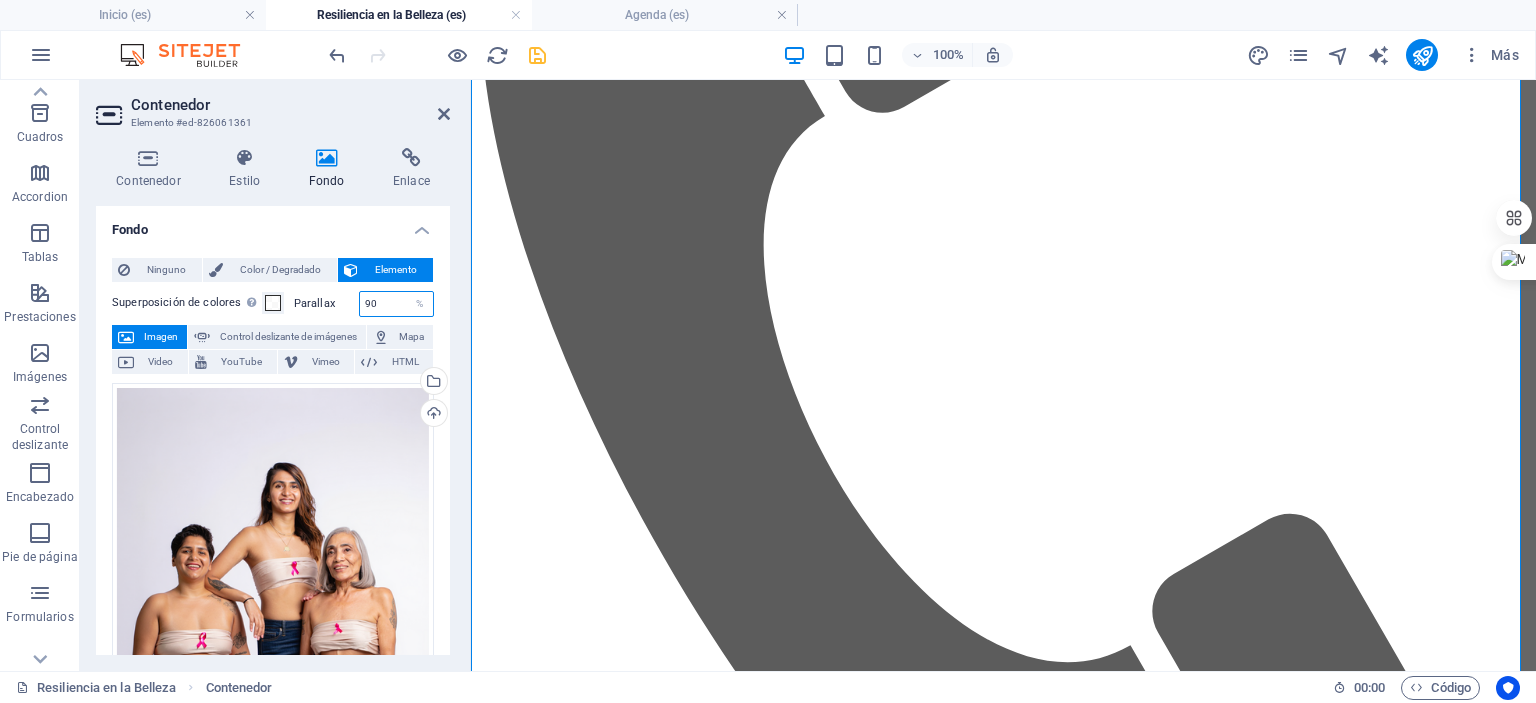 click on "90" at bounding box center (397, 304) 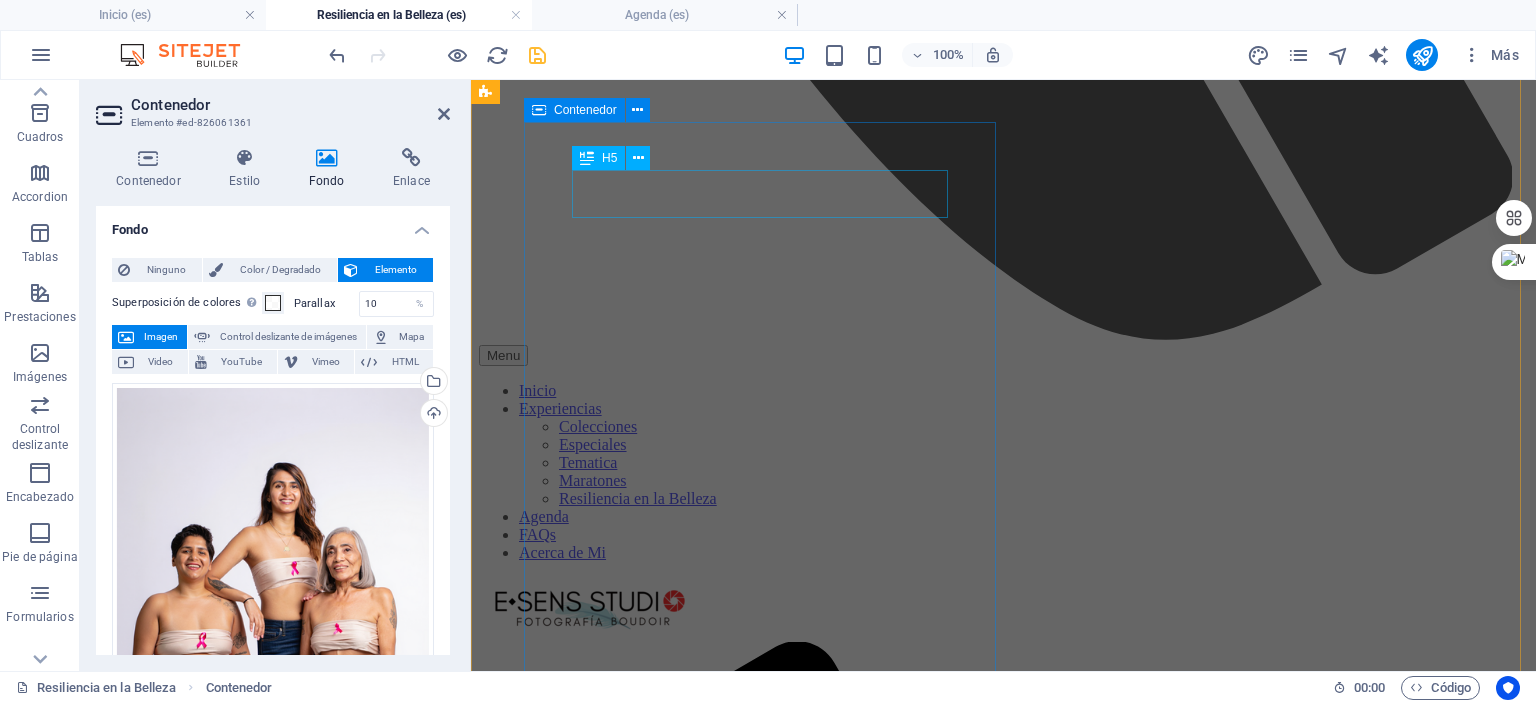 scroll, scrollTop: 4296, scrollLeft: 0, axis: vertical 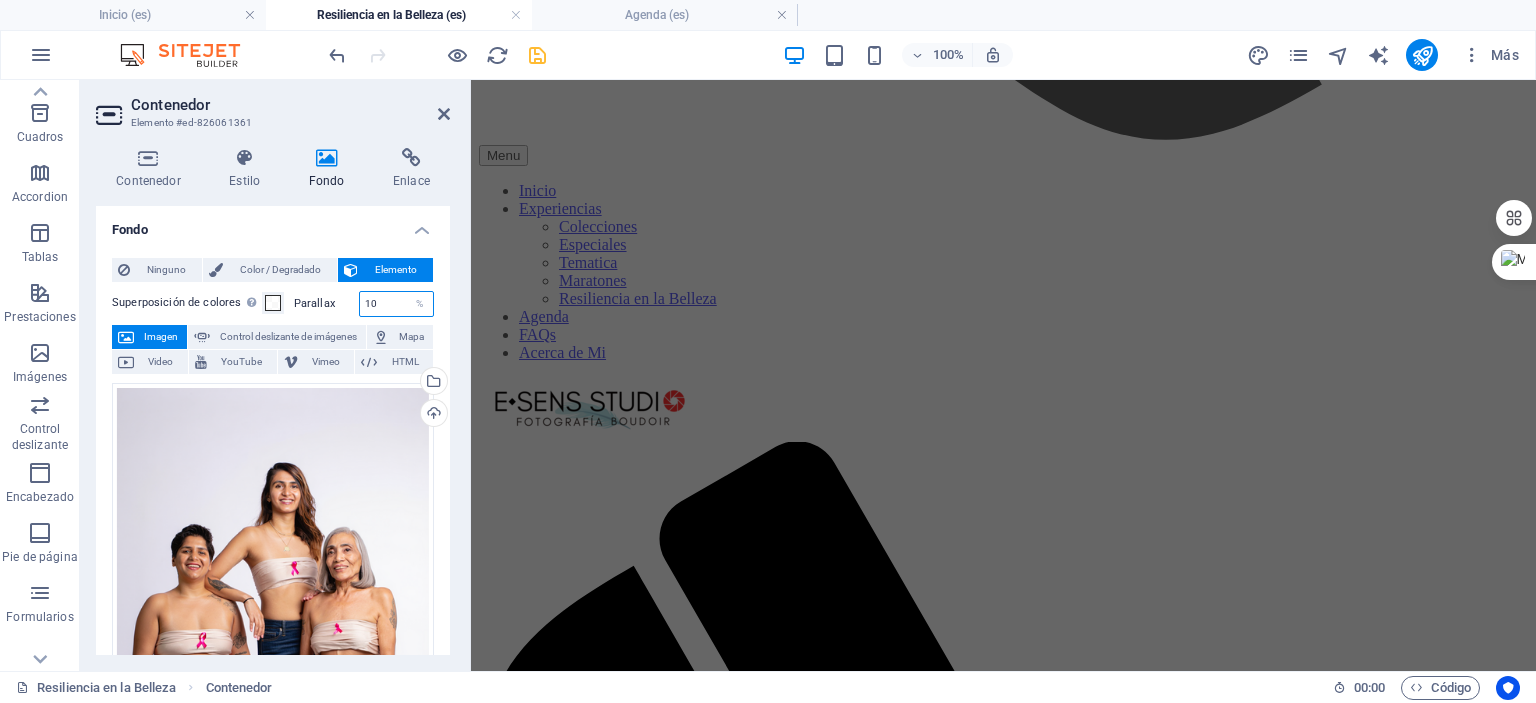 click on "10" at bounding box center (397, 304) 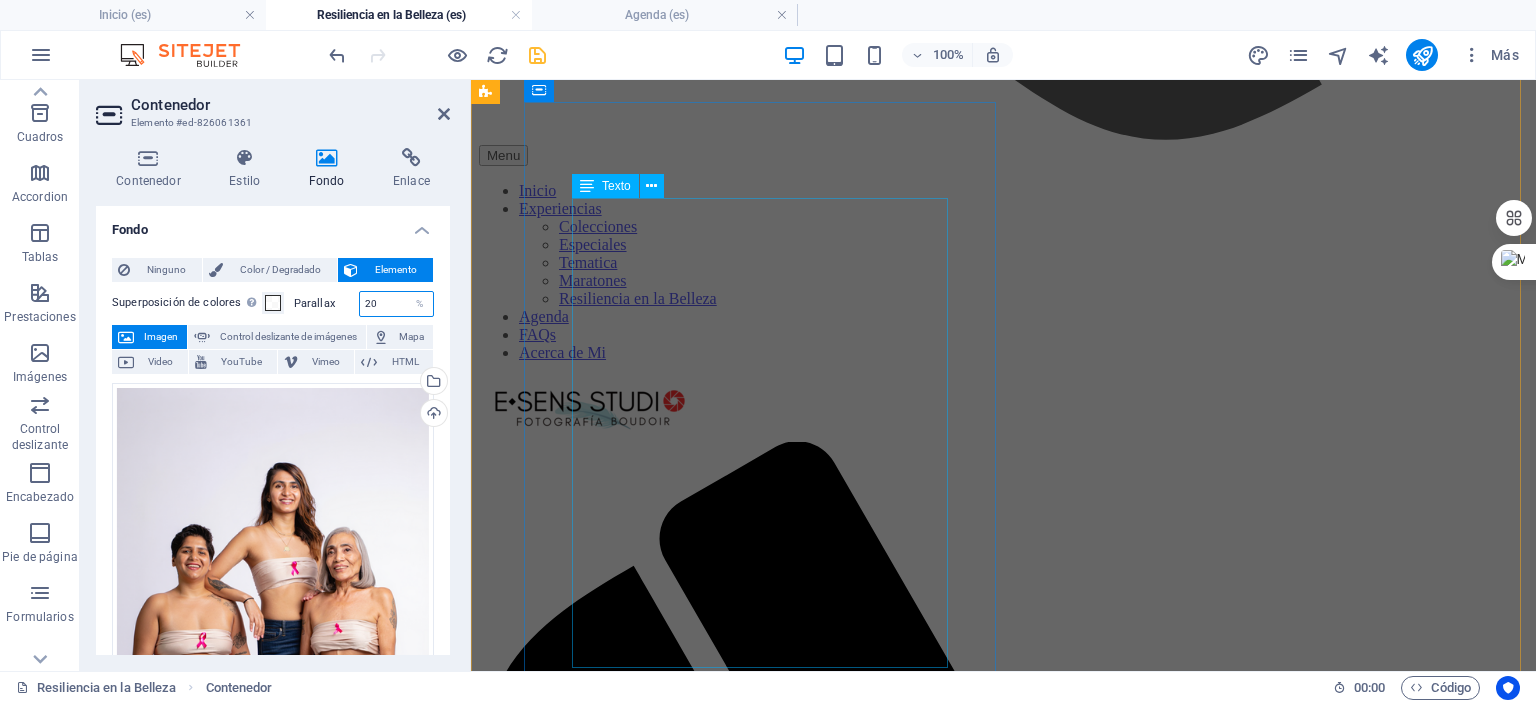type on "20" 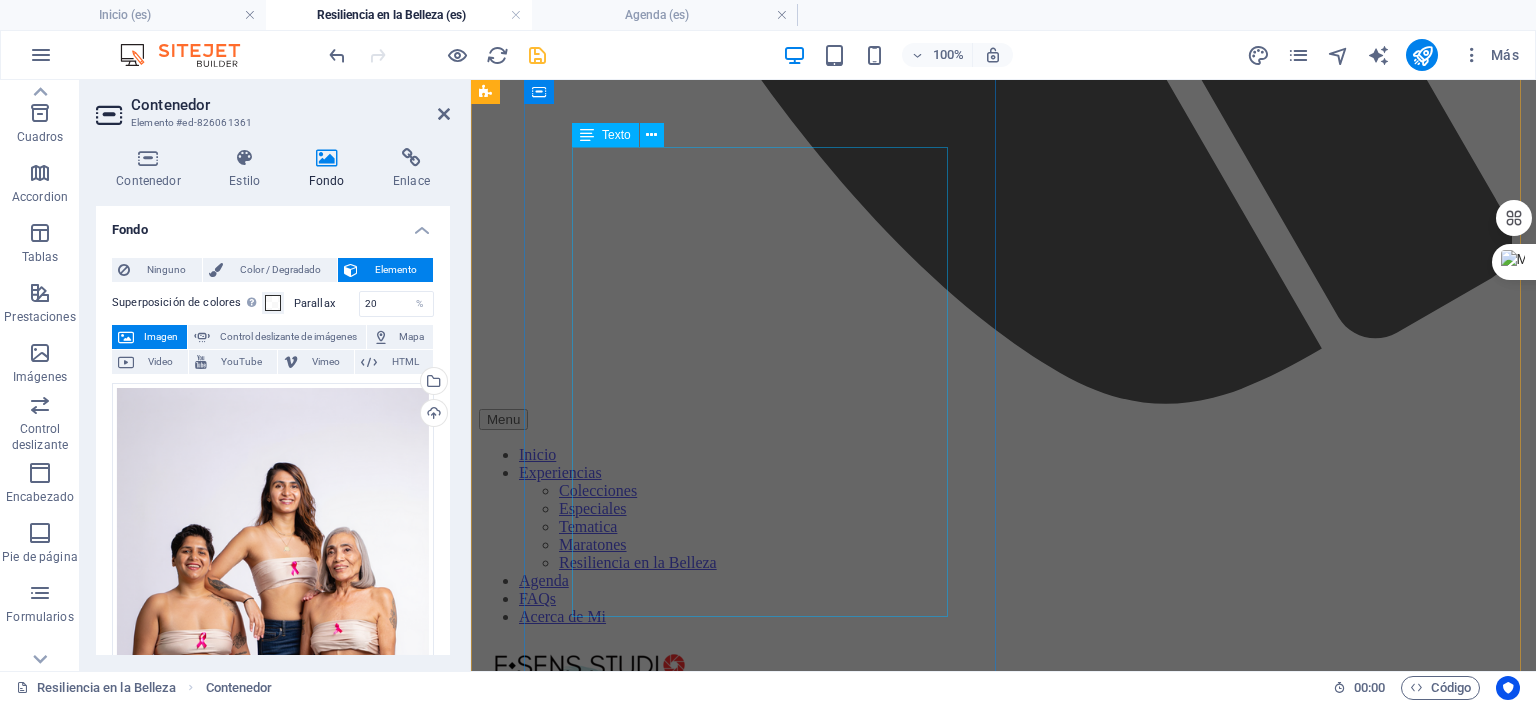 scroll, scrollTop: 4347, scrollLeft: 0, axis: vertical 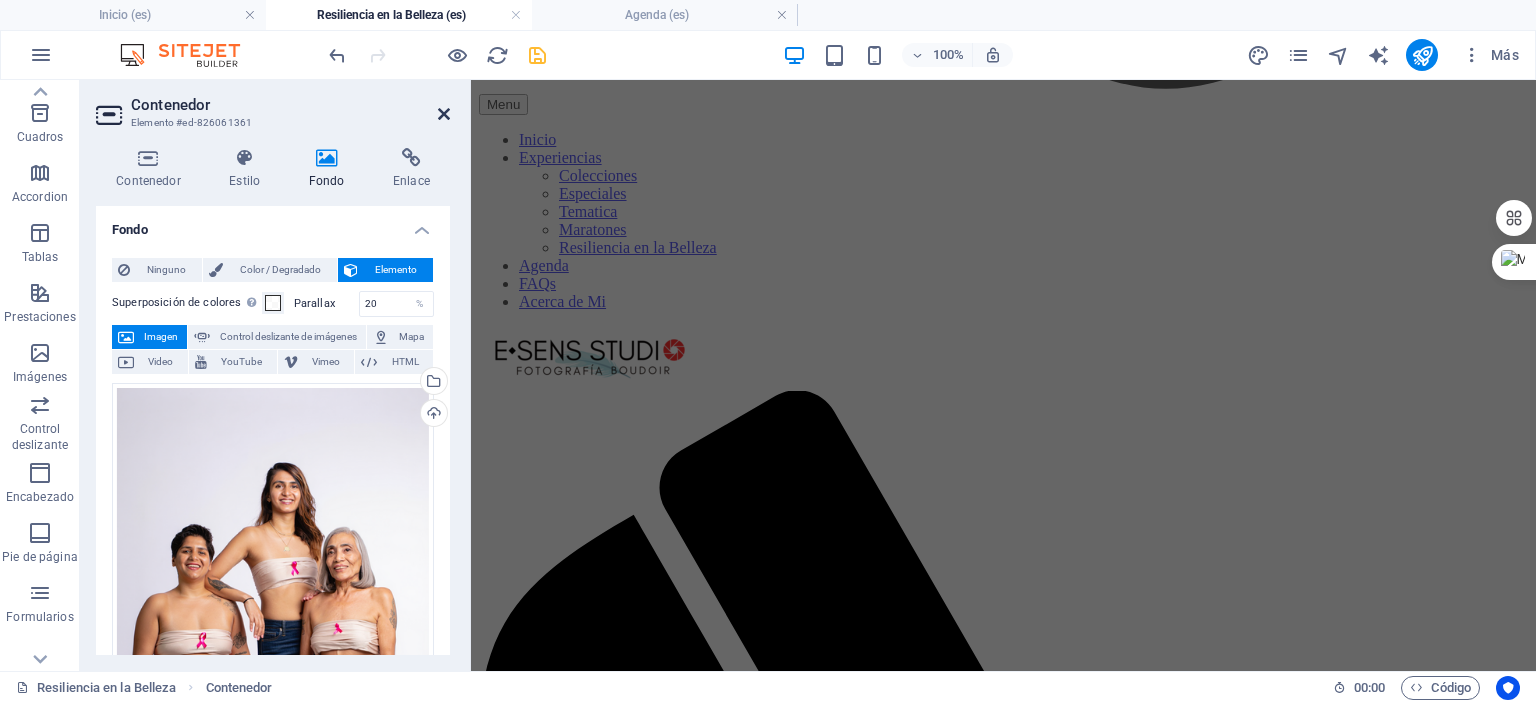 drag, startPoint x: 448, startPoint y: 111, endPoint x: 419, endPoint y: 15, distance: 100.28459 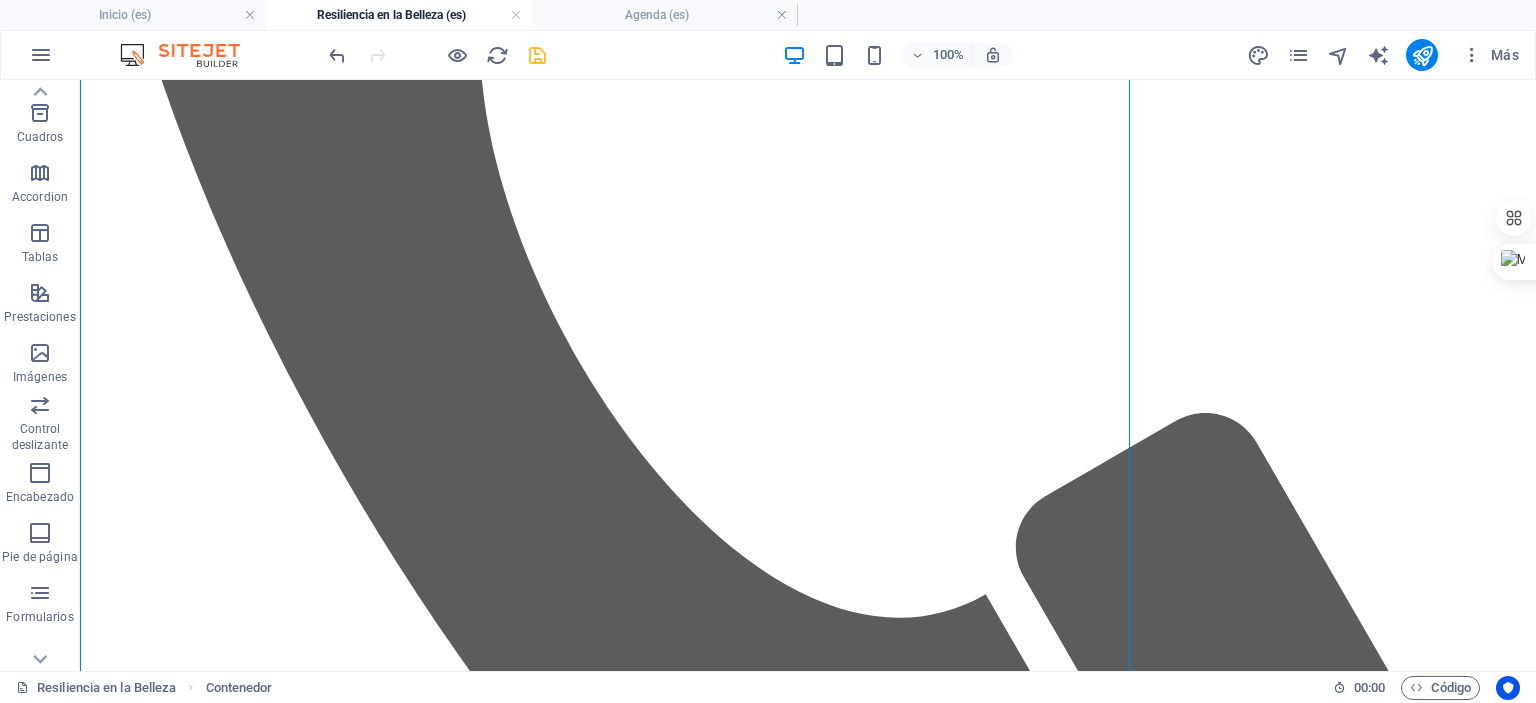 scroll, scrollTop: 3354, scrollLeft: 0, axis: vertical 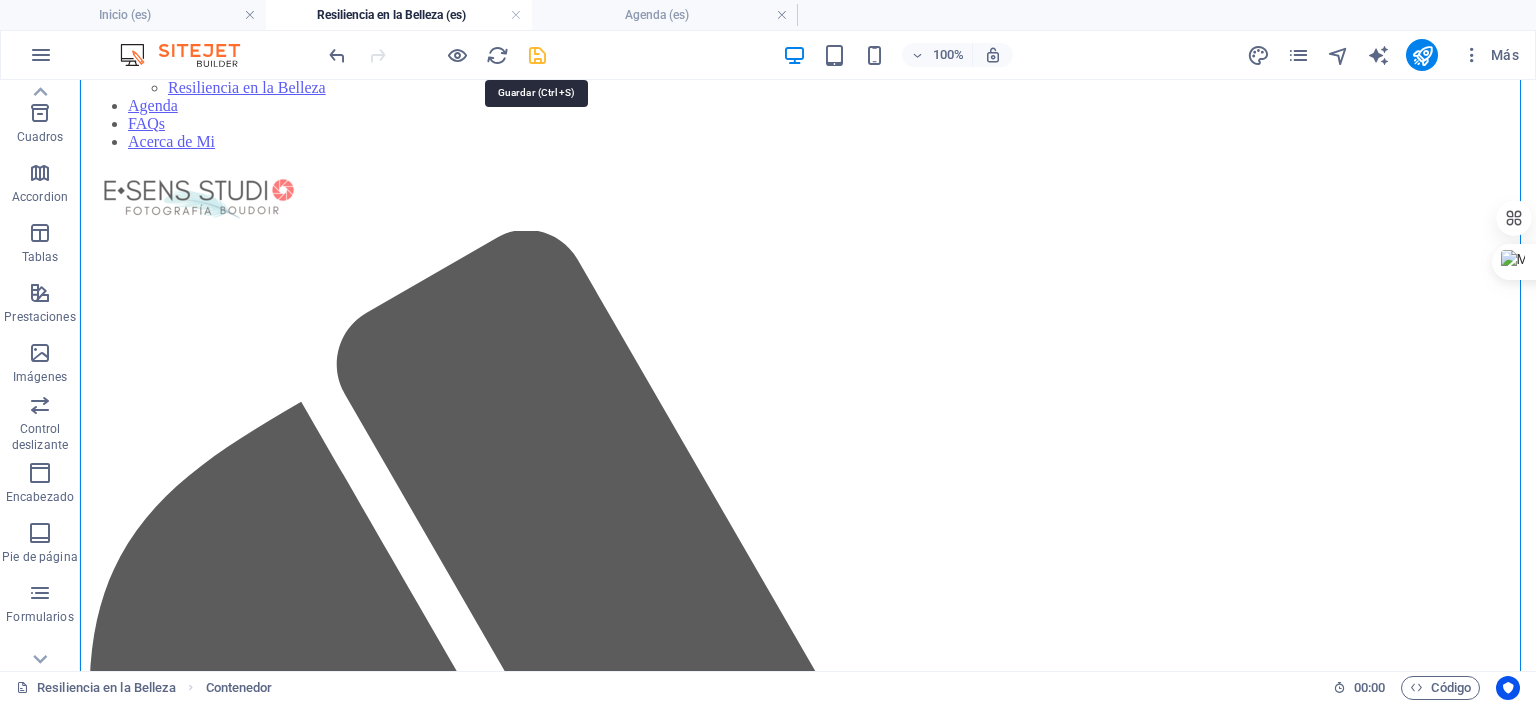 click at bounding box center [537, 55] 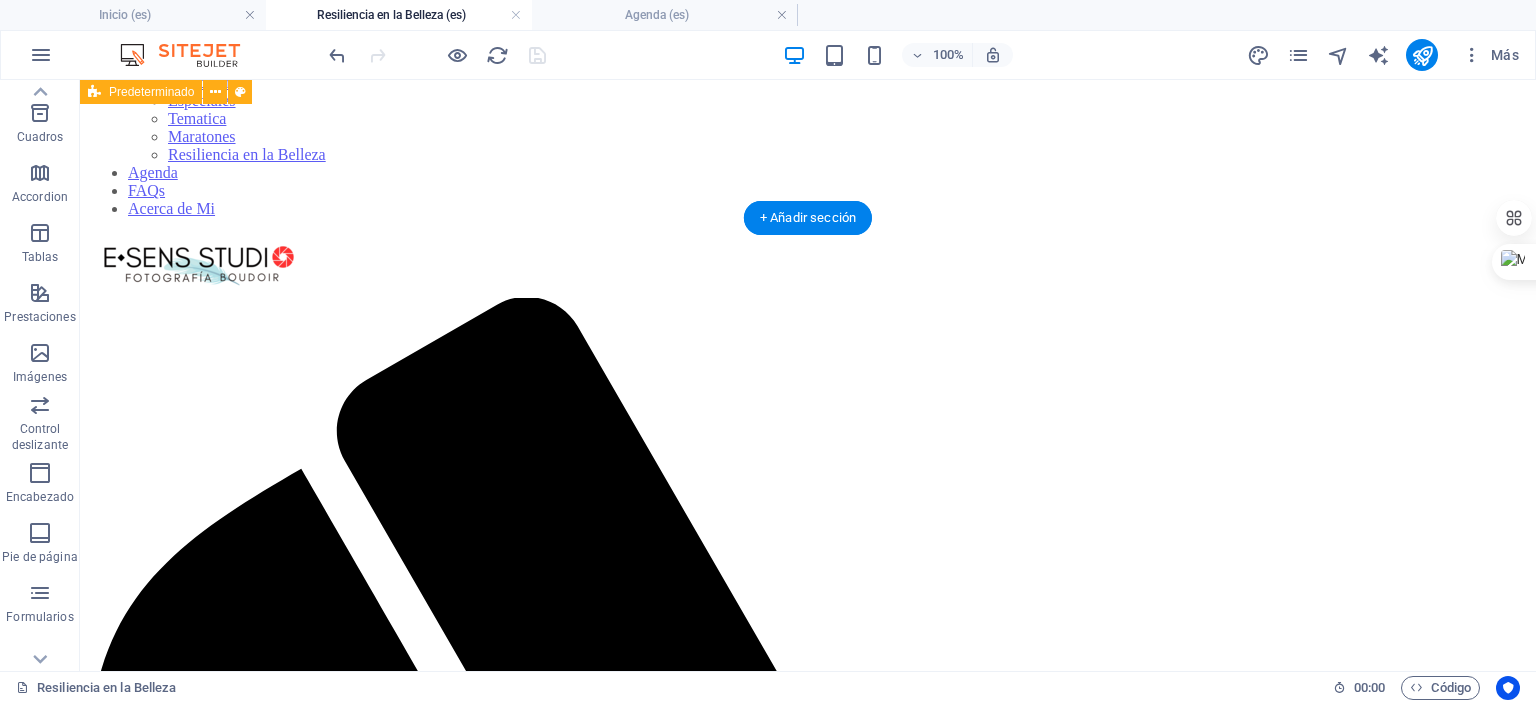 scroll, scrollTop: 5488, scrollLeft: 0, axis: vertical 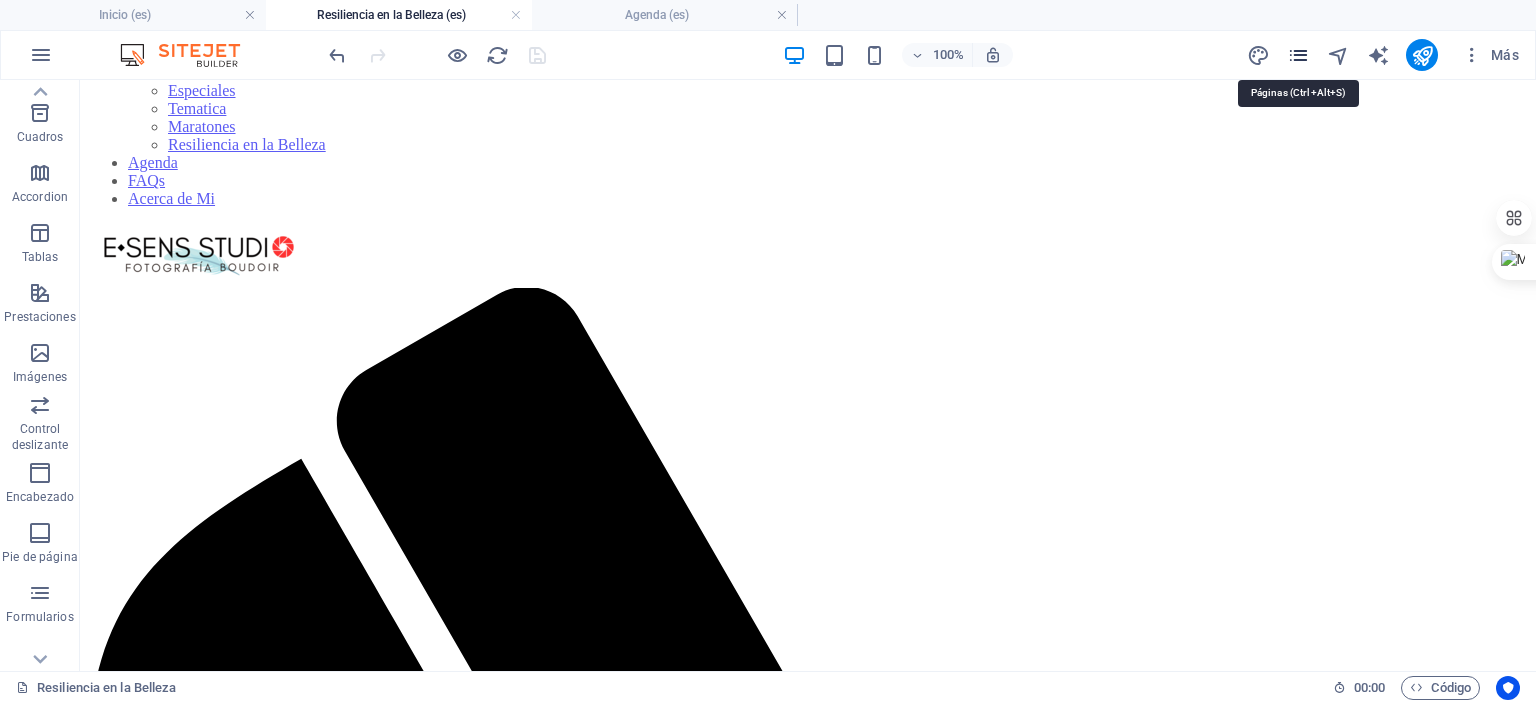 click at bounding box center [1298, 55] 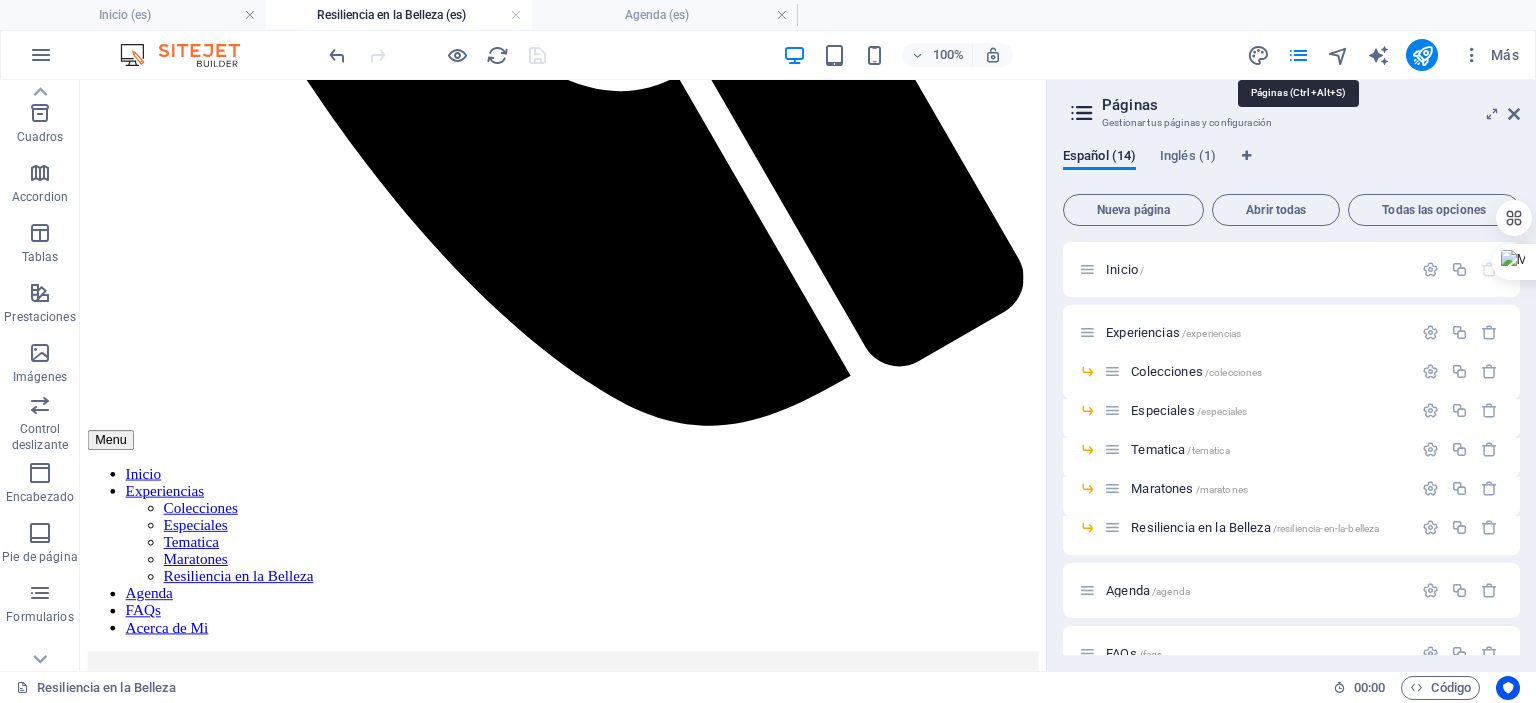 scroll, scrollTop: 5492, scrollLeft: 0, axis: vertical 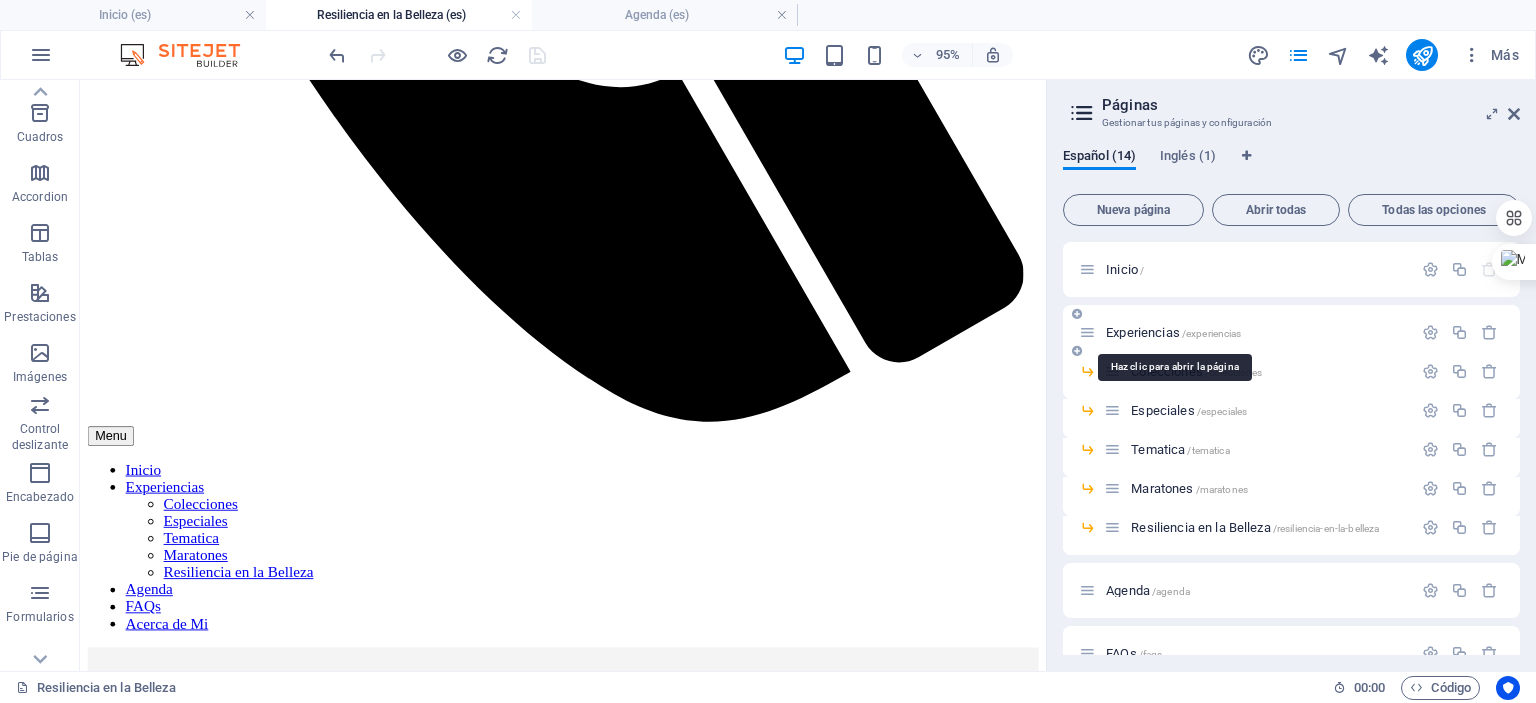 click on "Experiencias /experiencias" at bounding box center (1173, 332) 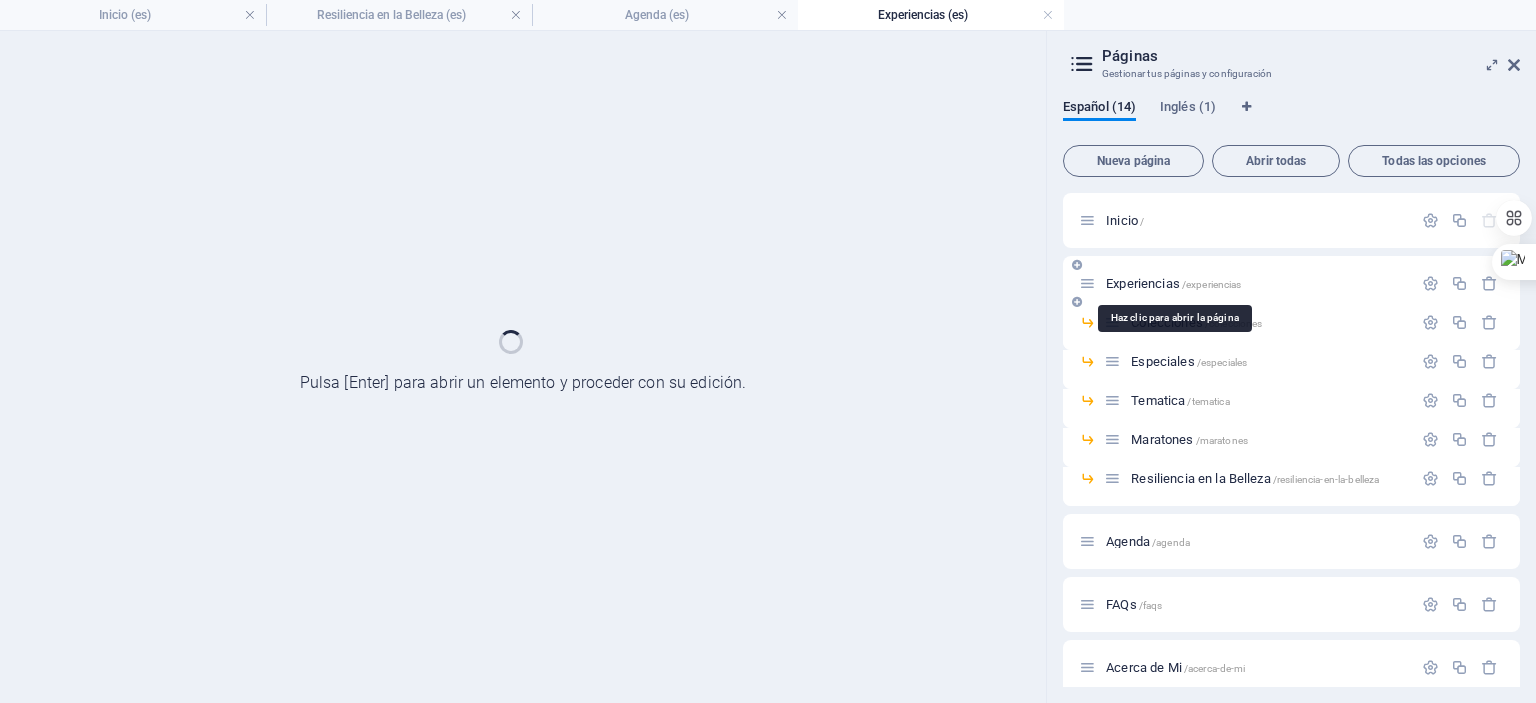 scroll, scrollTop: 0, scrollLeft: 0, axis: both 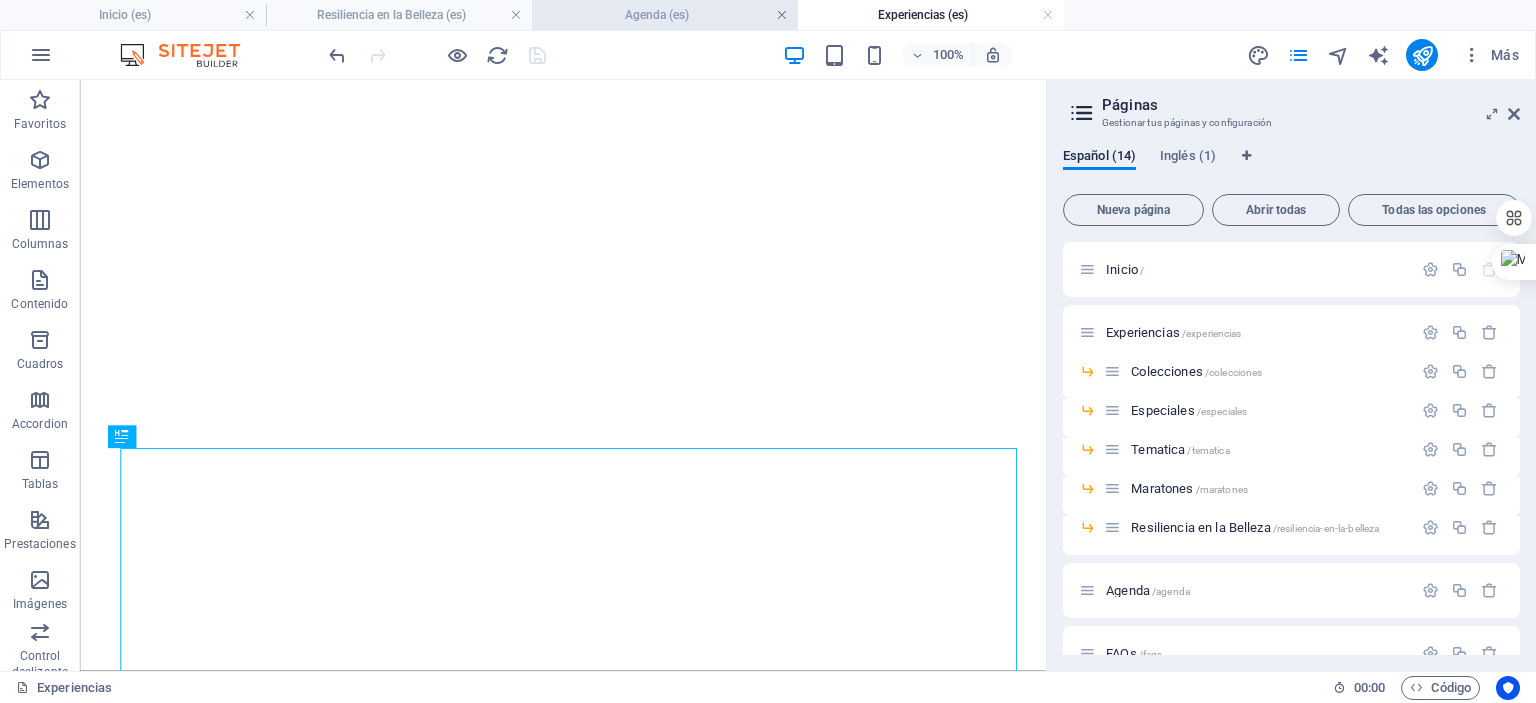 click at bounding box center [782, 15] 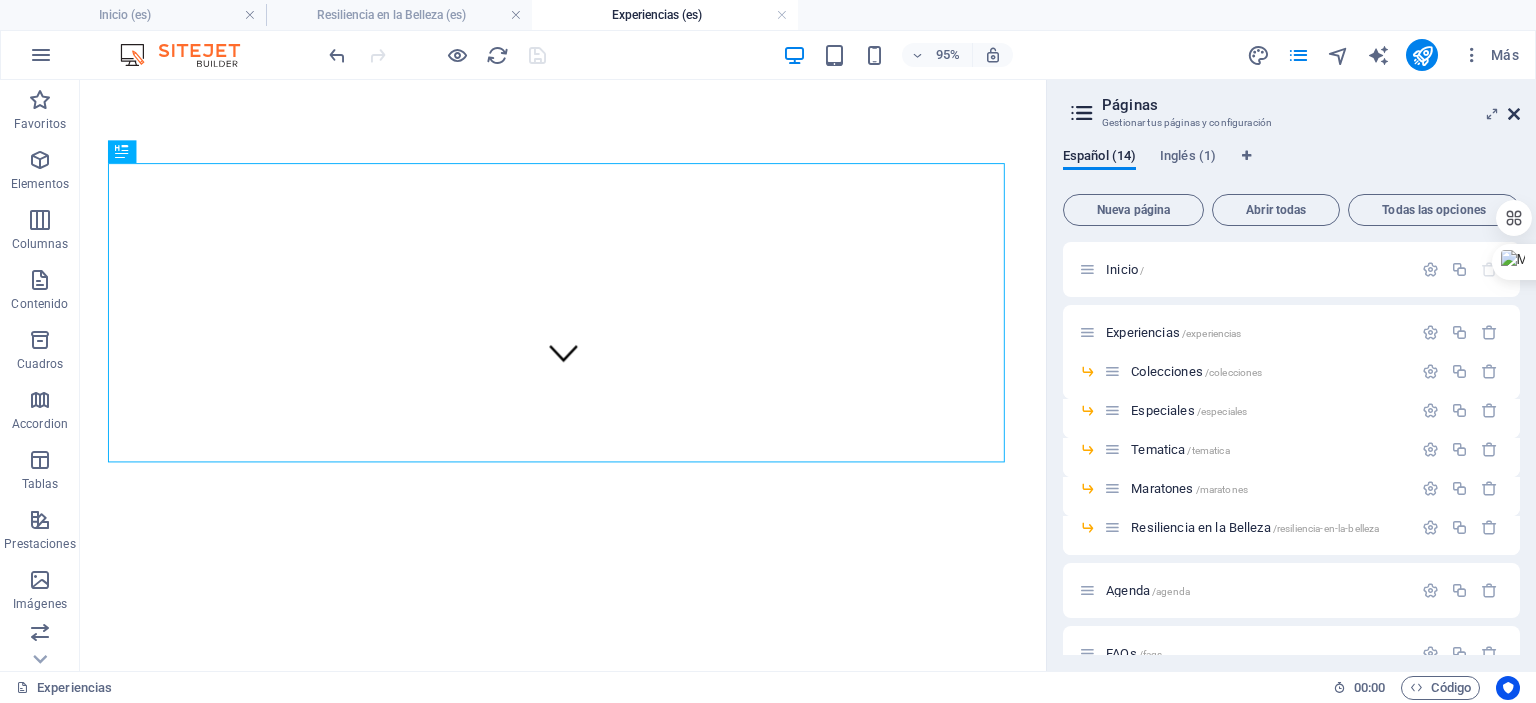 scroll, scrollTop: 300, scrollLeft: 0, axis: vertical 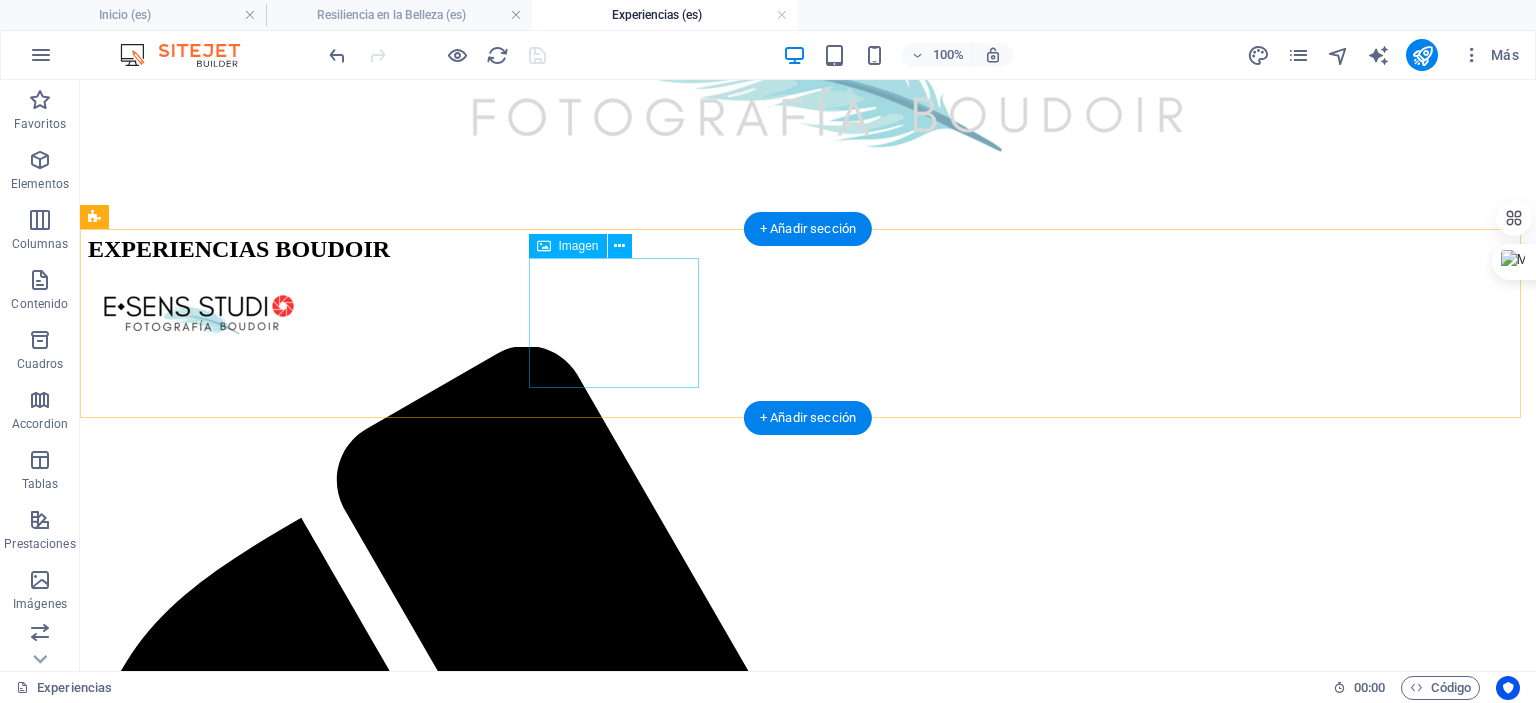 click on "ESPECIALES" at bounding box center [808, 6670] 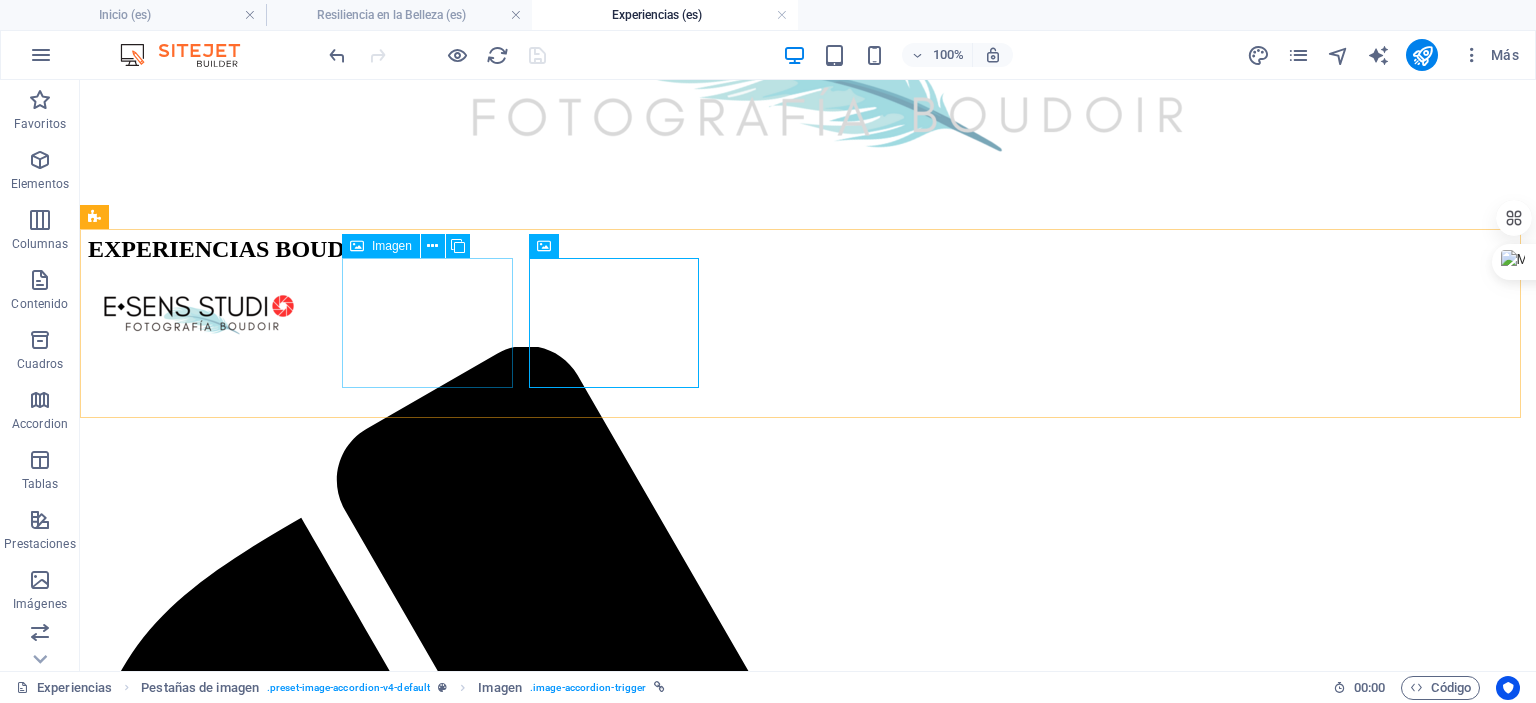 click on "Imagen" at bounding box center (392, 246) 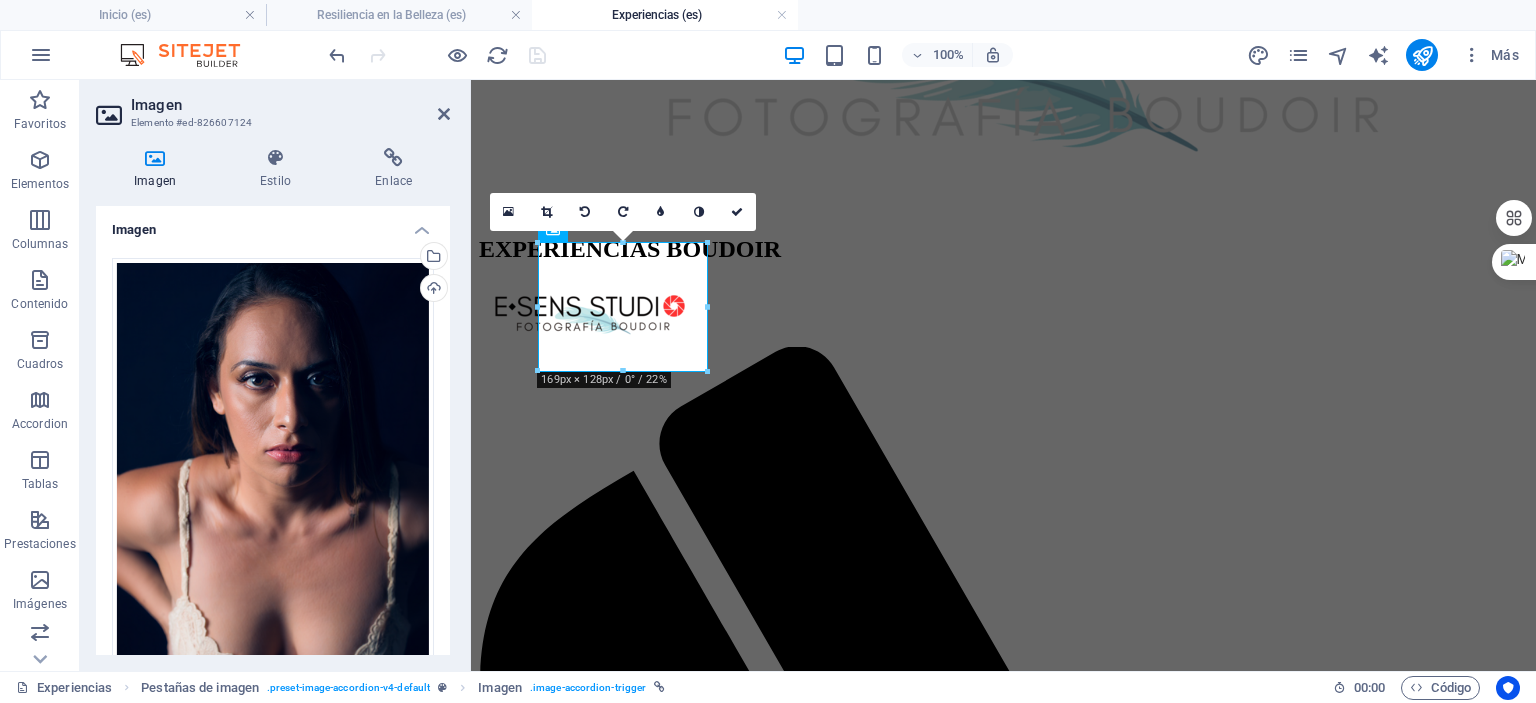 click on "16:10 16:9 4:3 1:1 1:2 0" at bounding box center (623, 212) 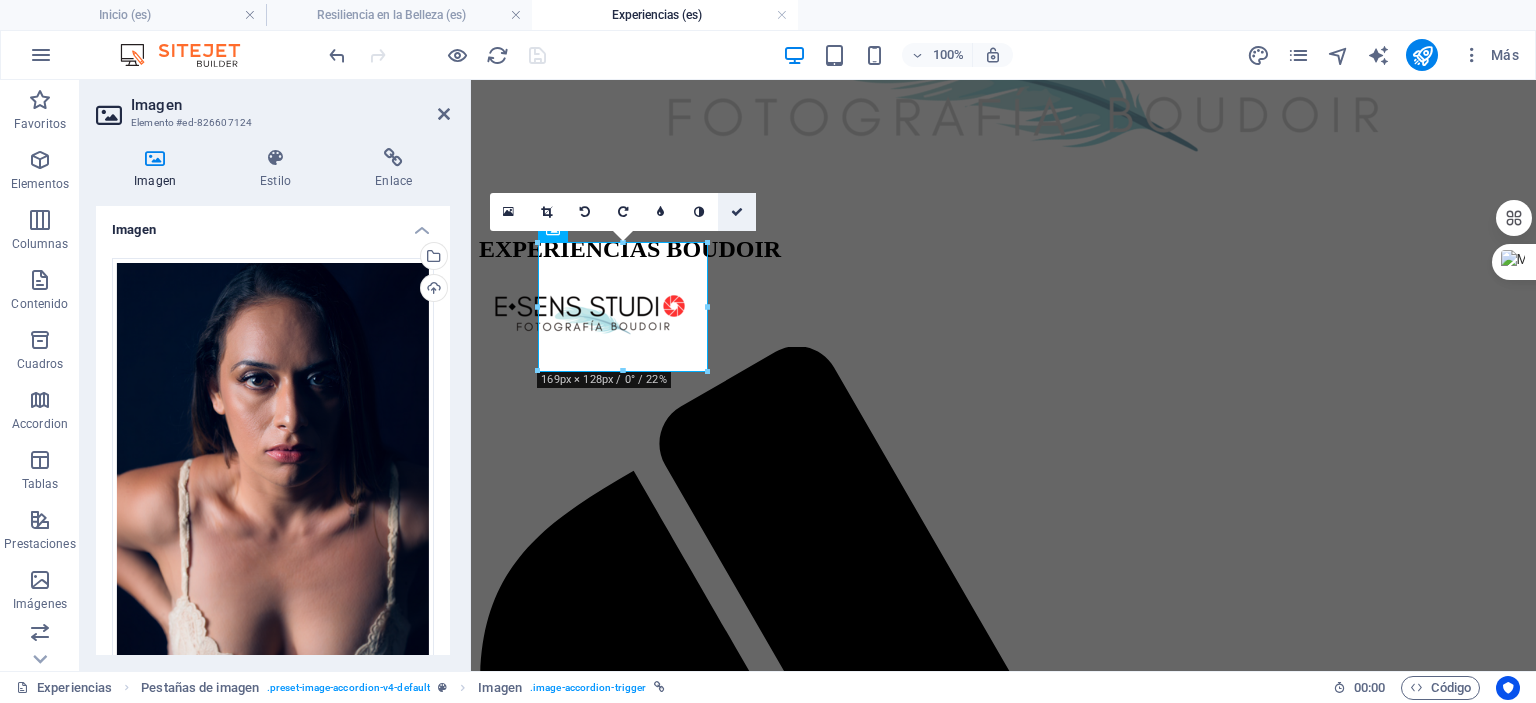click at bounding box center [737, 212] 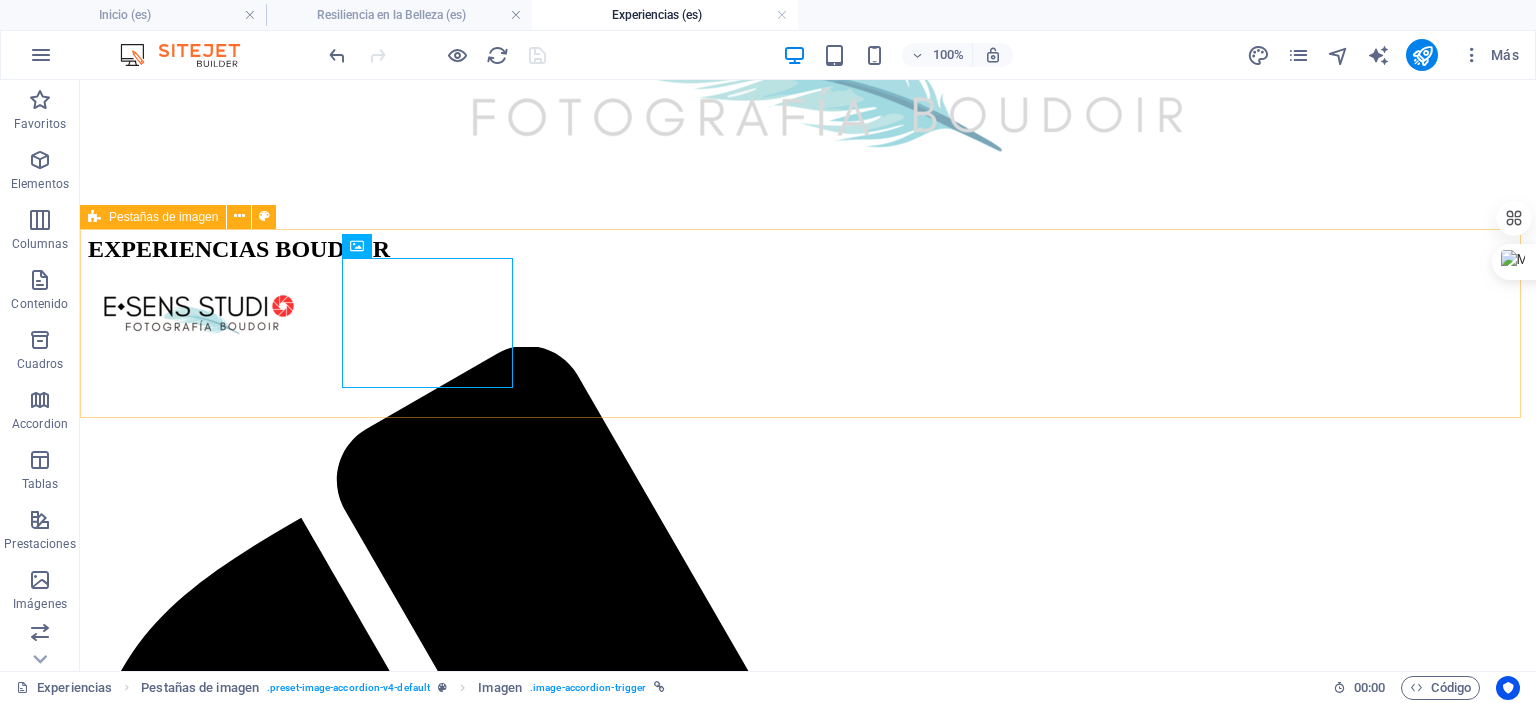 click on "Pestañas de imagen" at bounding box center (163, 217) 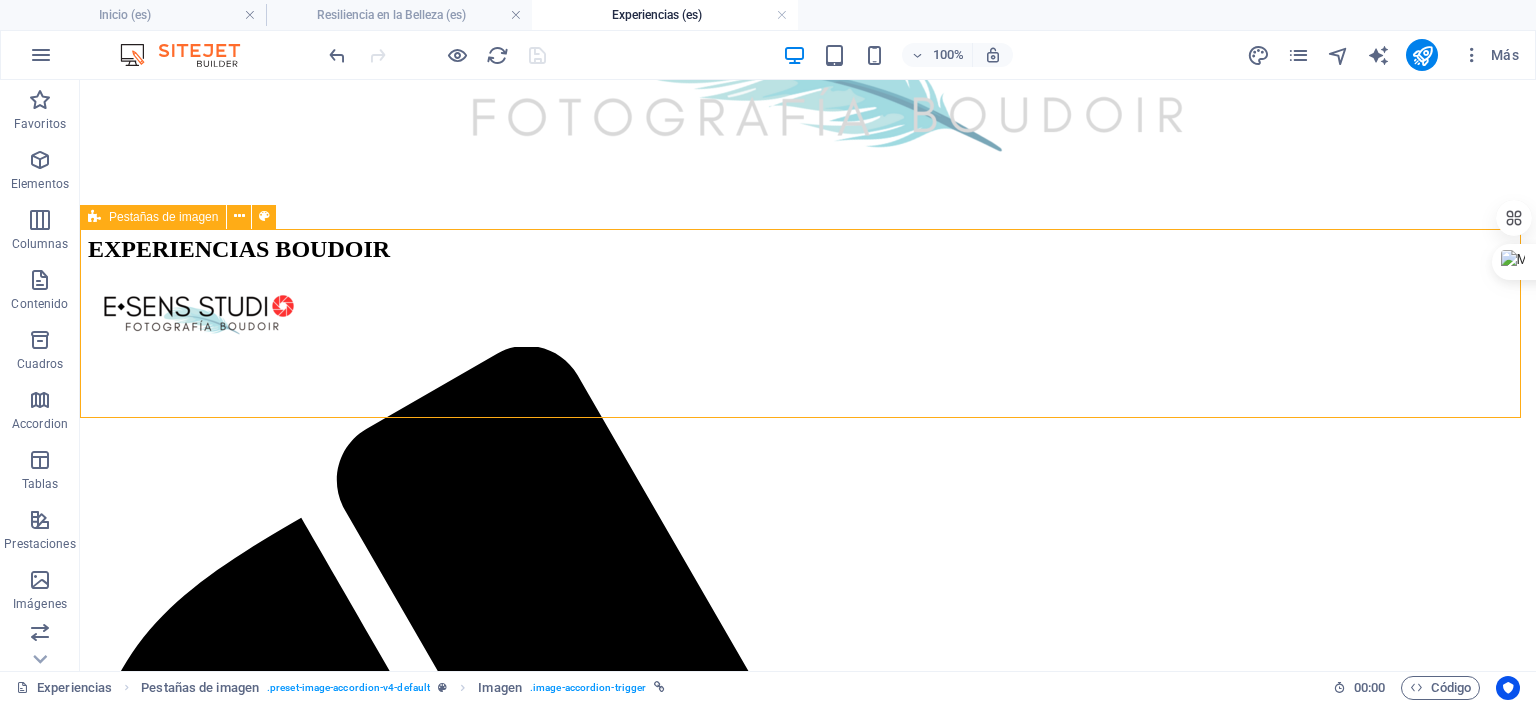 click on "Pestañas de imagen" at bounding box center [163, 217] 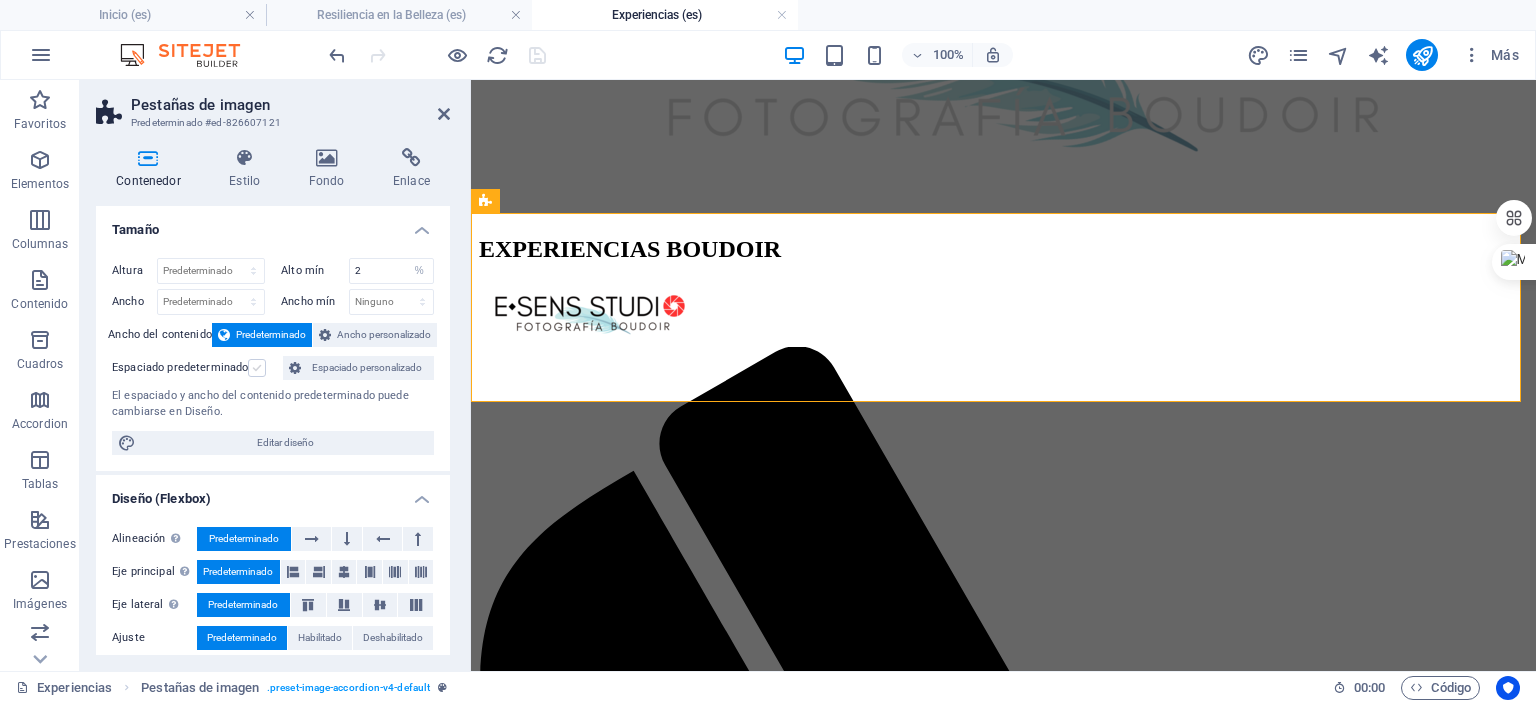 click at bounding box center [257, 368] 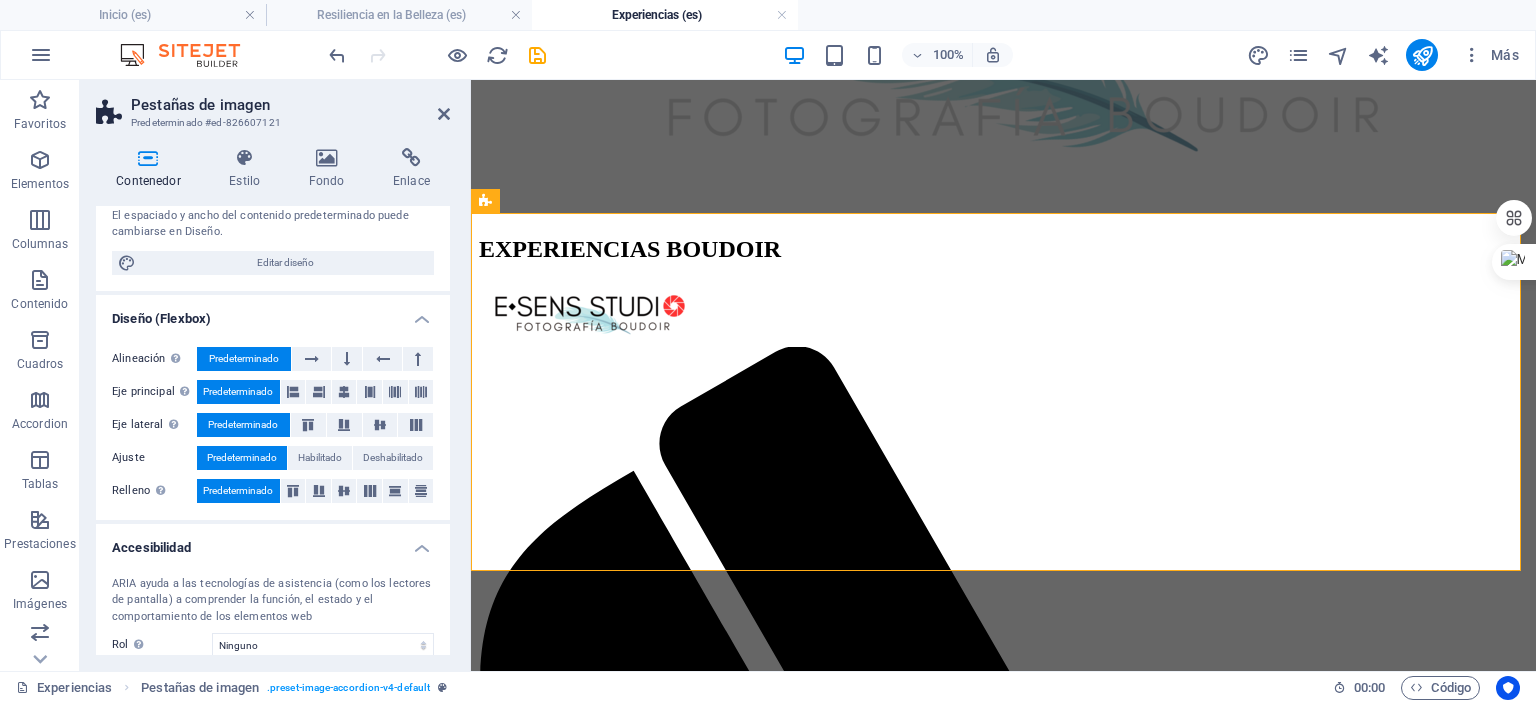 scroll, scrollTop: 0, scrollLeft: 0, axis: both 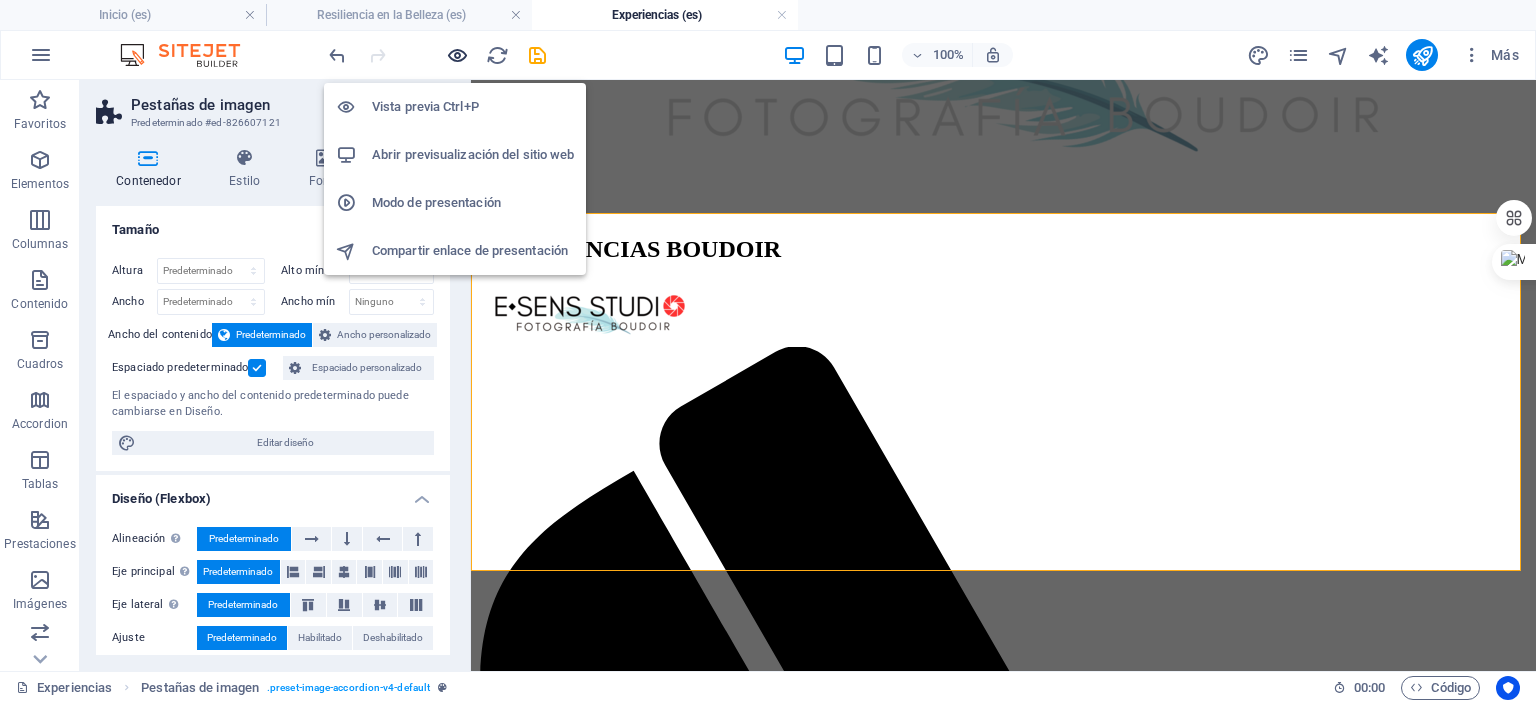 click at bounding box center (457, 55) 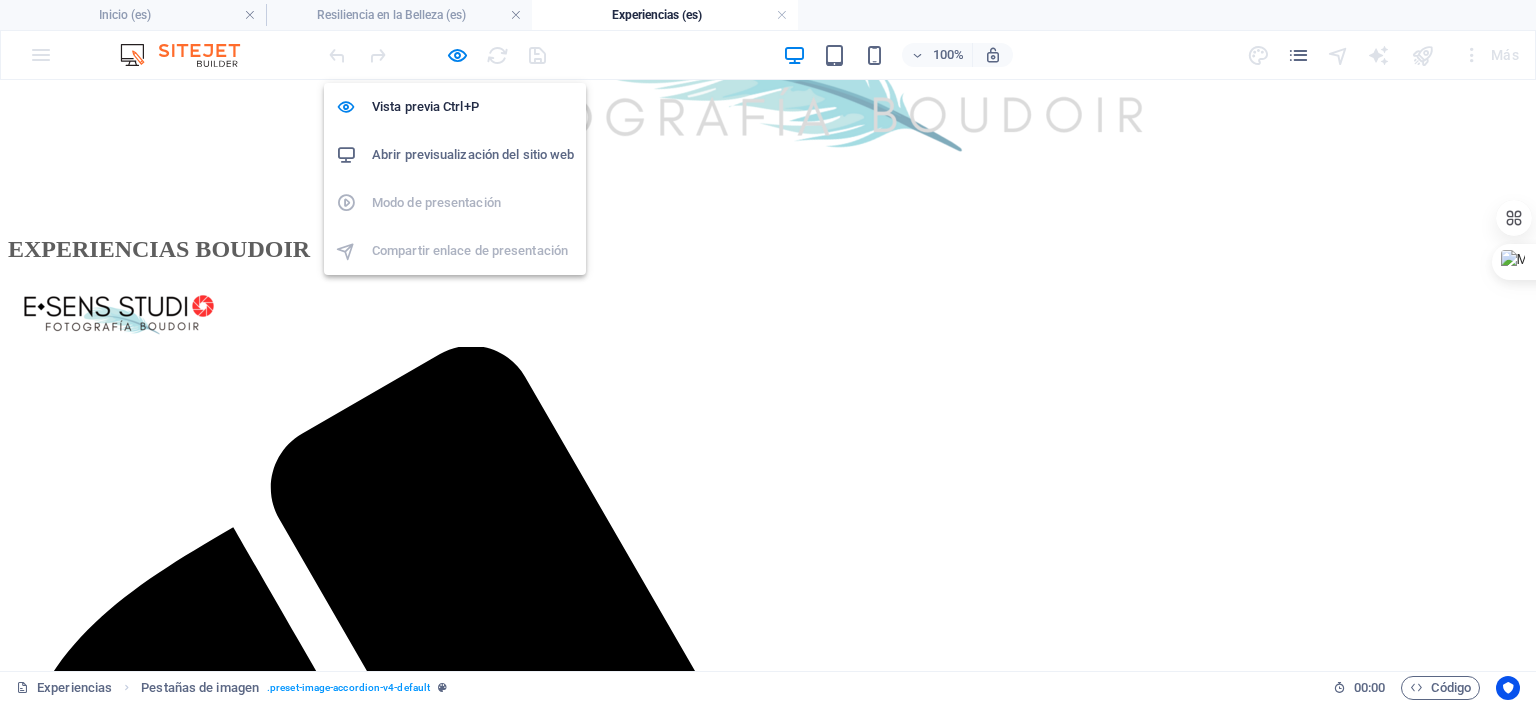 click on "Abrir previsualización del sitio web" at bounding box center [473, 155] 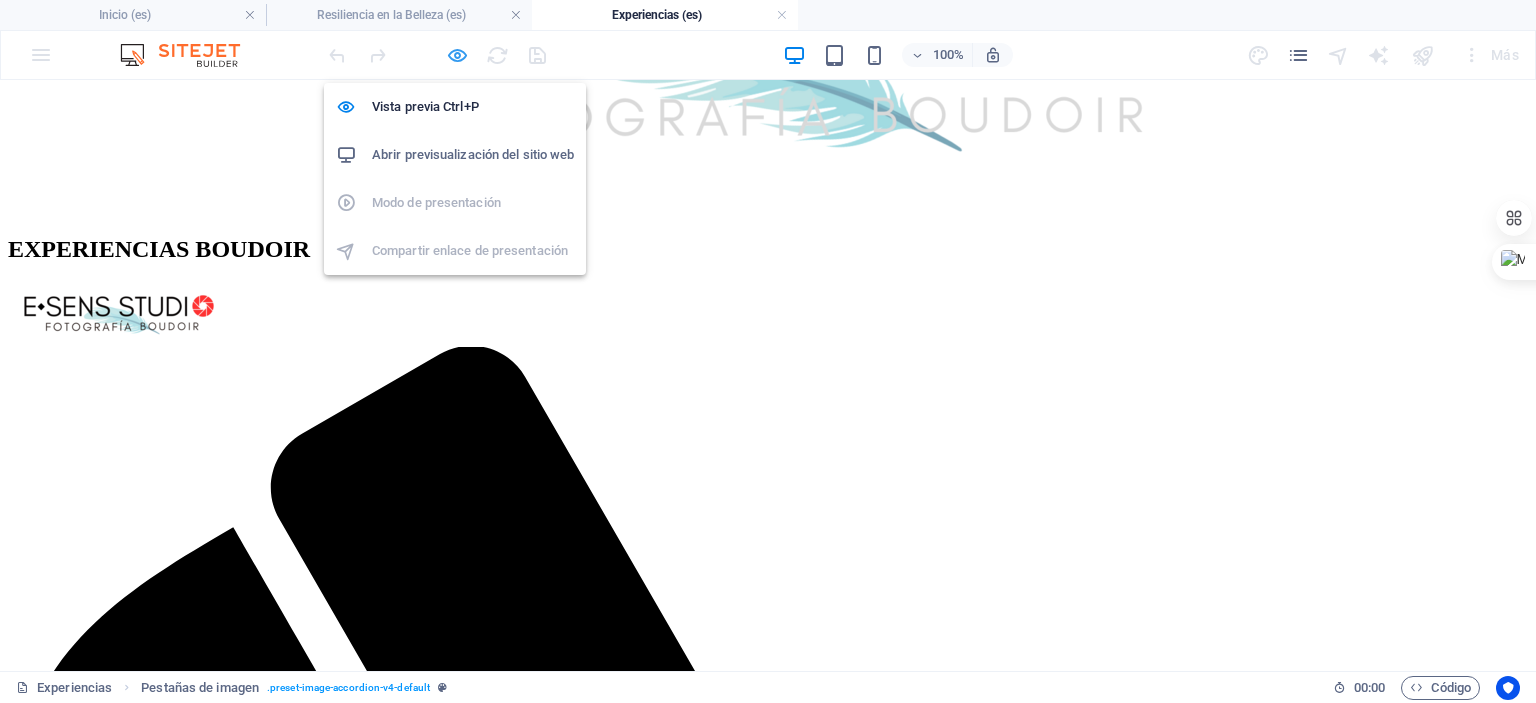 click at bounding box center (457, 55) 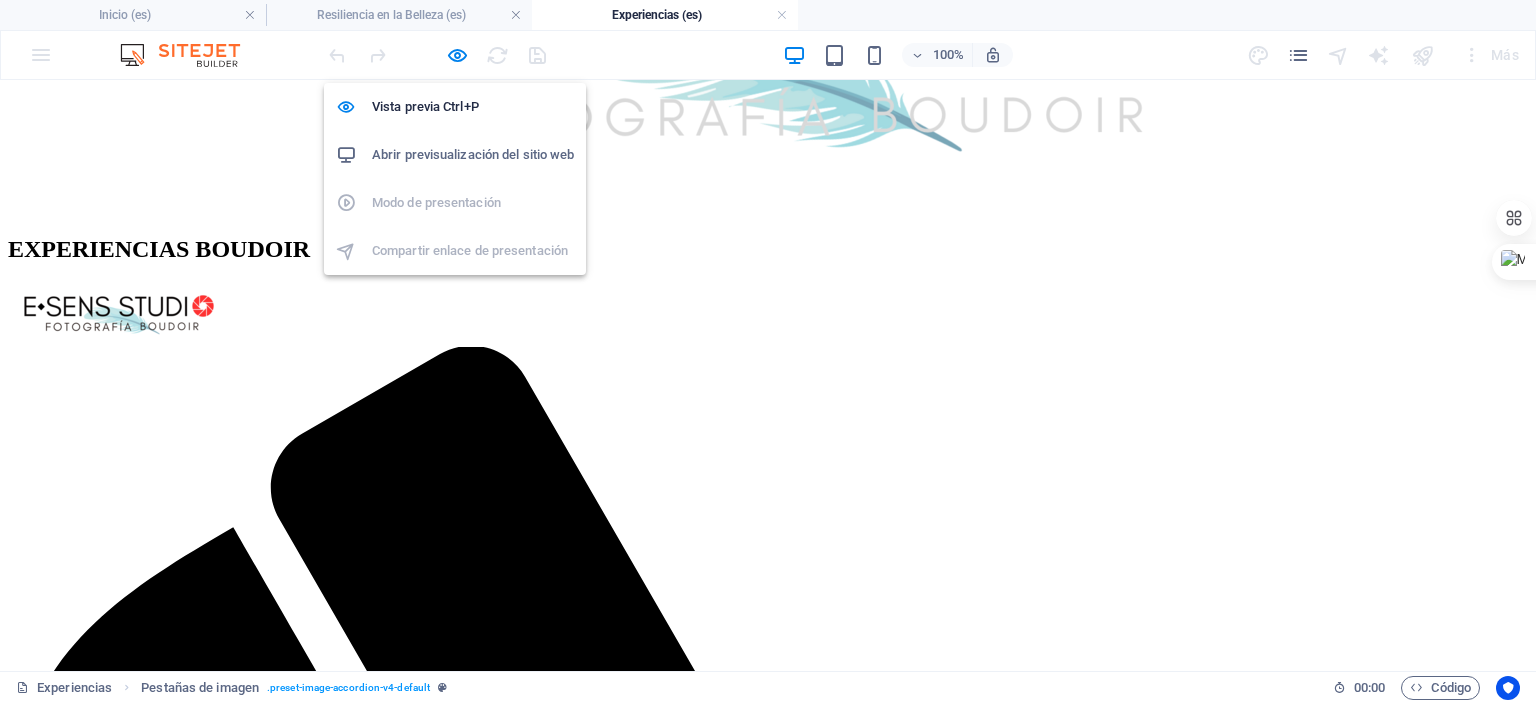 select on "%" 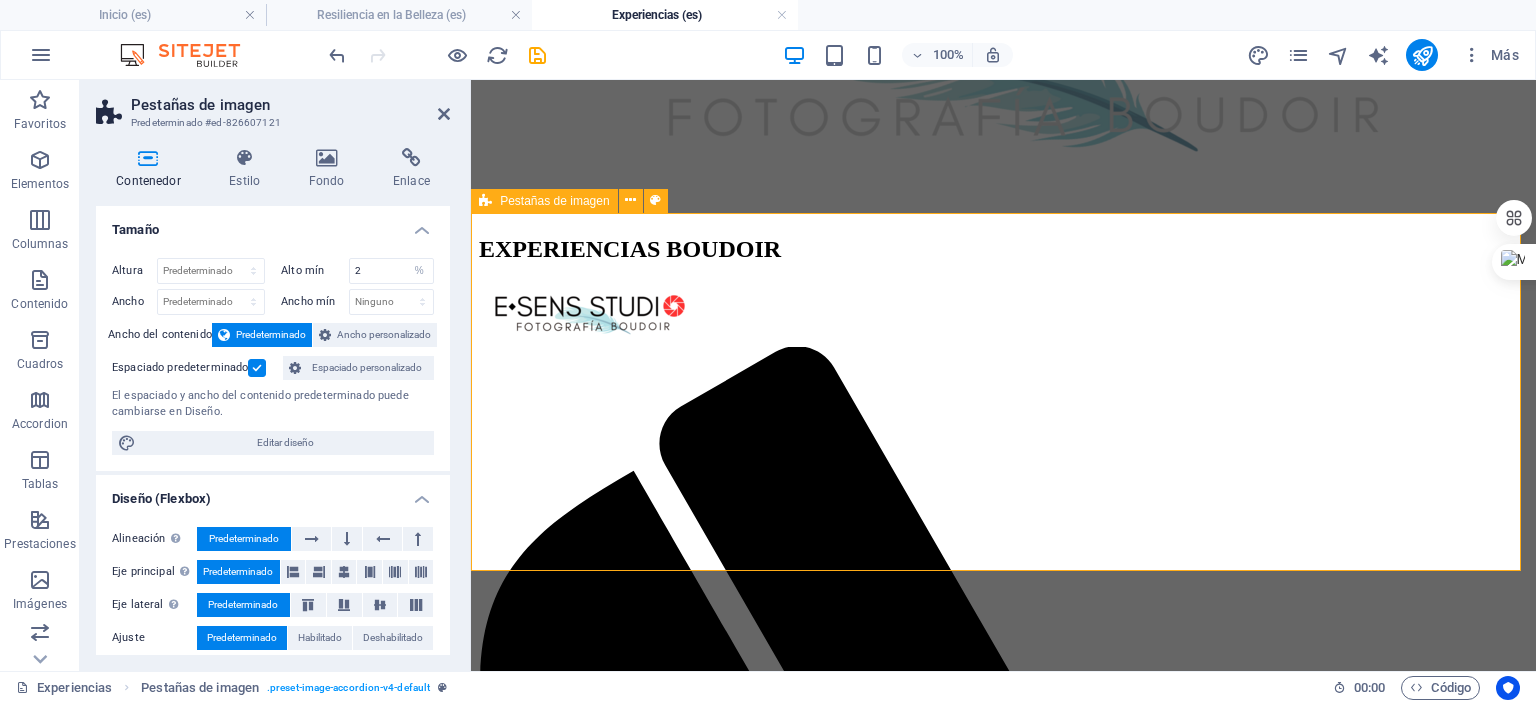 click on "Pestañas de imagen" at bounding box center [544, 201] 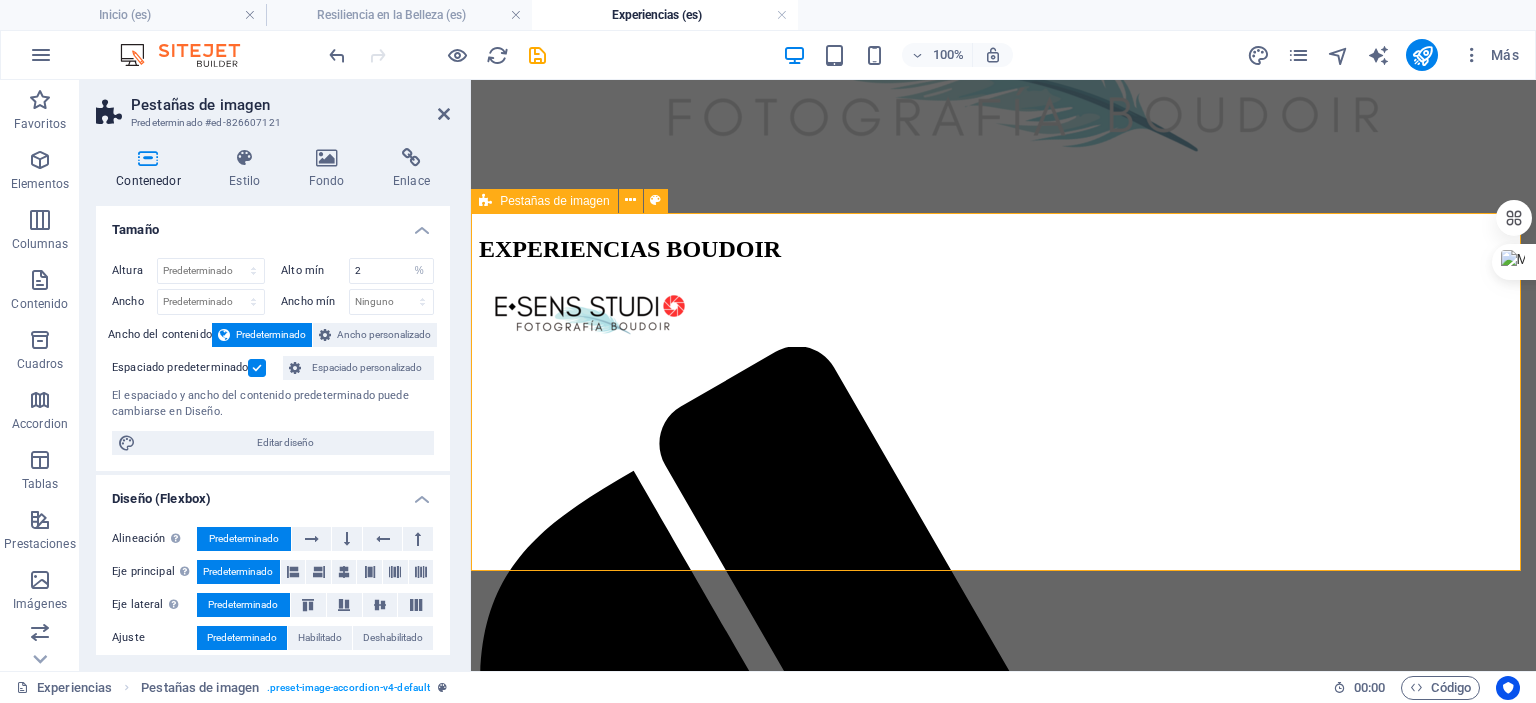 click on "Pestañas de imagen" at bounding box center (544, 201) 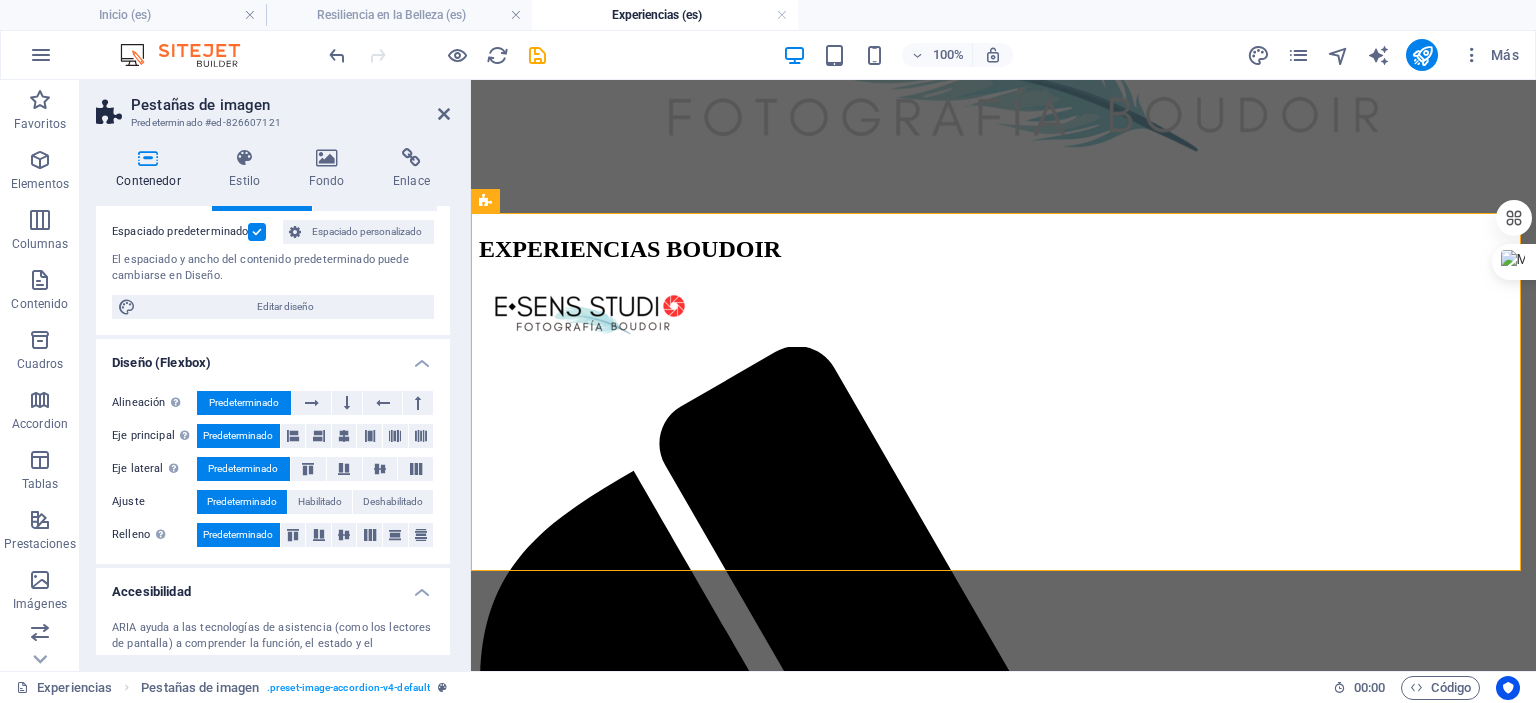 scroll, scrollTop: 0, scrollLeft: 0, axis: both 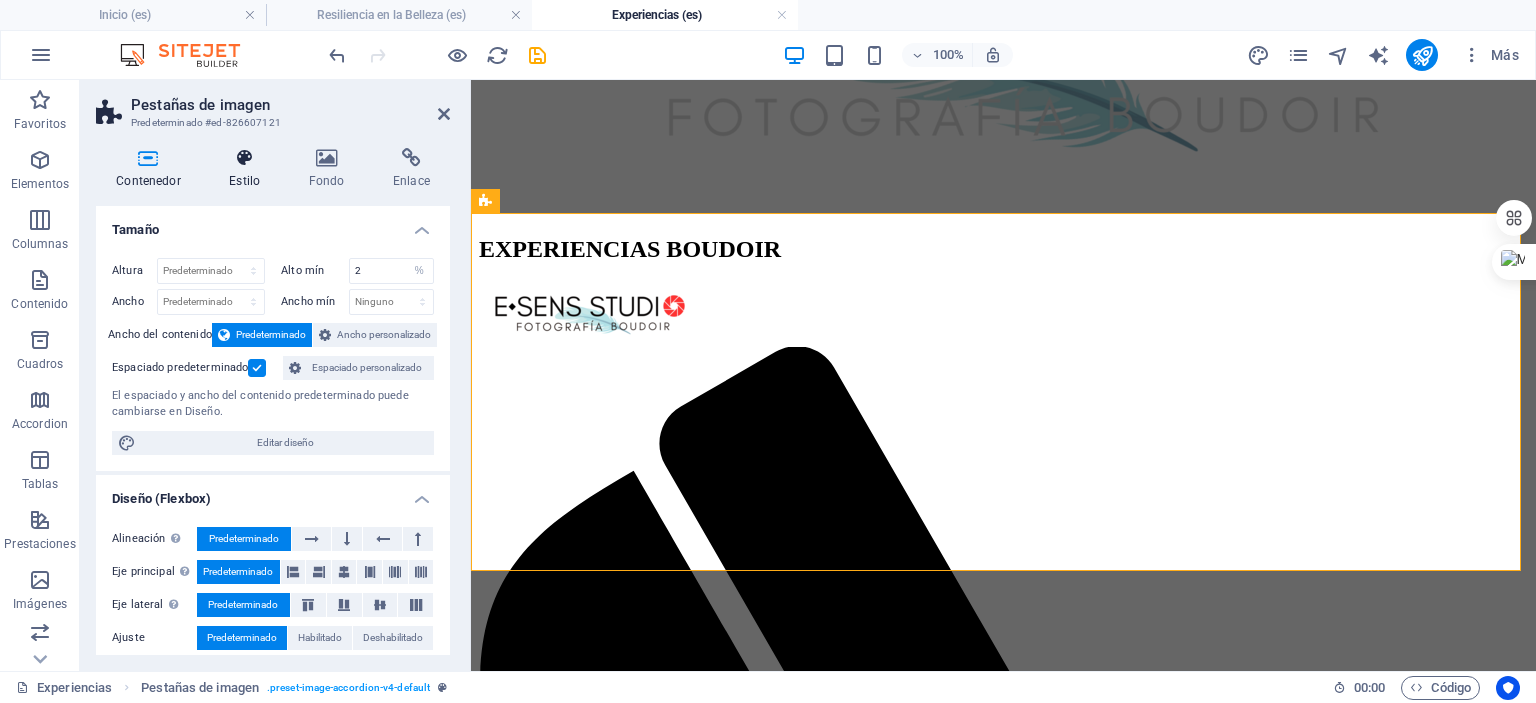 click at bounding box center (244, 158) 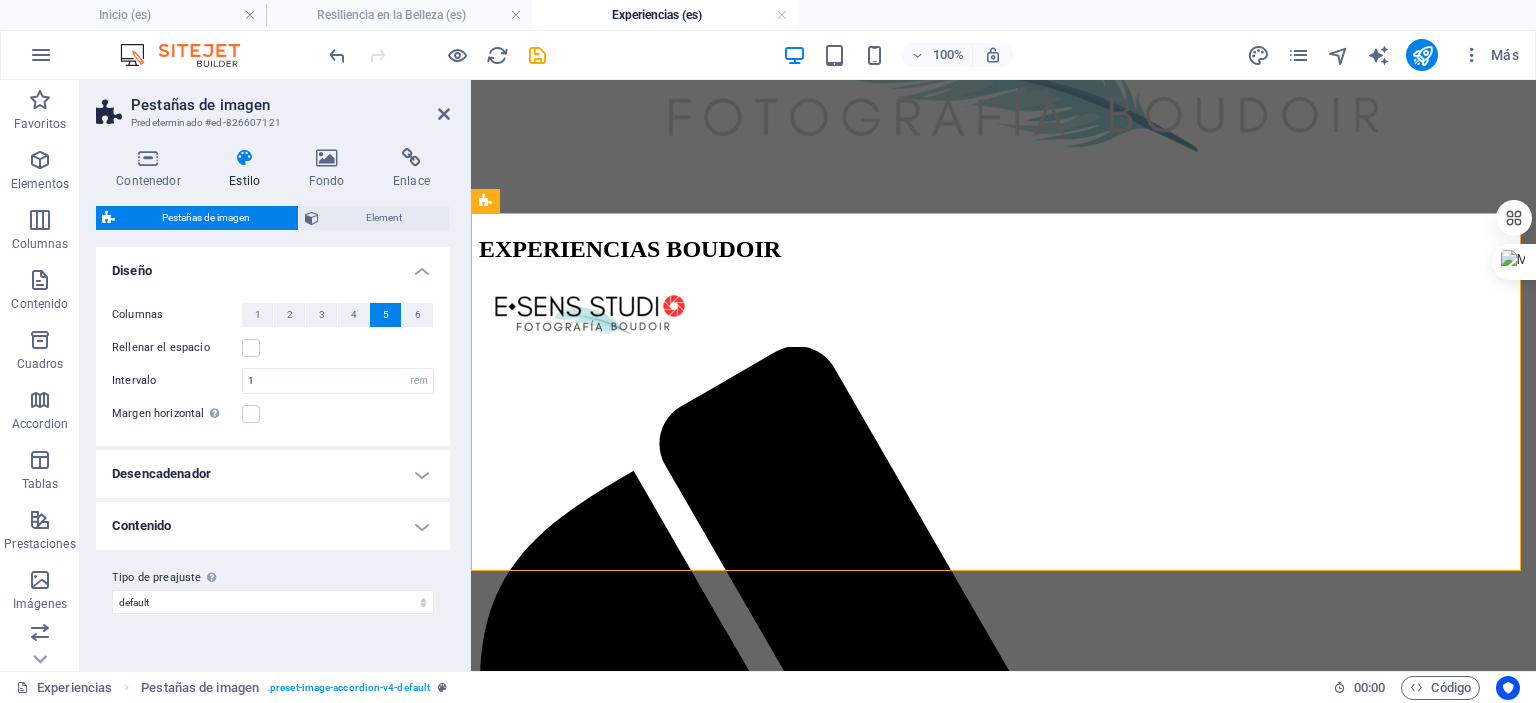 click on "Desencadenador" at bounding box center [273, 474] 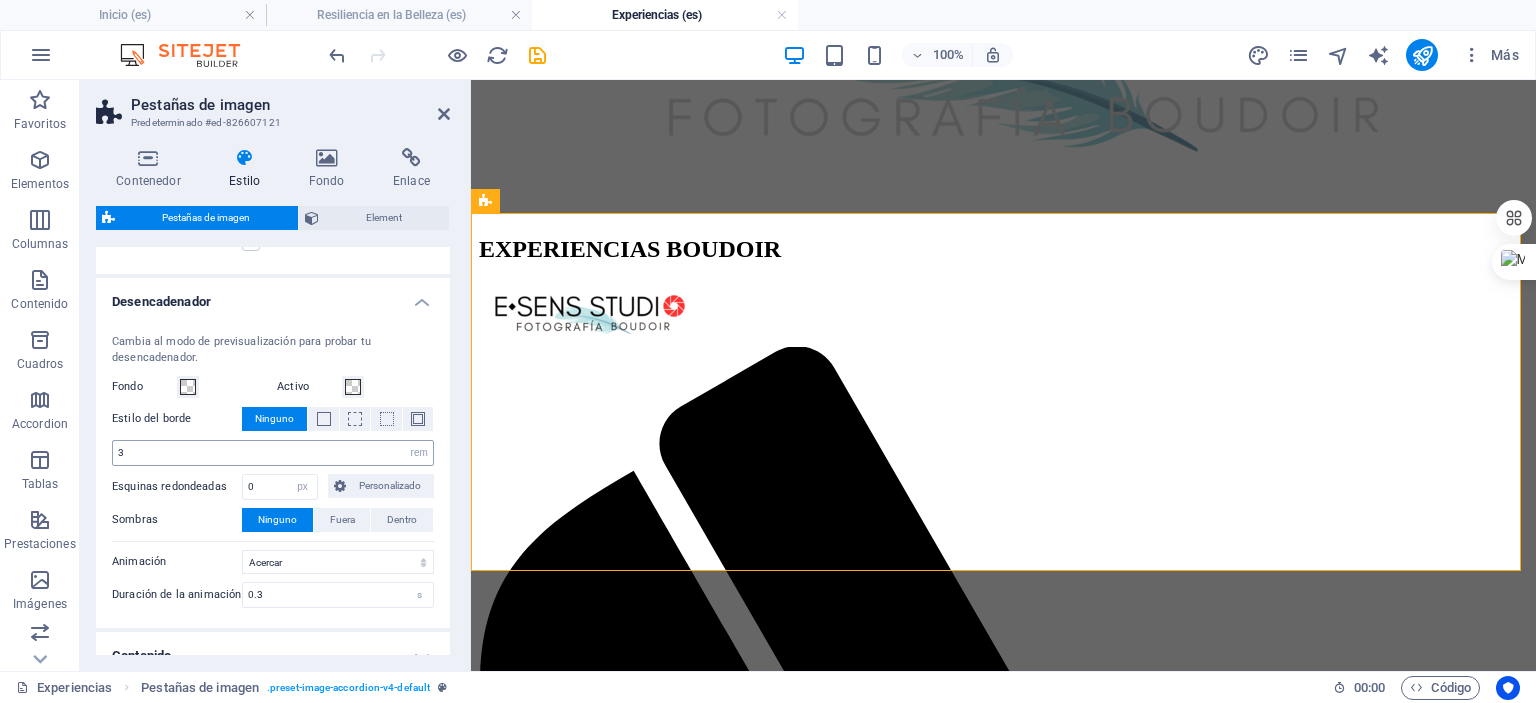 scroll, scrollTop: 200, scrollLeft: 0, axis: vertical 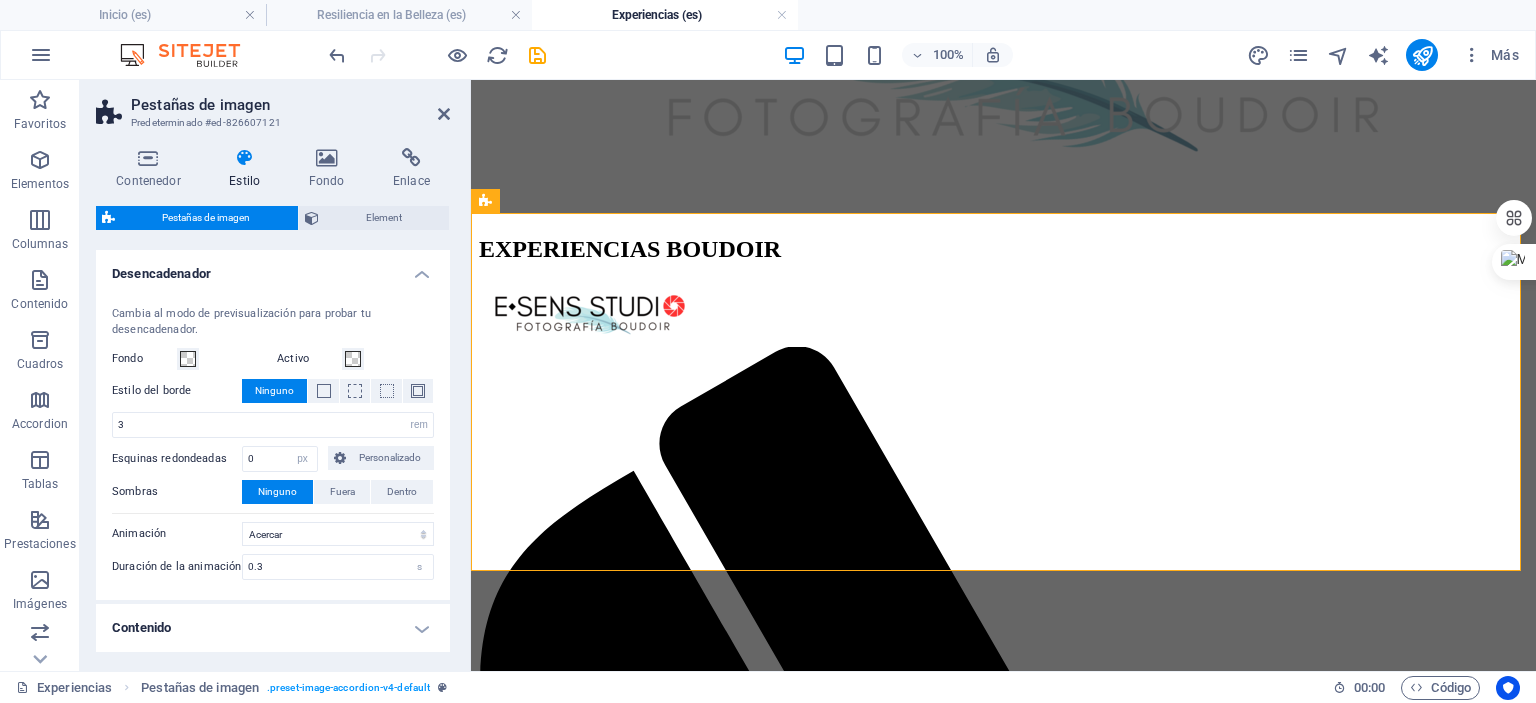 click on "Contenido" at bounding box center [273, 628] 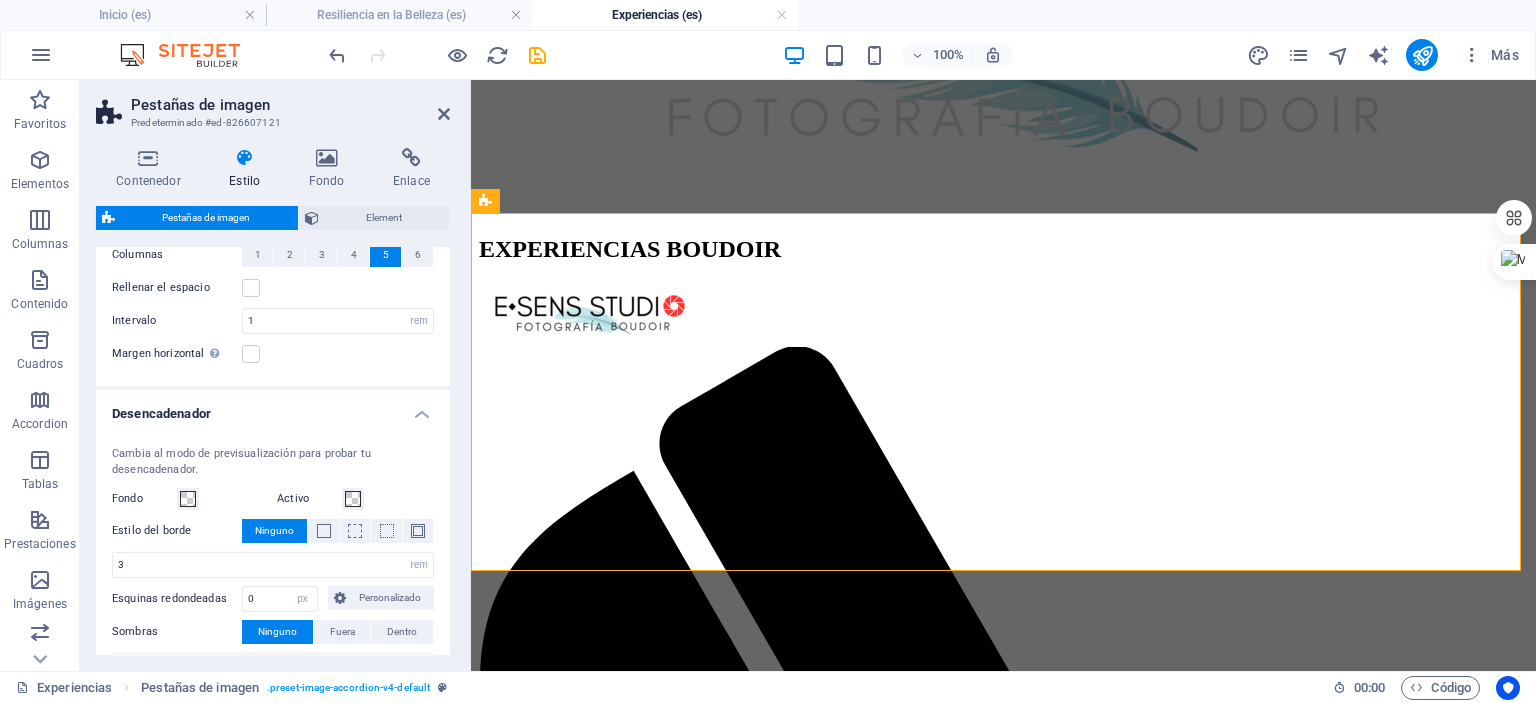 scroll, scrollTop: 0, scrollLeft: 0, axis: both 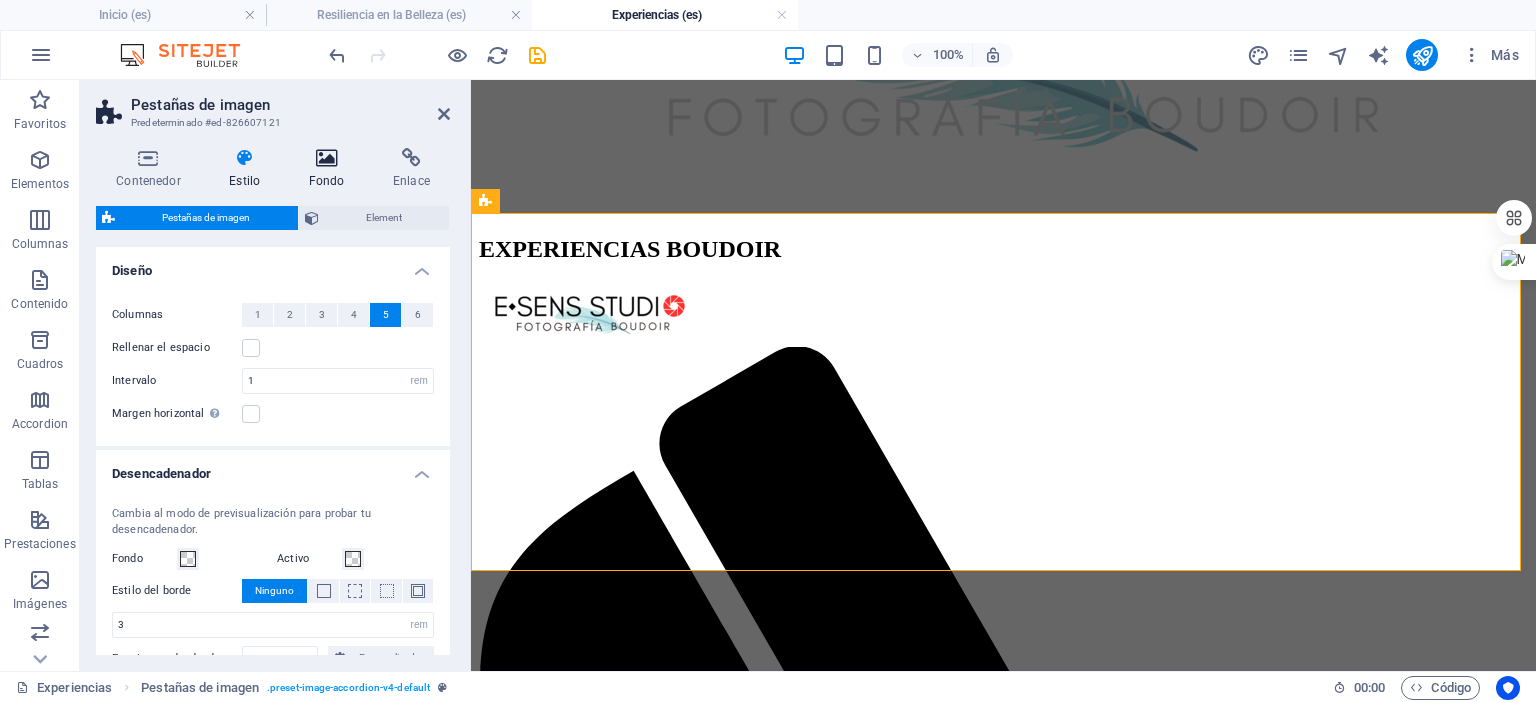 click on "Fondo" at bounding box center [330, 169] 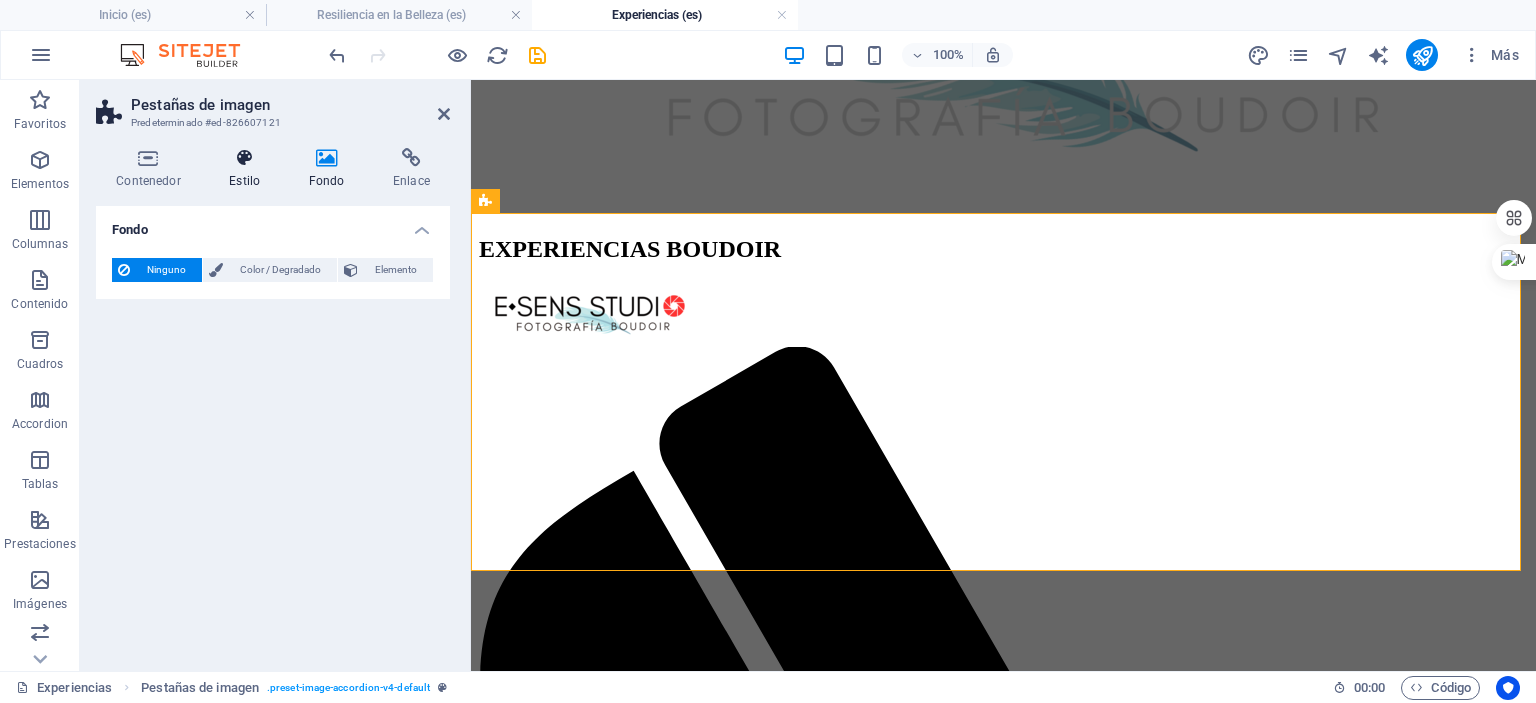 click on "Estilo" at bounding box center (248, 169) 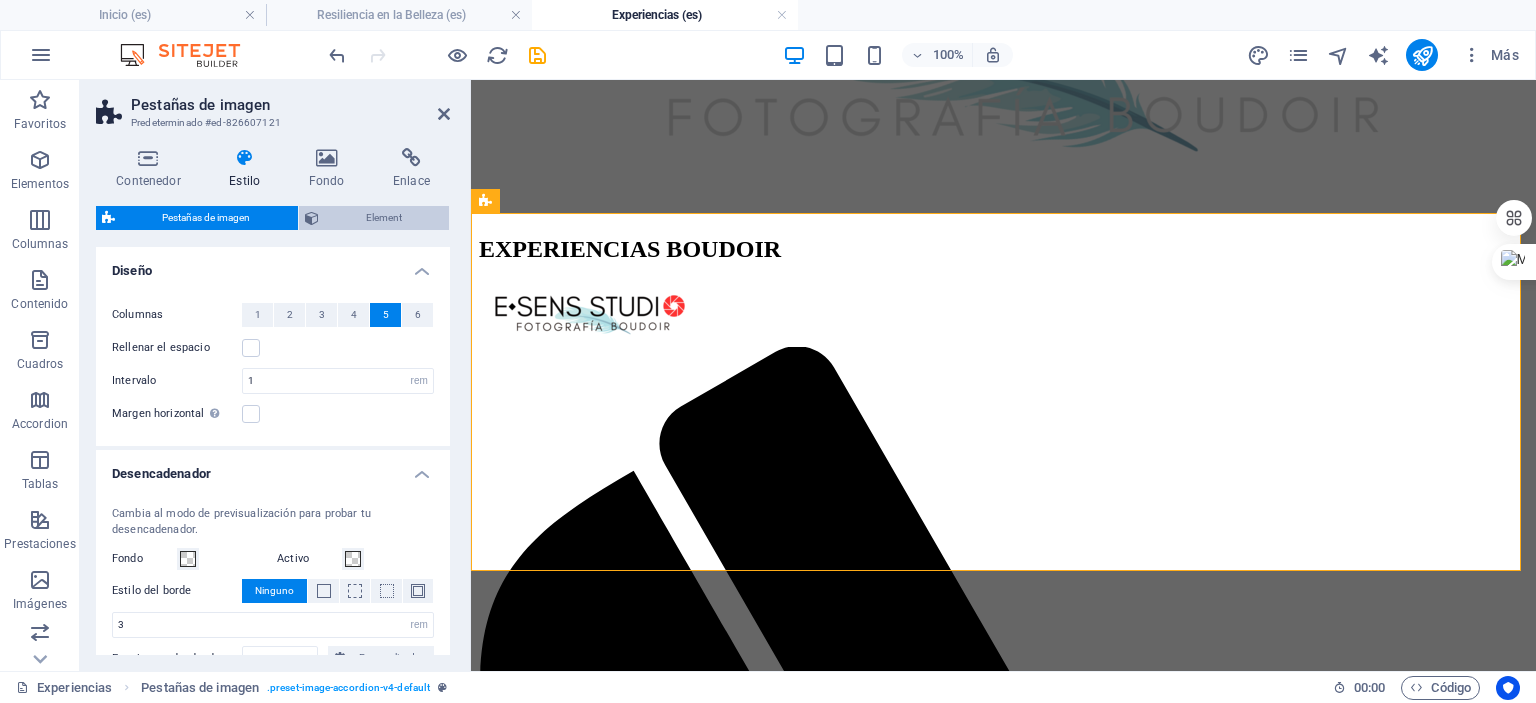click on "Element" at bounding box center (384, 218) 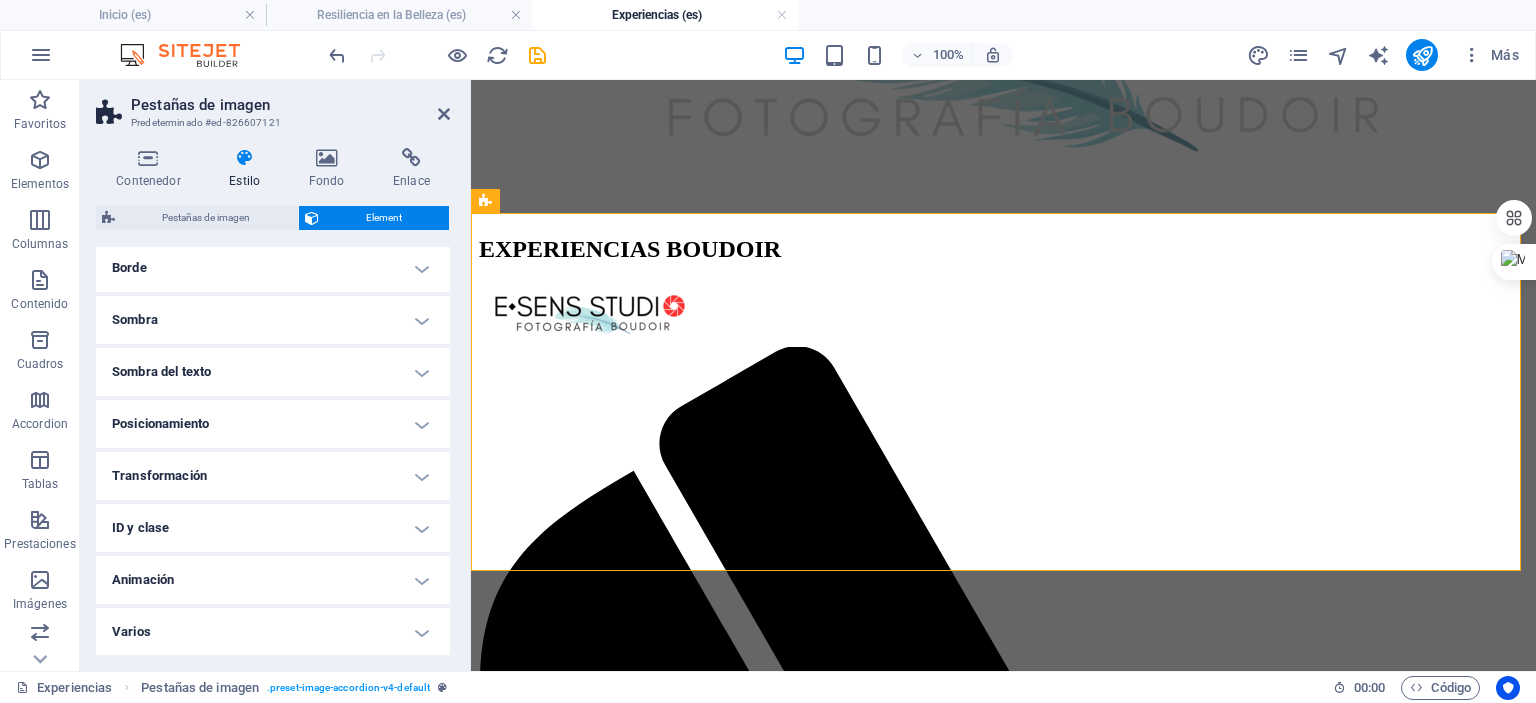 scroll, scrollTop: 0, scrollLeft: 0, axis: both 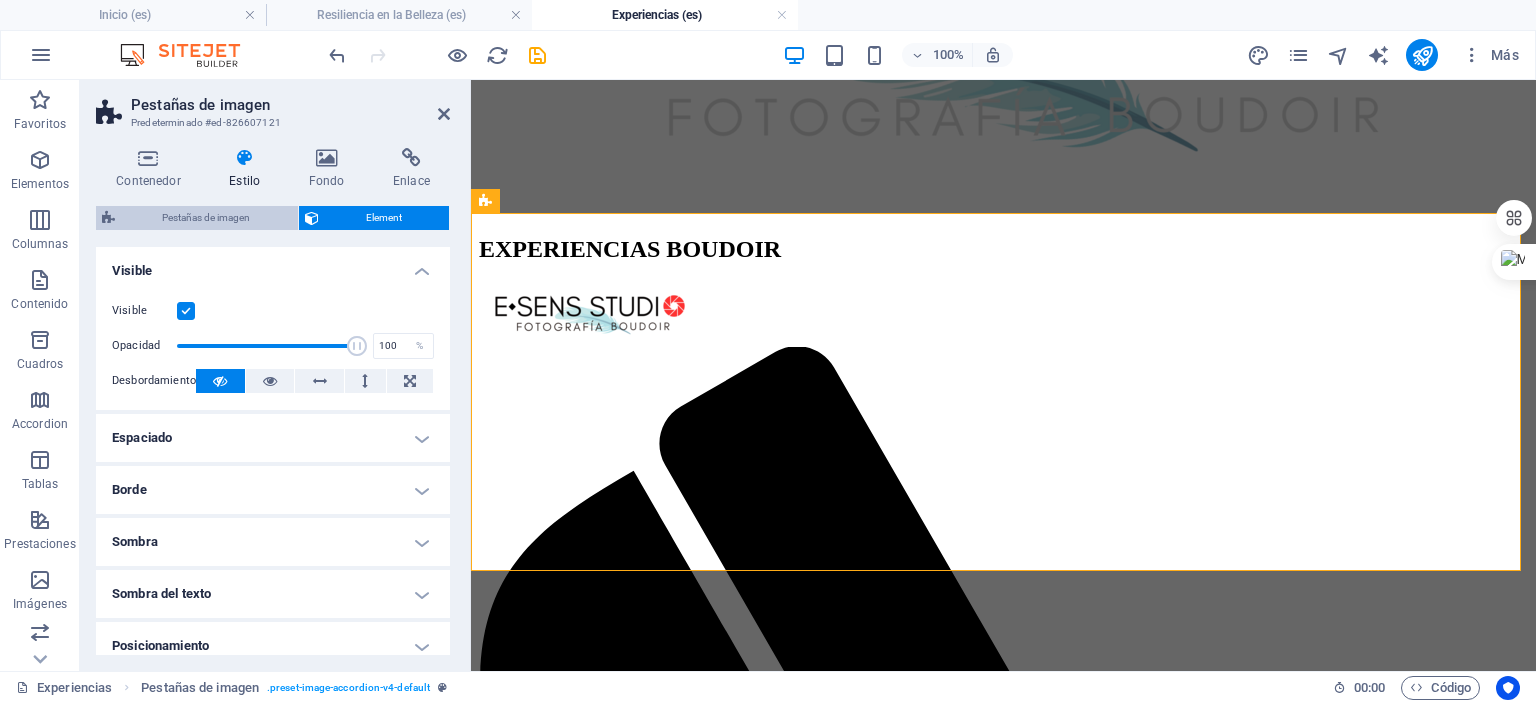 click on "Pestañas de imagen" at bounding box center [206, 218] 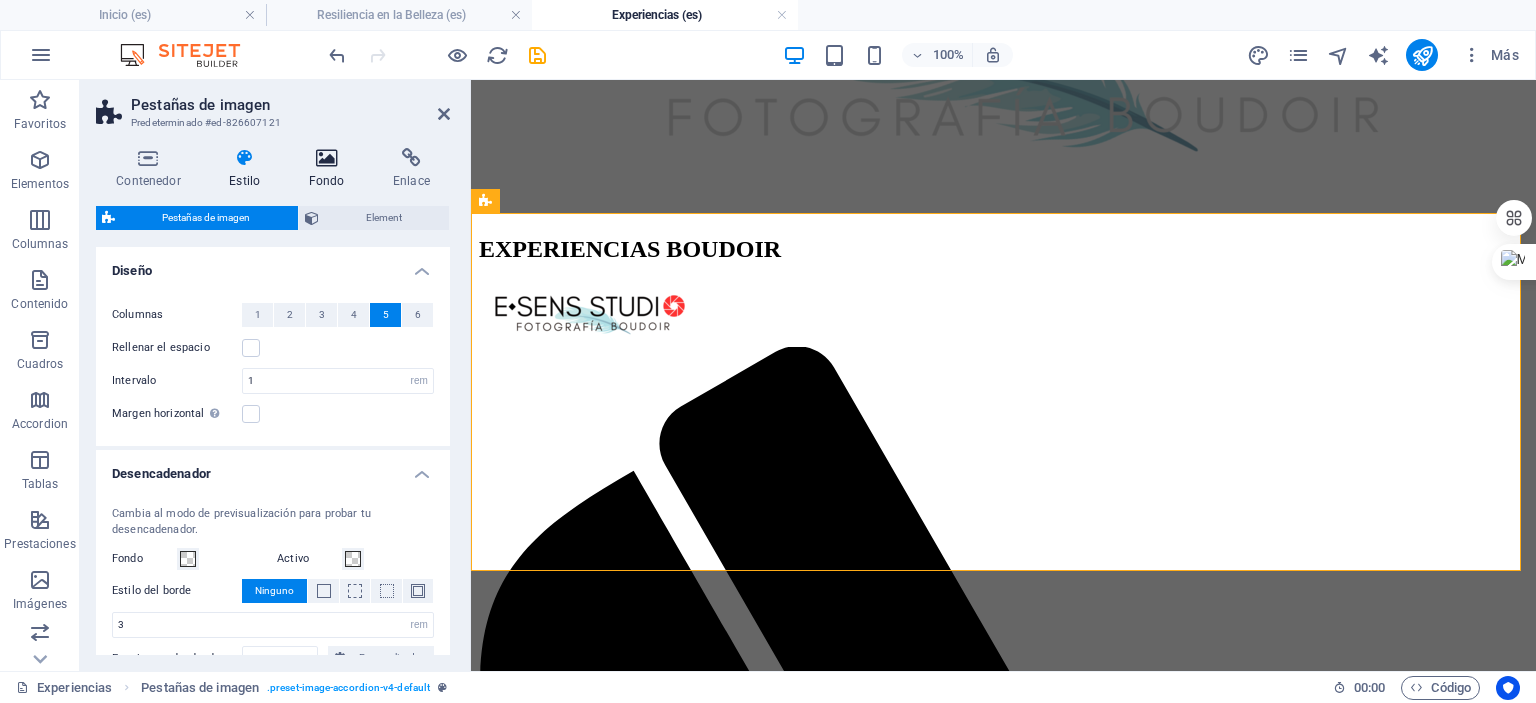 click on "Fondo" at bounding box center [330, 169] 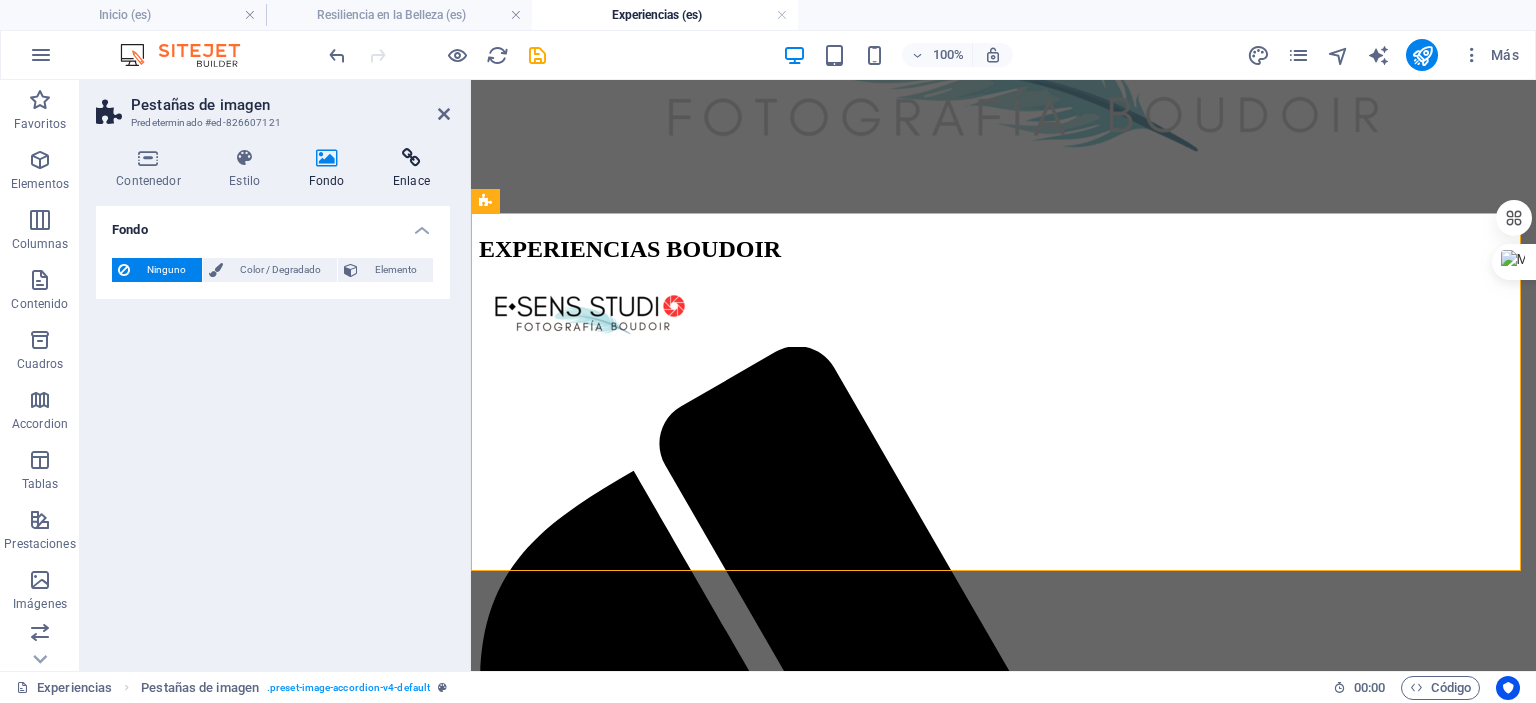 click at bounding box center (411, 158) 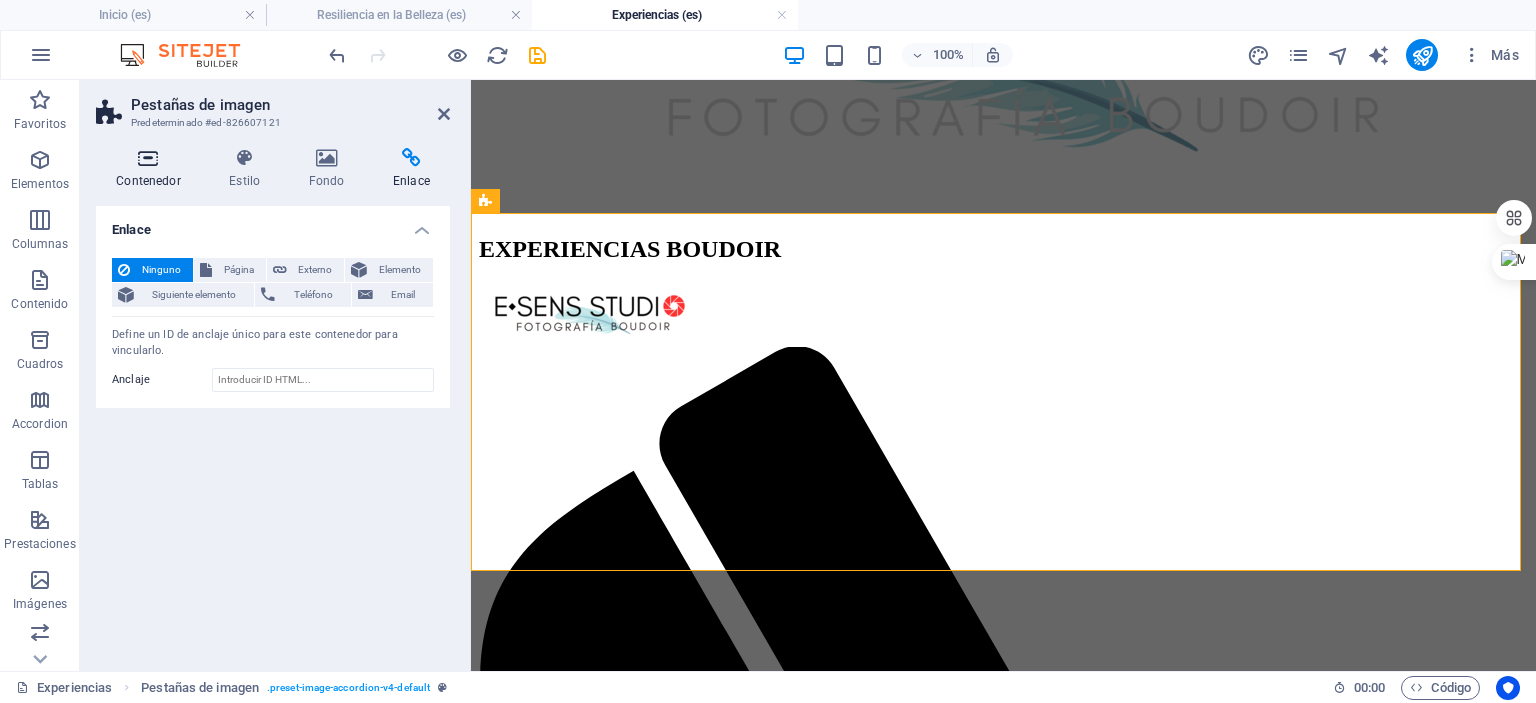 click on "Contenedor" at bounding box center (152, 169) 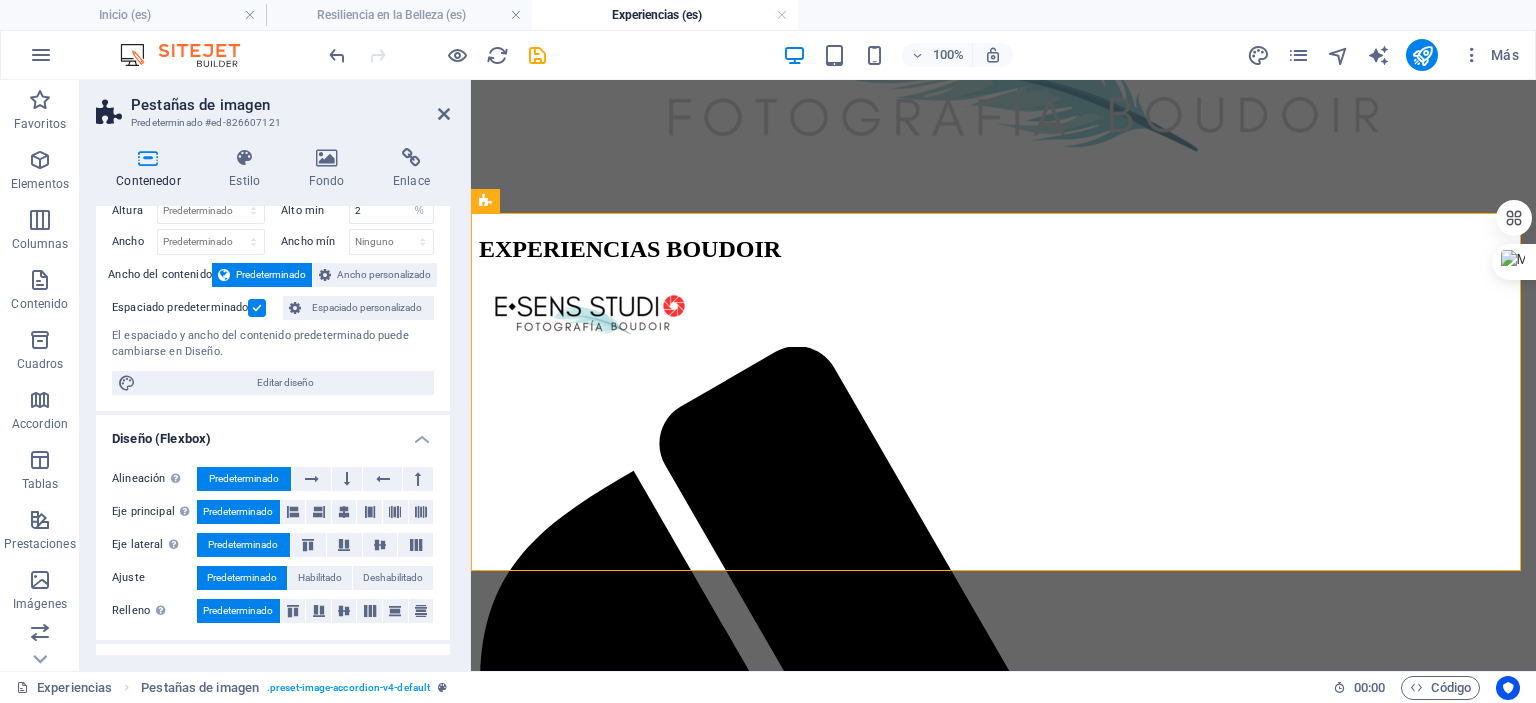 scroll, scrollTop: 0, scrollLeft: 0, axis: both 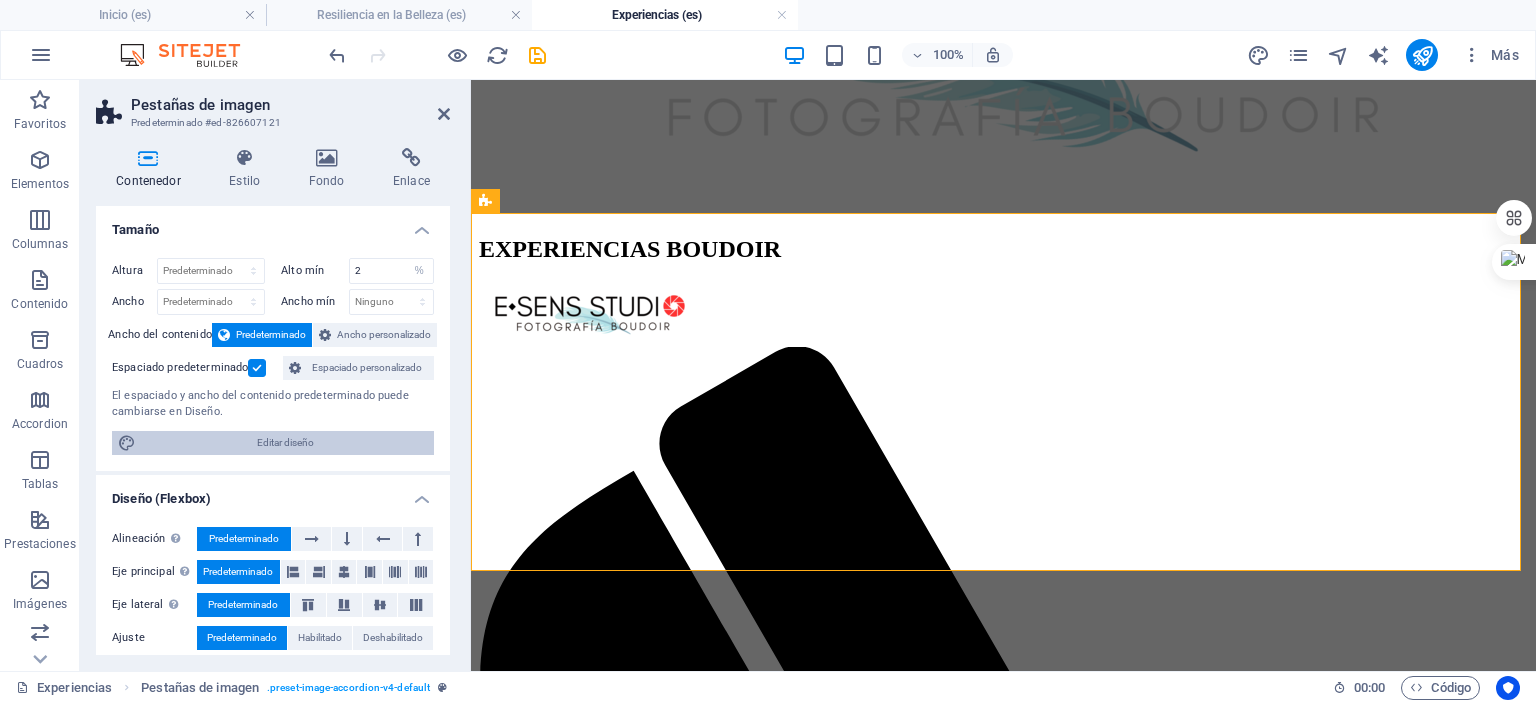 click on "Editar diseño" at bounding box center [285, 443] 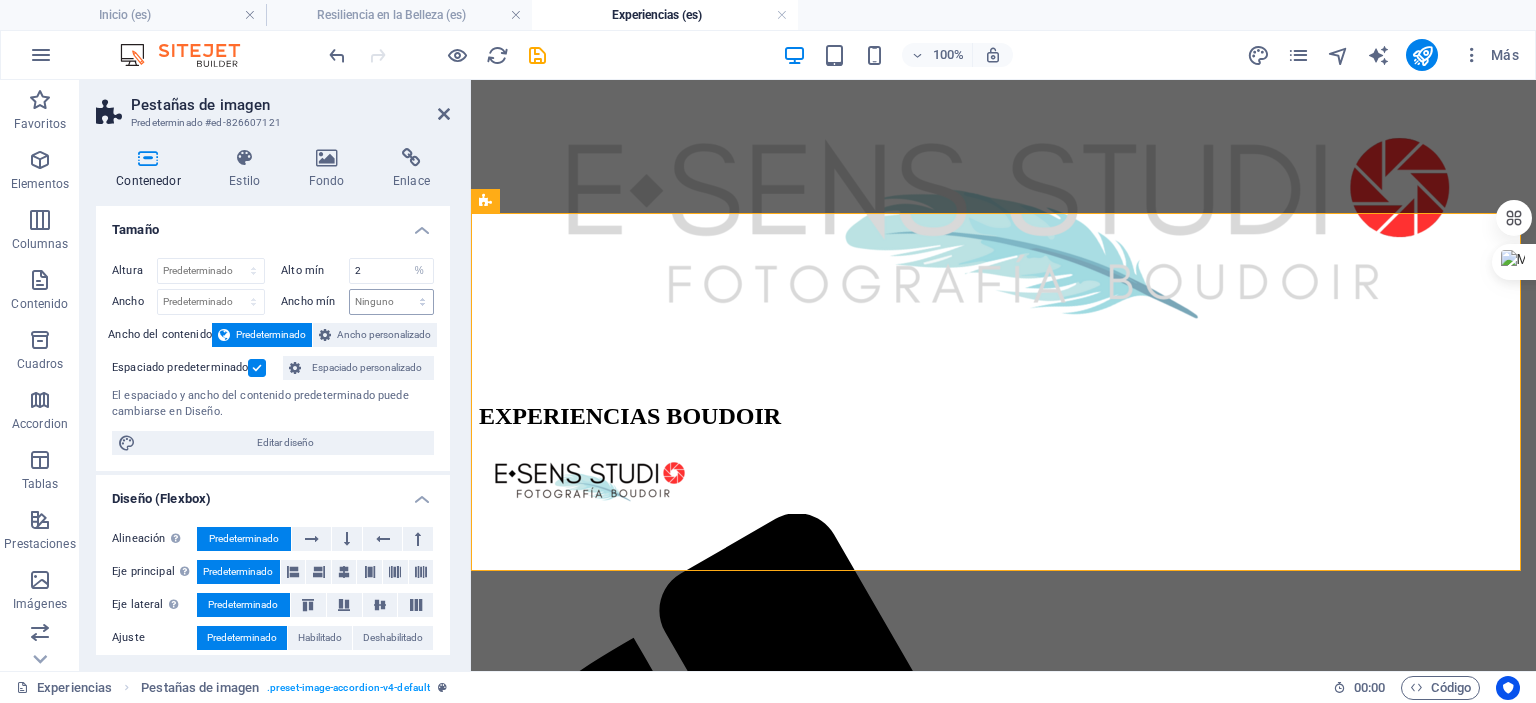 scroll, scrollTop: 1266, scrollLeft: 0, axis: vertical 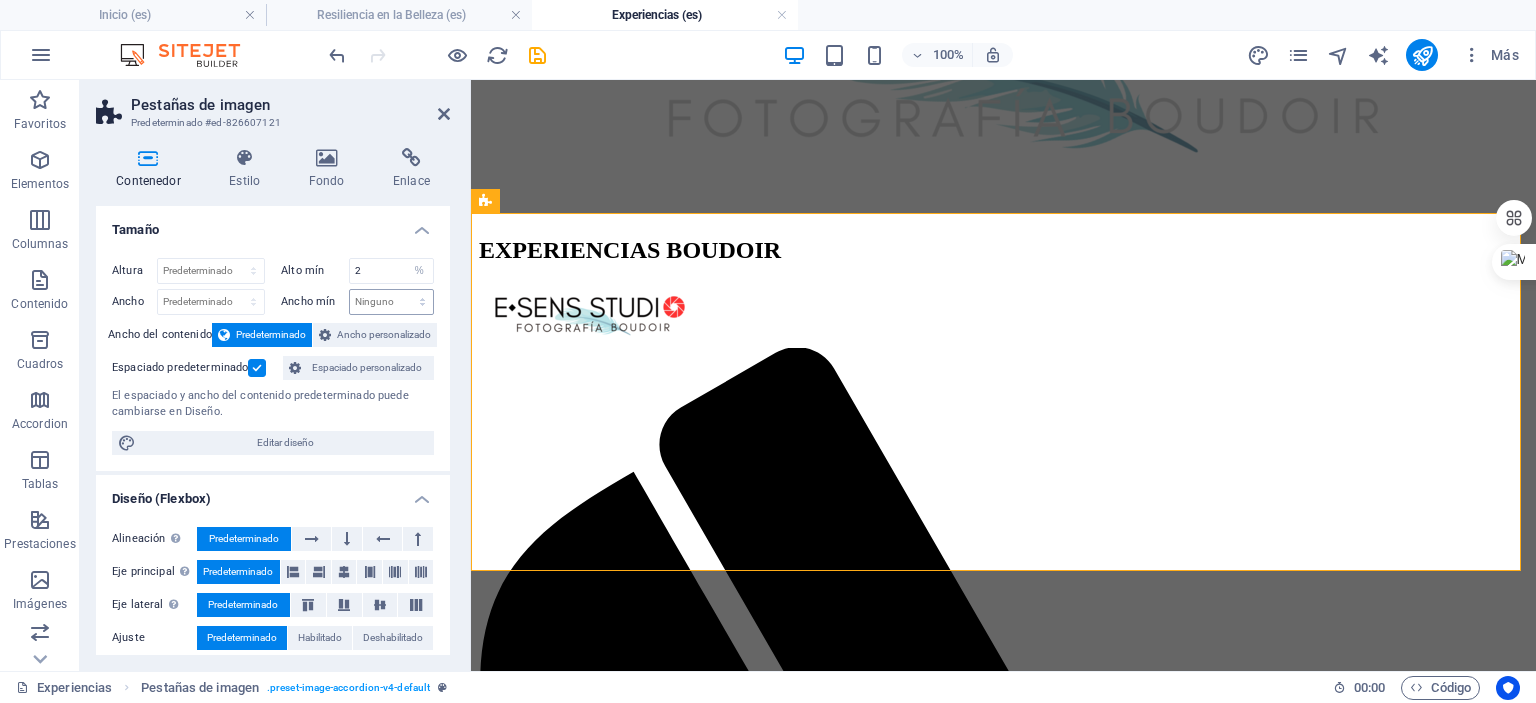 select on "rem" 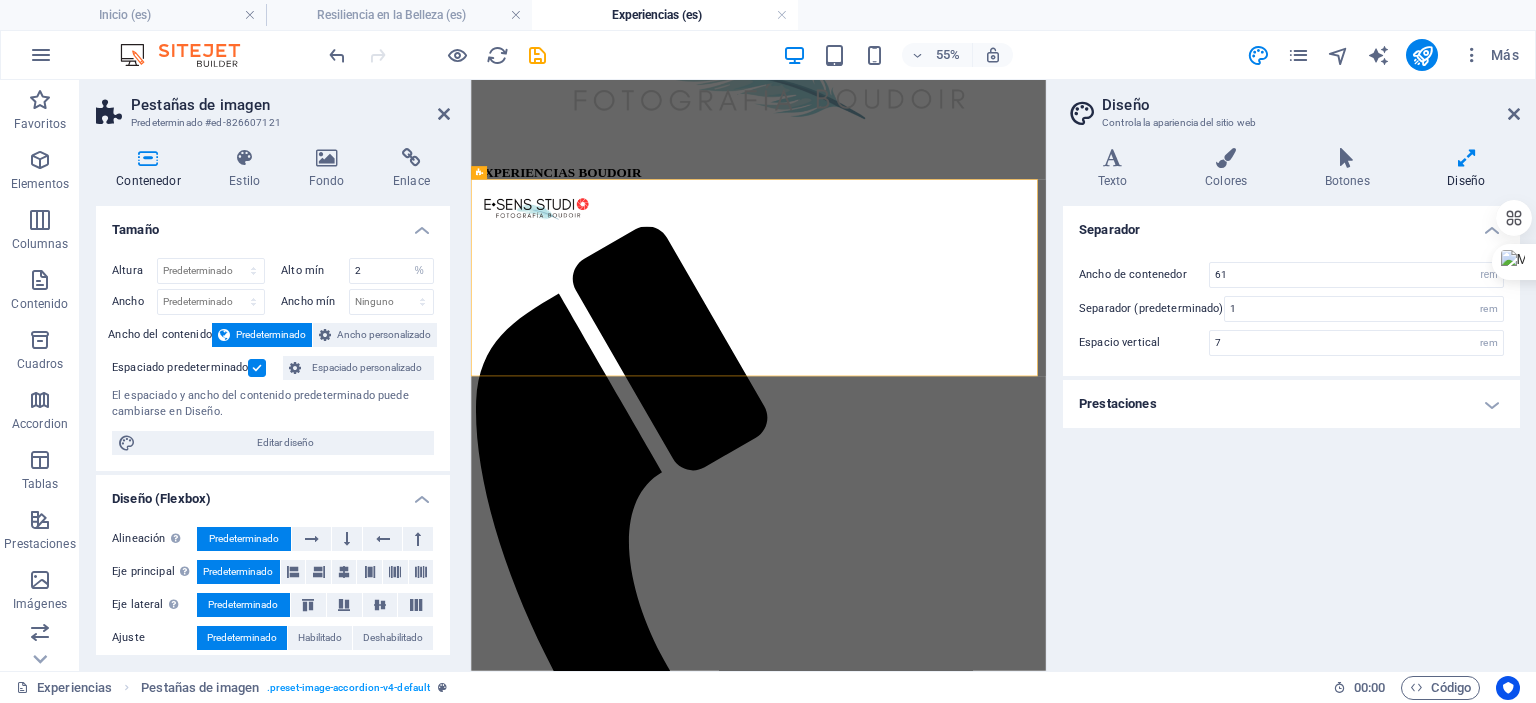 click on "Prestaciones" at bounding box center (1291, 404) 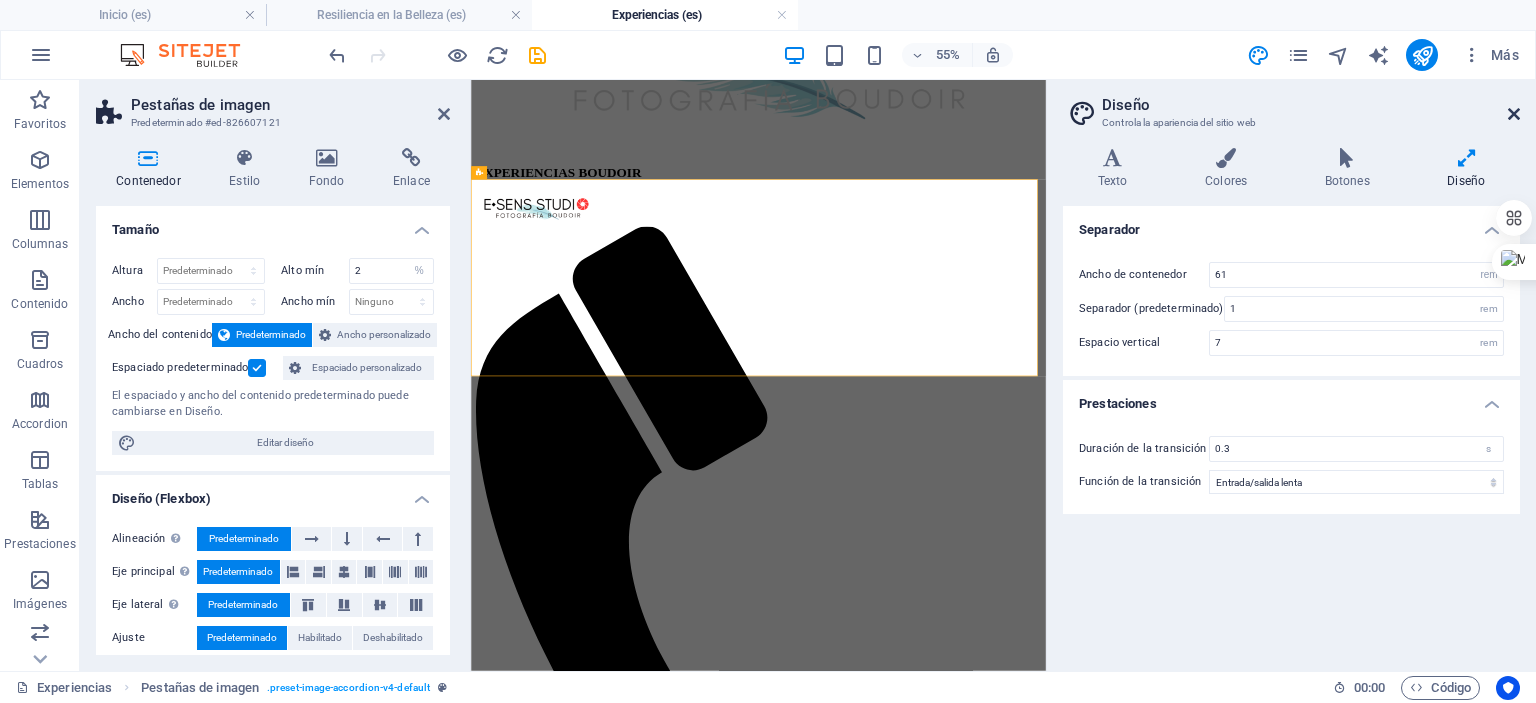 click at bounding box center [1514, 114] 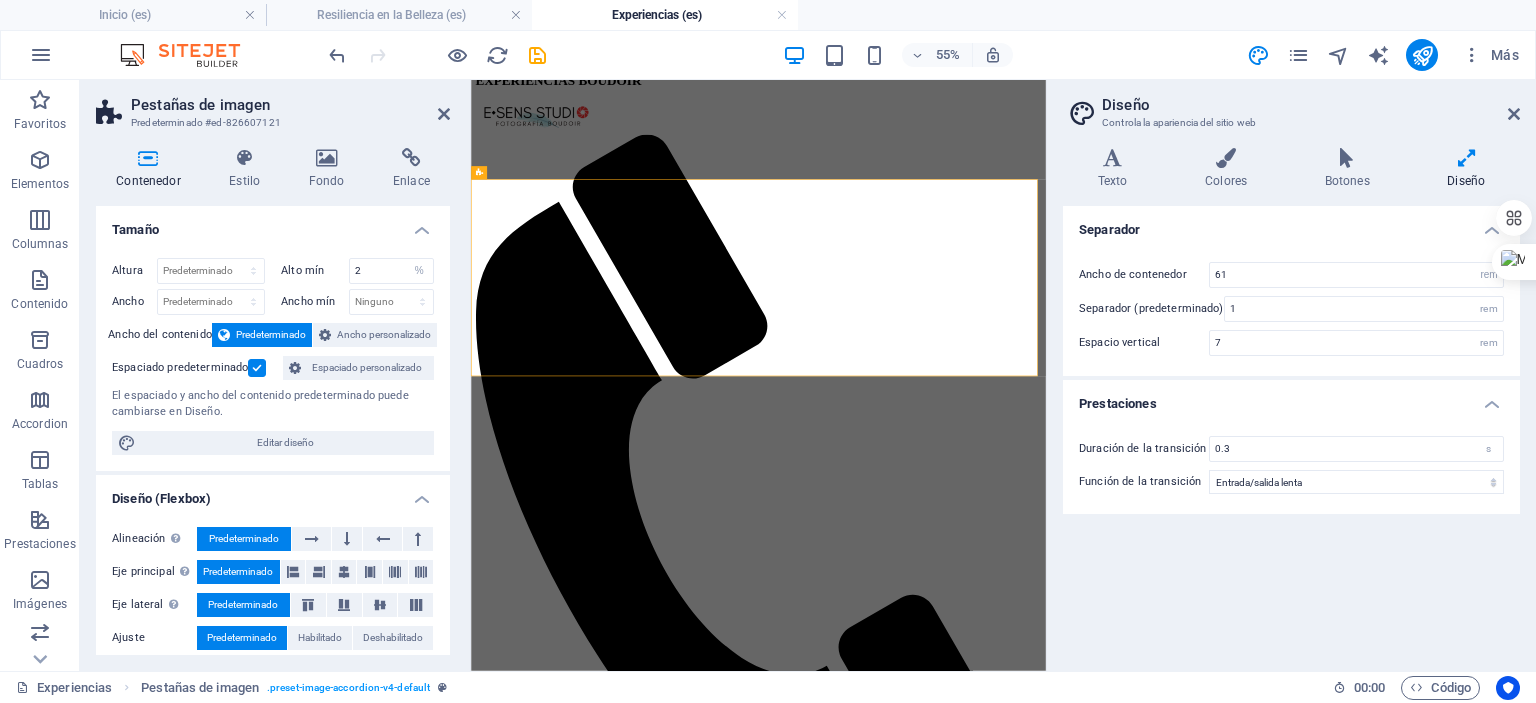 scroll, scrollTop: 1112, scrollLeft: 0, axis: vertical 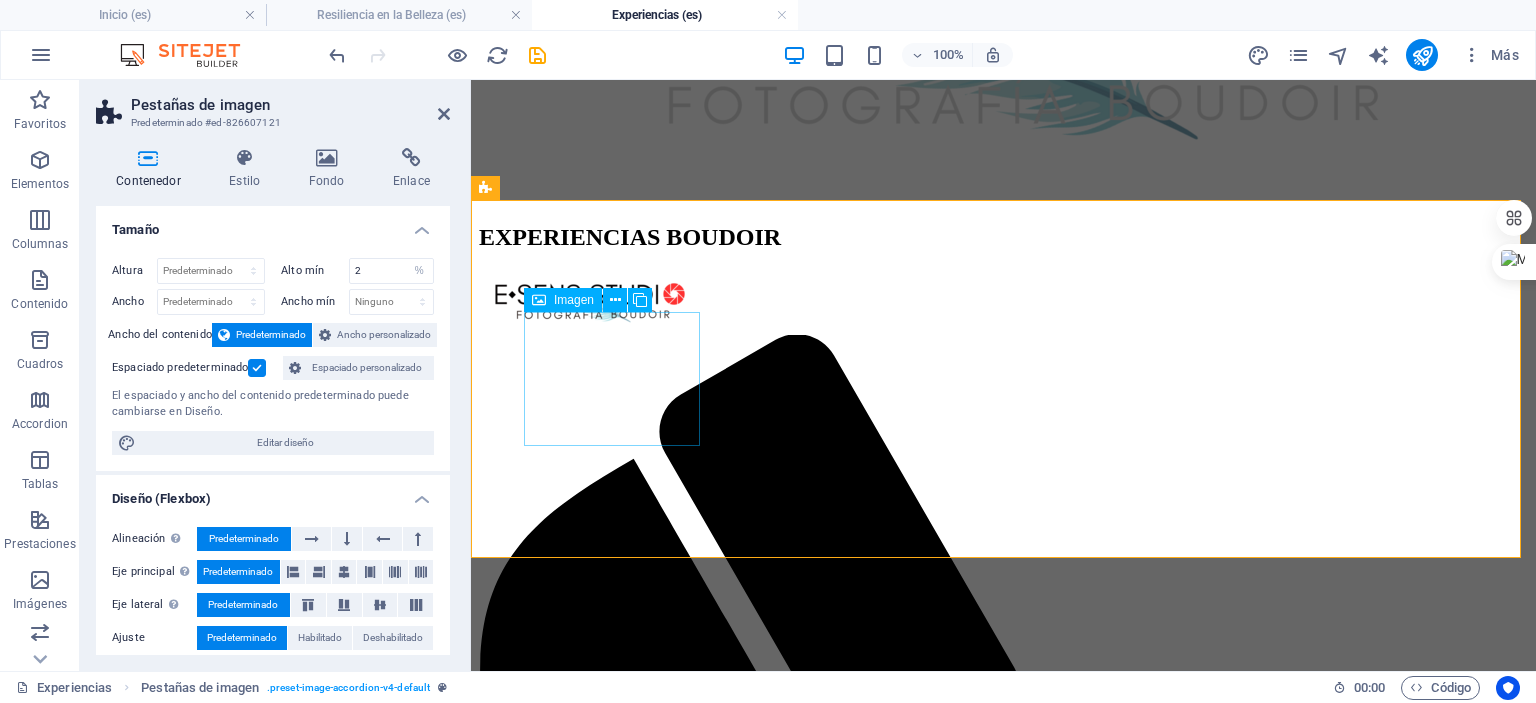 click on "Imagen" at bounding box center [574, 300] 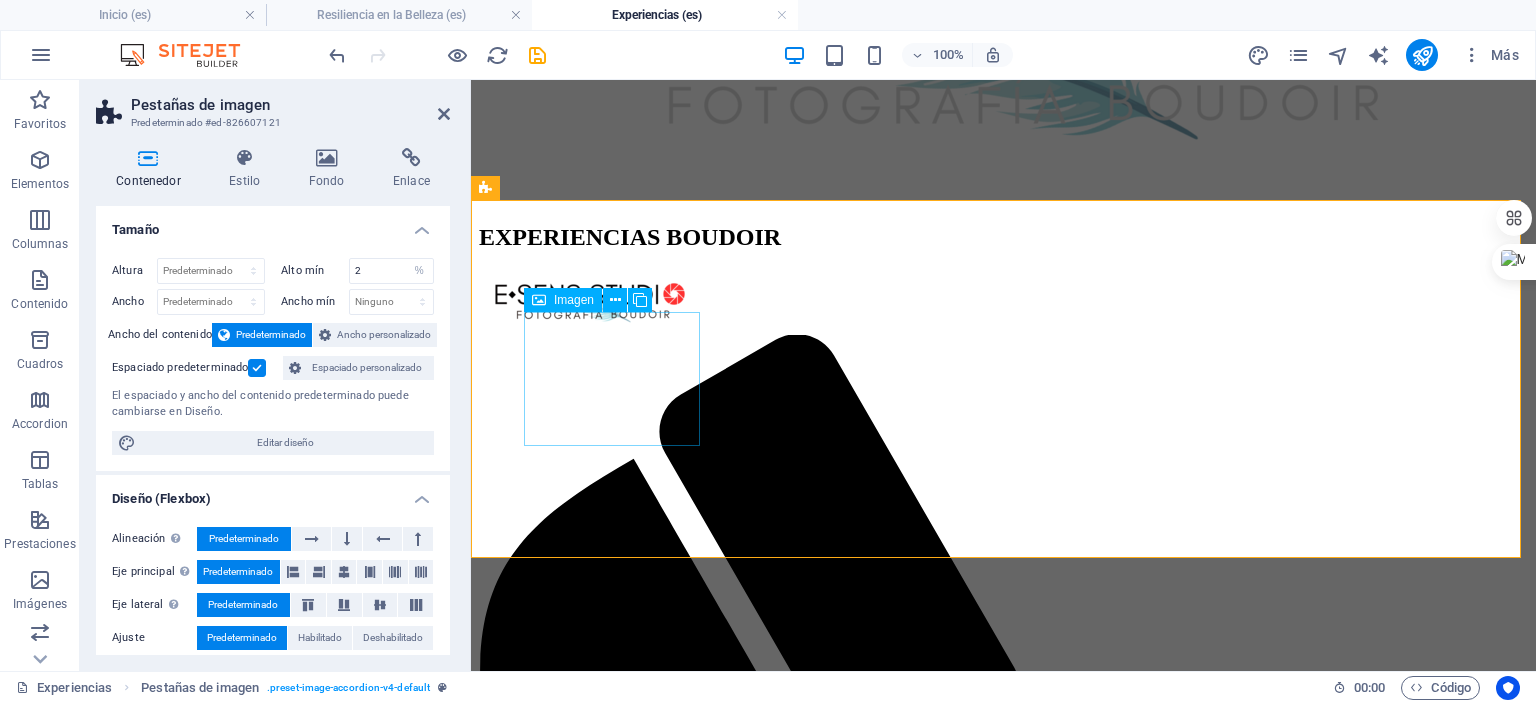 click on "Imagen" at bounding box center (574, 300) 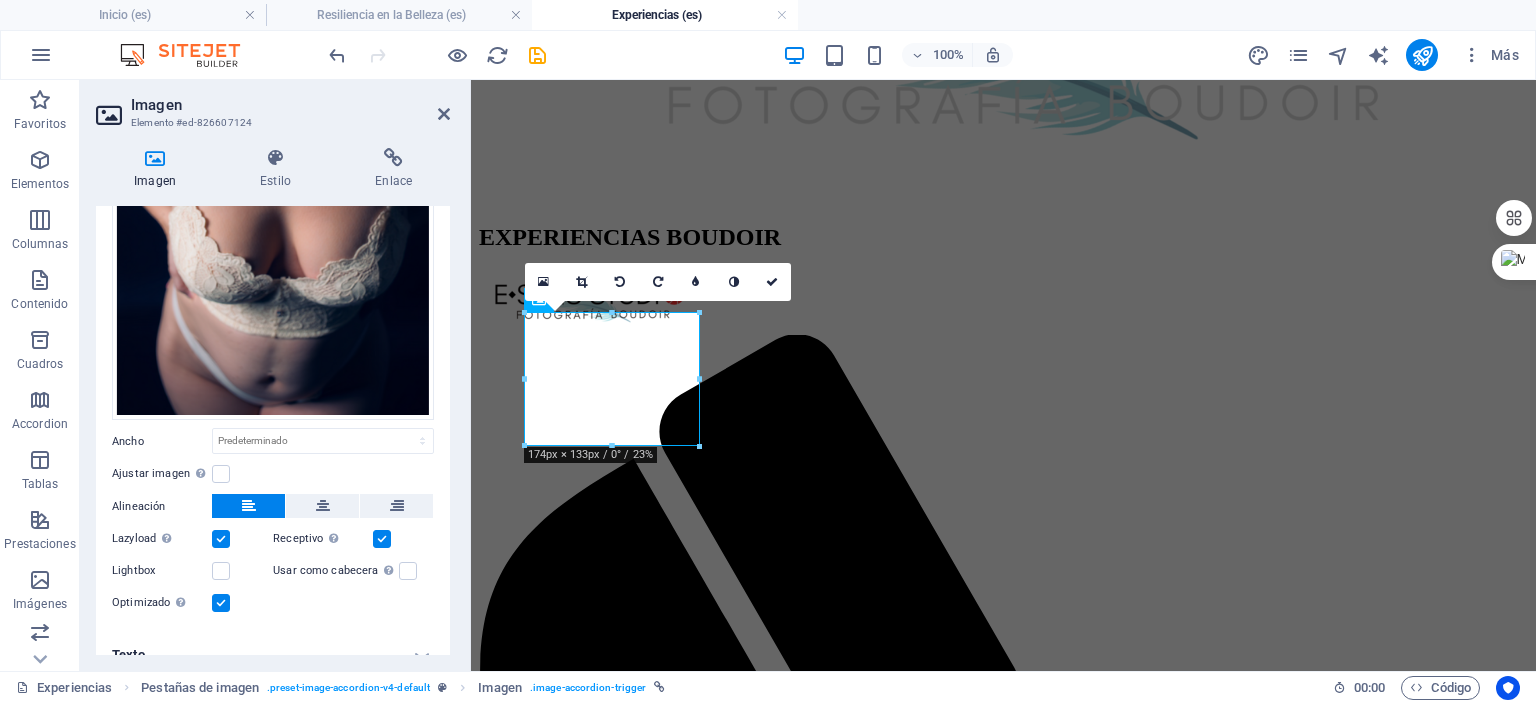 scroll, scrollTop: 416, scrollLeft: 0, axis: vertical 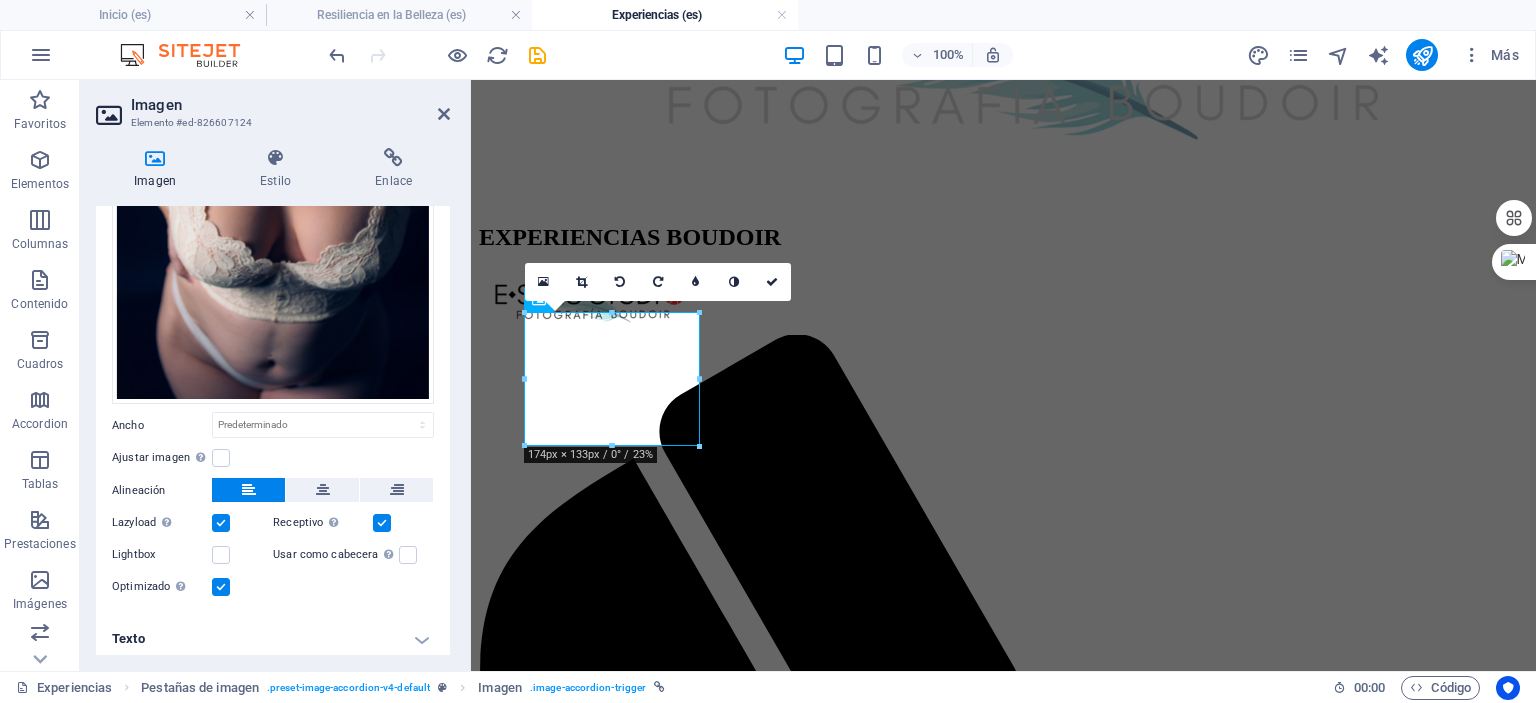 click on "Texto" at bounding box center [273, 639] 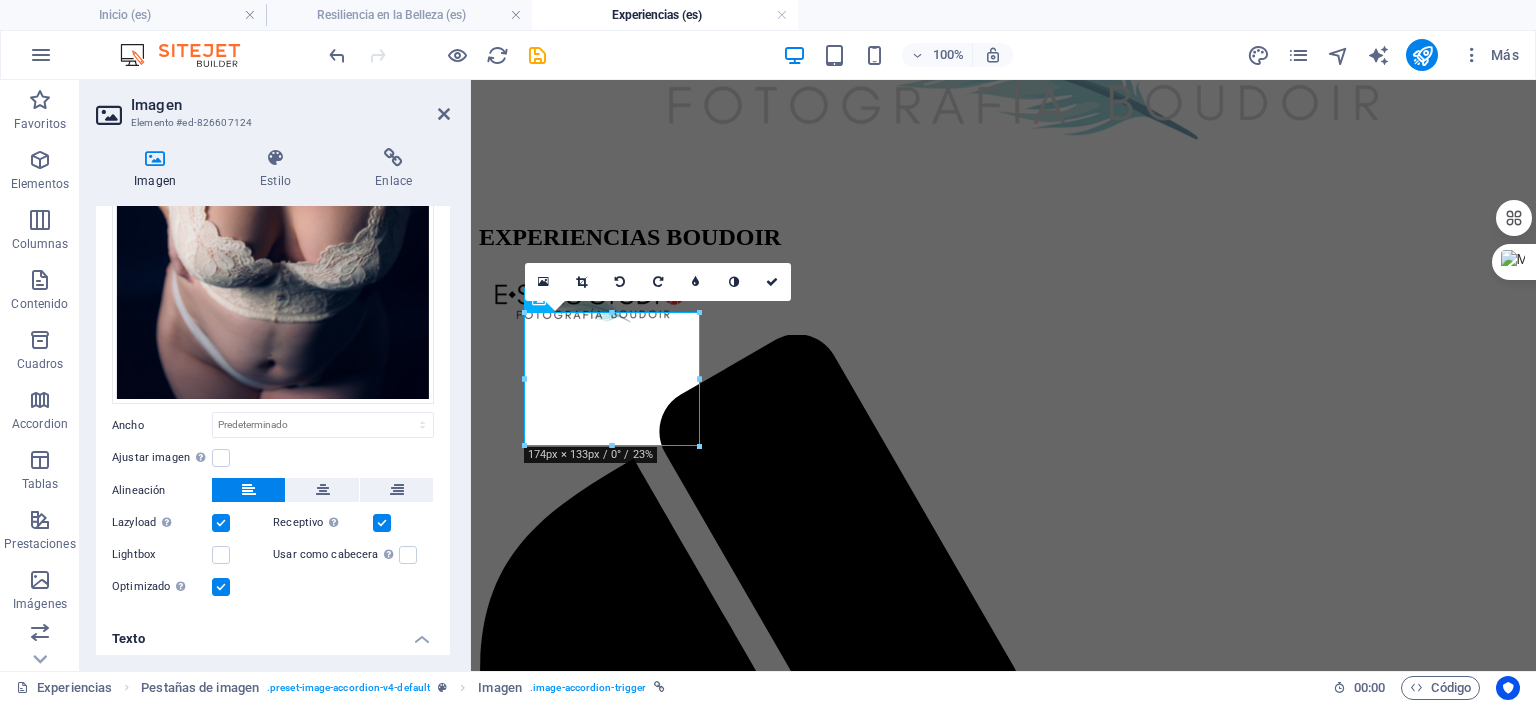 scroll, scrollTop: 604, scrollLeft: 0, axis: vertical 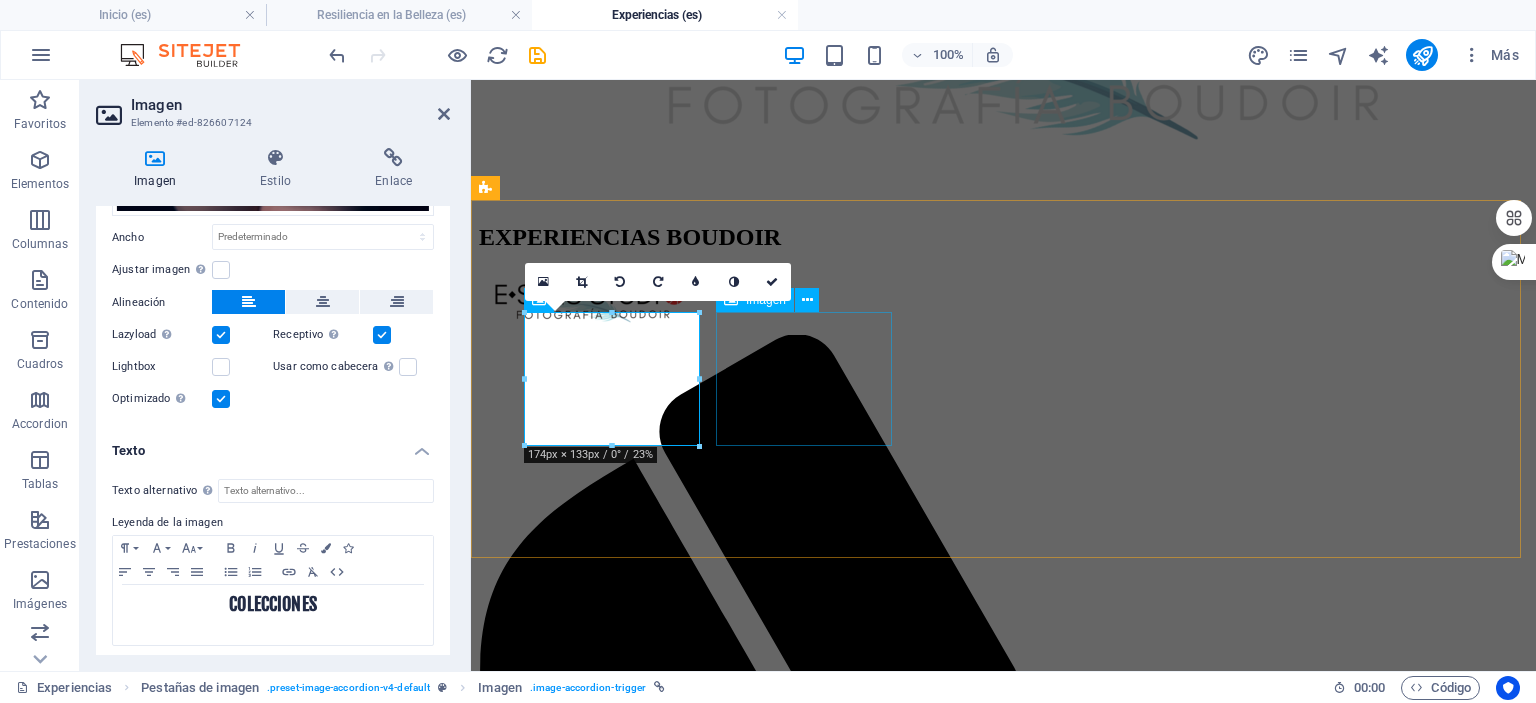 click on "ESPECIALES" at bounding box center [1003, 5147] 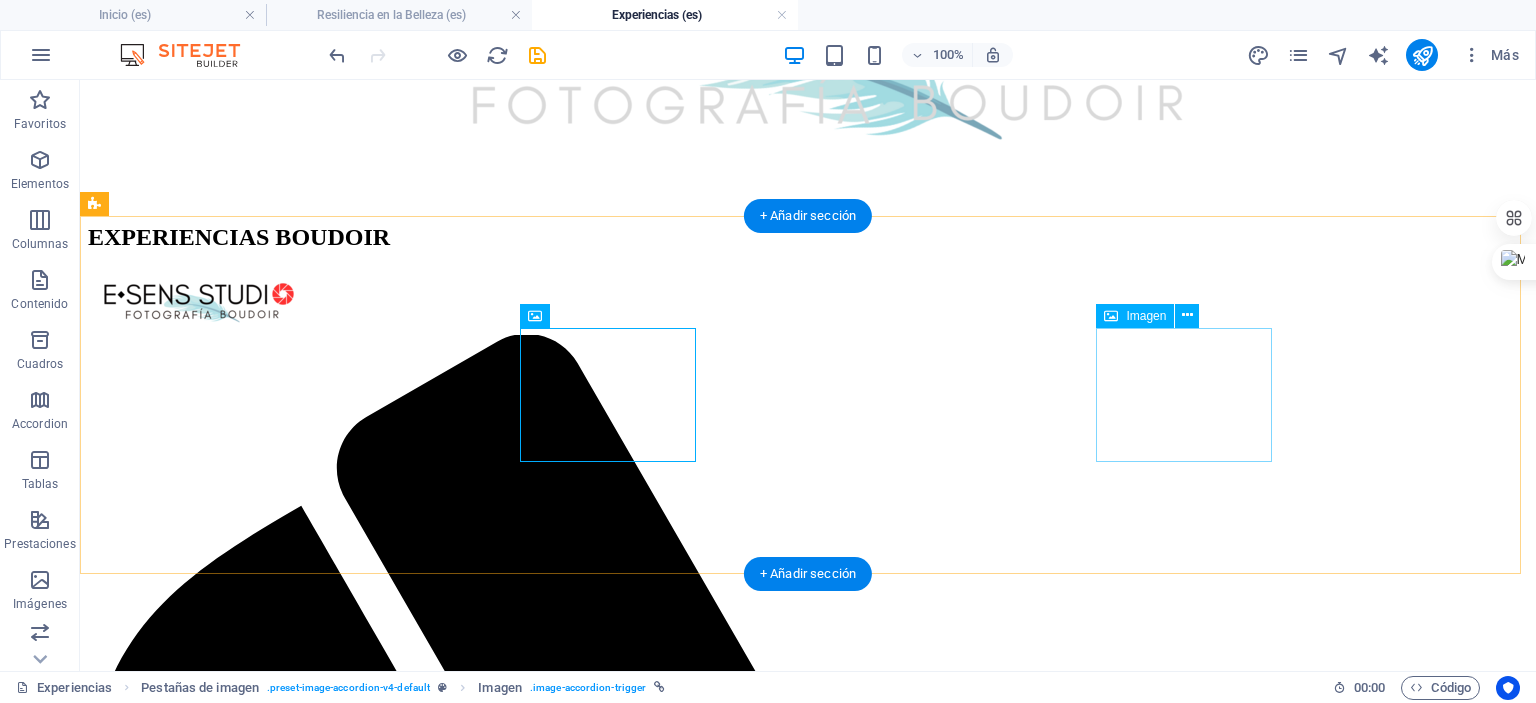 click on "RESILIENCIA CON BELLEZA" at bounding box center [808, 9440] 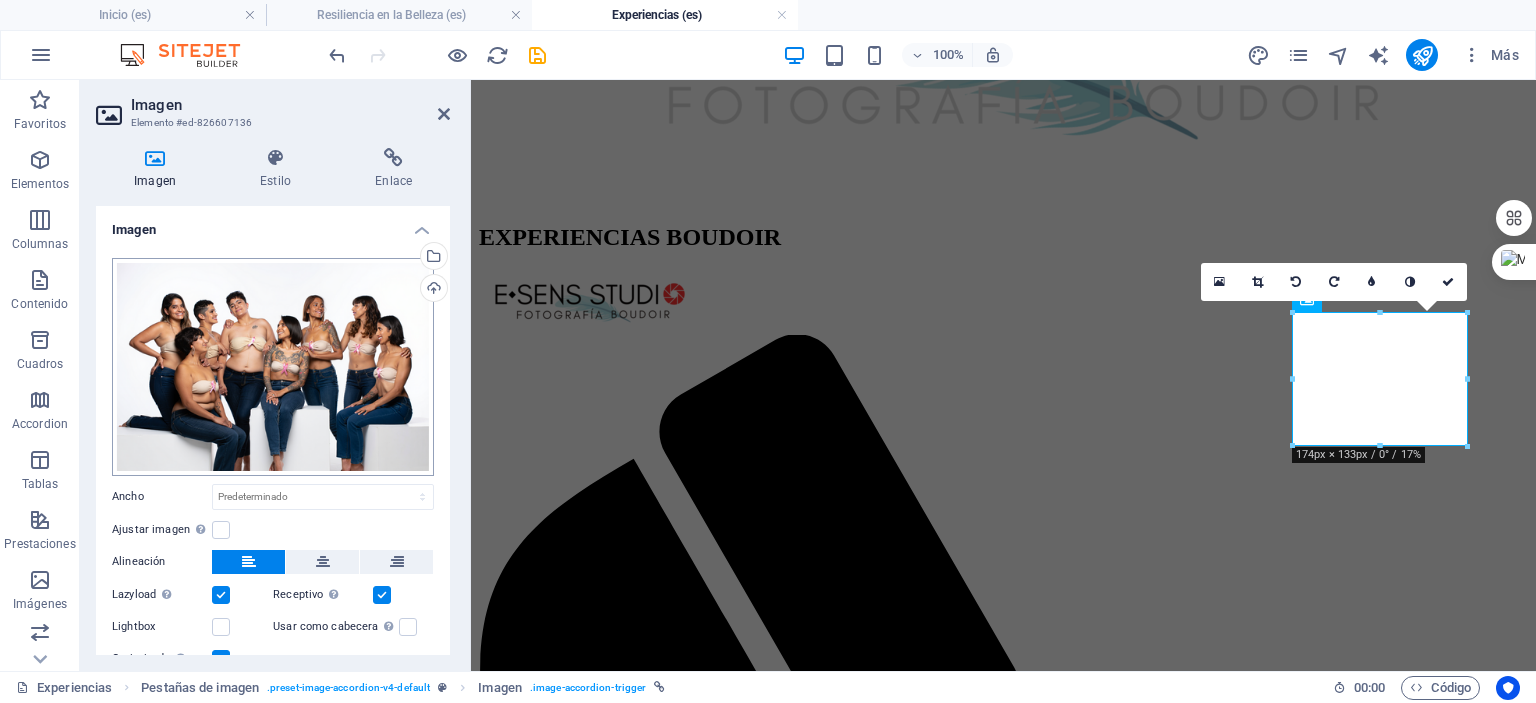scroll, scrollTop: 76, scrollLeft: 0, axis: vertical 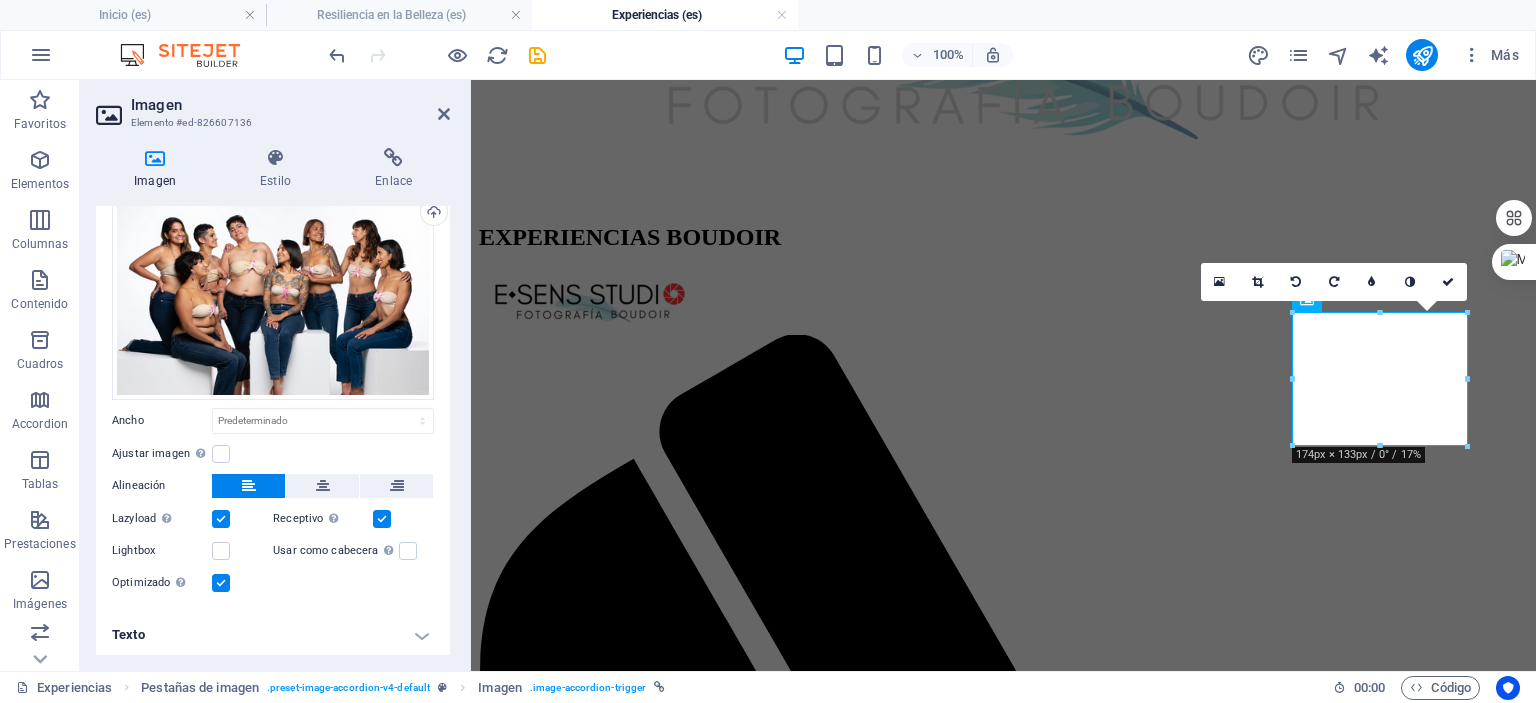 click on "Texto" at bounding box center [273, 635] 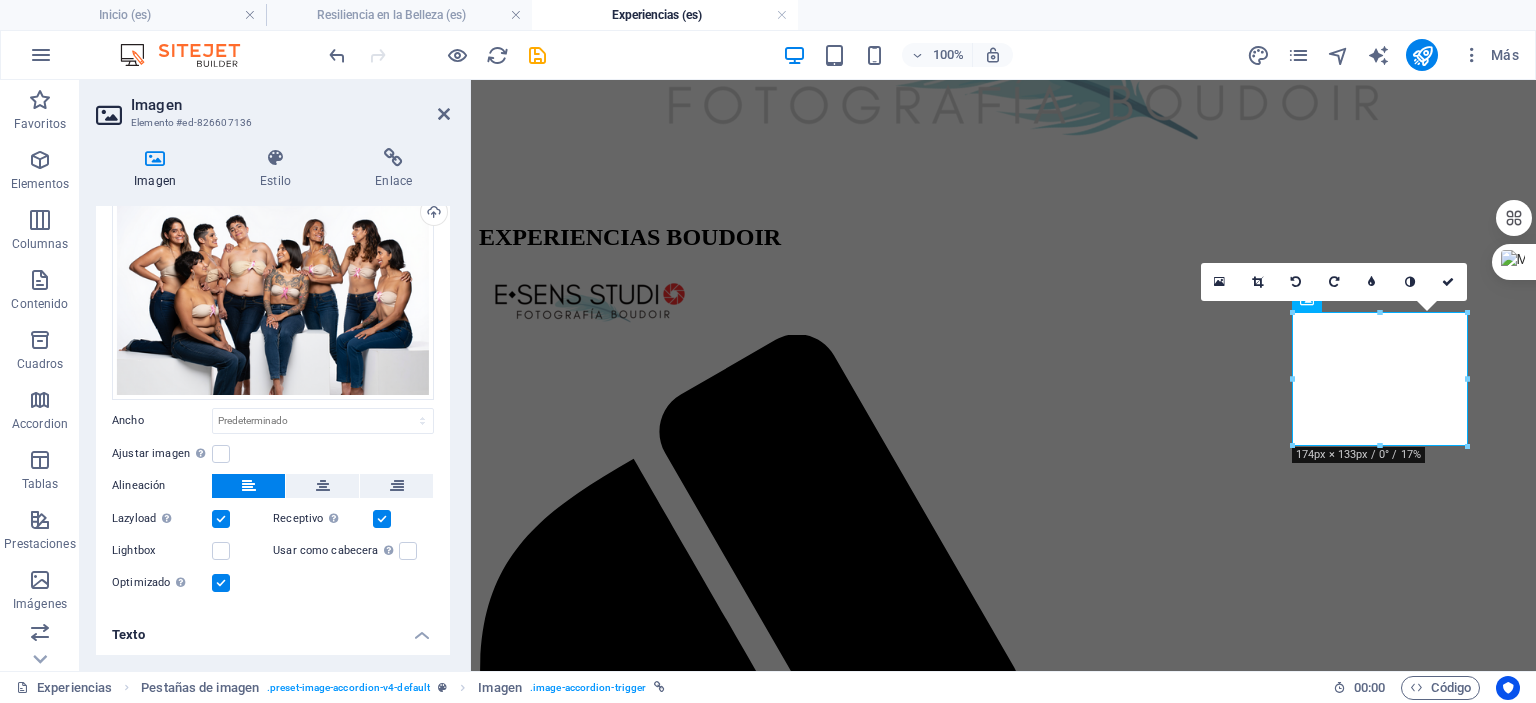 scroll, scrollTop: 264, scrollLeft: 0, axis: vertical 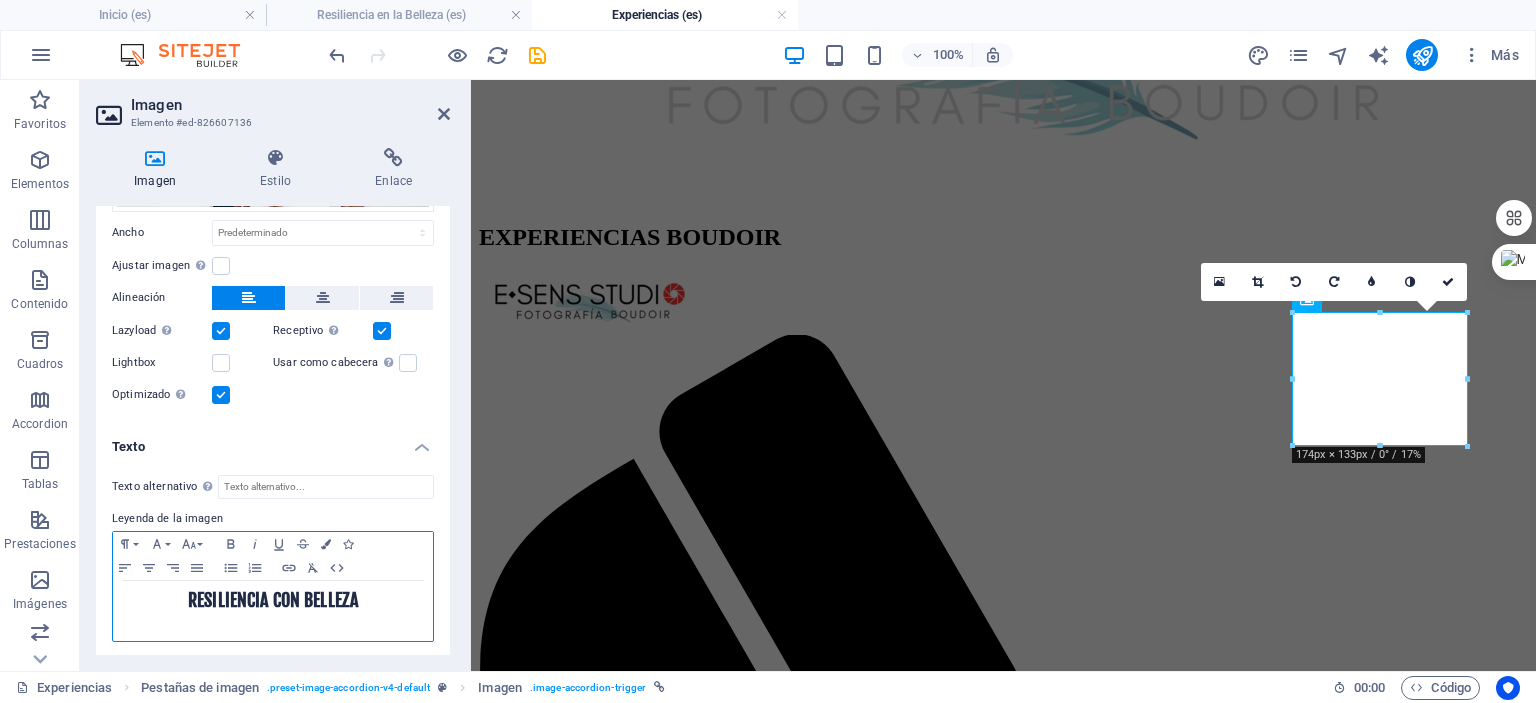 click on "RESILIENCIA CON BELLEZA" at bounding box center [273, 600] 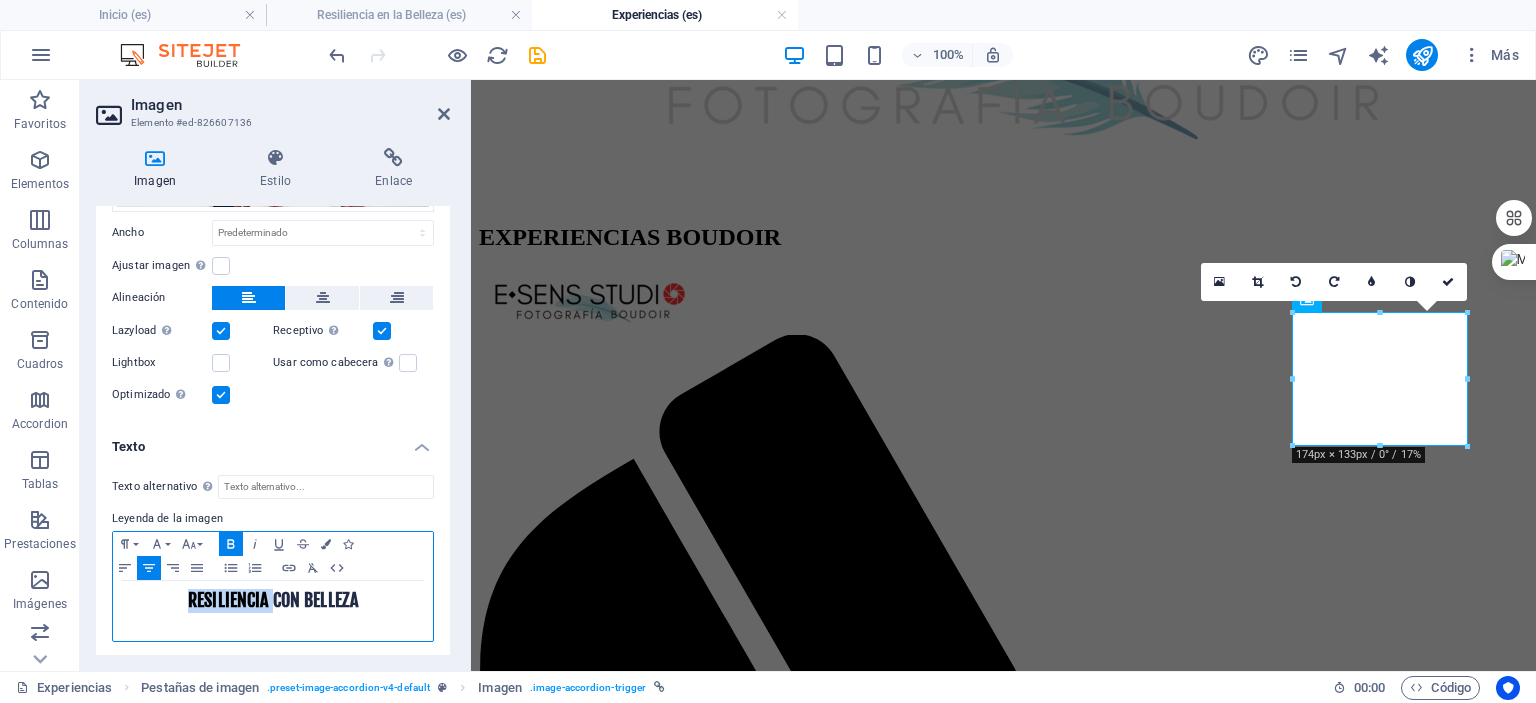 click on "RESILIENCIA CON BELLEZA" at bounding box center (273, 600) 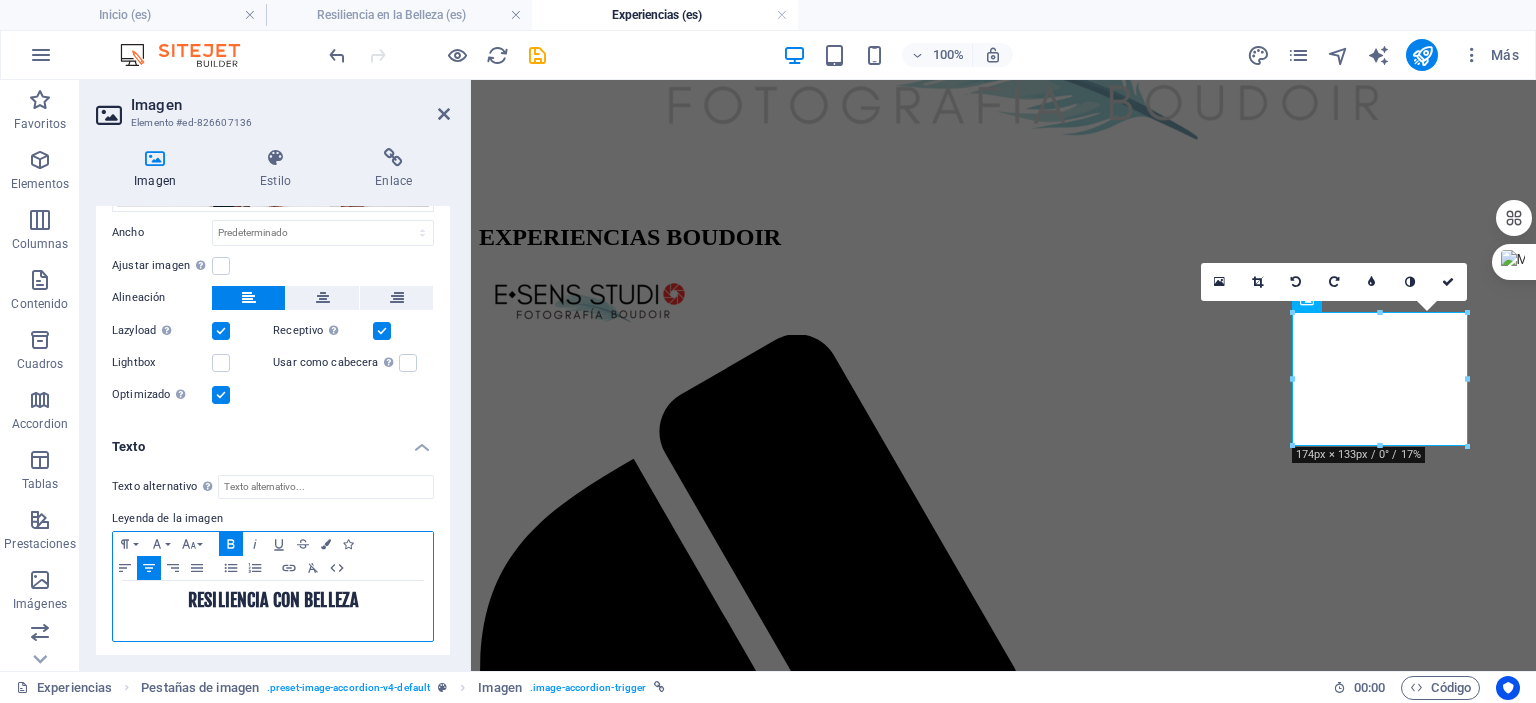 click on "RESILIENCIA CON BELLEZA" at bounding box center [273, 600] 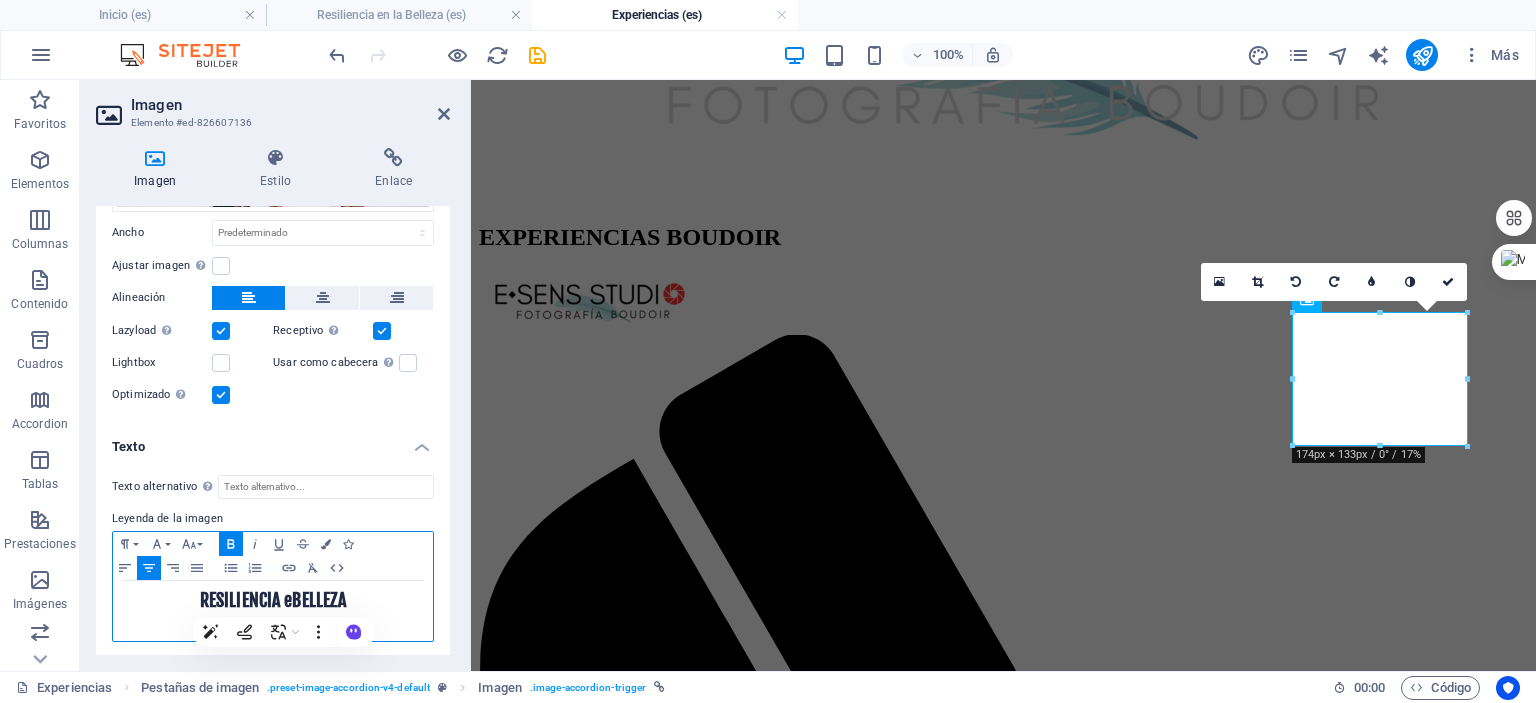 type 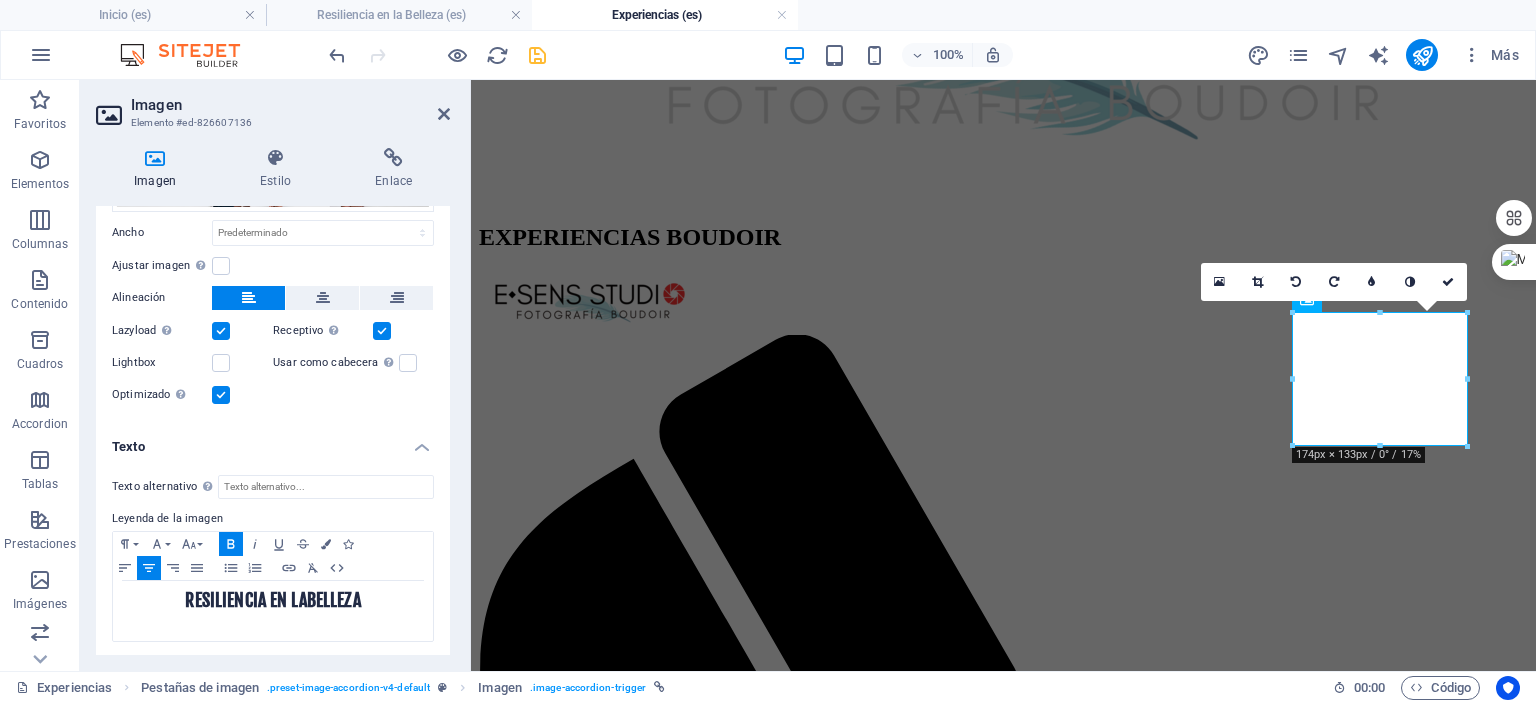 click at bounding box center [537, 55] 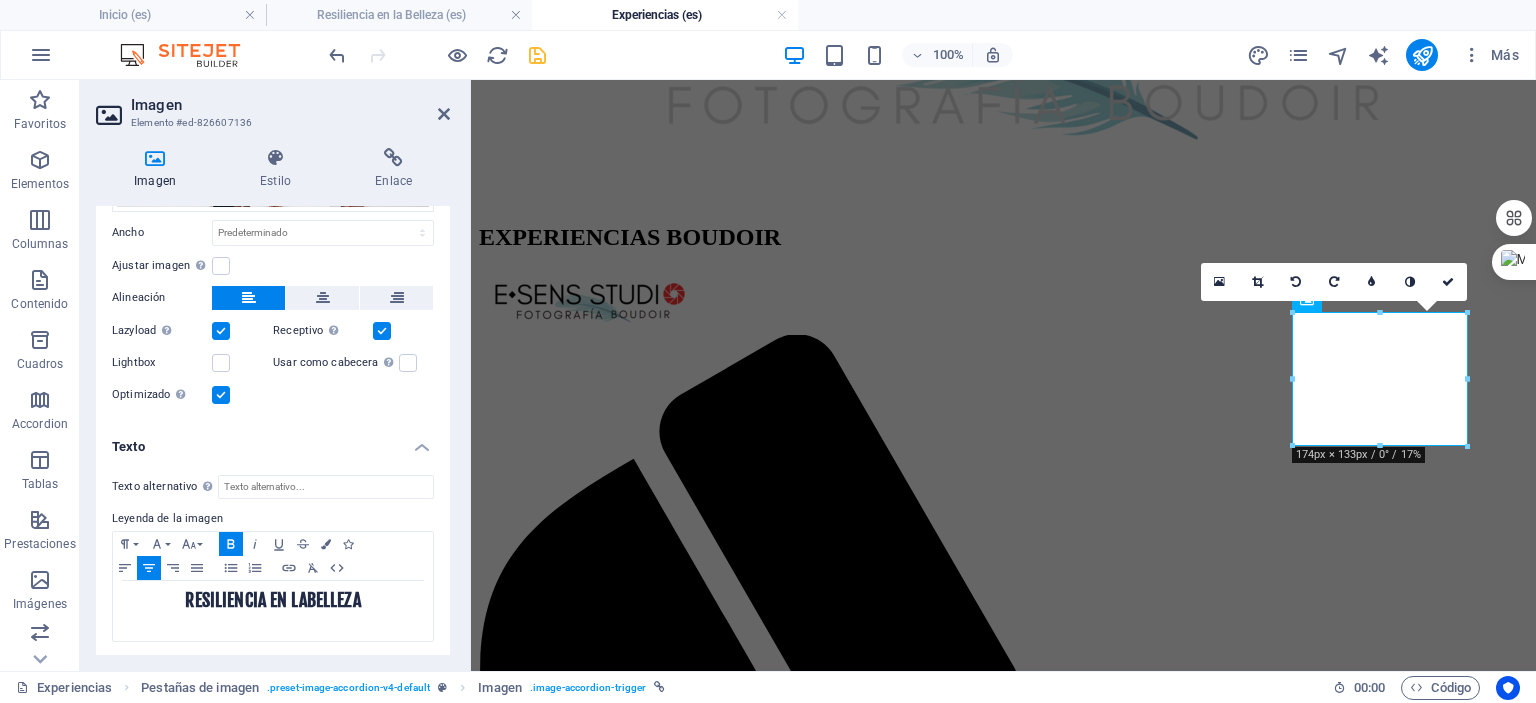 select on "%" 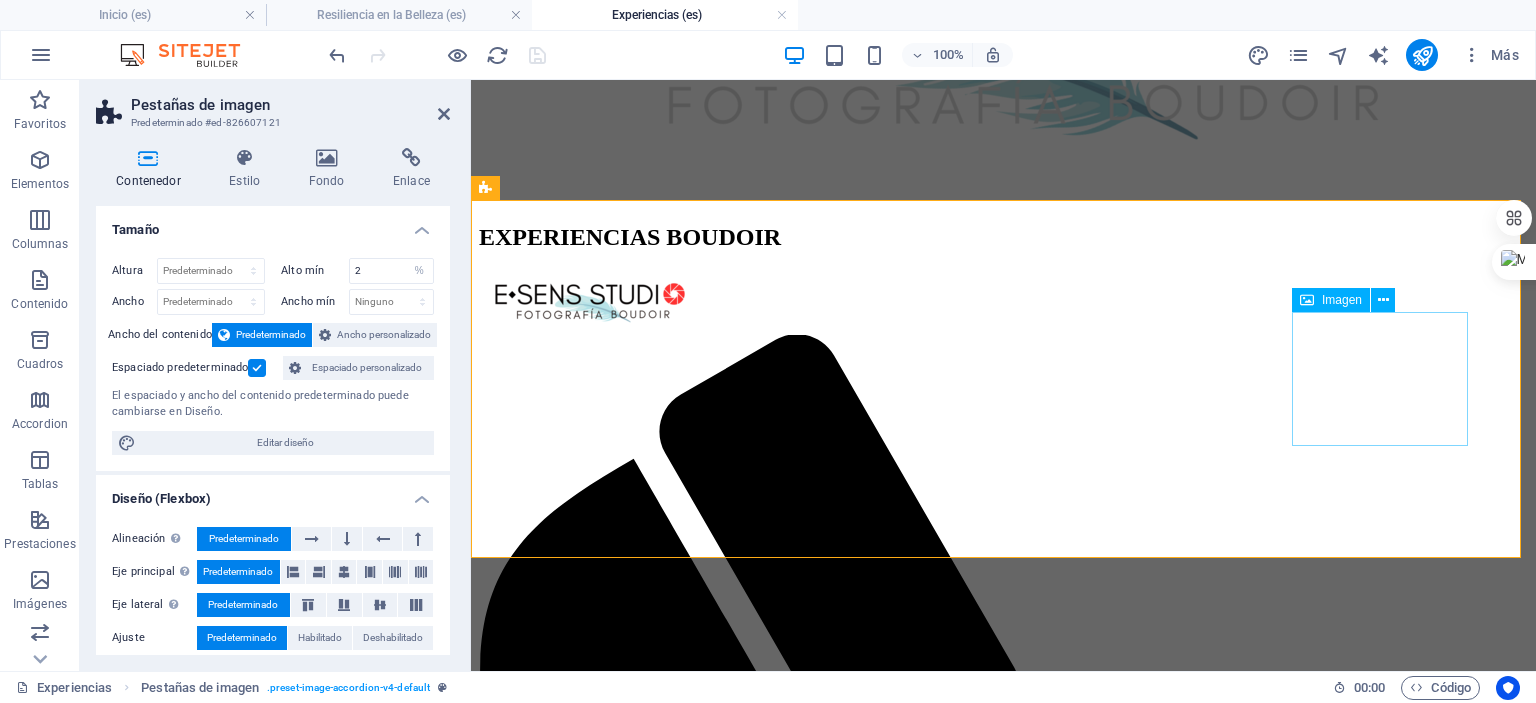 click on "RESILIENCIA EN LA BELLEZA" at bounding box center [1003, 7364] 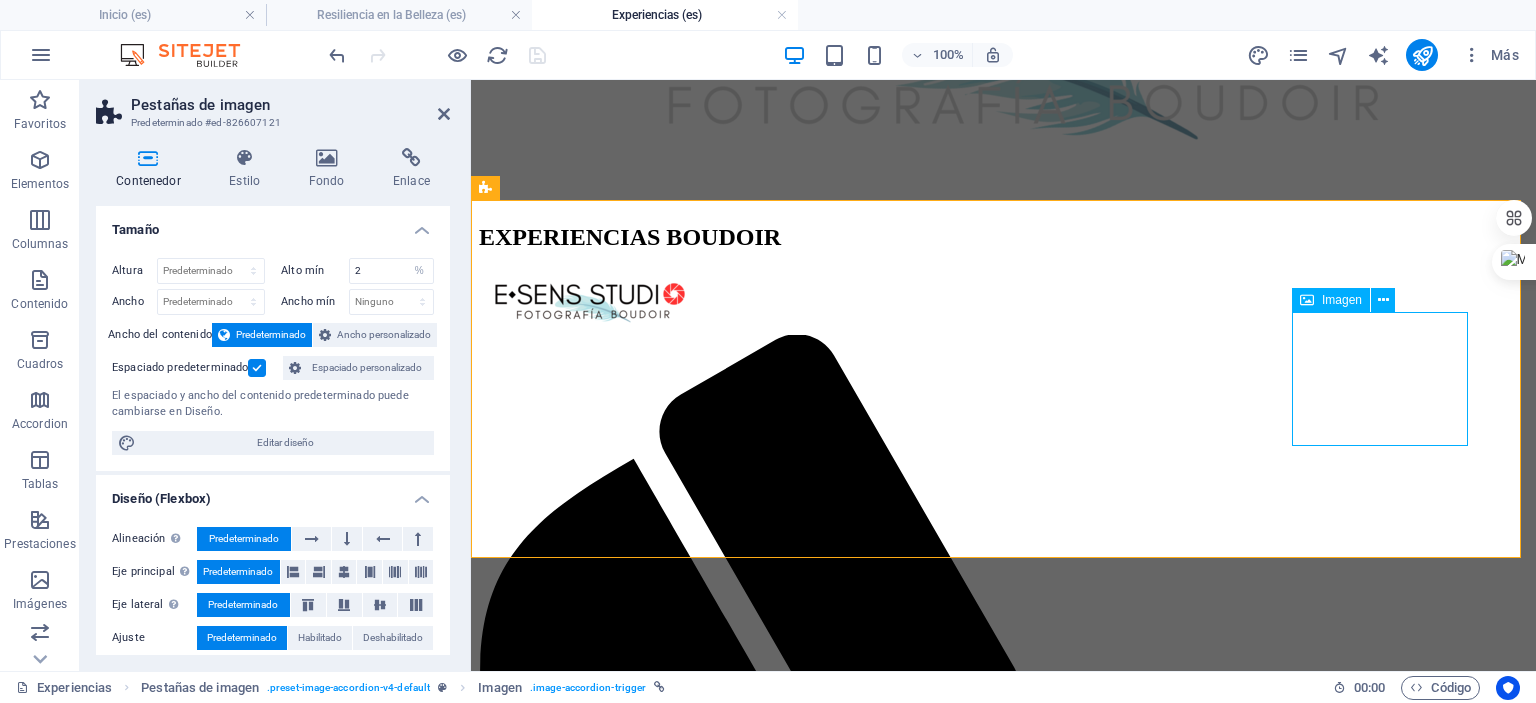 click on "Imagen" at bounding box center (1342, 300) 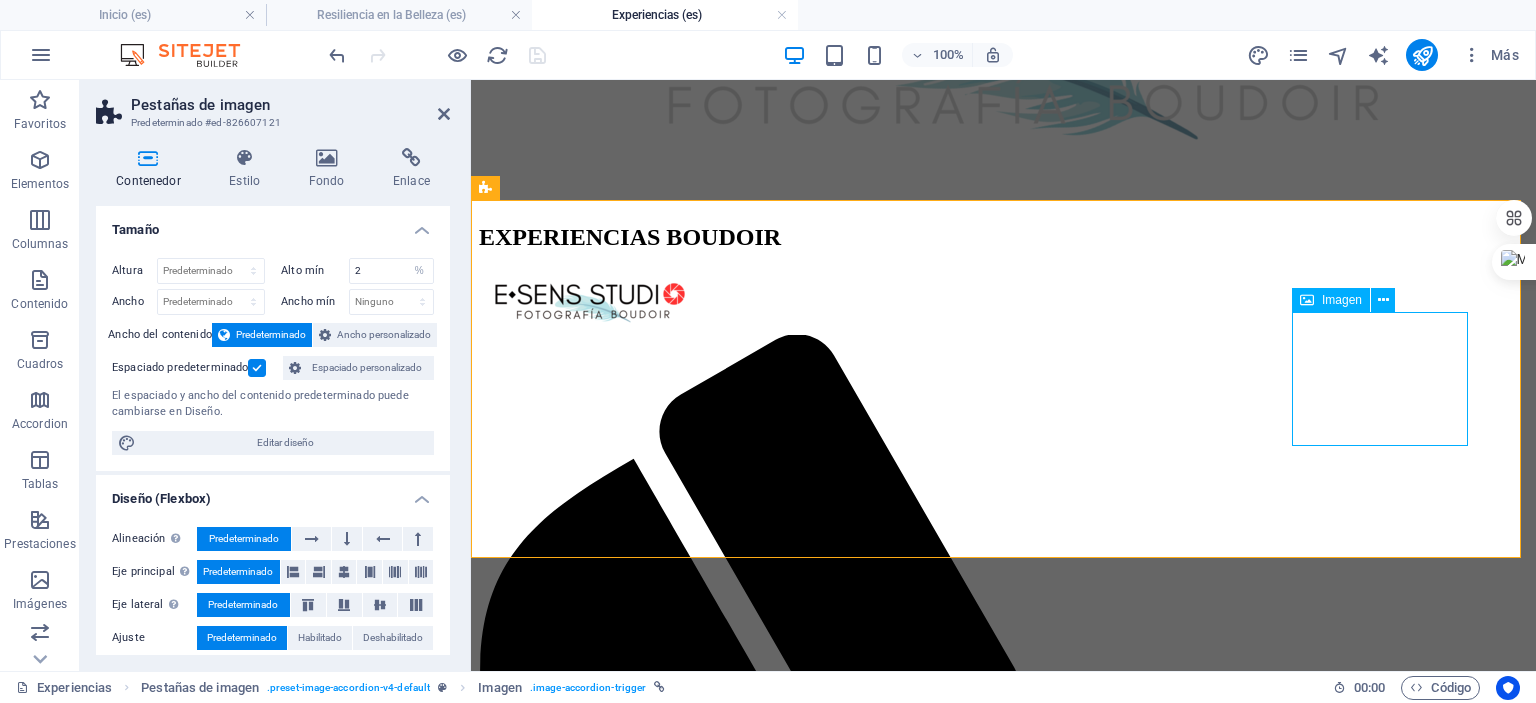 click on "Imagen" at bounding box center (1342, 300) 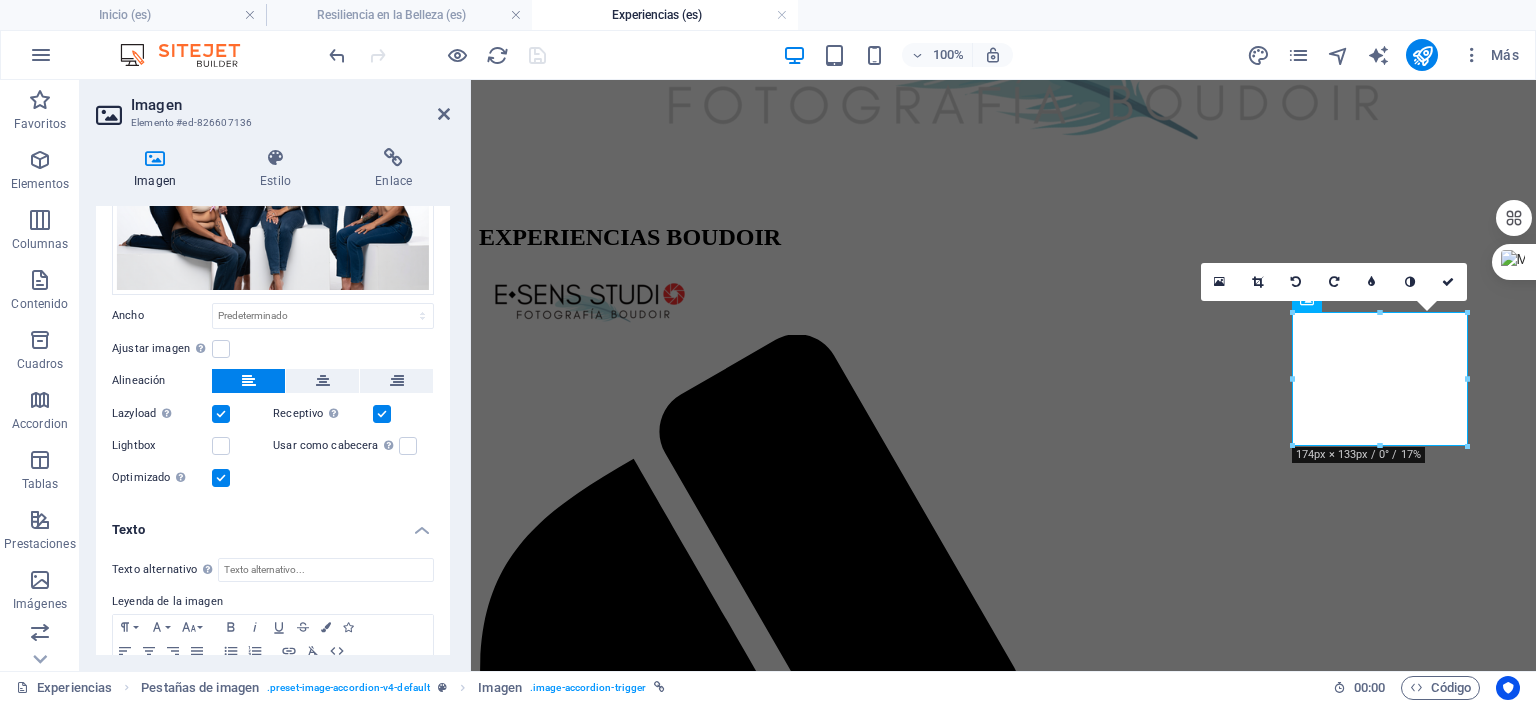 scroll, scrollTop: 200, scrollLeft: 0, axis: vertical 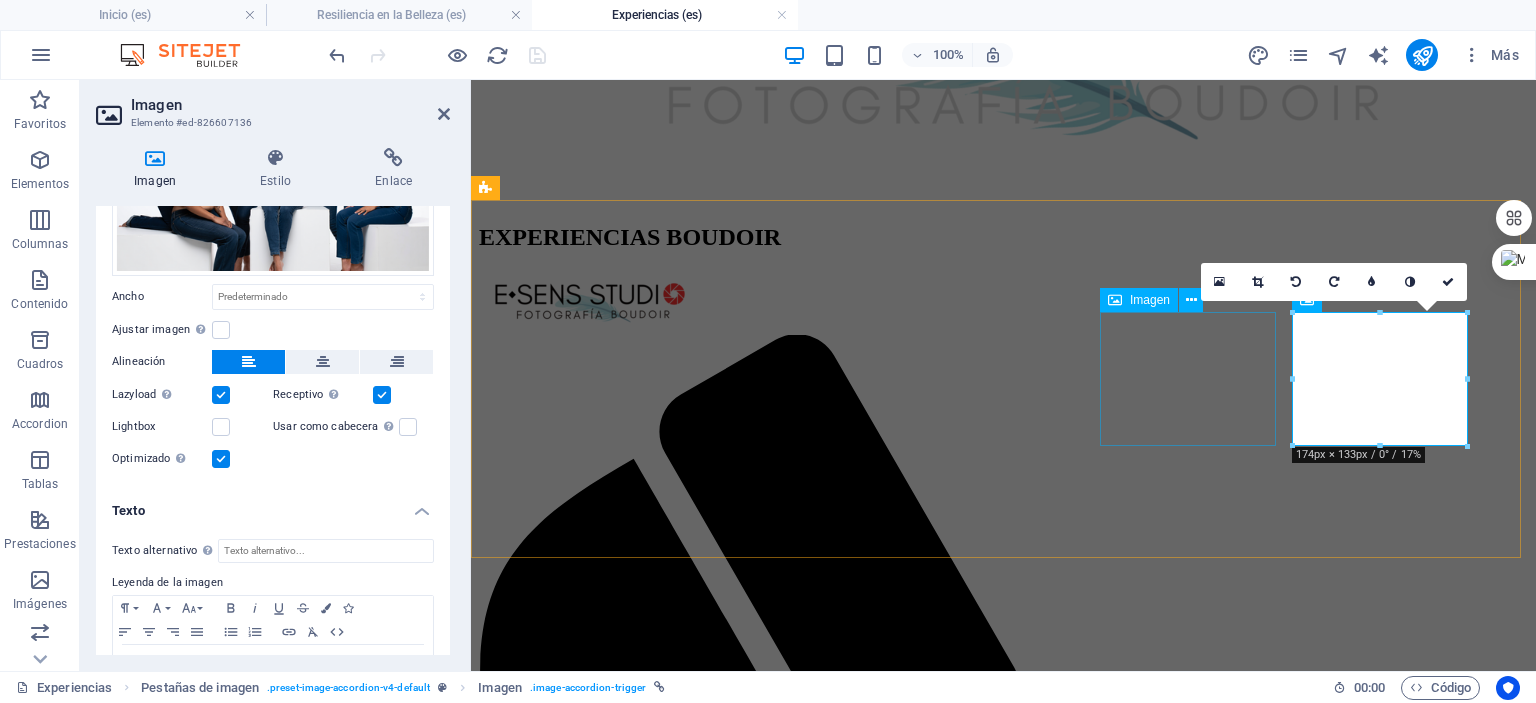 click on "MARATONES" at bounding box center (1003, 6690) 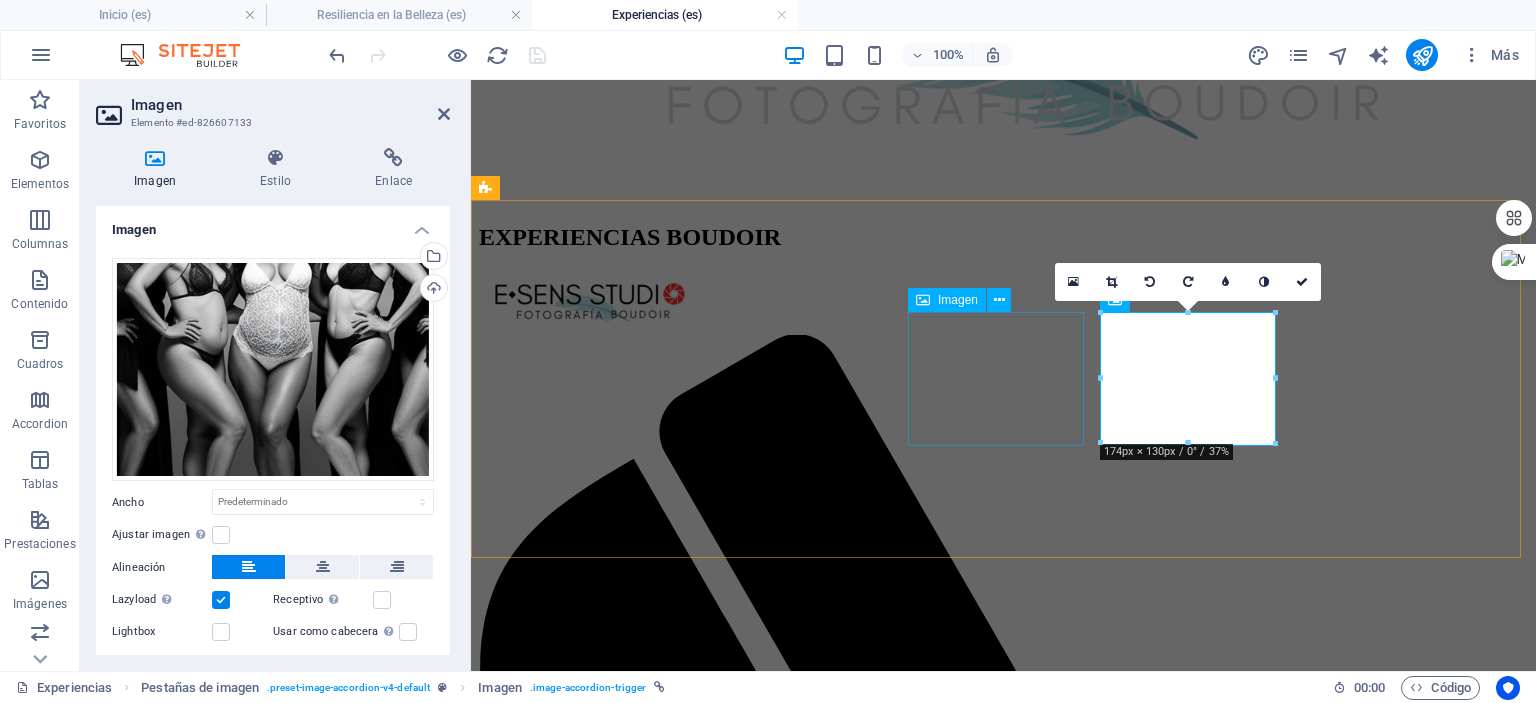 click on "TEMÁTICAS" at bounding box center [1003, 6015] 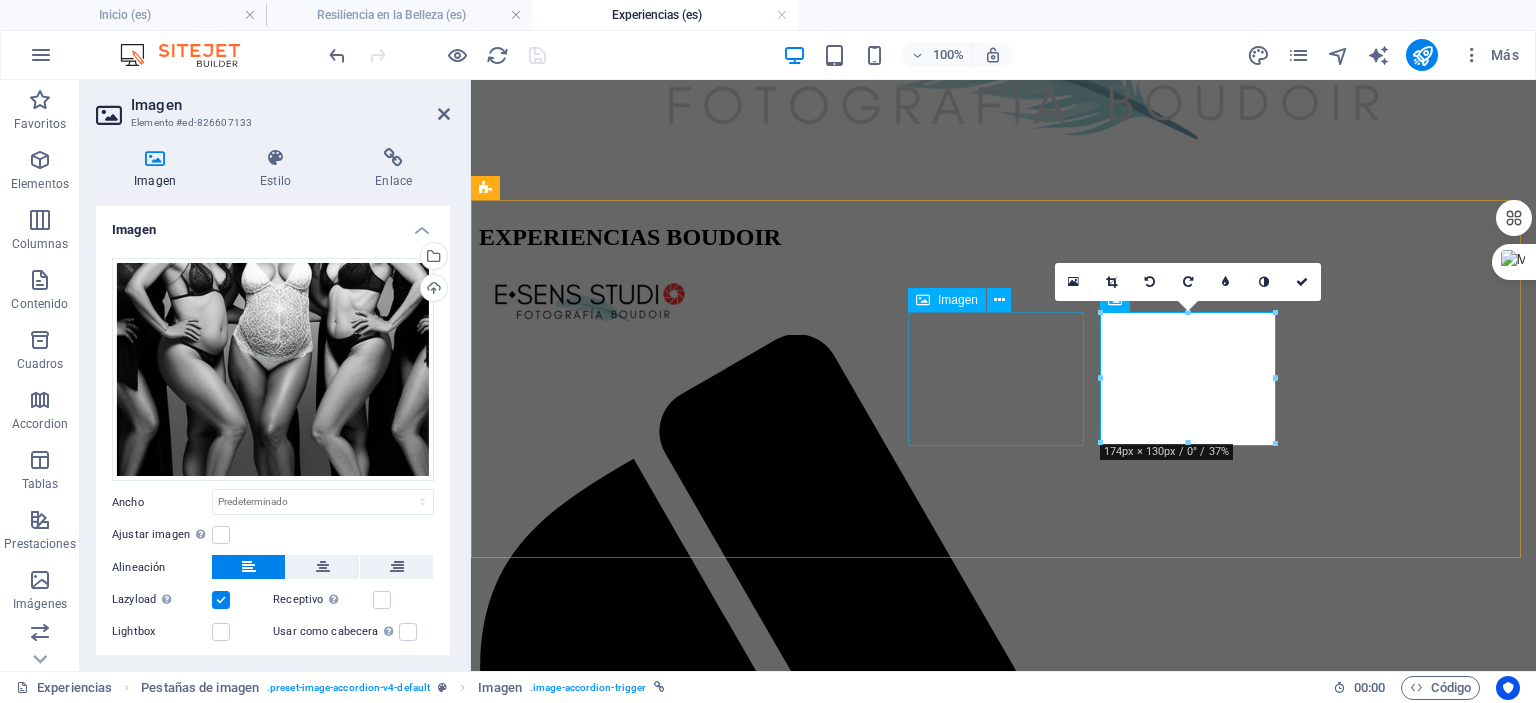 click on "TEMÁTICAS" at bounding box center [1003, 6015] 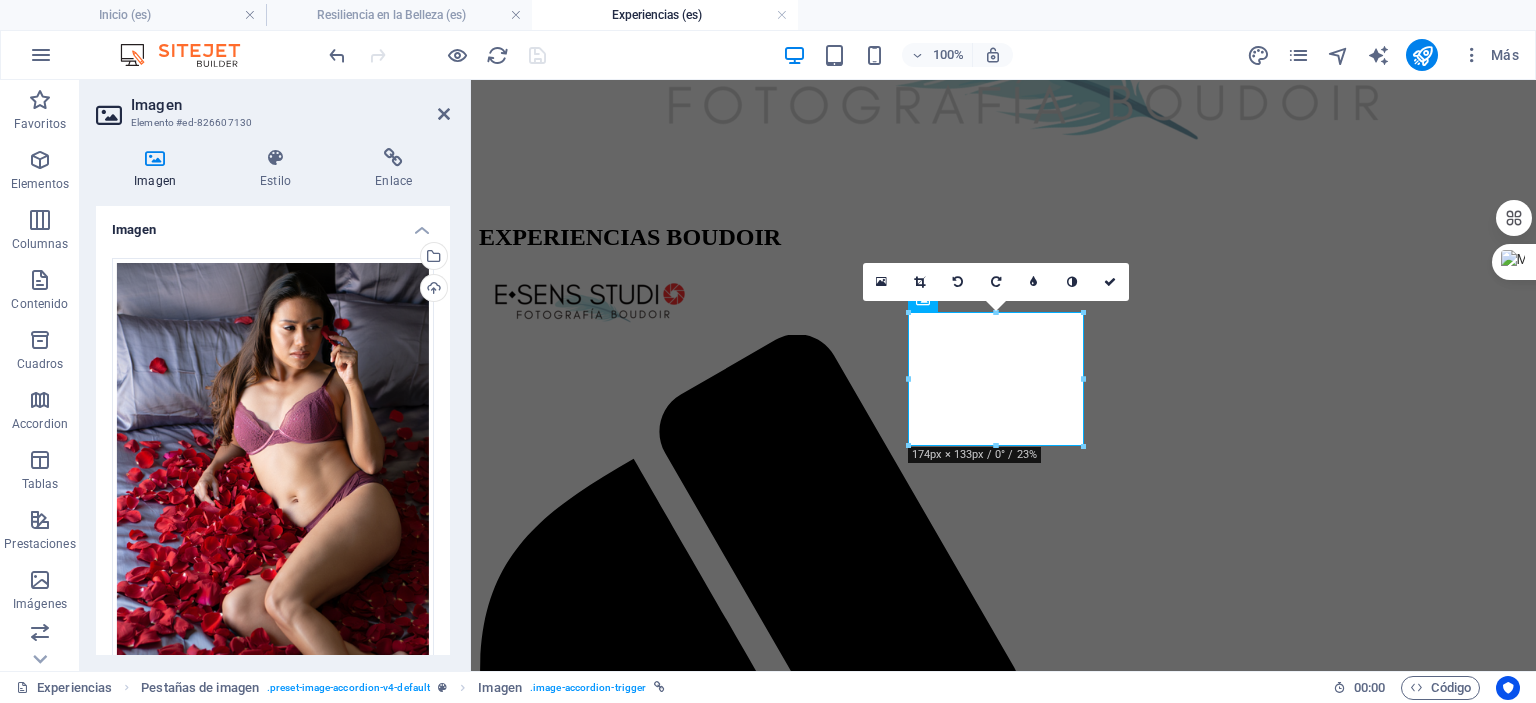 scroll, scrollTop: 400, scrollLeft: 0, axis: vertical 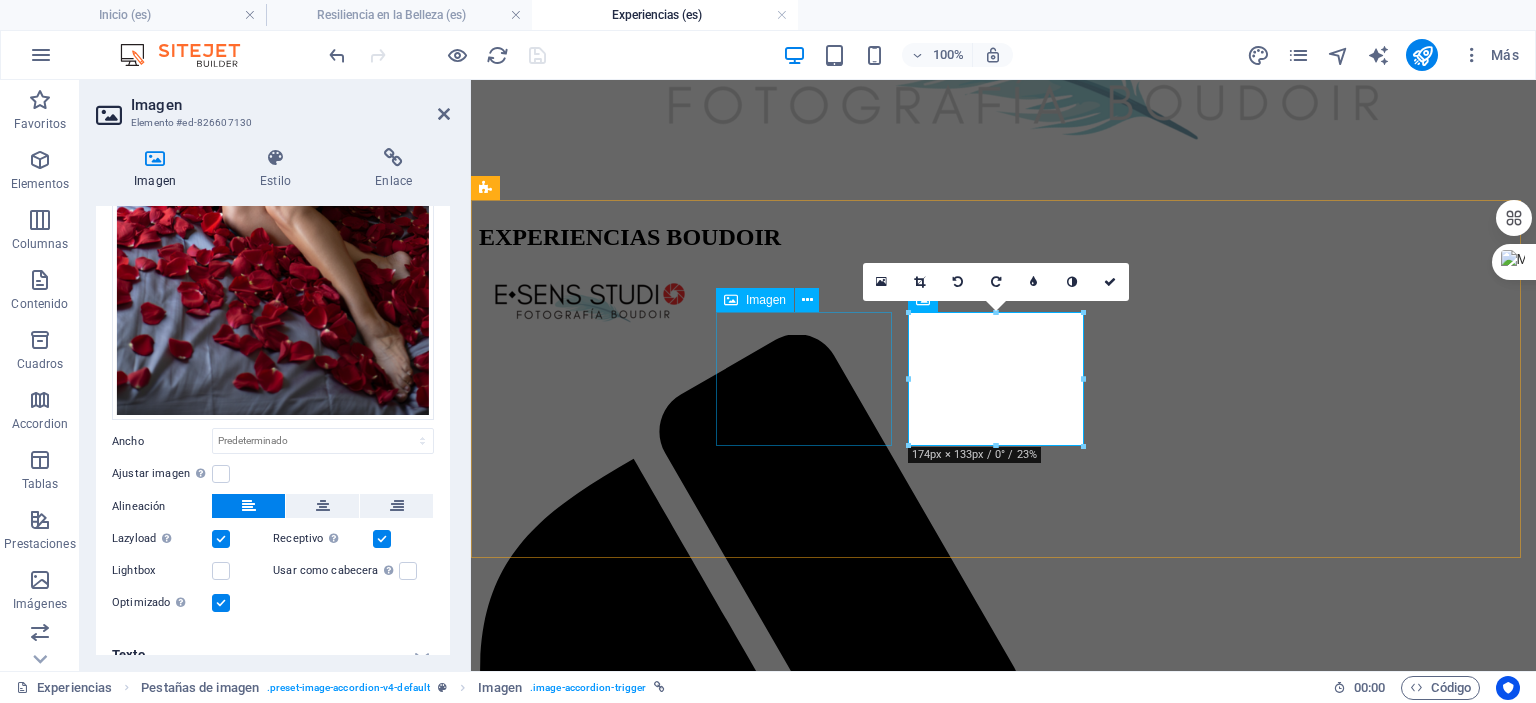 click on "ESPECIALES" at bounding box center (1003, 5147) 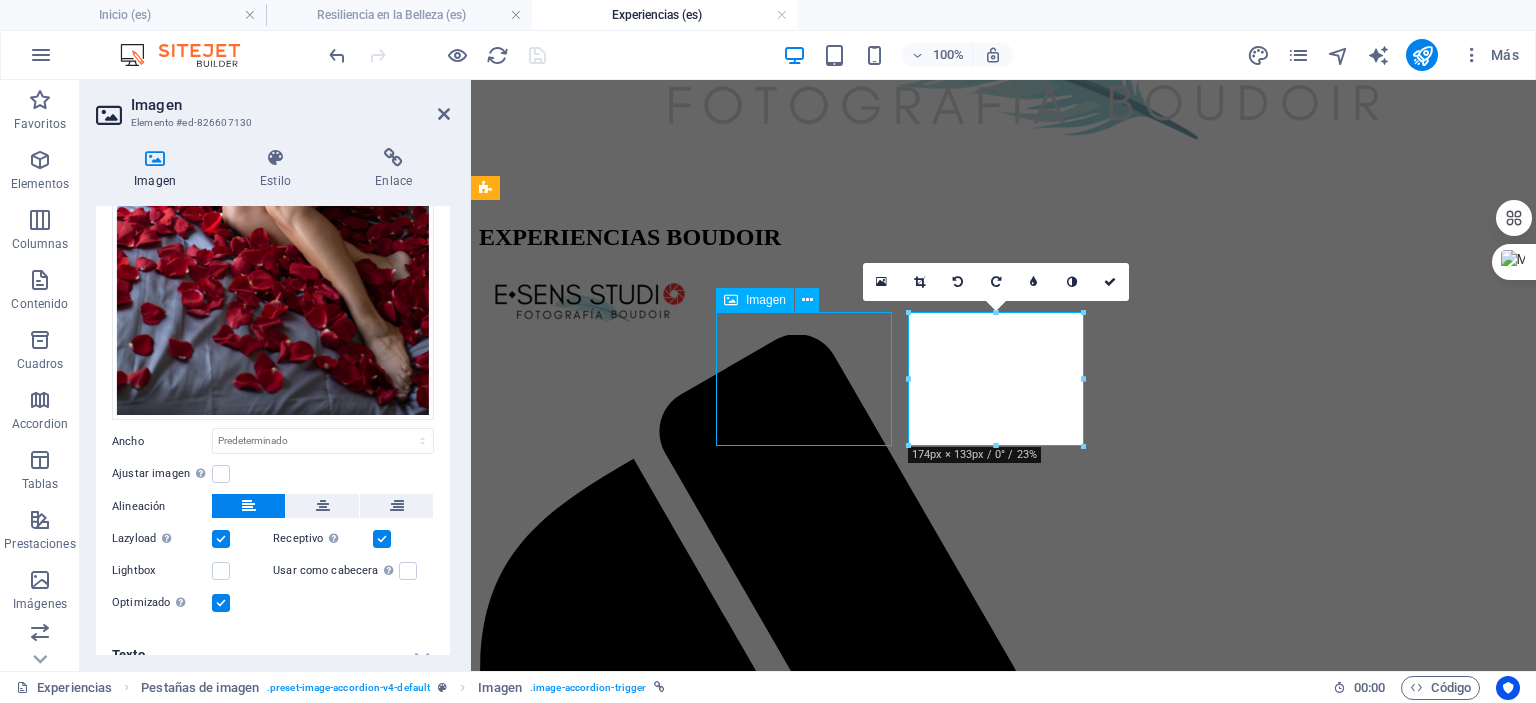 click on "ESPECIALES" at bounding box center (1003, 5147) 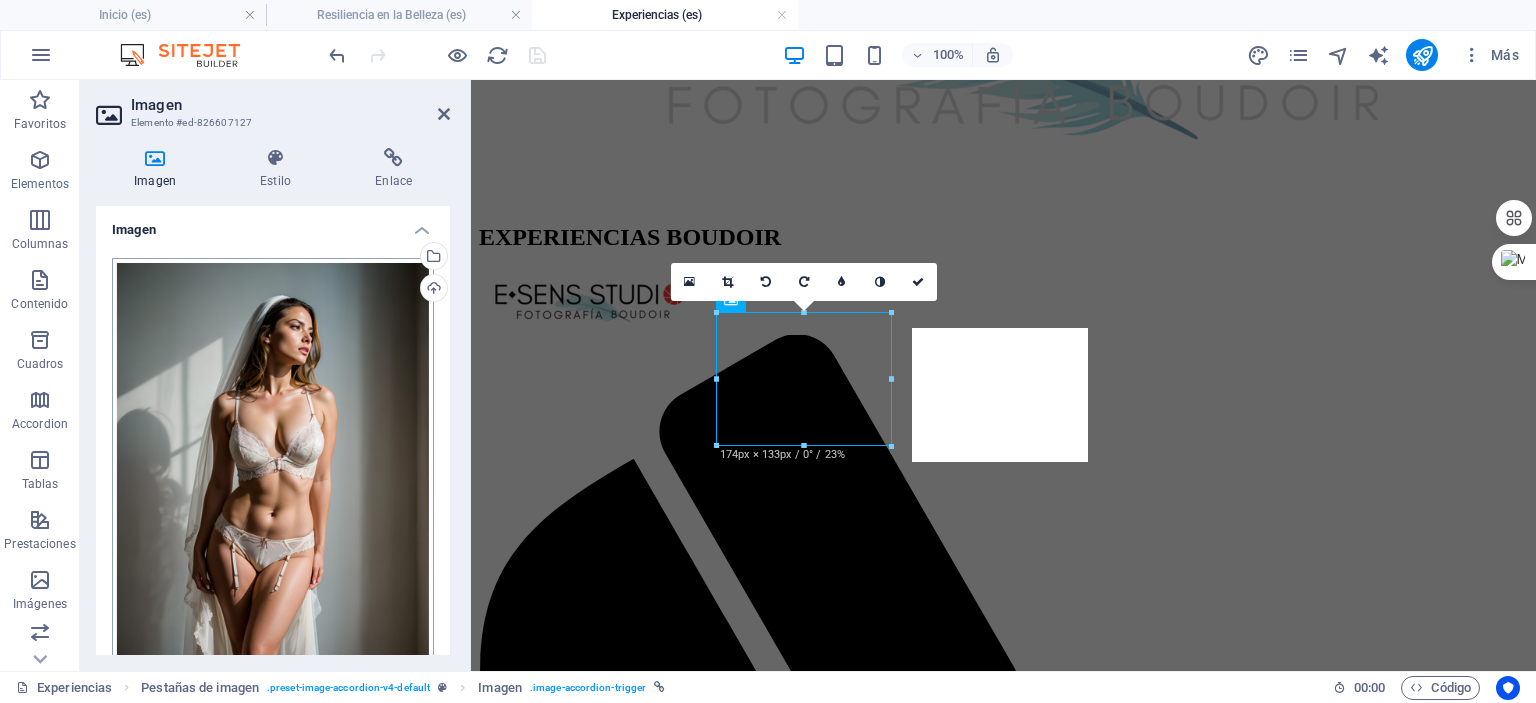 scroll, scrollTop: 400, scrollLeft: 0, axis: vertical 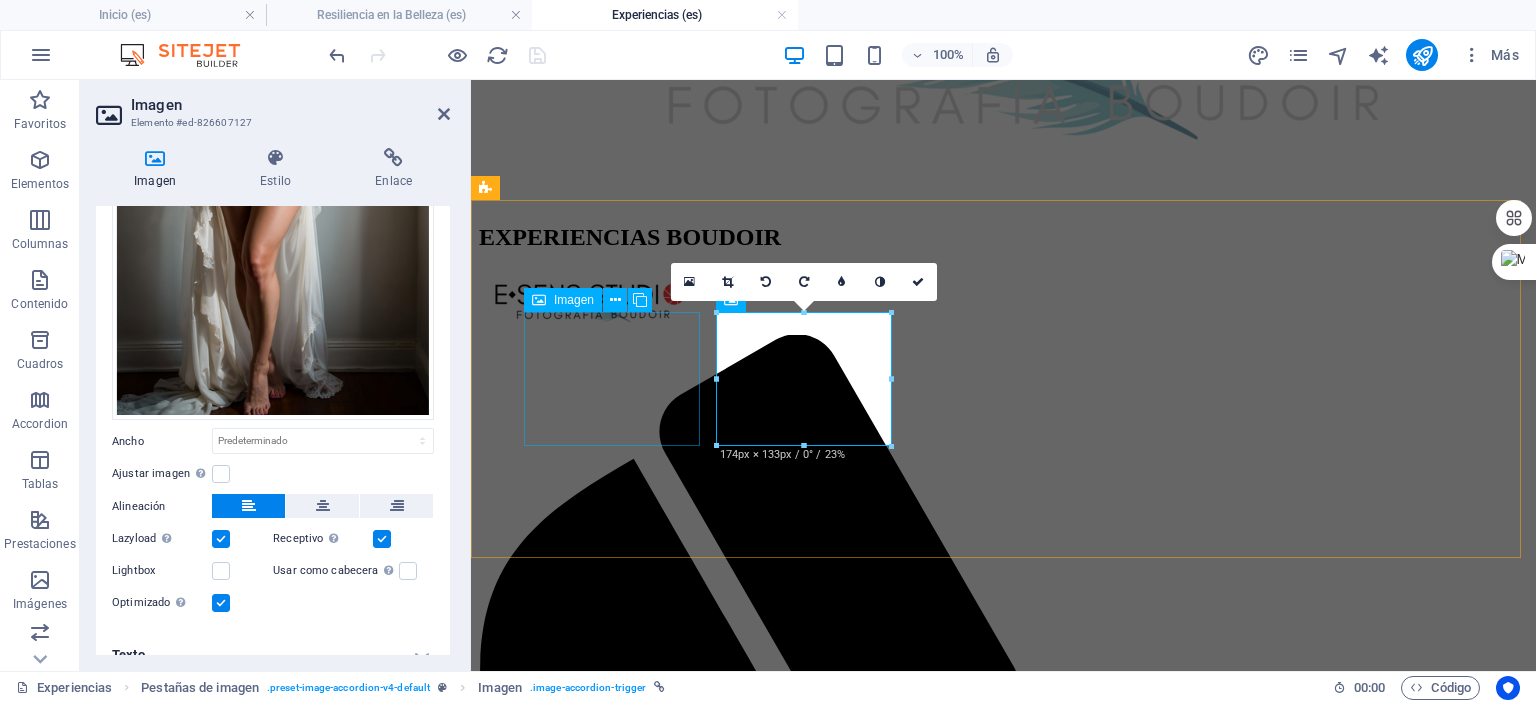 click on "COLECCIONES" at bounding box center (1003, 4279) 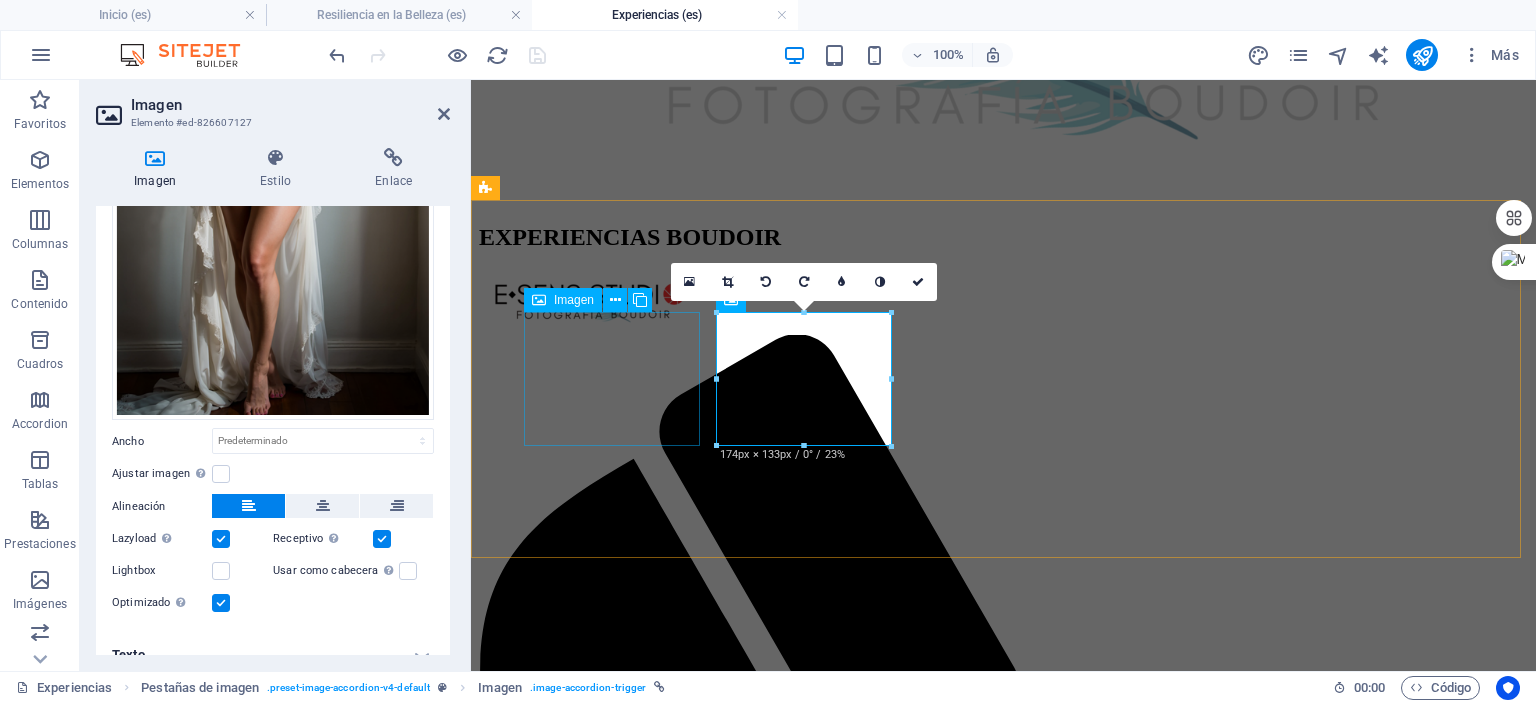 click on "COLECCIONES" at bounding box center (1003, 4279) 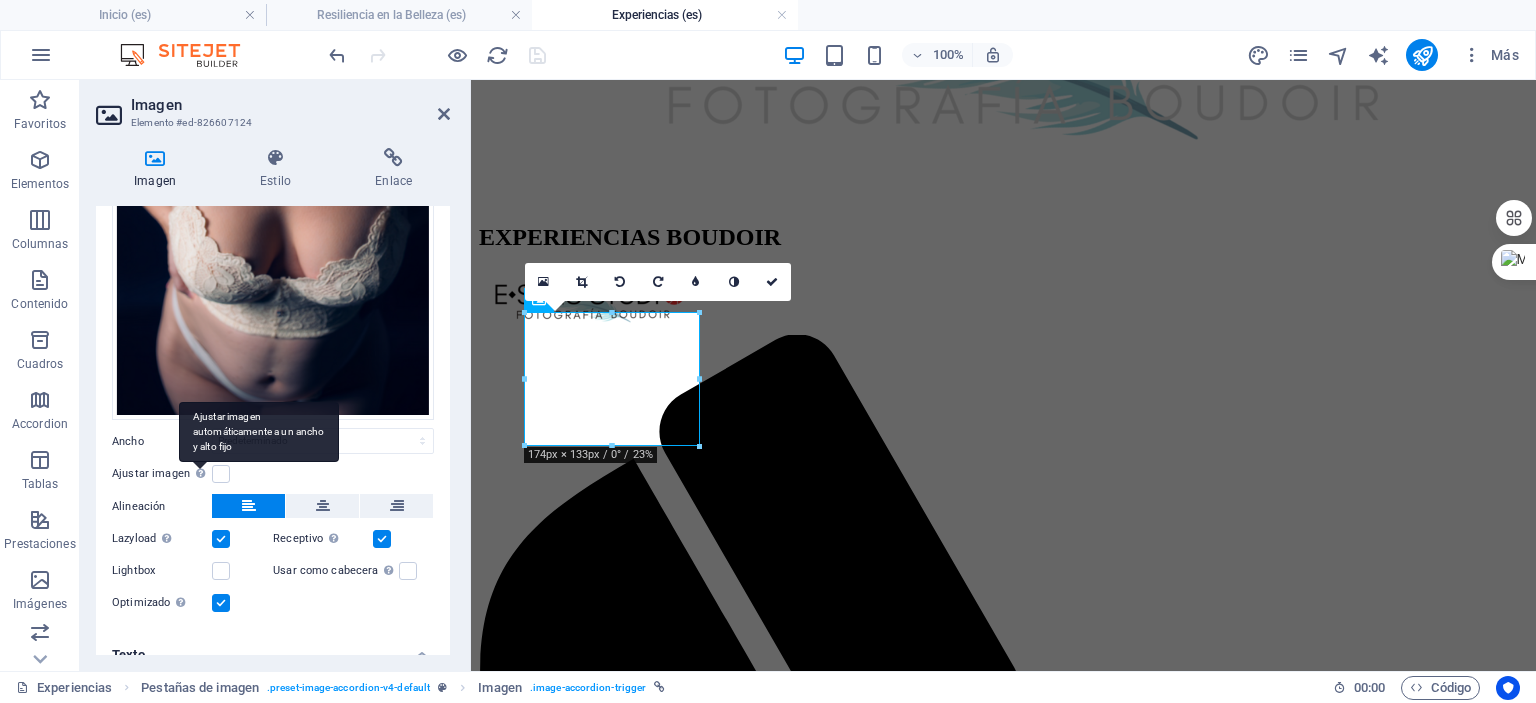 scroll, scrollTop: 600, scrollLeft: 0, axis: vertical 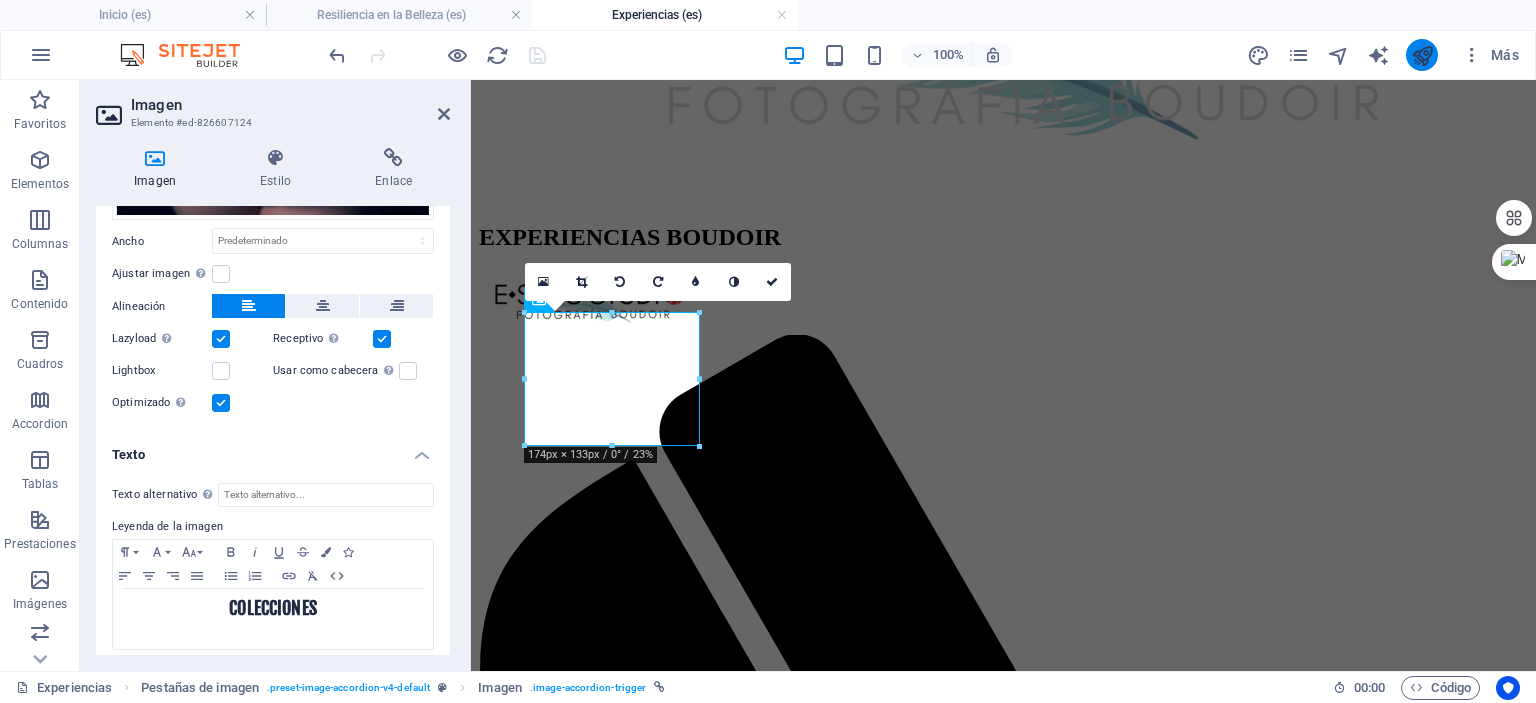 click at bounding box center [1422, 55] 